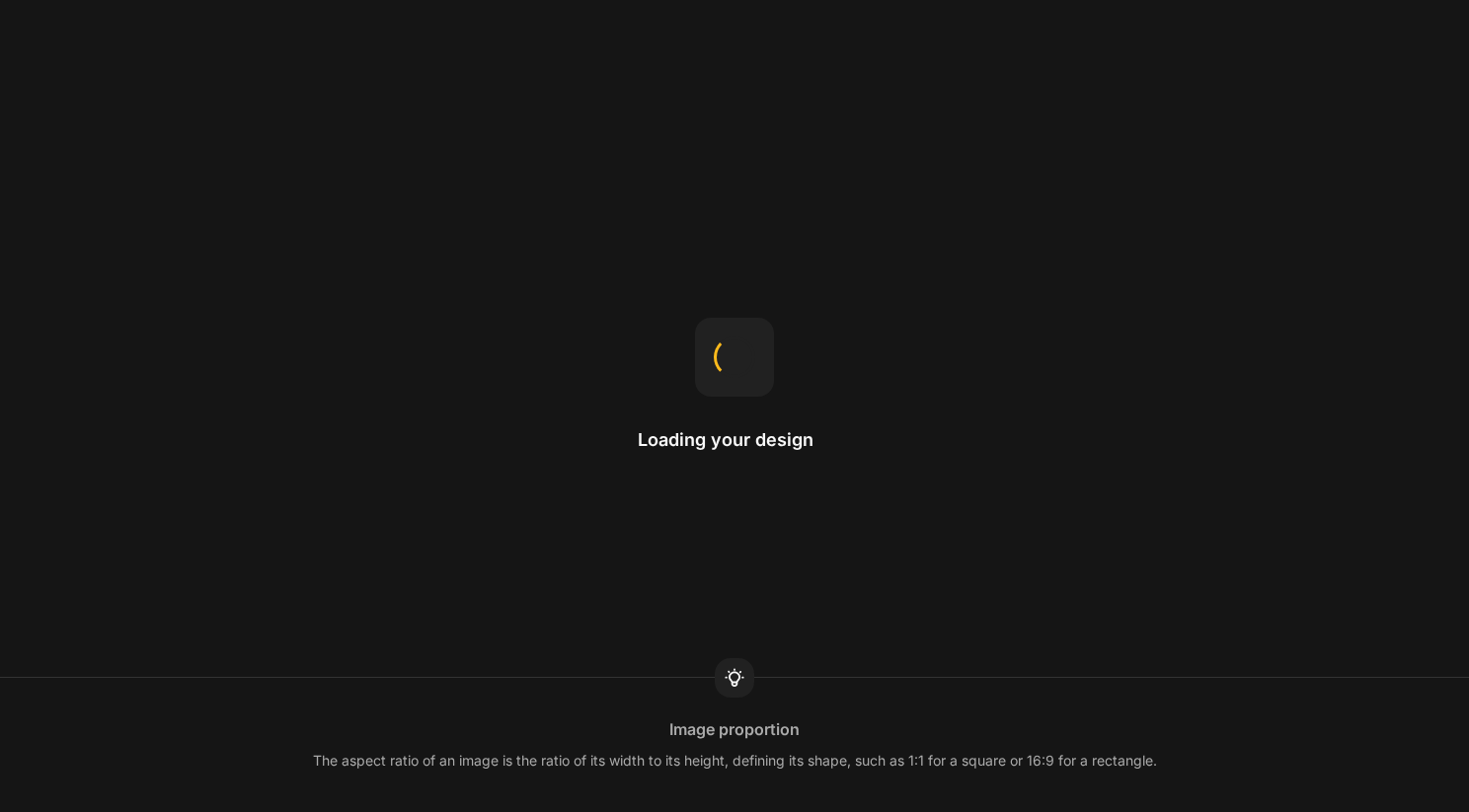 scroll, scrollTop: 0, scrollLeft: 0, axis: both 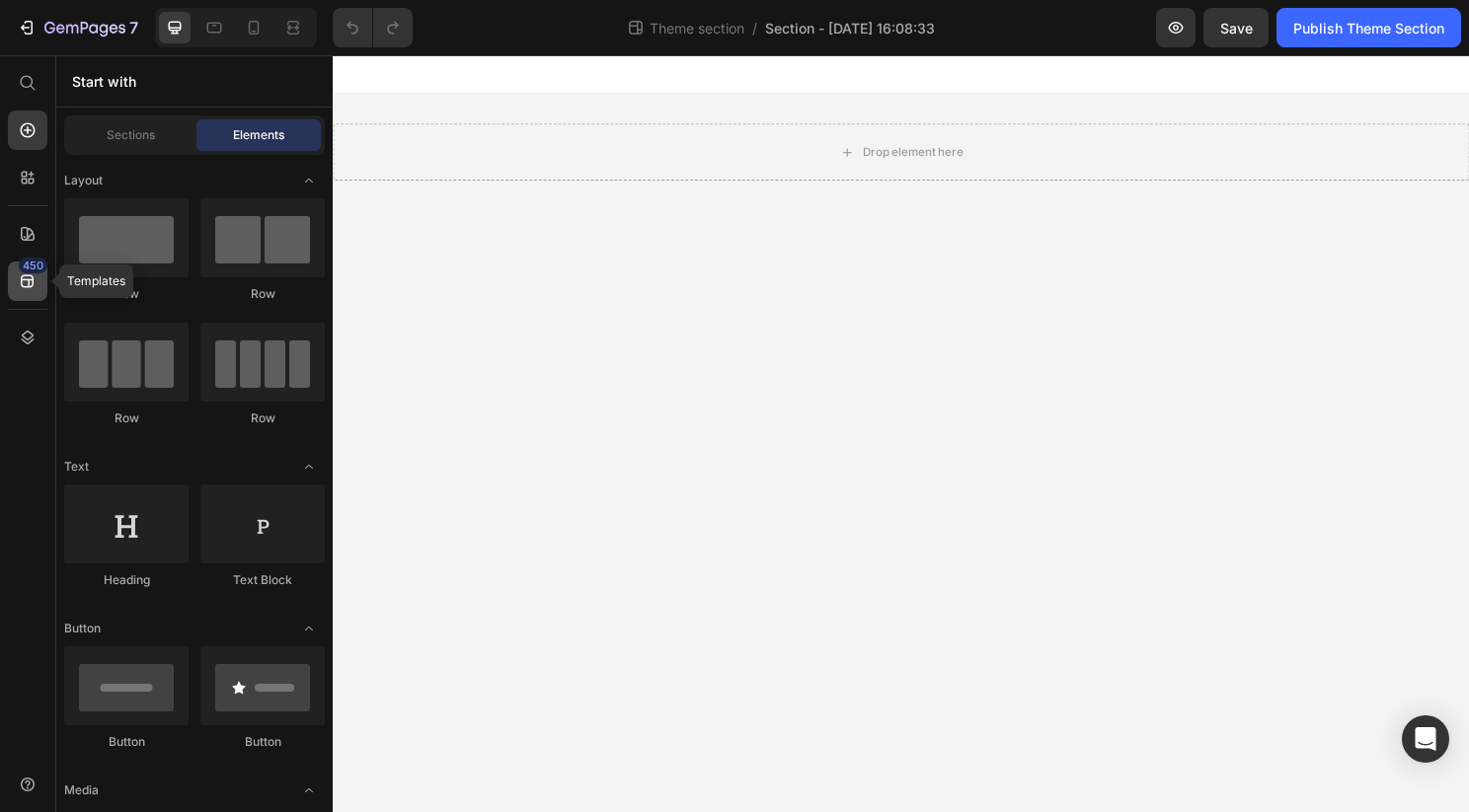 click 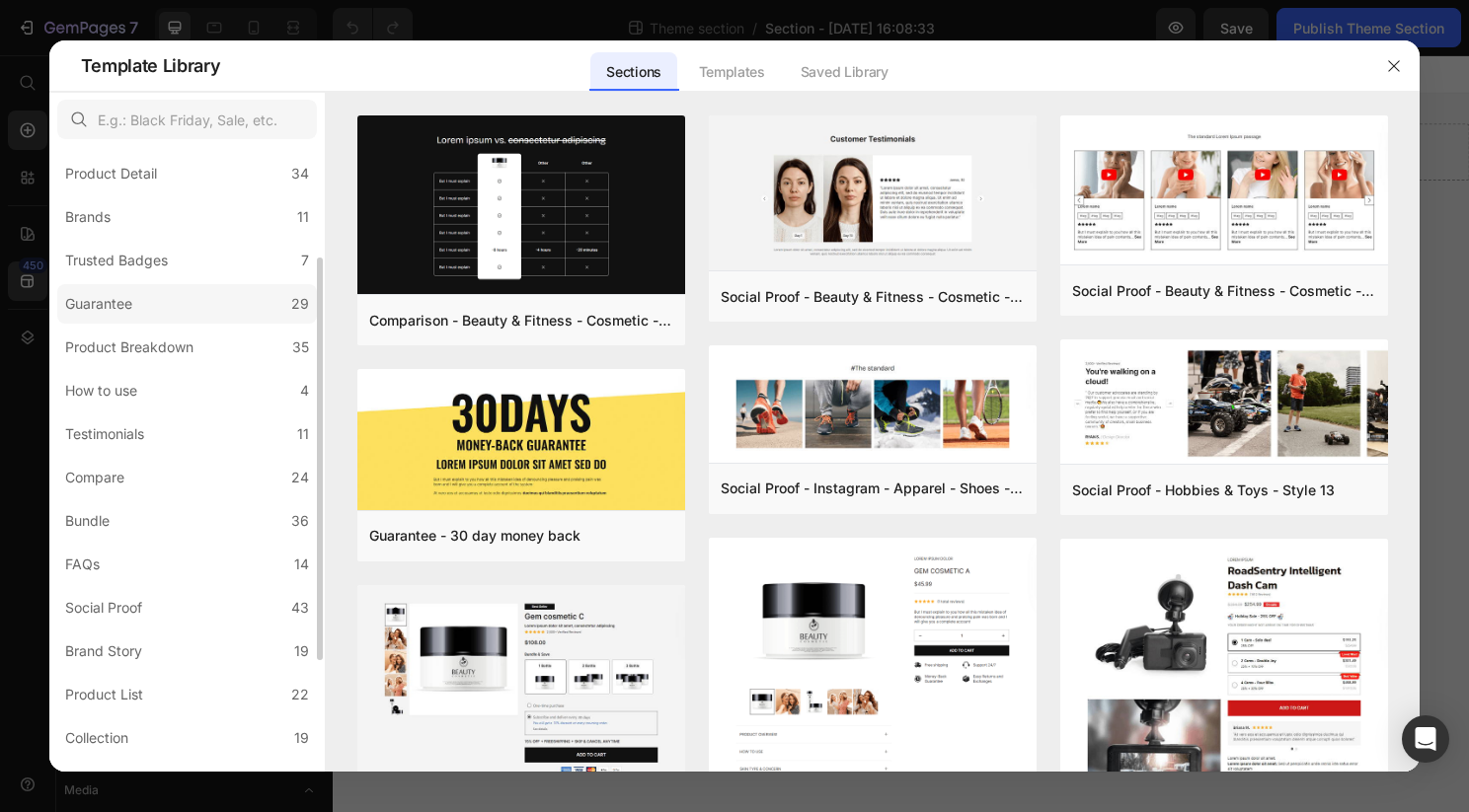 scroll, scrollTop: 231, scrollLeft: 0, axis: vertical 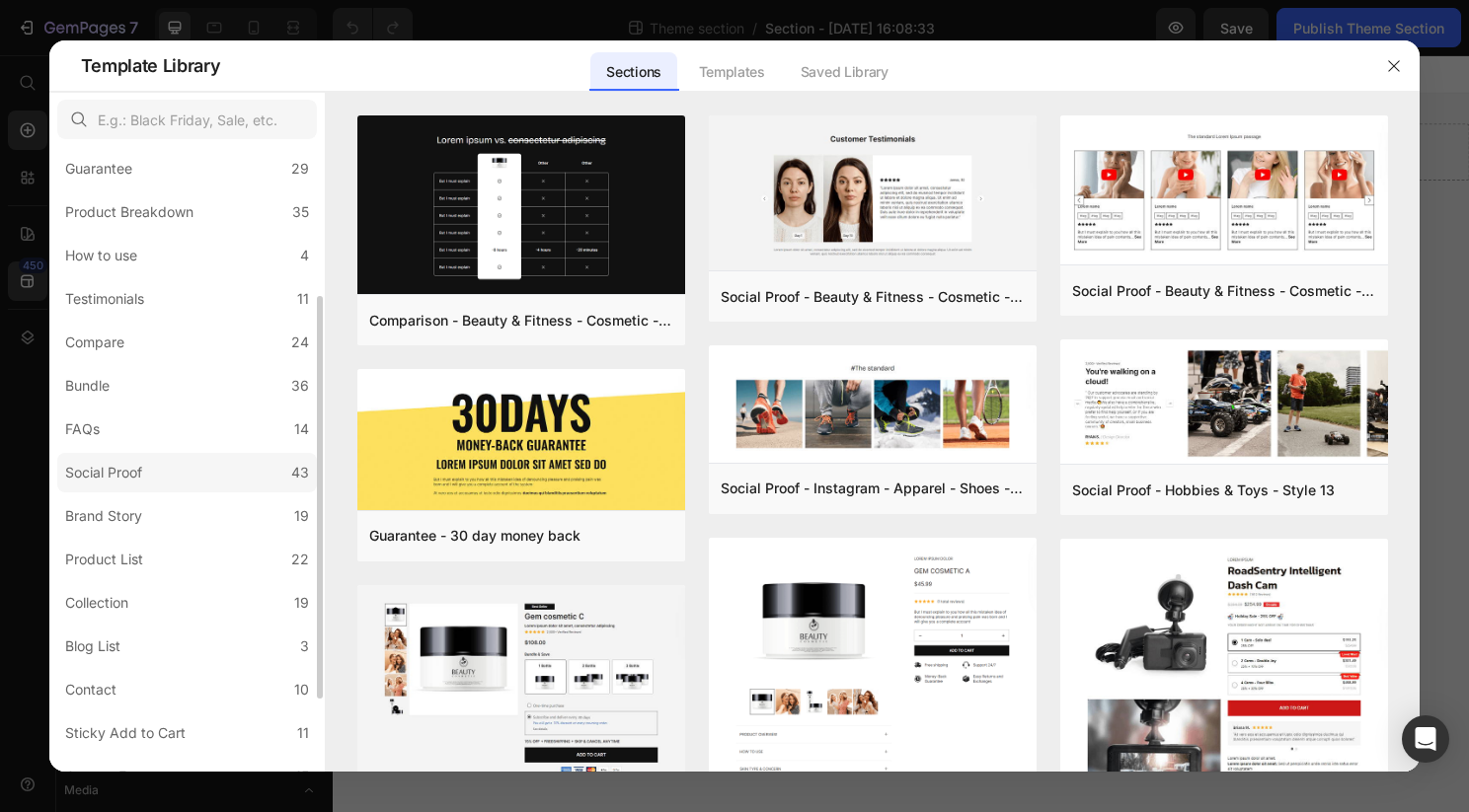 click on "Social Proof" at bounding box center [108, 473] 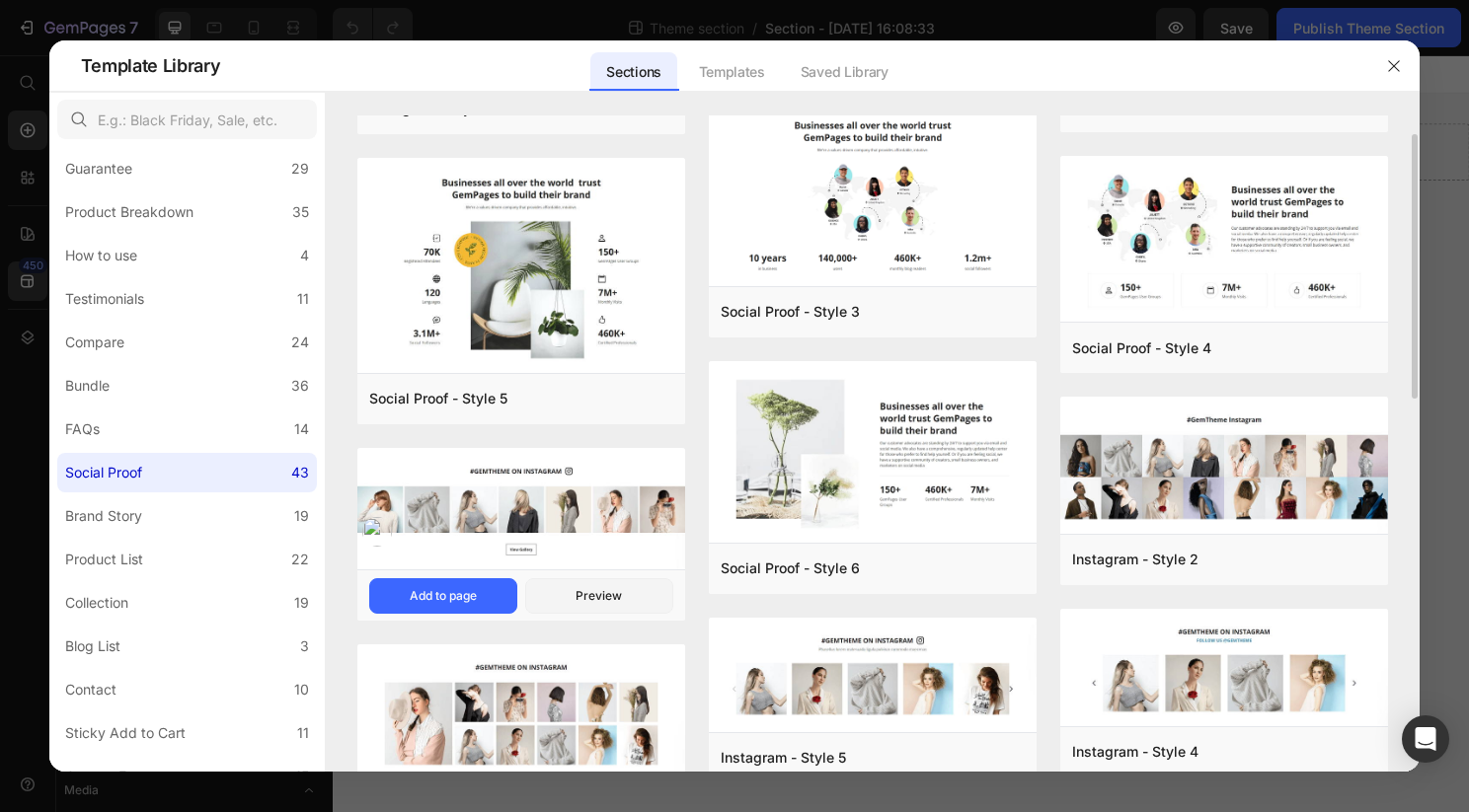 scroll, scrollTop: 223, scrollLeft: 0, axis: vertical 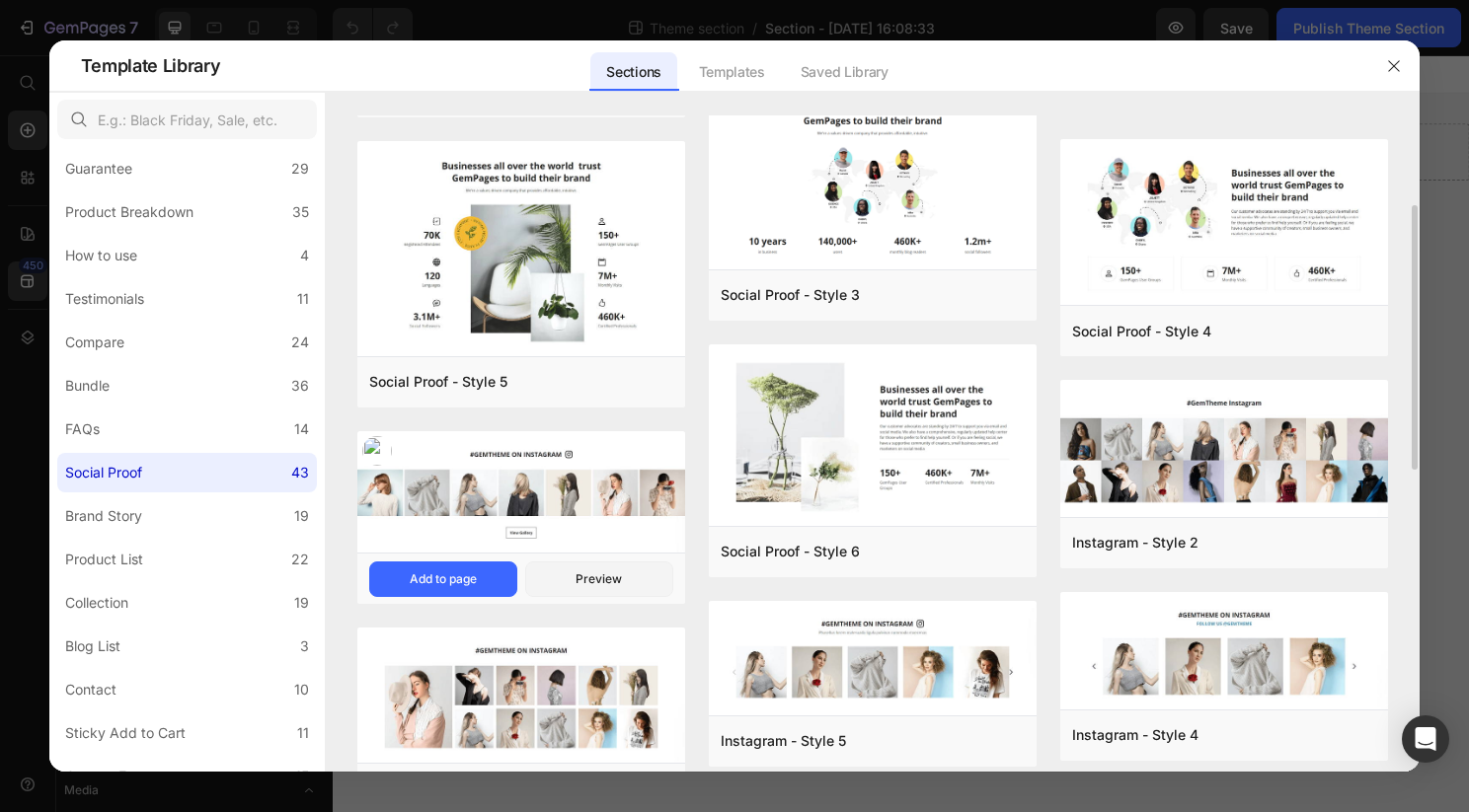 click at bounding box center (521, 494) 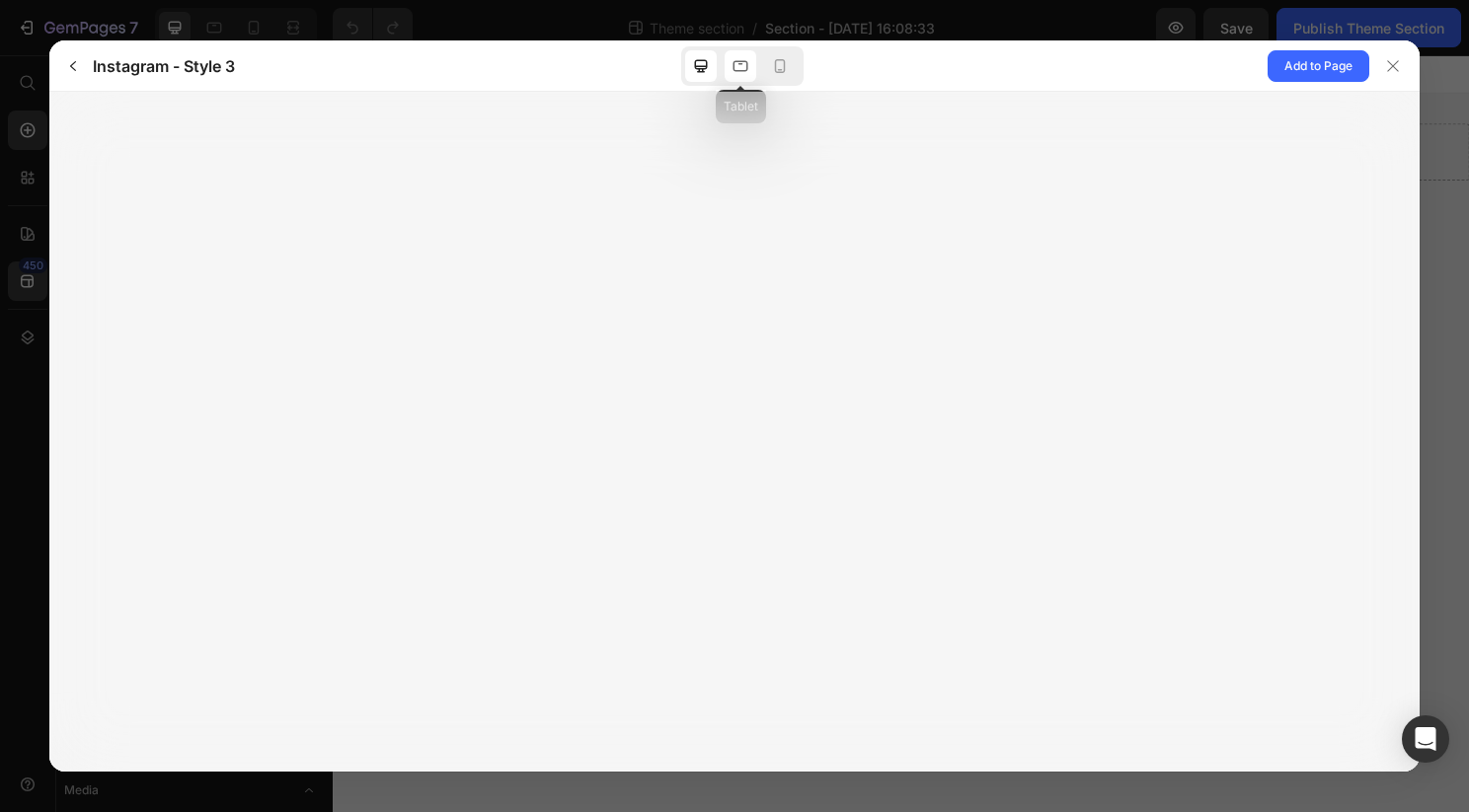 click 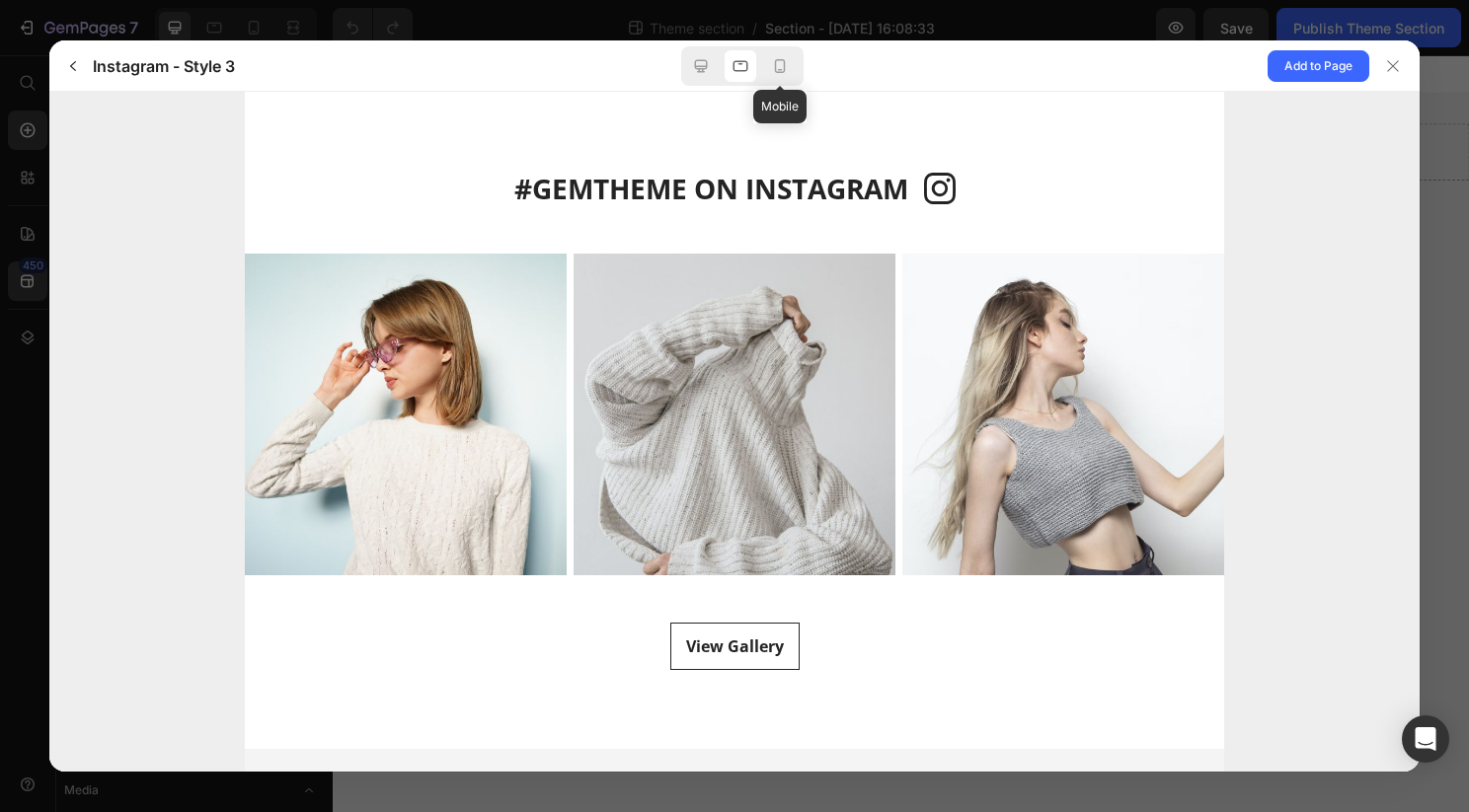 scroll, scrollTop: 0, scrollLeft: 0, axis: both 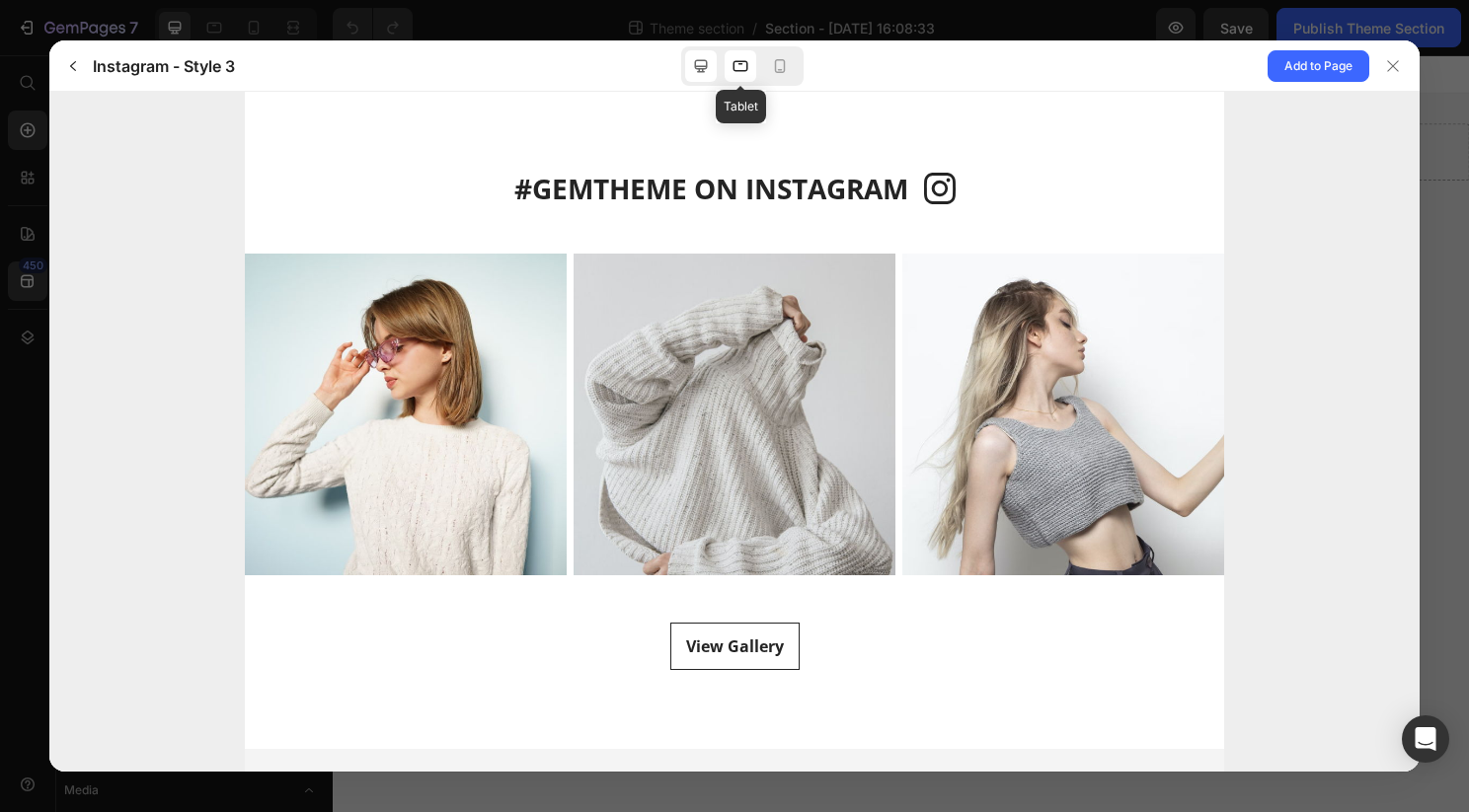 click 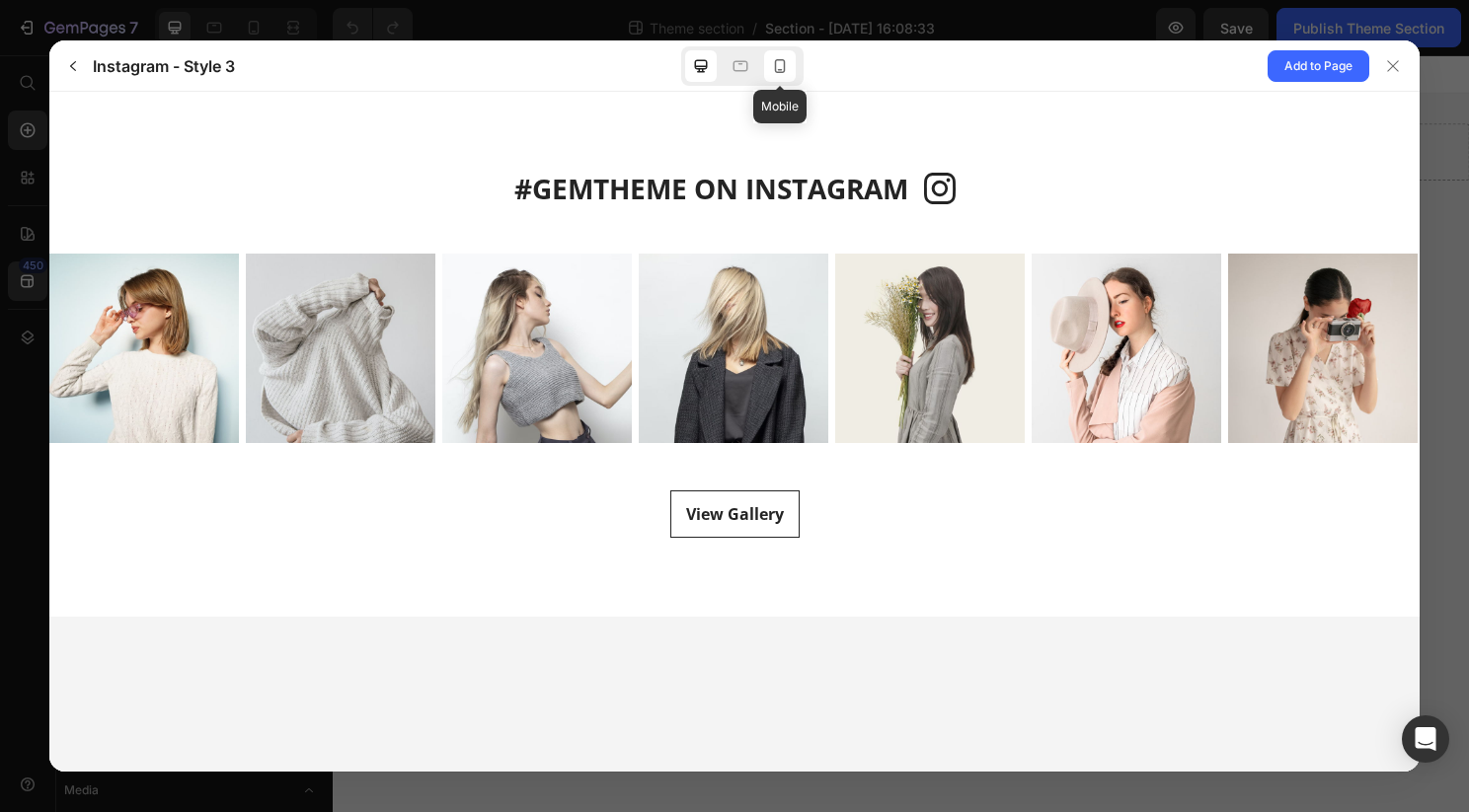 click 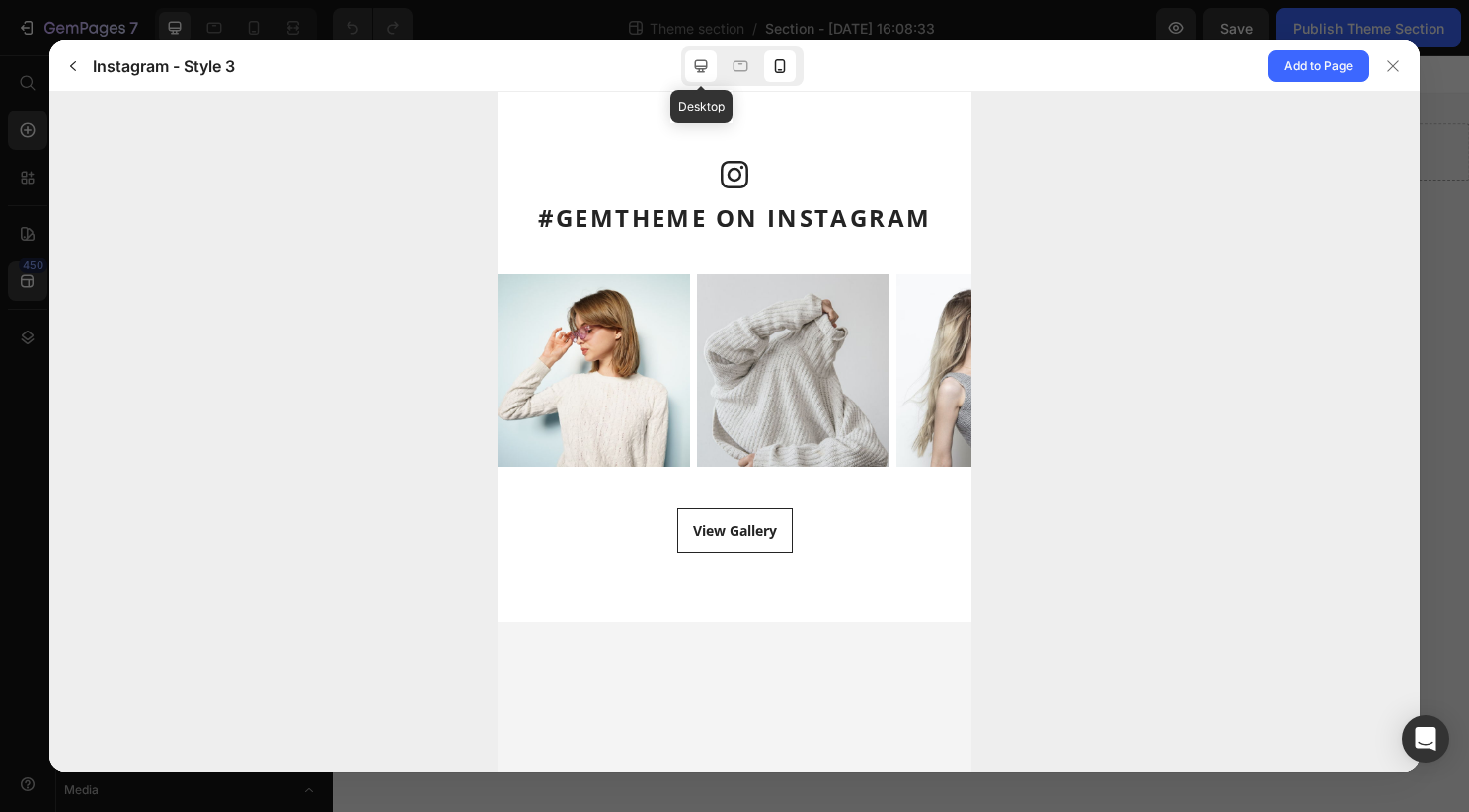 click 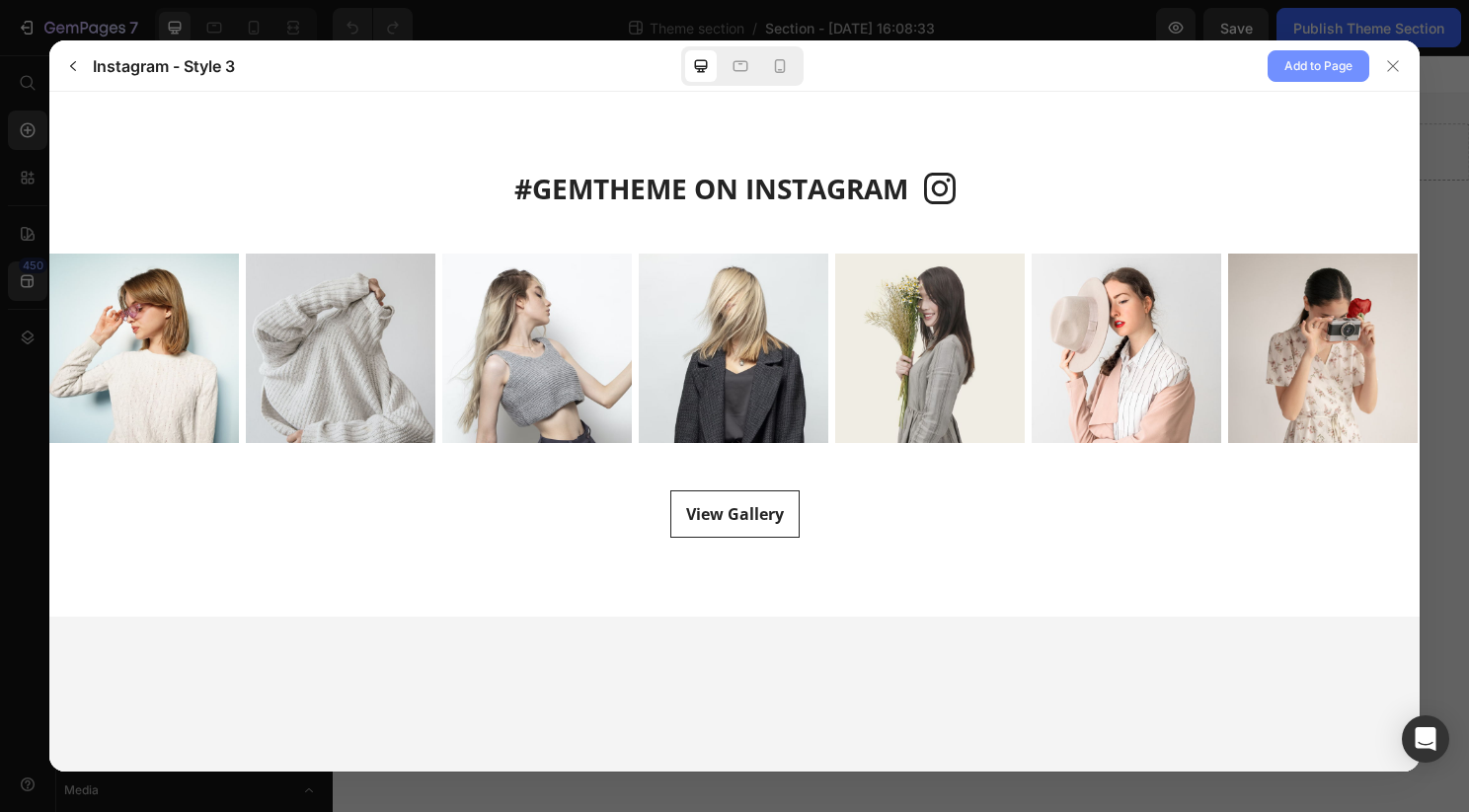 click on "Add to Page" 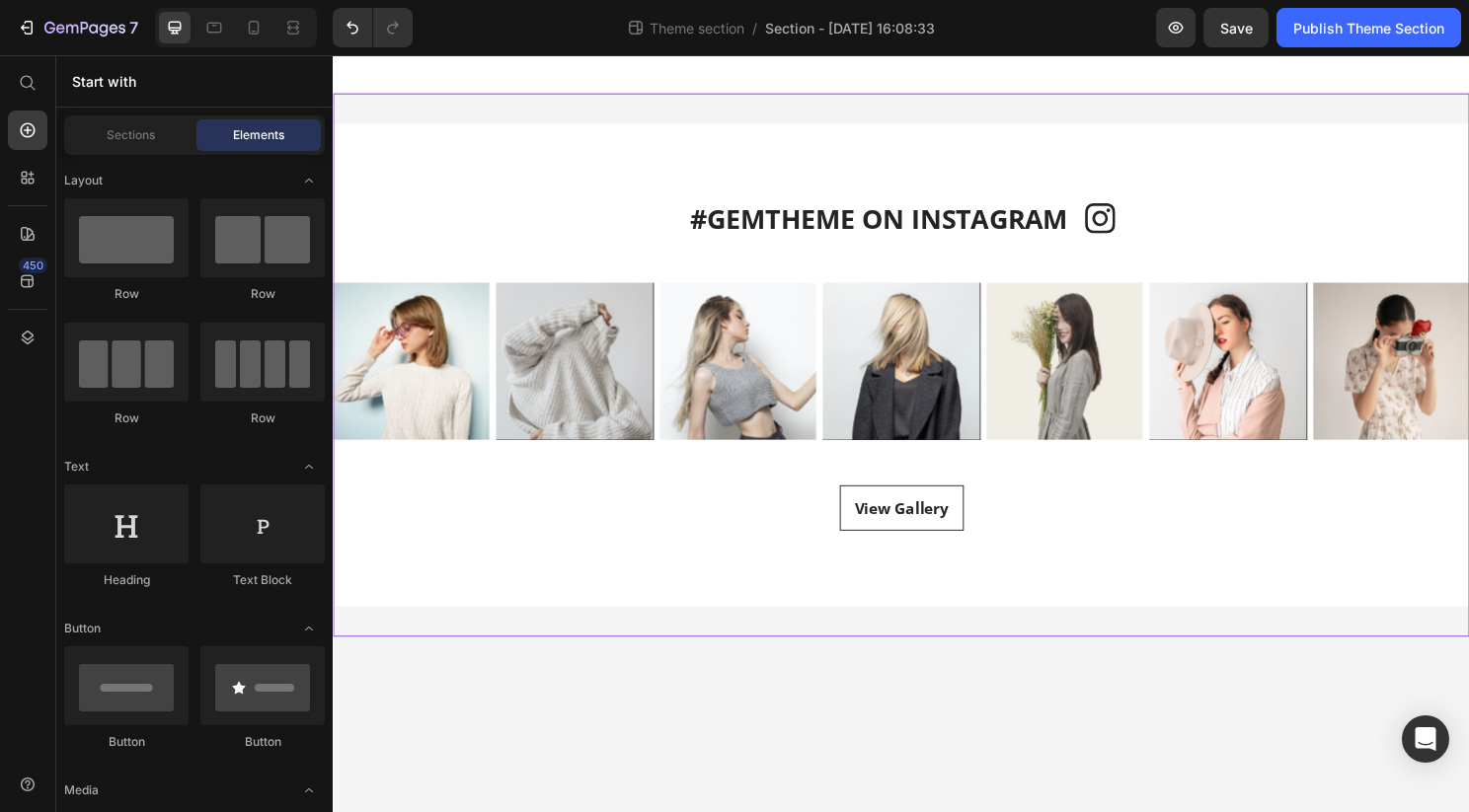 click on "#GEMTHEME ON INSTAGRAM Heading
Icon Row
Icon #GEMTHEME ON INSTAGRAM Heading Row Image Image Image Image Image Image Image Carousel Row View Gallery Button Row" at bounding box center [925, 378] 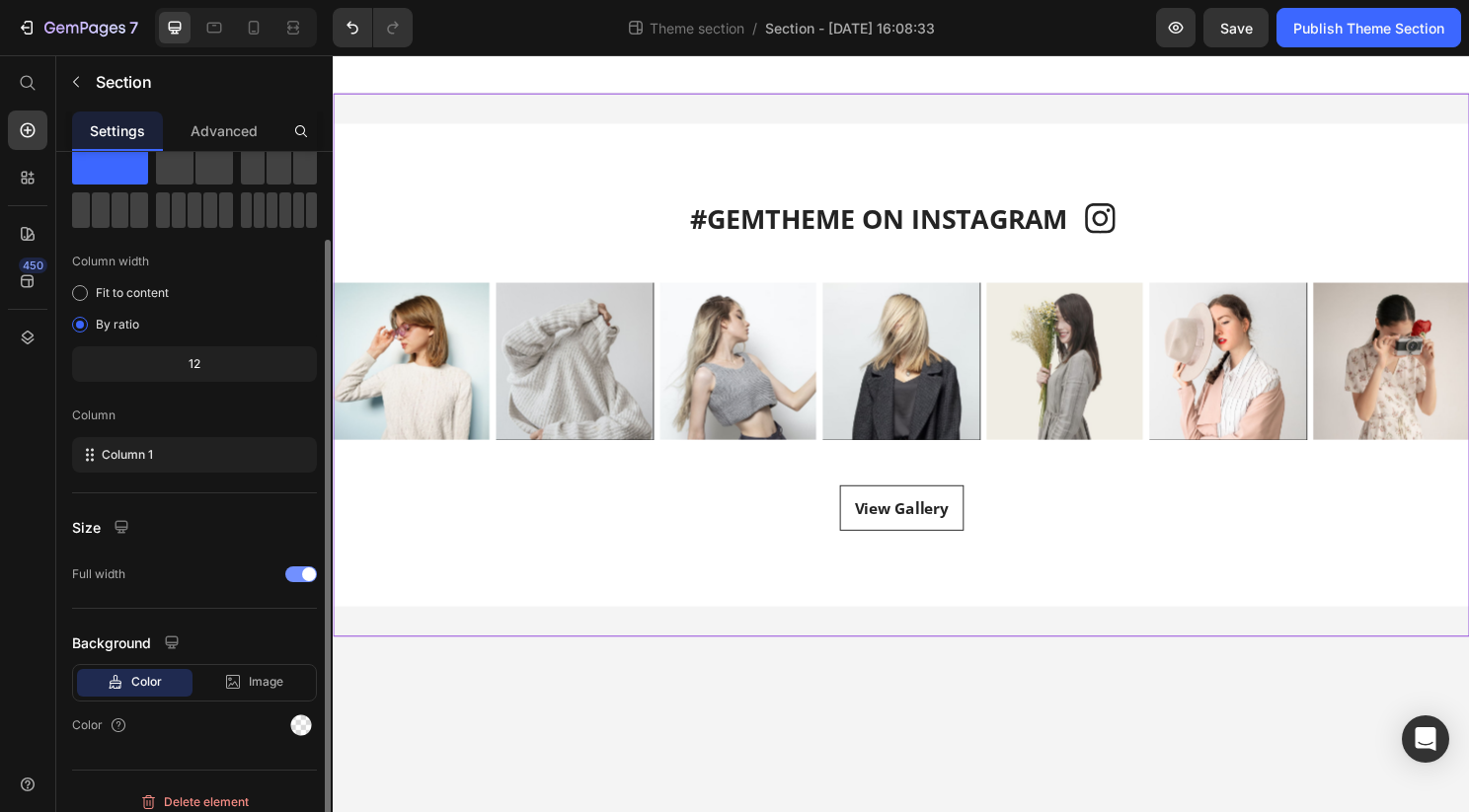 scroll, scrollTop: 81, scrollLeft: 0, axis: vertical 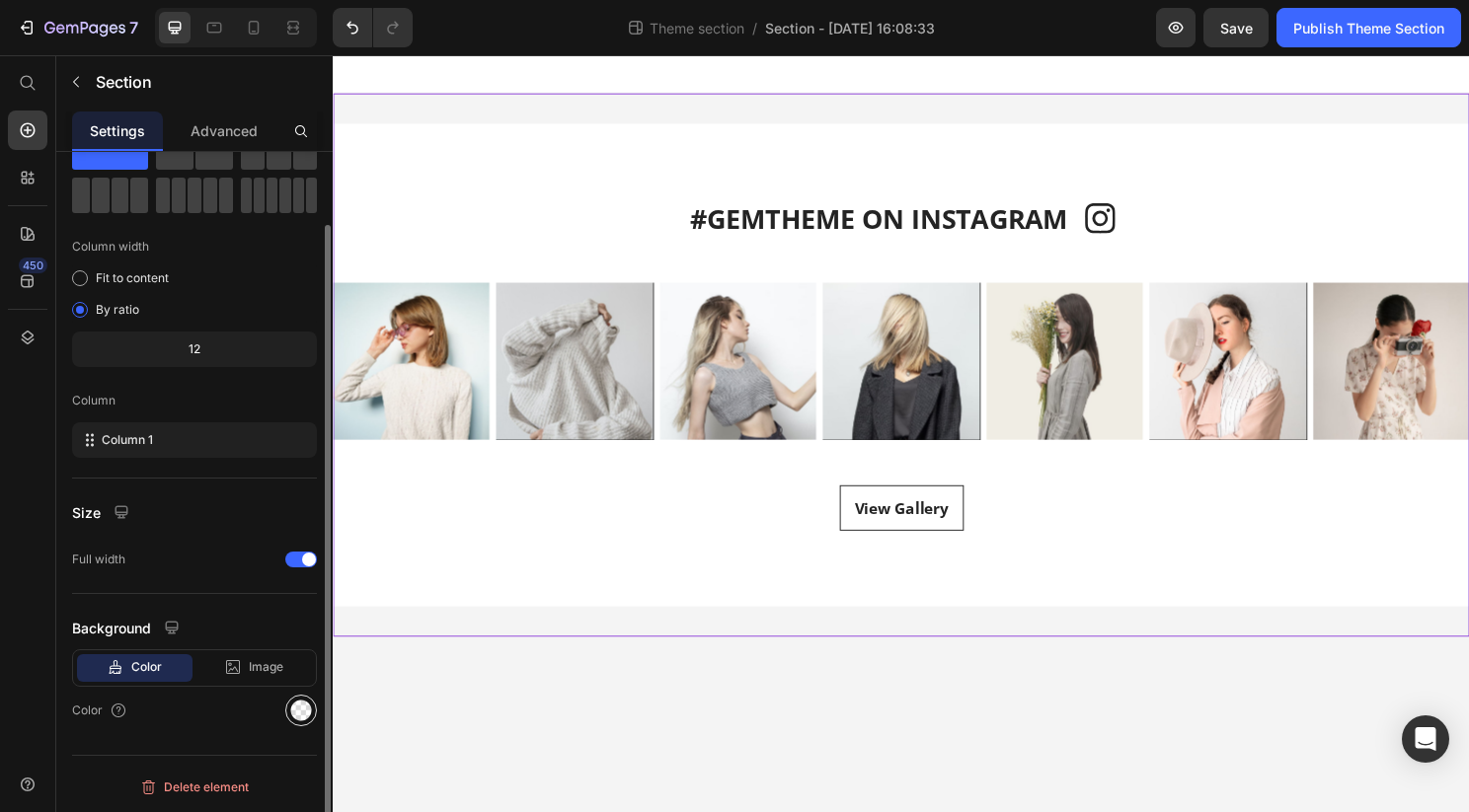 click at bounding box center (301, 710) 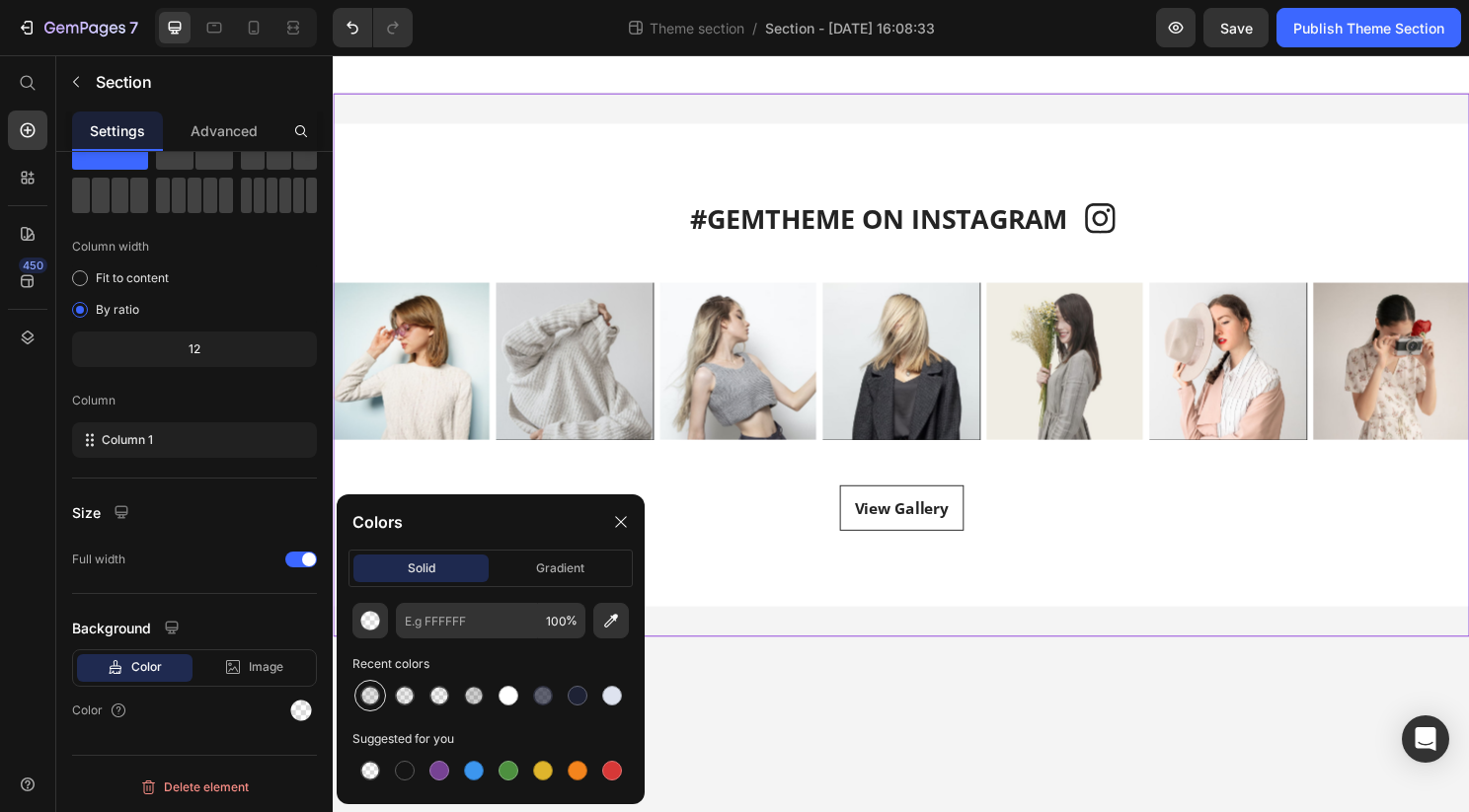 click at bounding box center [370, 696] 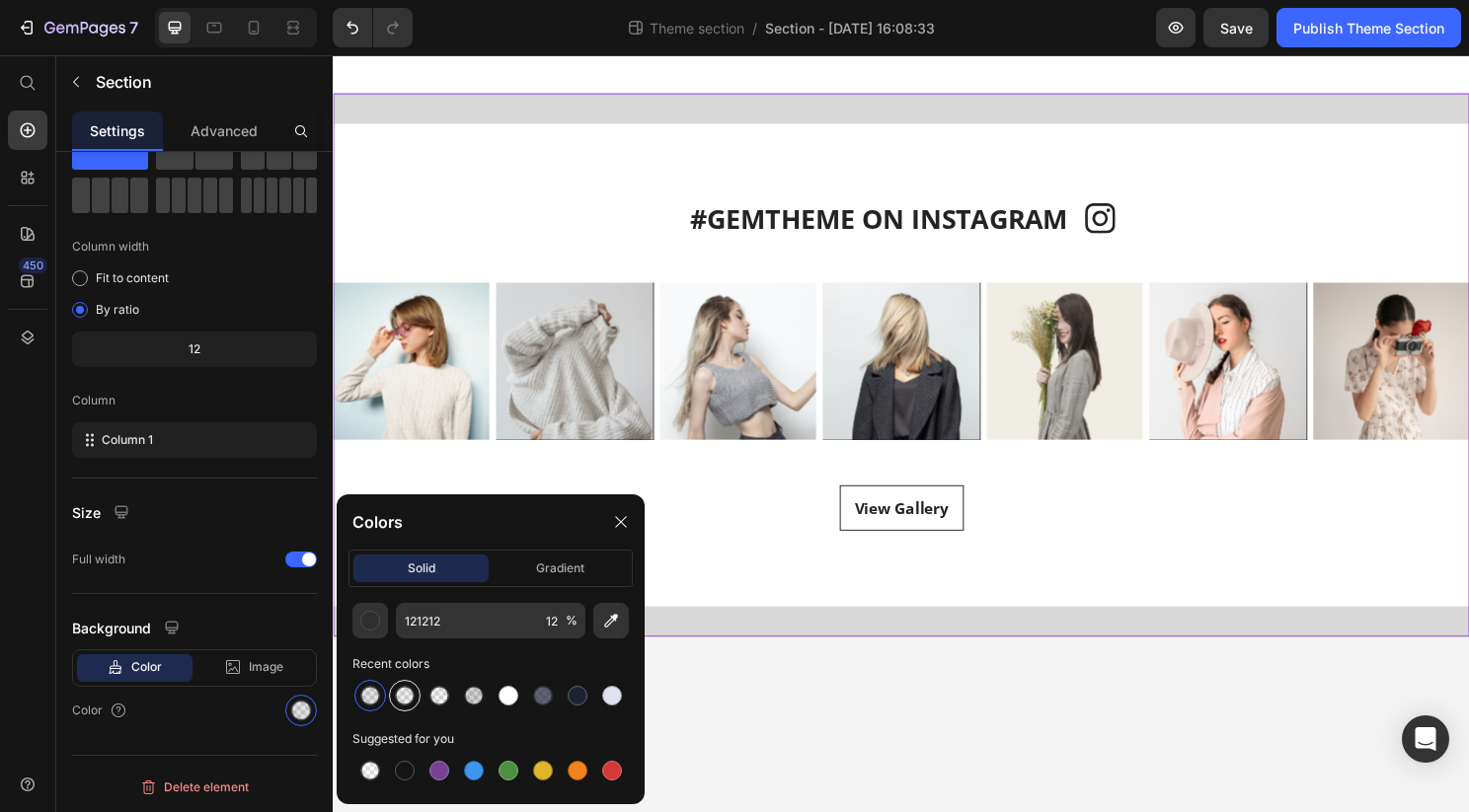 click at bounding box center (405, 696) 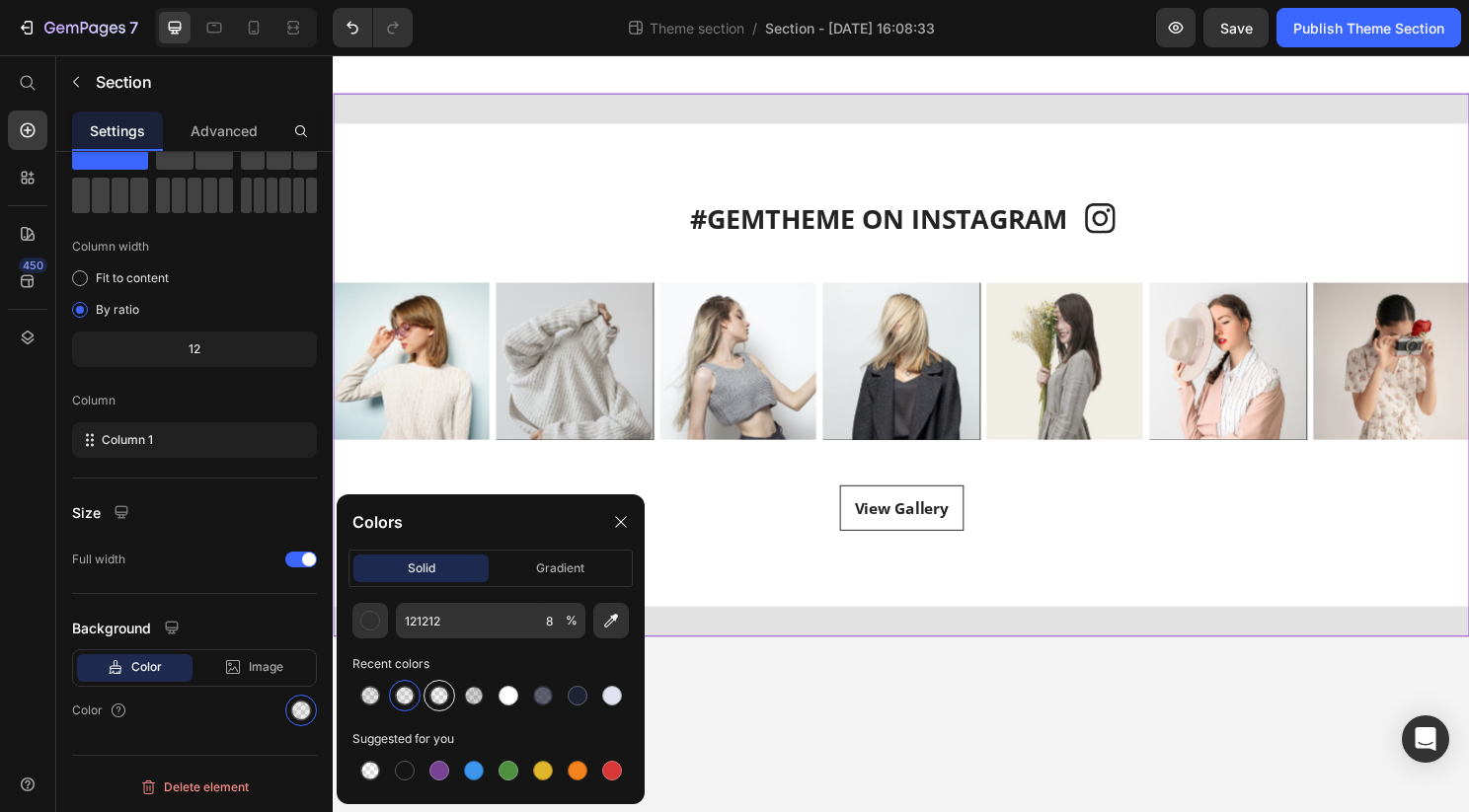 click at bounding box center [439, 696] 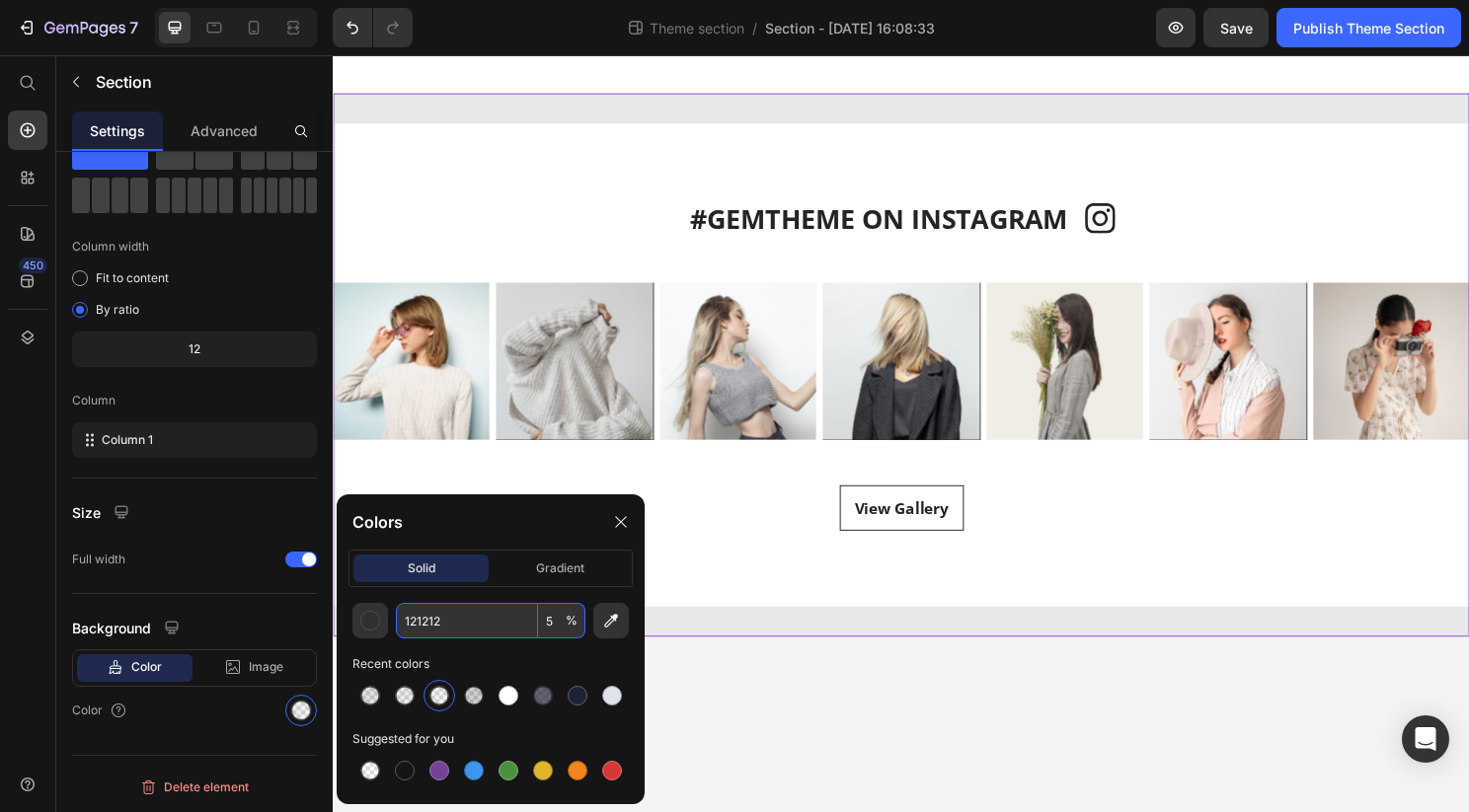 click on "121212" at bounding box center [467, 621] 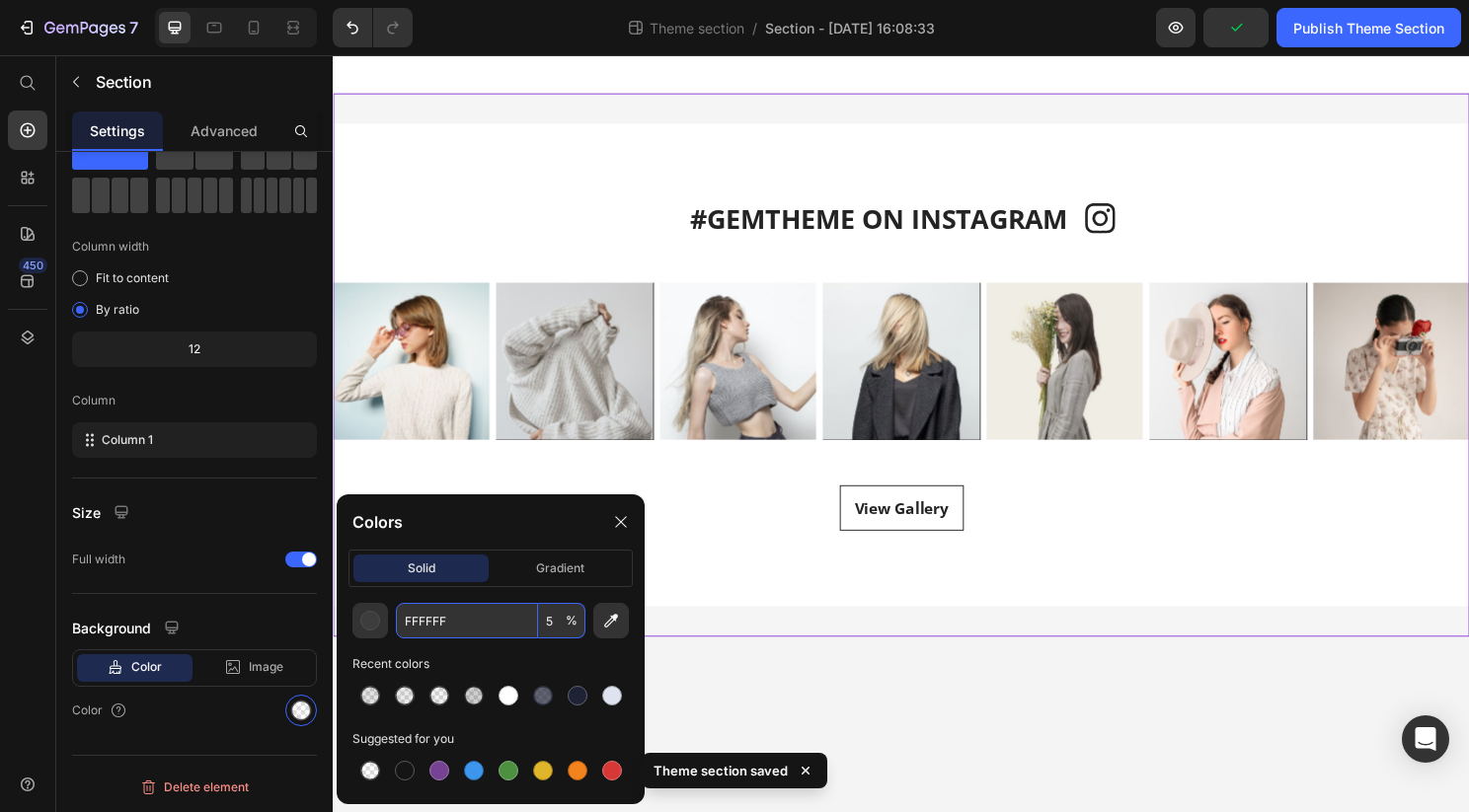 type on "FFFFFF" 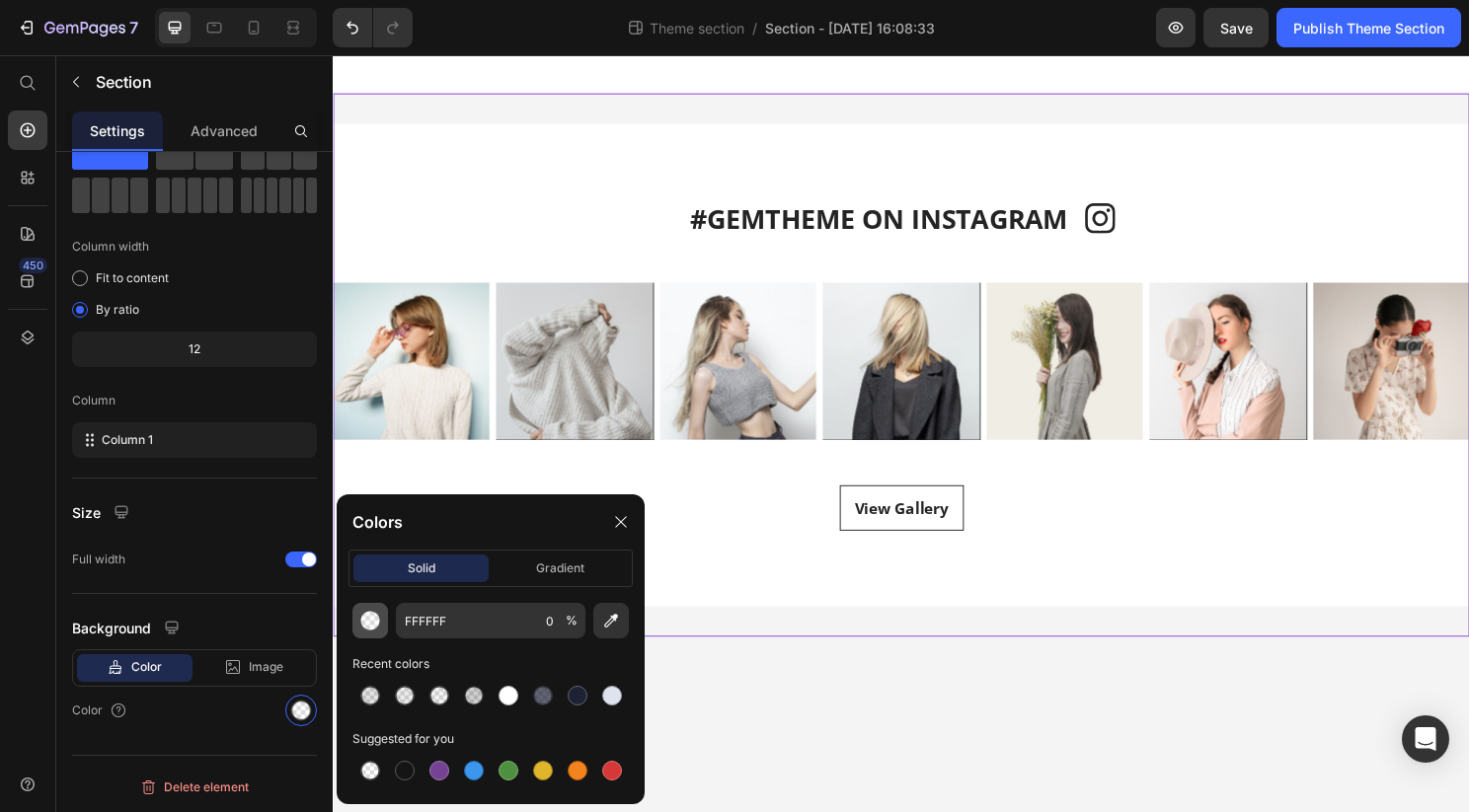 click at bounding box center (370, 621) 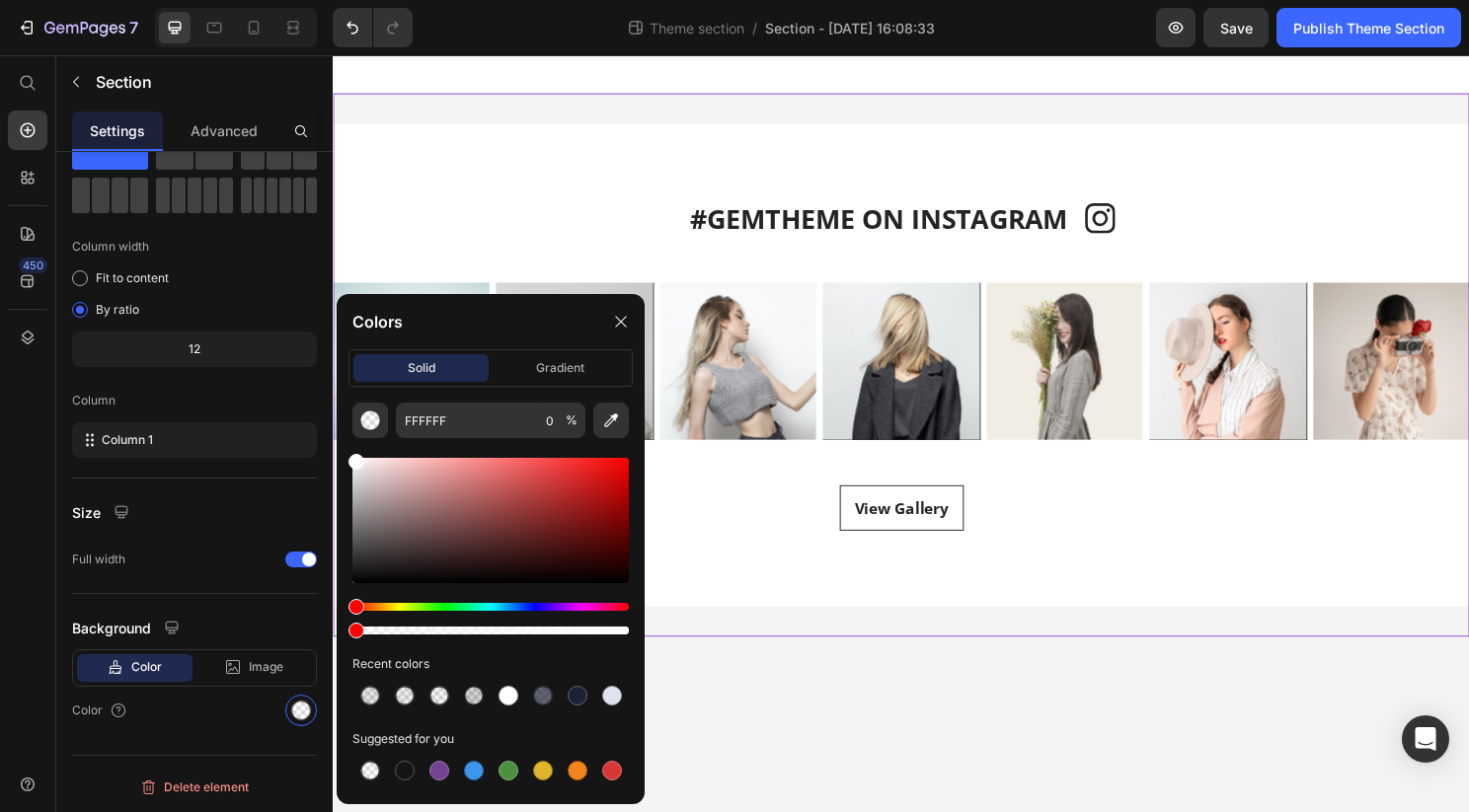 drag, startPoint x: 733, startPoint y: 594, endPoint x: 334, endPoint y: 447, distance: 425.21759 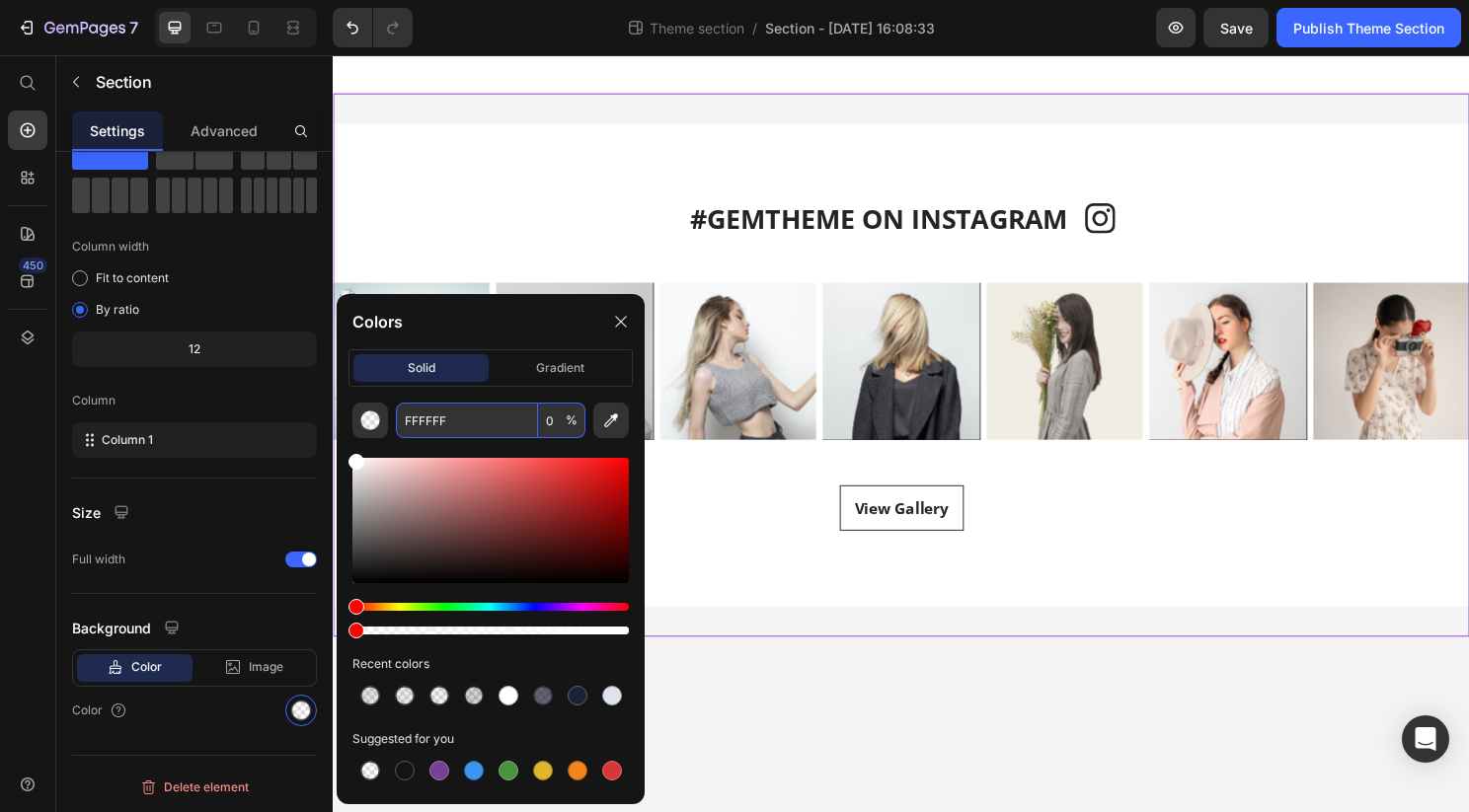 click on "0" at bounding box center [562, 420] 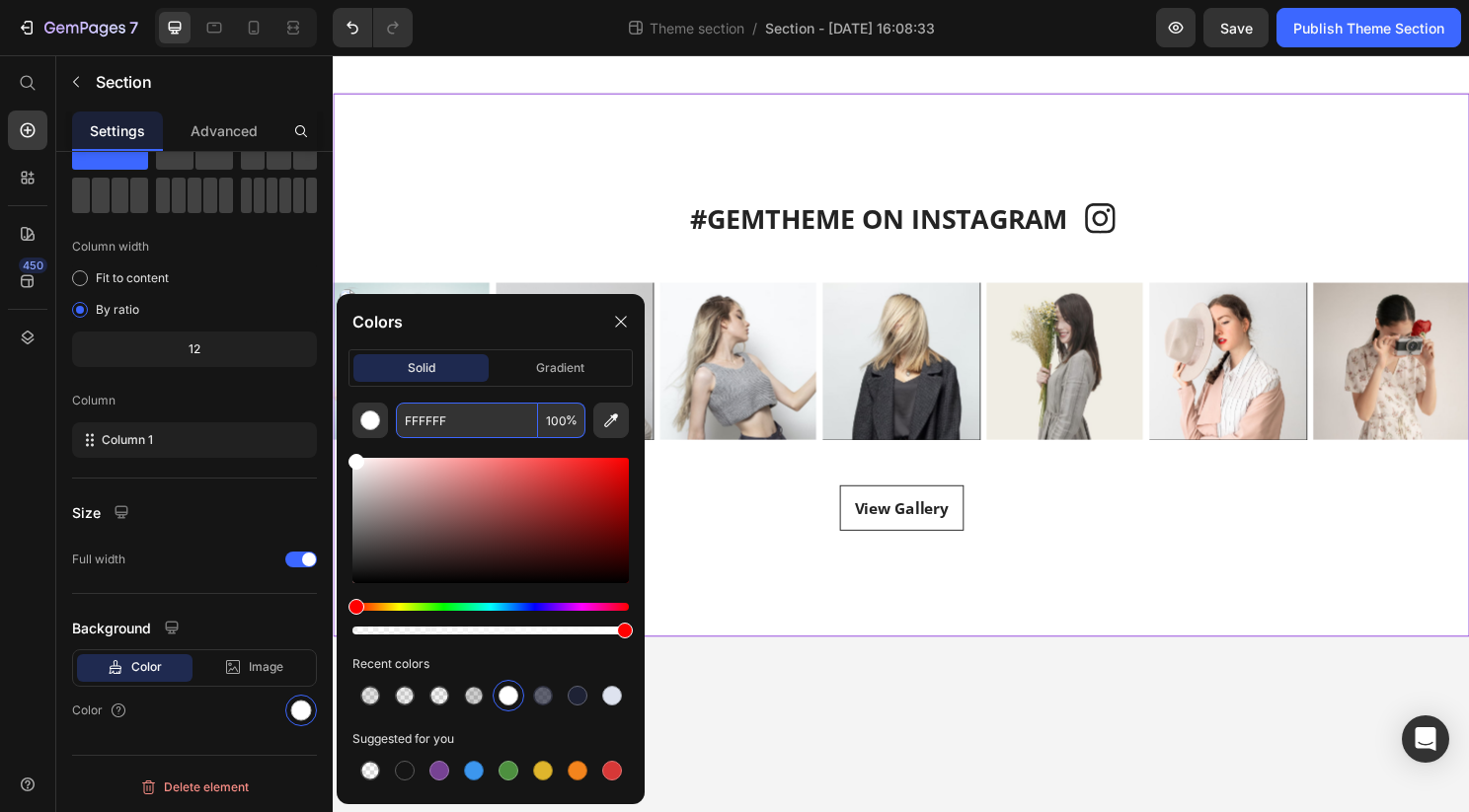 type on "100" 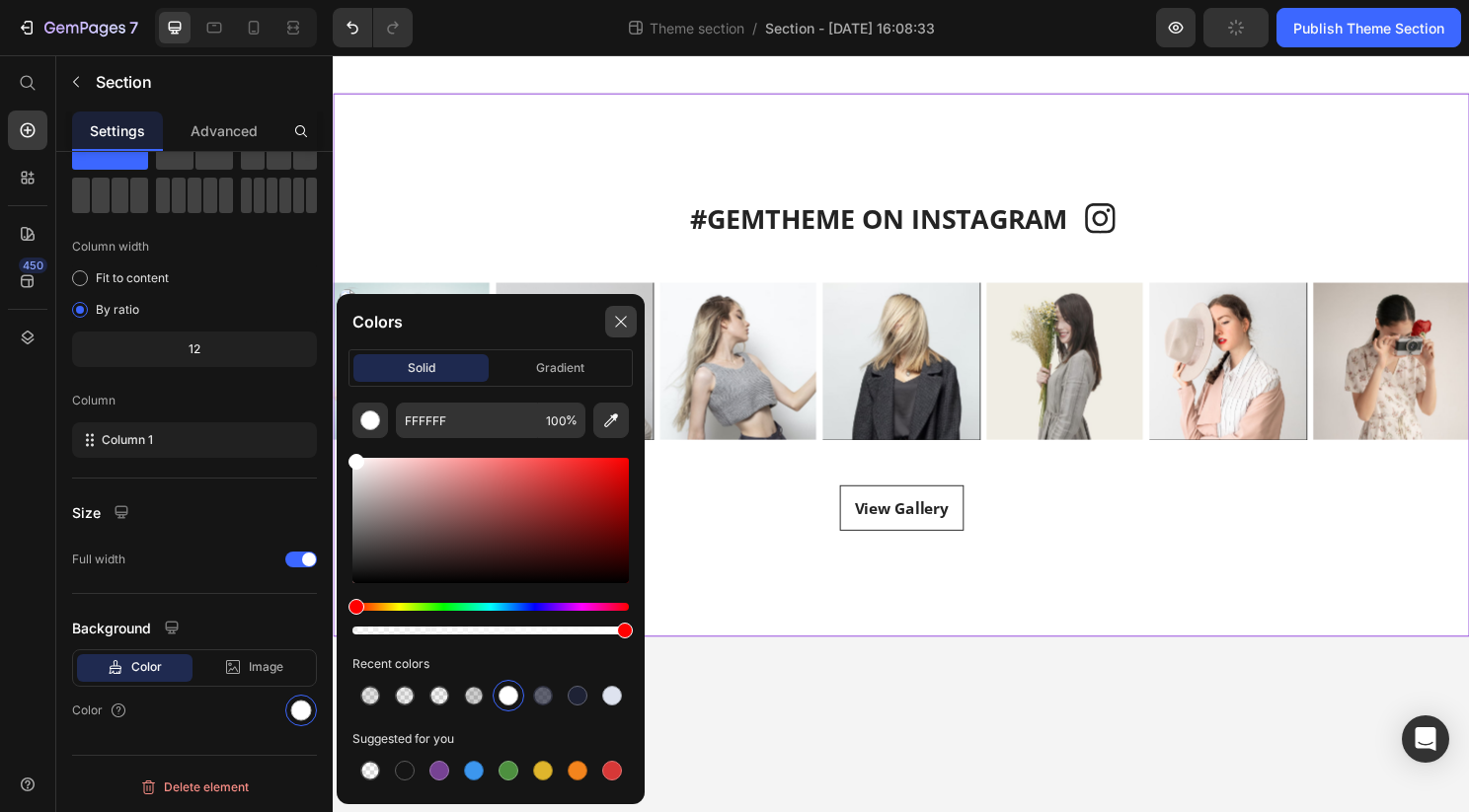 click 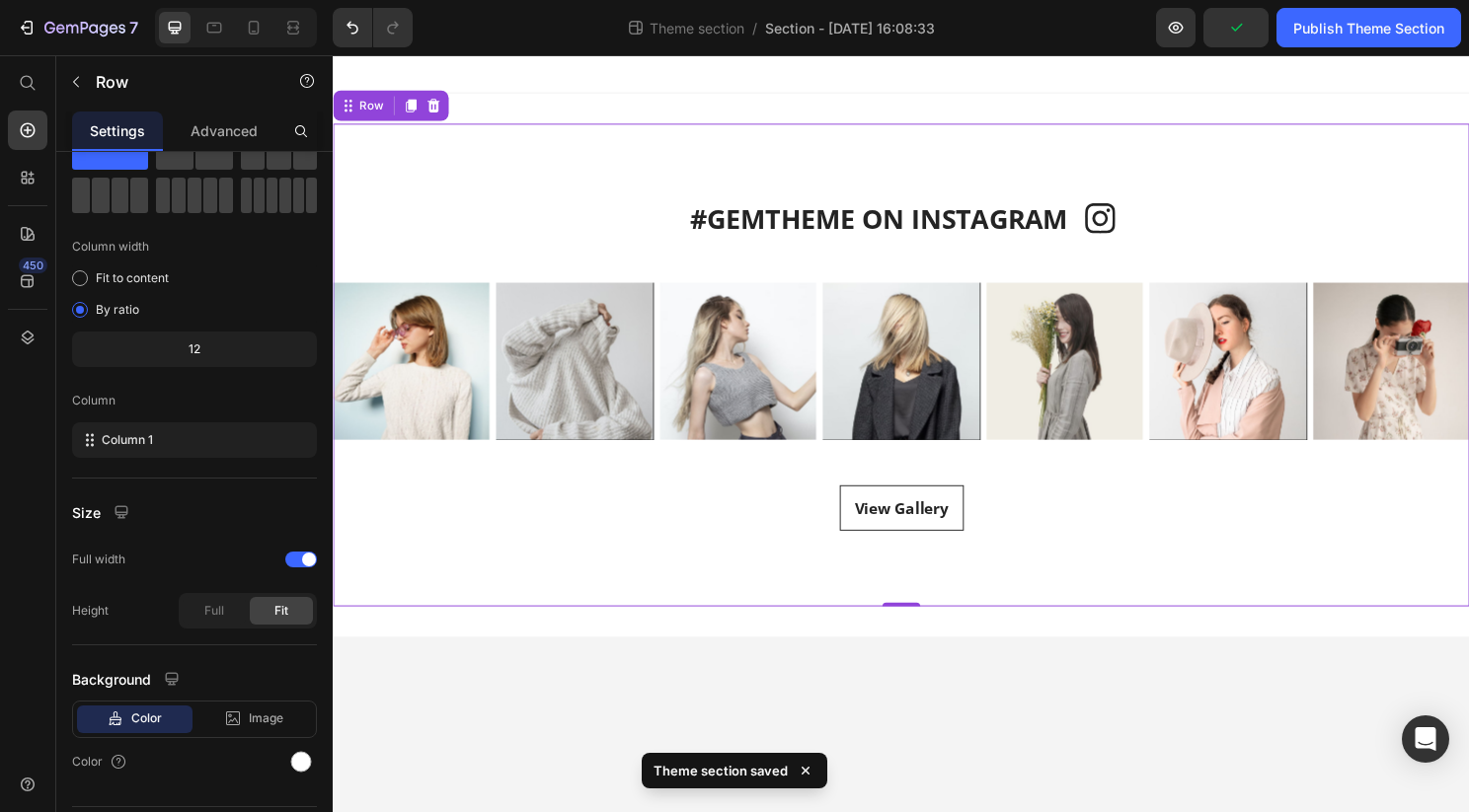 click on "#GEMTHEME ON INSTAGRAM Heading
Icon Row
Icon #GEMTHEME ON INSTAGRAM Heading Row Image Image Image Image Image Image Image Carousel Row View Gallery Button Row   0" at bounding box center (925, 378) 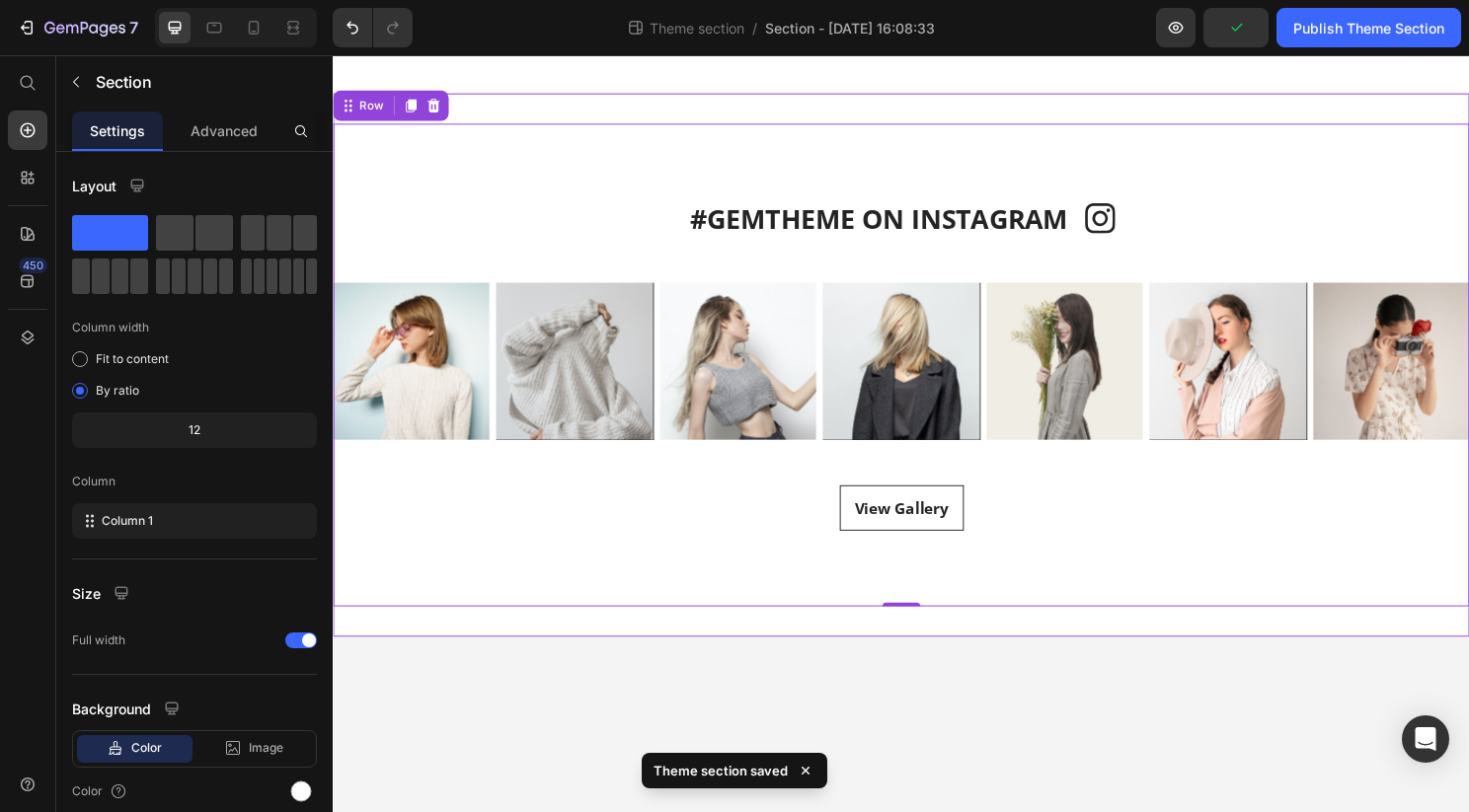click on "#GEMTHEME ON INSTAGRAM Heading
Icon Row
Icon #GEMTHEME ON INSTAGRAM Heading Row Image Image Image Image Image Image Image Carousel Row View Gallery Button Row   0" at bounding box center [925, 378] 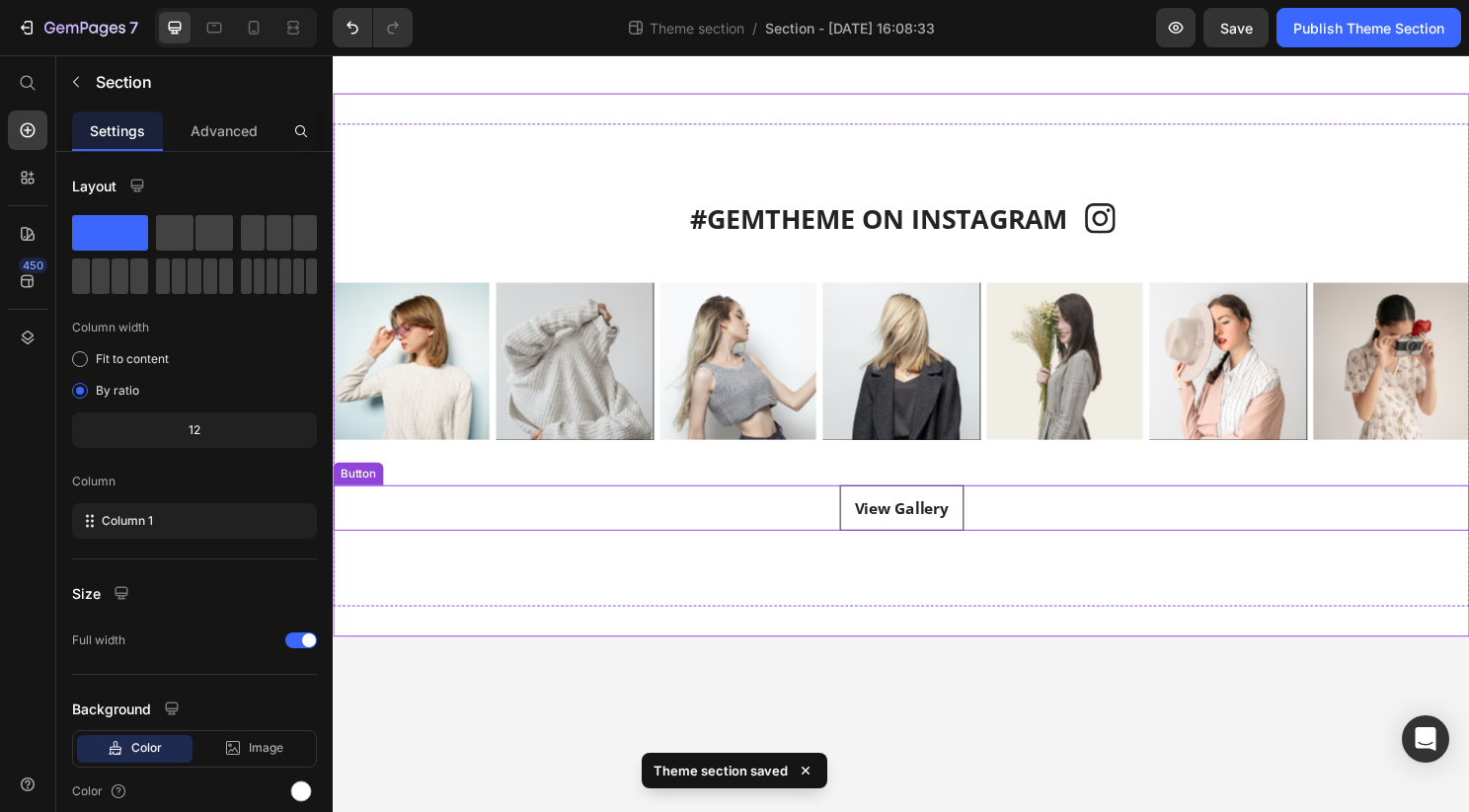 click on "View Gallery Button" at bounding box center (925, 527) 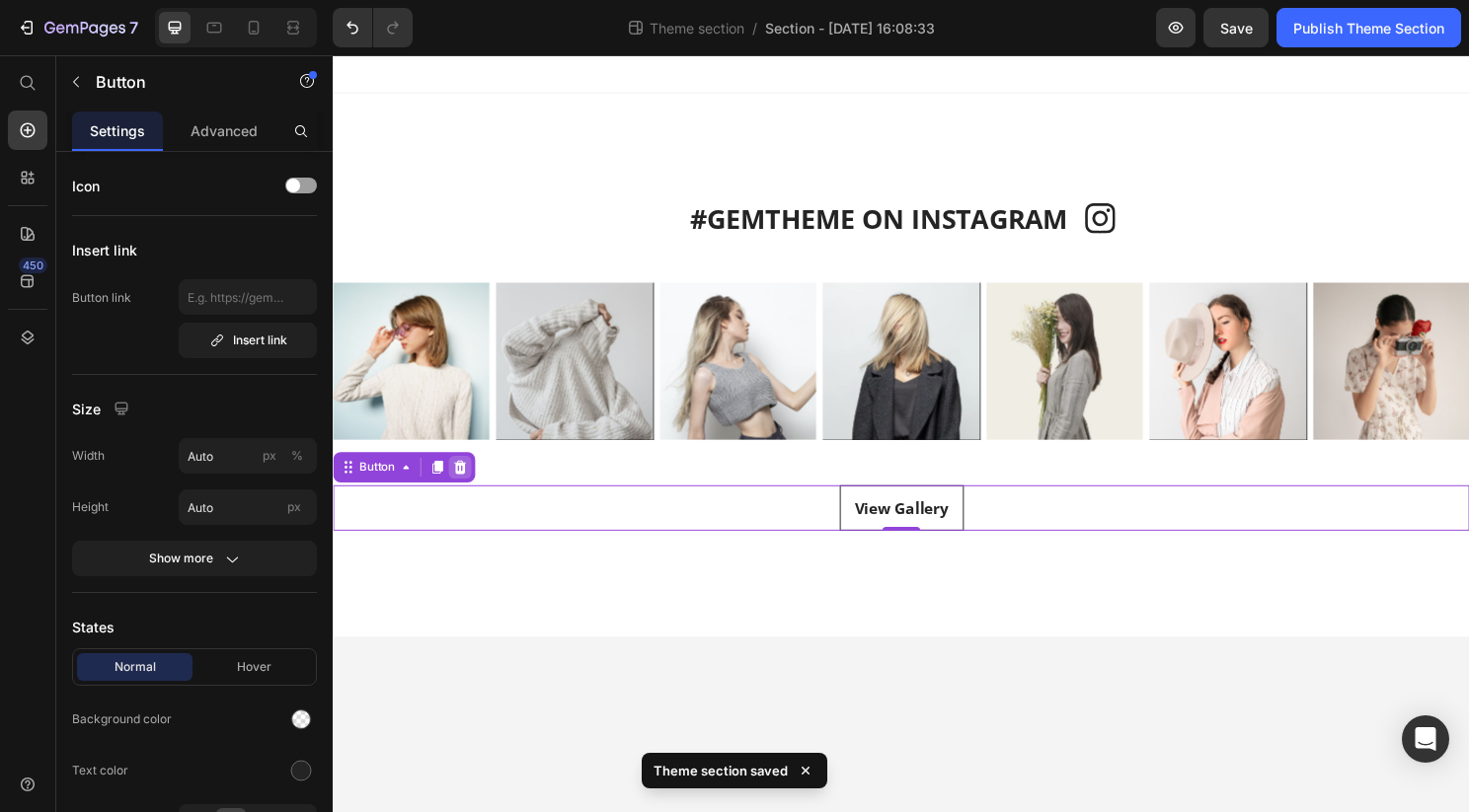 click 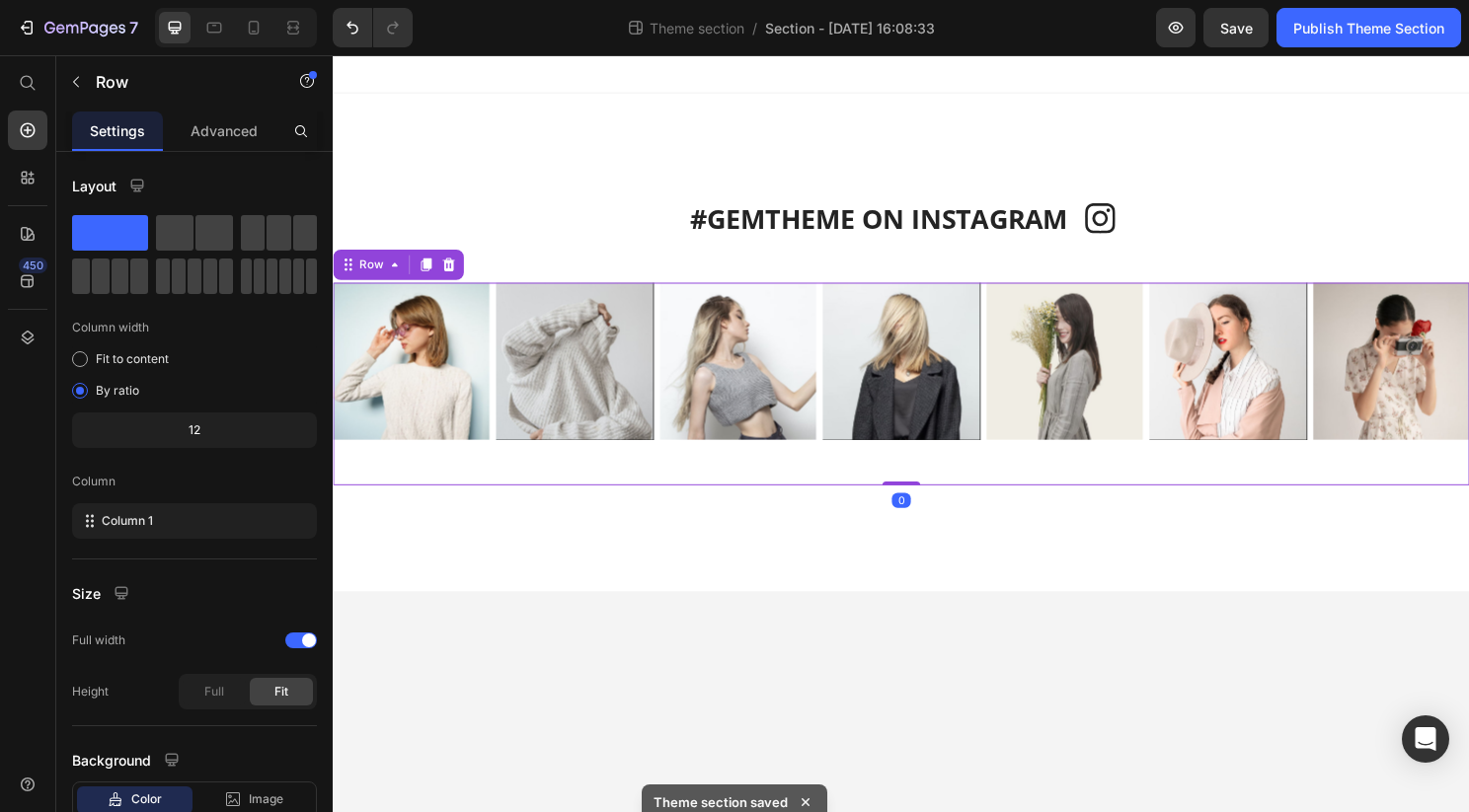 click on "Image Image Image Image Image Image Image Carousel" at bounding box center [925, 397] 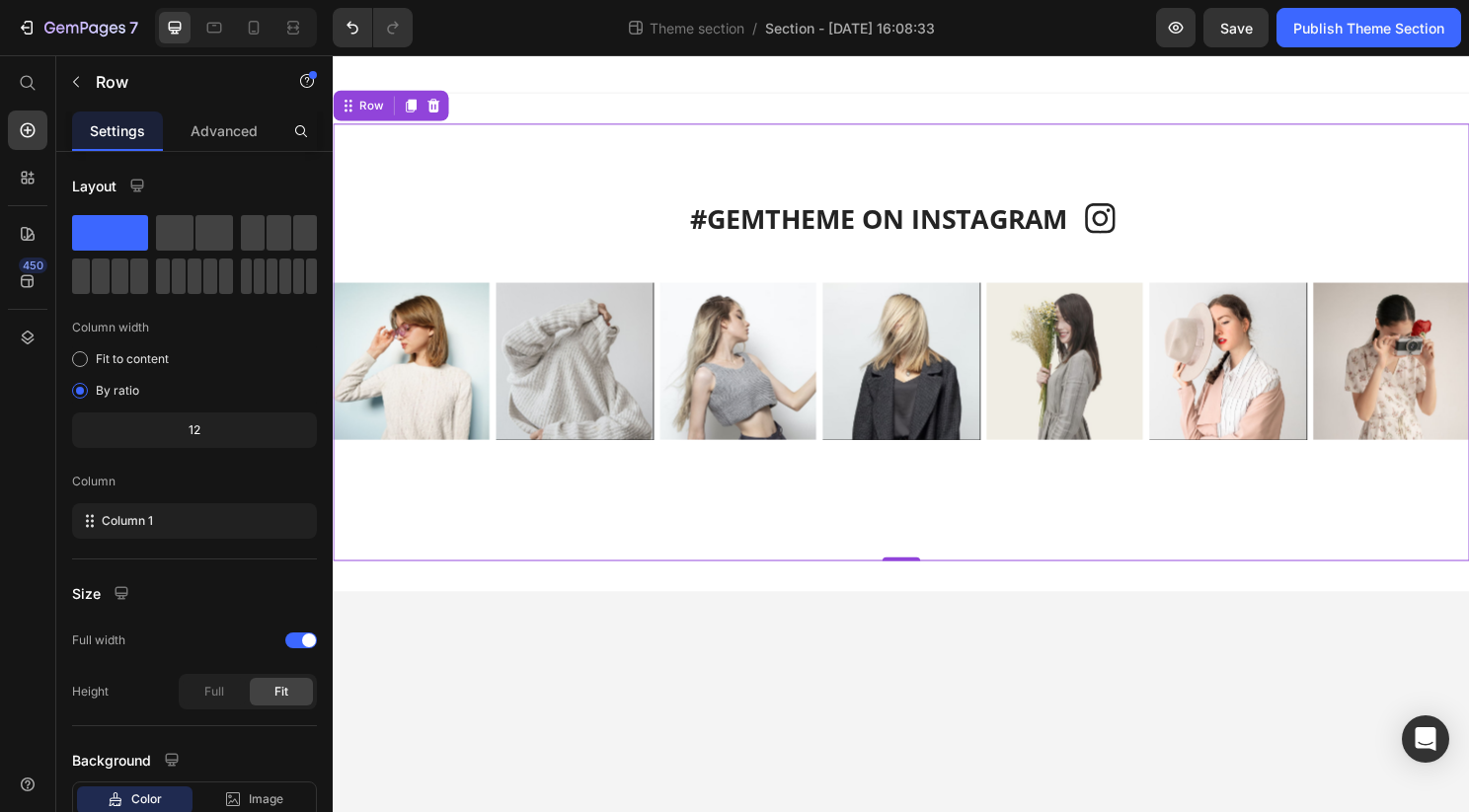 click on "#GEMTHEME ON INSTAGRAM Heading
Icon Row
Icon #GEMTHEME ON INSTAGRAM Heading Row Image Image Image Image Image Image Image Carousel Row Row   0" at bounding box center [925, 354] 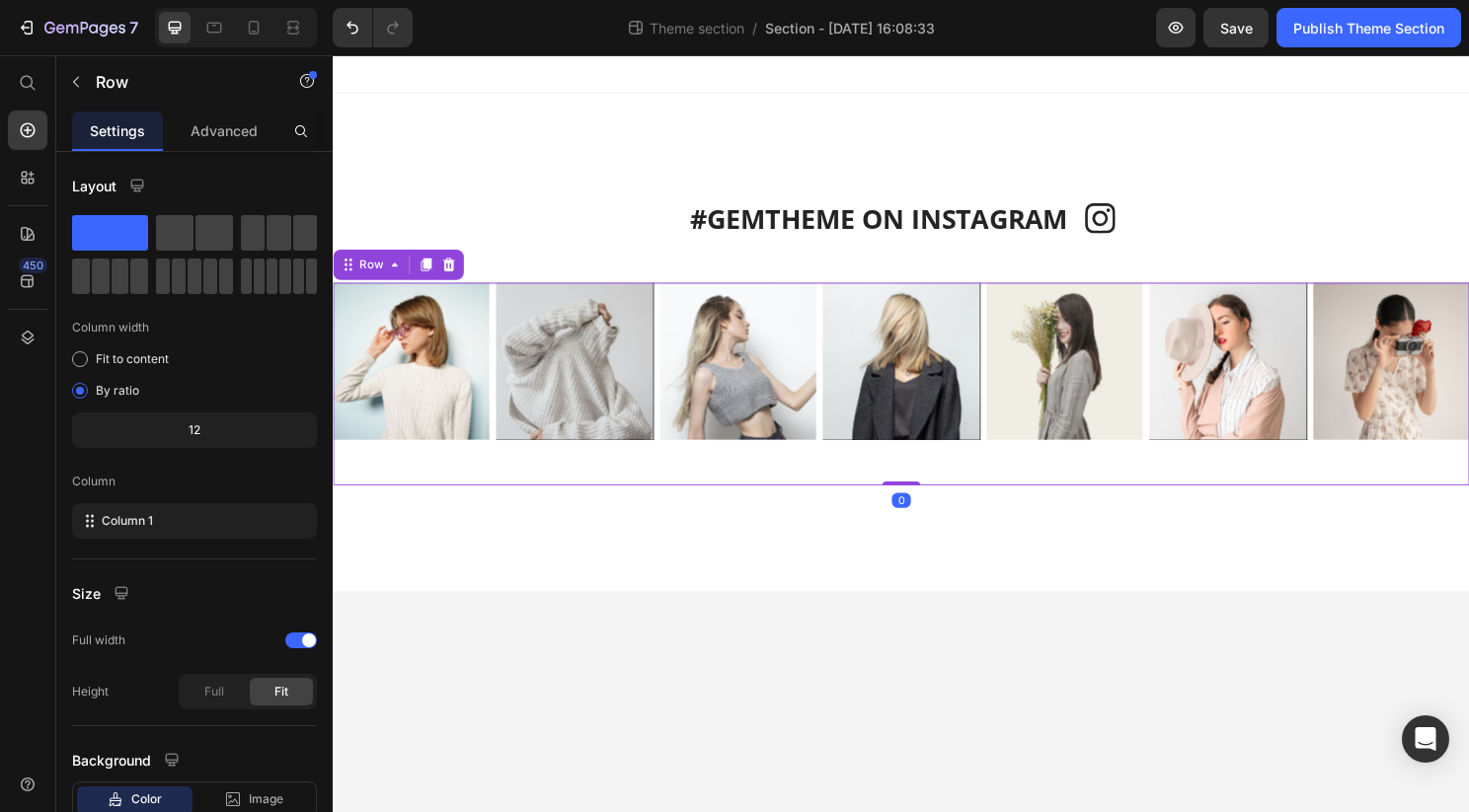 click on "Image Image Image Image Image Image Image Carousel" at bounding box center (925, 397) 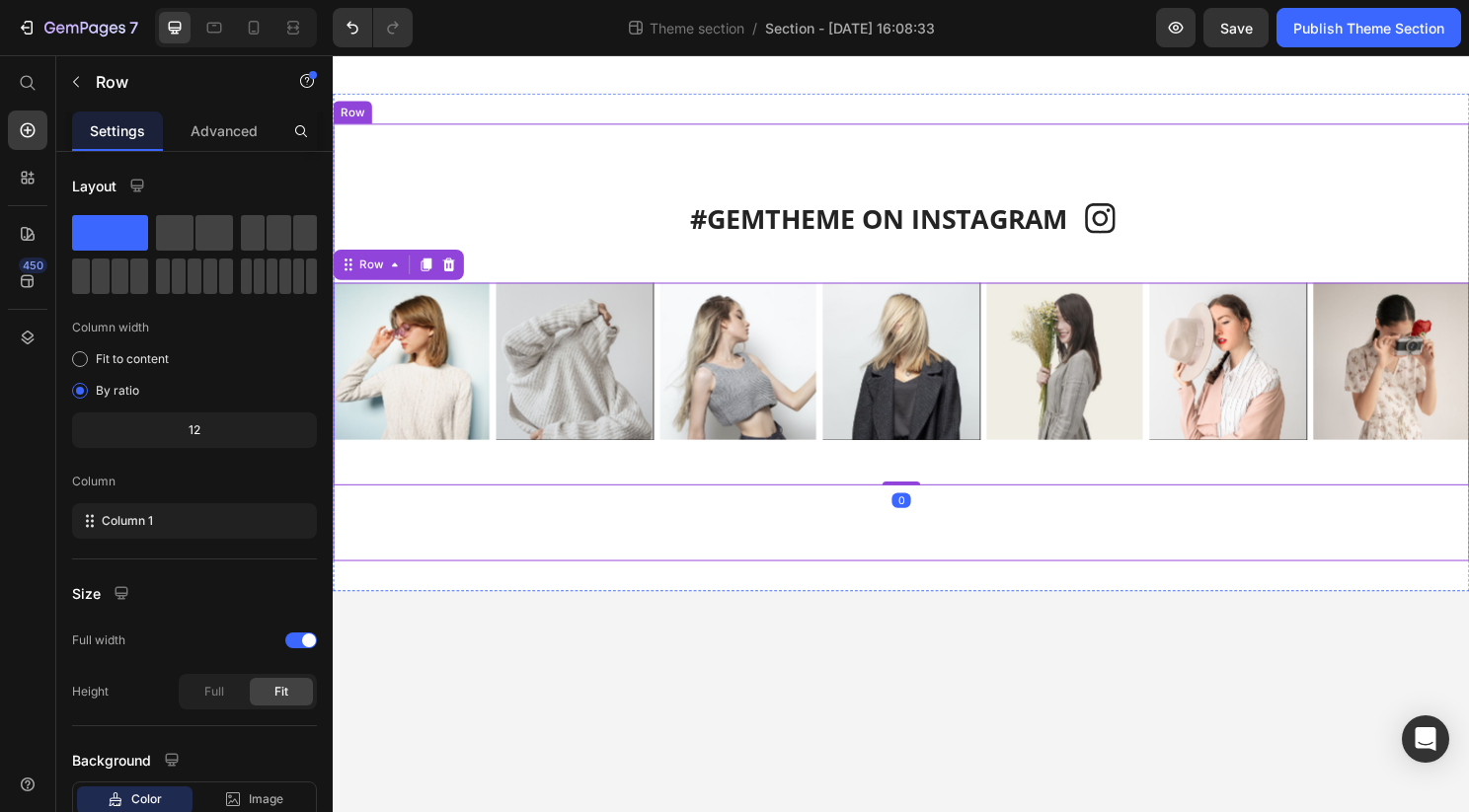 click on "#GEMTHEME ON INSTAGRAM Heading
Icon Row
Icon #GEMTHEME ON INSTAGRAM Heading Row Image Image Image Image Image Image Image Carousel Row   0 Row" at bounding box center (925, 354) 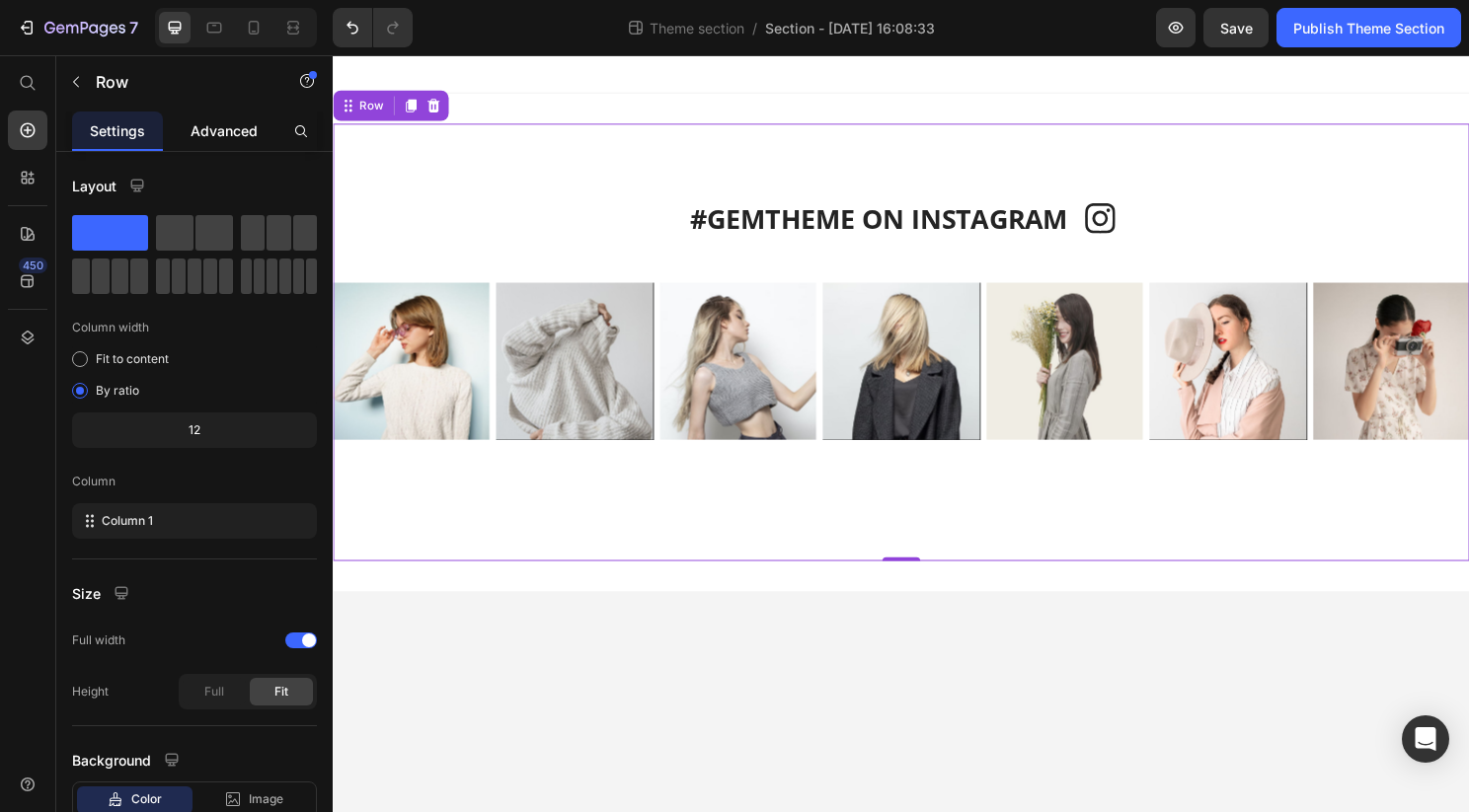 click on "Advanced" at bounding box center (224, 130) 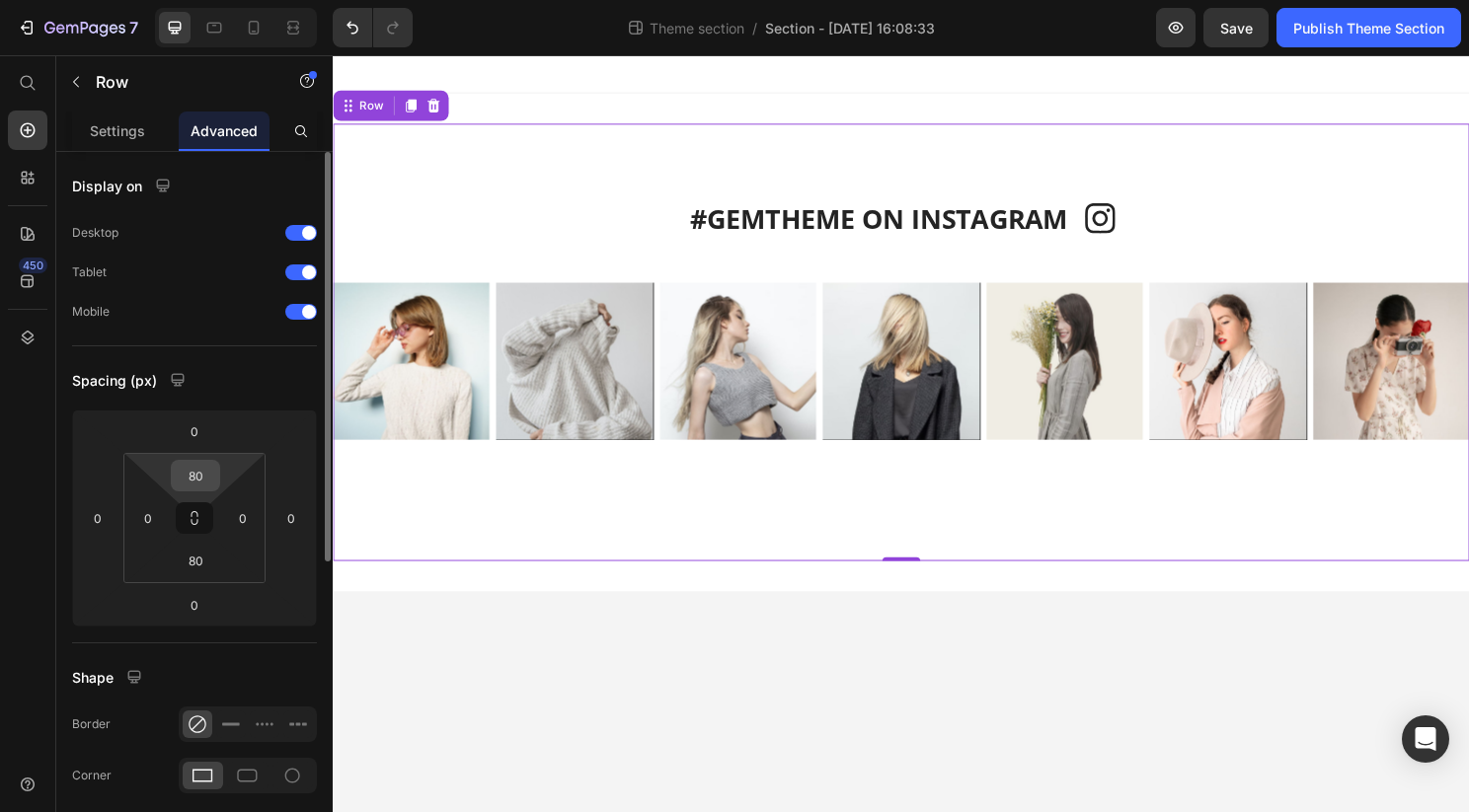 click on "80" at bounding box center [195, 476] 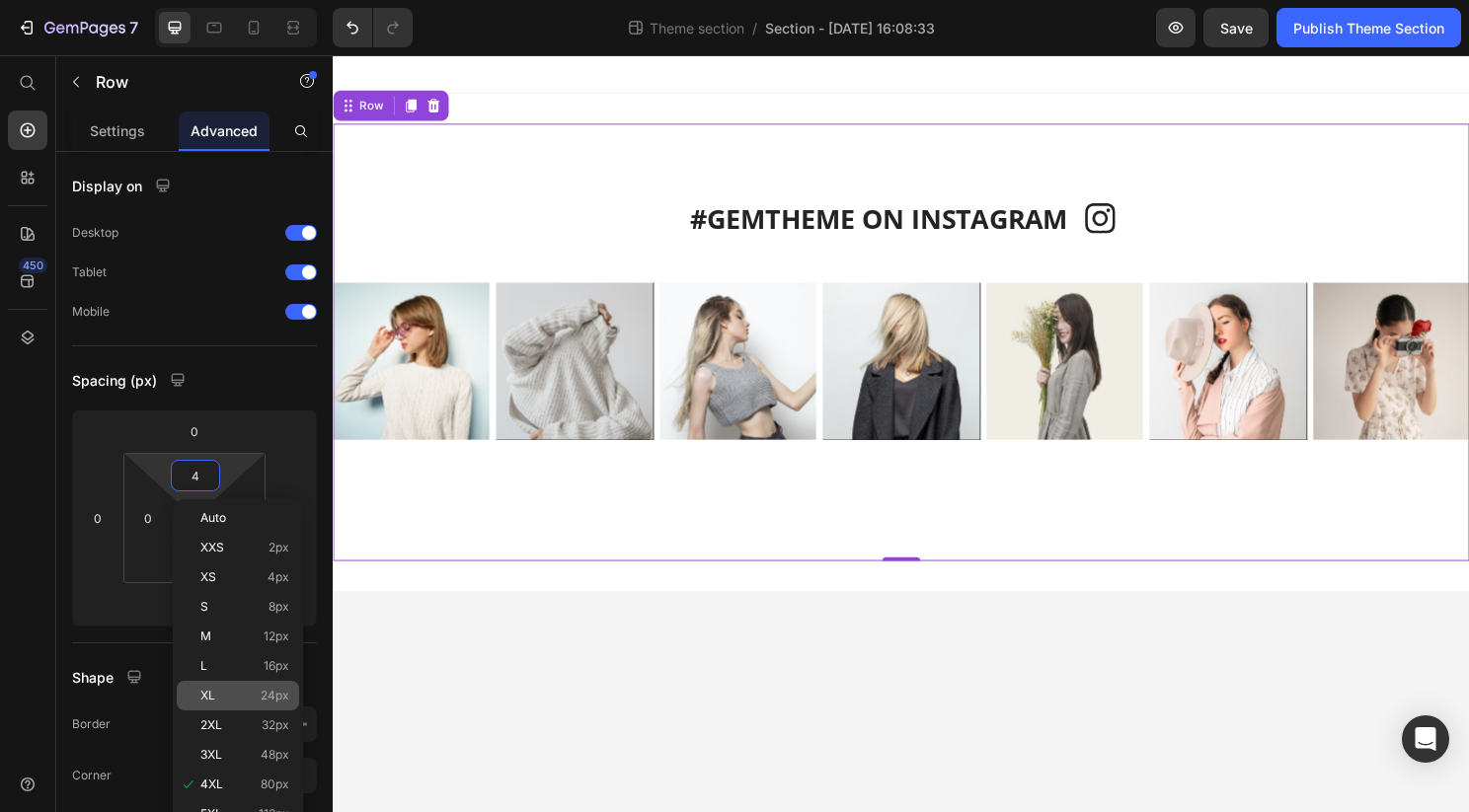 click on "XL 24px" 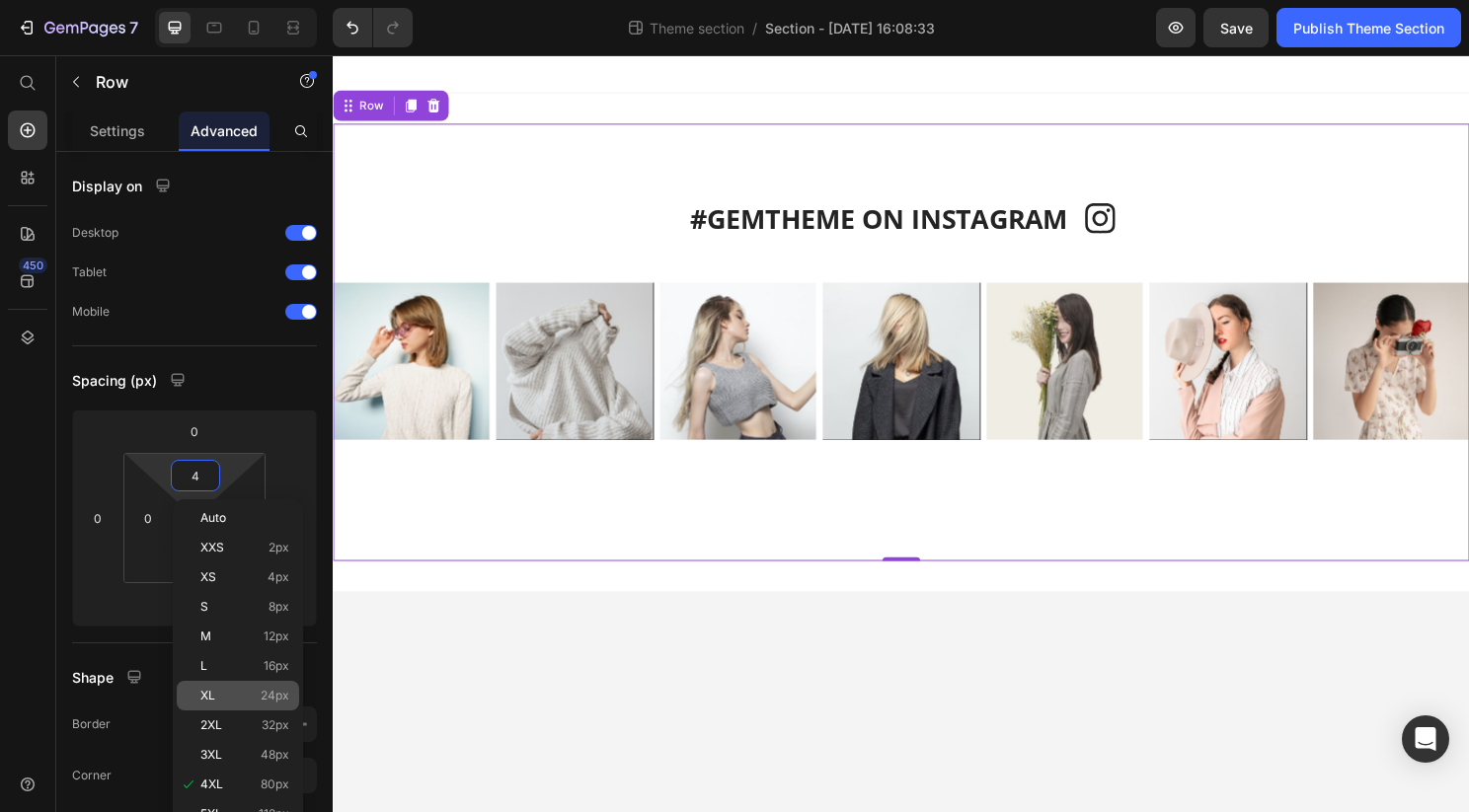 type on "24" 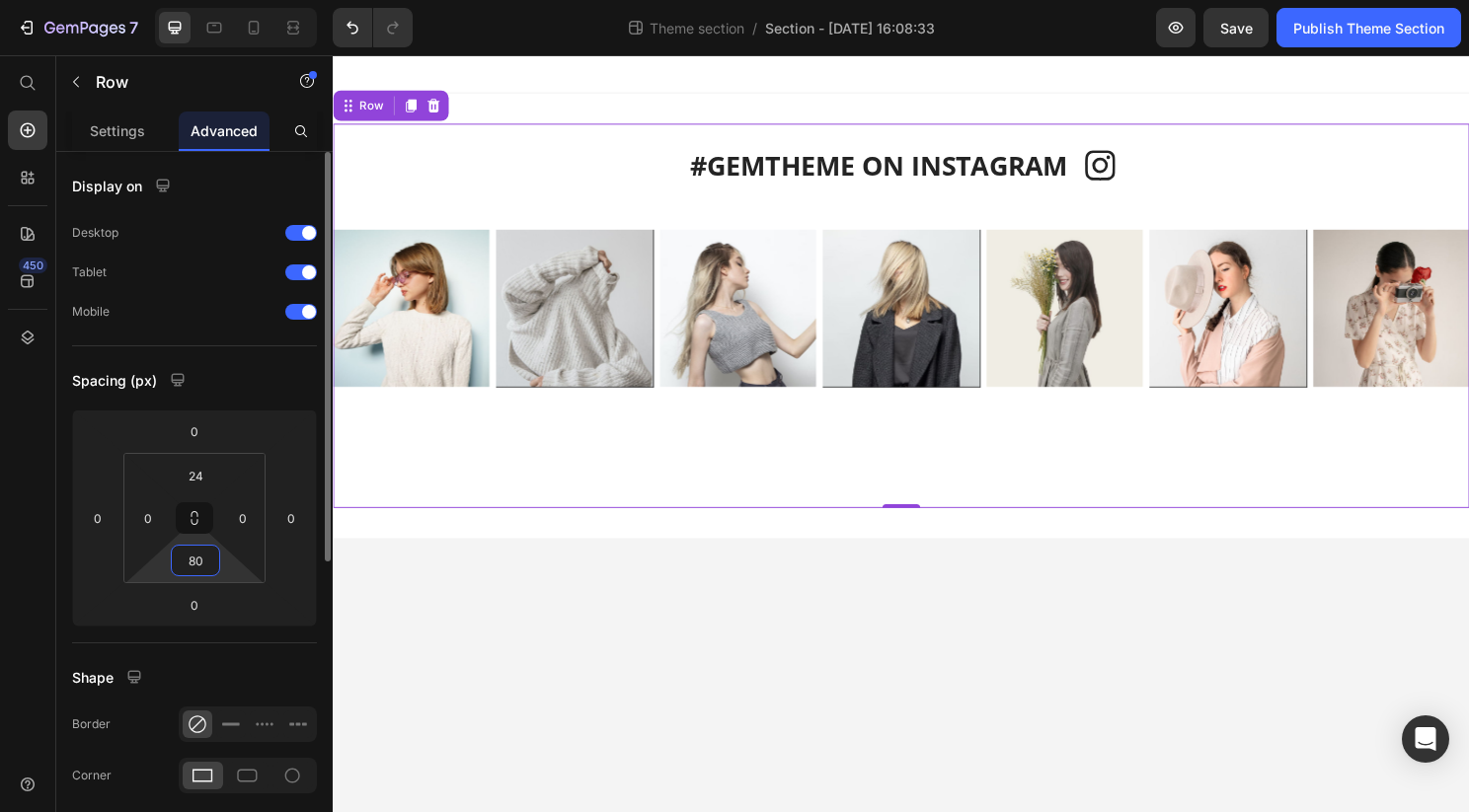 click on "80" at bounding box center (195, 560) 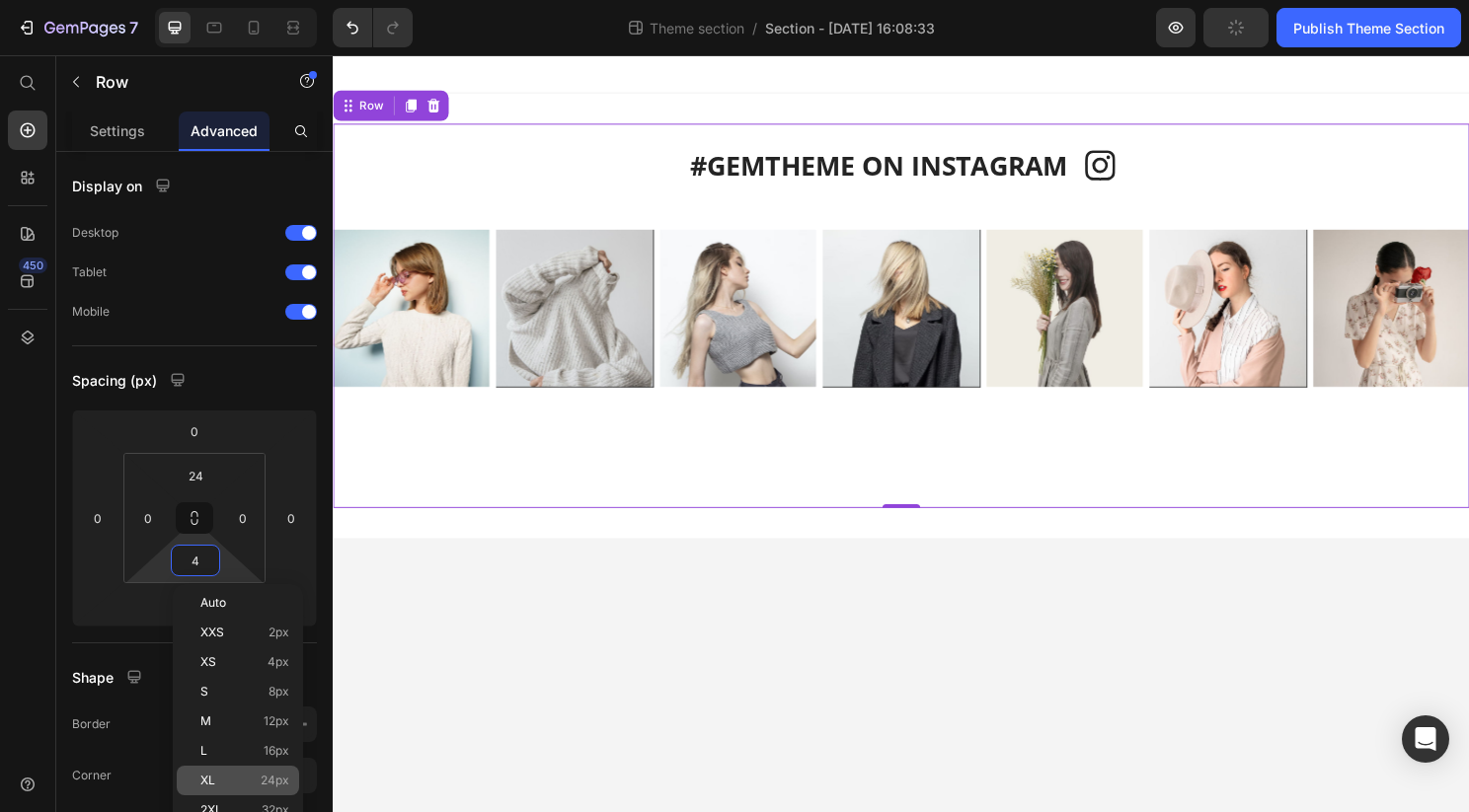 click on "XL 24px" 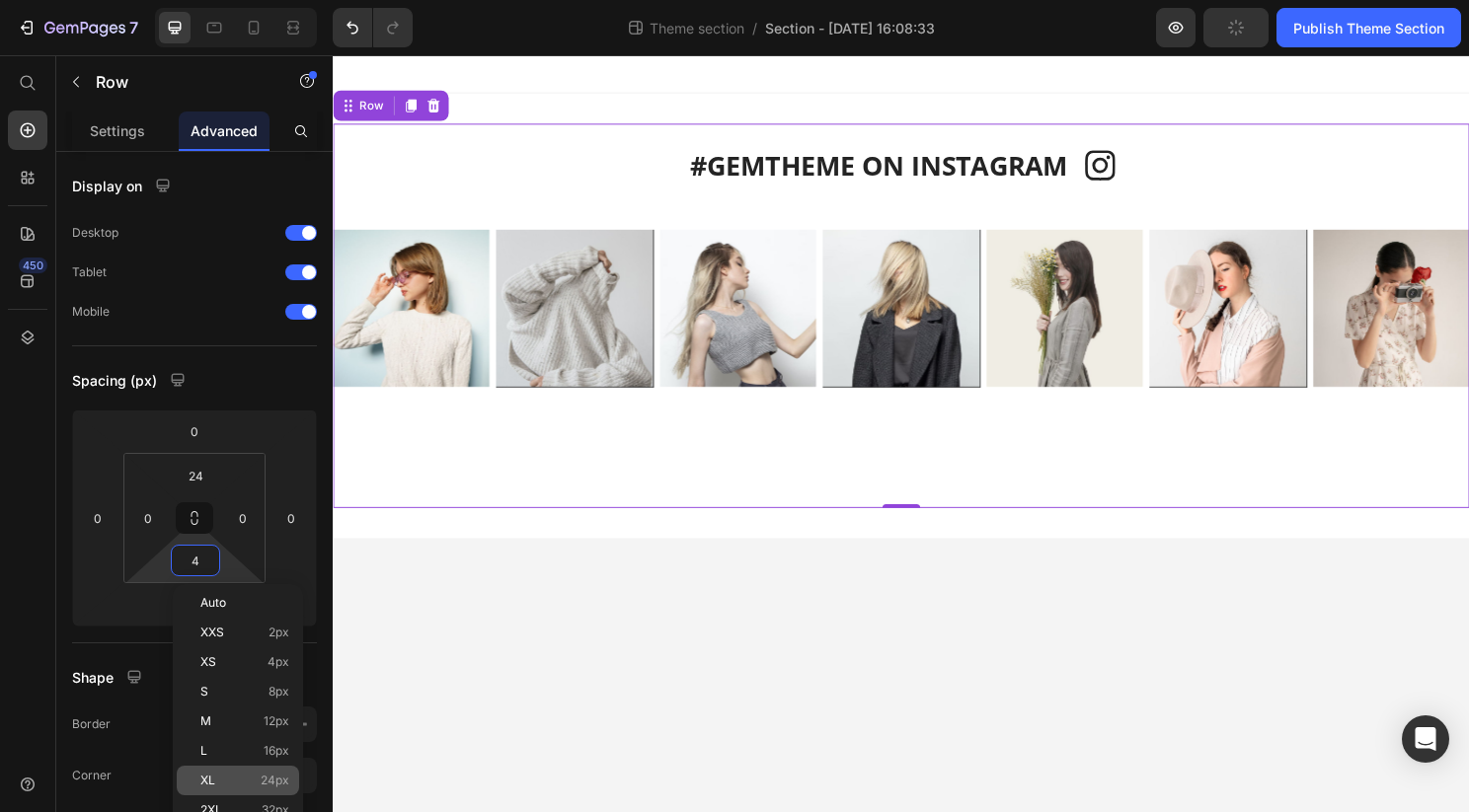 type on "24" 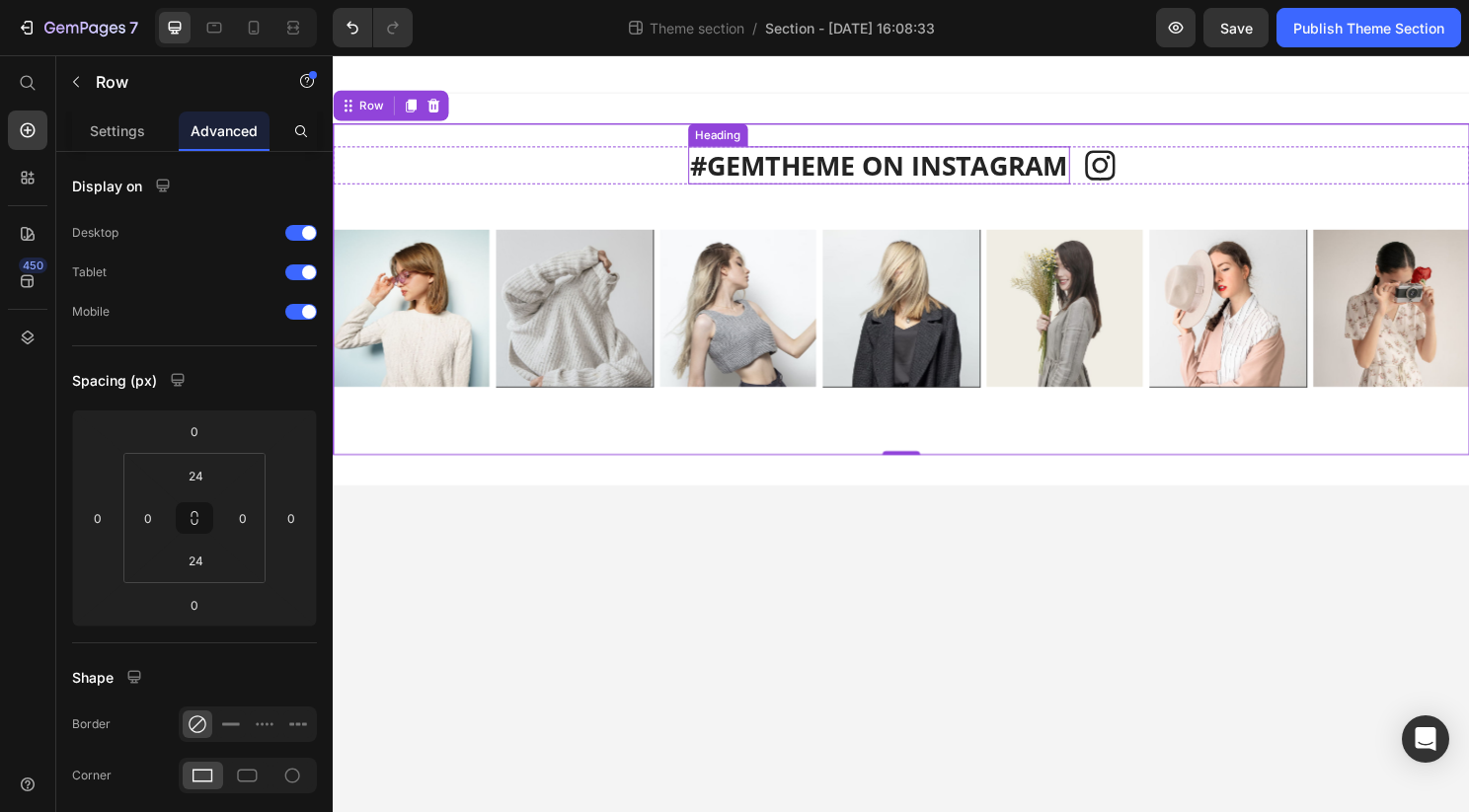 click on "#GEMTHEME ON INSTAGRAM" at bounding box center (901, 170) 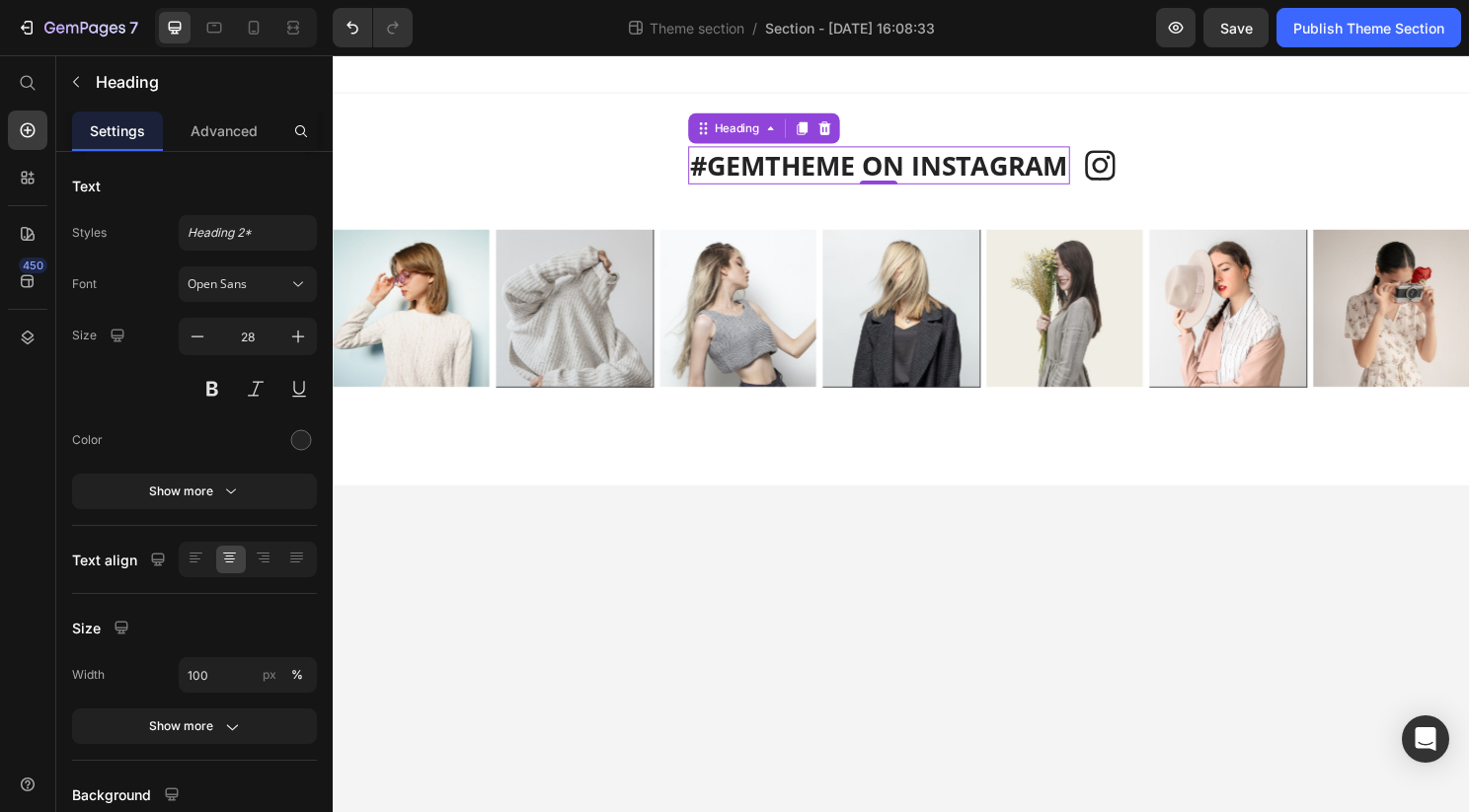 click on "#GEMTHEME ON INSTAGRAM" at bounding box center (901, 170) 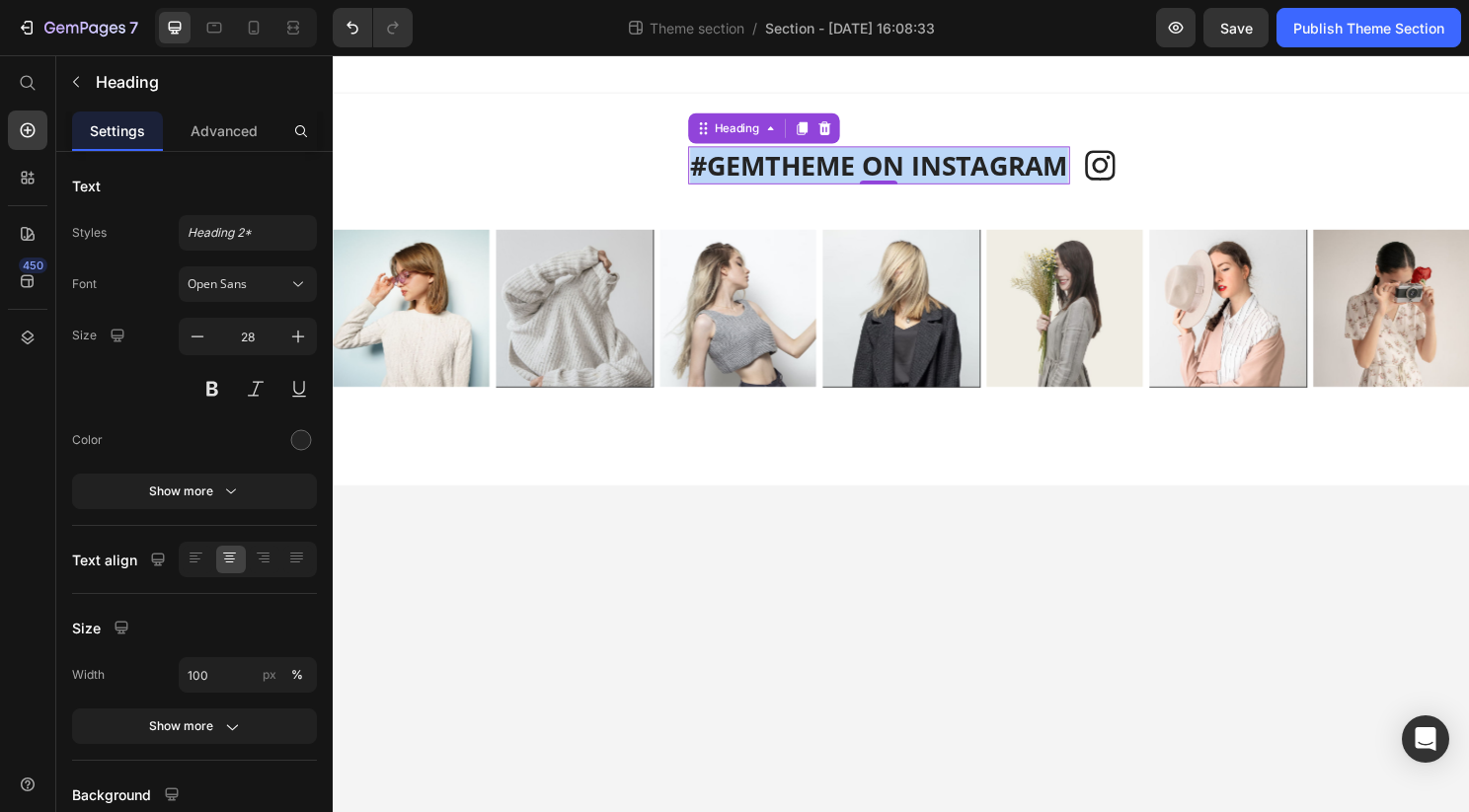 click on "#GEMTHEME ON INSTAGRAM" at bounding box center [901, 170] 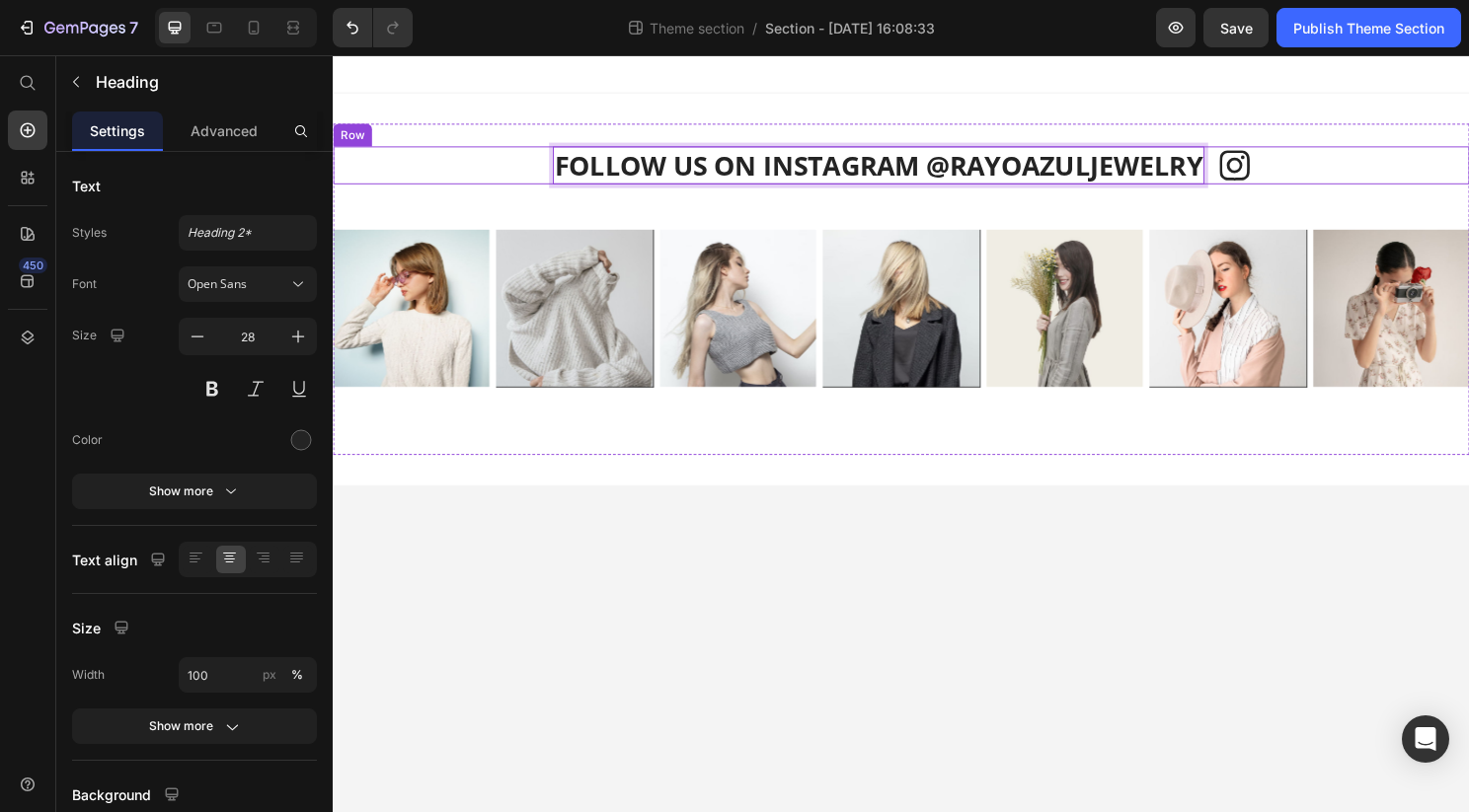 click 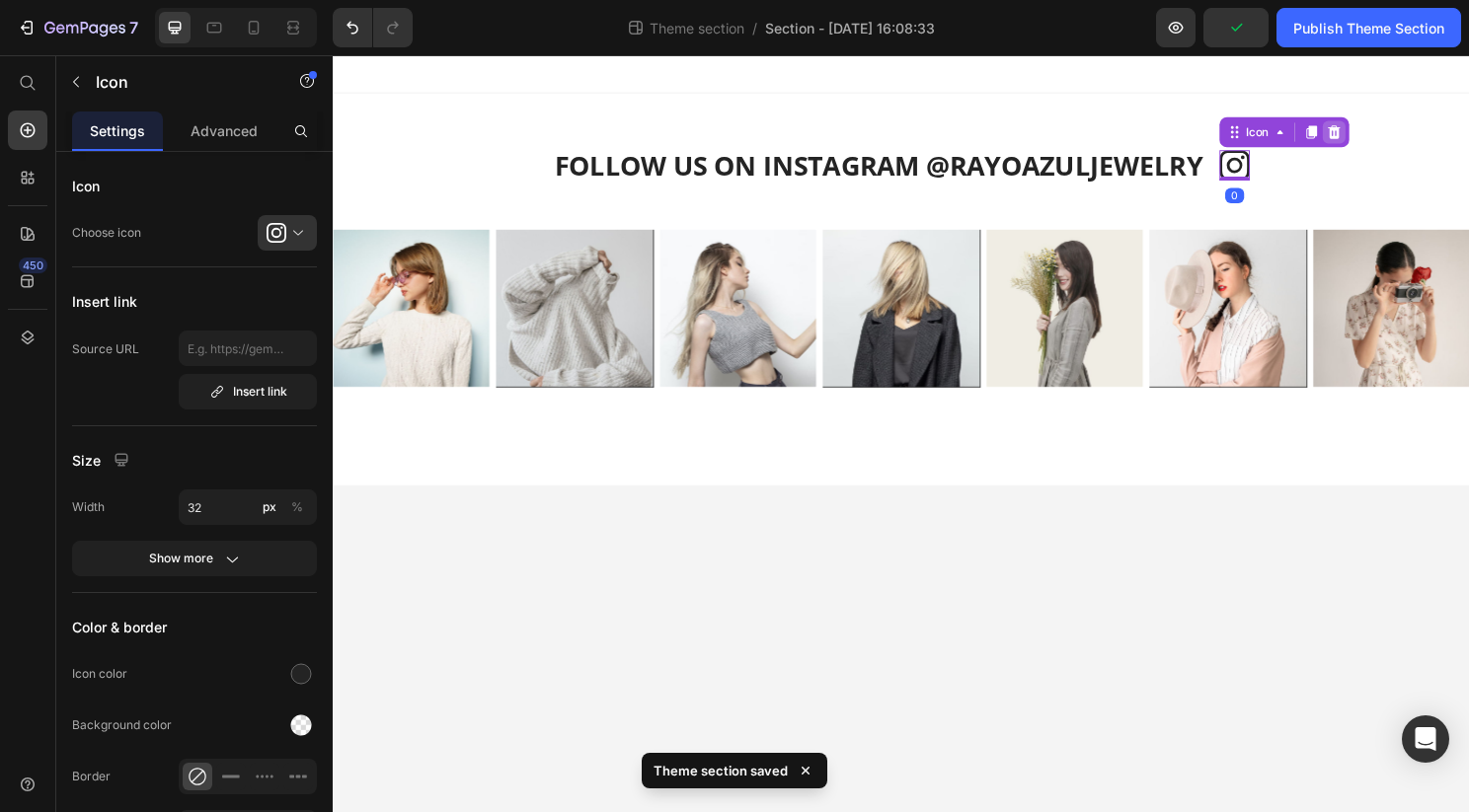 click 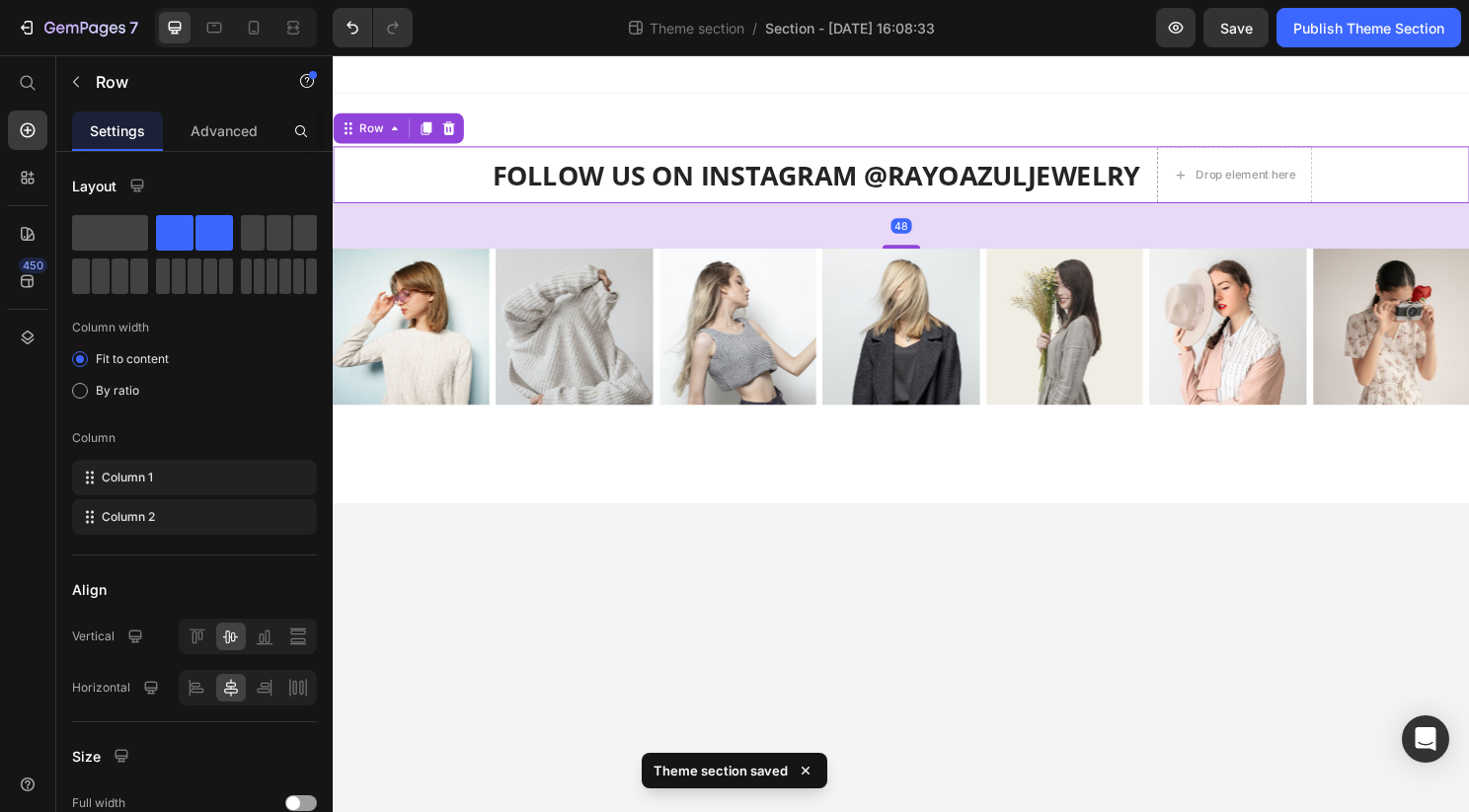 click on "FOLLOW US ON INSTAGRAM @RAYOAZULJEWELRY Heading" at bounding box center (836, 180) 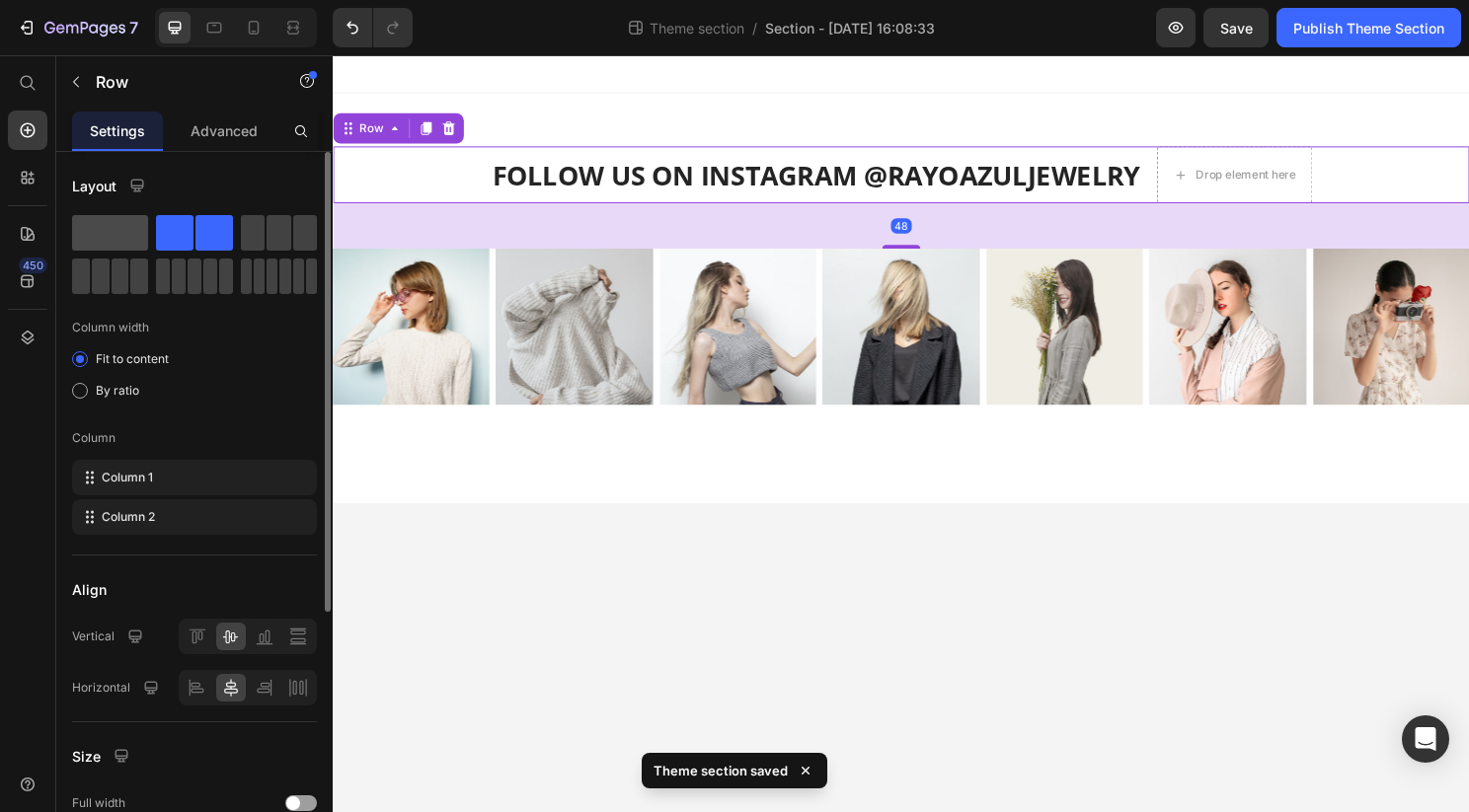 click 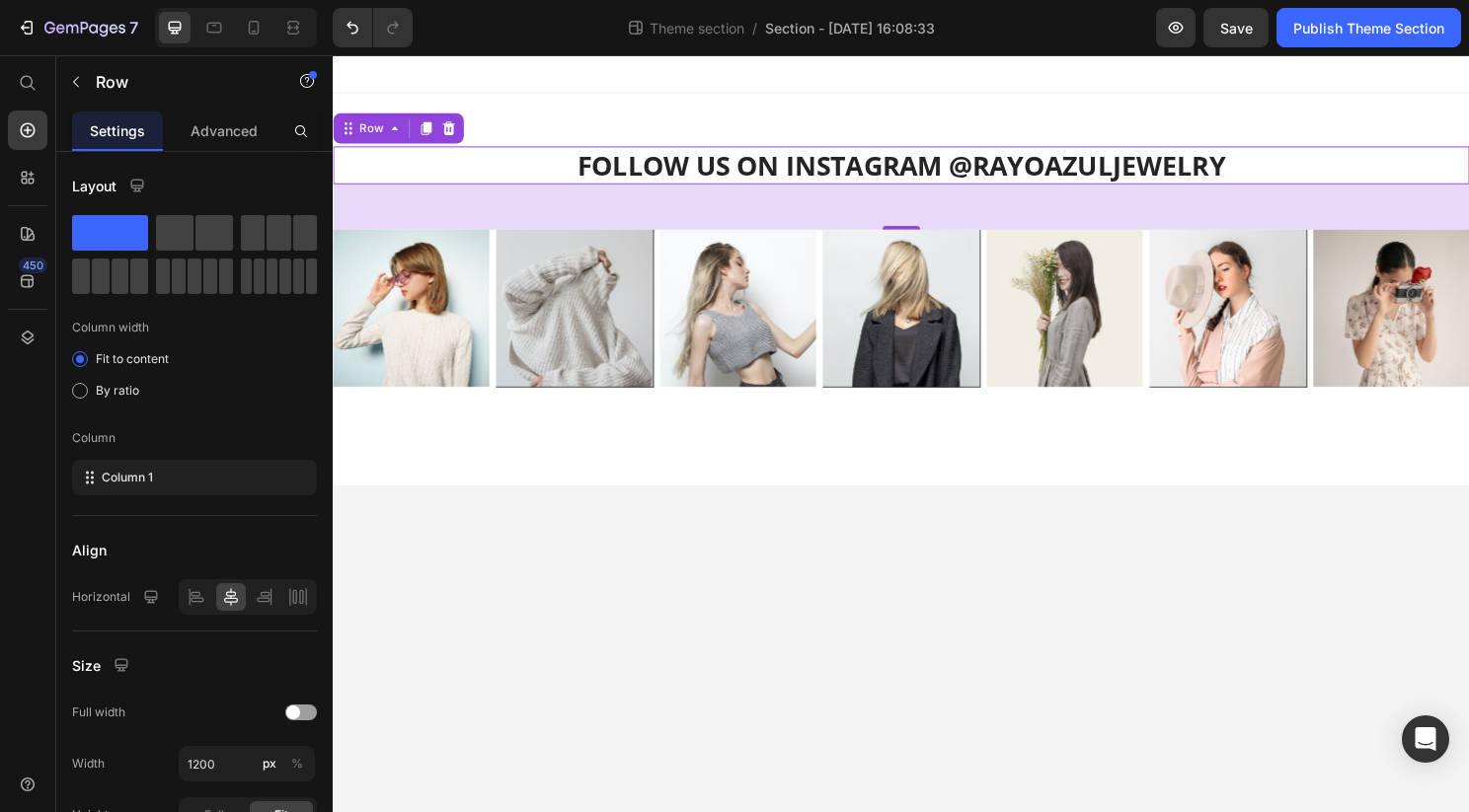 click on "FOLLOW US ON INSTAGRAM @RAYOAZULJEWELRY" at bounding box center [925, 170] 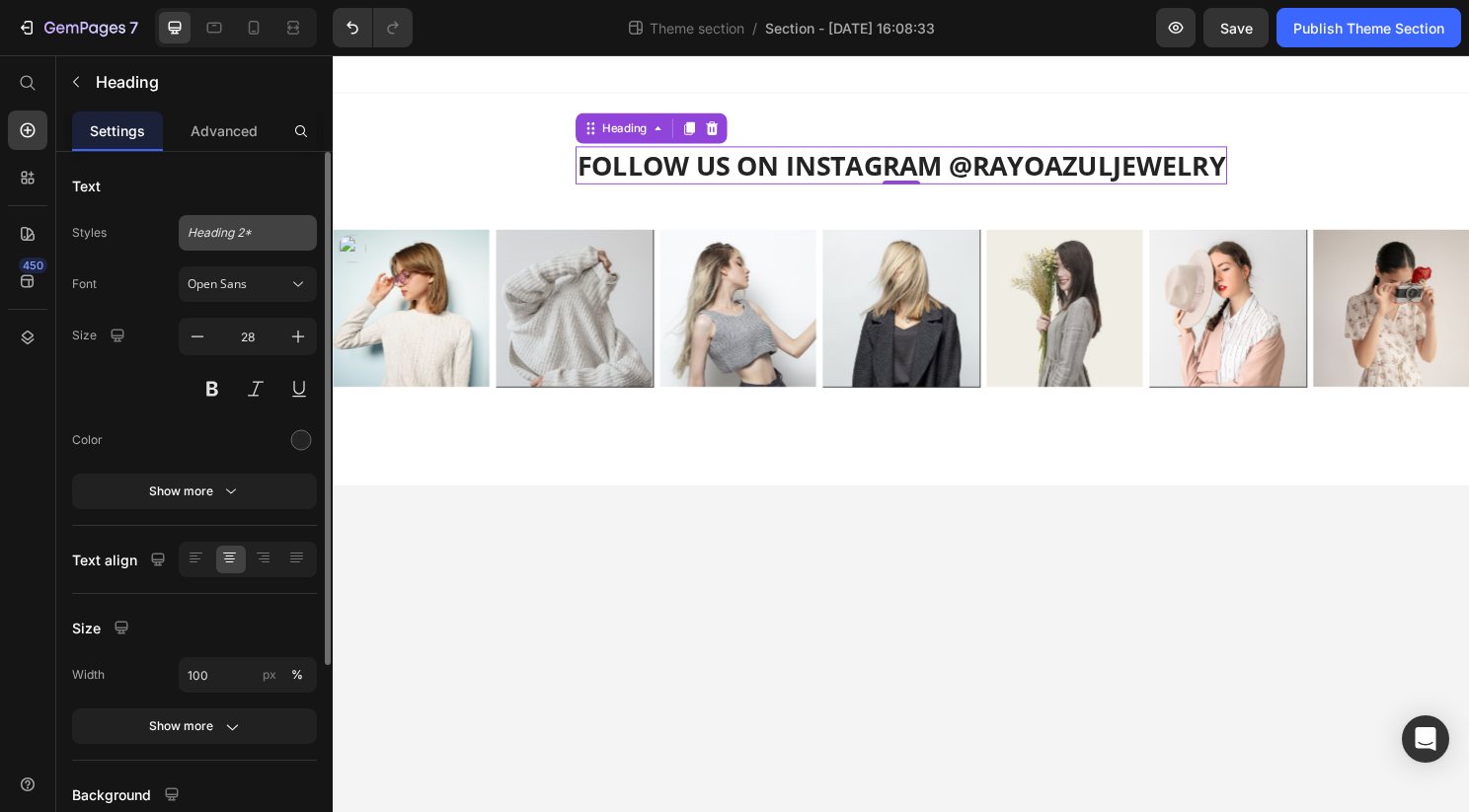 click on "Heading 2*" at bounding box center (236, 233) 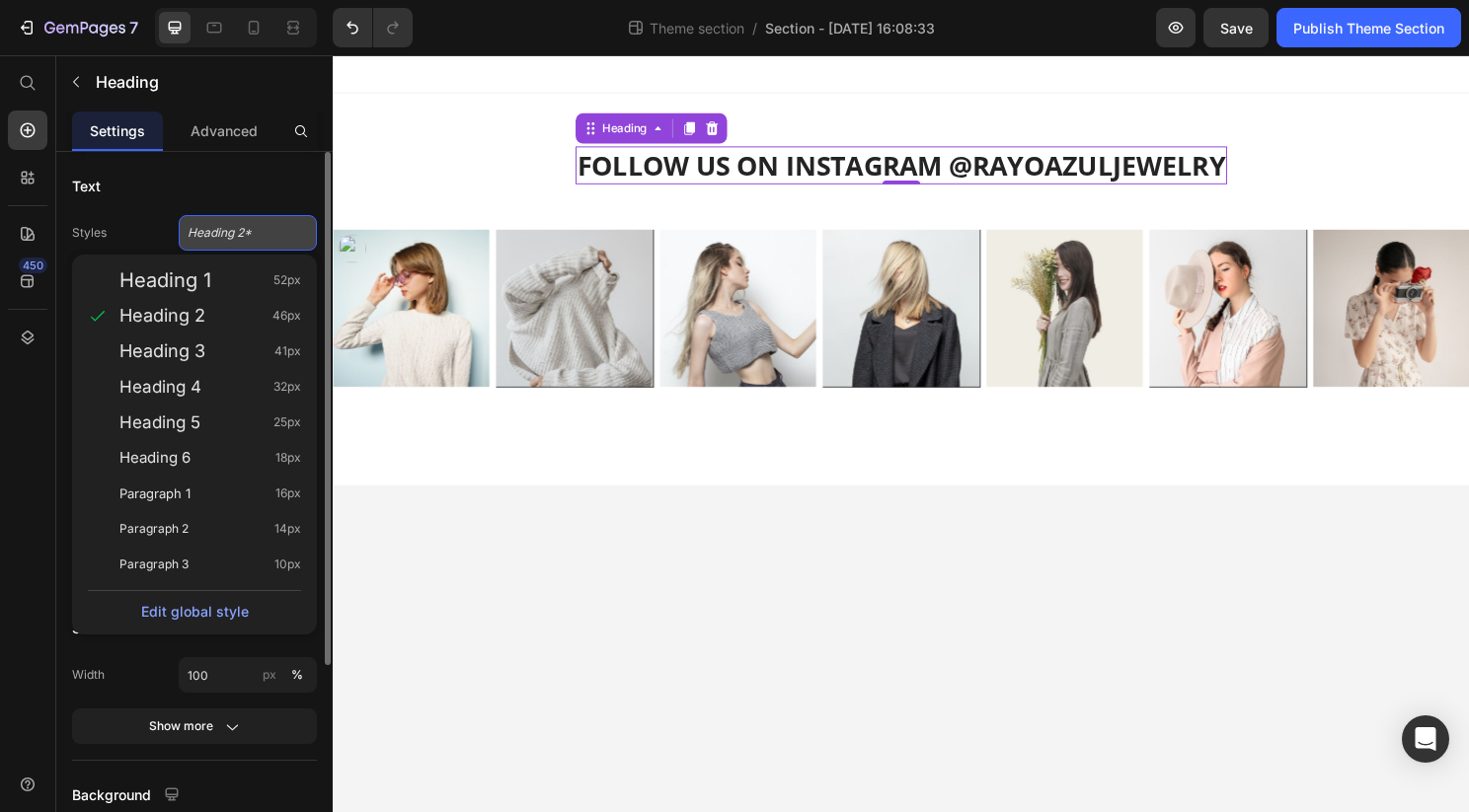 click on "Heading 2*" at bounding box center (236, 233) 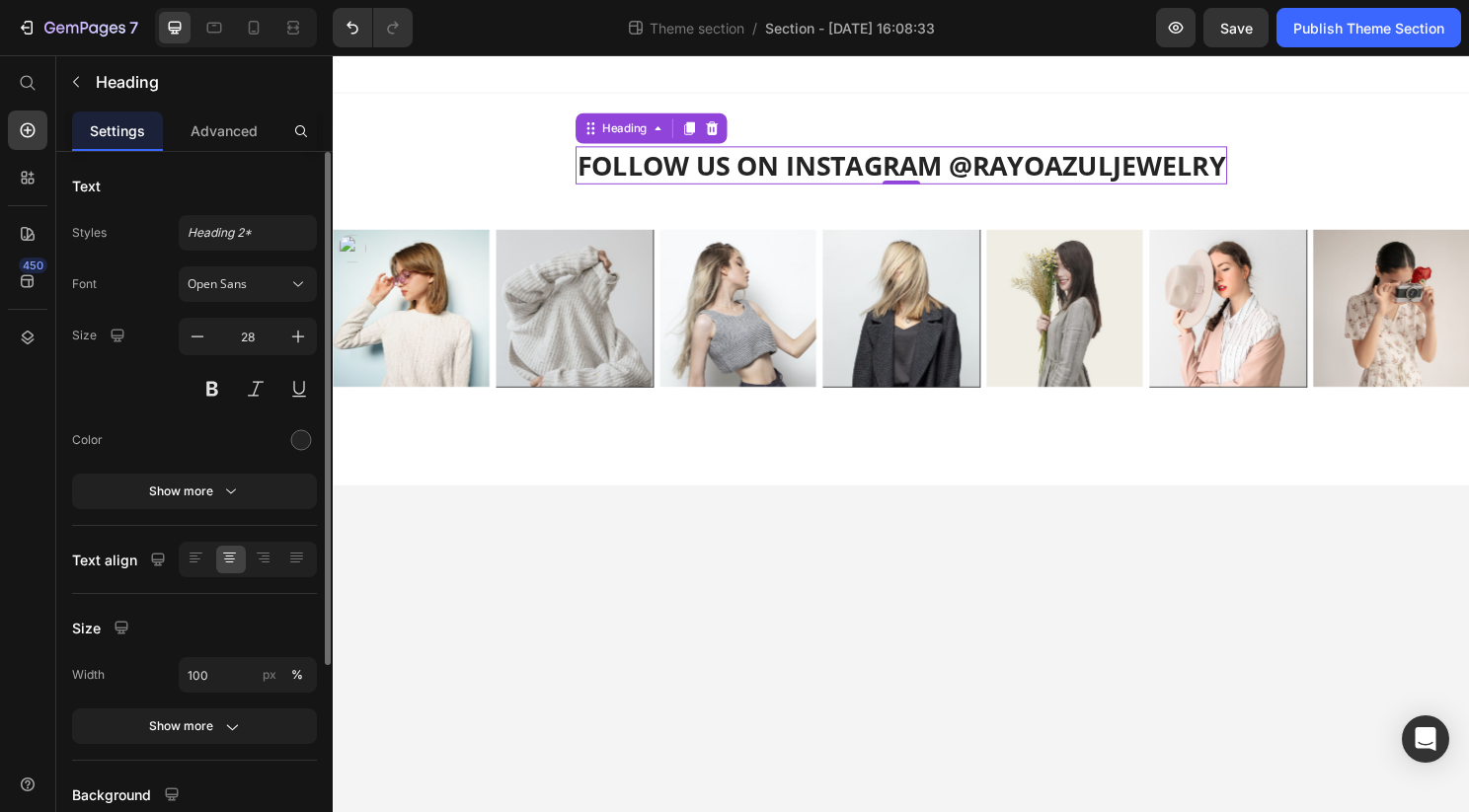 click on "Styles Heading 2* Font Open Sans Size 28 Color Show more" 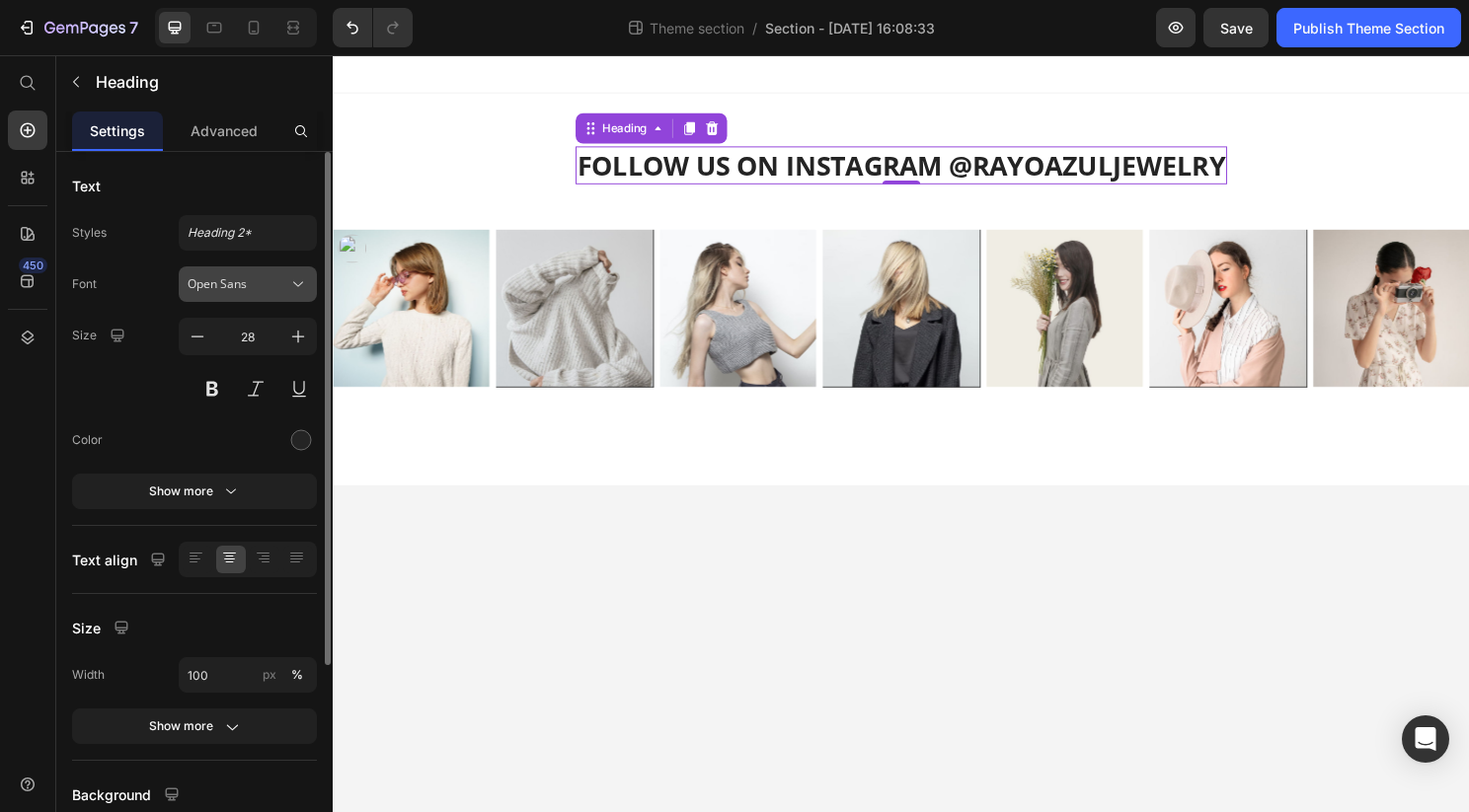 click on "Open Sans" at bounding box center [248, 284] 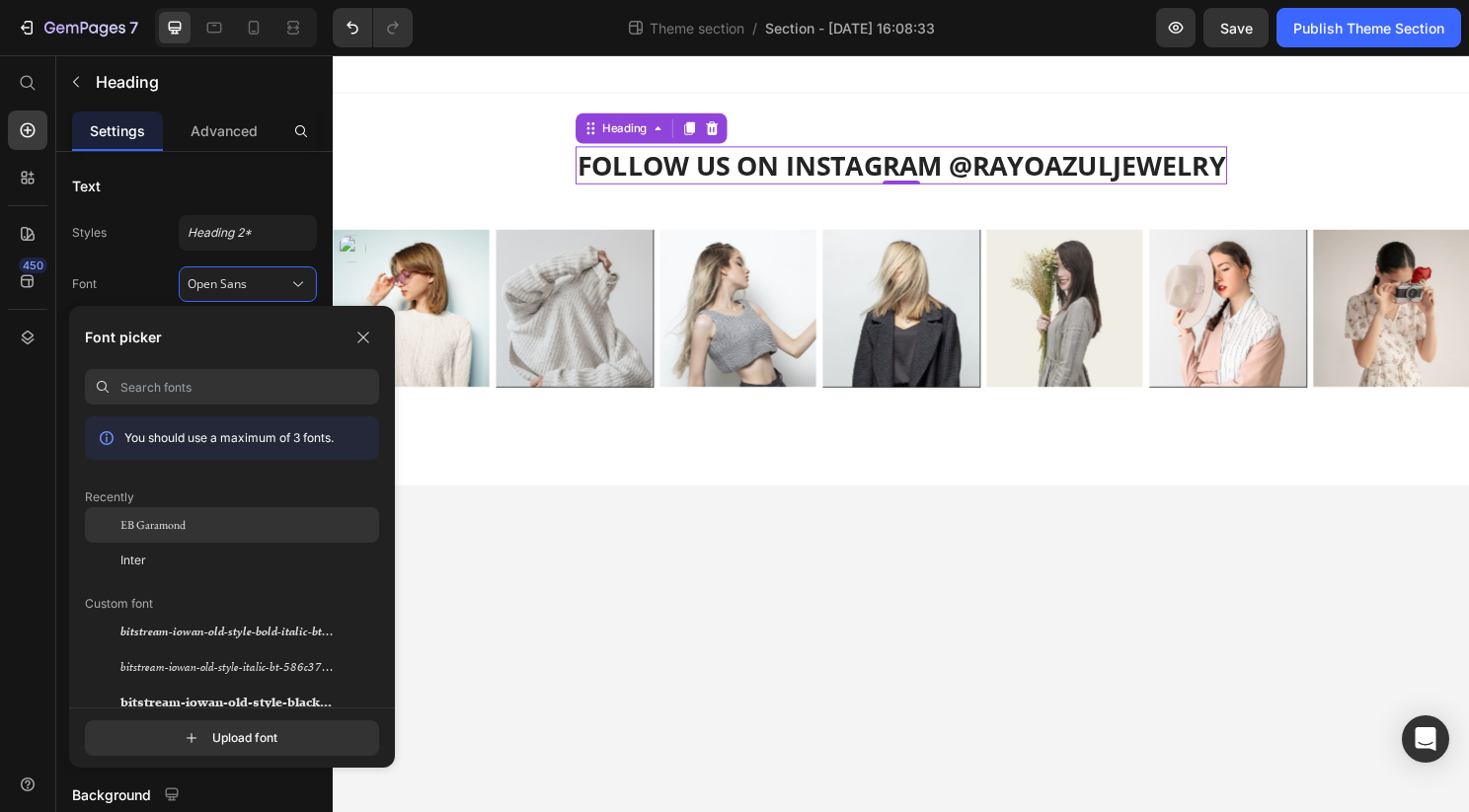 click on "EB Garamond" at bounding box center (153, 525) 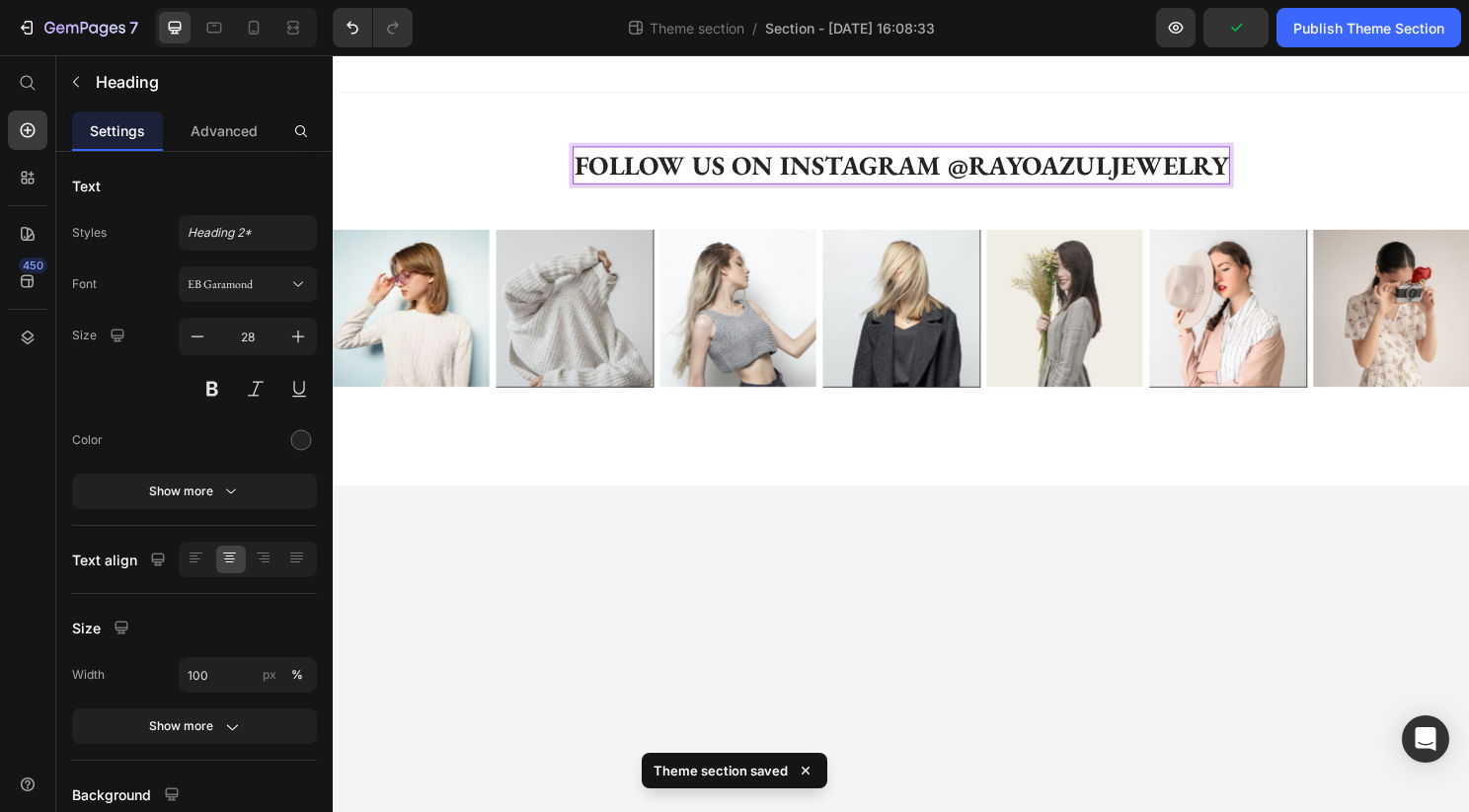 click on "FOLLOW US ON INSTAGRAM @RAYOAZULJEWELRY" at bounding box center [925, 170] 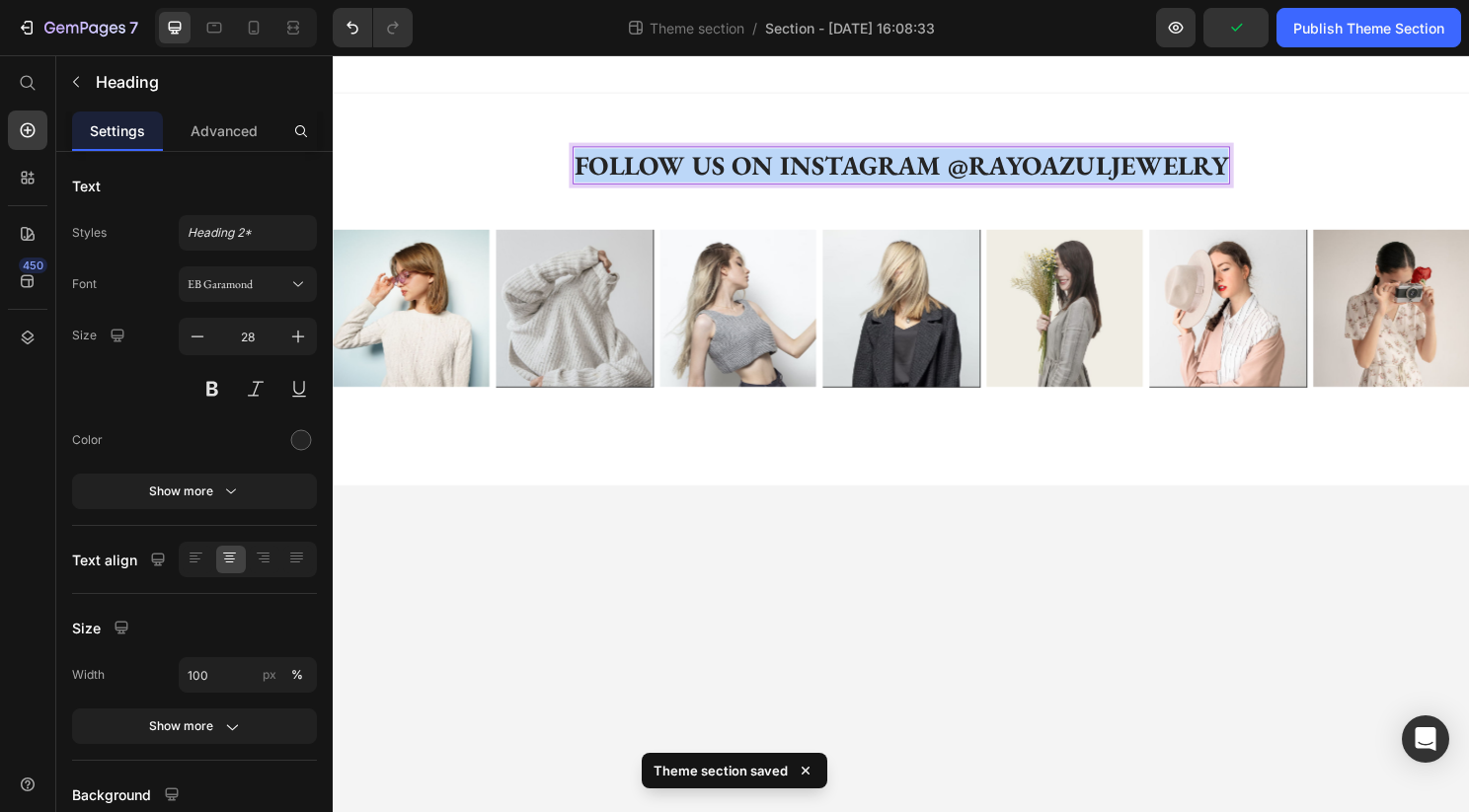 click on "FOLLOW US ON INSTAGRAM @RAYOAZULJEWELRY" at bounding box center (925, 170) 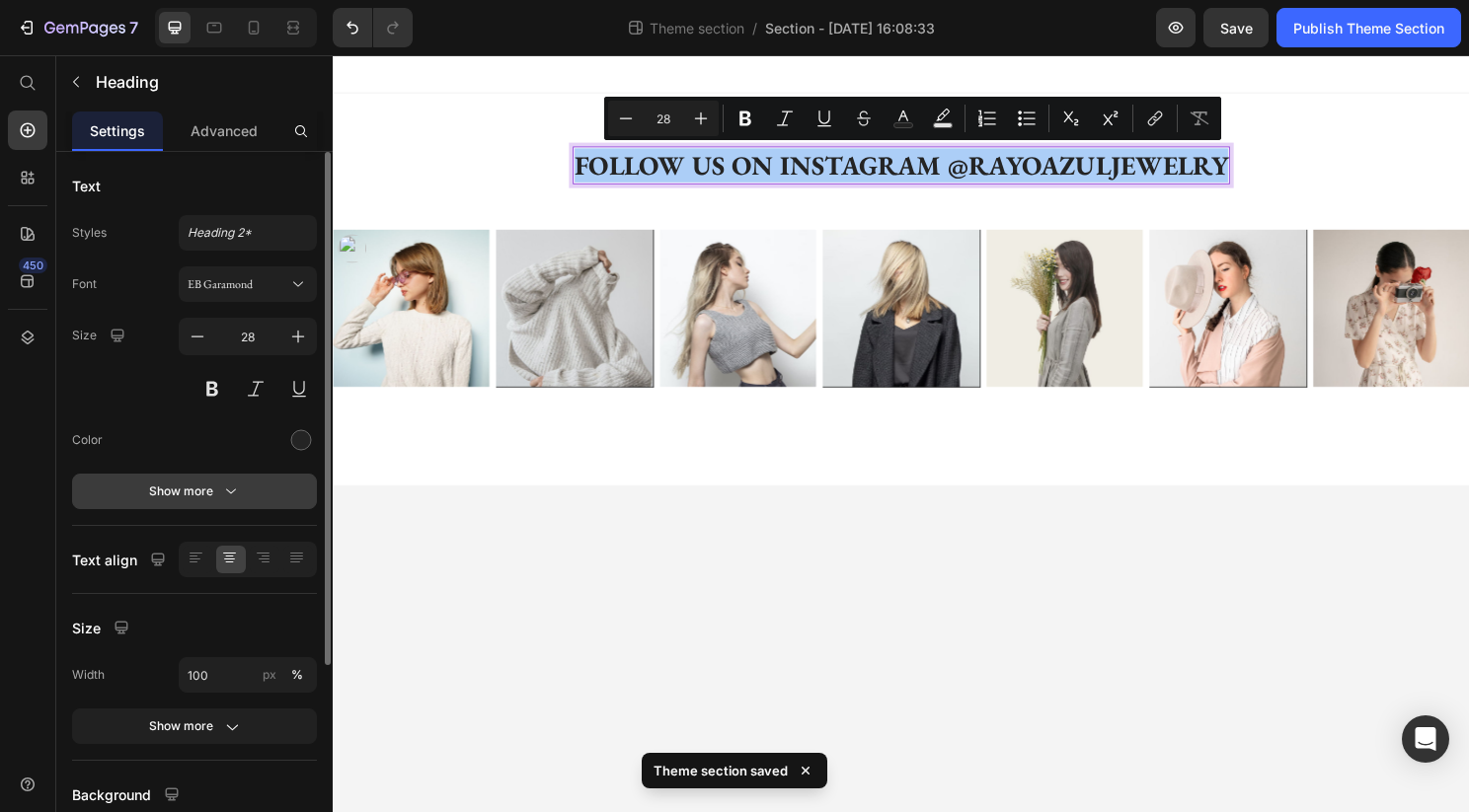 click on "Show more" at bounding box center (194, 491) 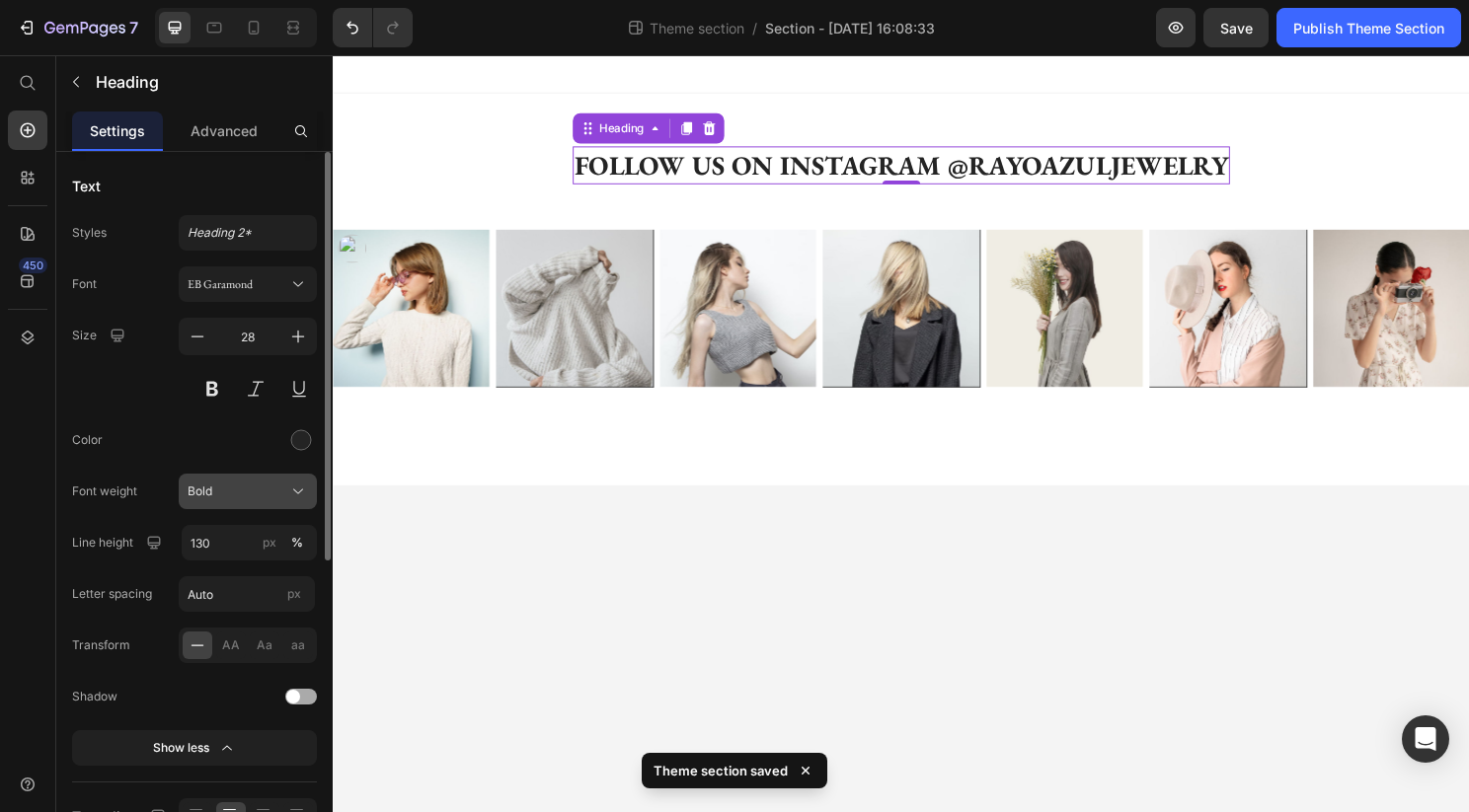 click on "Bold" at bounding box center [199, 491] 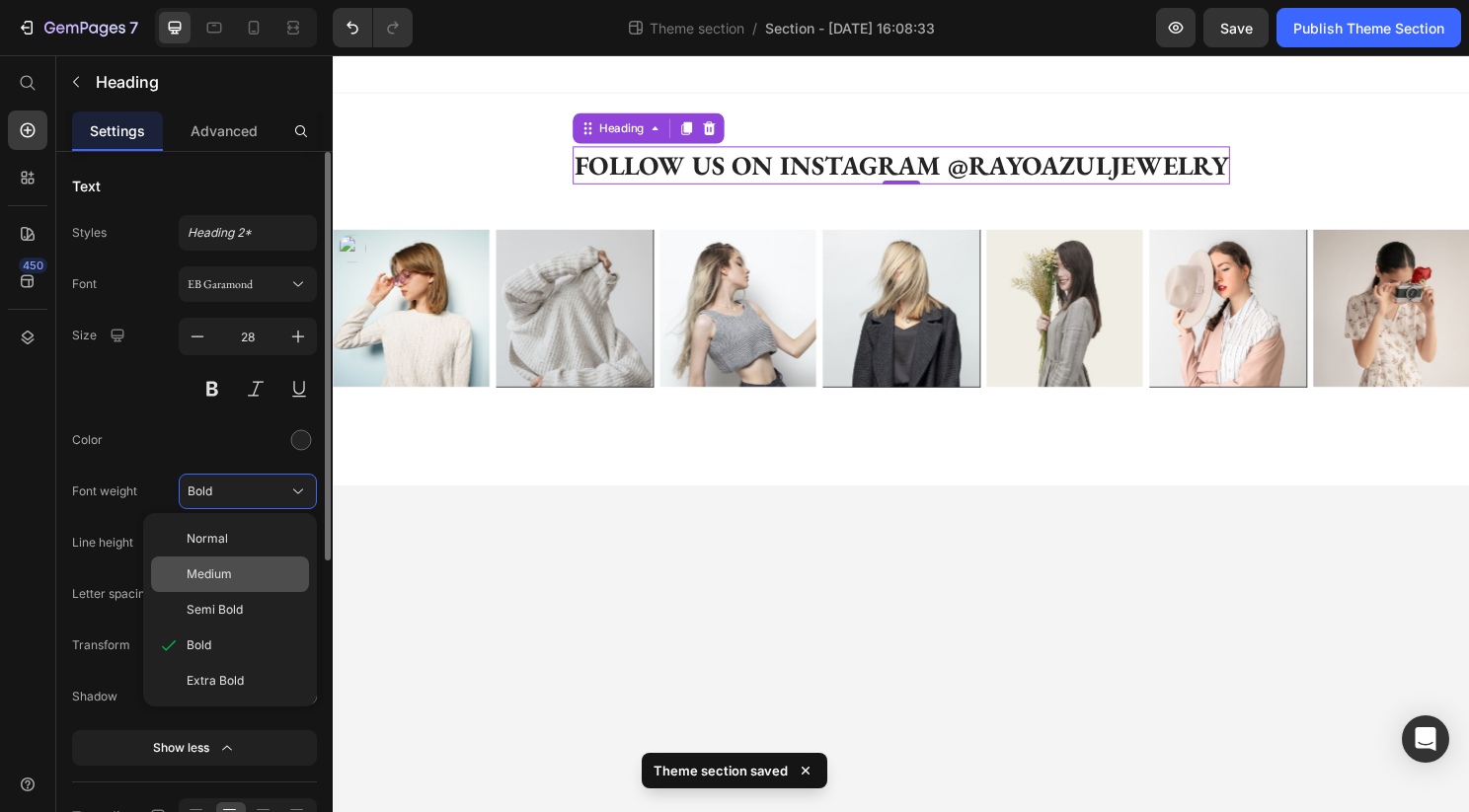click on "Medium" at bounding box center [209, 574] 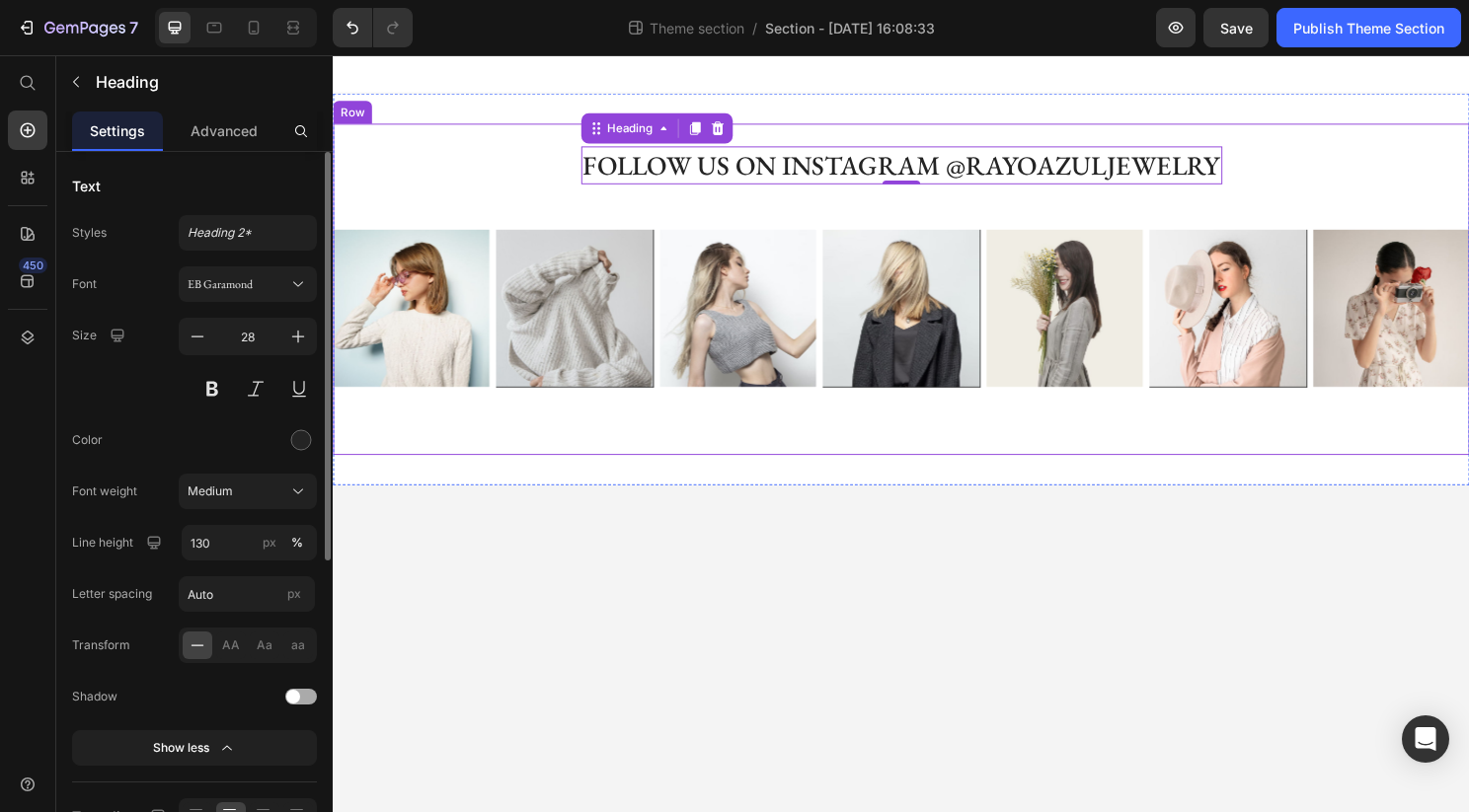 click on "FOLLOW US ON INSTAGRAM @RAYOAZULJEWELRY Heading   0 Row
Icon #GEMTHEME ON INSTAGRAM Heading Row Image Image Image Image Image Image Image Carousel Row Row" at bounding box center [925, 299] 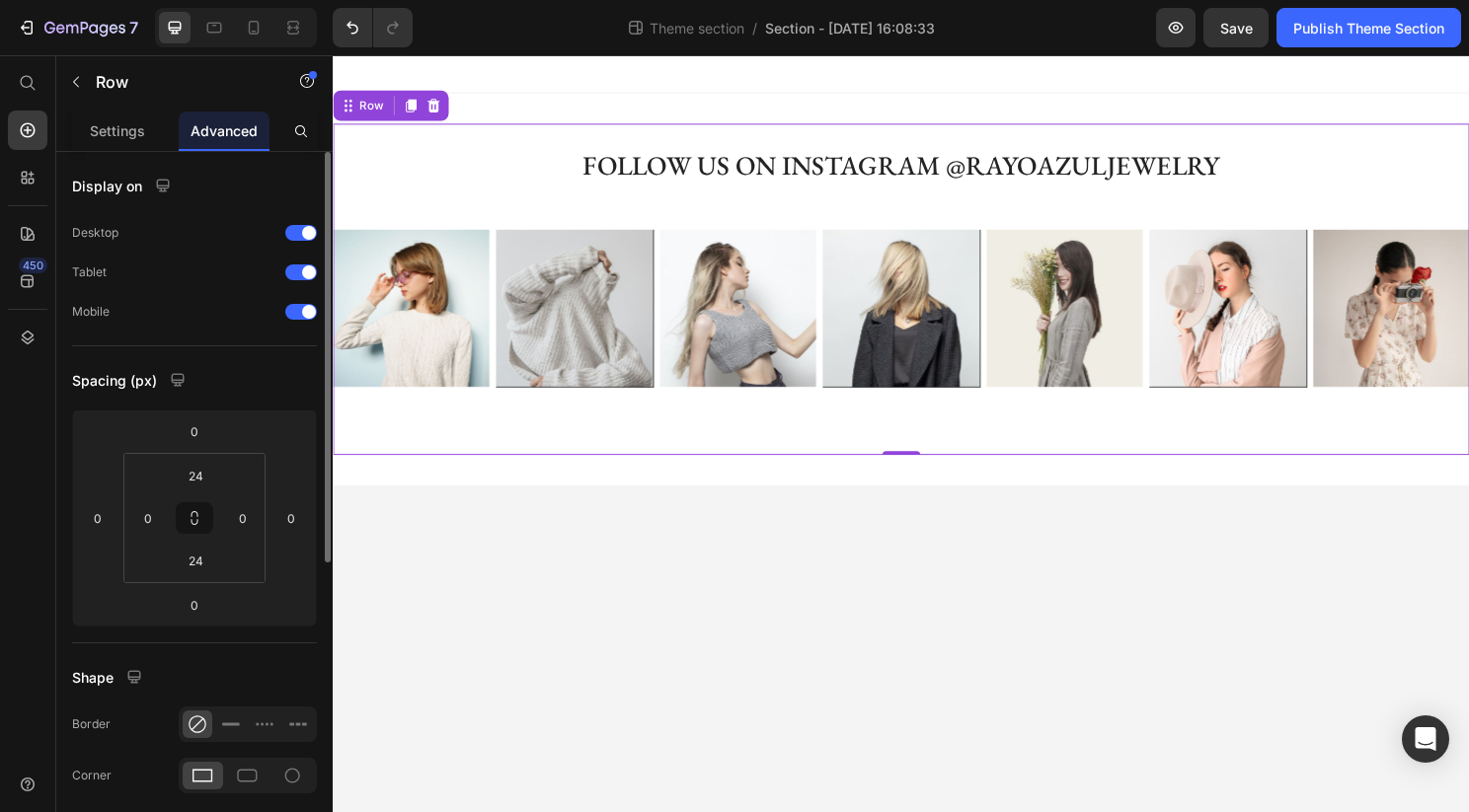 click on "FOLLOW US ON INSTAGRAM @RAYOAZULJEWELRY Heading Row
Icon #GEMTHEME ON INSTAGRAM Heading Row Image Image Image Image Image Image Image Carousel Row Row   0" at bounding box center (925, 299) 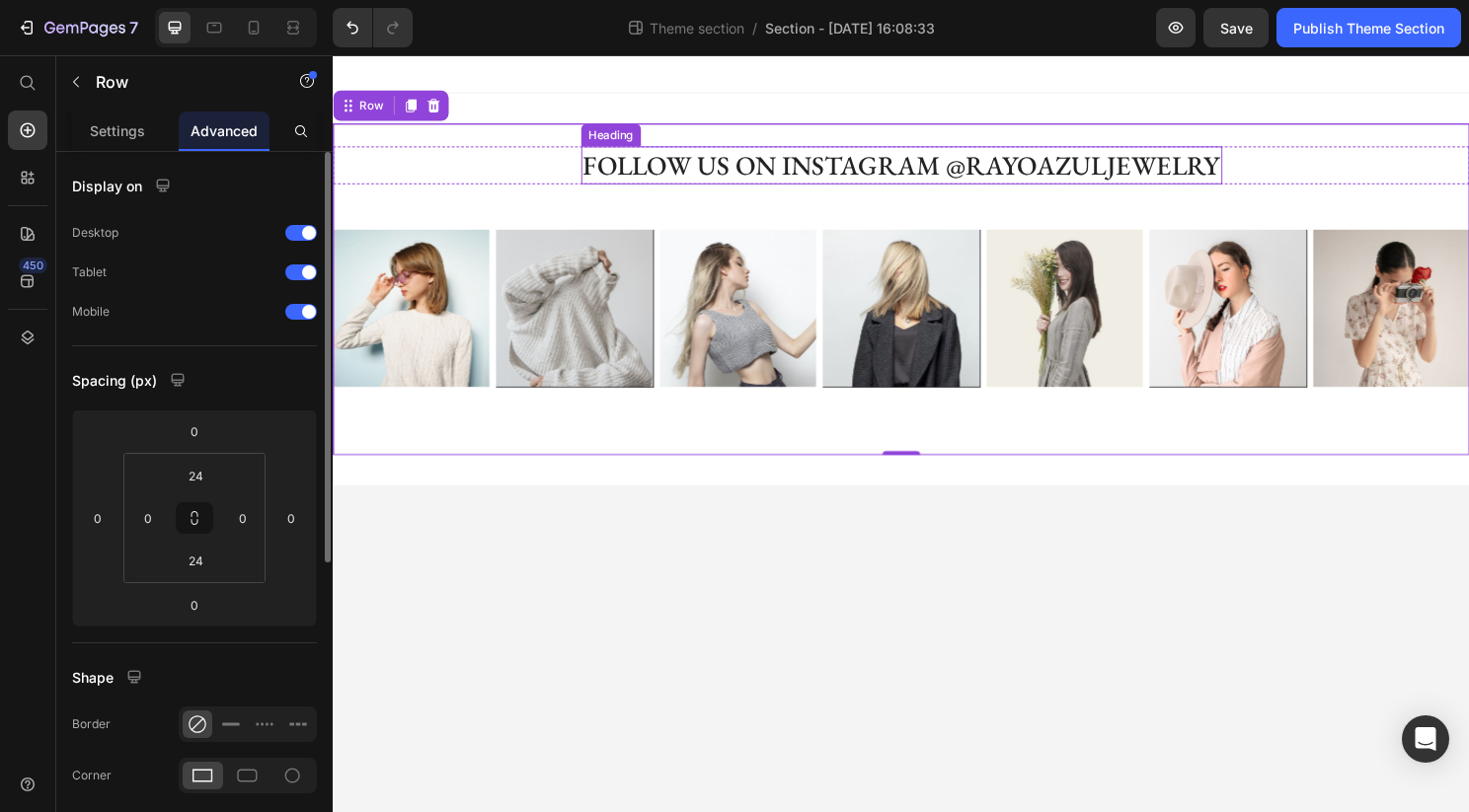 click on "FOLLOW US ON INSTAGRAM @RAYOAZULJEWELRY" at bounding box center [925, 170] 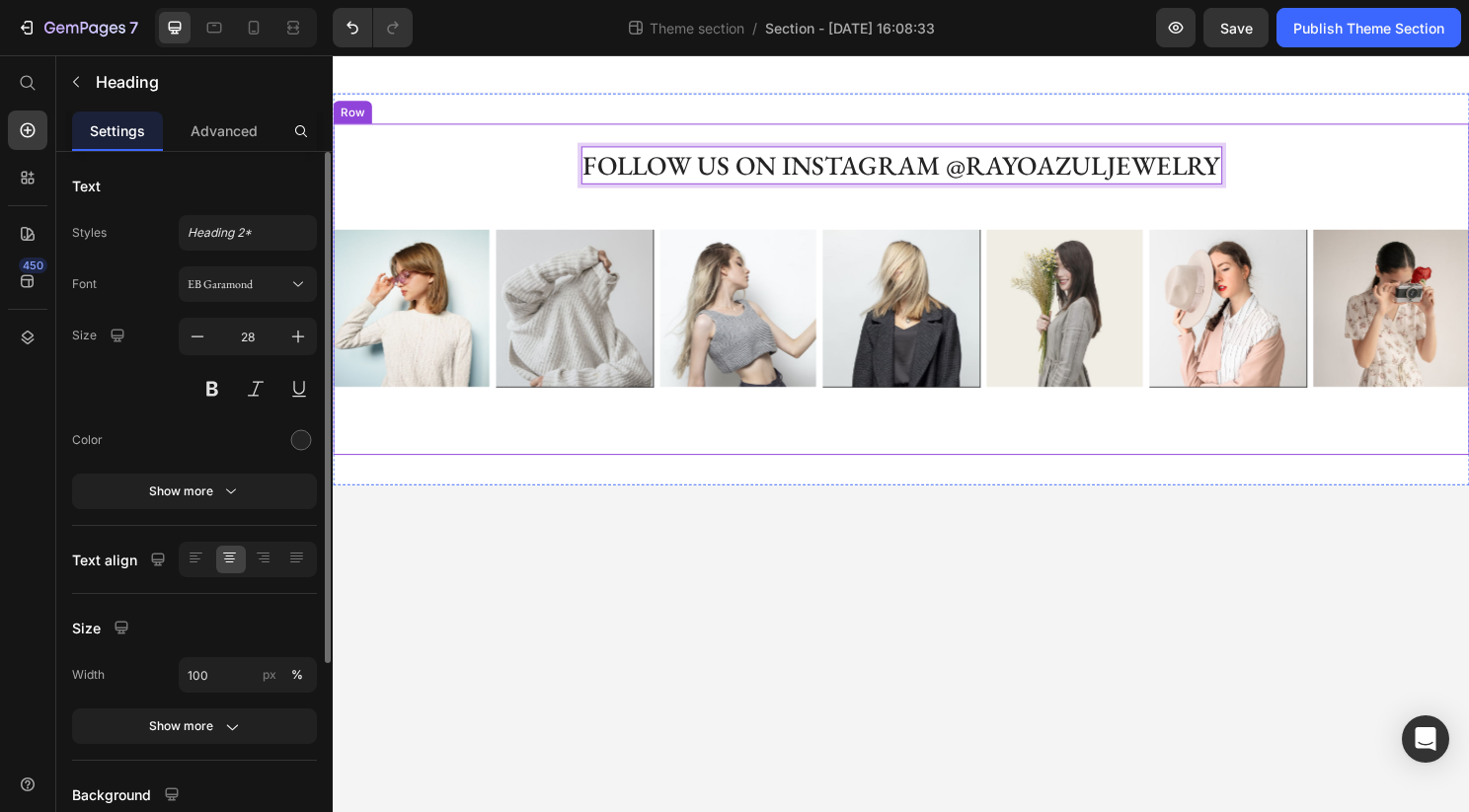 click on "FOLLOW US ON INSTAGRAM @RAYOAZULJEWELRY Heading   0 Row
Icon #GEMTHEME ON INSTAGRAM Heading Row Image Image Image Image Image Image Image Carousel Row" at bounding box center (925, 299) 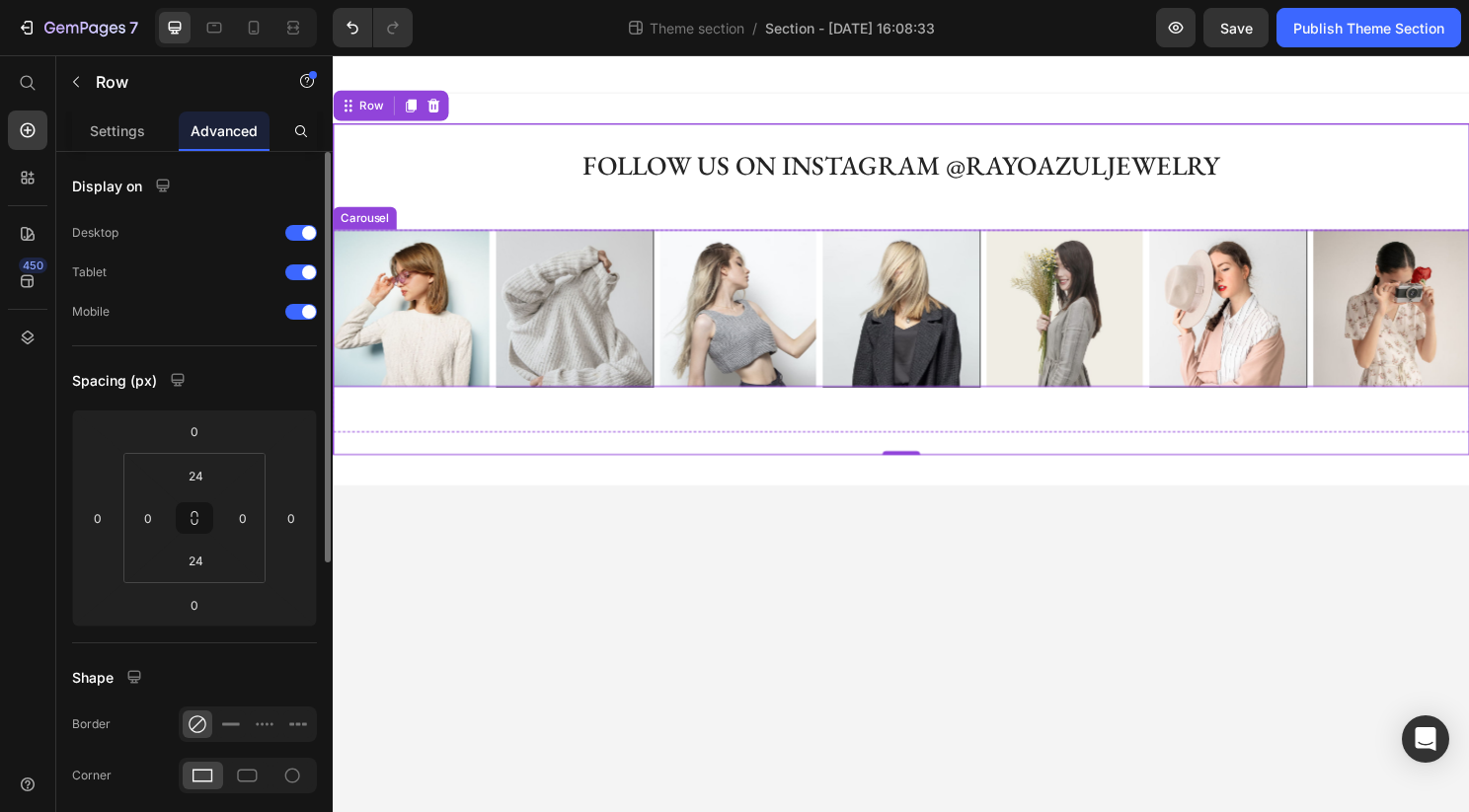 click on "Image Image Image Image Image Image Image" at bounding box center (925, 318) 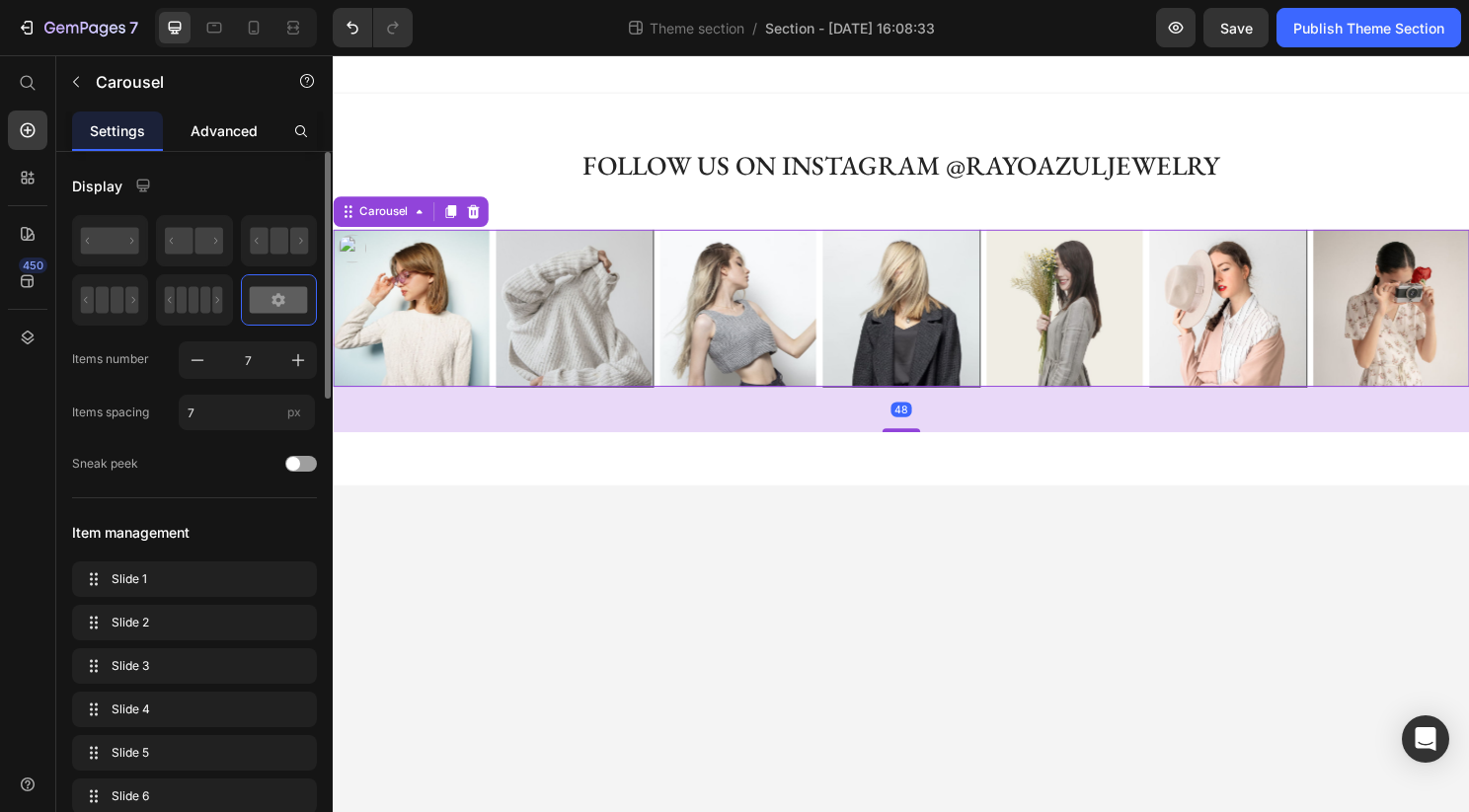 click on "Advanced" at bounding box center [224, 130] 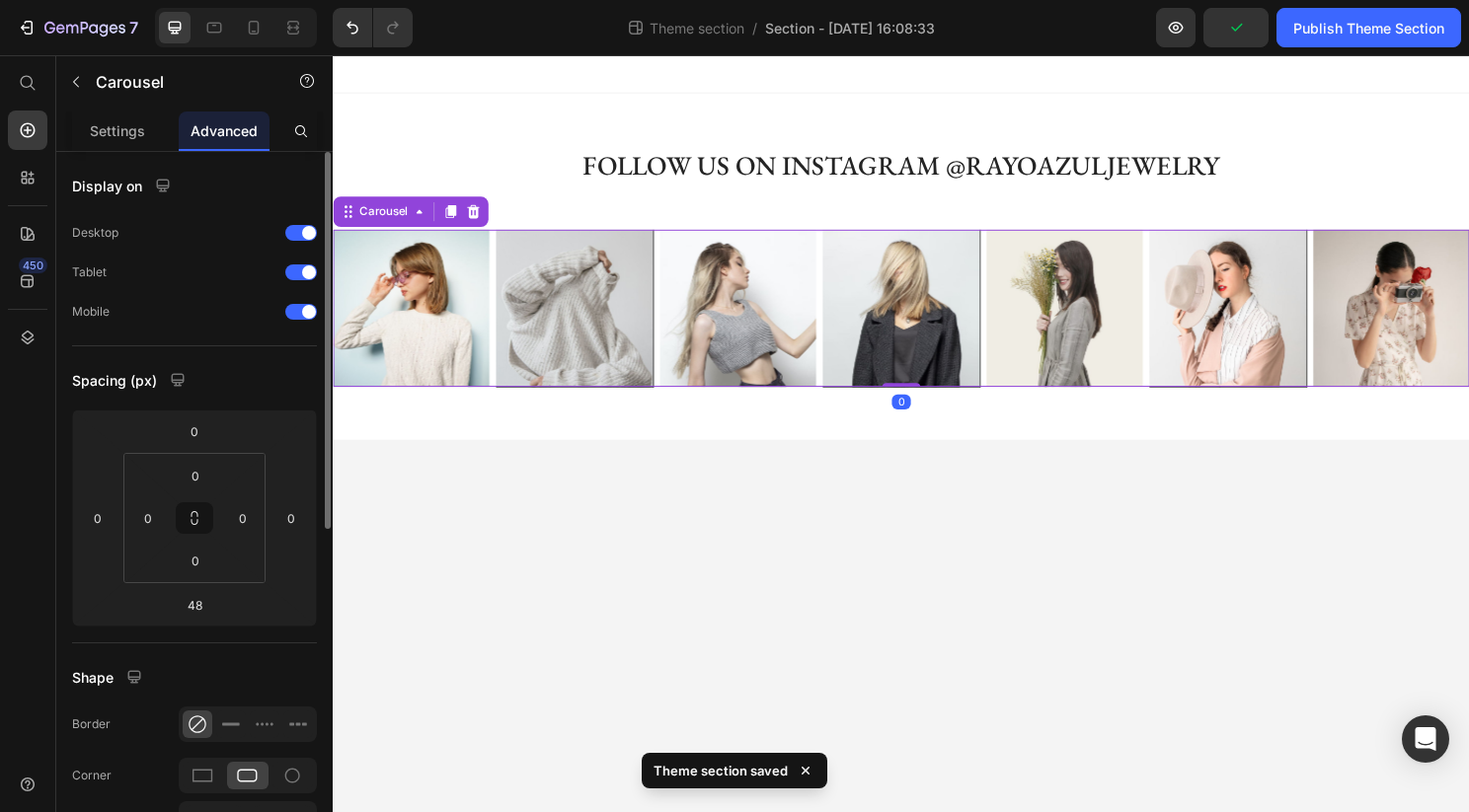drag, startPoint x: 938, startPoint y: 443, endPoint x: 938, endPoint y: 245, distance: 198 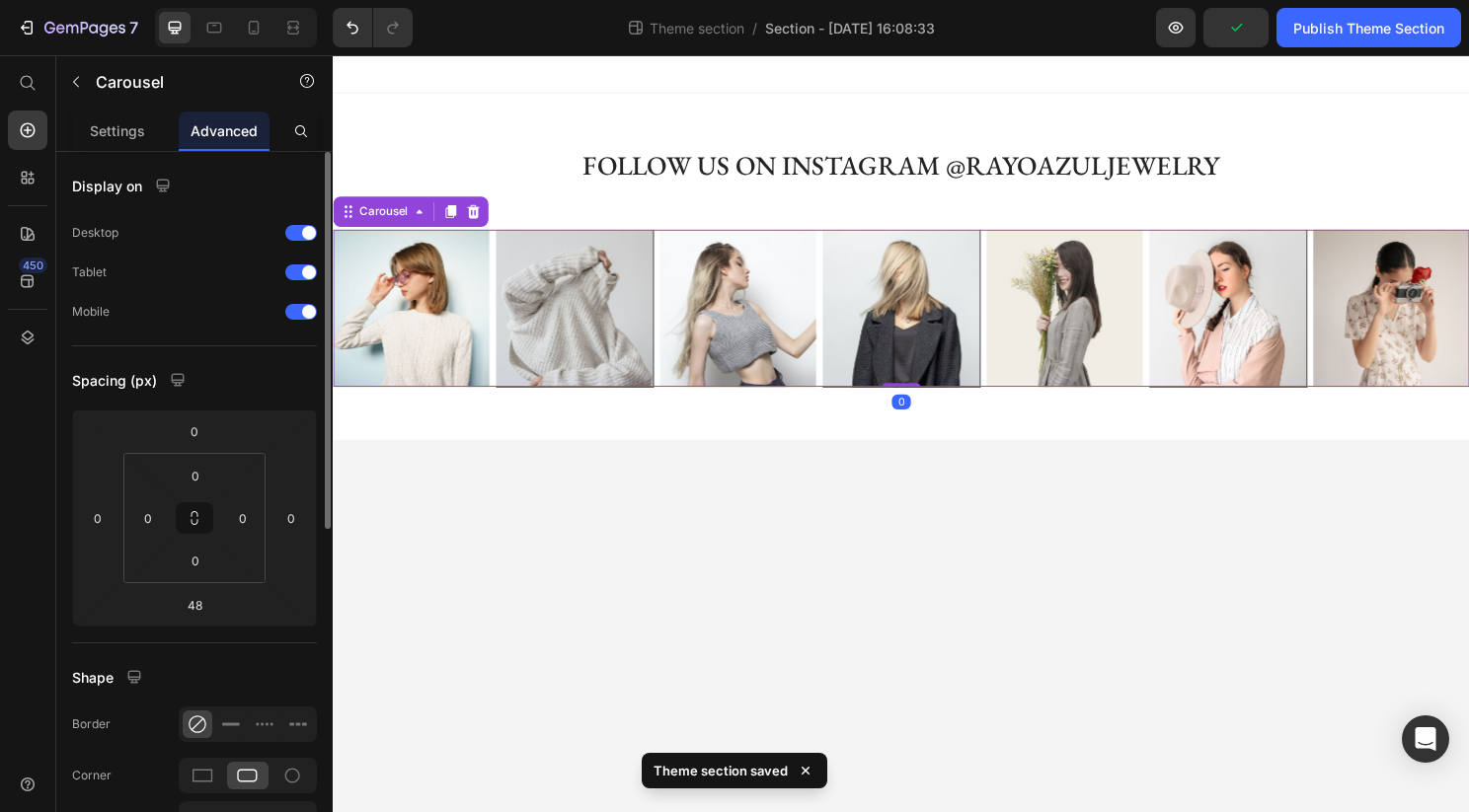 click on "Image Image Image Image Image Image Image Carousel   0" at bounding box center (925, 318) 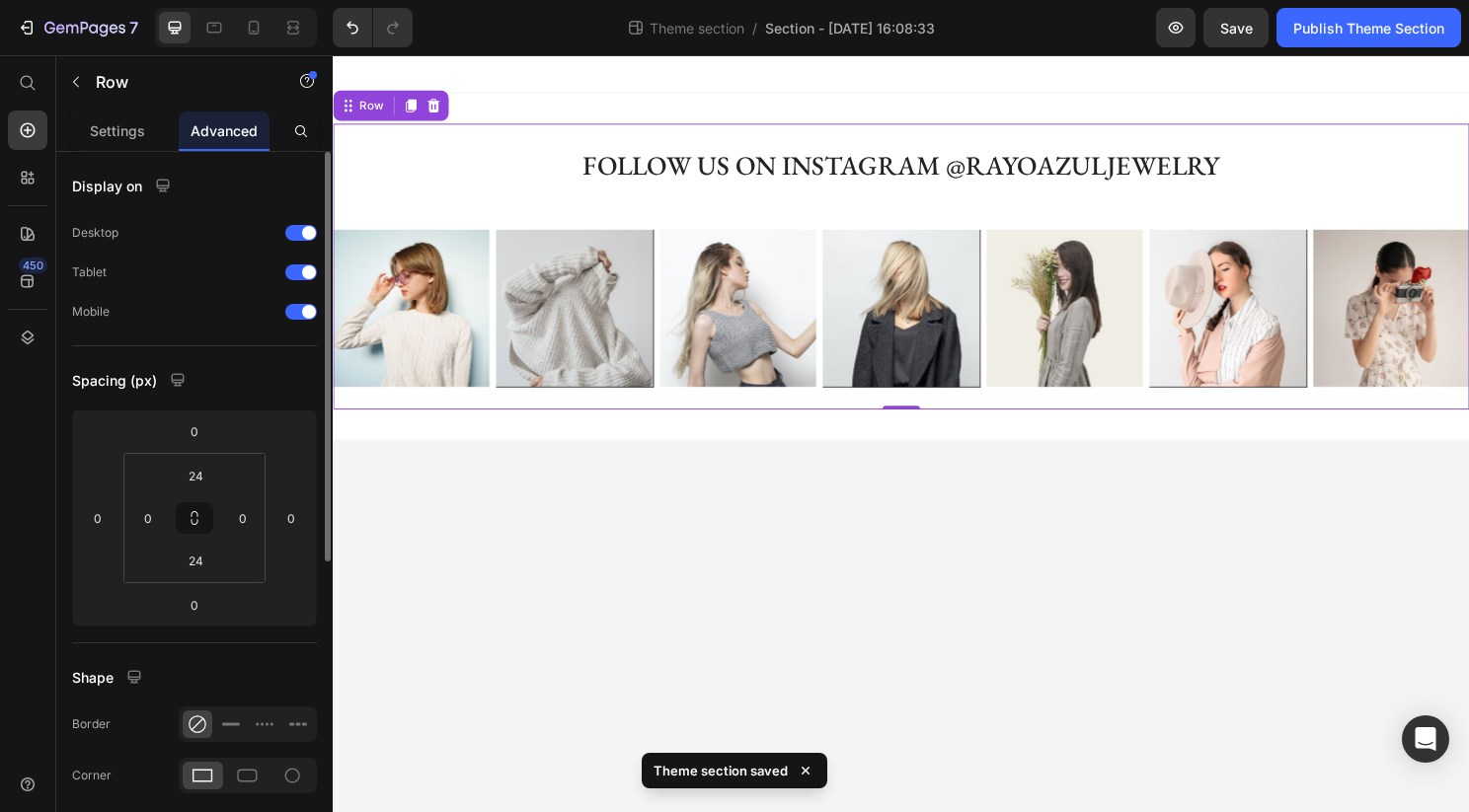 click on "FOLLOW US ON INSTAGRAM @RAYOAZULJEWELRY Heading Row
Icon #GEMTHEME ON INSTAGRAM Heading Row Image Image Image Image Image Image Image Carousel Row Row   0" at bounding box center [925, 275] 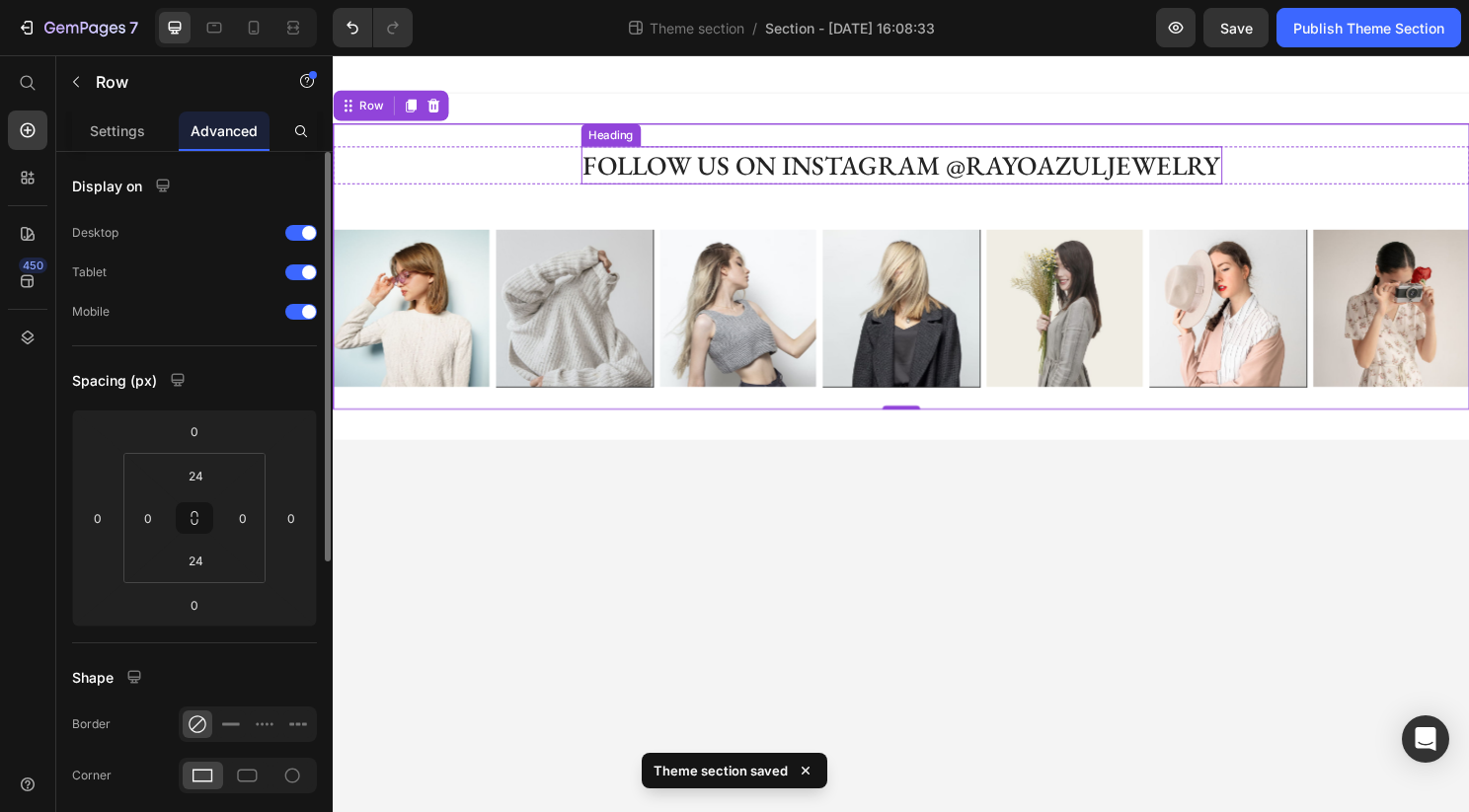 click on "FOLLOW US ON INSTAGRAM @RAYOAZULJEWELRY" at bounding box center (925, 170) 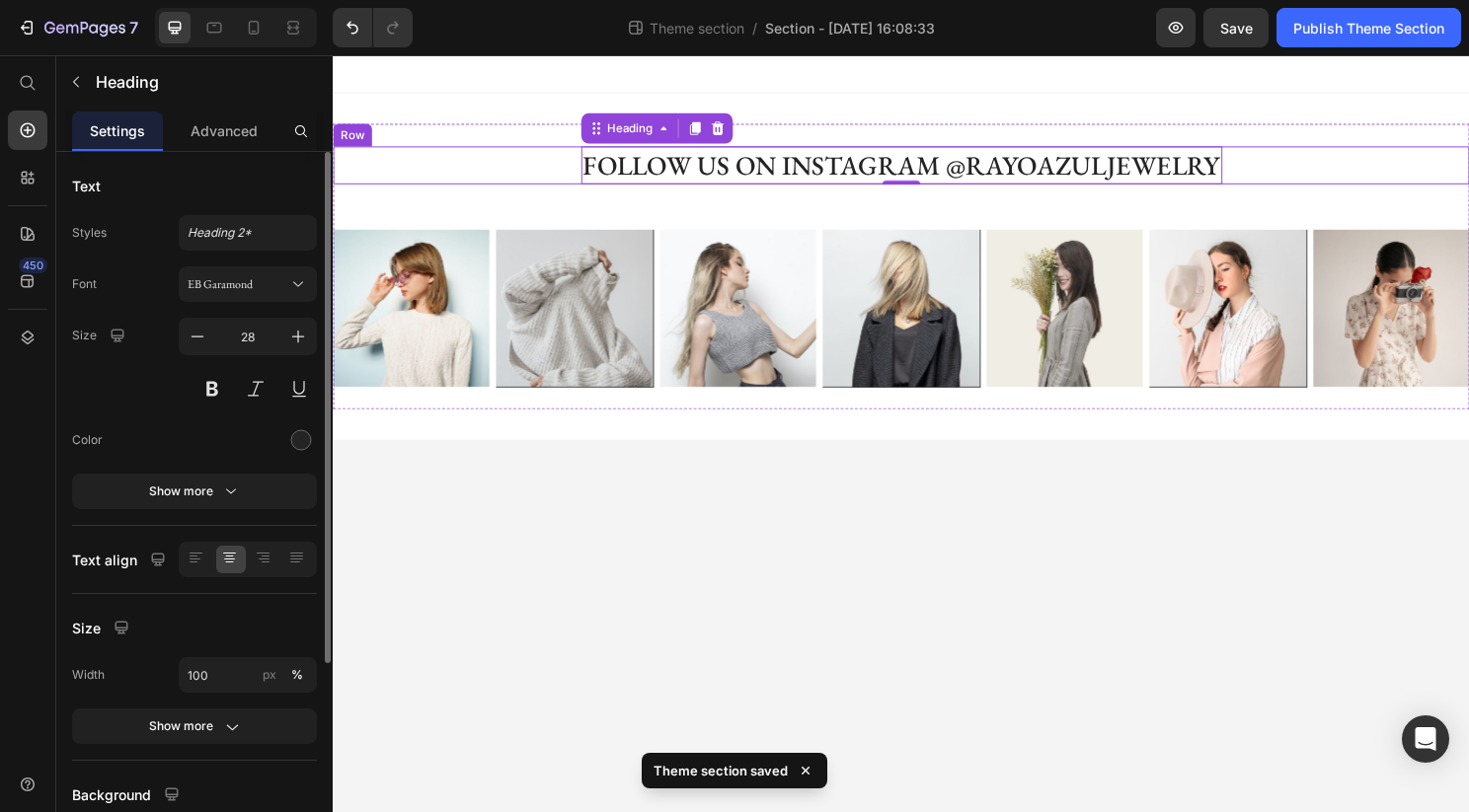 click on "FOLLOW US ON INSTAGRAM @RAYOAZULJEWELRY Heading   0 Row" at bounding box center (925, 170) 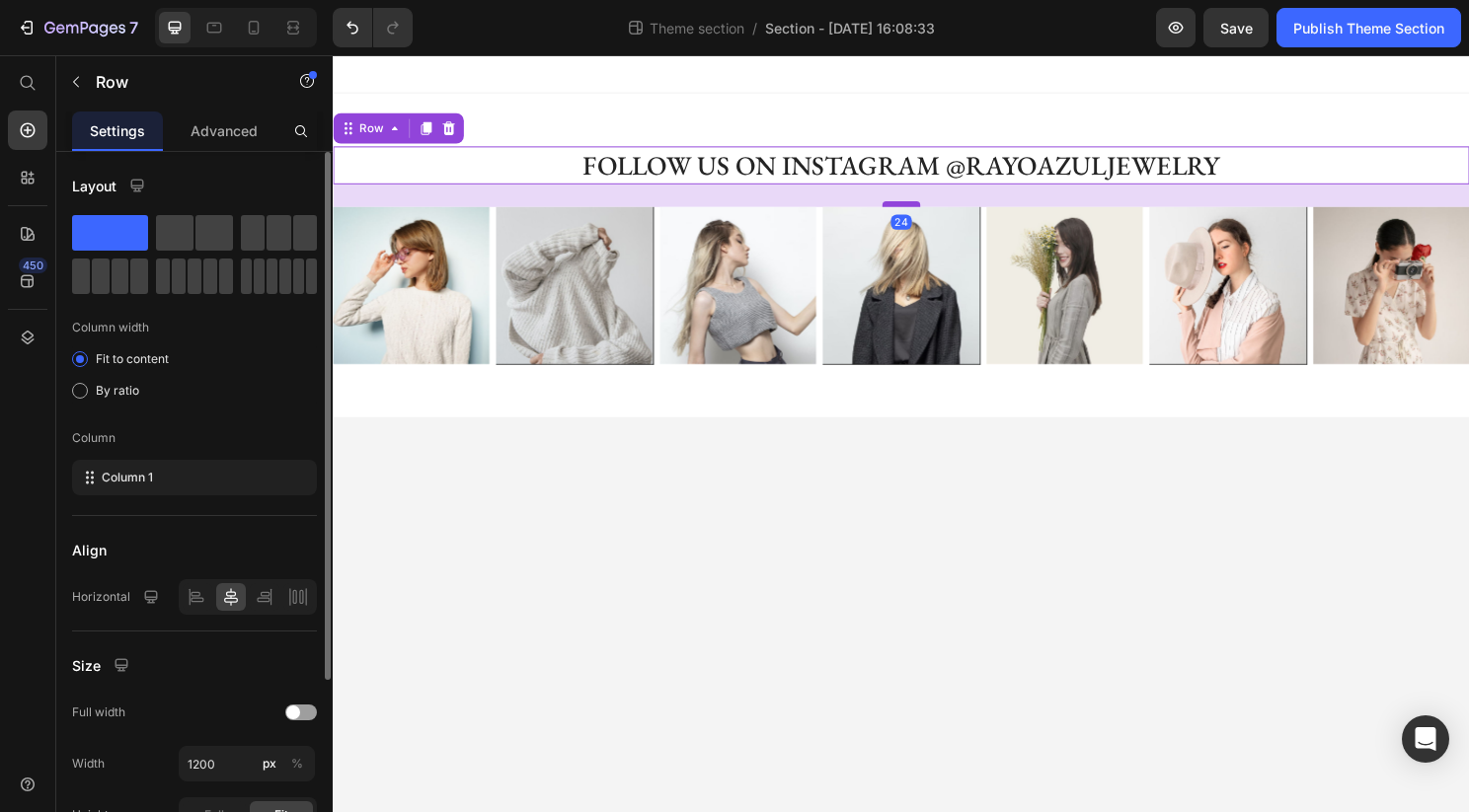 drag, startPoint x: 916, startPoint y: 233, endPoint x: 917, endPoint y: 209, distance: 24.020824 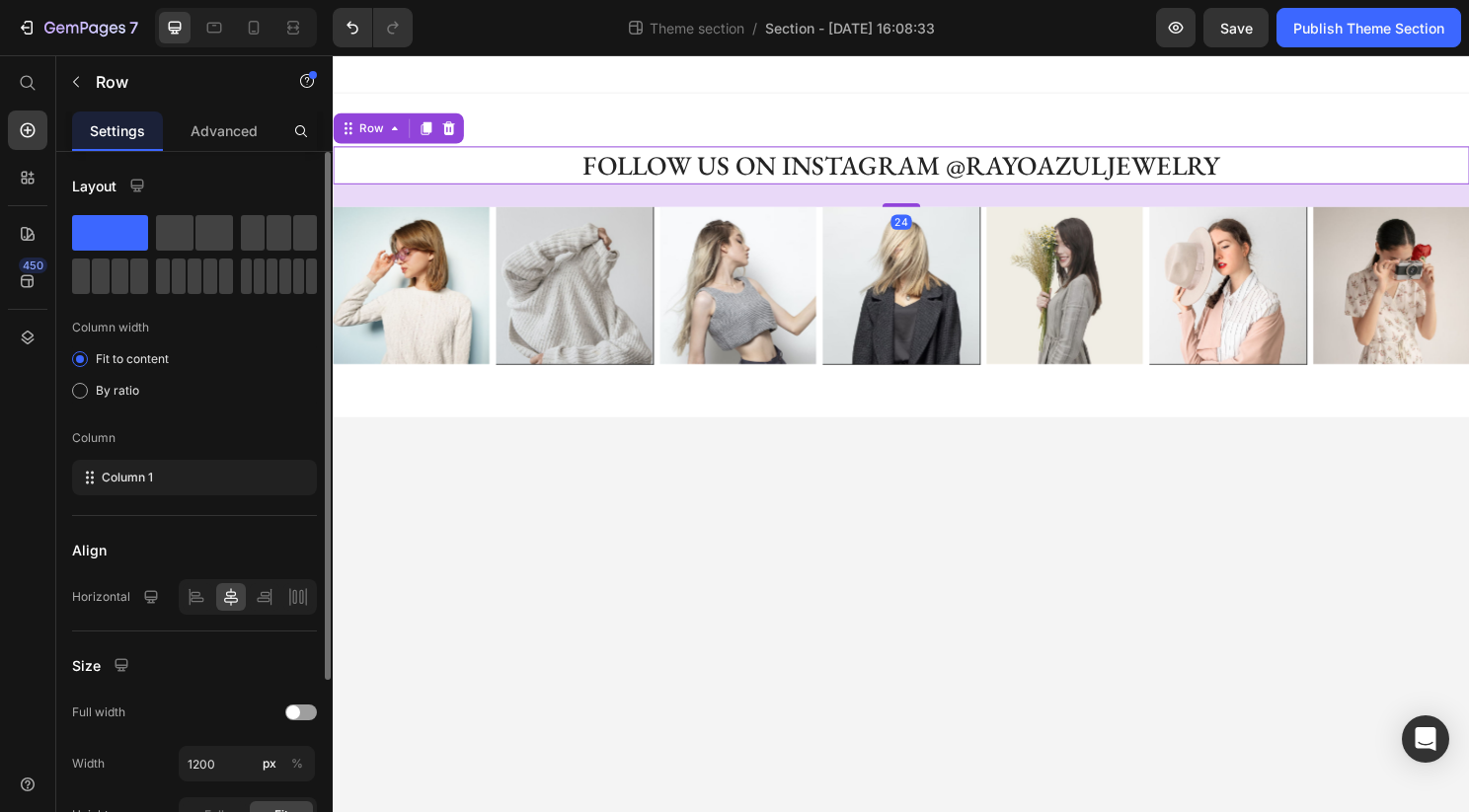 click on "FOLLOW US ON INSTAGRAM @RAYOAZULJEWELRY Heading Row   24
Icon #GEMTHEME ON INSTAGRAM Heading Row Image Image Image Image Image Image Image Carousel Row Row Root
Drag & drop element from sidebar or
Explore Library
Add section Choose templates inspired by CRO experts Generate layout from URL or image Add blank section then drag & drop elements" at bounding box center (925, 450) 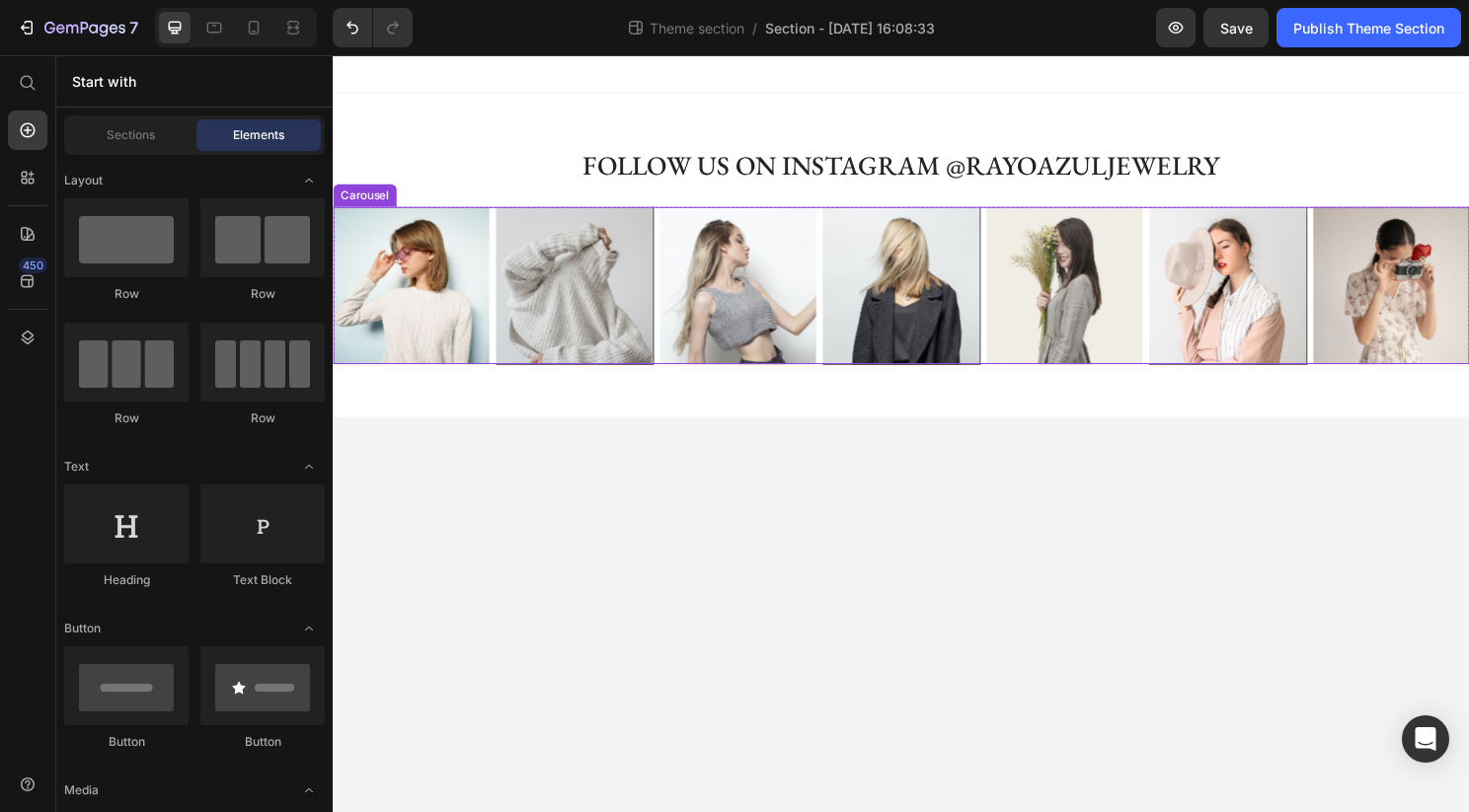 click on "Image Image Image Image Image Image Image" at bounding box center [925, 294] 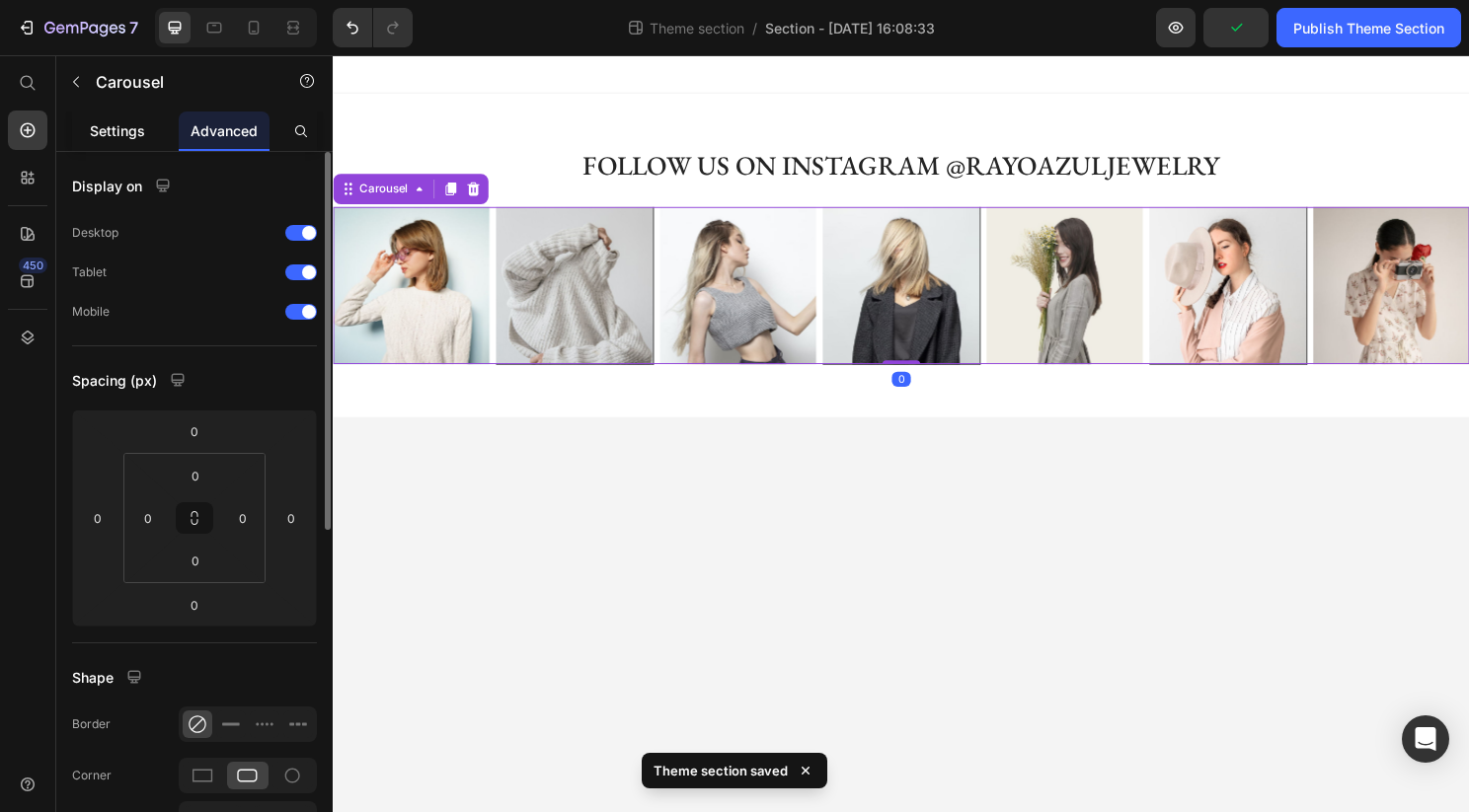 click on "Settings" at bounding box center (117, 130) 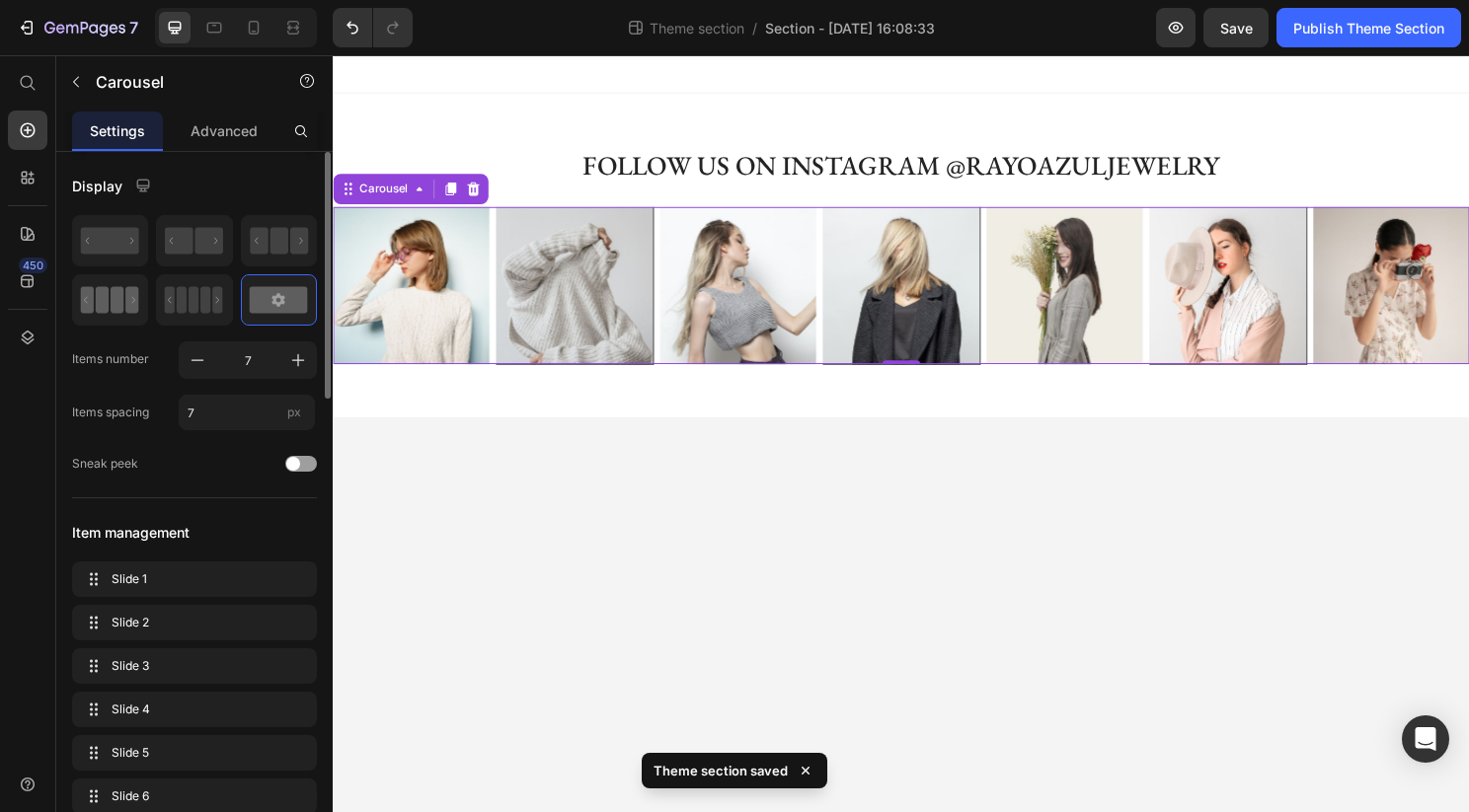 click 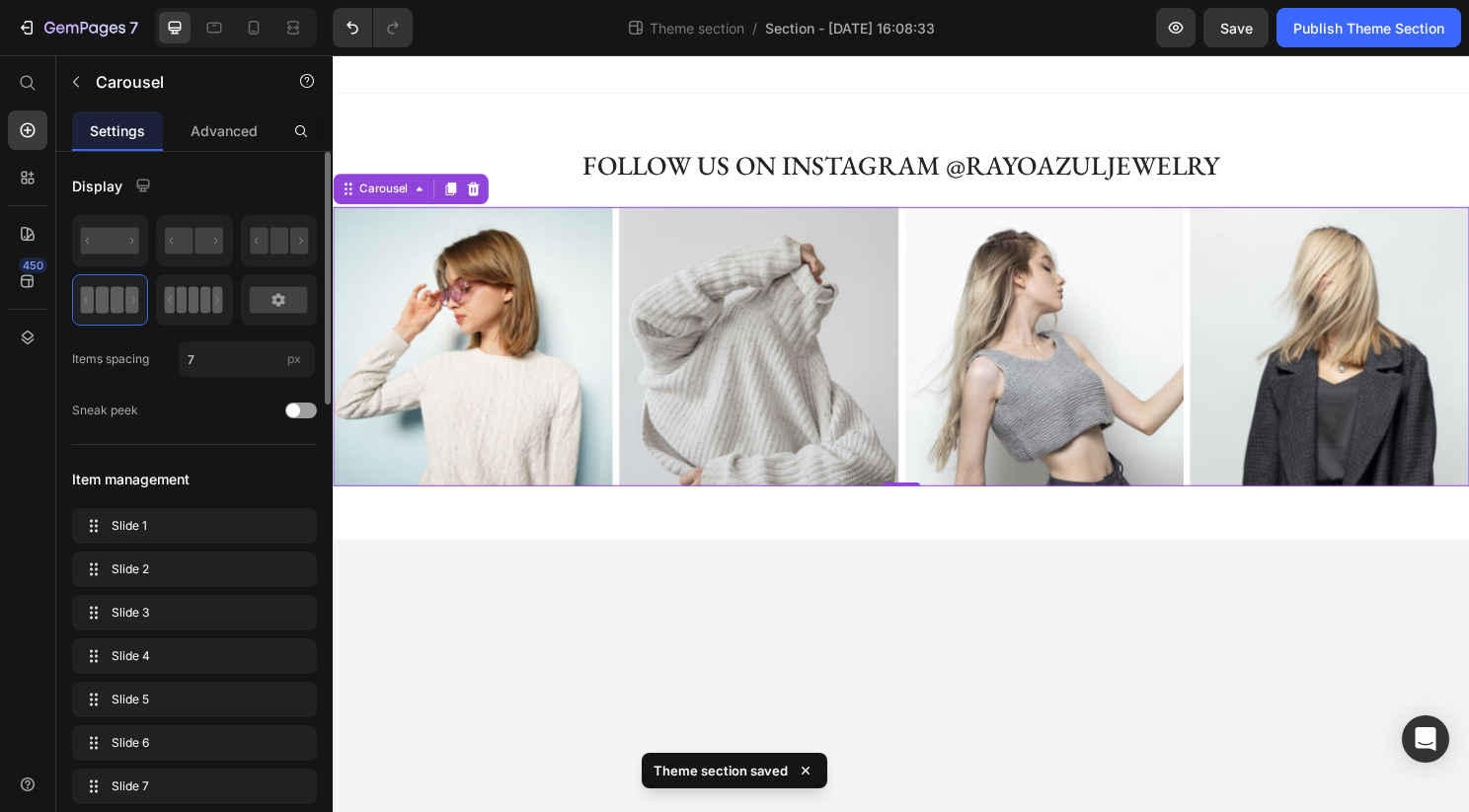 click 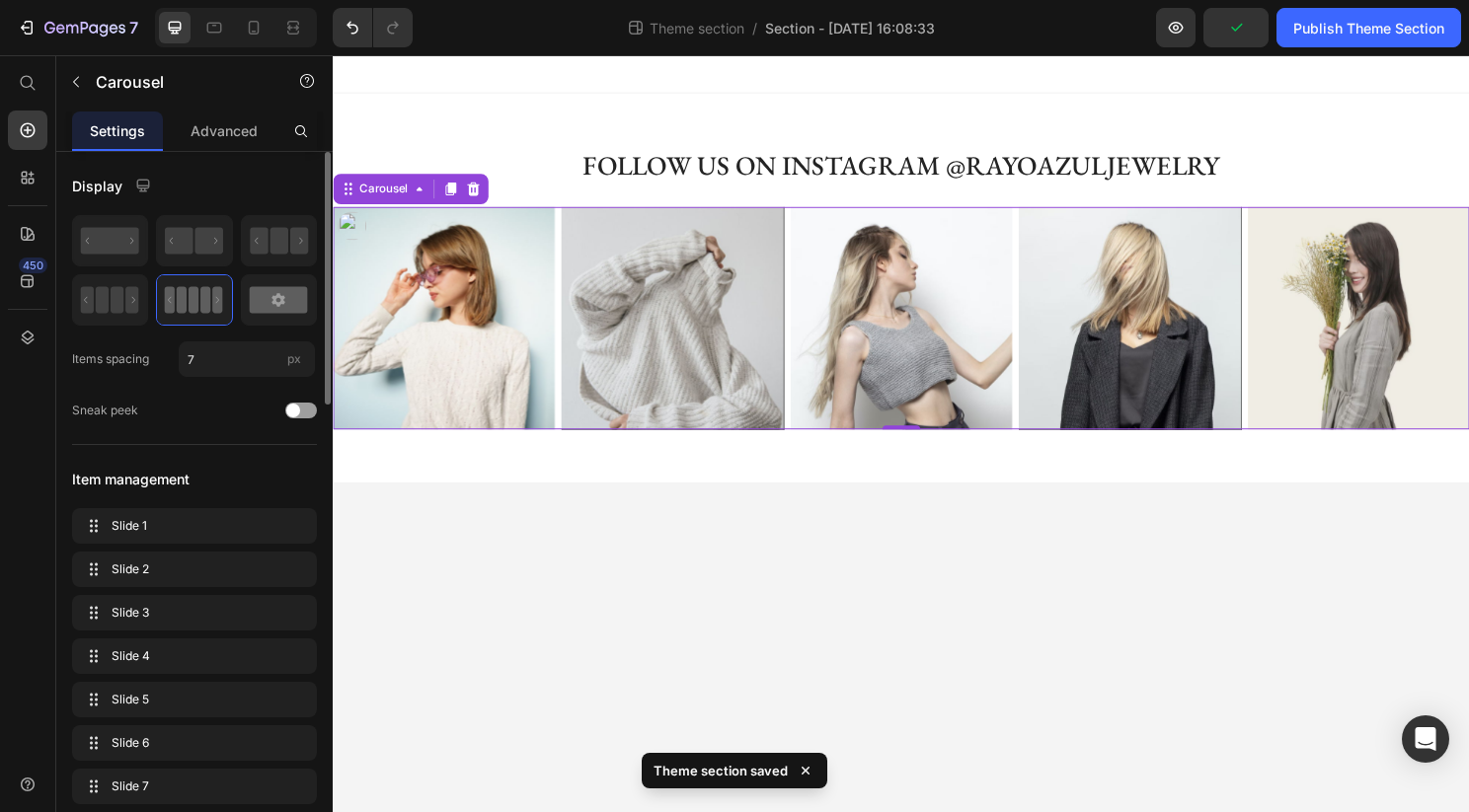 click 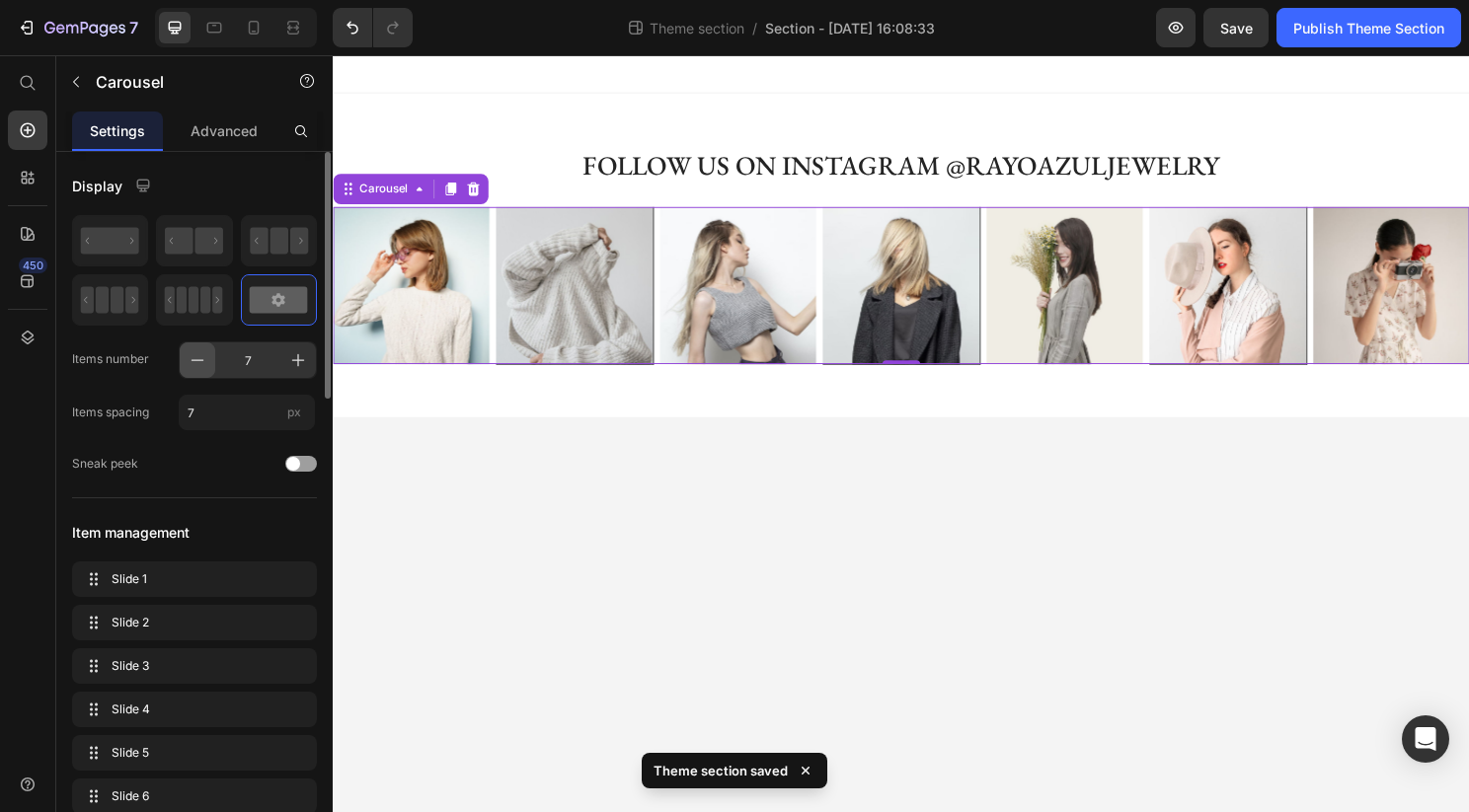 click 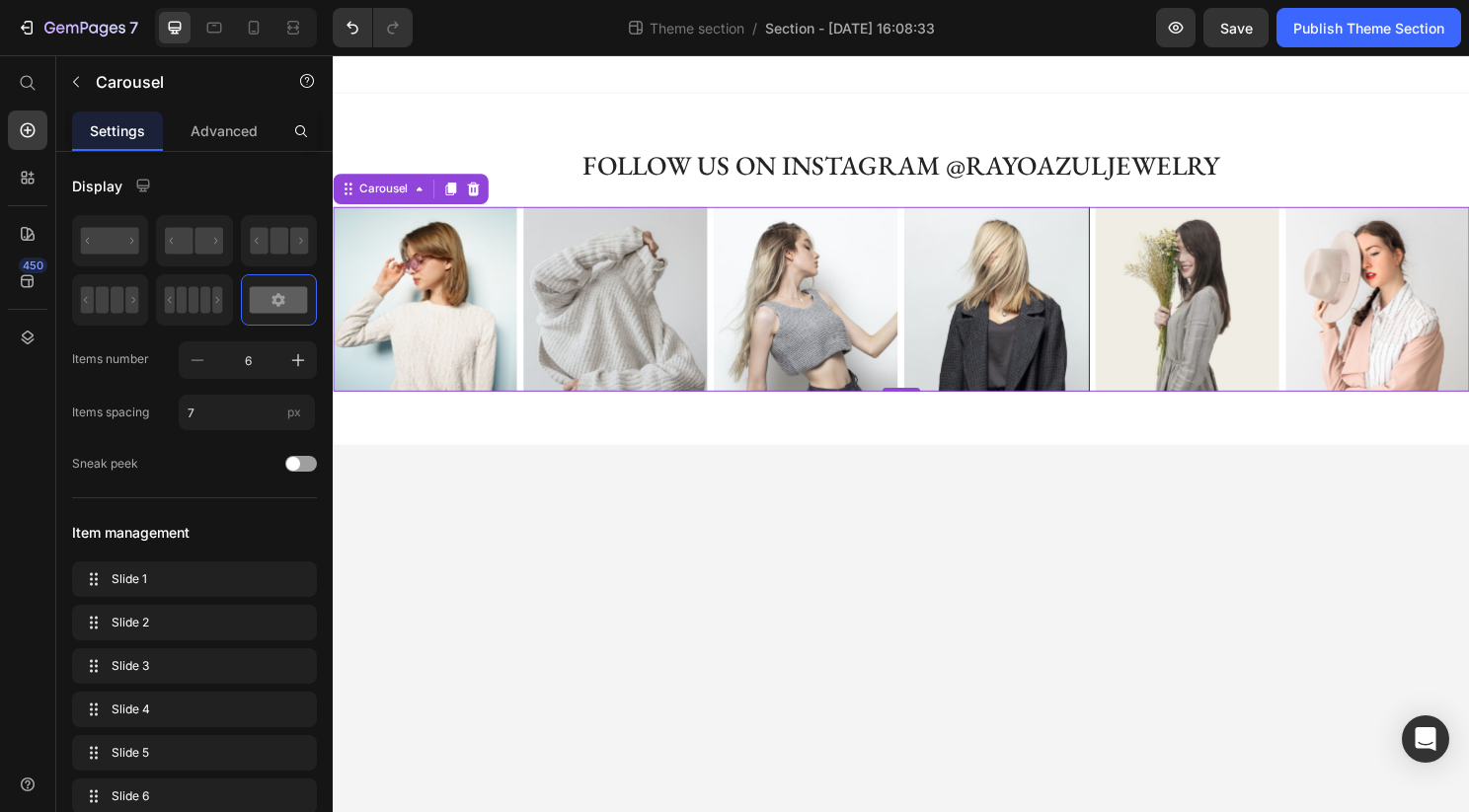 click on "Image Image Image Image Image Image Image" at bounding box center [925, 309] 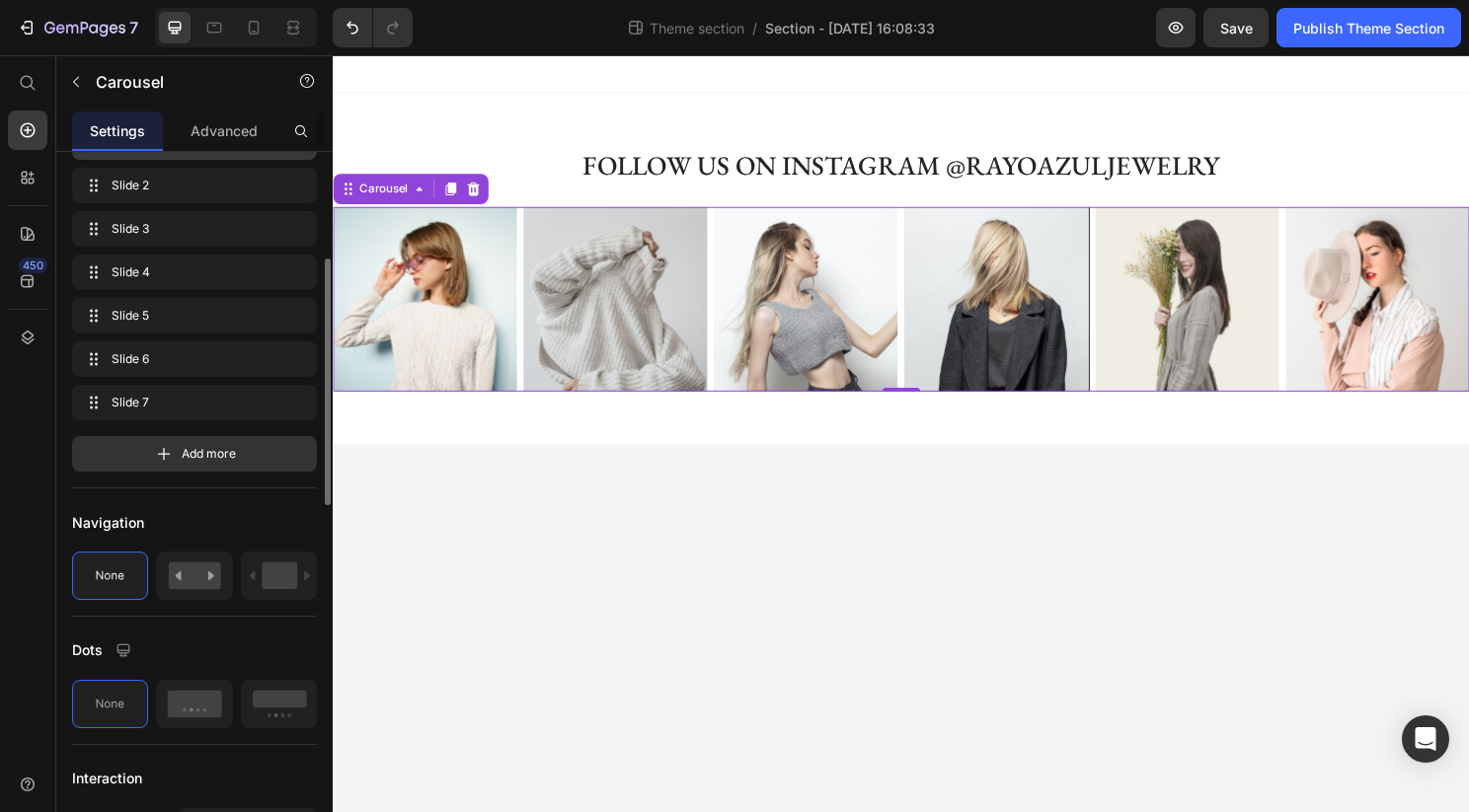 scroll, scrollTop: 448, scrollLeft: 0, axis: vertical 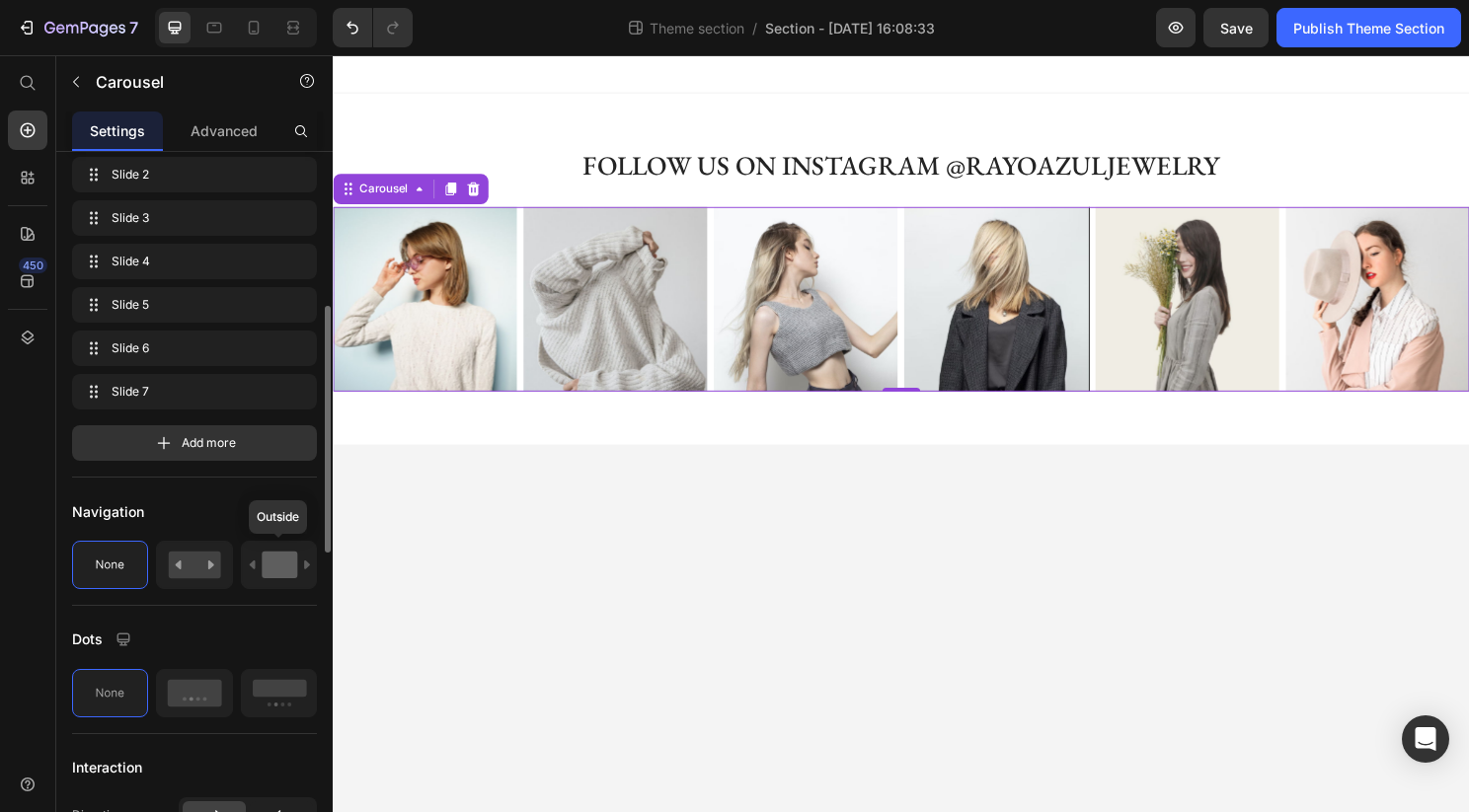 click 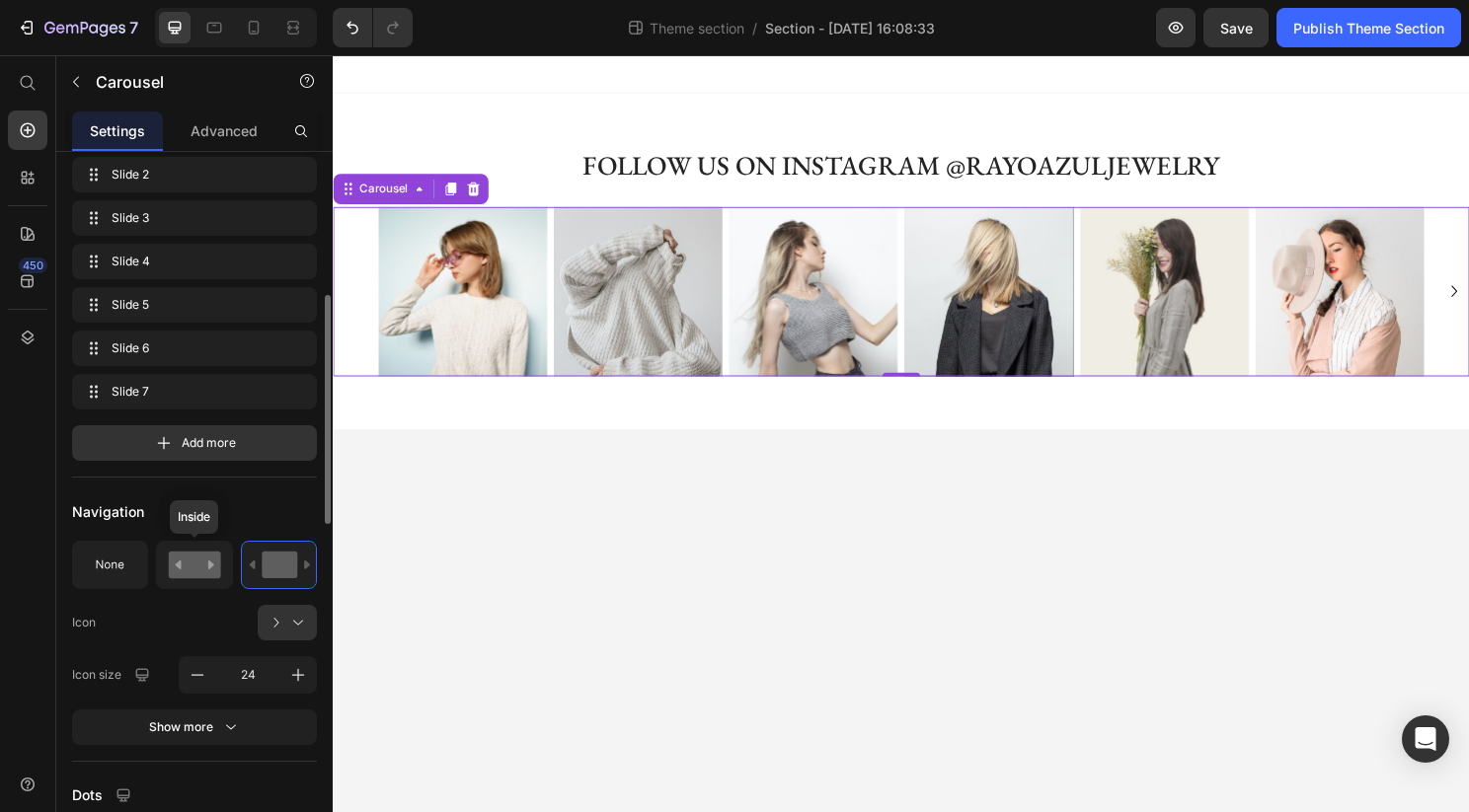 click 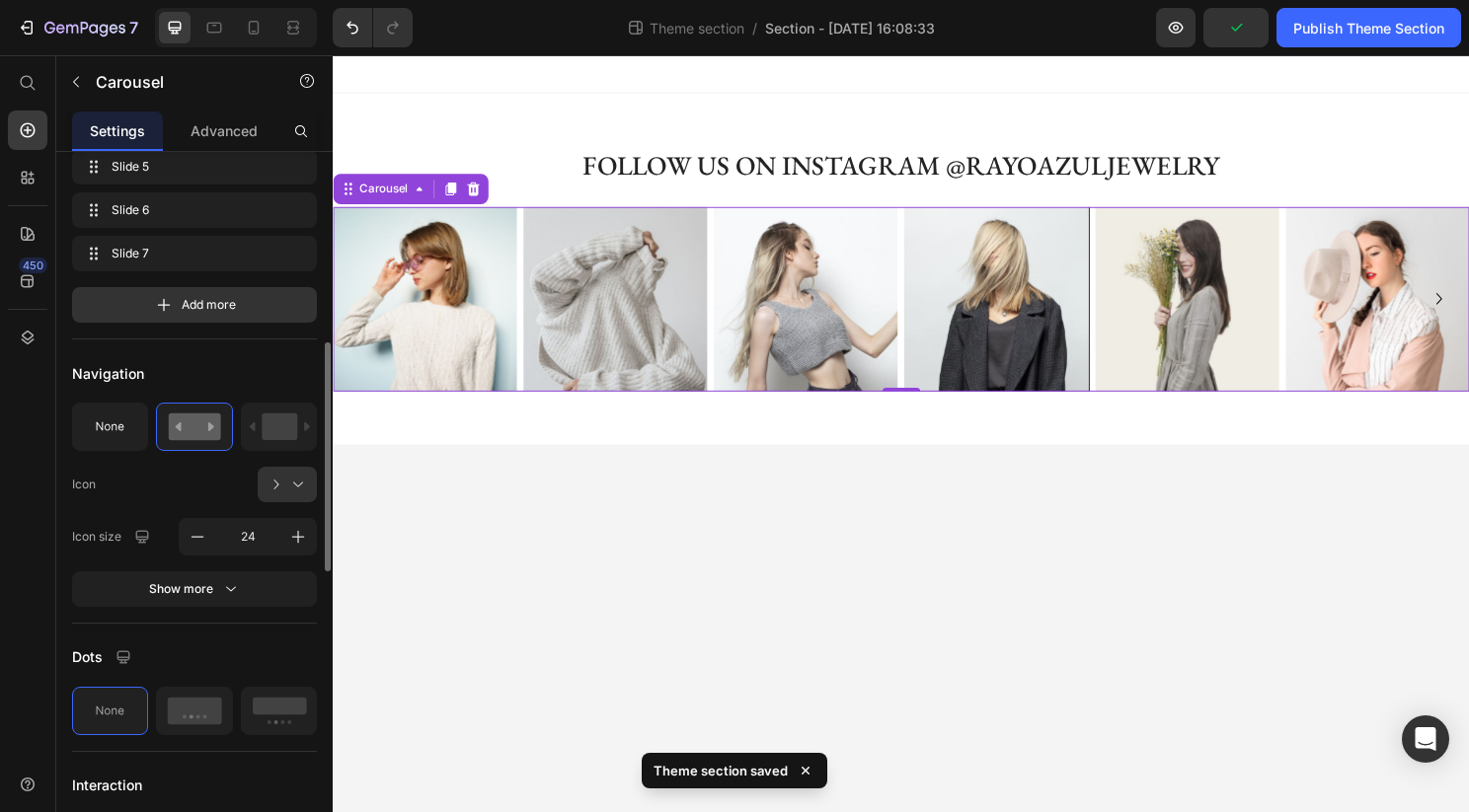 scroll, scrollTop: 615, scrollLeft: 0, axis: vertical 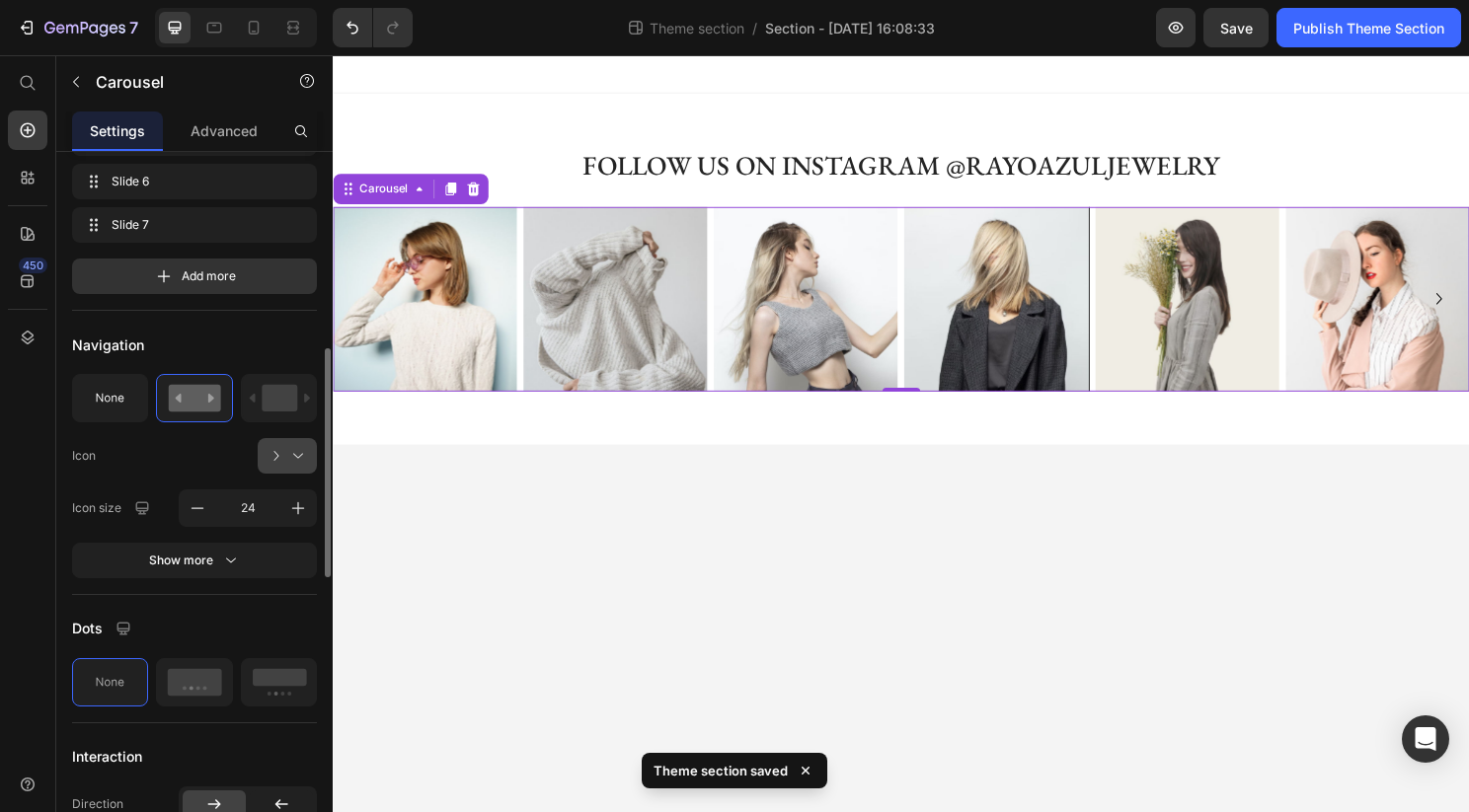 click at bounding box center (295, 456) 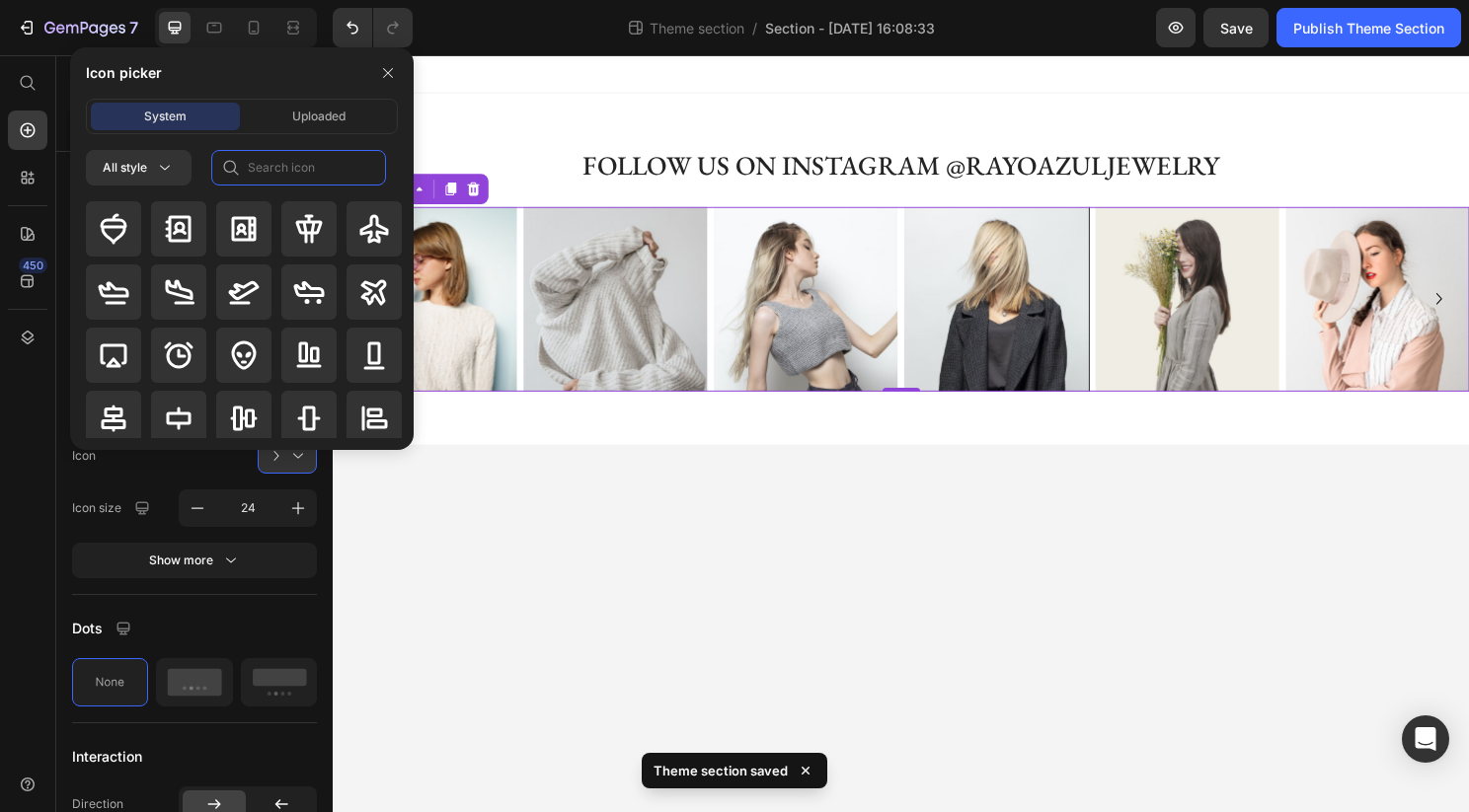 click 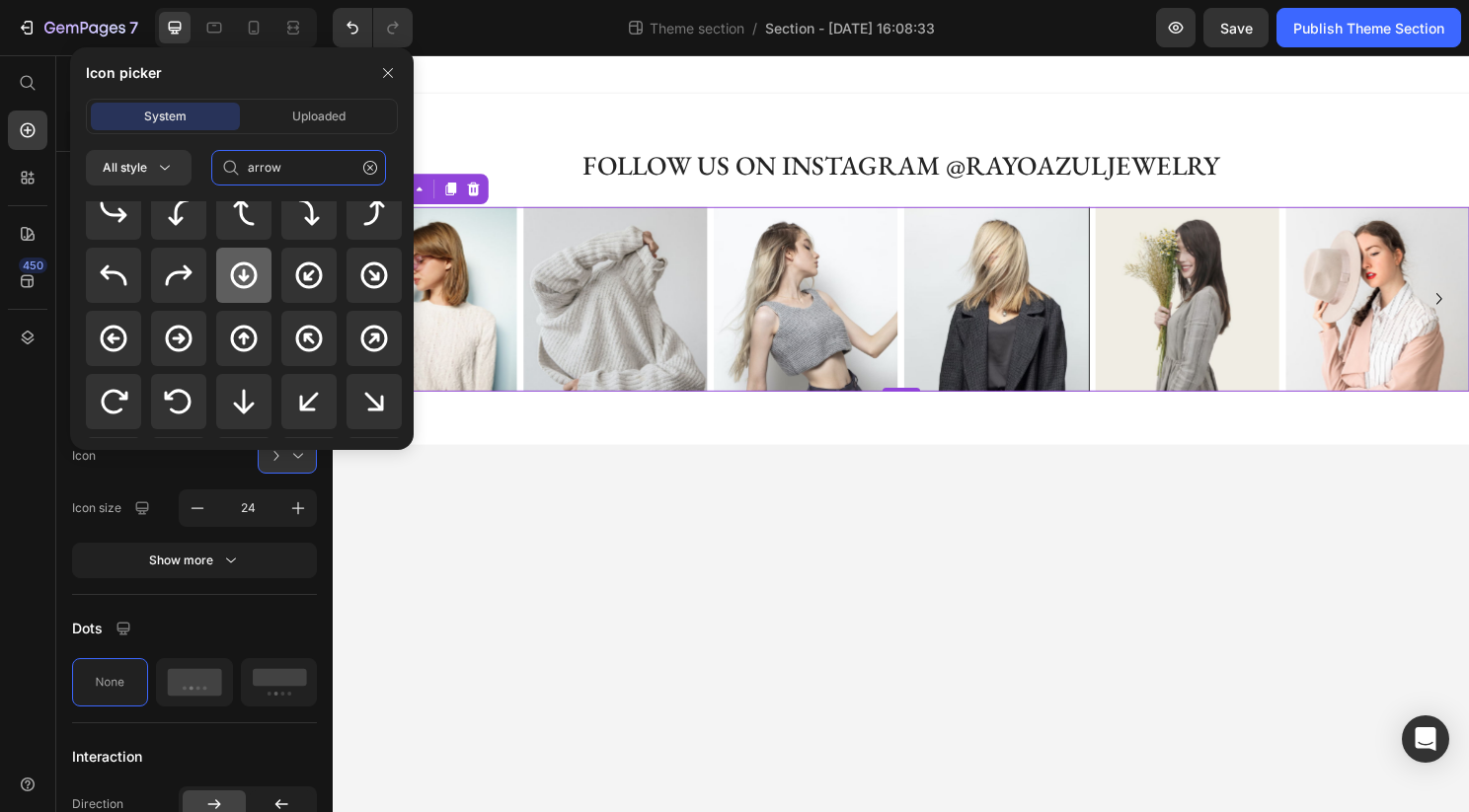 scroll, scrollTop: 96, scrollLeft: 0, axis: vertical 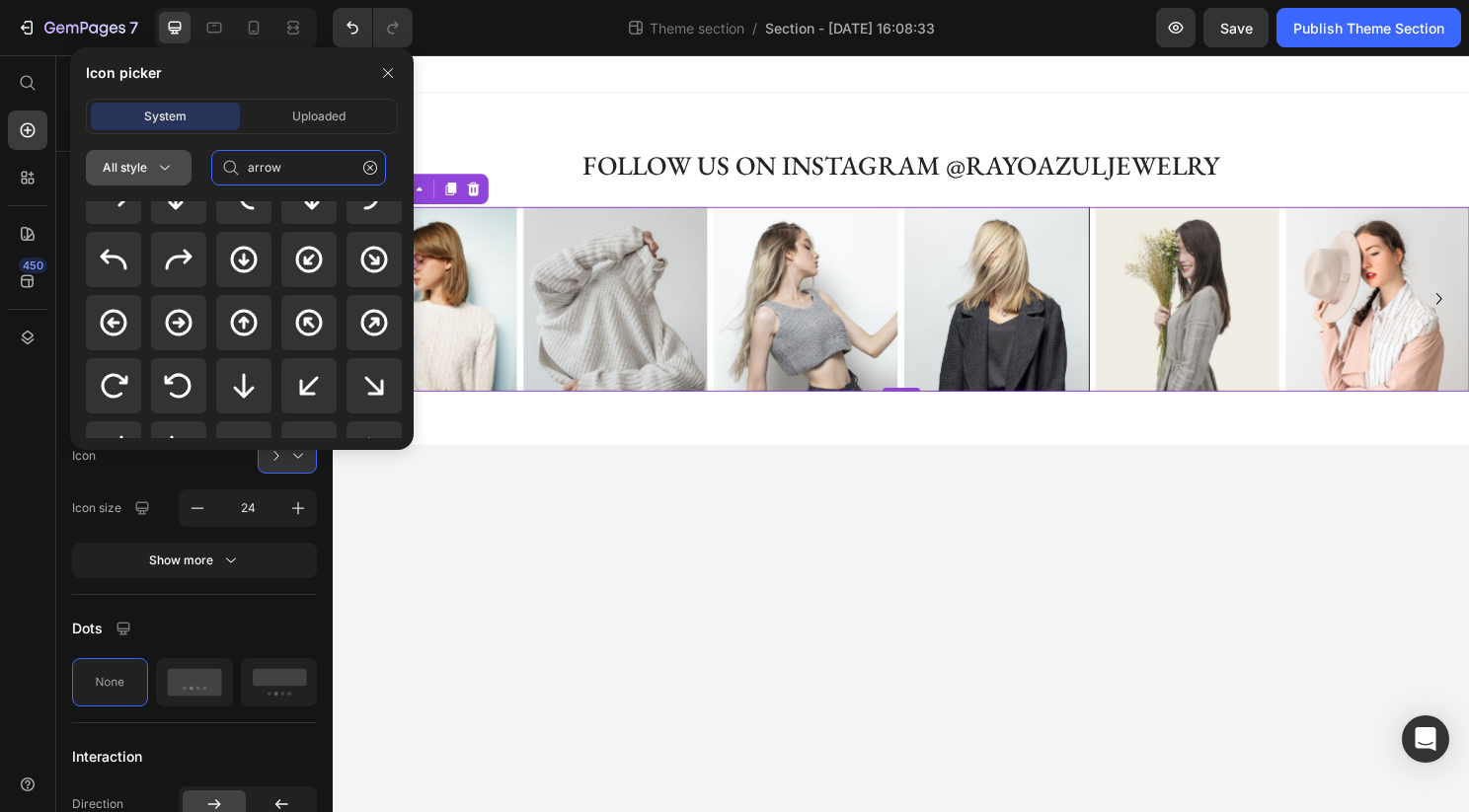 click 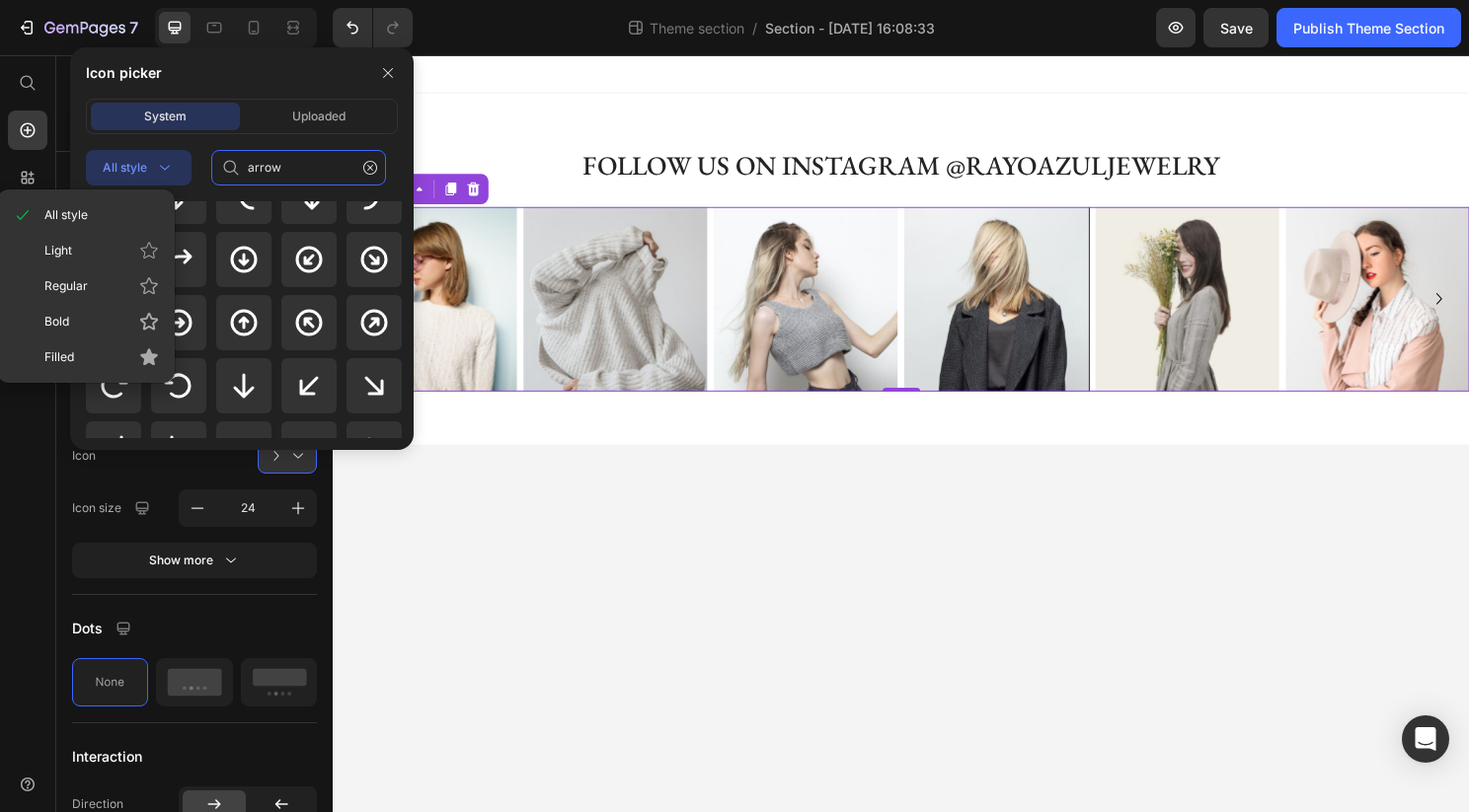 type on "arrow" 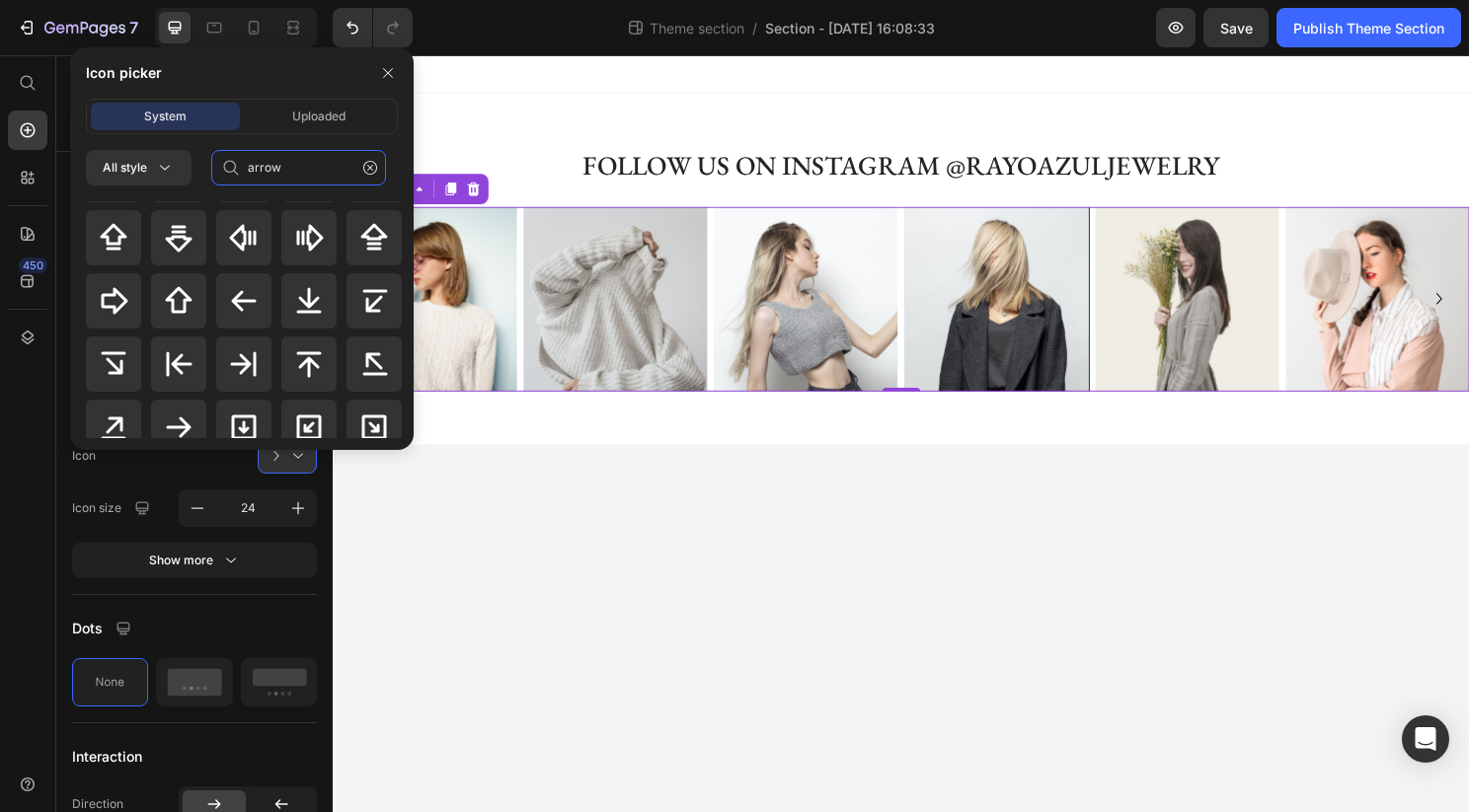 scroll, scrollTop: 916, scrollLeft: 0, axis: vertical 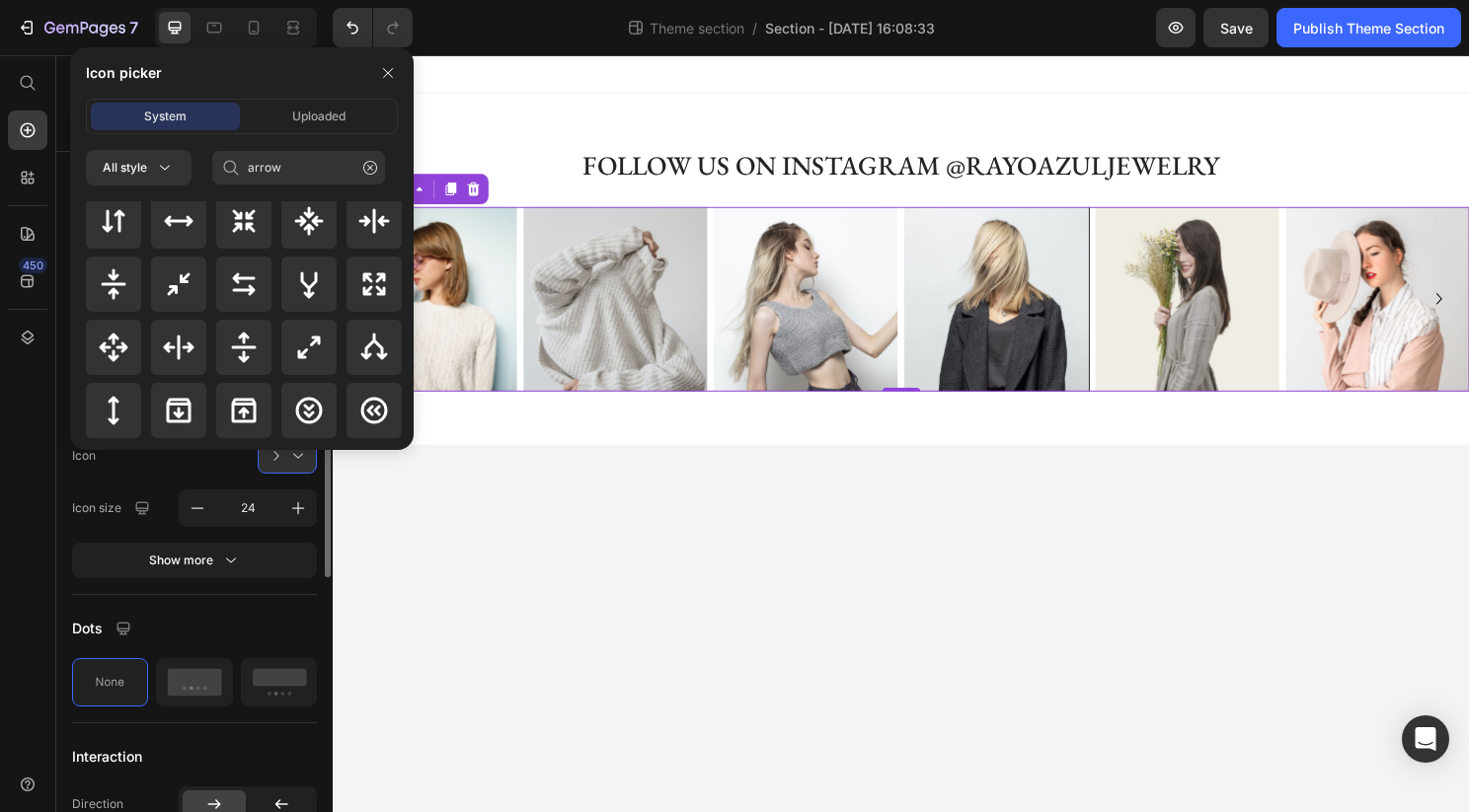 click on "Dots" at bounding box center [194, 628] 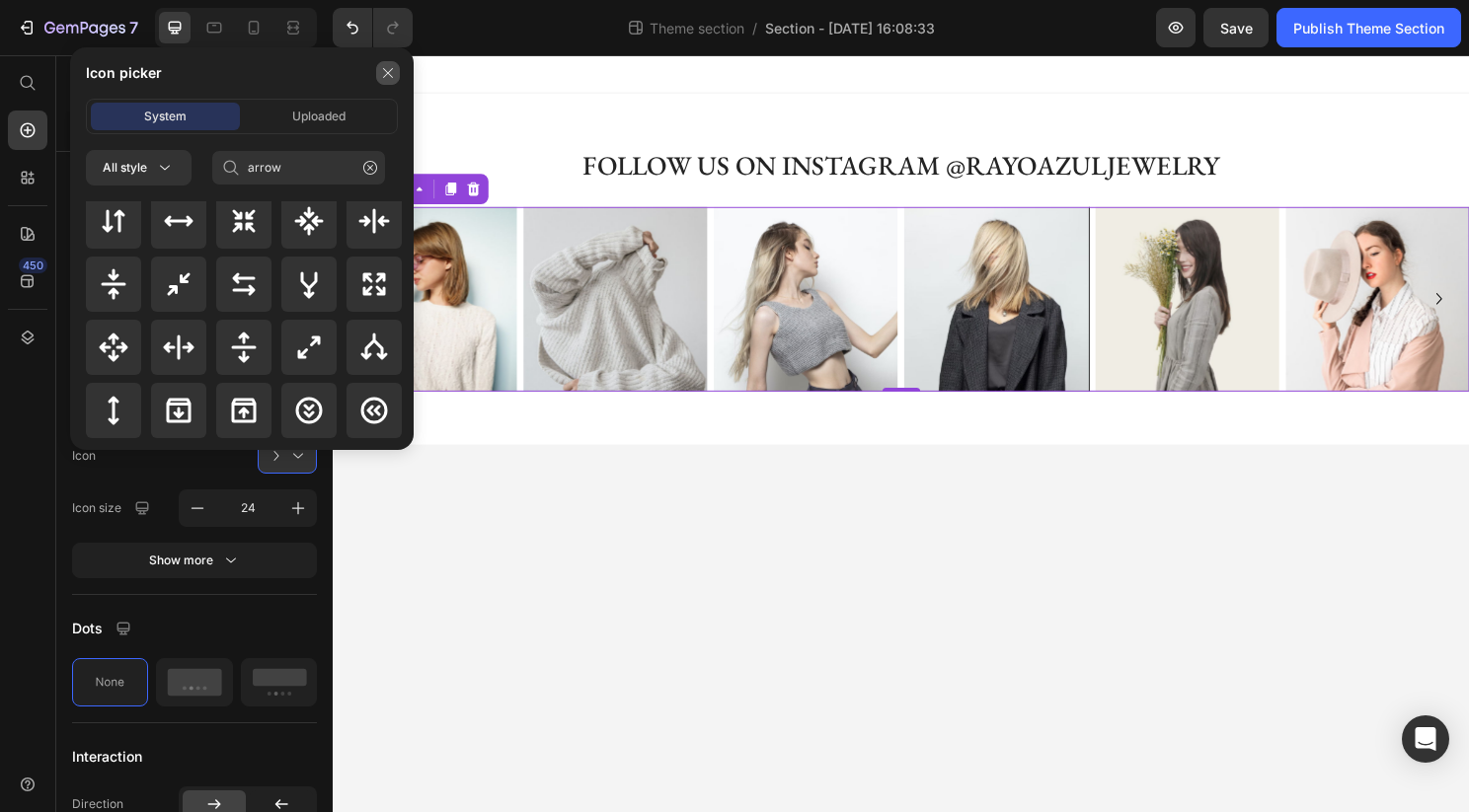 click at bounding box center [388, 73] 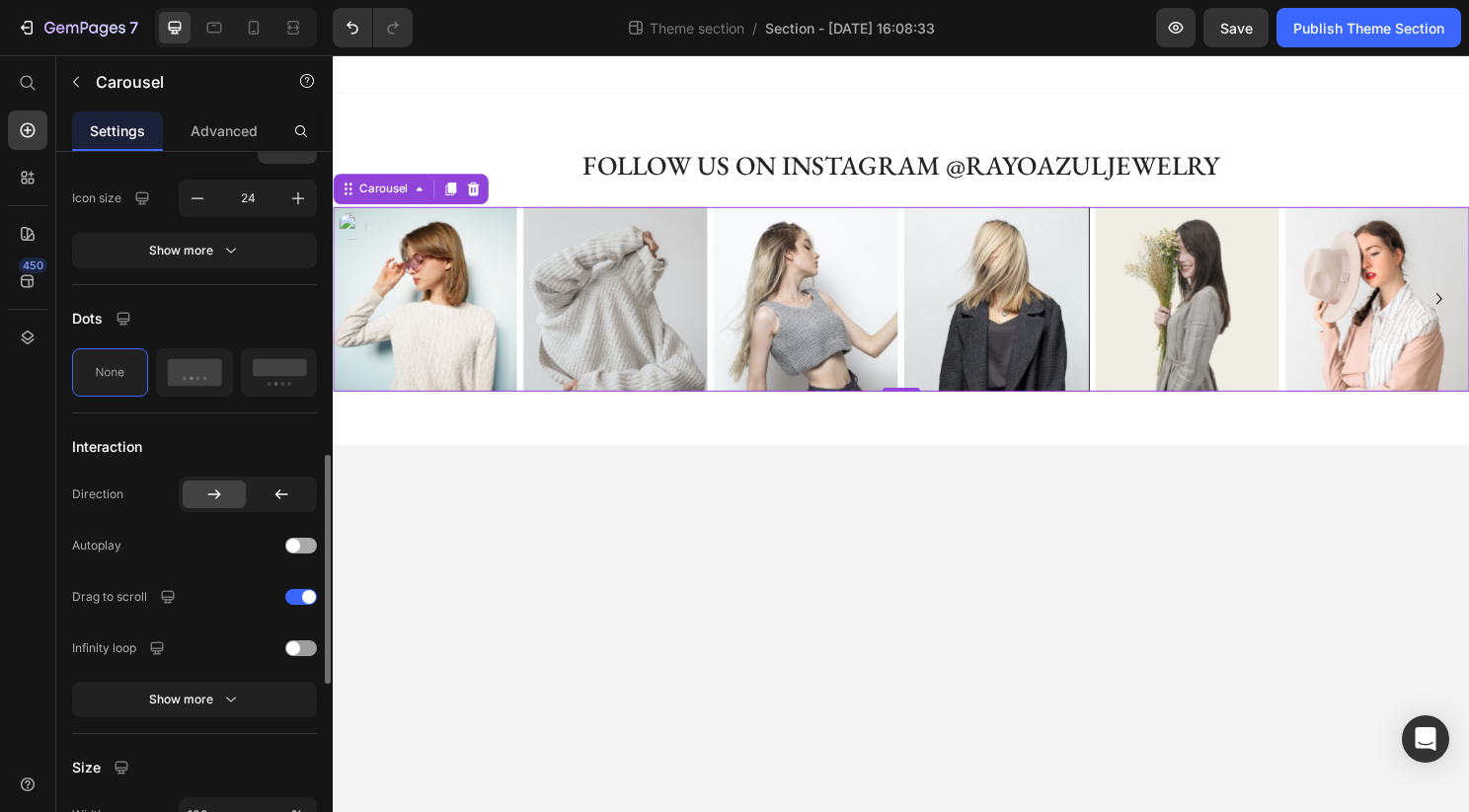 scroll, scrollTop: 949, scrollLeft: 0, axis: vertical 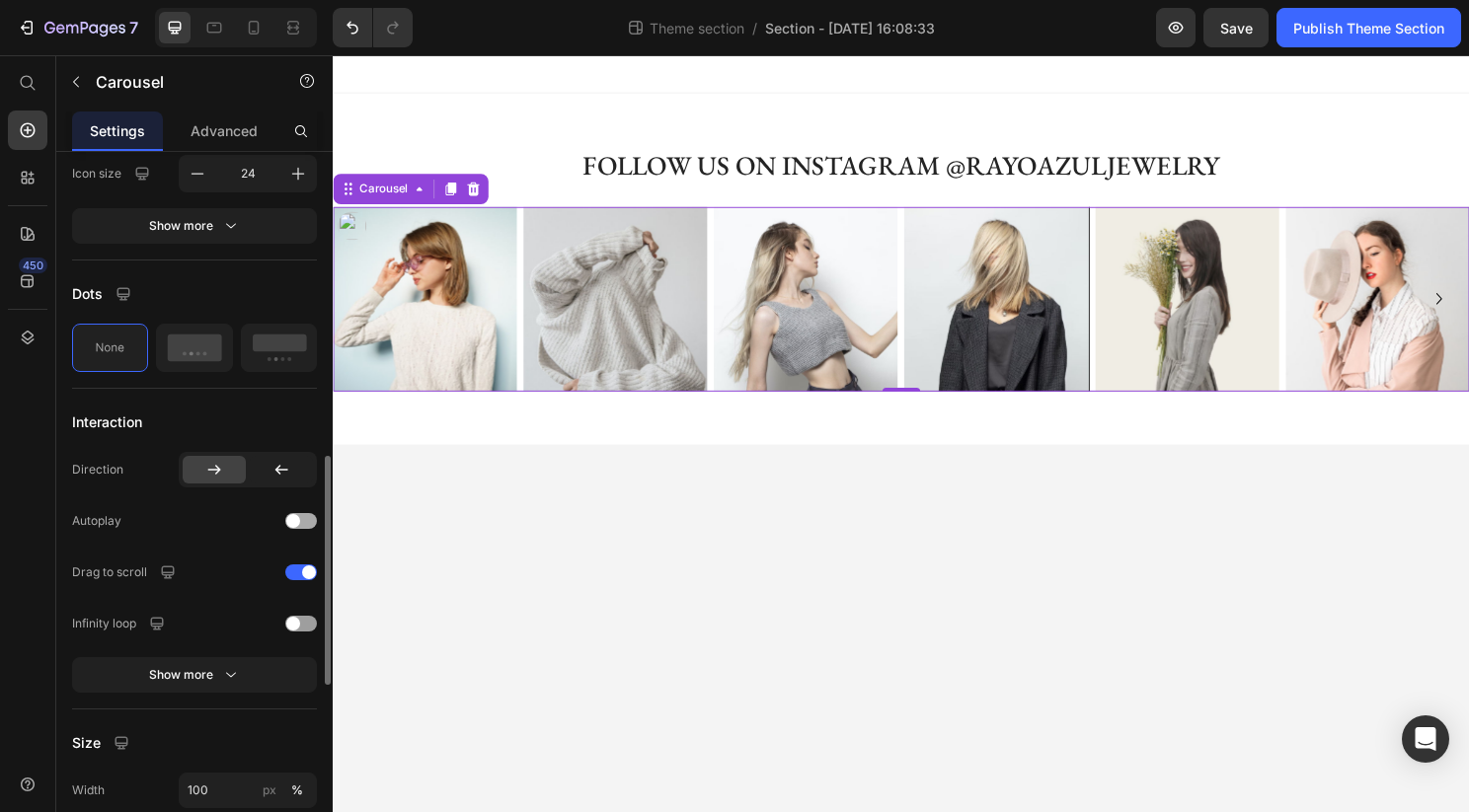 click at bounding box center [293, 521] 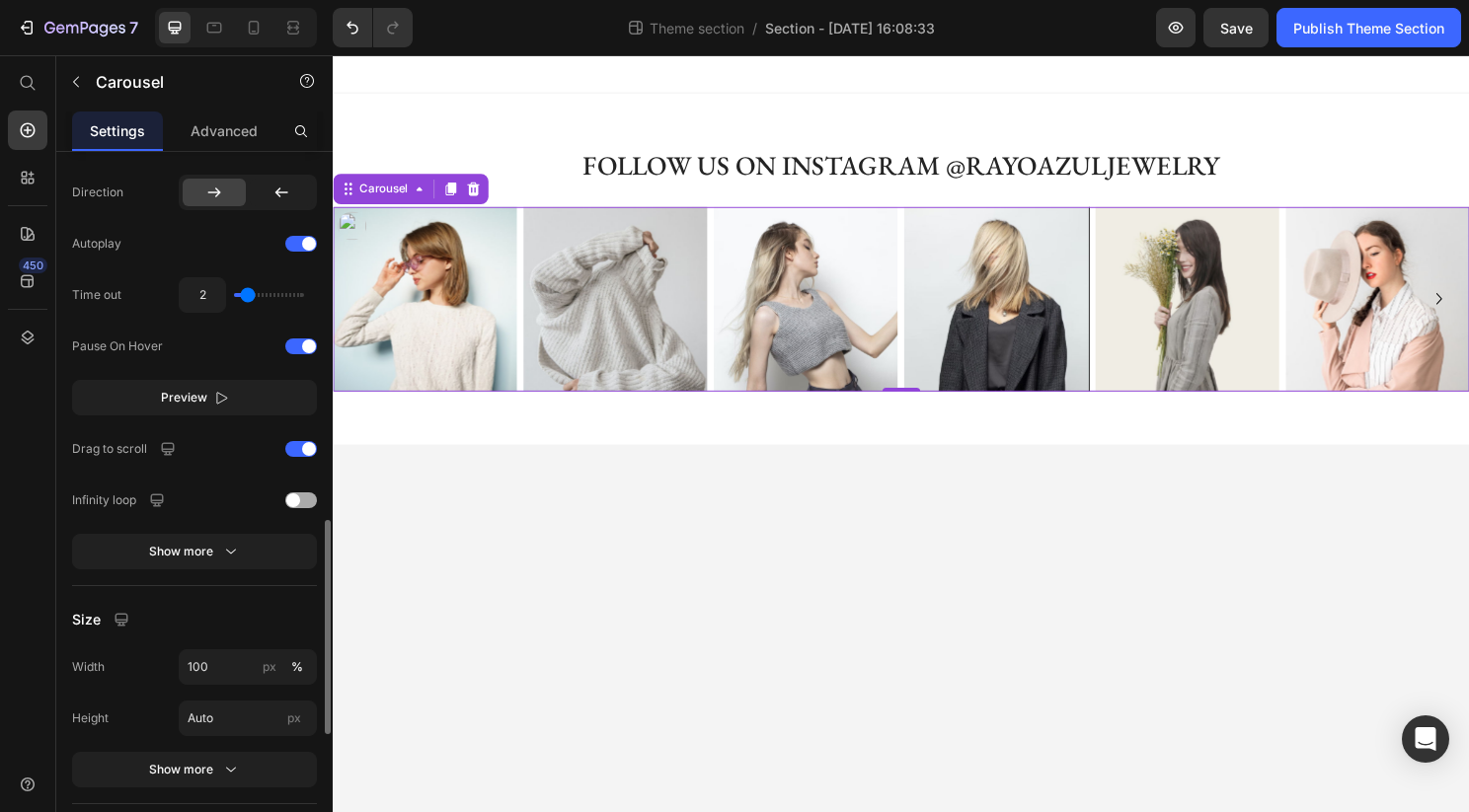click at bounding box center [293, 500] 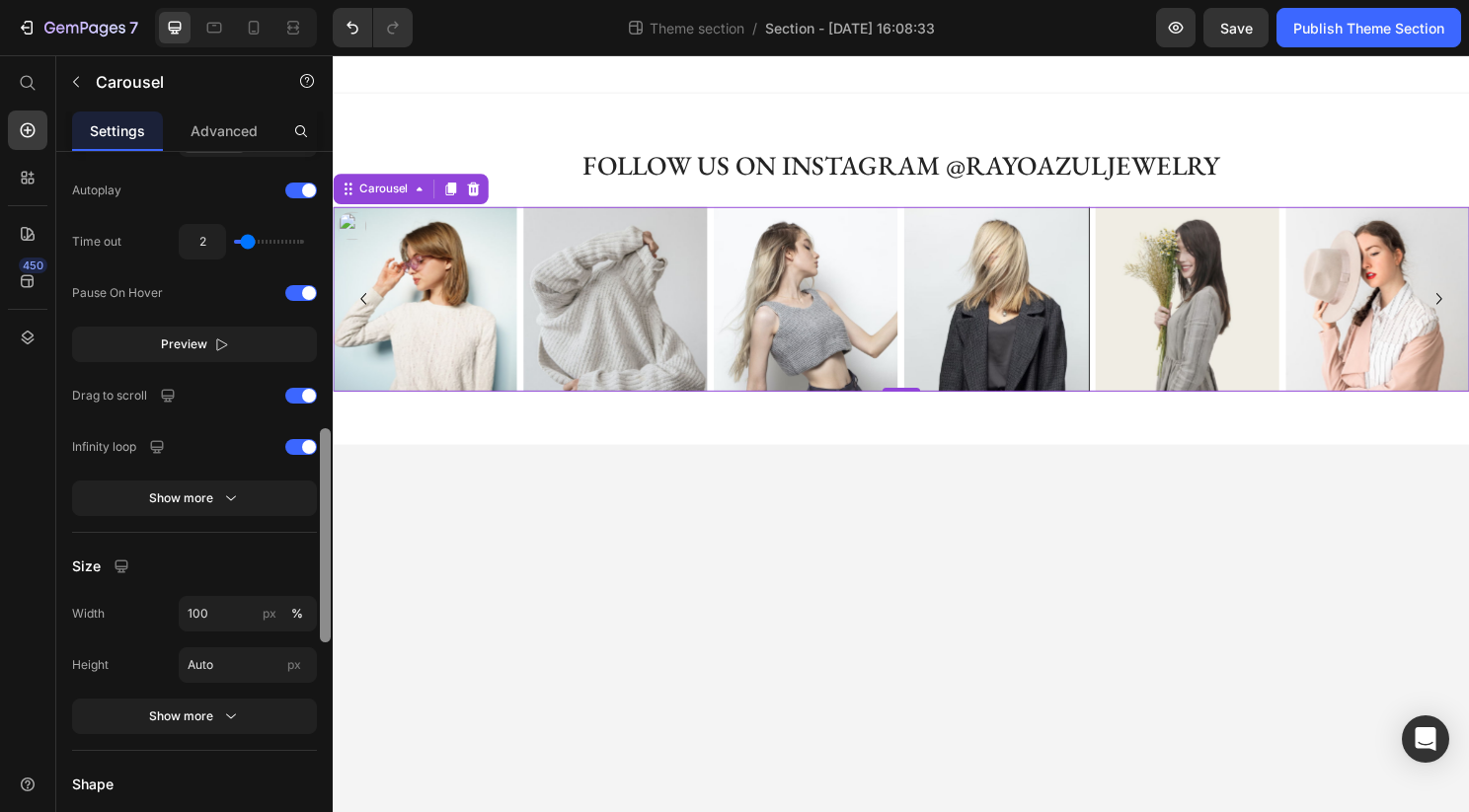 scroll, scrollTop: 1142, scrollLeft: 0, axis: vertical 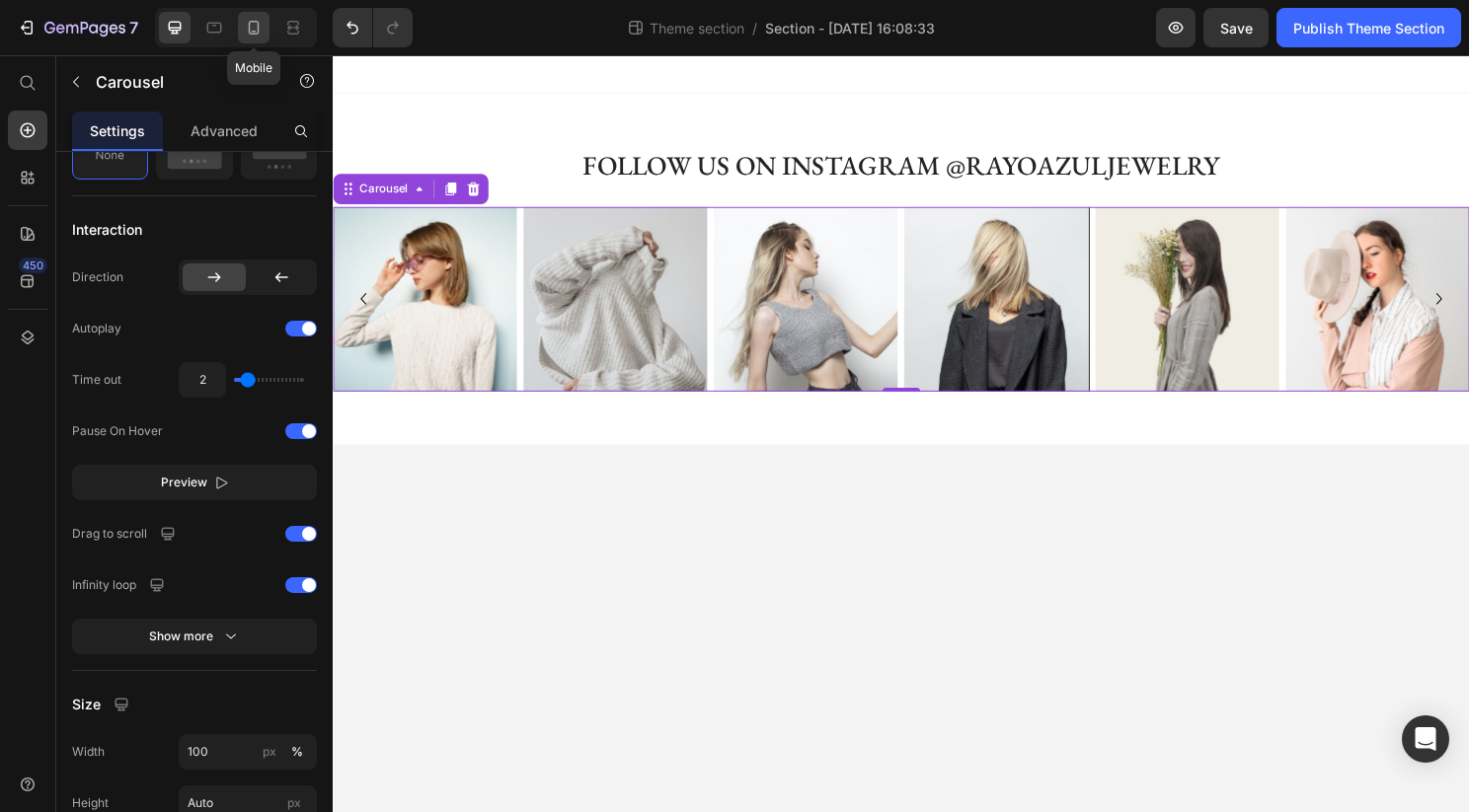 click 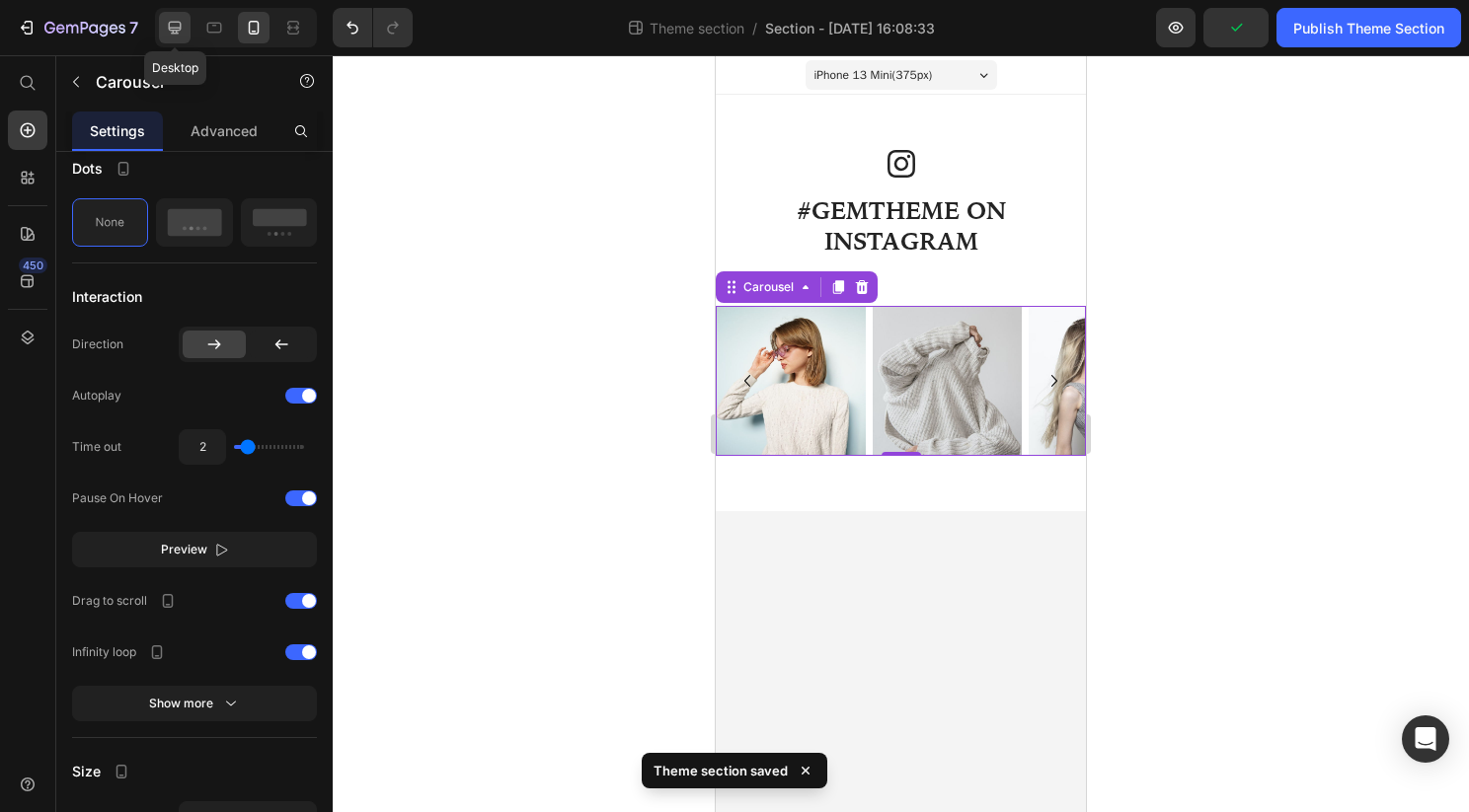 click 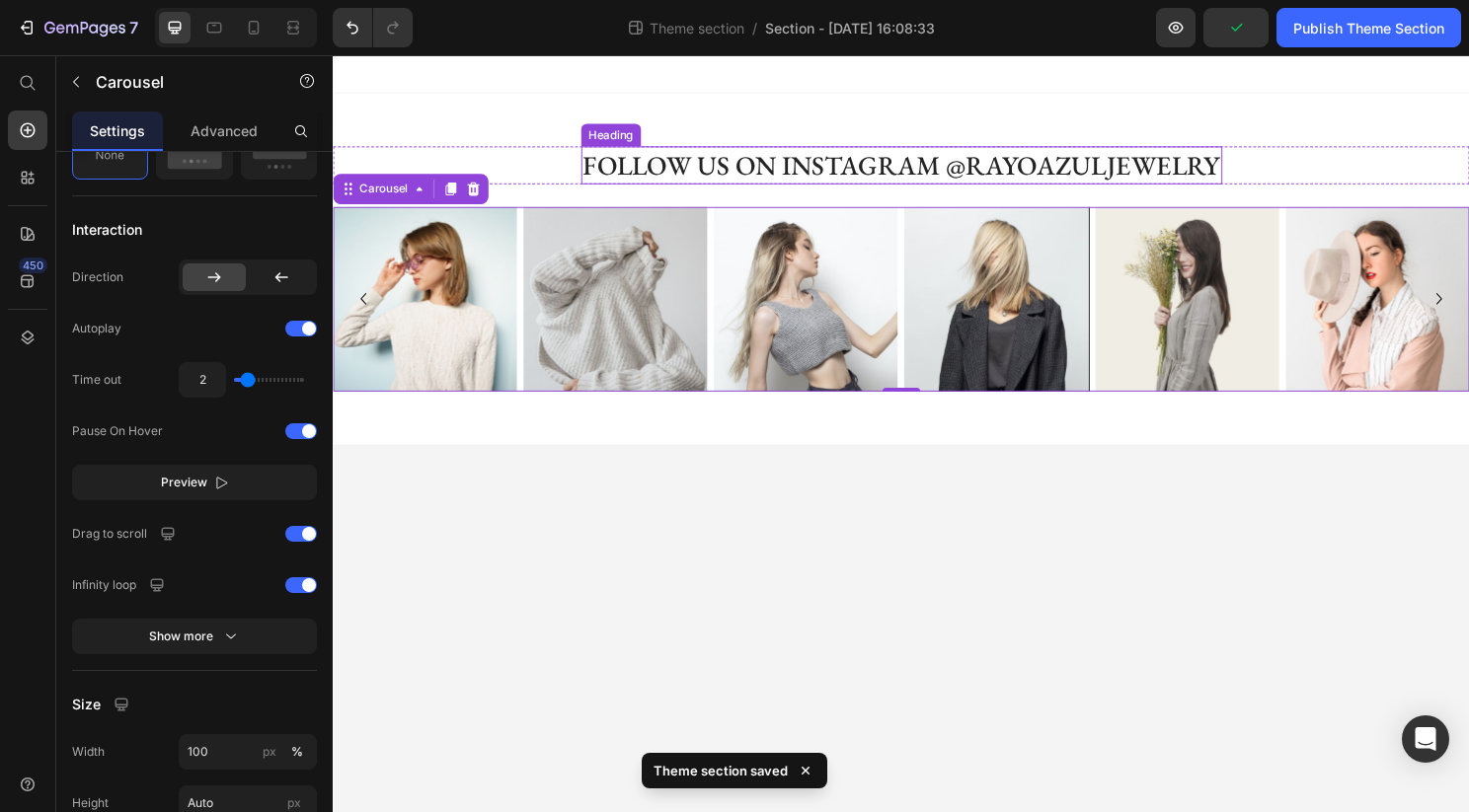 click on "FOLLOW US ON INSTAGRAM @RAYOAZULJEWELRY" at bounding box center [925, 170] 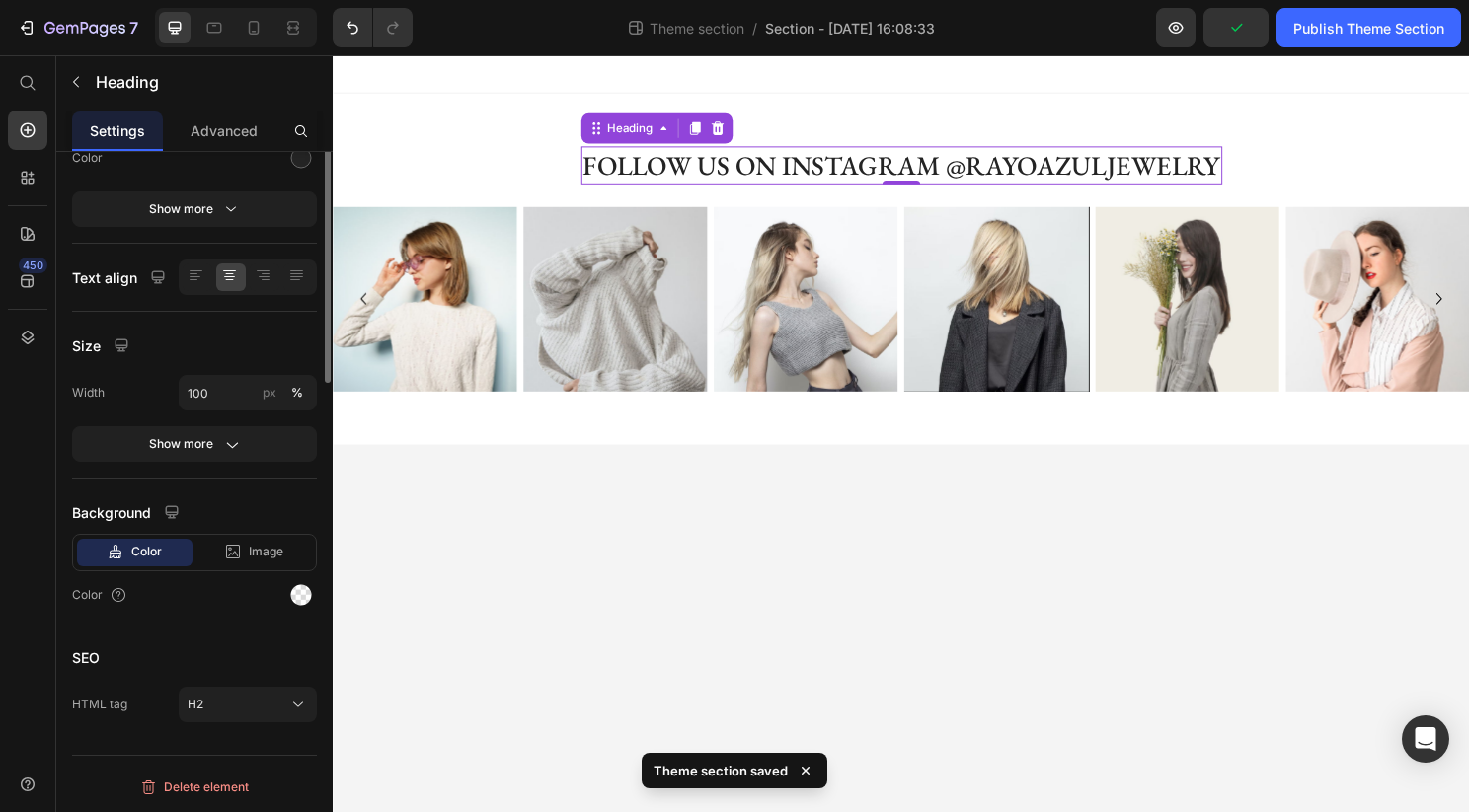 scroll, scrollTop: 0, scrollLeft: 0, axis: both 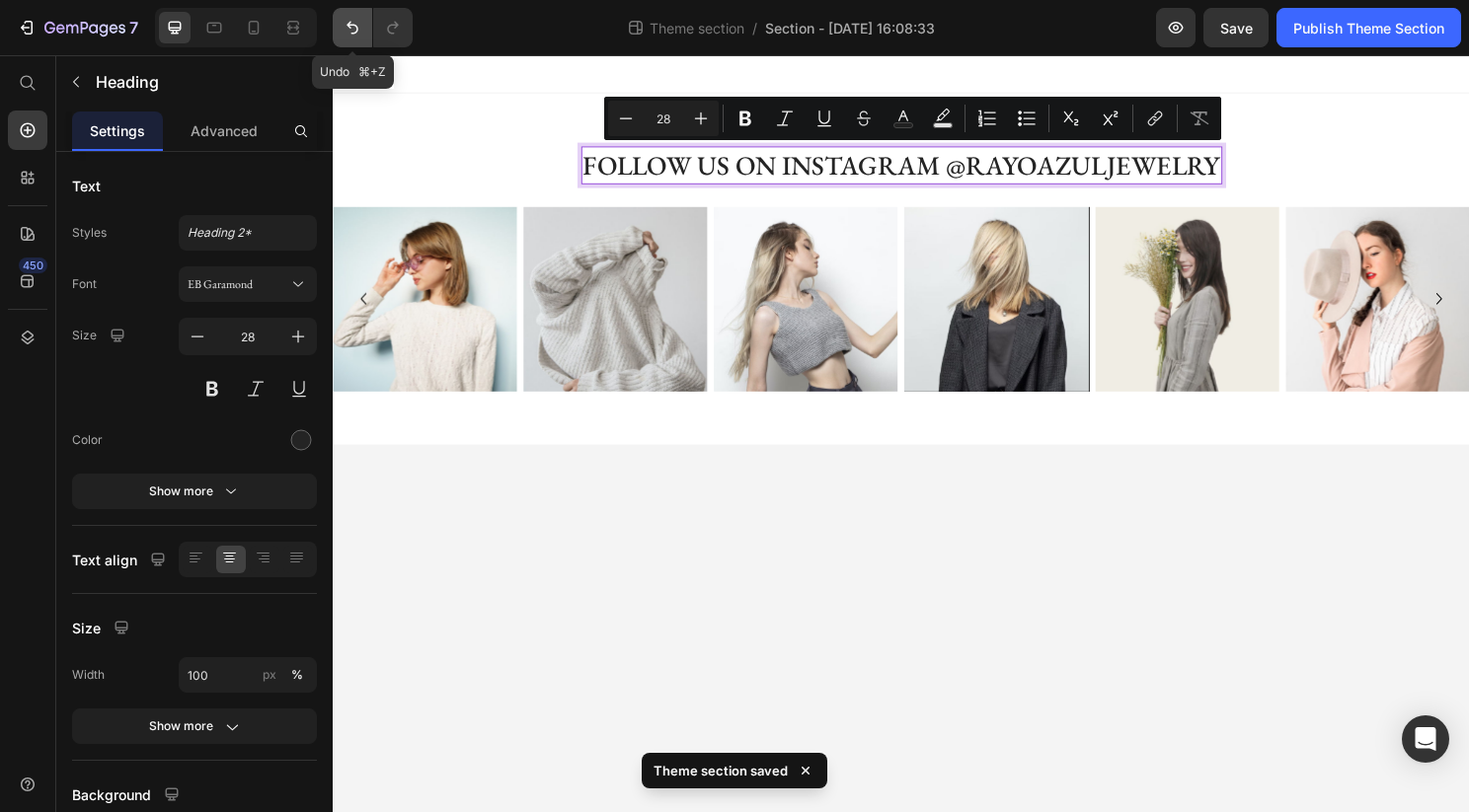 click 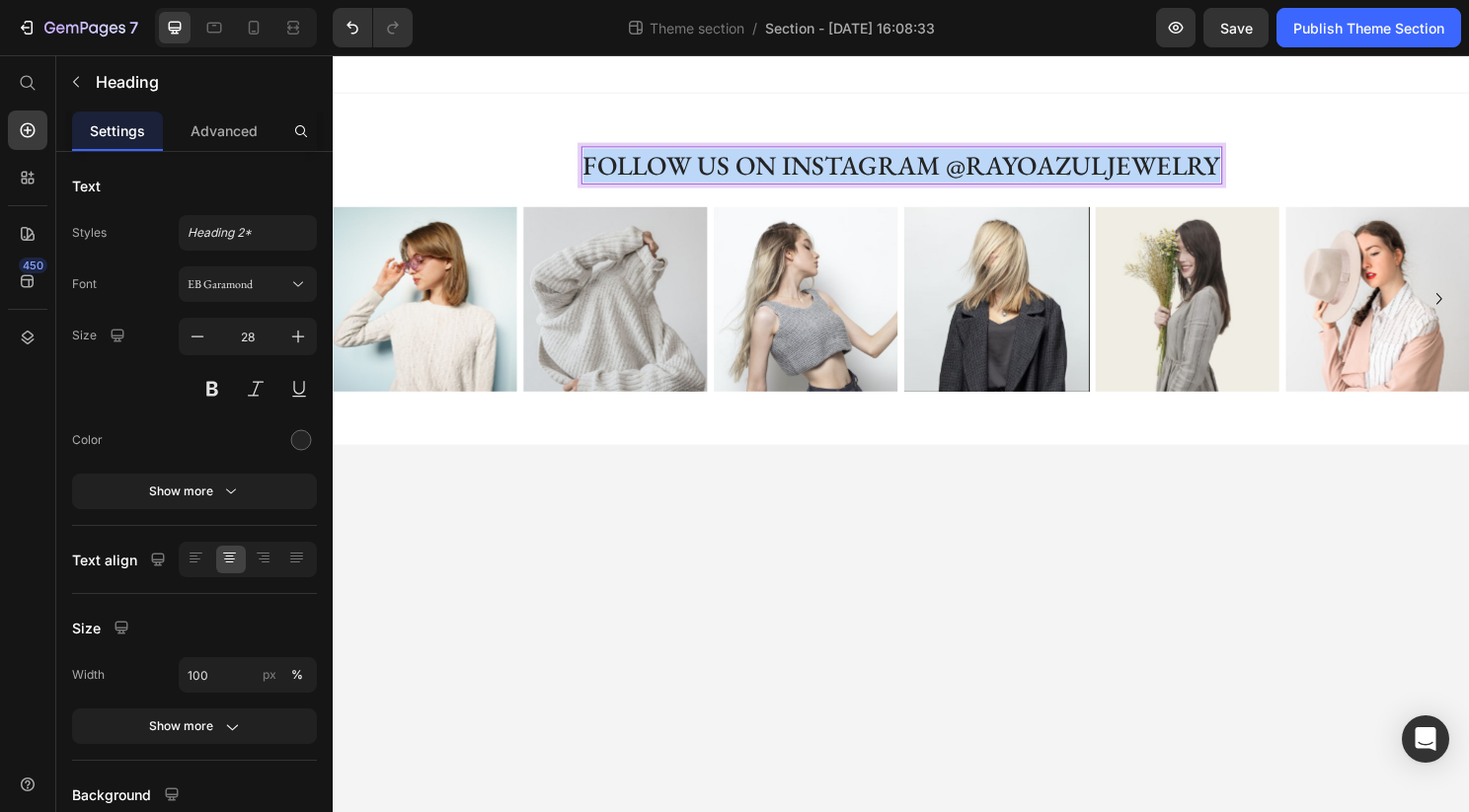 click on "FOLLOW US ON INSTAGRAM @RAYOAZULJEWELRY" at bounding box center (925, 170) 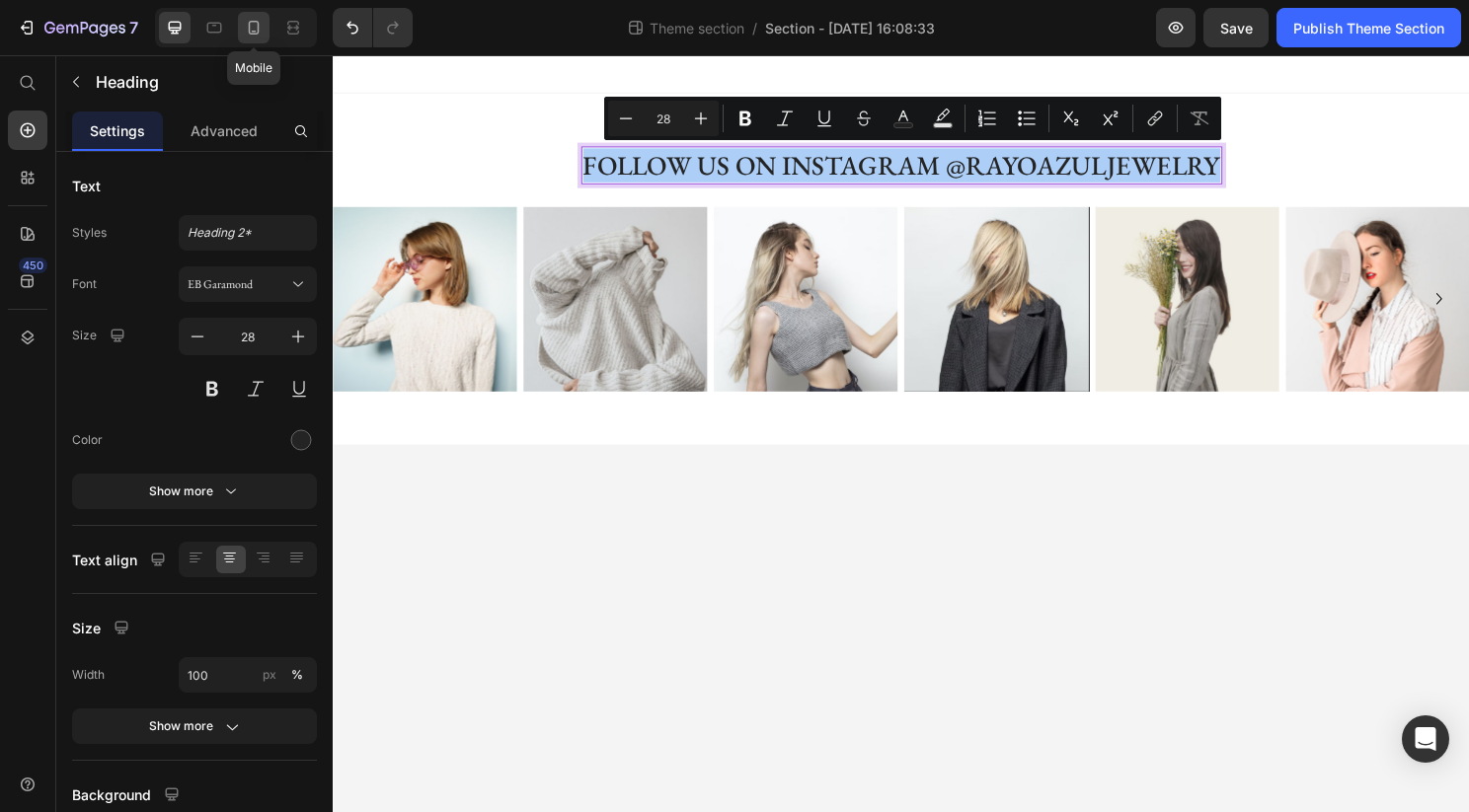 click 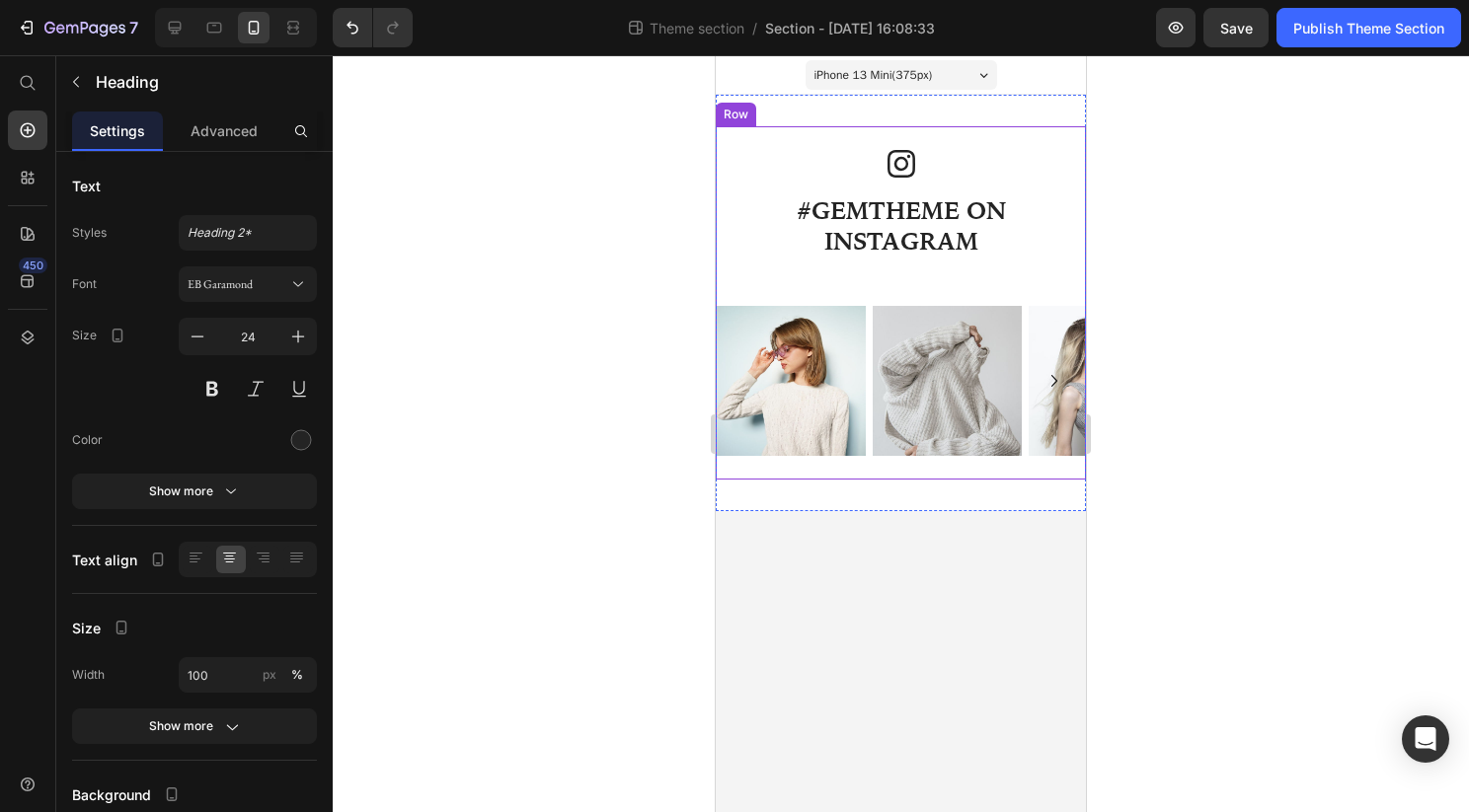 click on "#GEMTHEME ON INSTAGRAM" at bounding box center [900, 226] 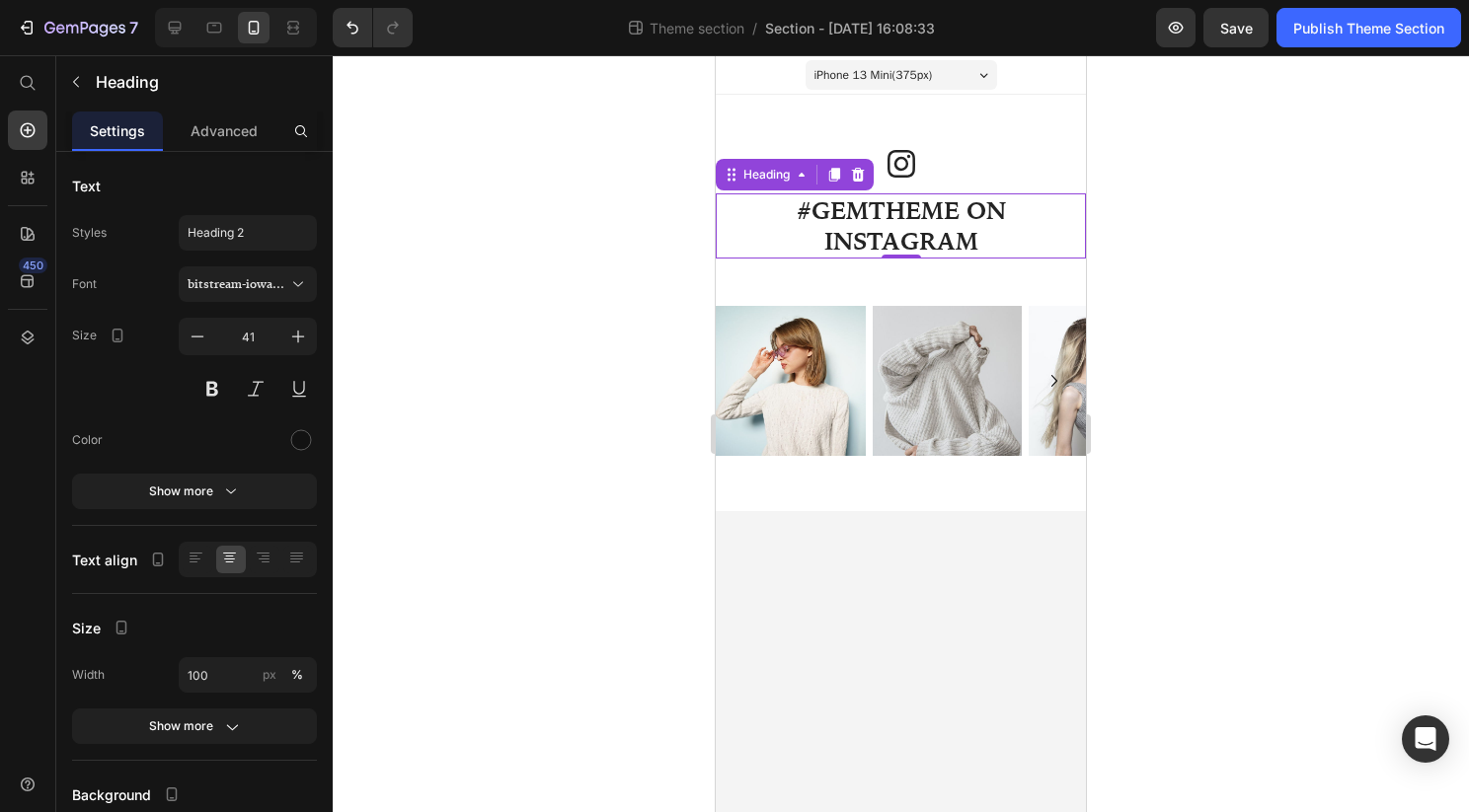 click on "#GEMTHEME ON INSTAGRAM" at bounding box center [900, 226] 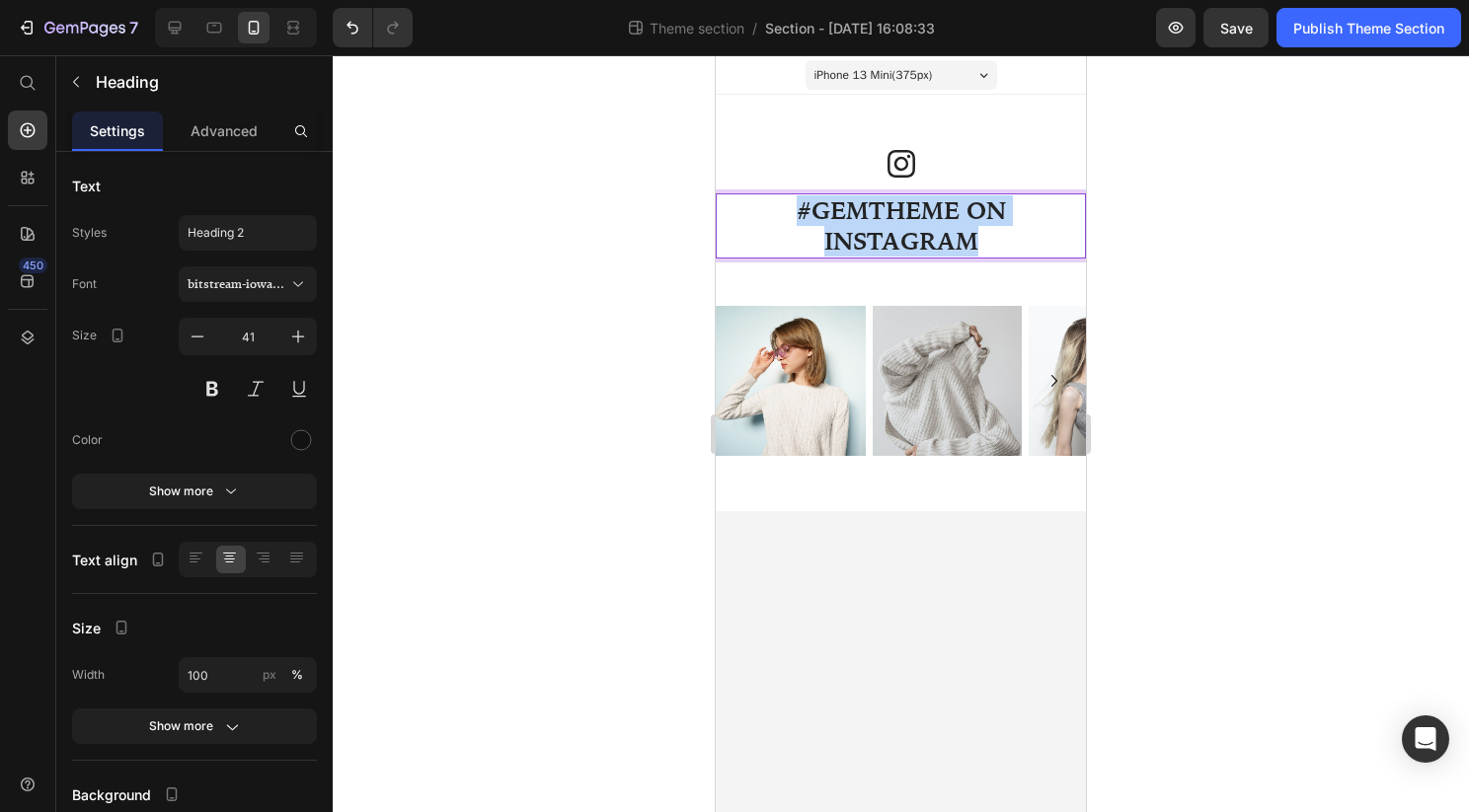 click on "#GEMTHEME ON INSTAGRAM" at bounding box center (900, 226) 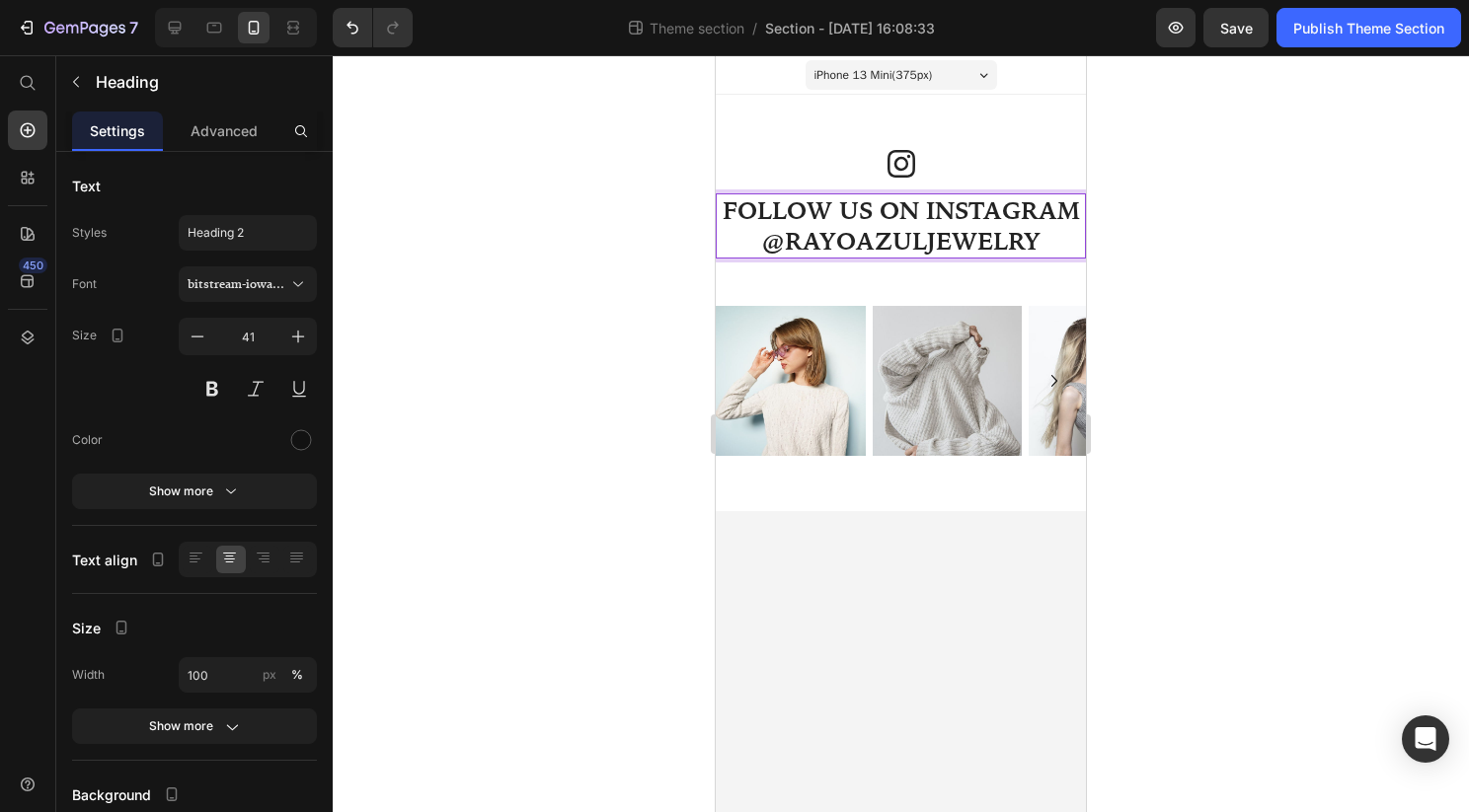 click on "FOLLOW US ON INSTAGRAM @RAYOAZULJEWELRY" at bounding box center (900, 226) 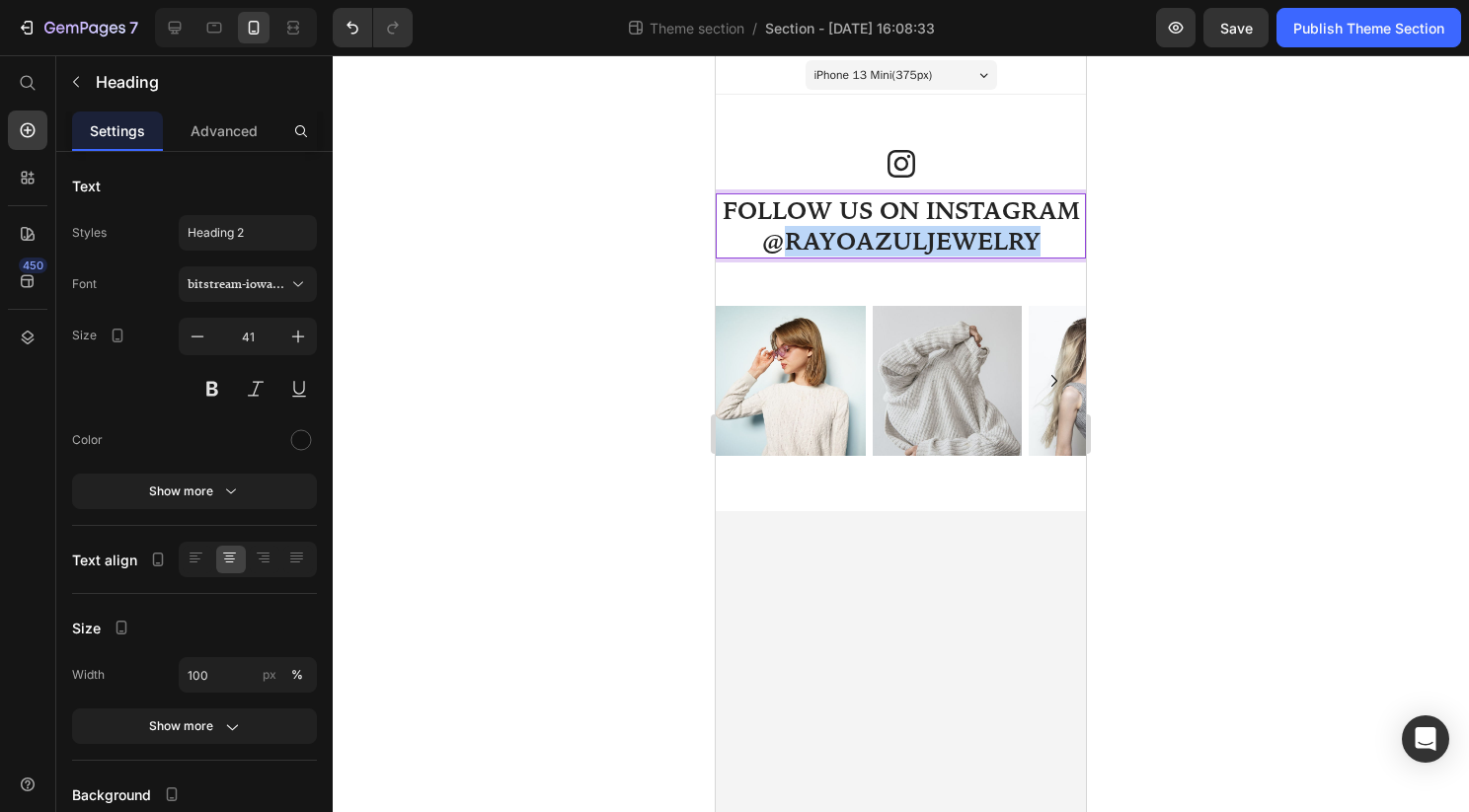 click on "FOLLOW US ON INSTAGRAM @RAYOAZULJEWELRY" at bounding box center [900, 226] 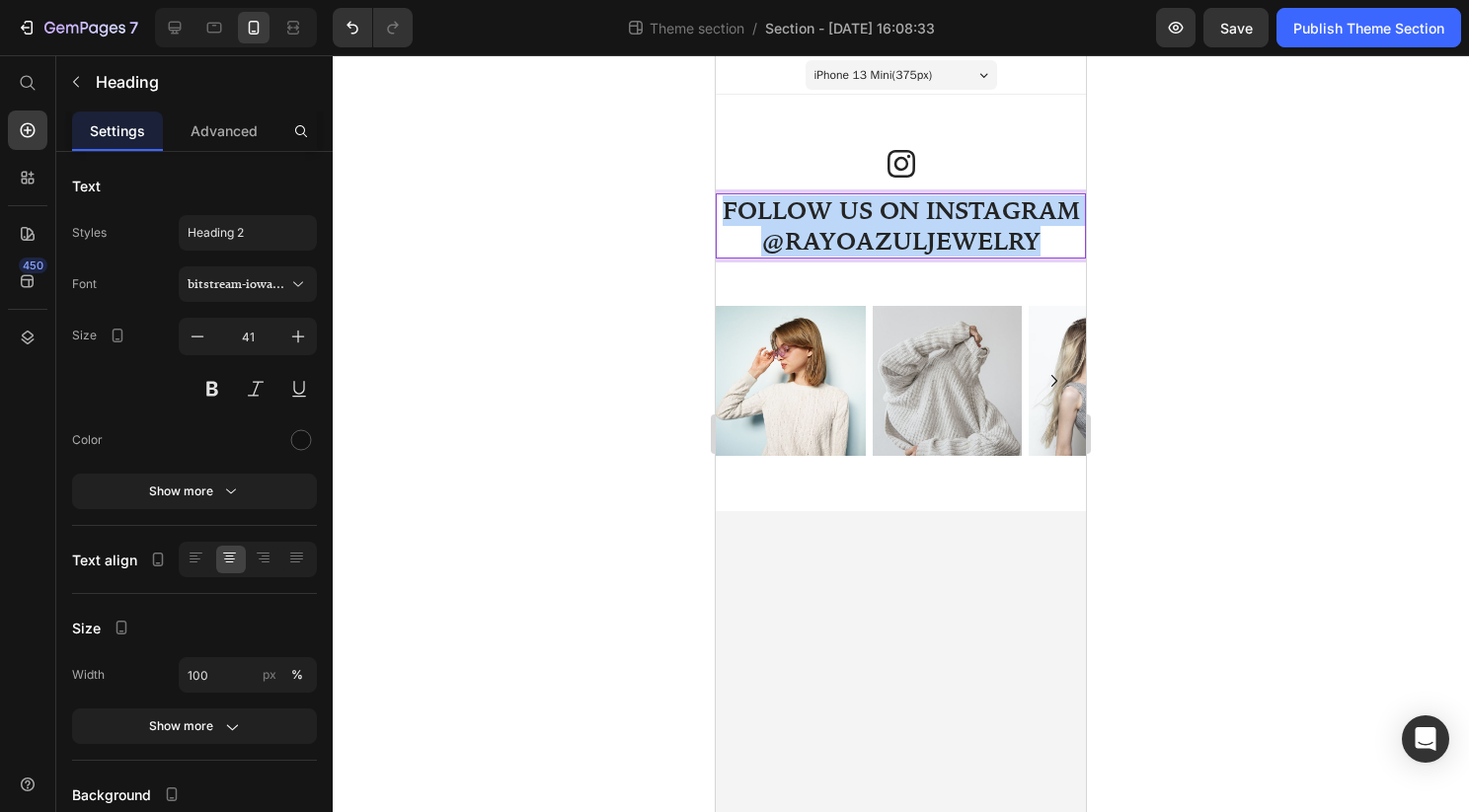 click on "FOLLOW US ON INSTAGRAM @RAYOAZULJEWELRY" at bounding box center [900, 226] 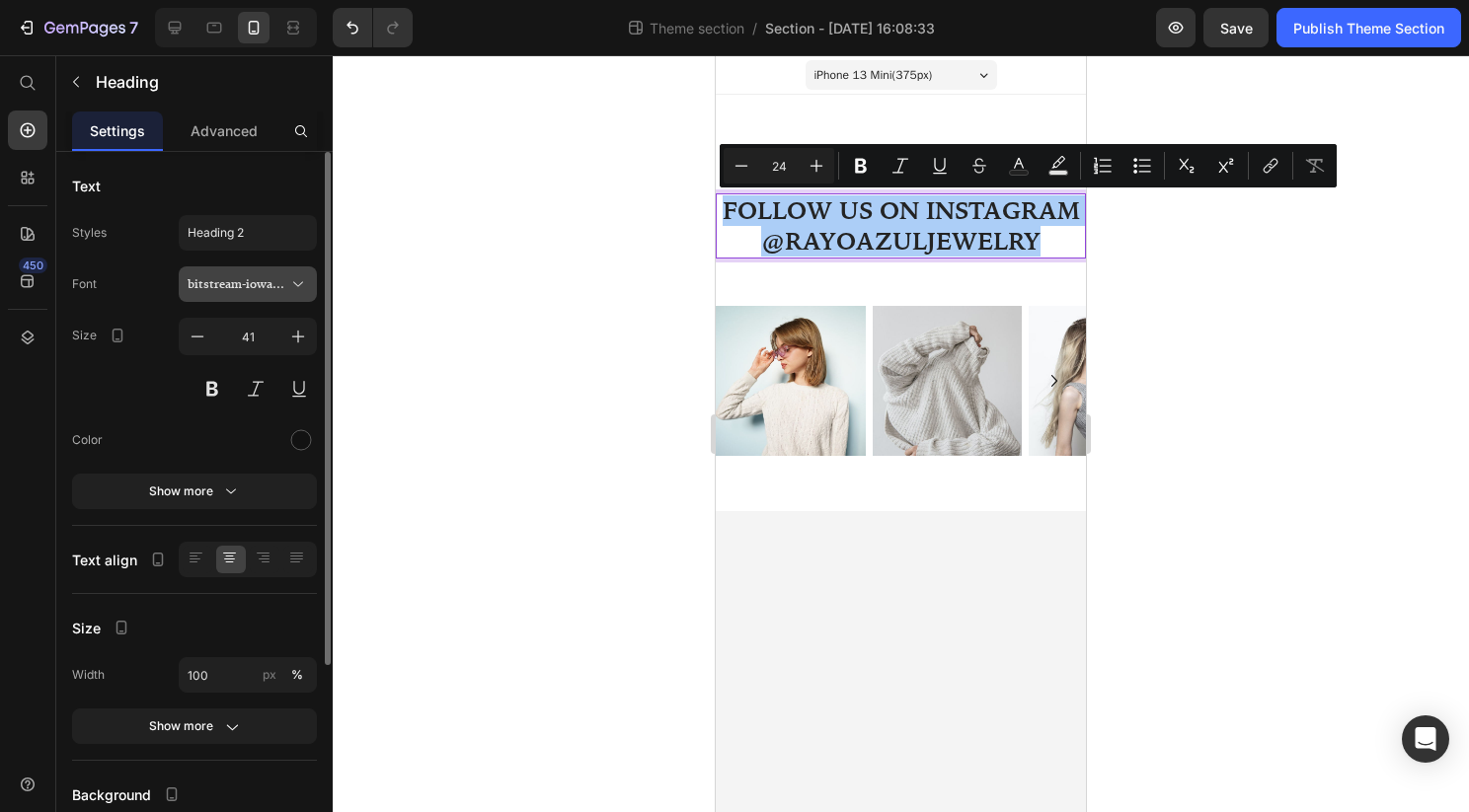 click on "bitstream-iowan-old-style-bold-bt-586c371d8d669" at bounding box center [248, 284] 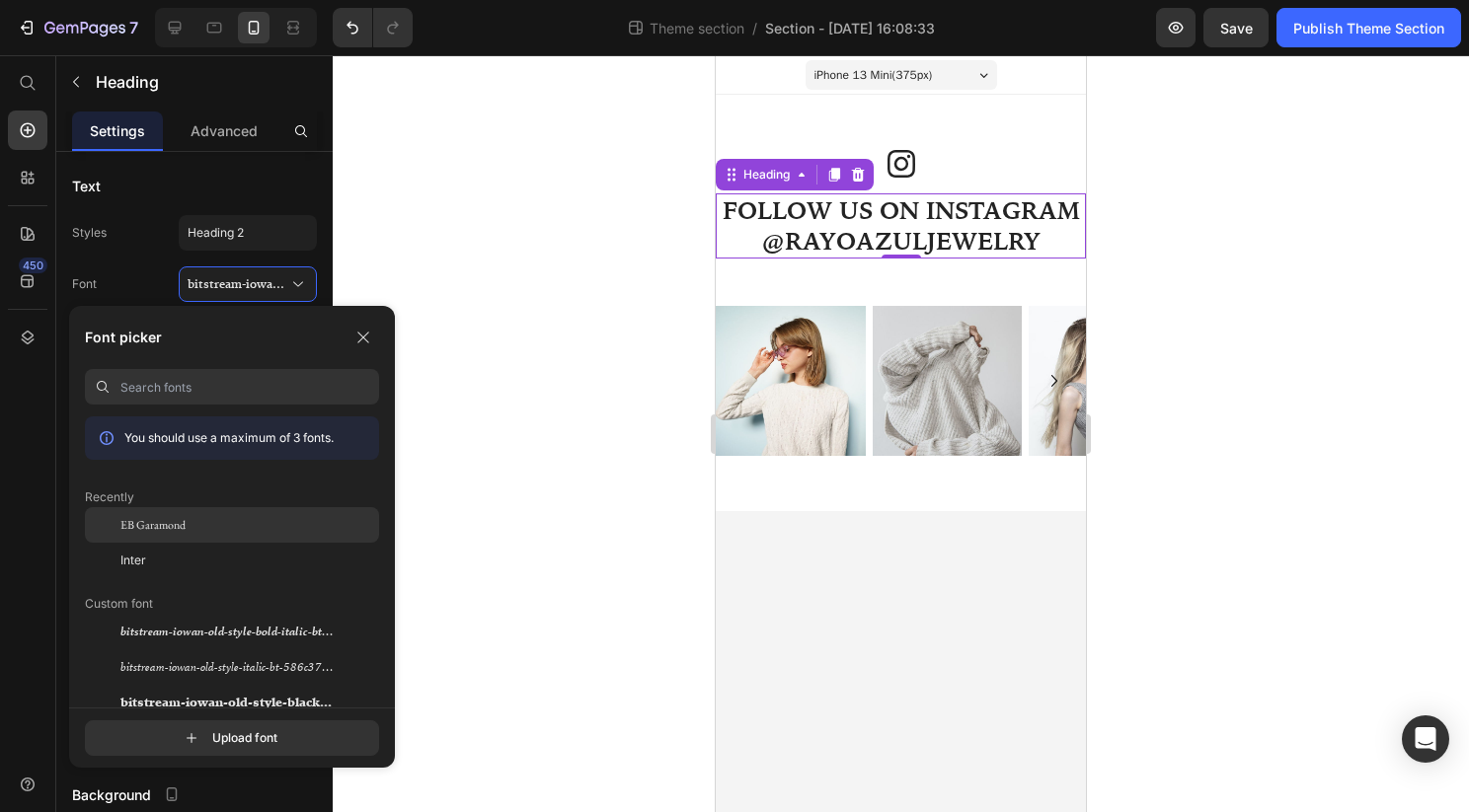 click on "EB Garamond" at bounding box center [153, 525] 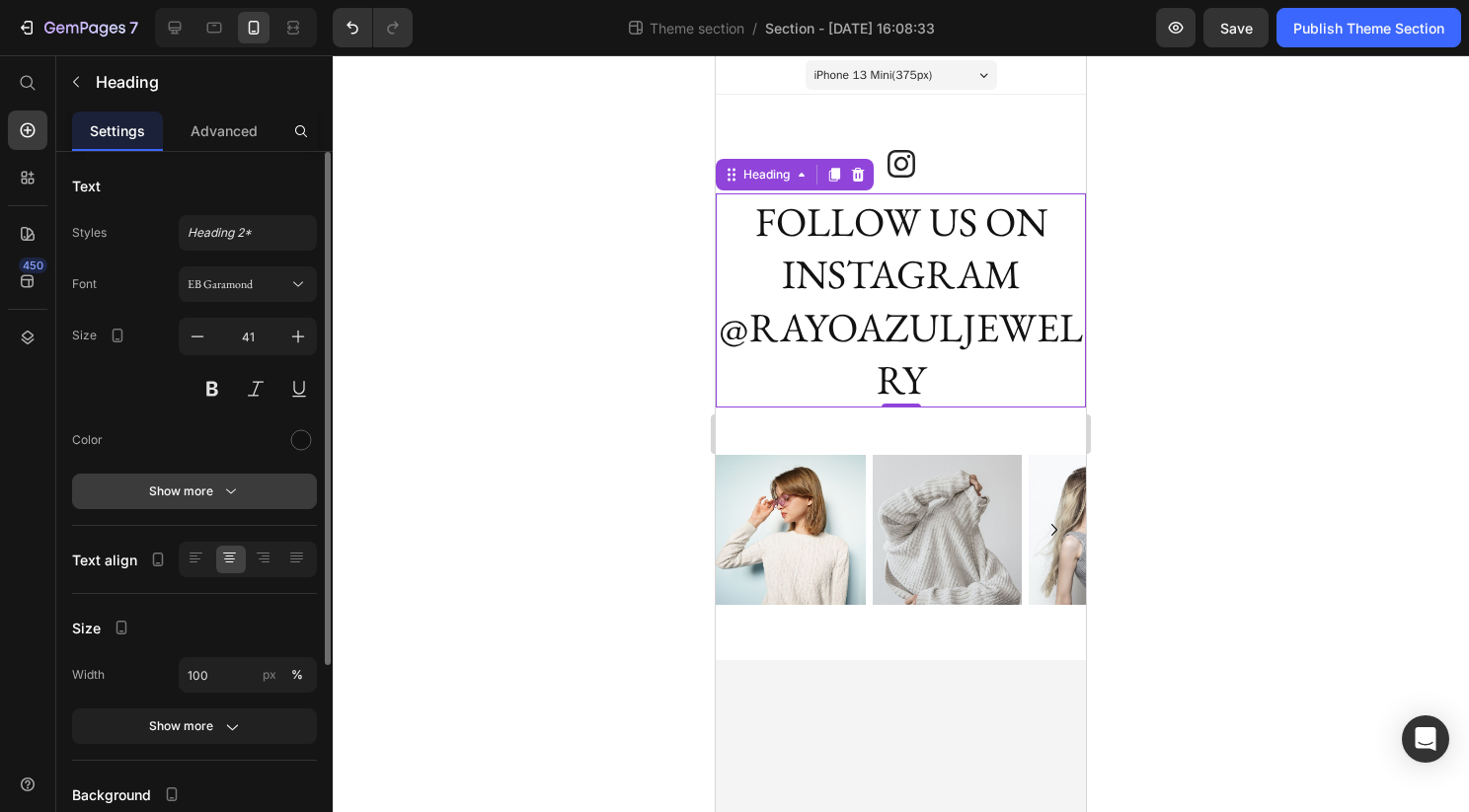 click 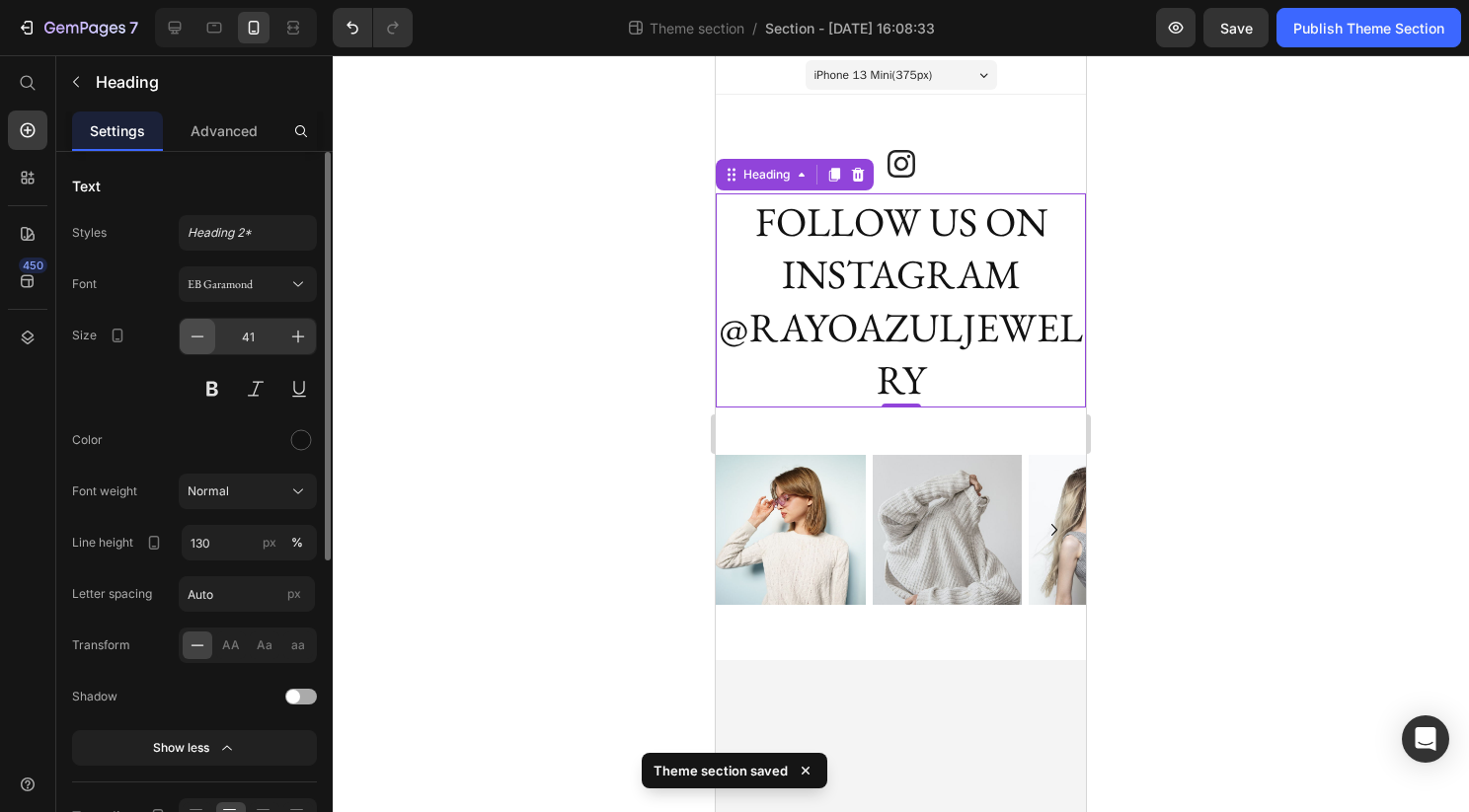 click 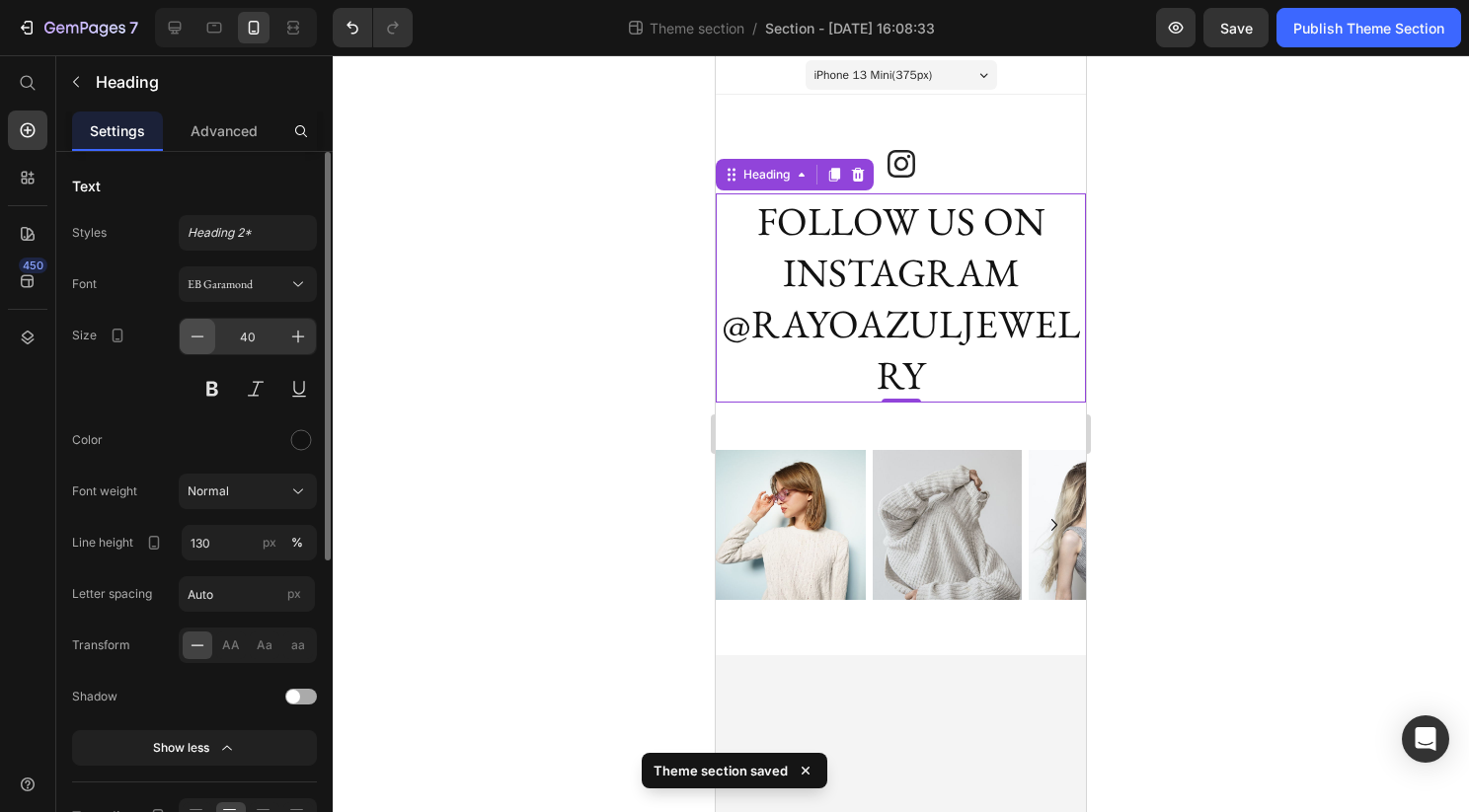 click 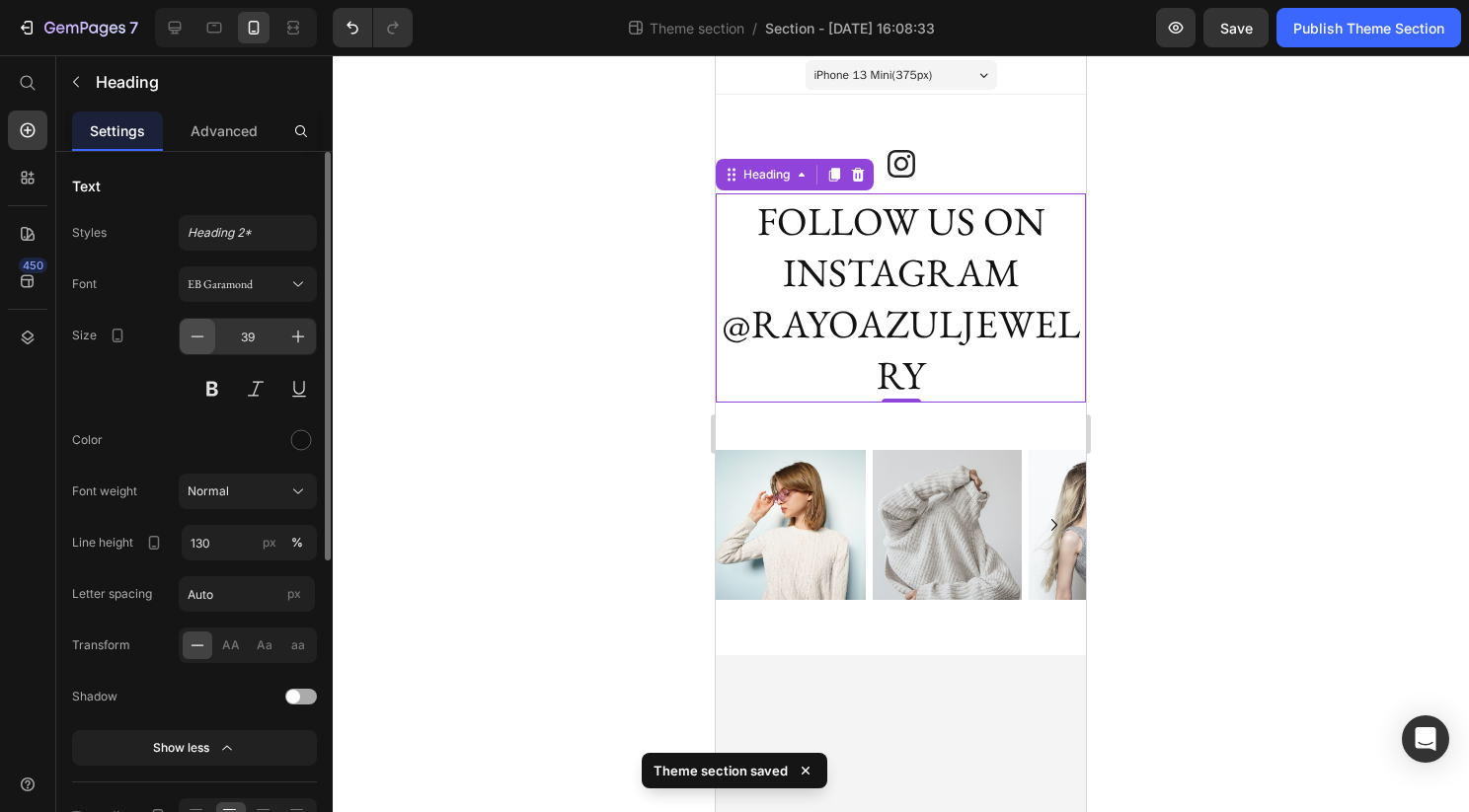 click 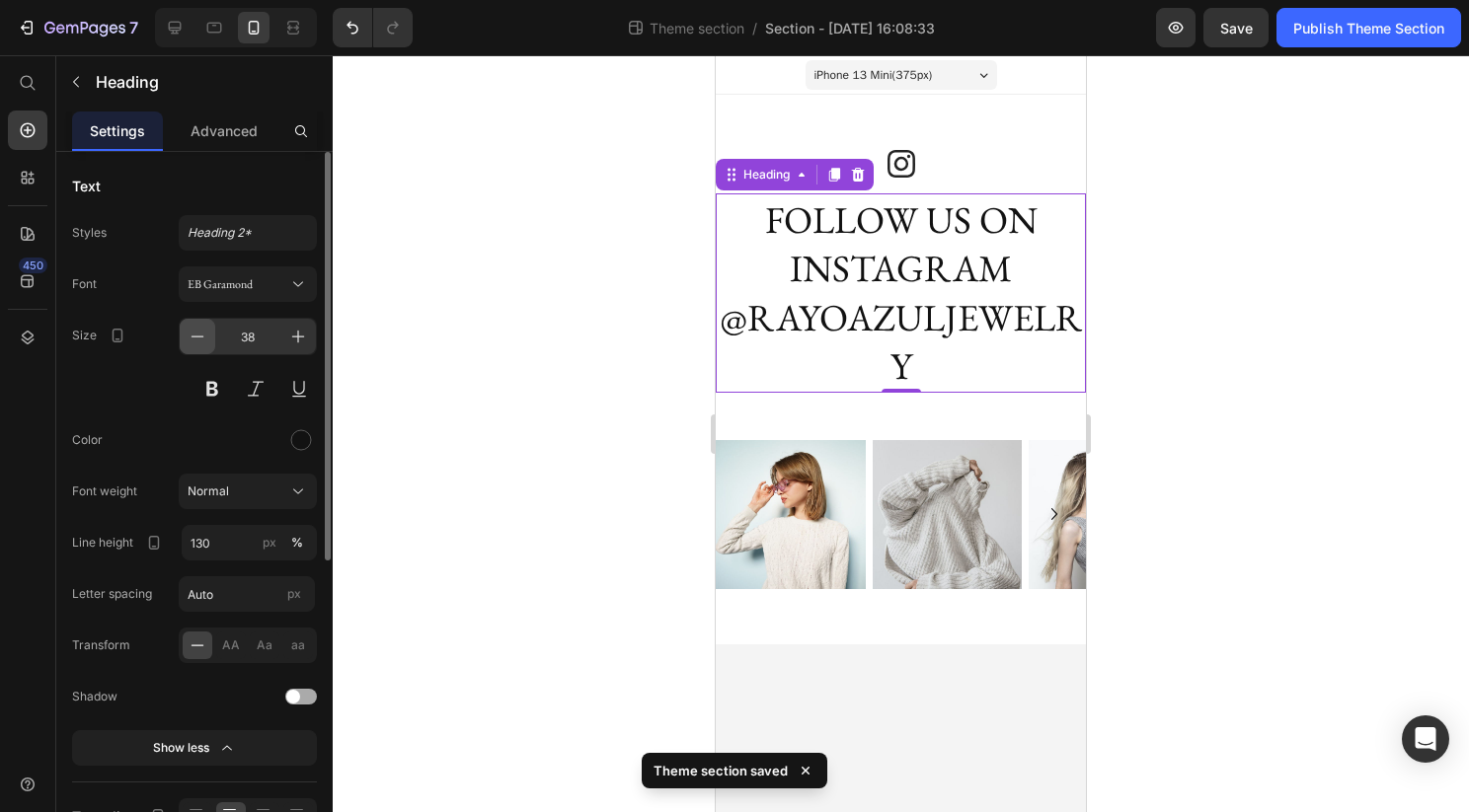 click 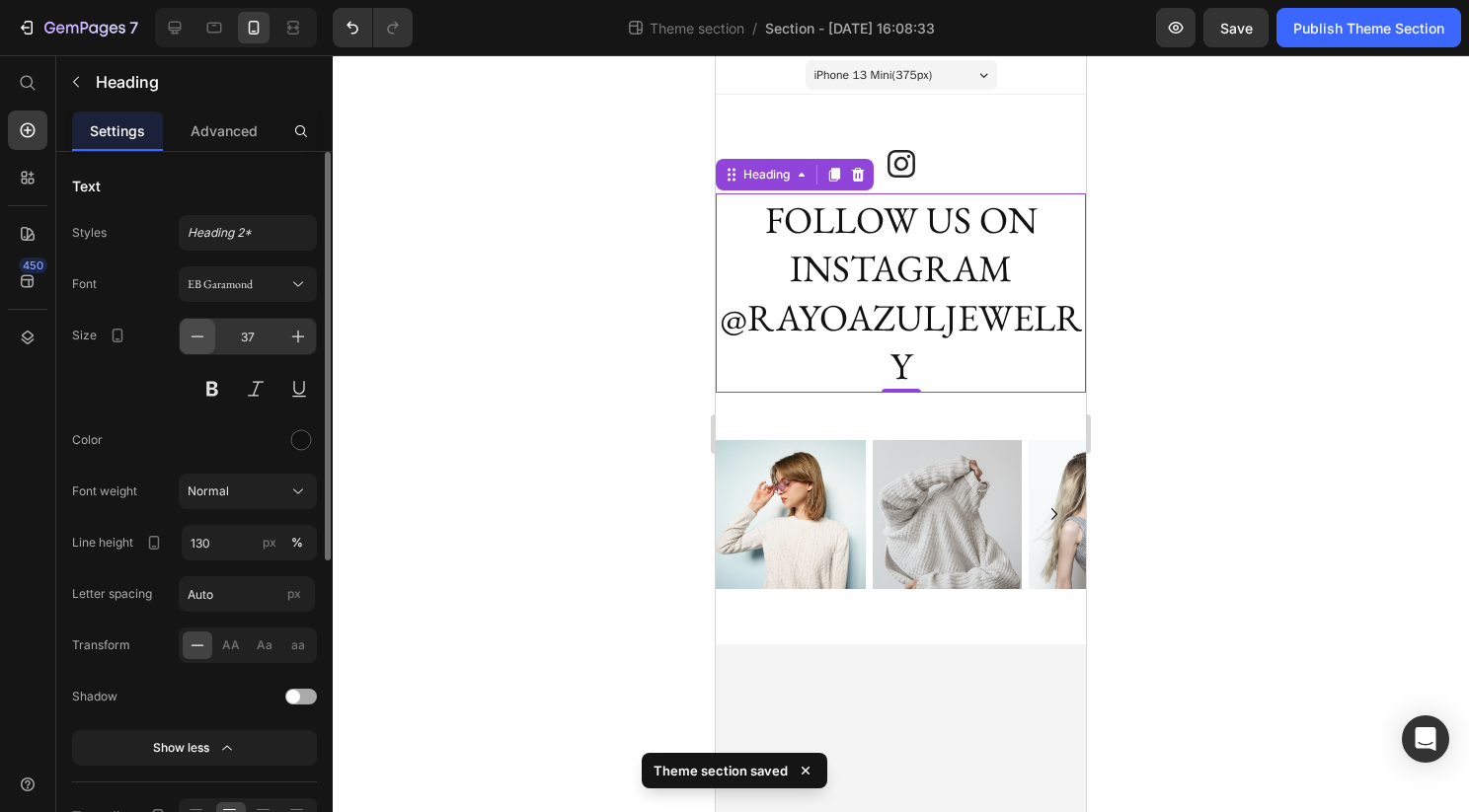 click 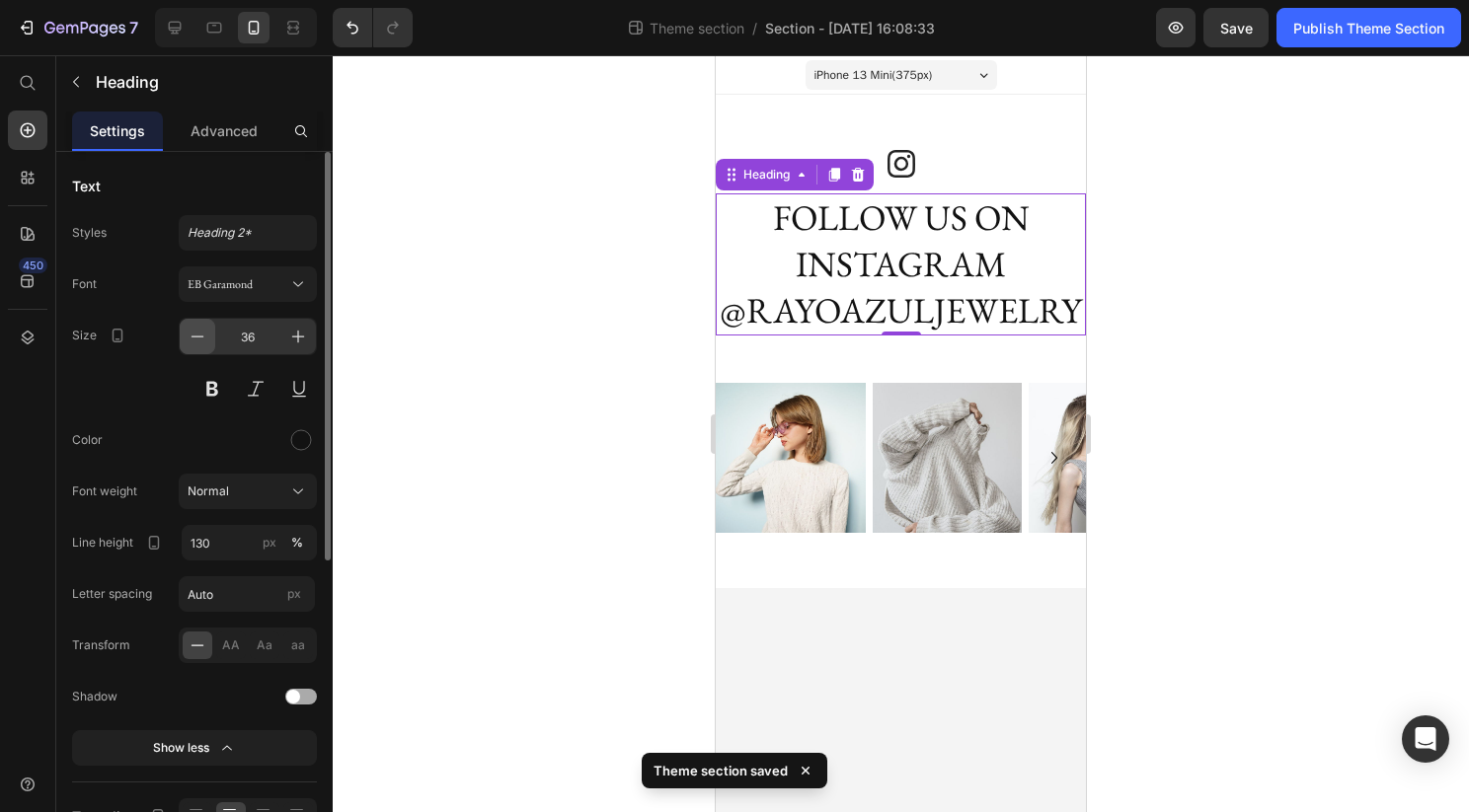click 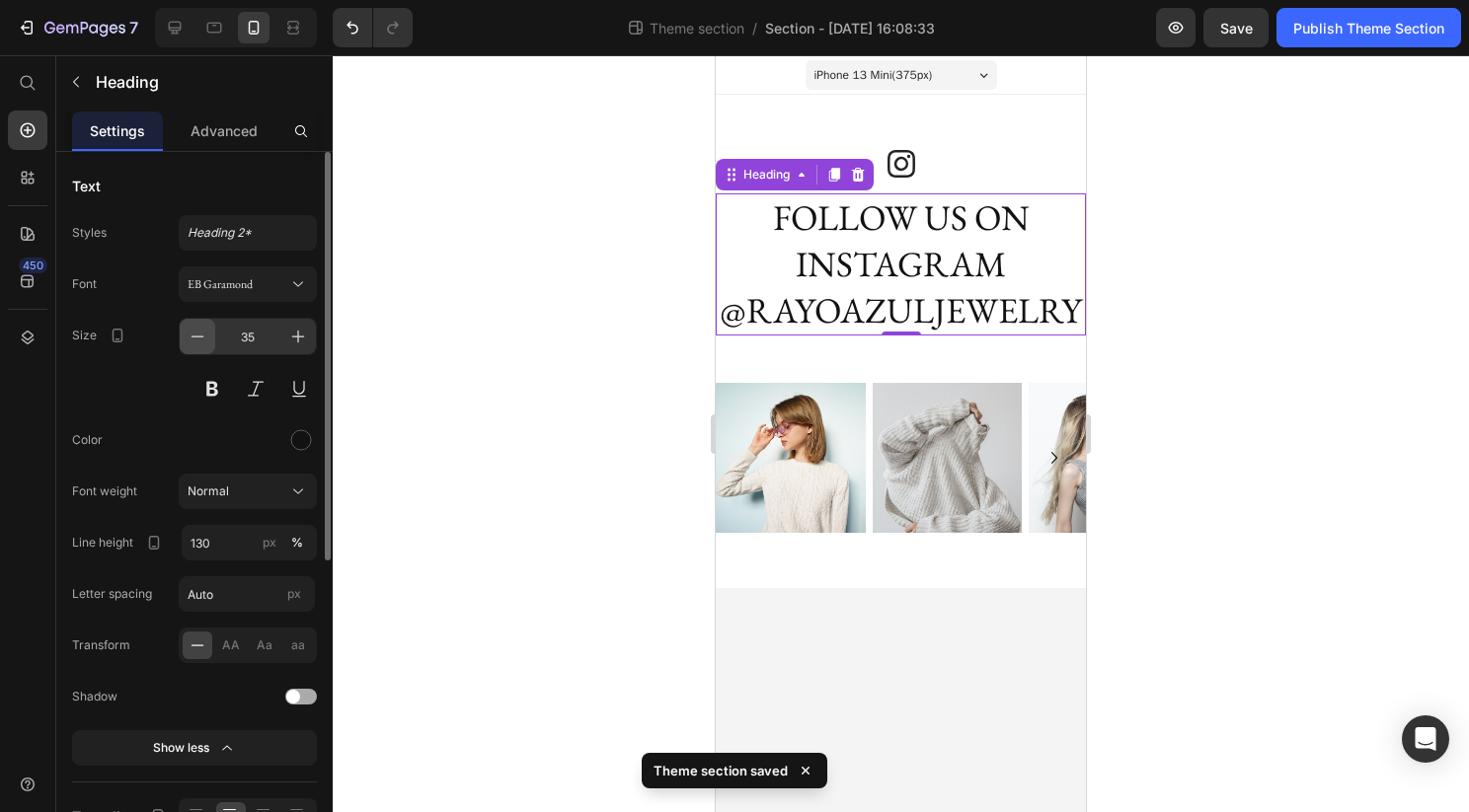 click 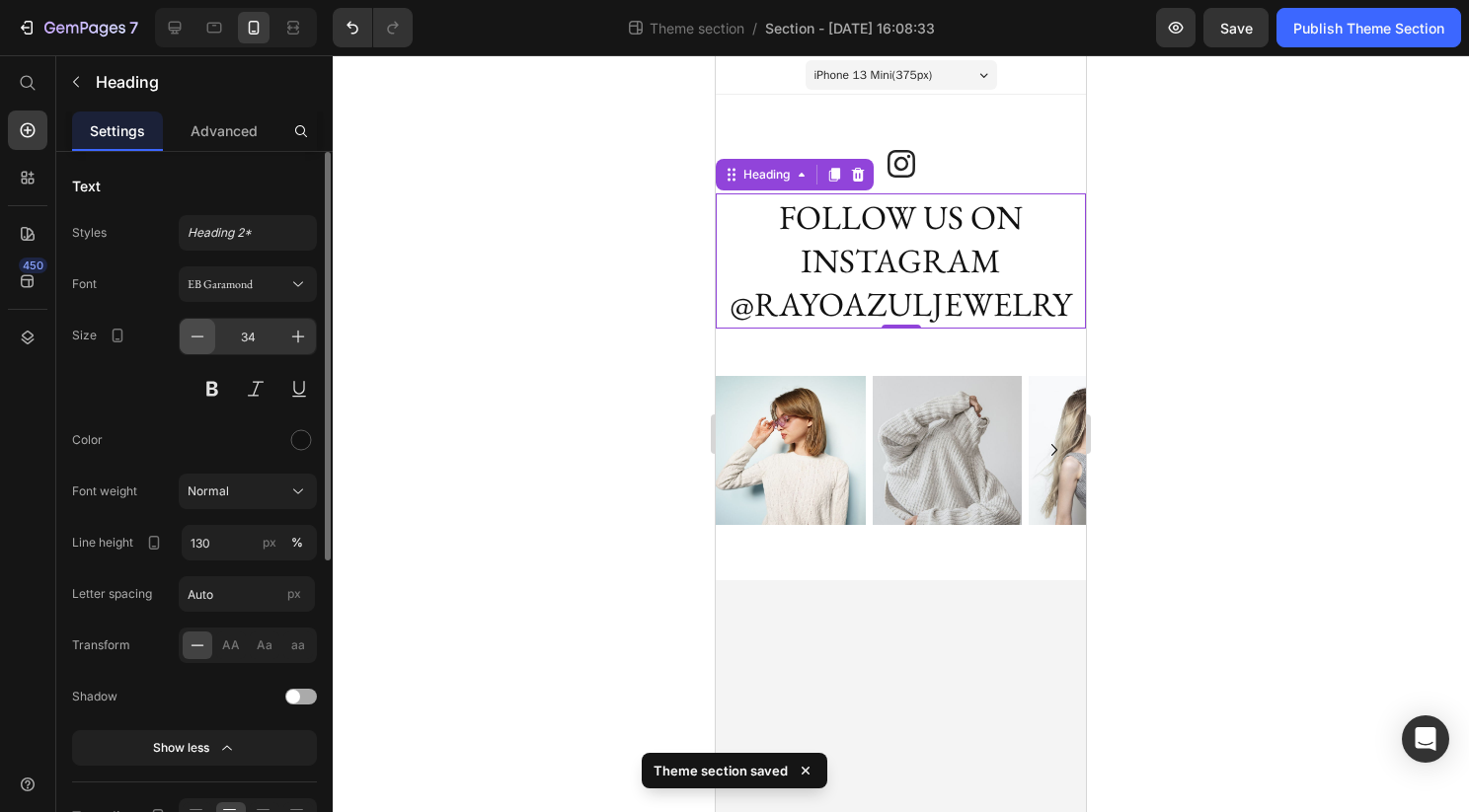 click 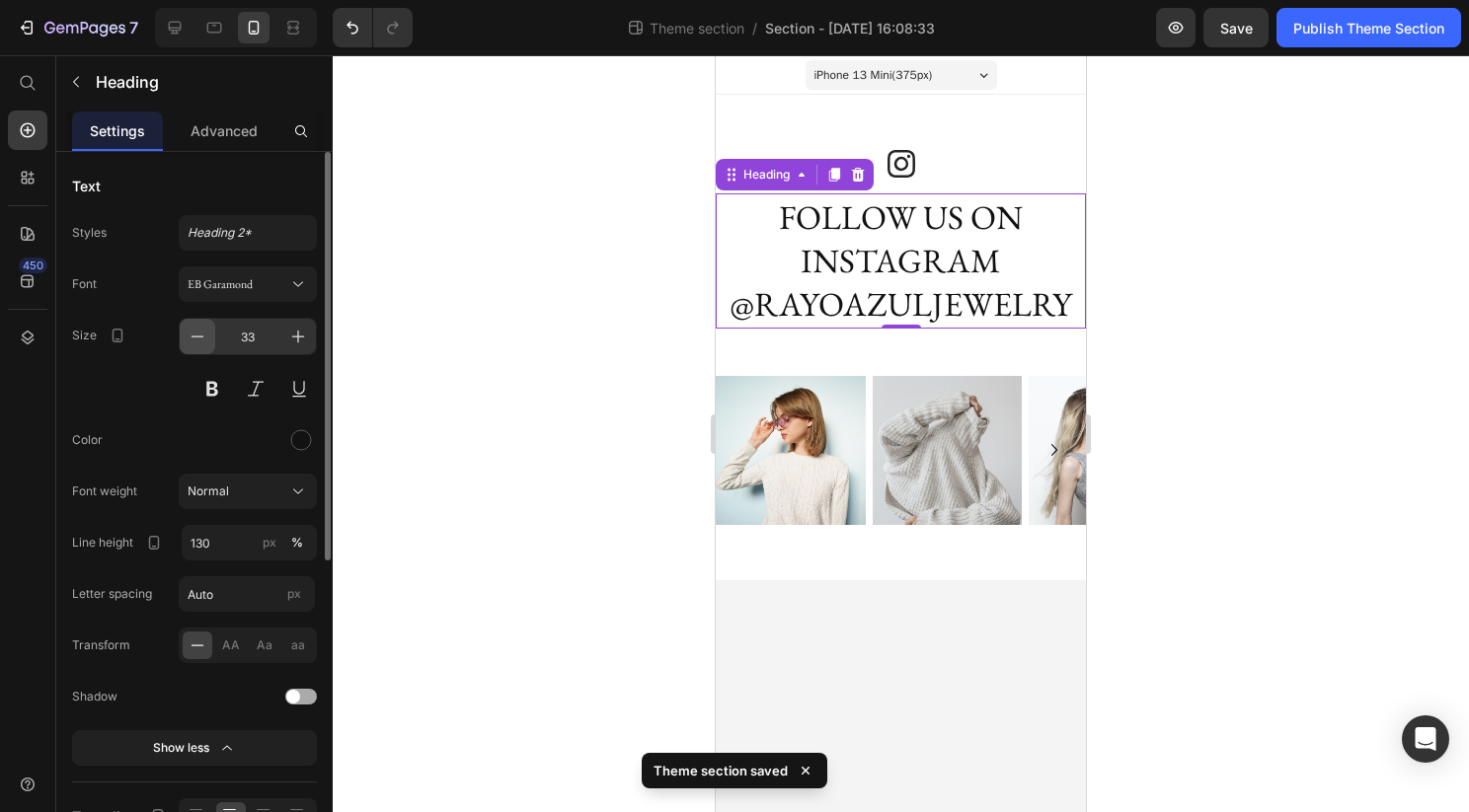 click 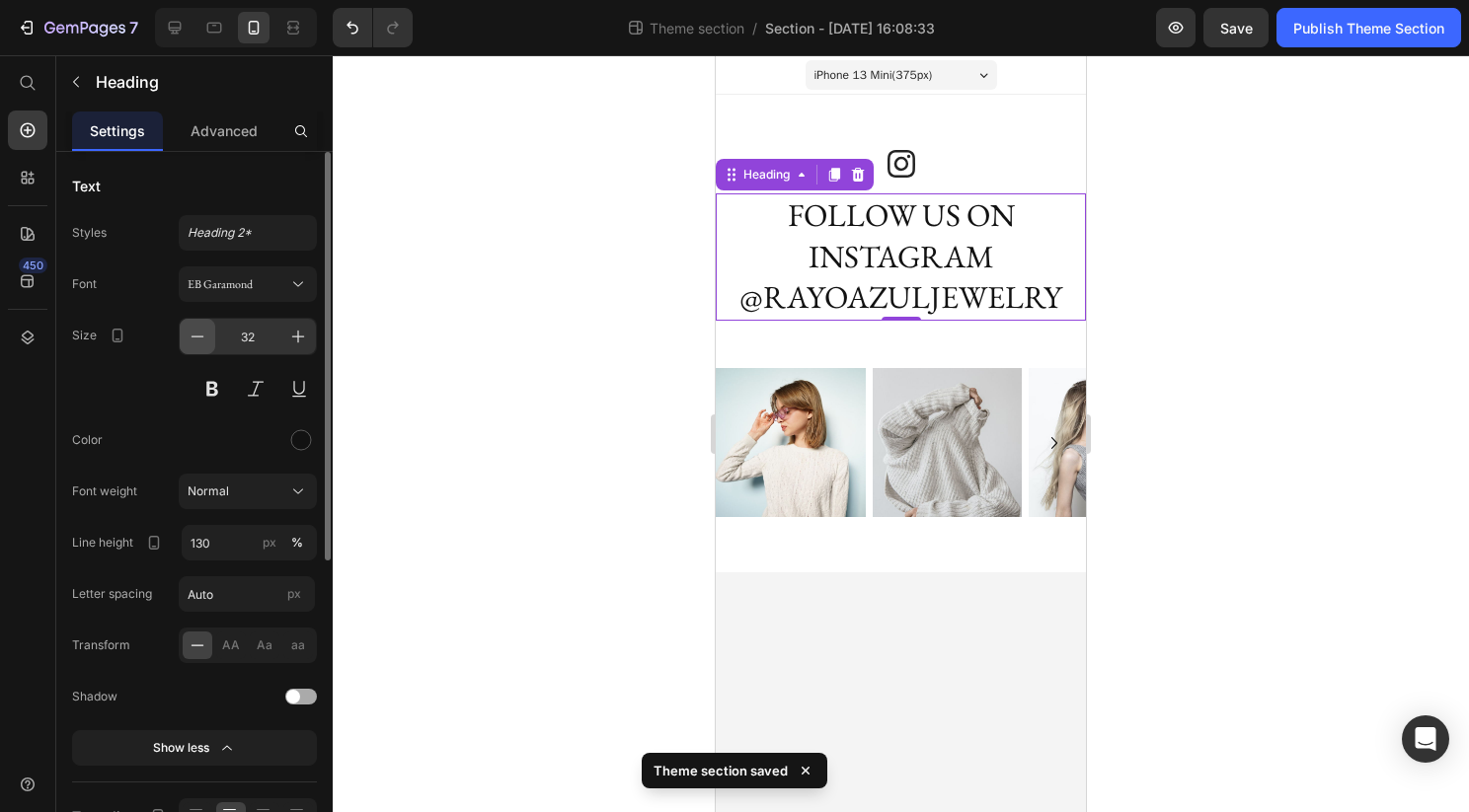 click 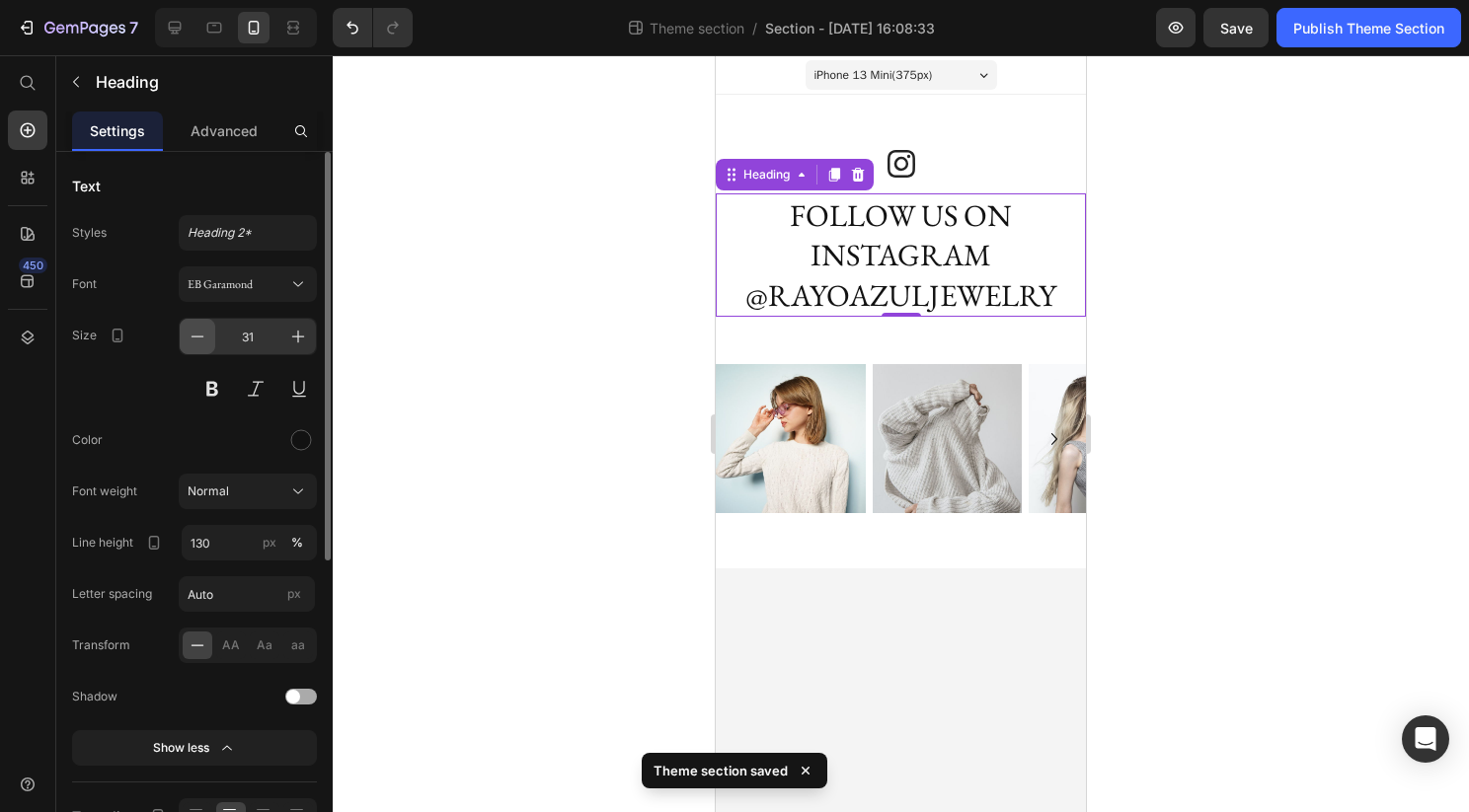 click 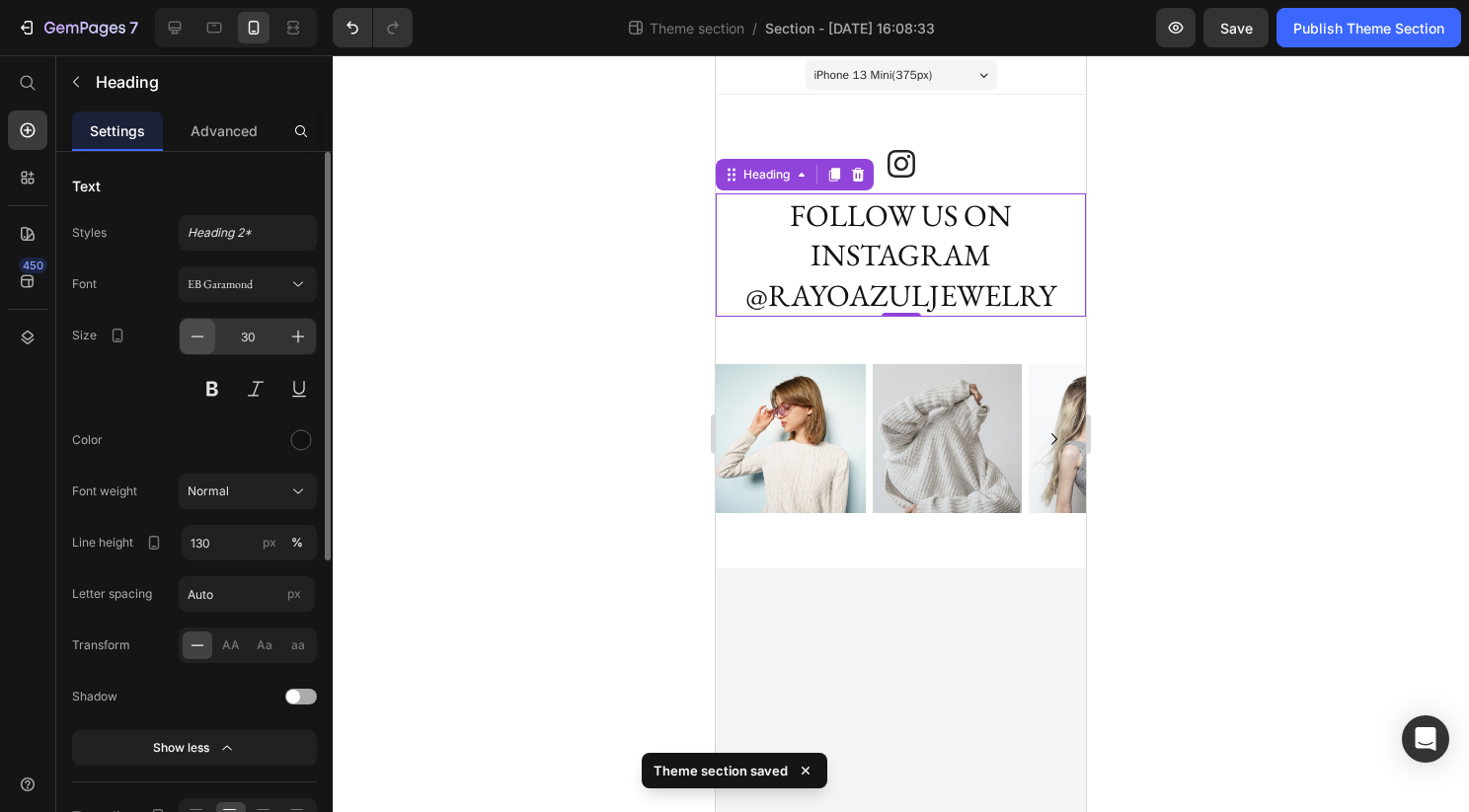 click 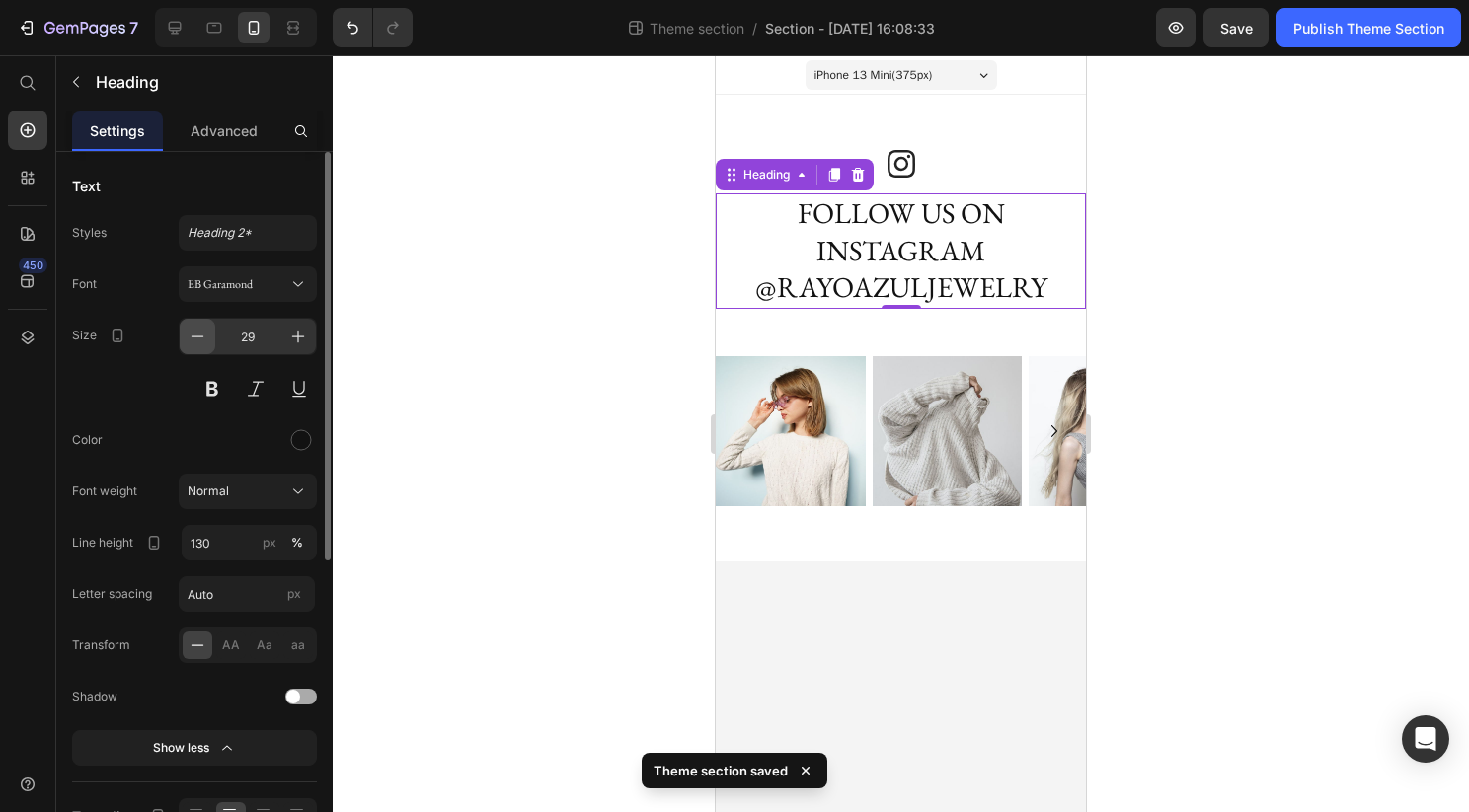 click 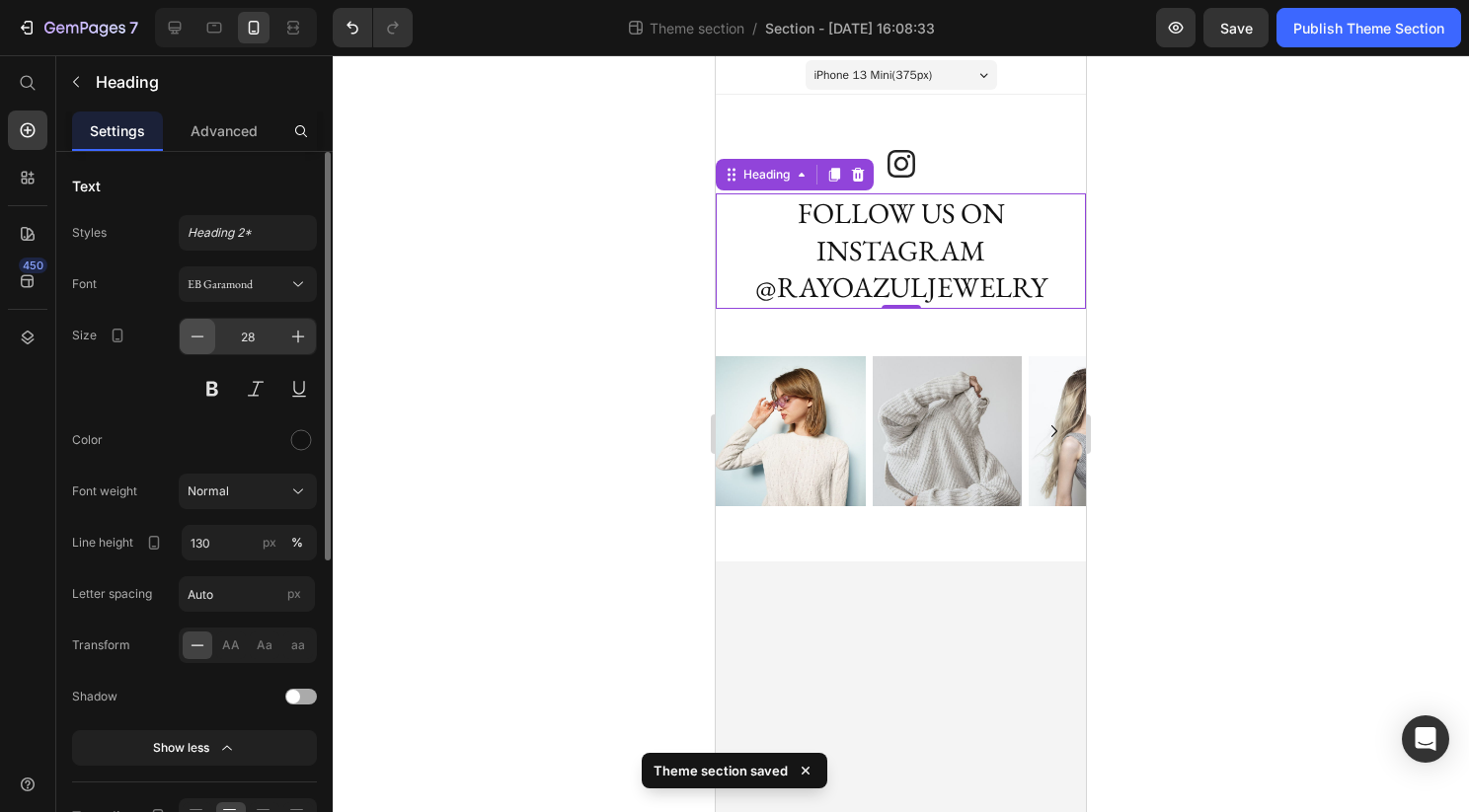 click 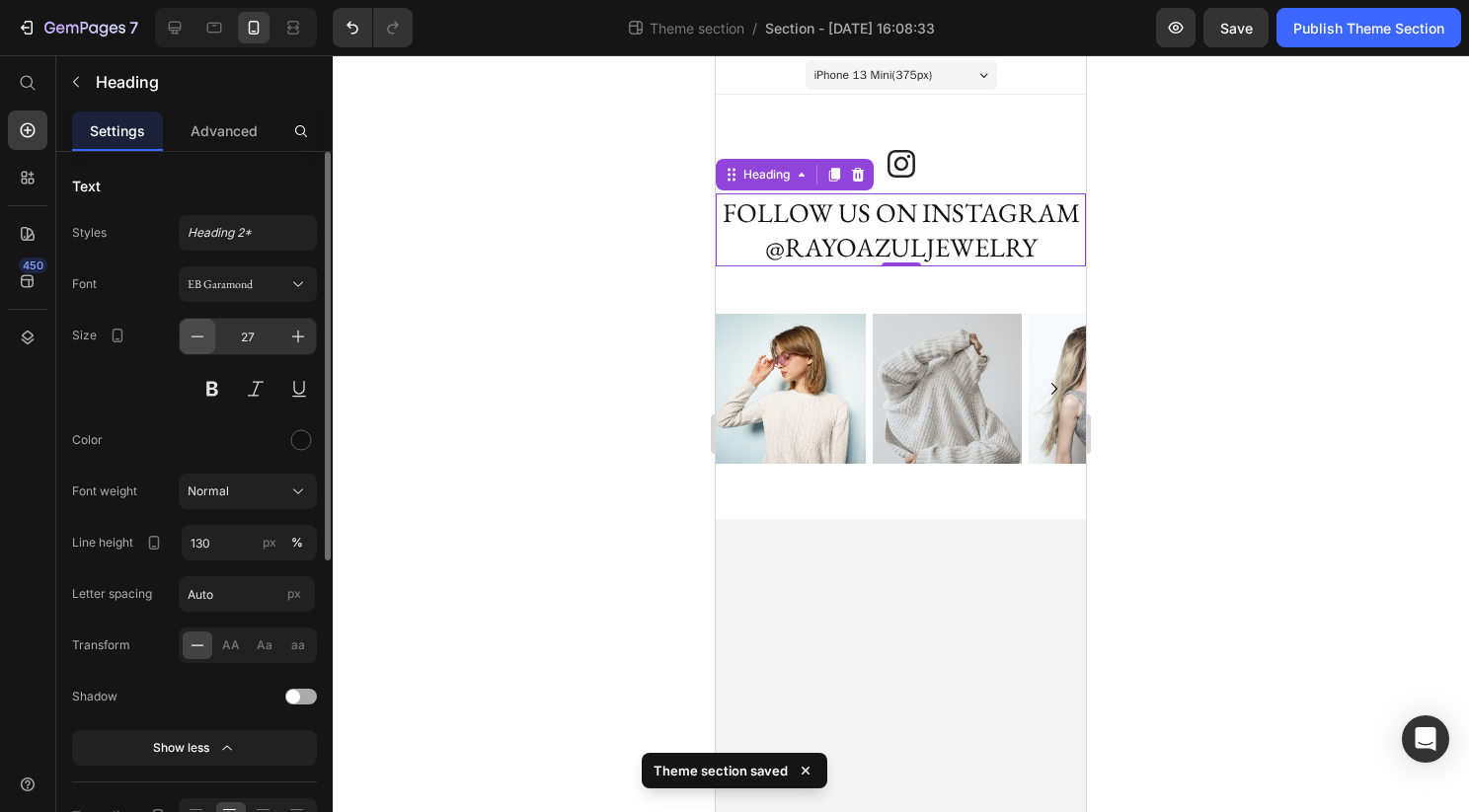 click 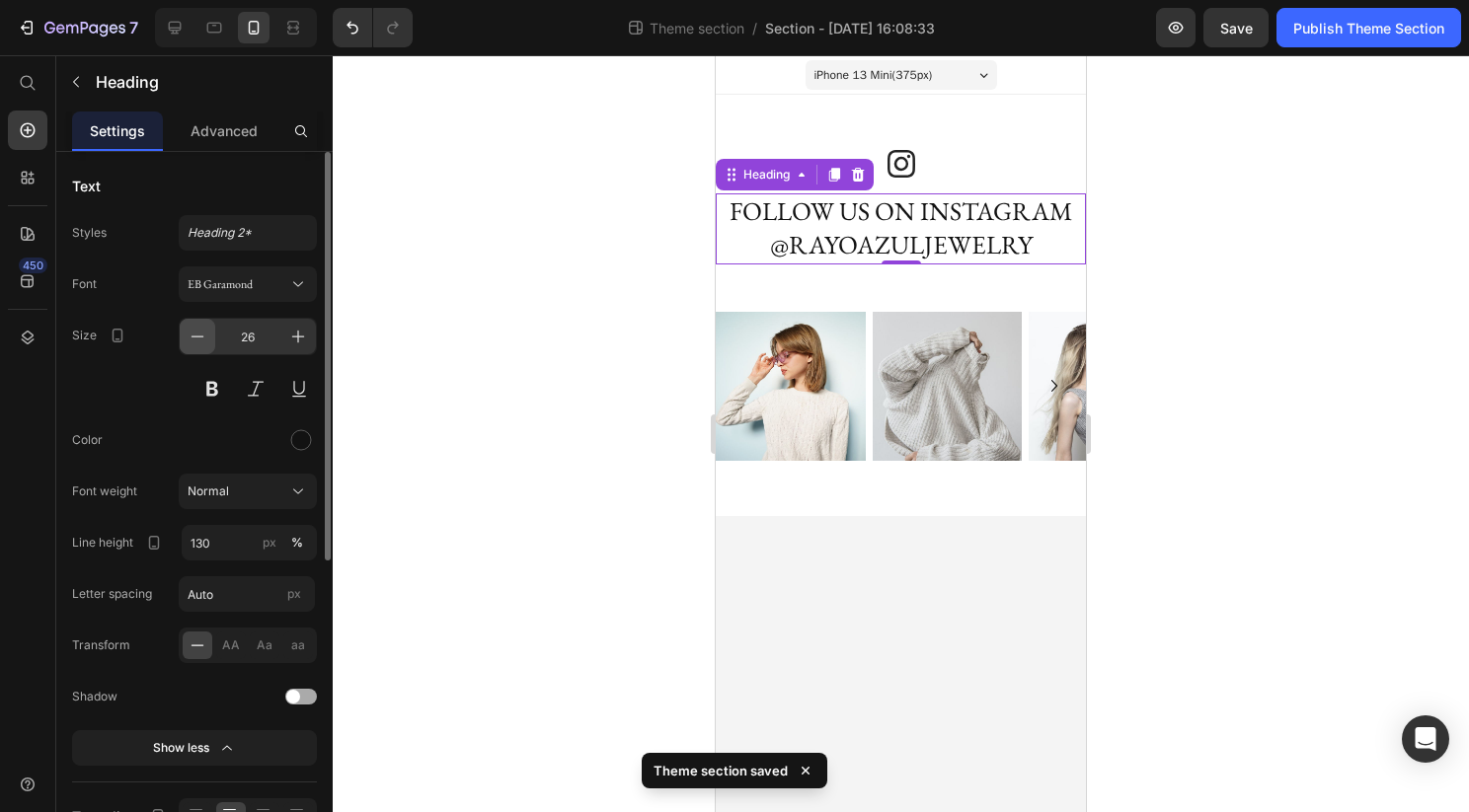 click 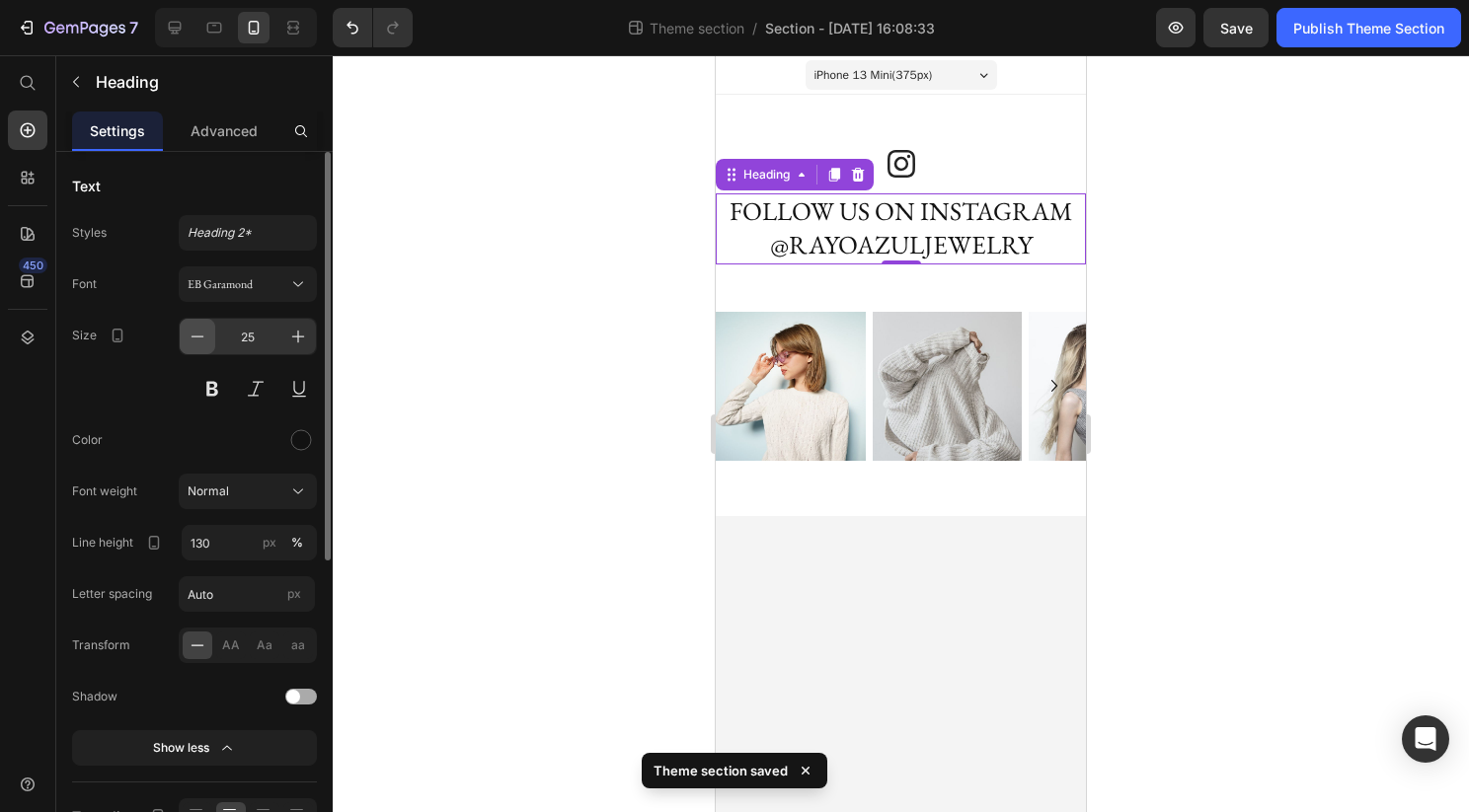 click 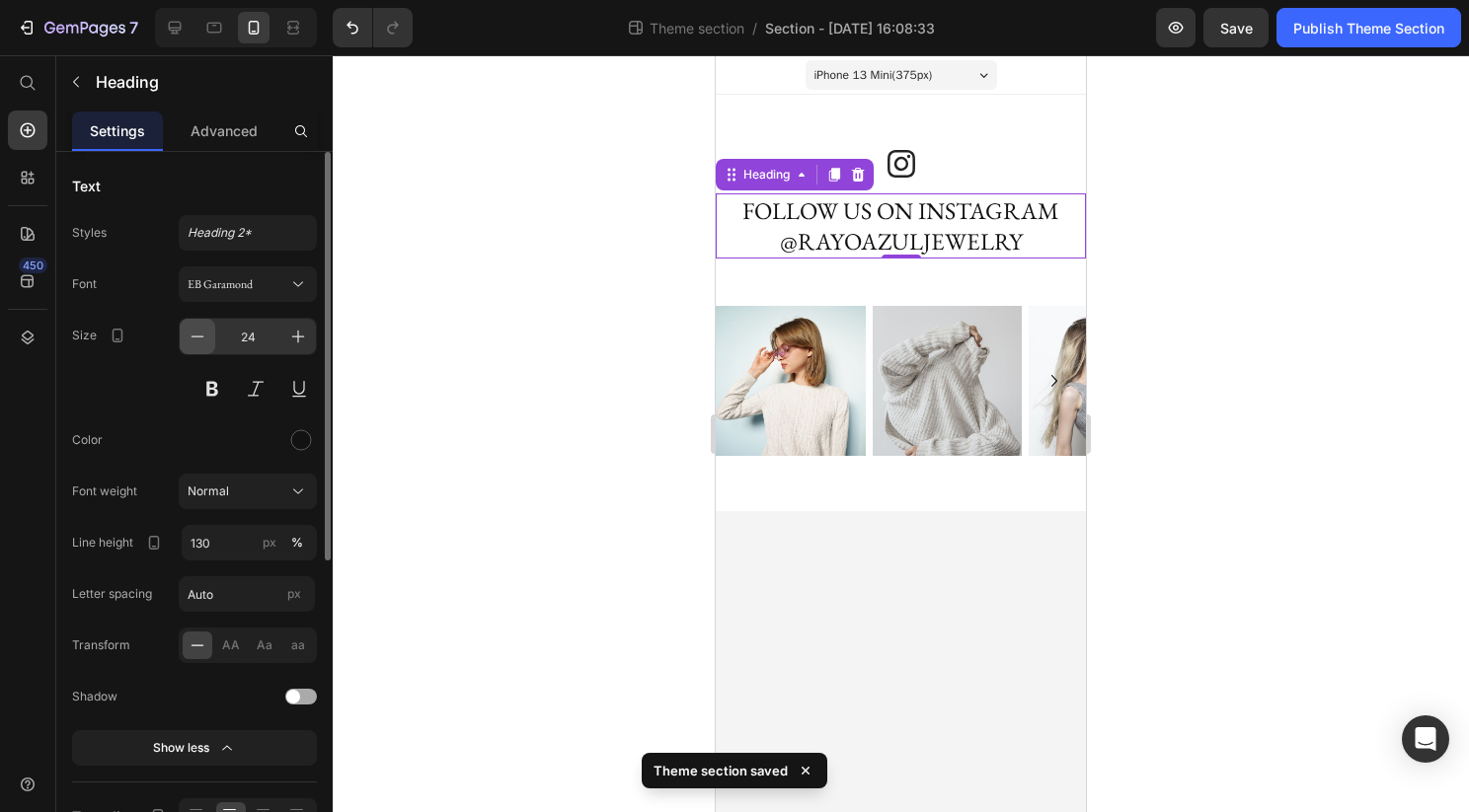 click 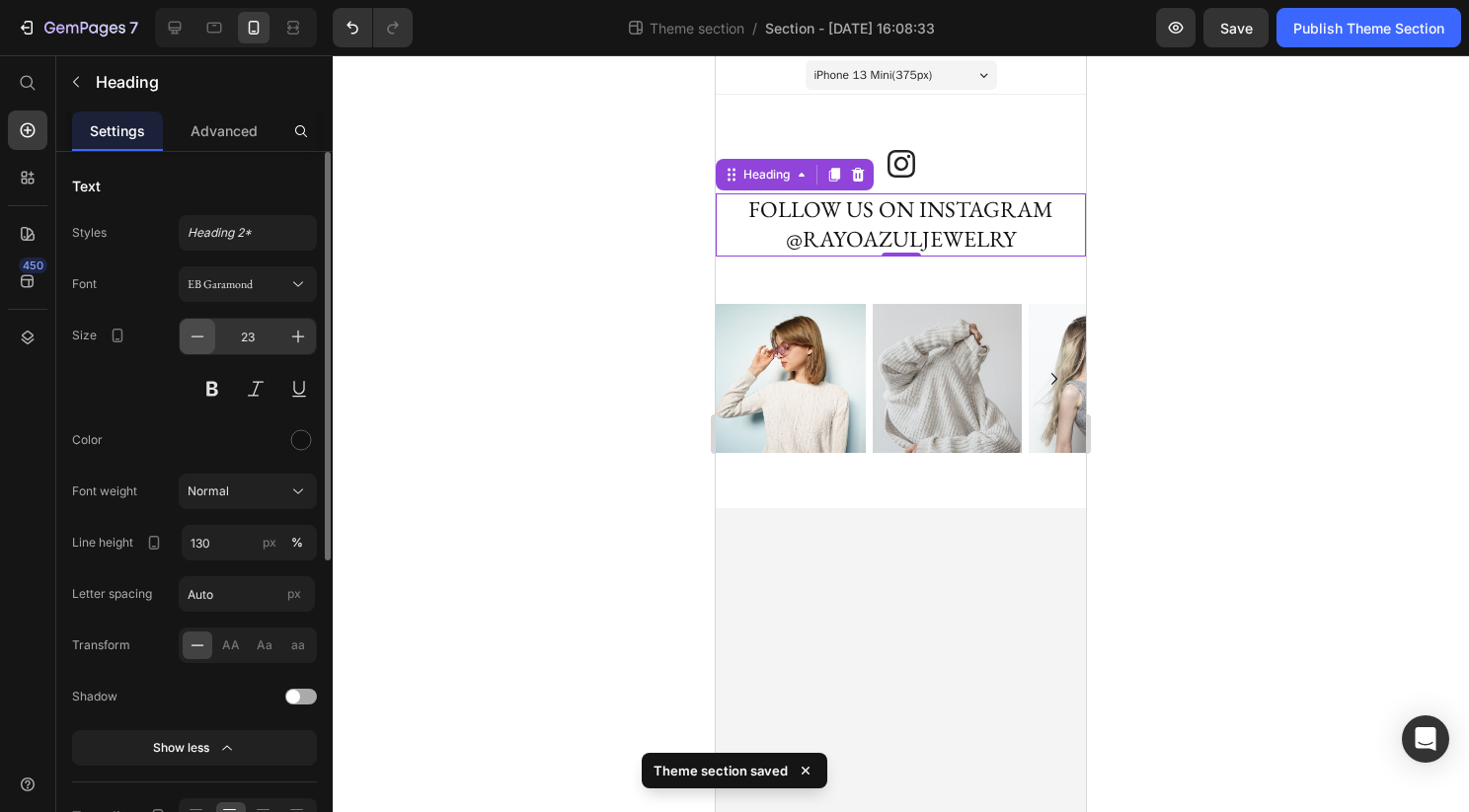 click 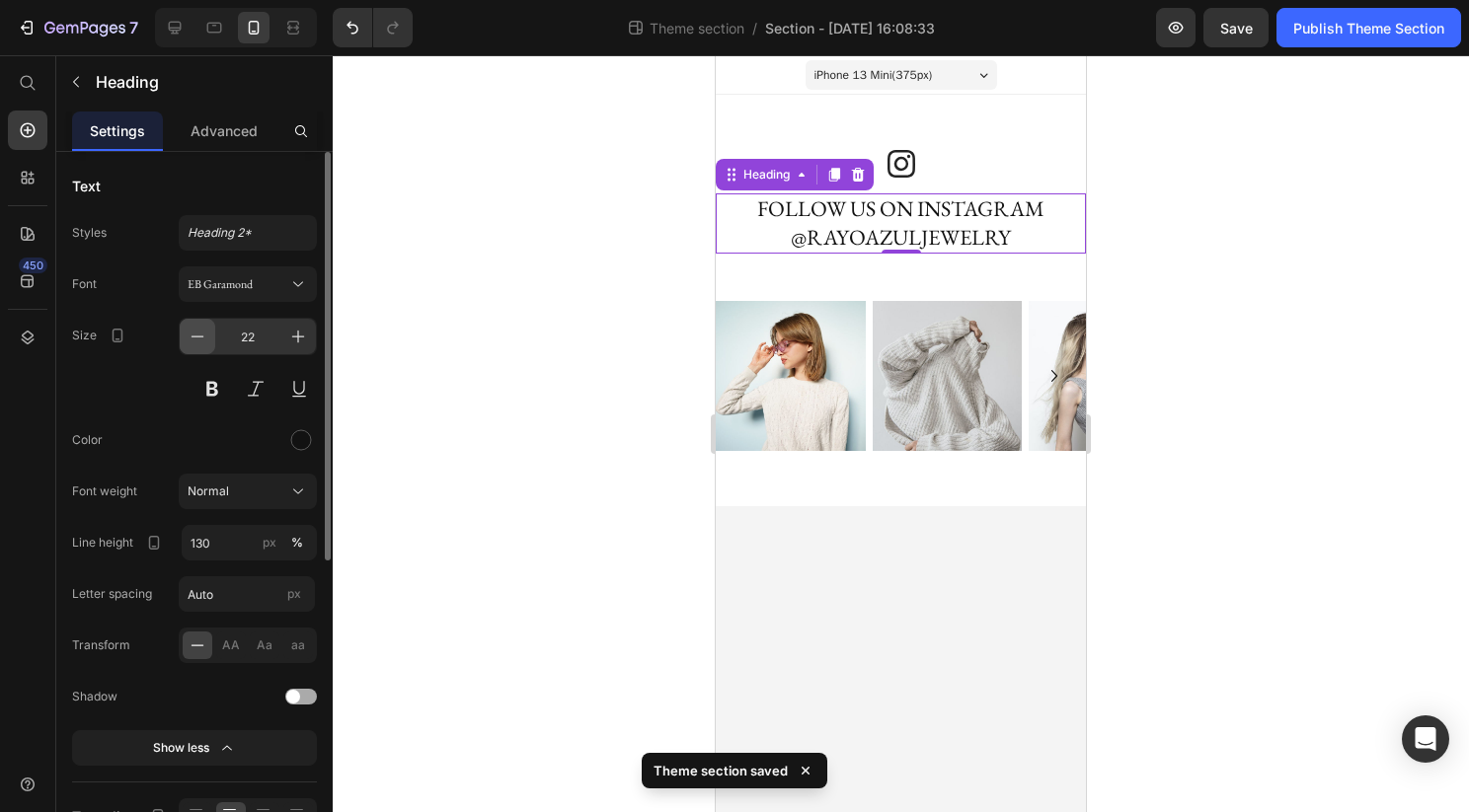 click 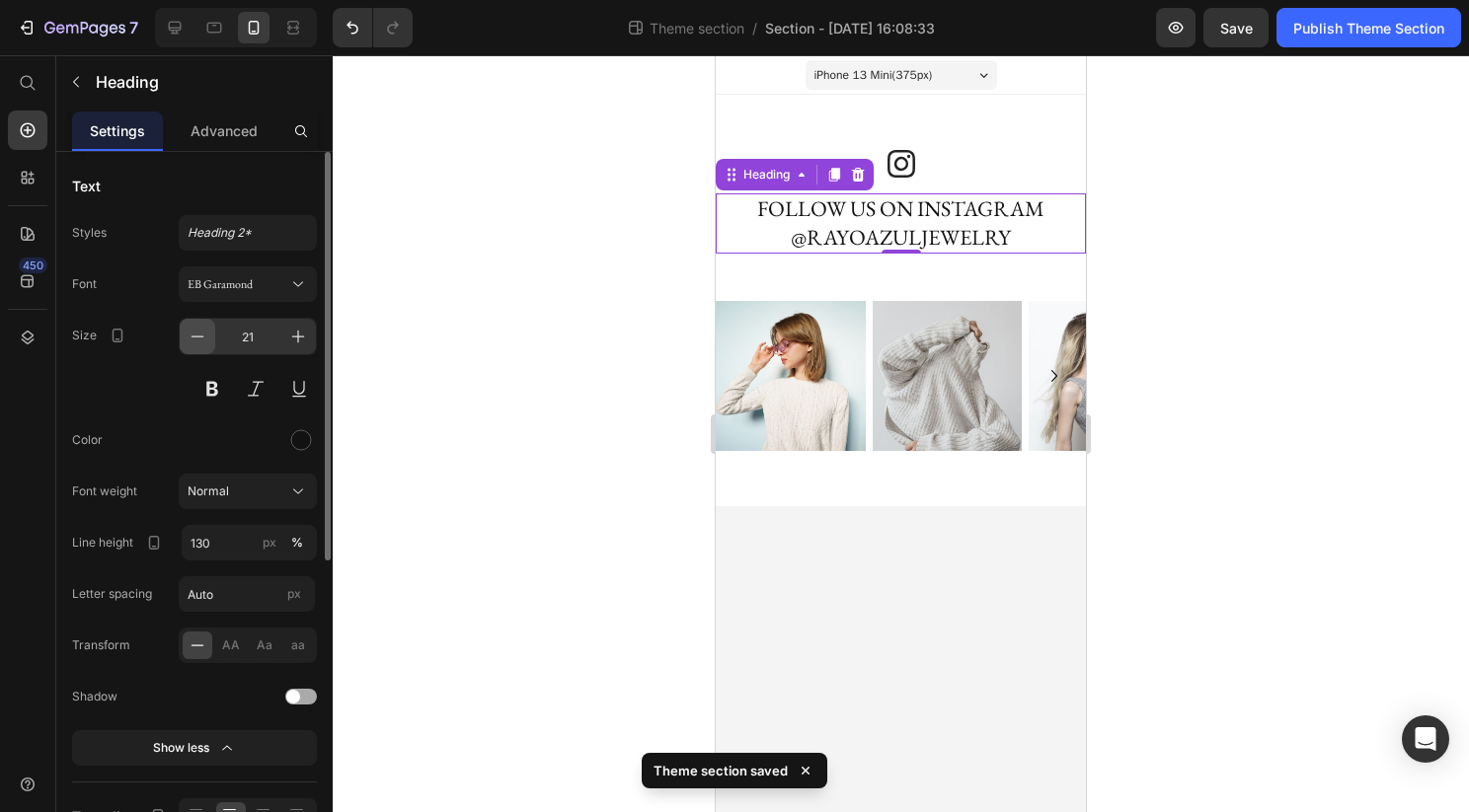 click 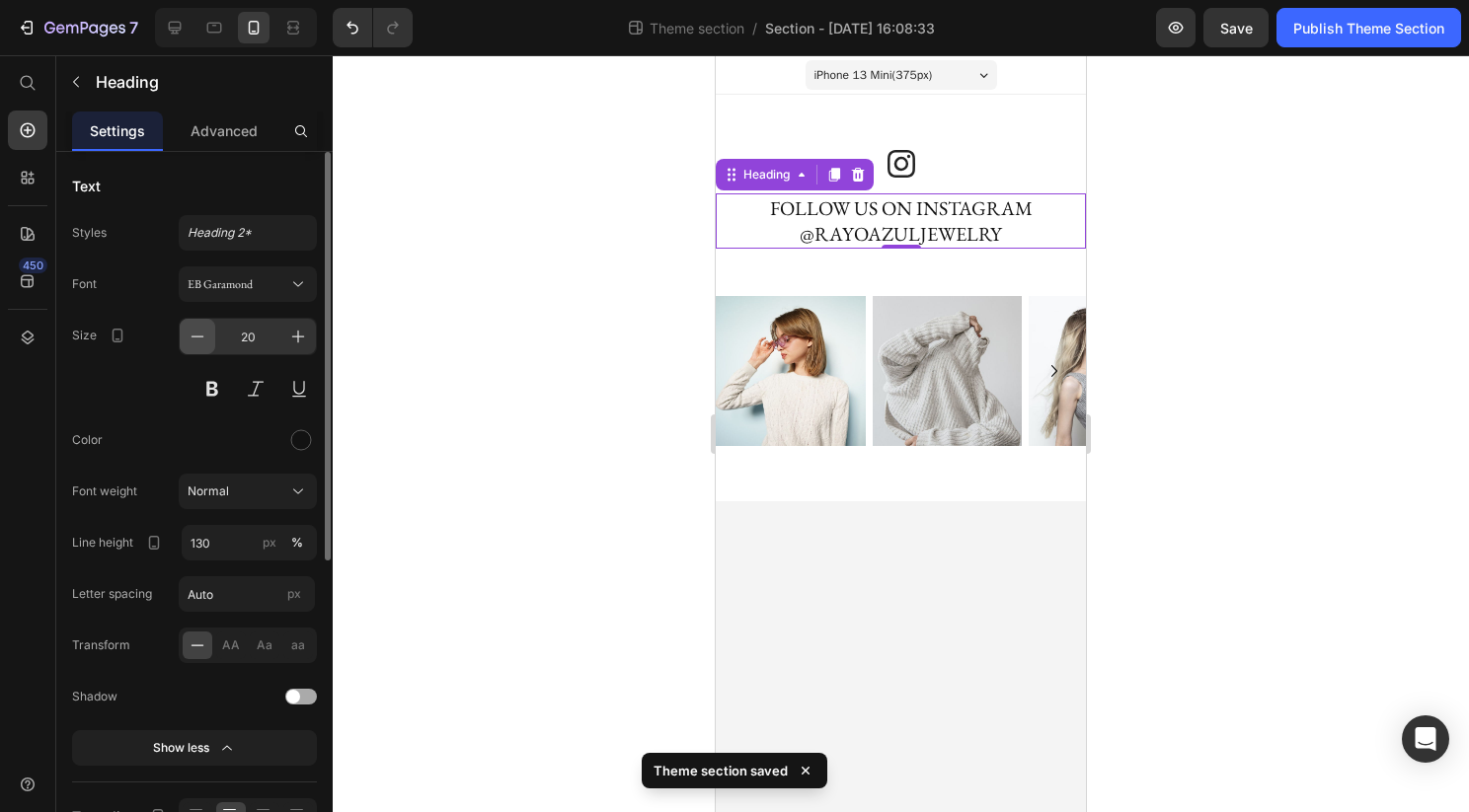 click 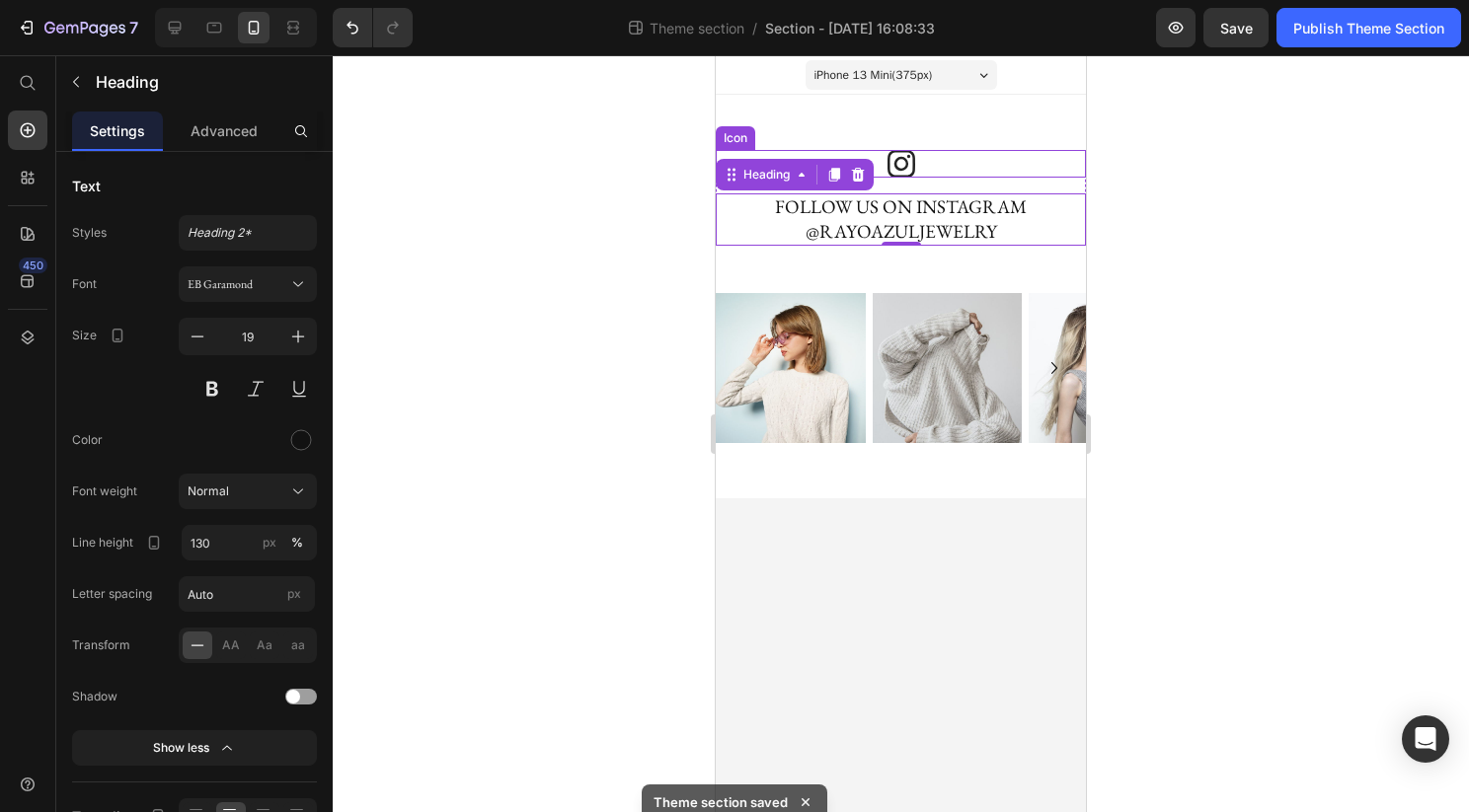 click on "Icon" at bounding box center (900, 164) 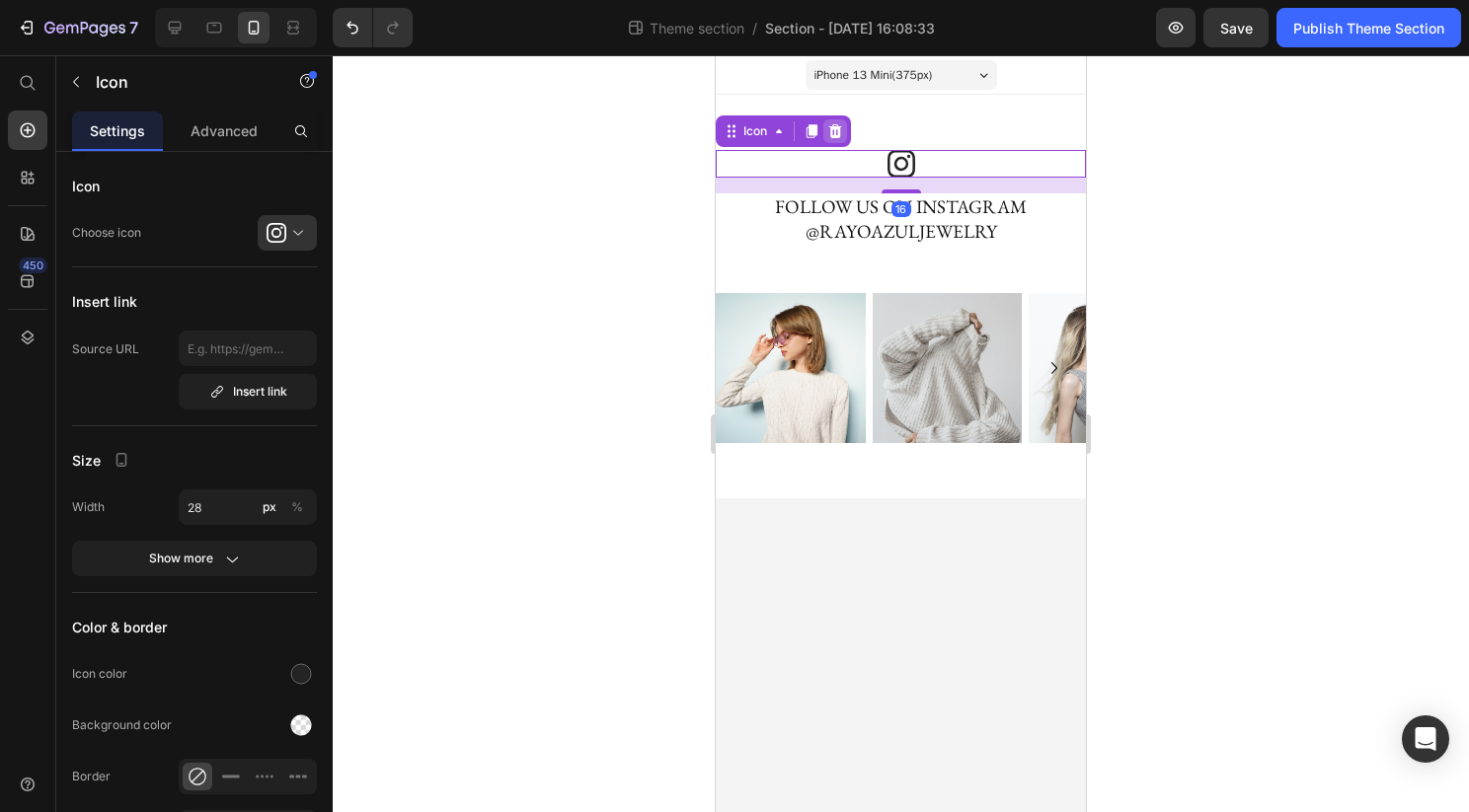 click 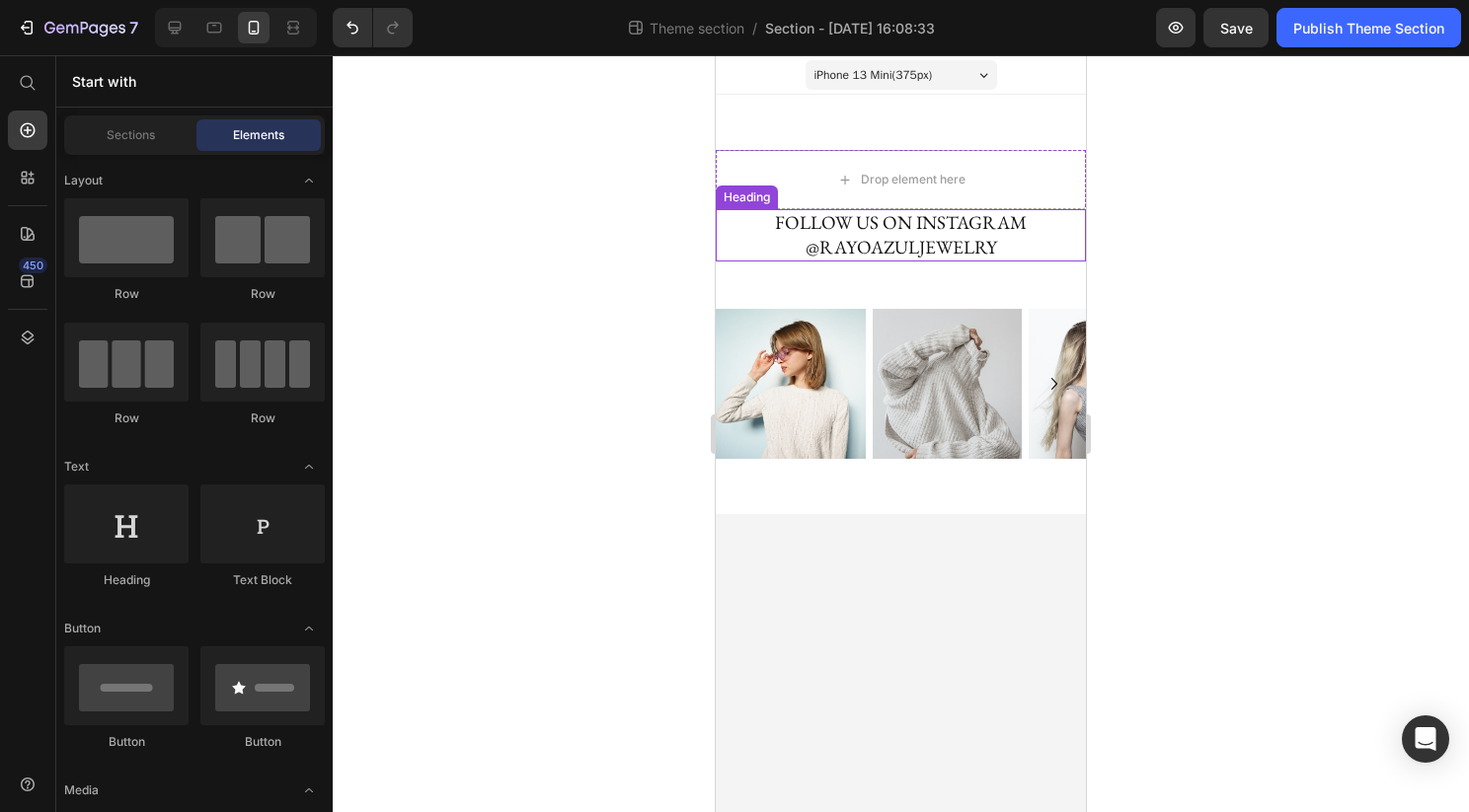 click on "Heading" at bounding box center [746, 197] 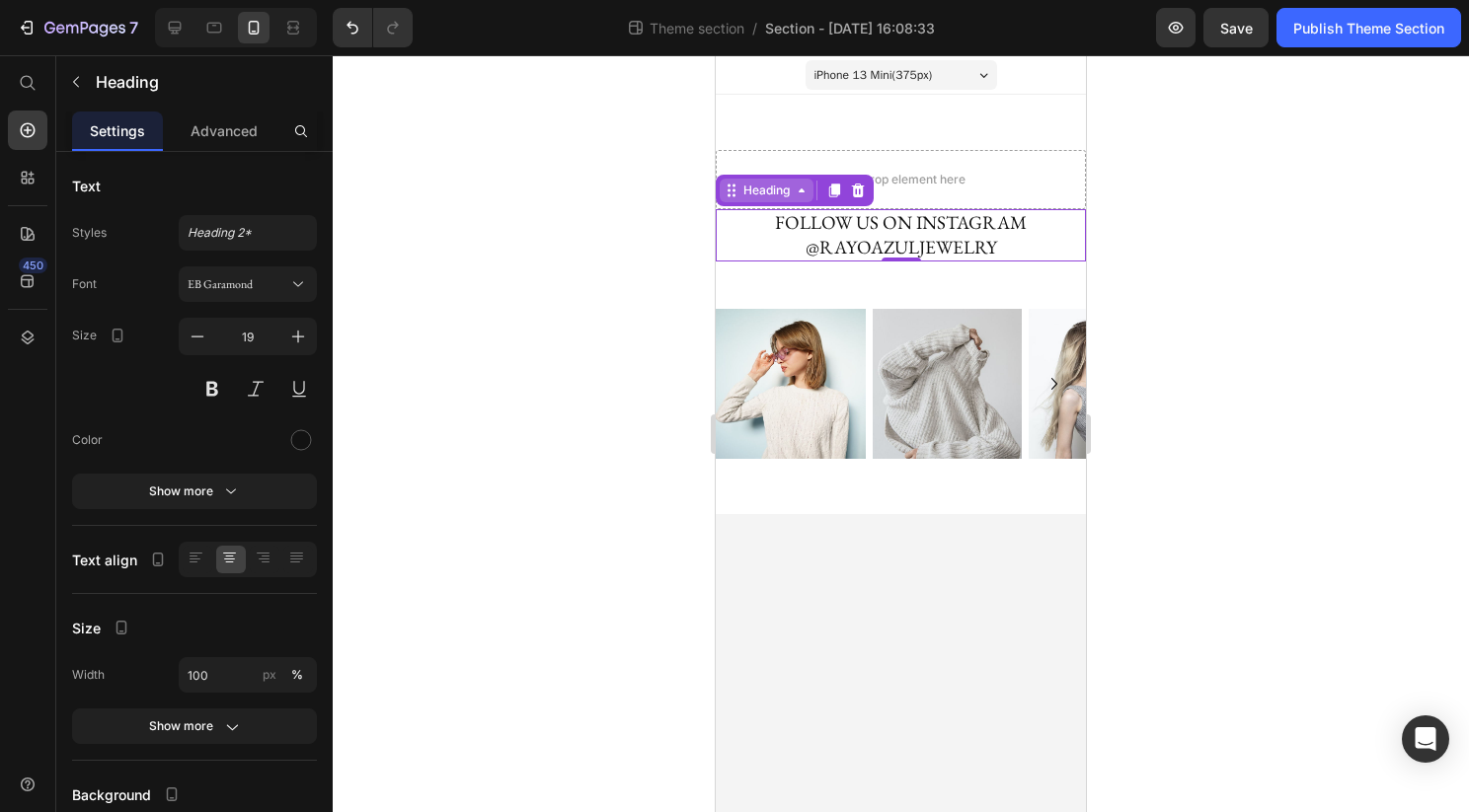 click on "Heading" at bounding box center (766, 190) 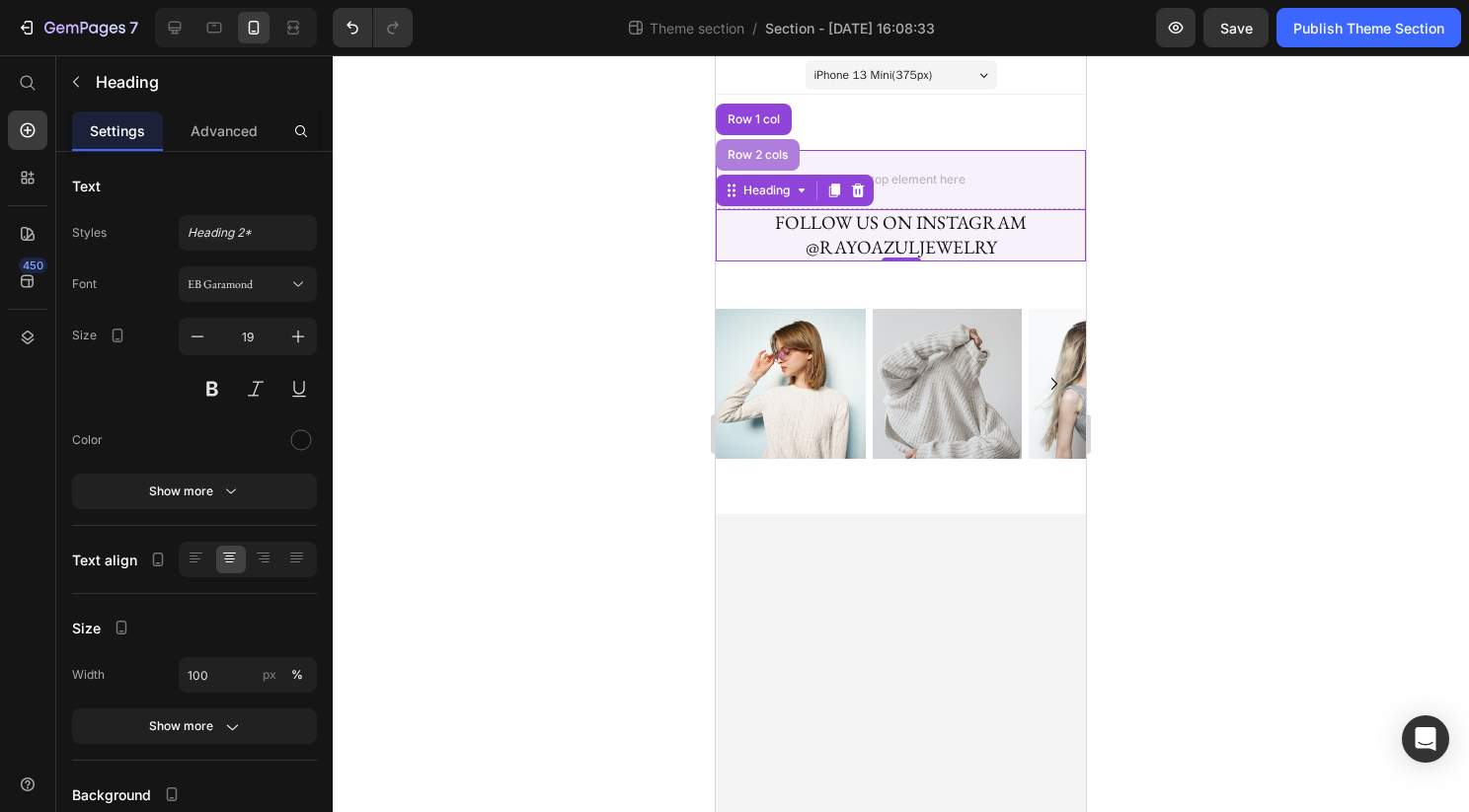 click on "Row 2 cols" at bounding box center (757, 155) 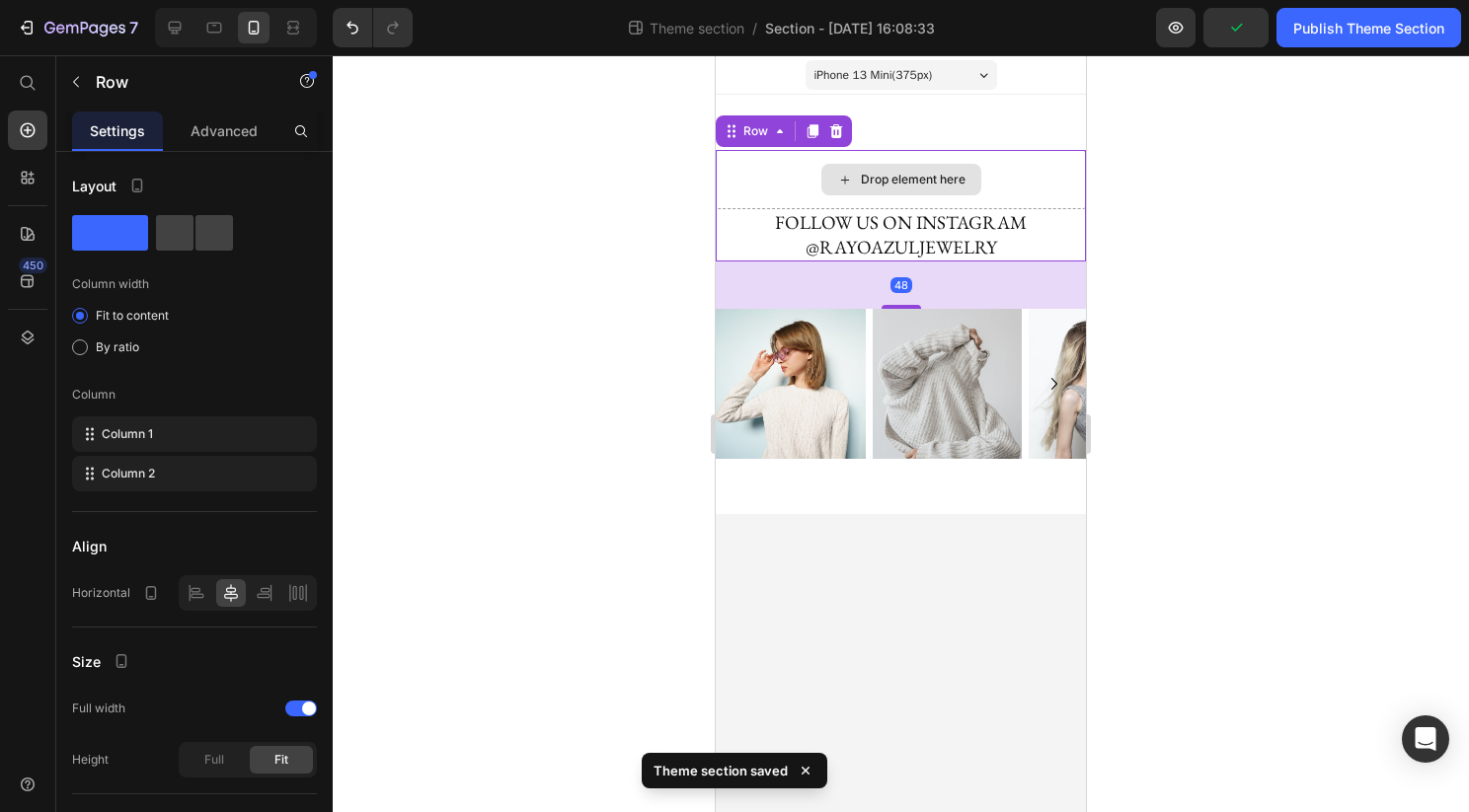 click on "Drop element here" at bounding box center (913, 180) 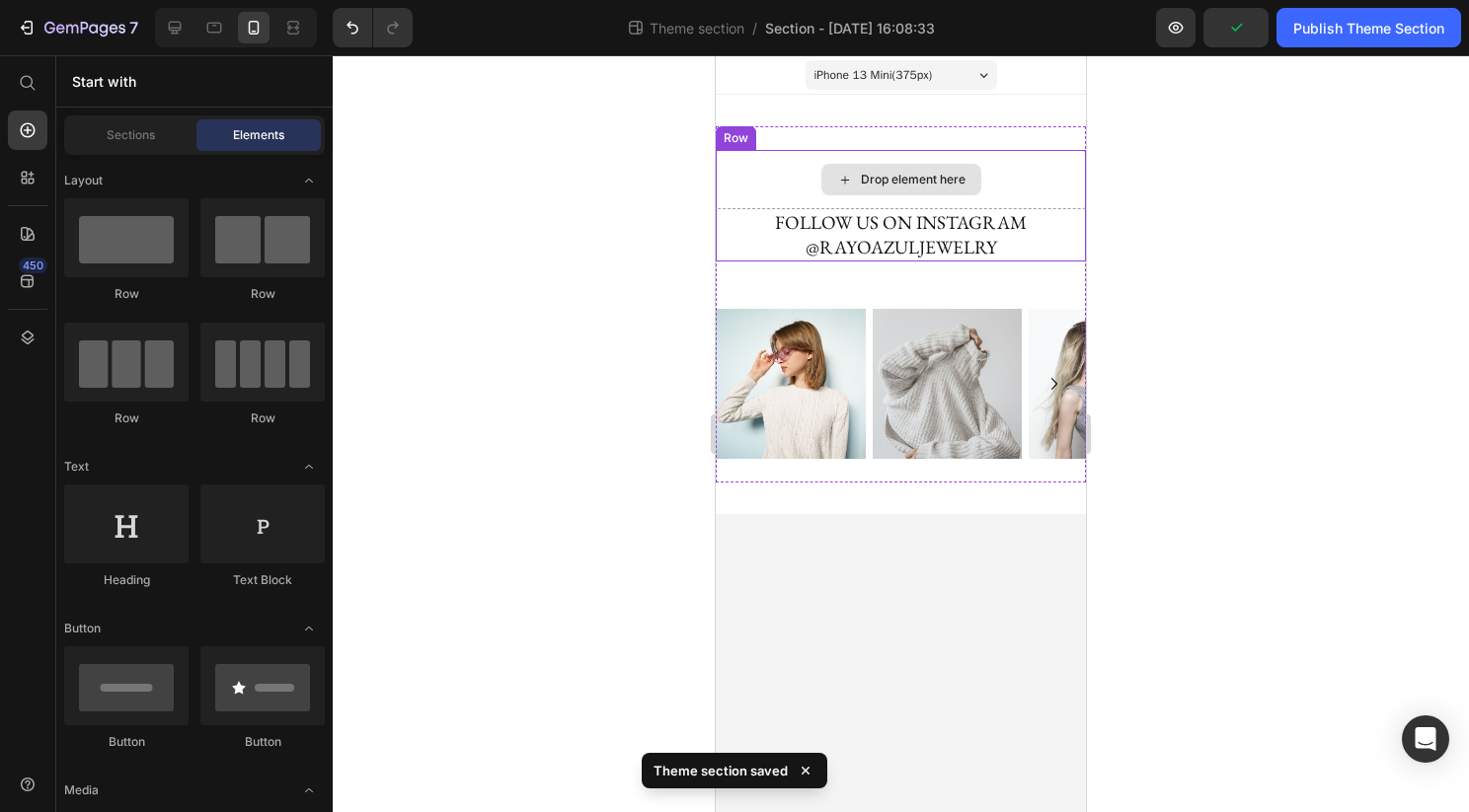 click on "Drop element here" at bounding box center [900, 180] 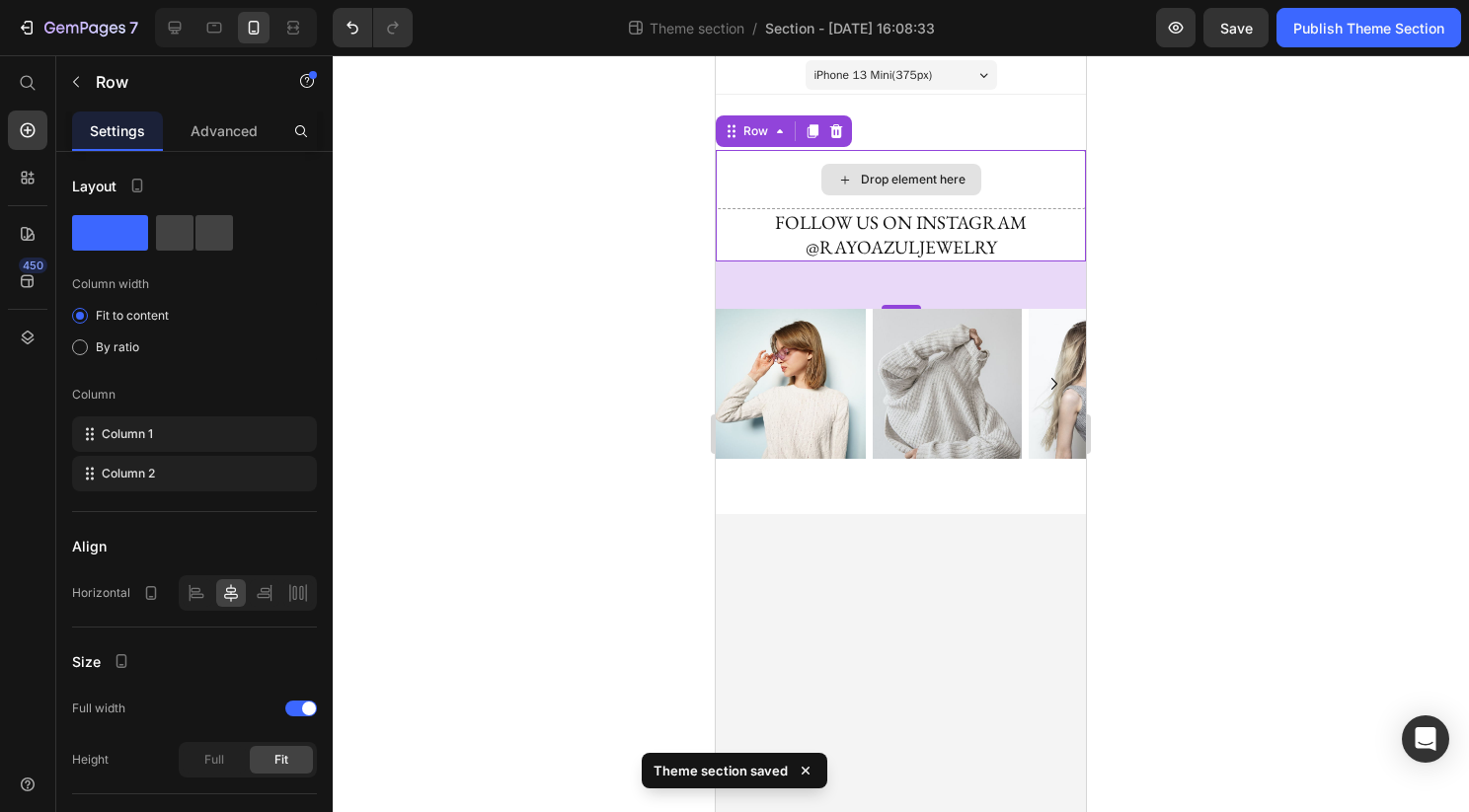 click on "Drop element here" at bounding box center (900, 180) 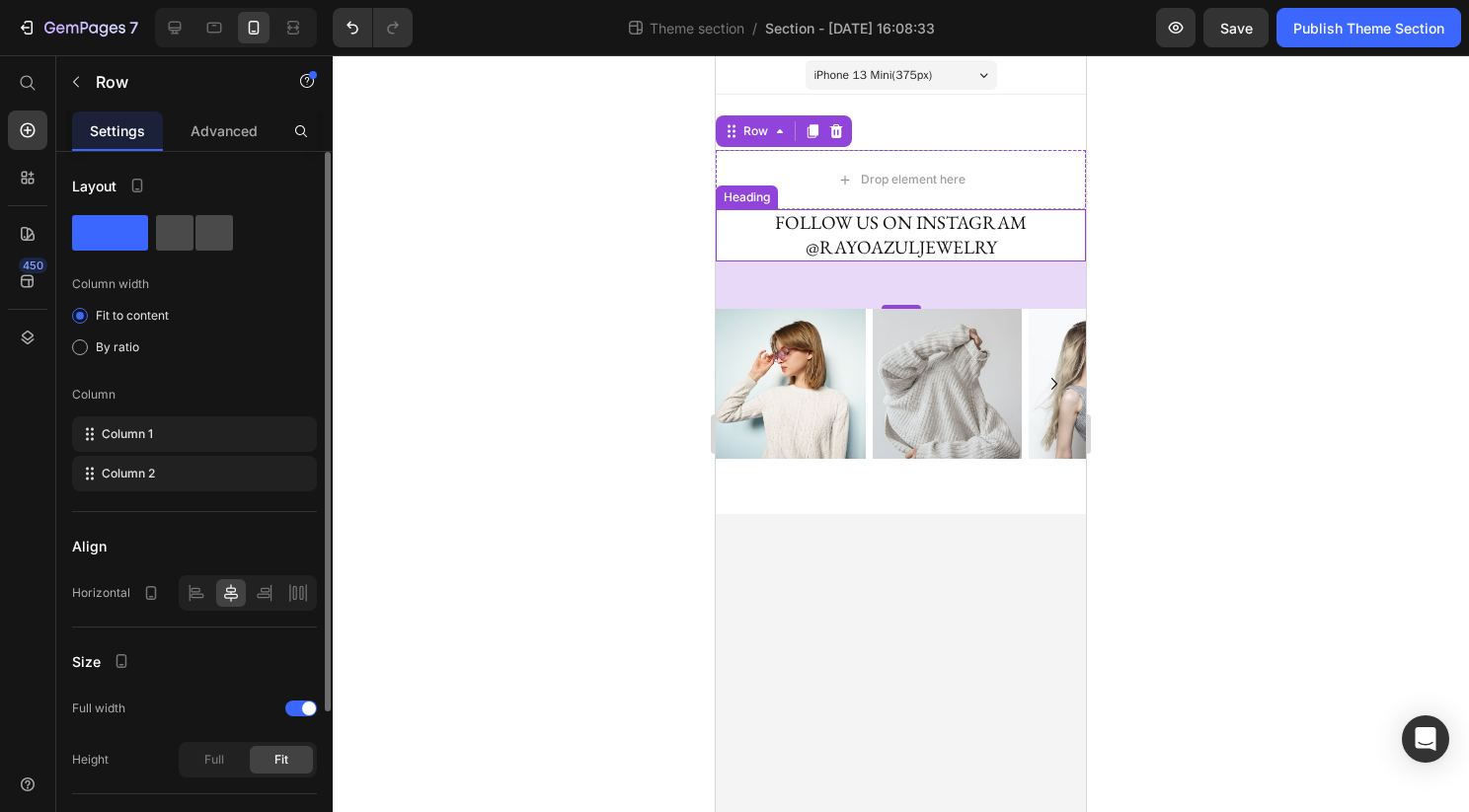 click 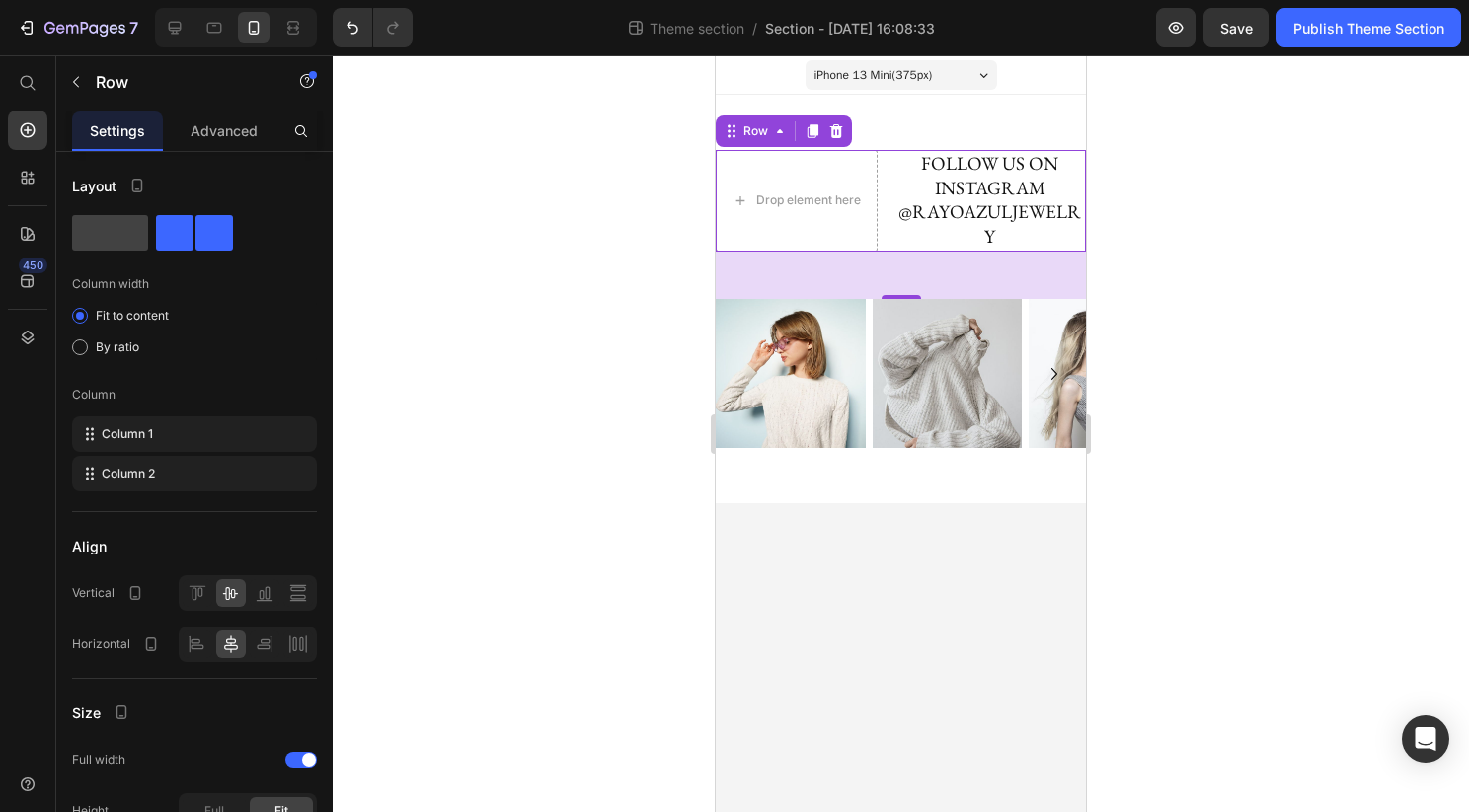 click on "Drop element here FOLLOW US ON INSTAGRAM @RAYOAZULJEWELRY Heading Row   48" at bounding box center [900, 200] 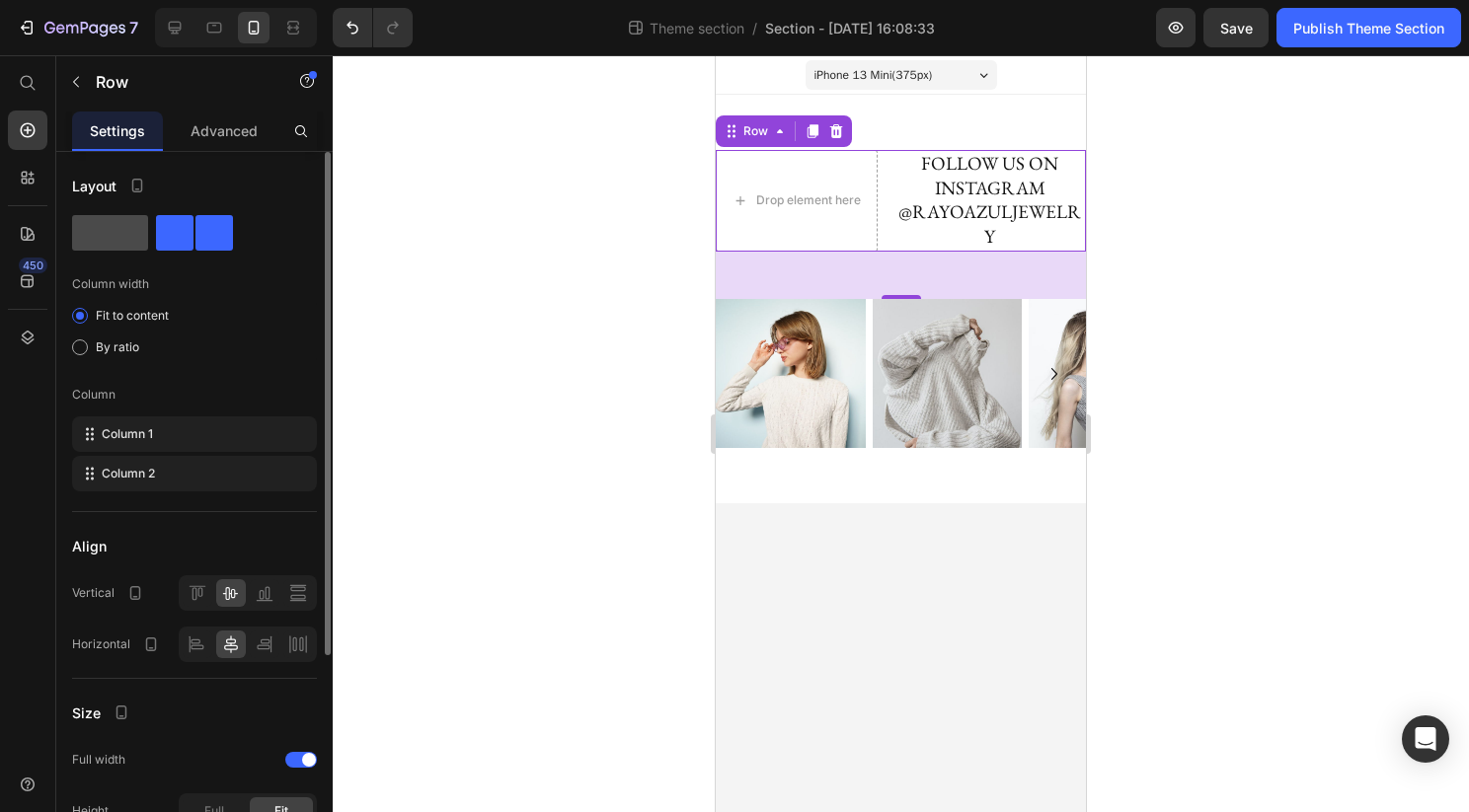 click 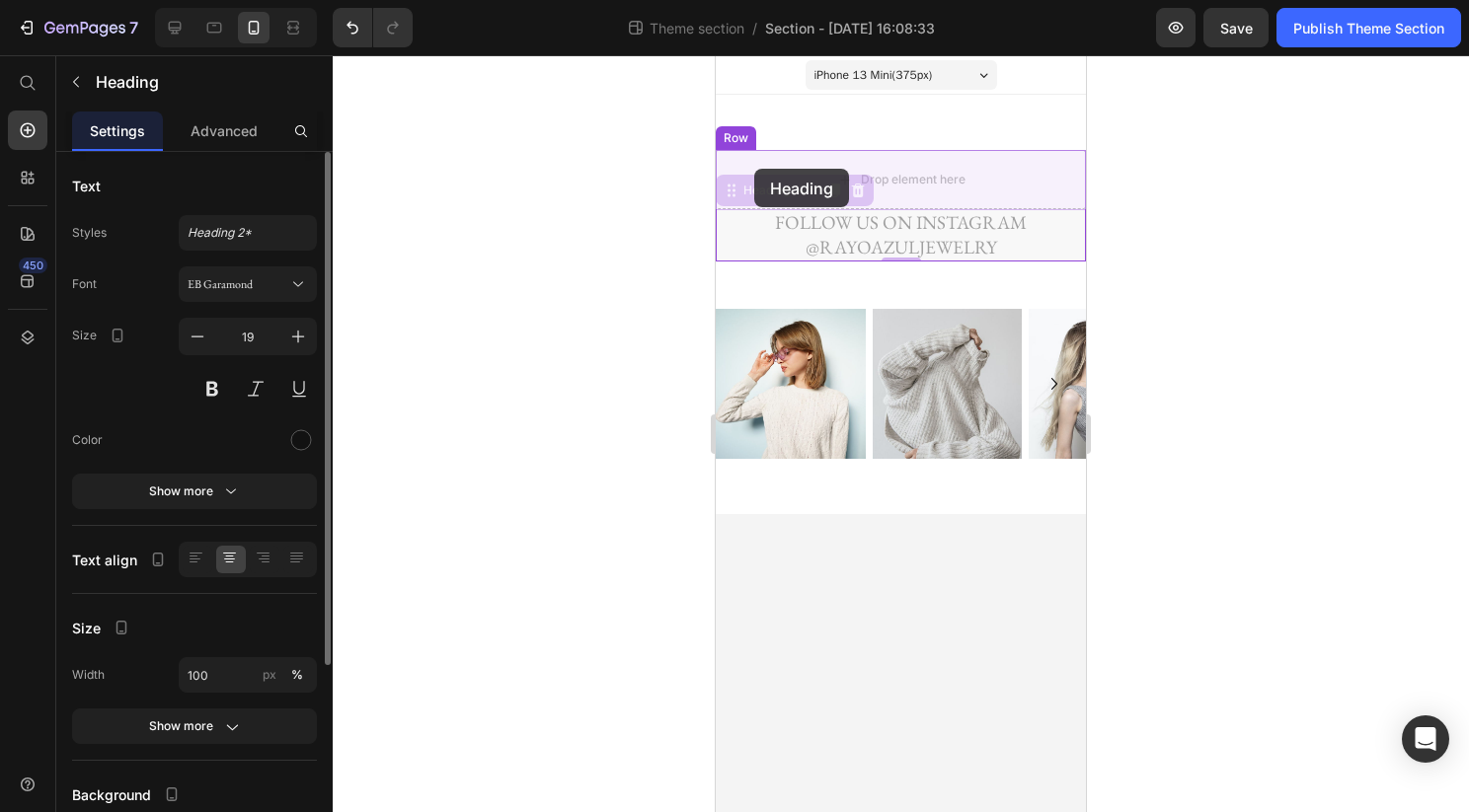 drag, startPoint x: 733, startPoint y: 191, endPoint x: 754, endPoint y: 169, distance: 30.413813 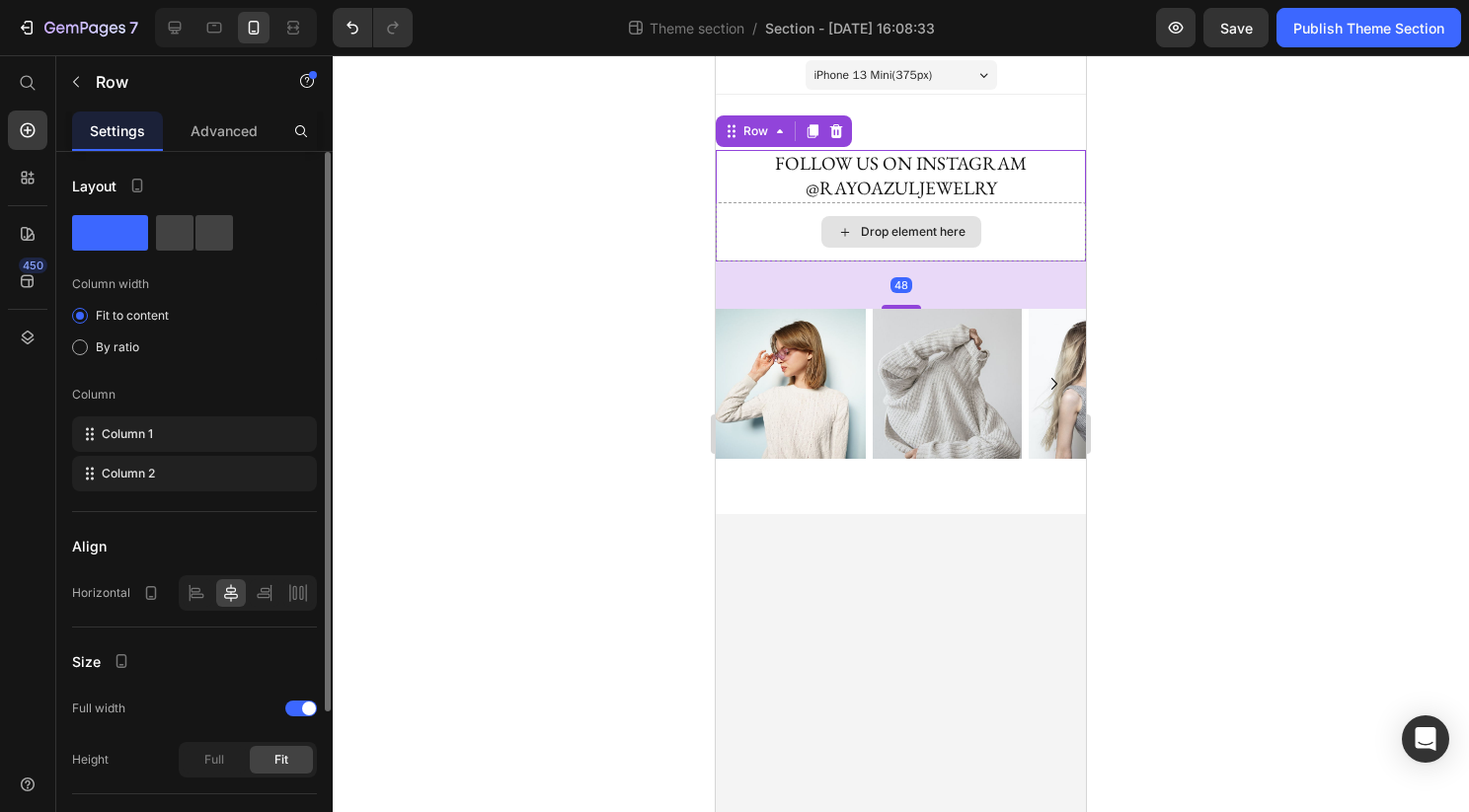 click on "Drop element here" at bounding box center (900, 232) 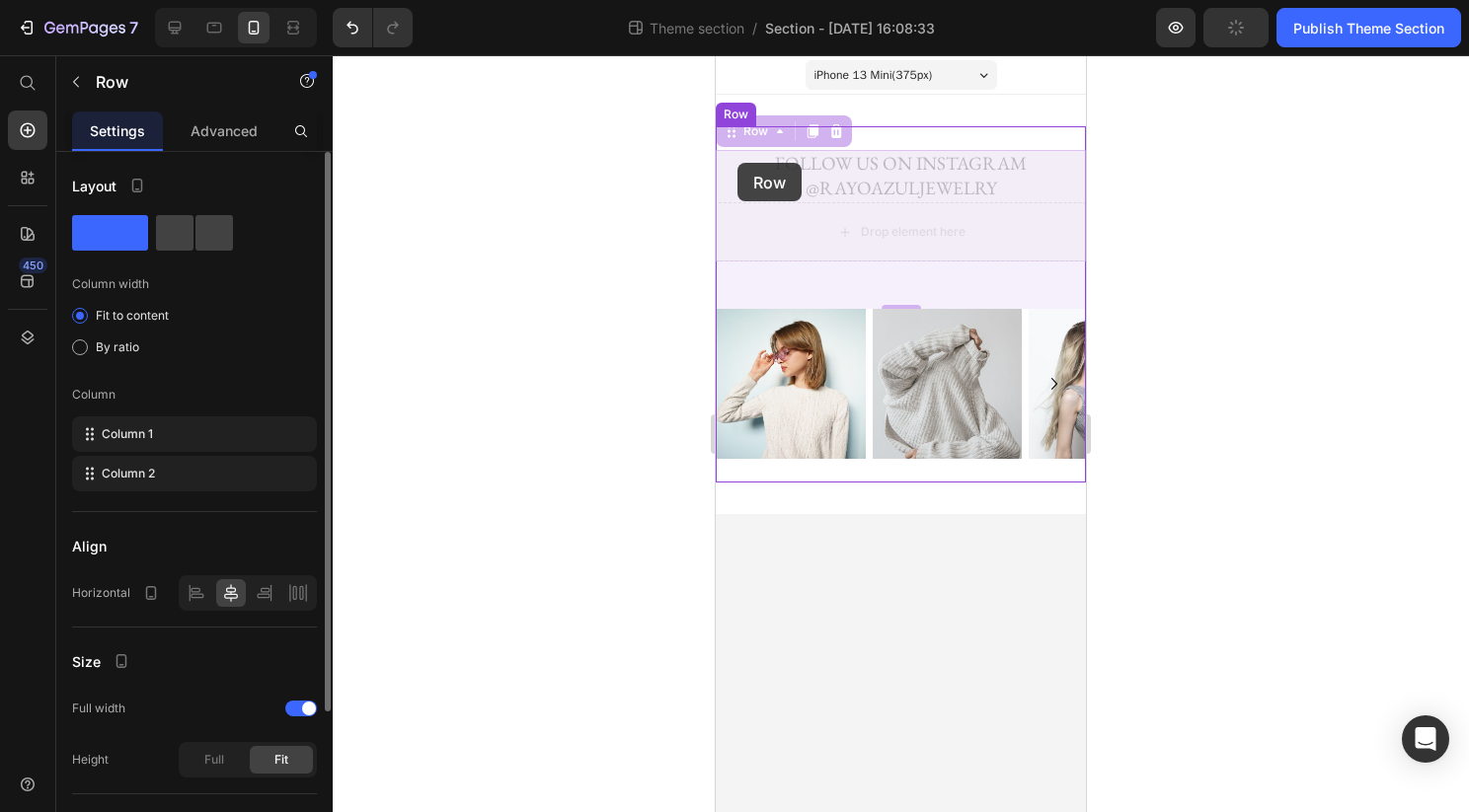 drag, startPoint x: 726, startPoint y: 132, endPoint x: 733, endPoint y: 148, distance: 17.464249 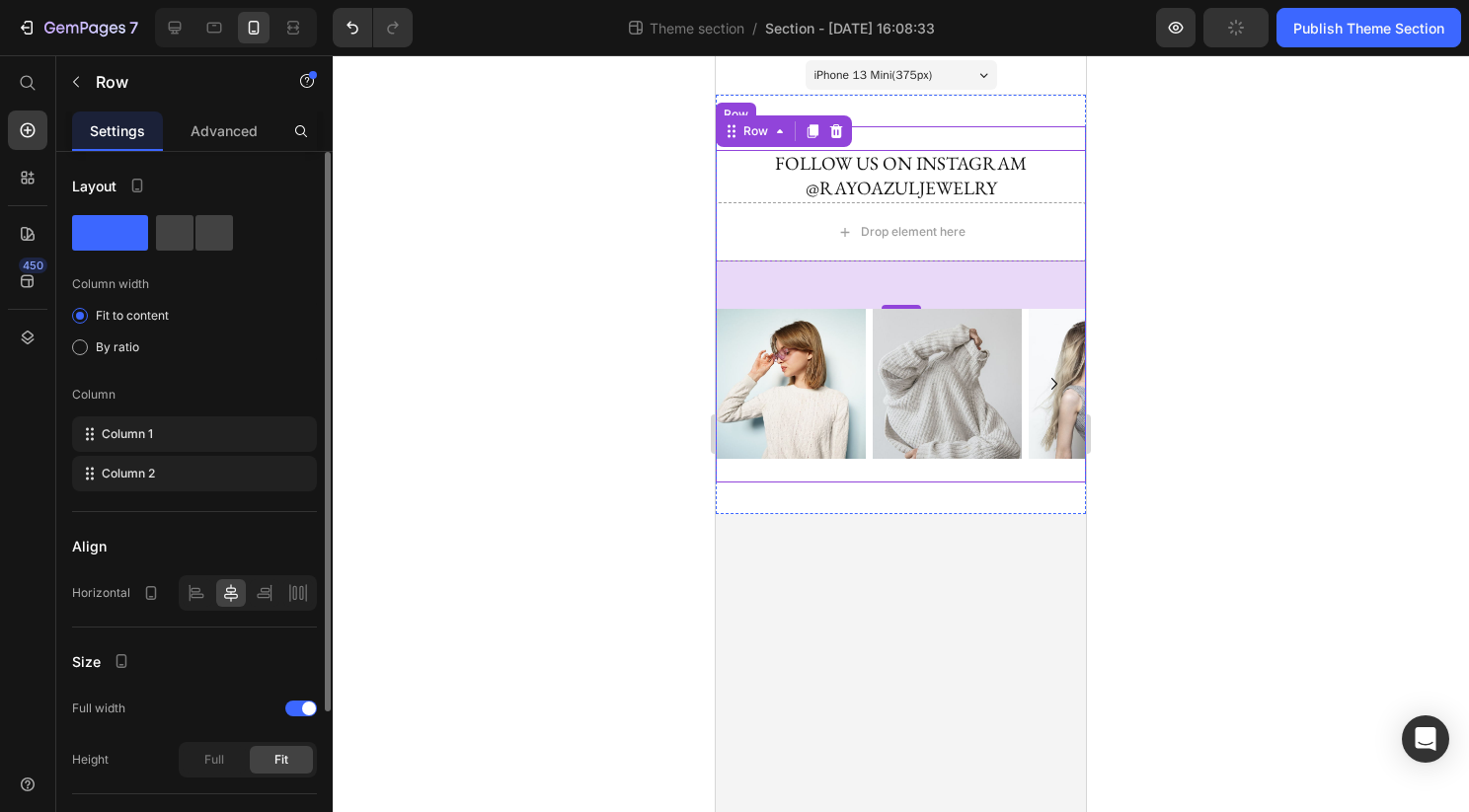 click on "FOLLOW US ON INSTAGRAM @RAYOAZULJEWELRY" at bounding box center (900, 176) 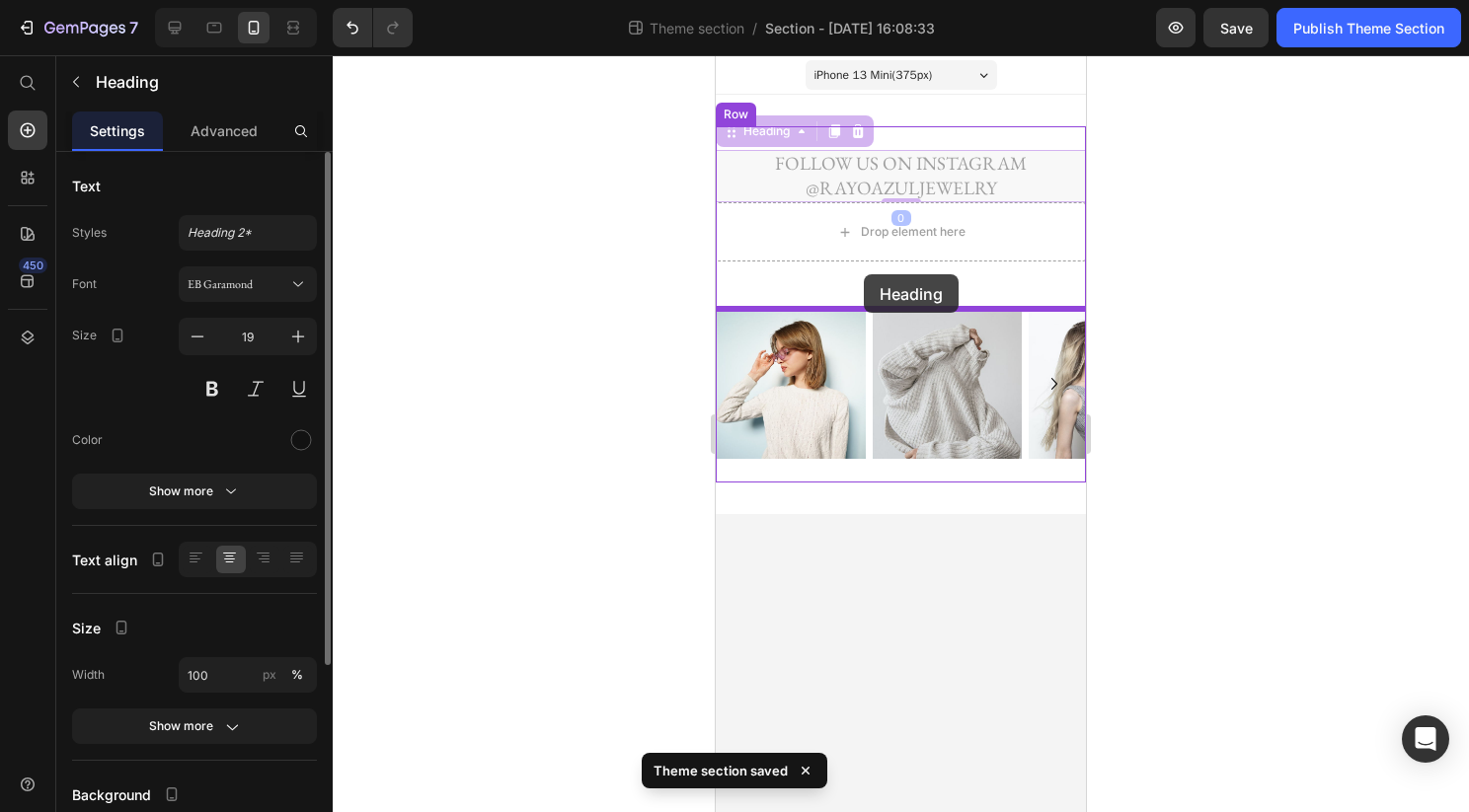drag, startPoint x: 732, startPoint y: 131, endPoint x: 864, endPoint y: 274, distance: 194.60987 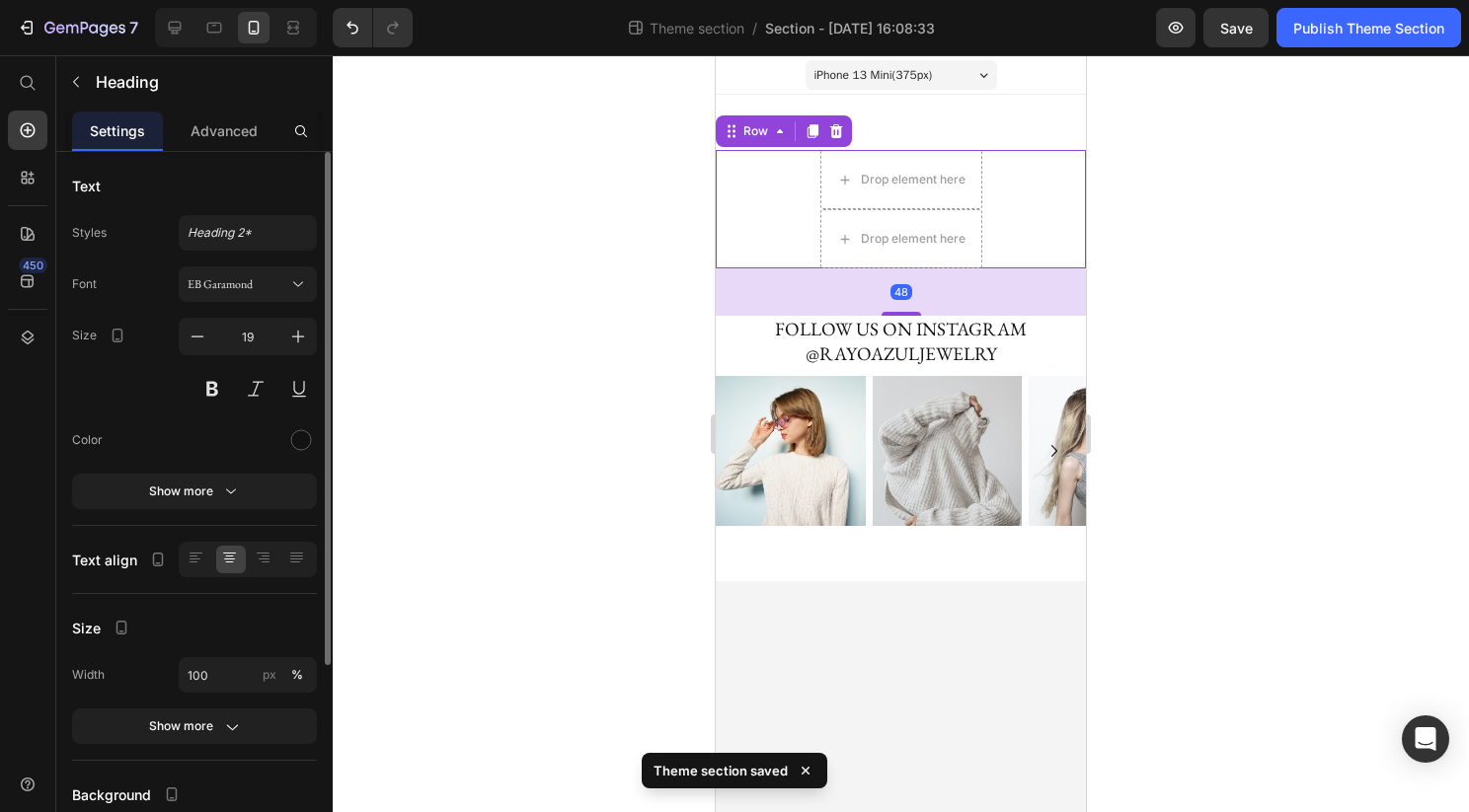 click on "Drop element here
Drop element here Row   48" at bounding box center [900, 209] 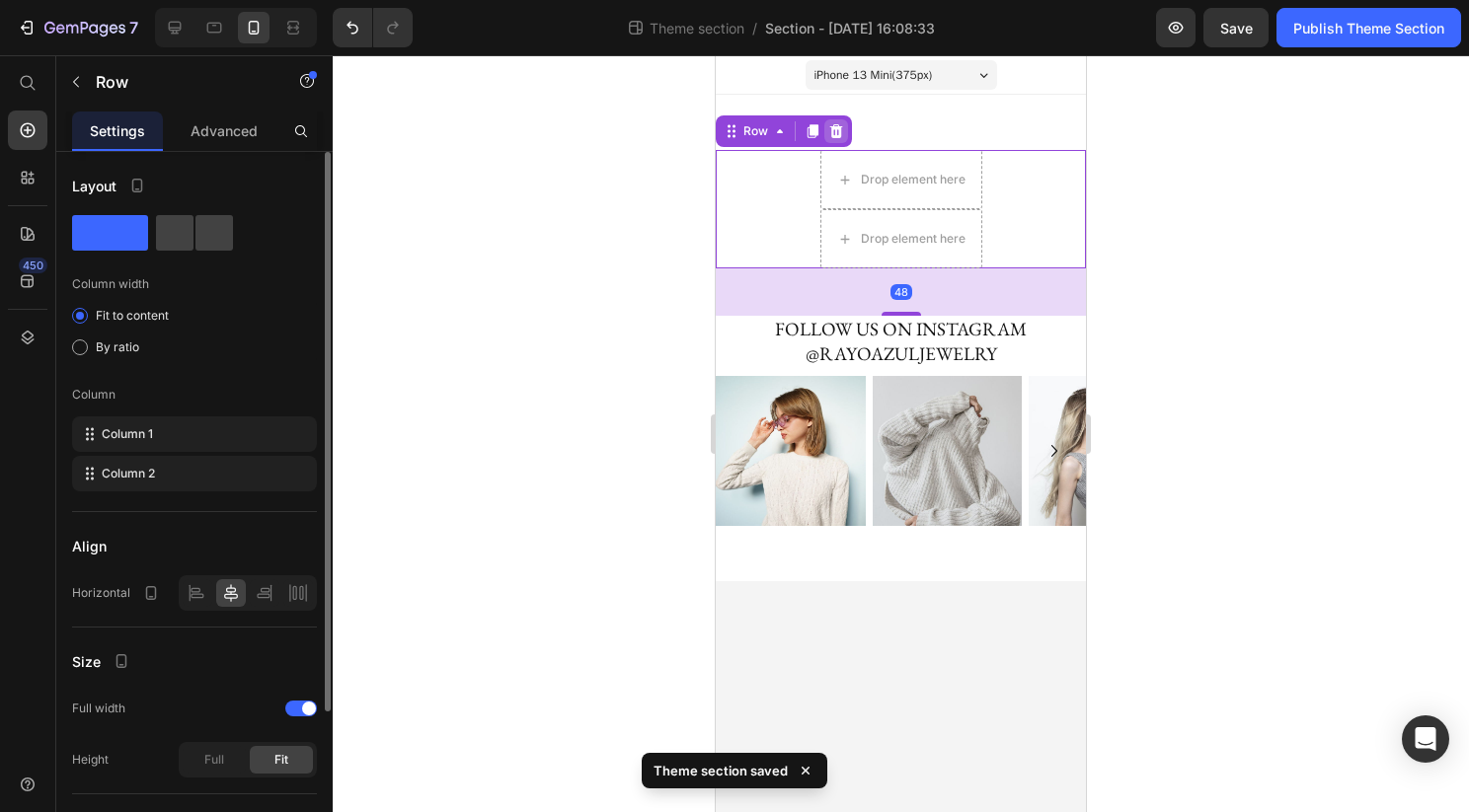 click 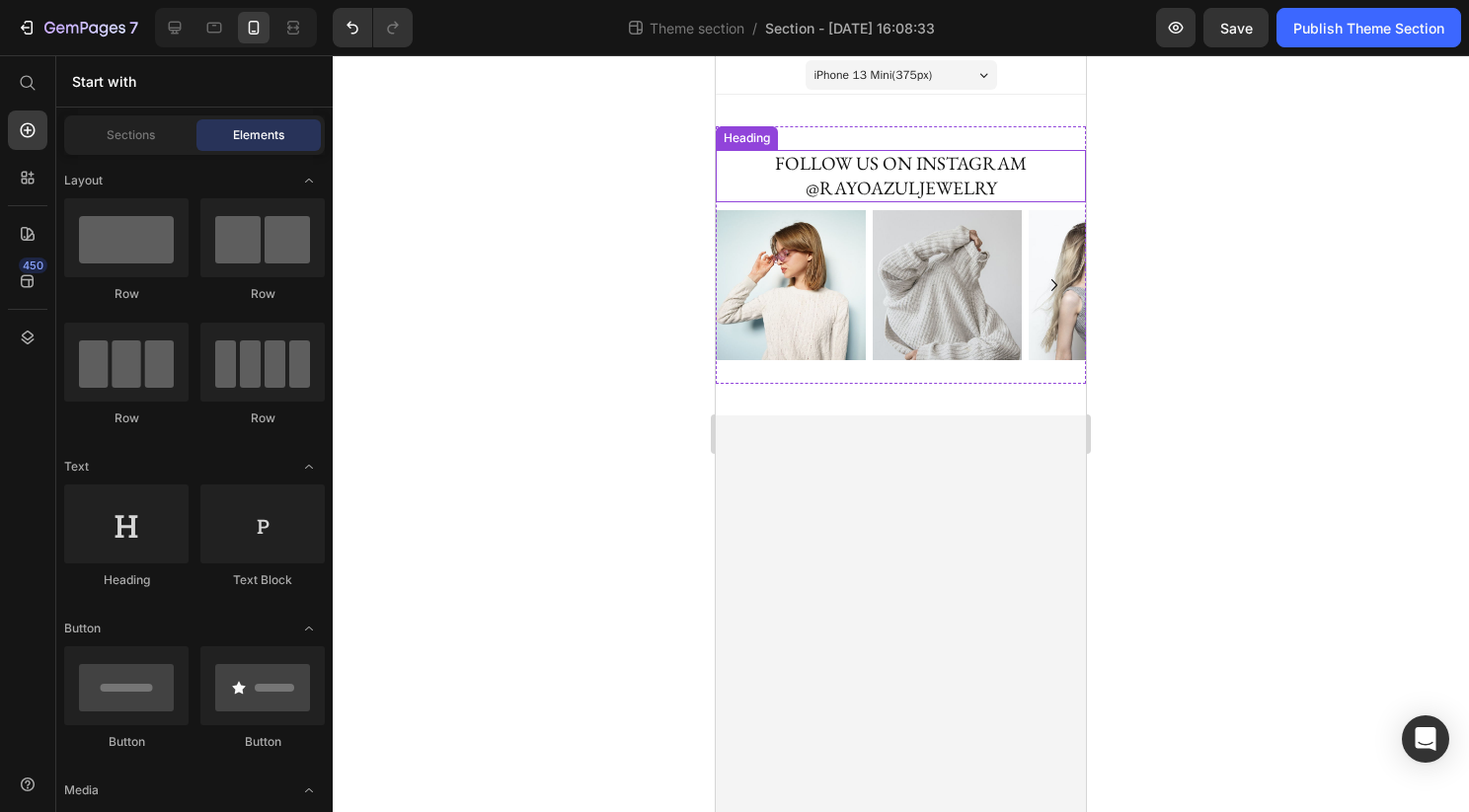 click on "FOLLOW US ON INSTAGRAM @RAYOAZULJEWELRY" at bounding box center [900, 176] 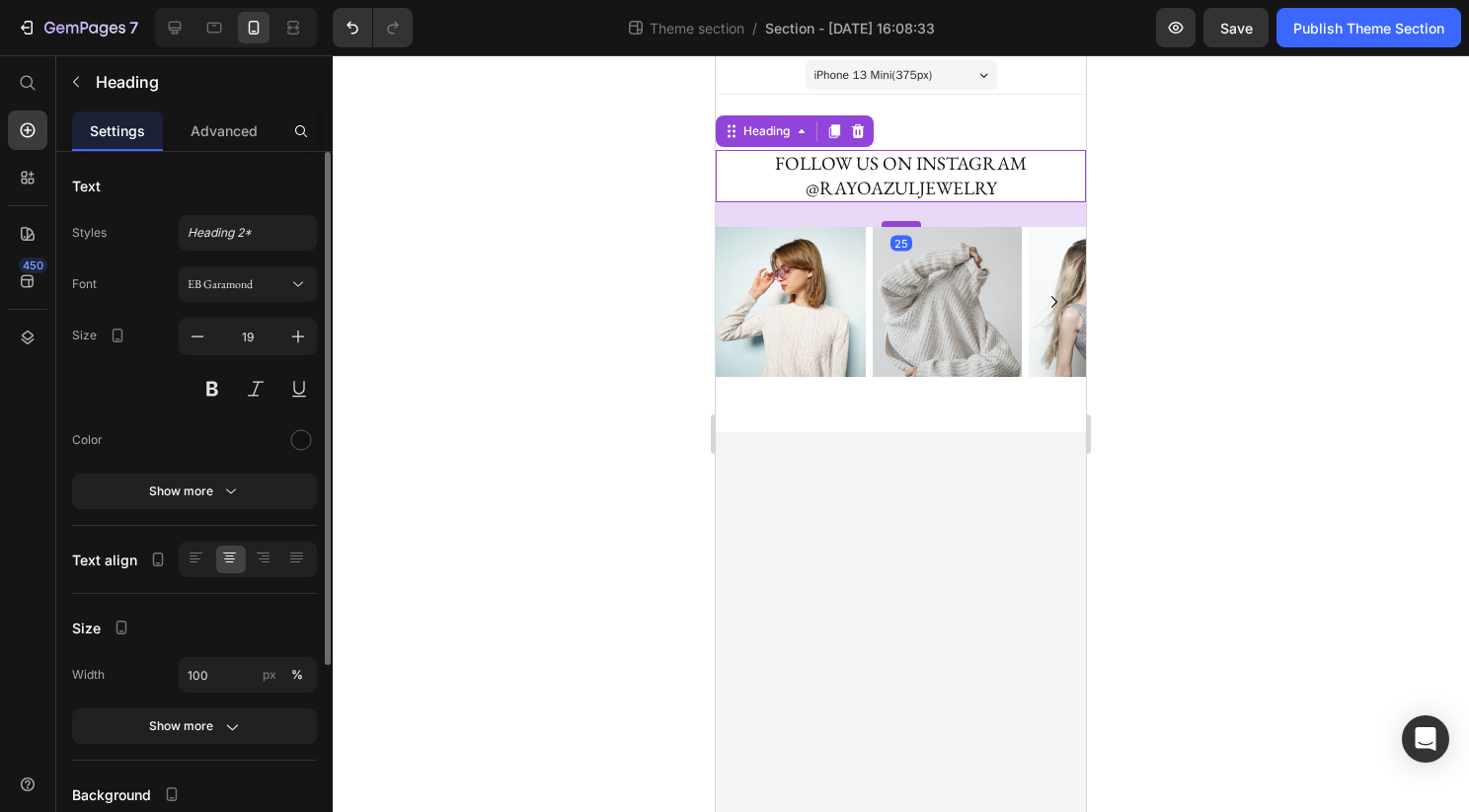 drag, startPoint x: 907, startPoint y: 206, endPoint x: 914, endPoint y: 223, distance: 18.384776 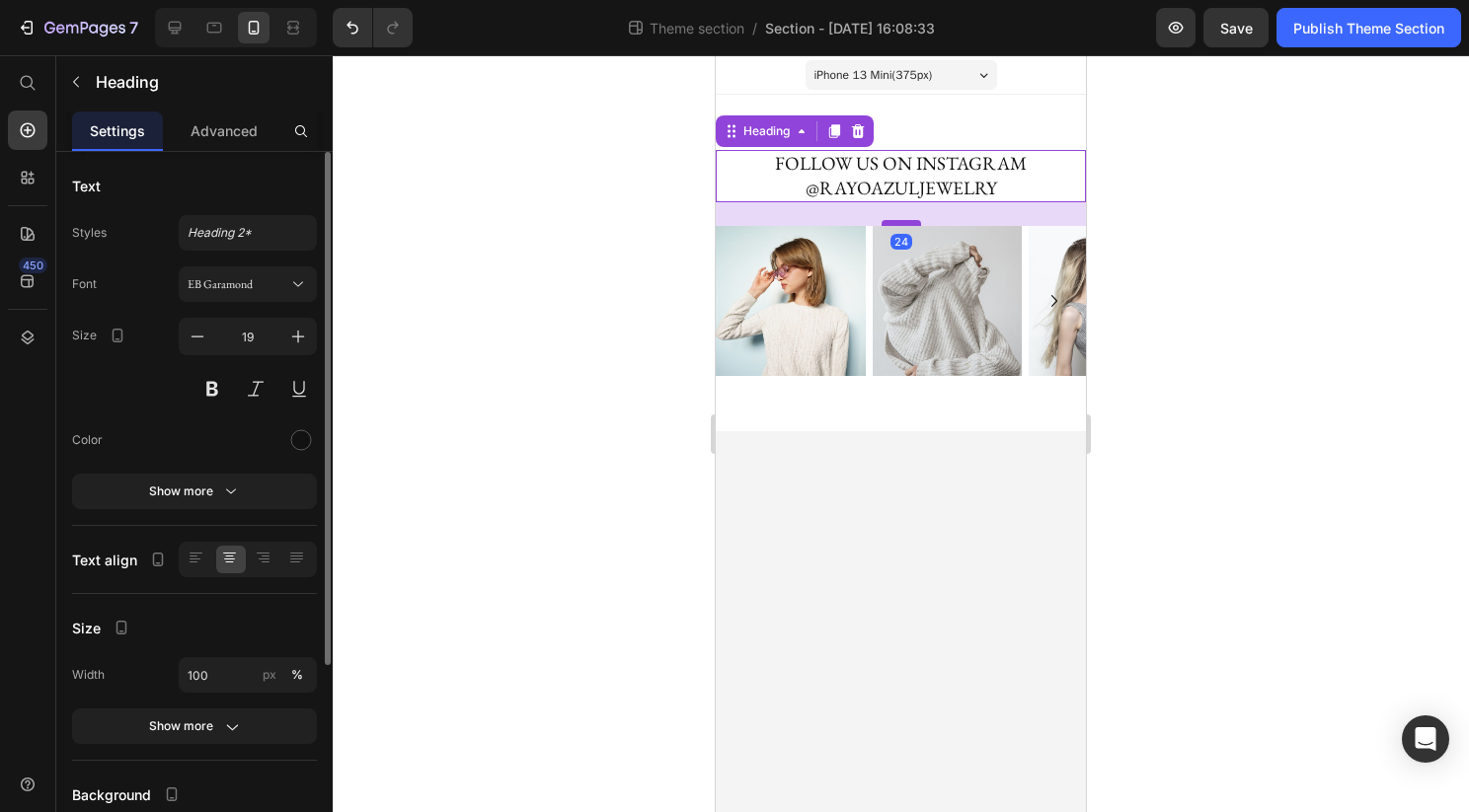 click at bounding box center (901, 223) 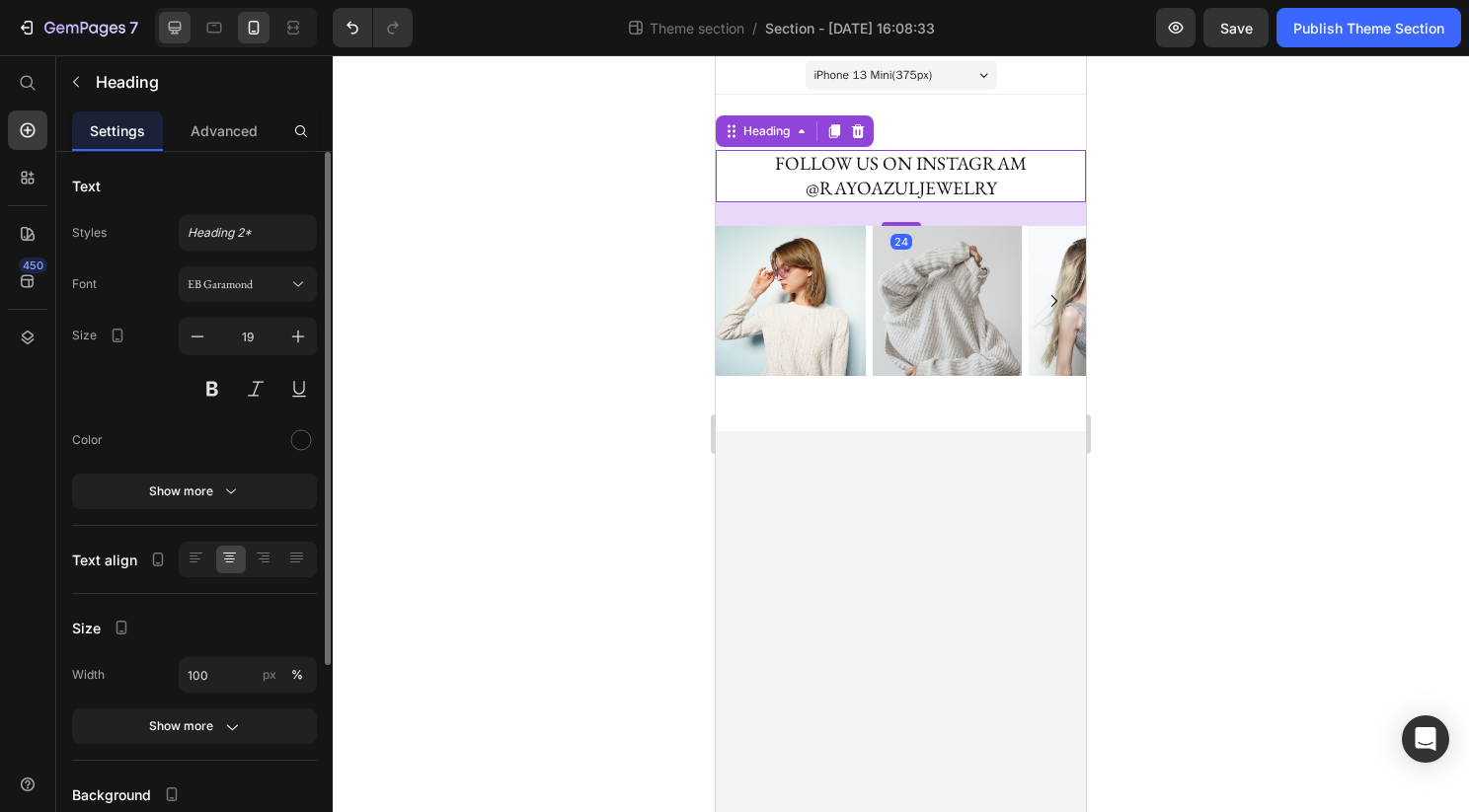 click 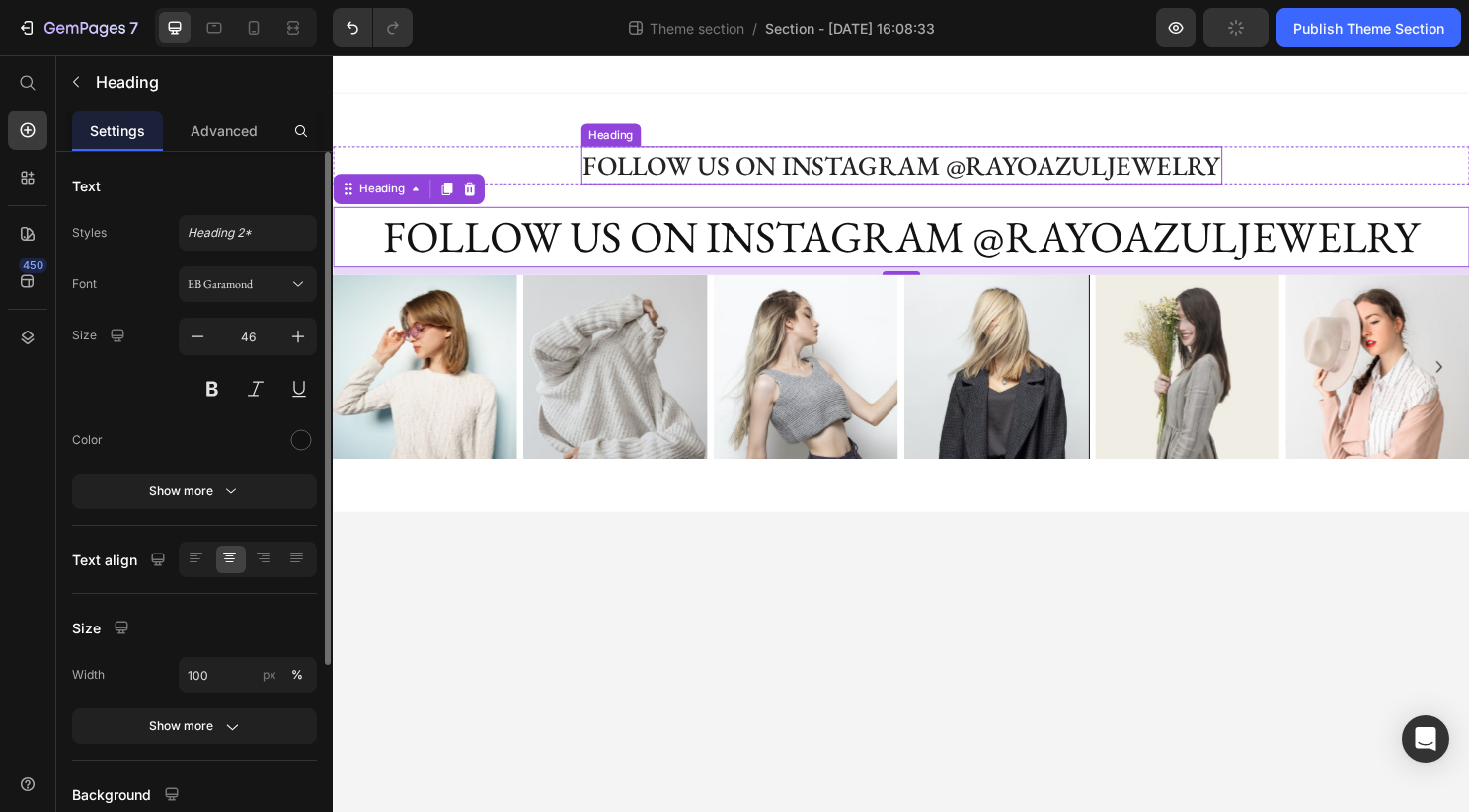 click on "FOLLOW US ON INSTAGRAM @RAYOAZULJEWELRY" at bounding box center [925, 170] 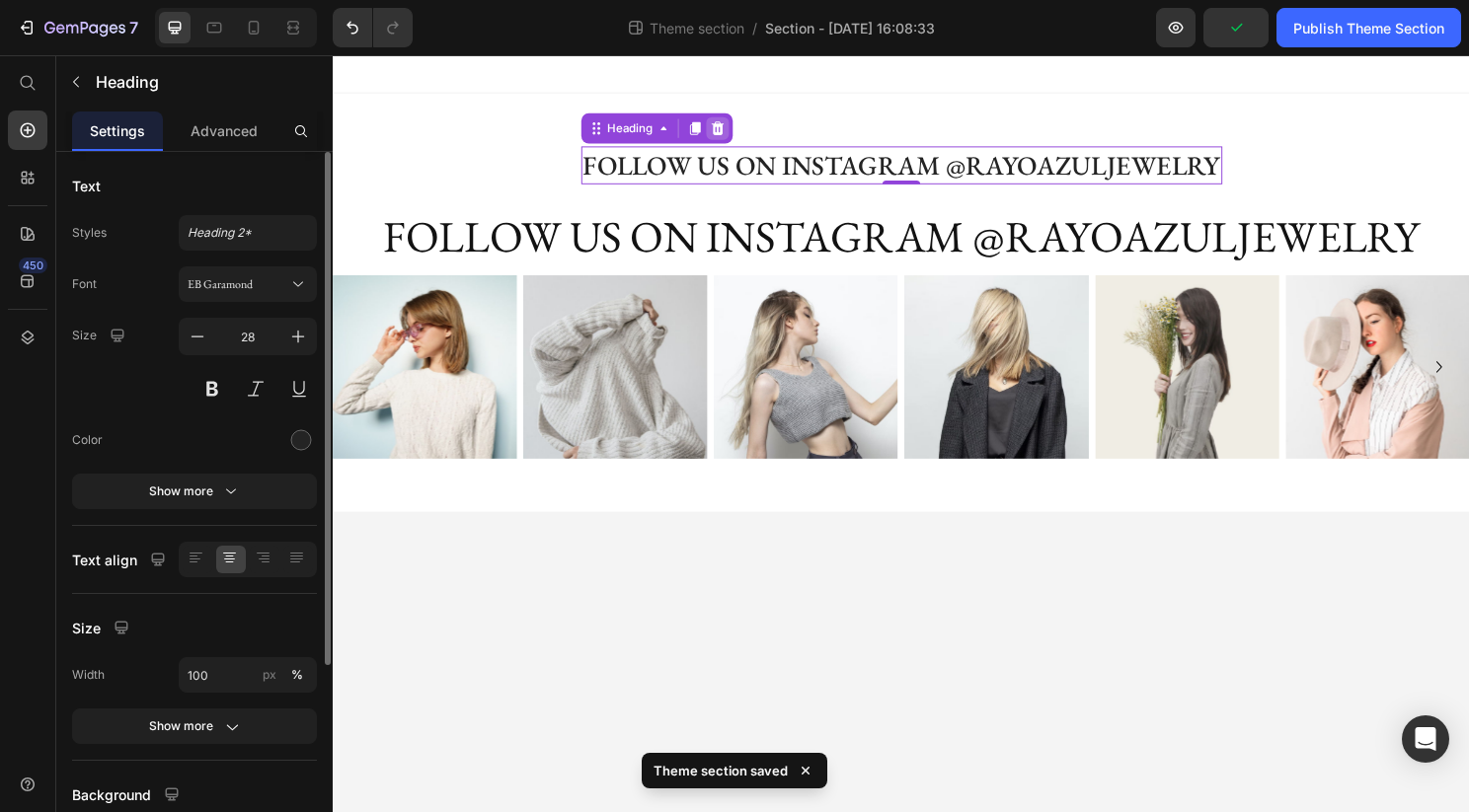click 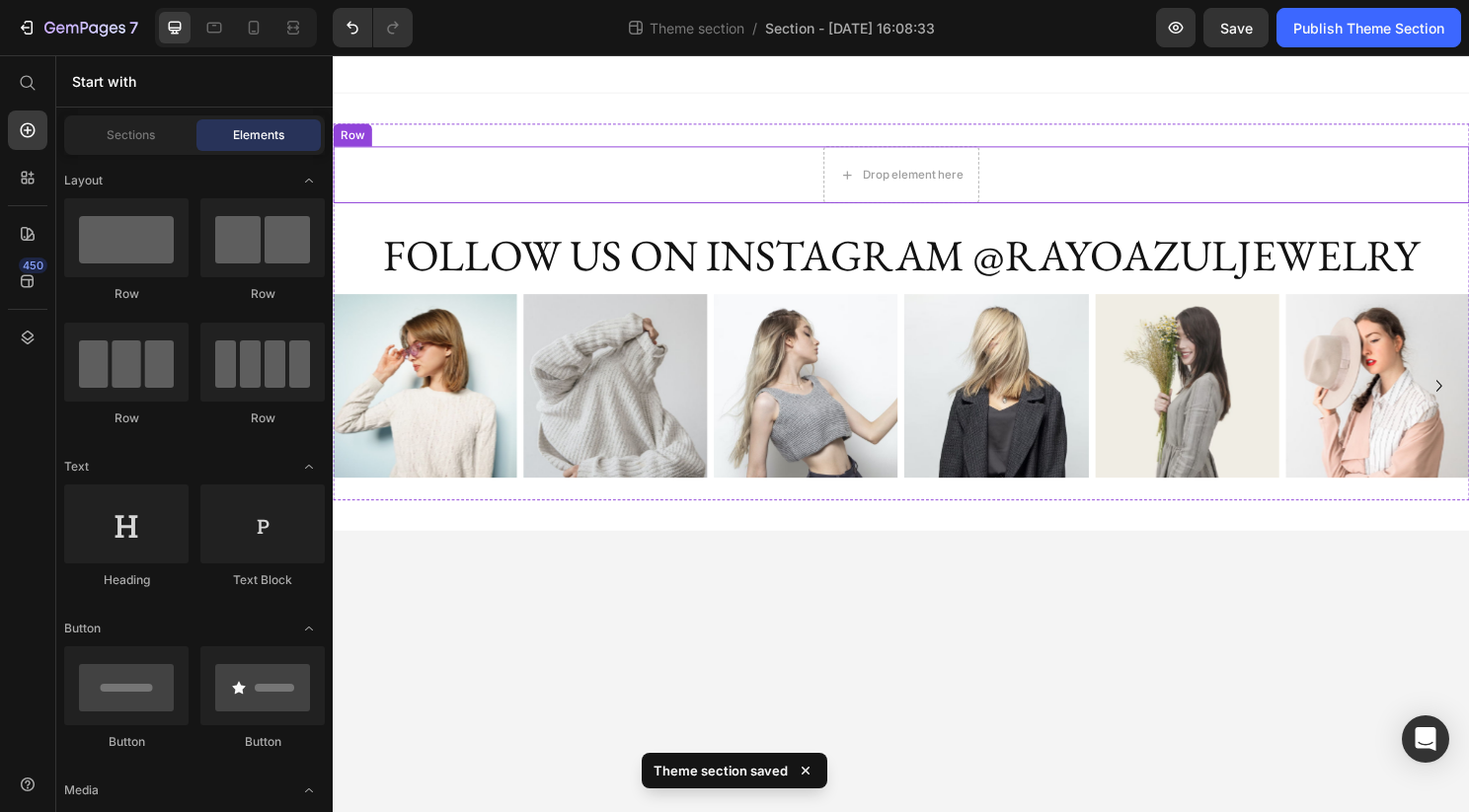 click on "Drop element here Row" at bounding box center [925, 180] 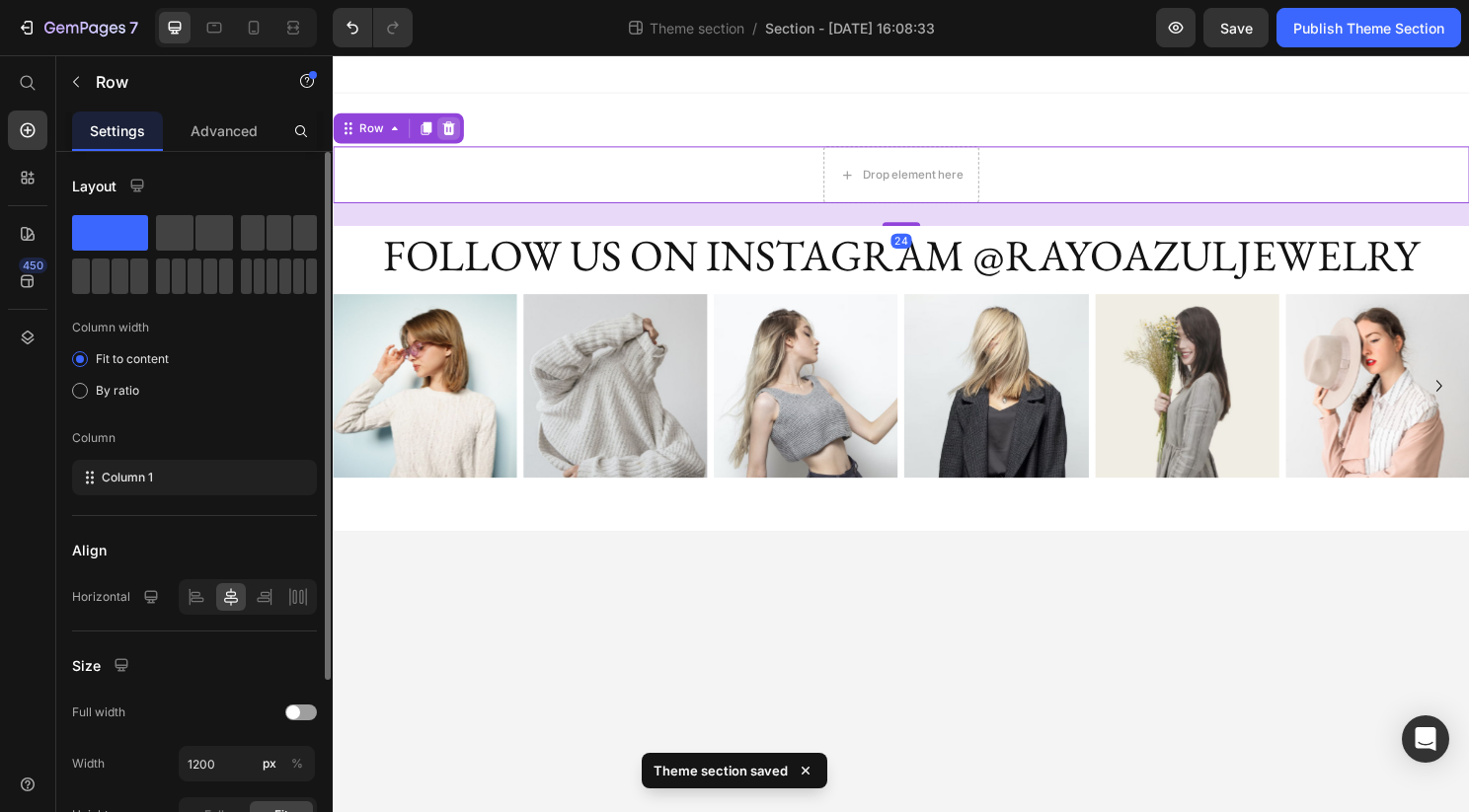 click 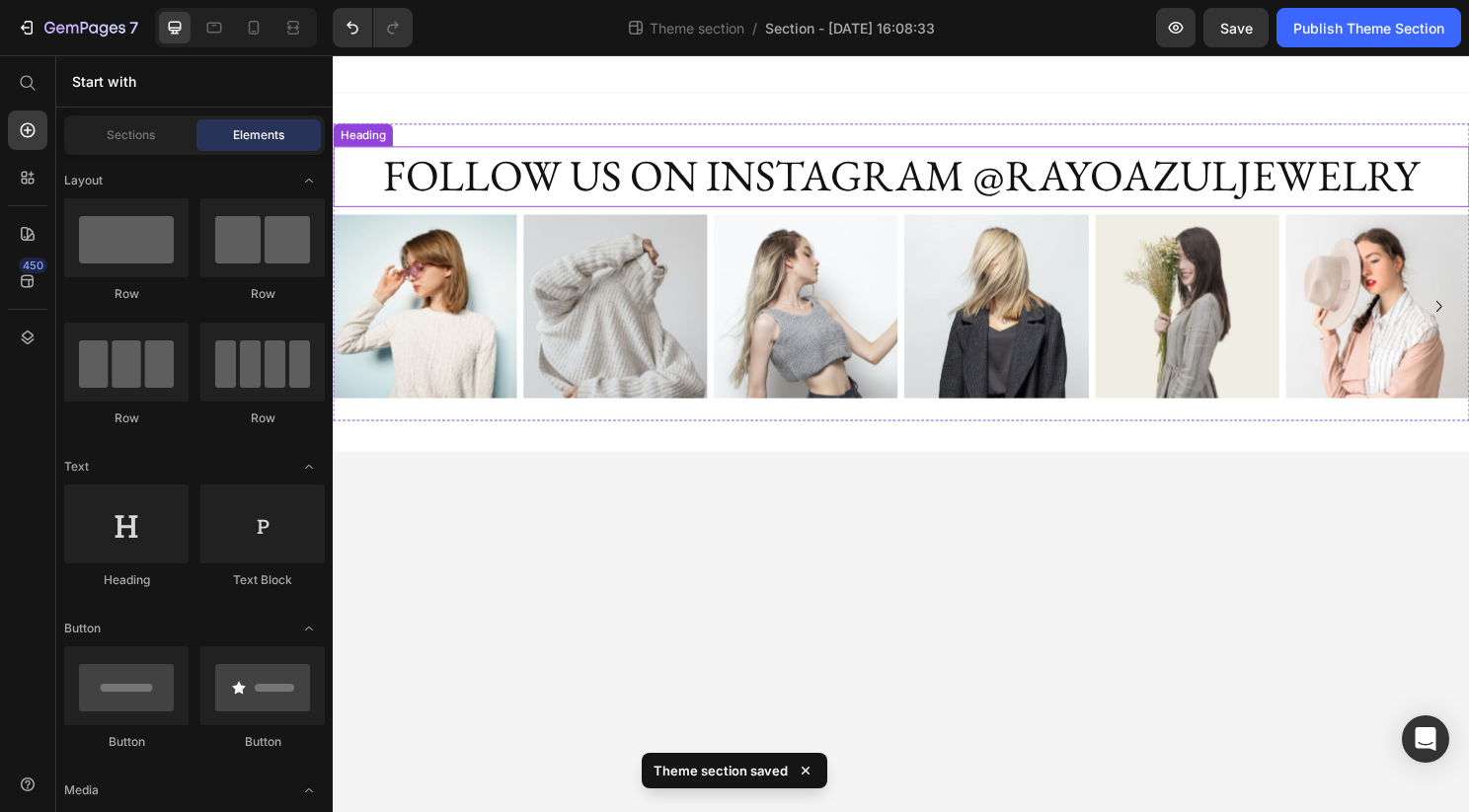 click on "FOLLOW US ON INSTAGRAM @RAYOAZULJEWELRY" at bounding box center (925, 182) 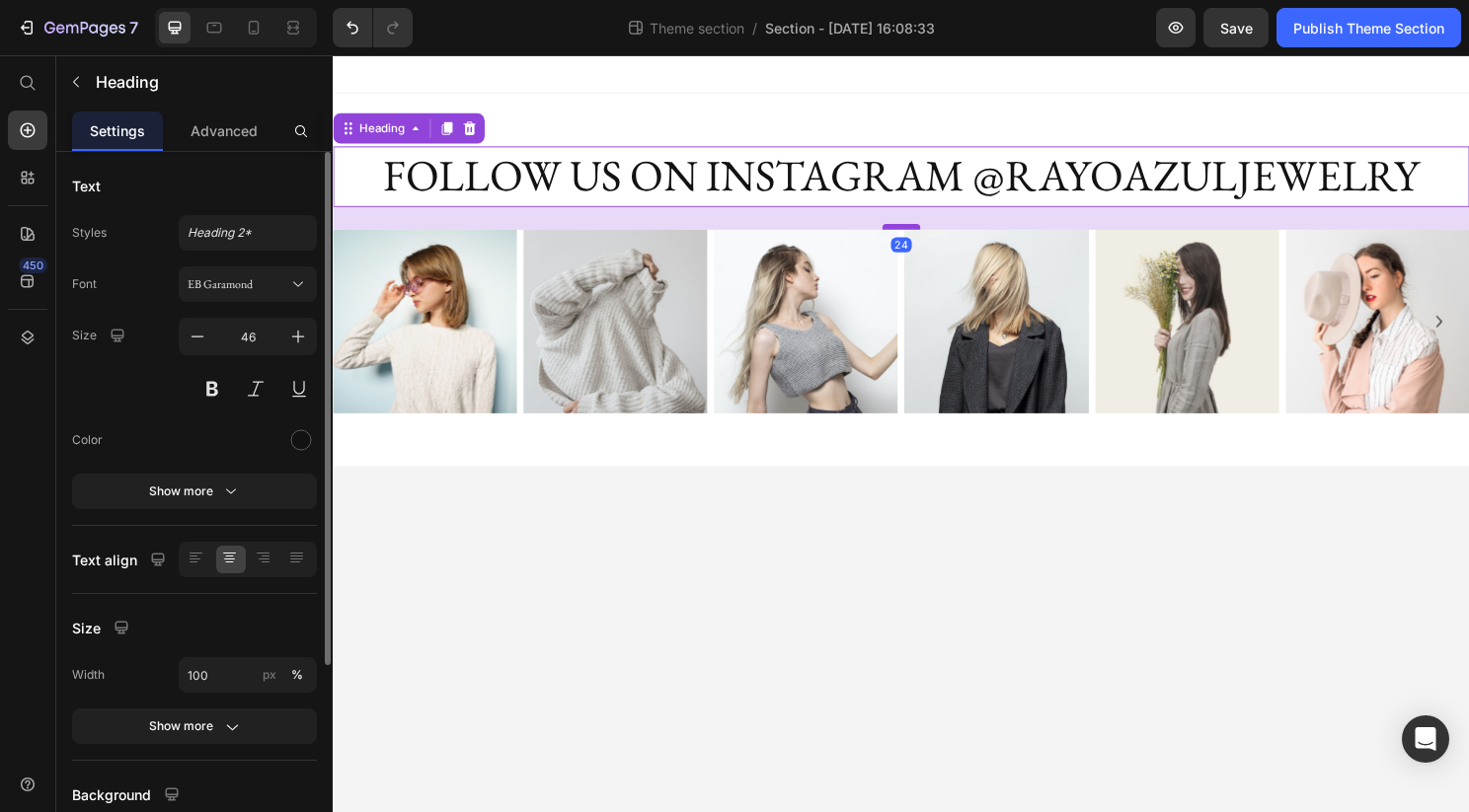drag, startPoint x: 935, startPoint y: 218, endPoint x: 937, endPoint y: 234, distance: 16.124515 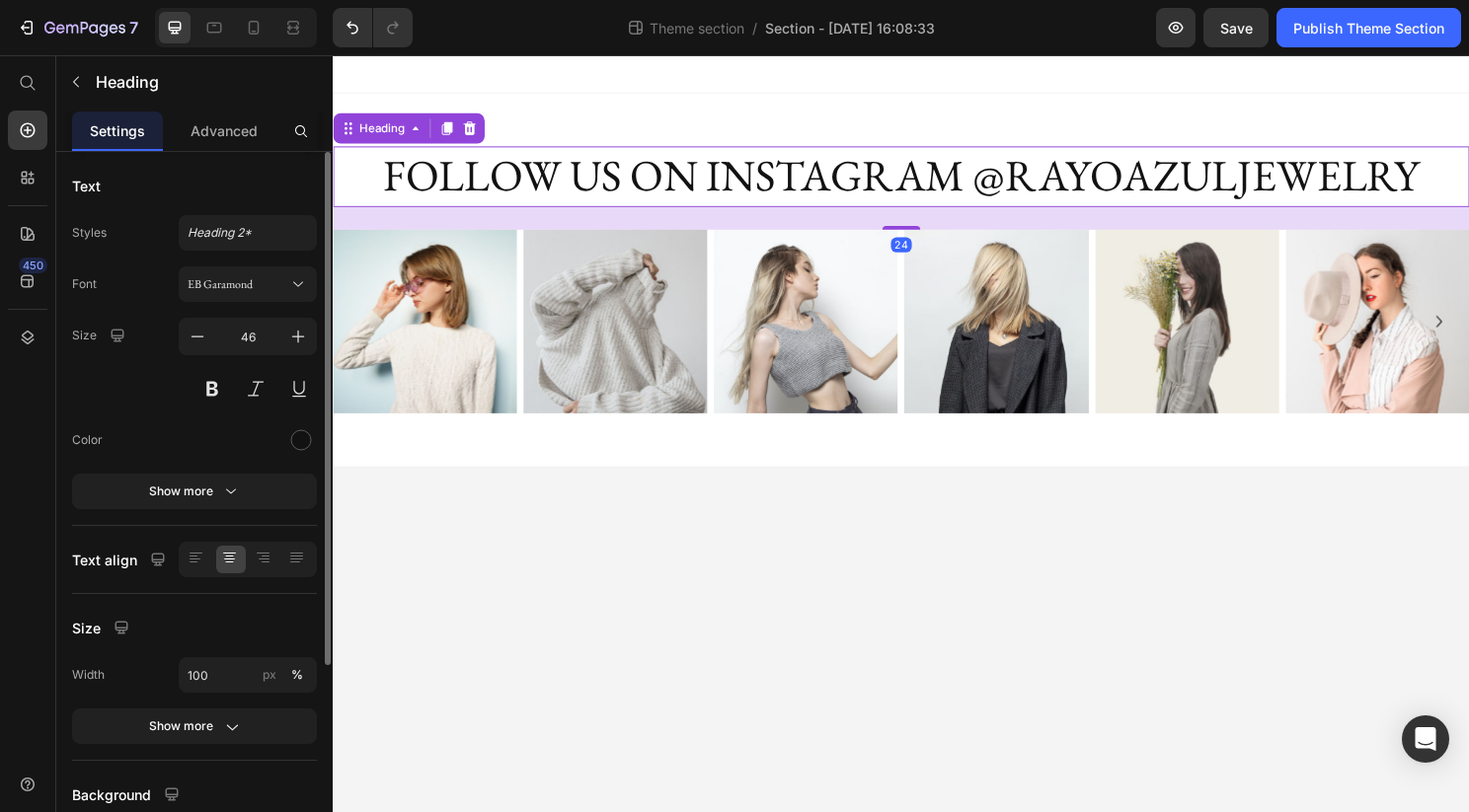 click on "FOLLOW US ON INSTAGRAM @RAYOAZULJEWELRY" at bounding box center [925, 182] 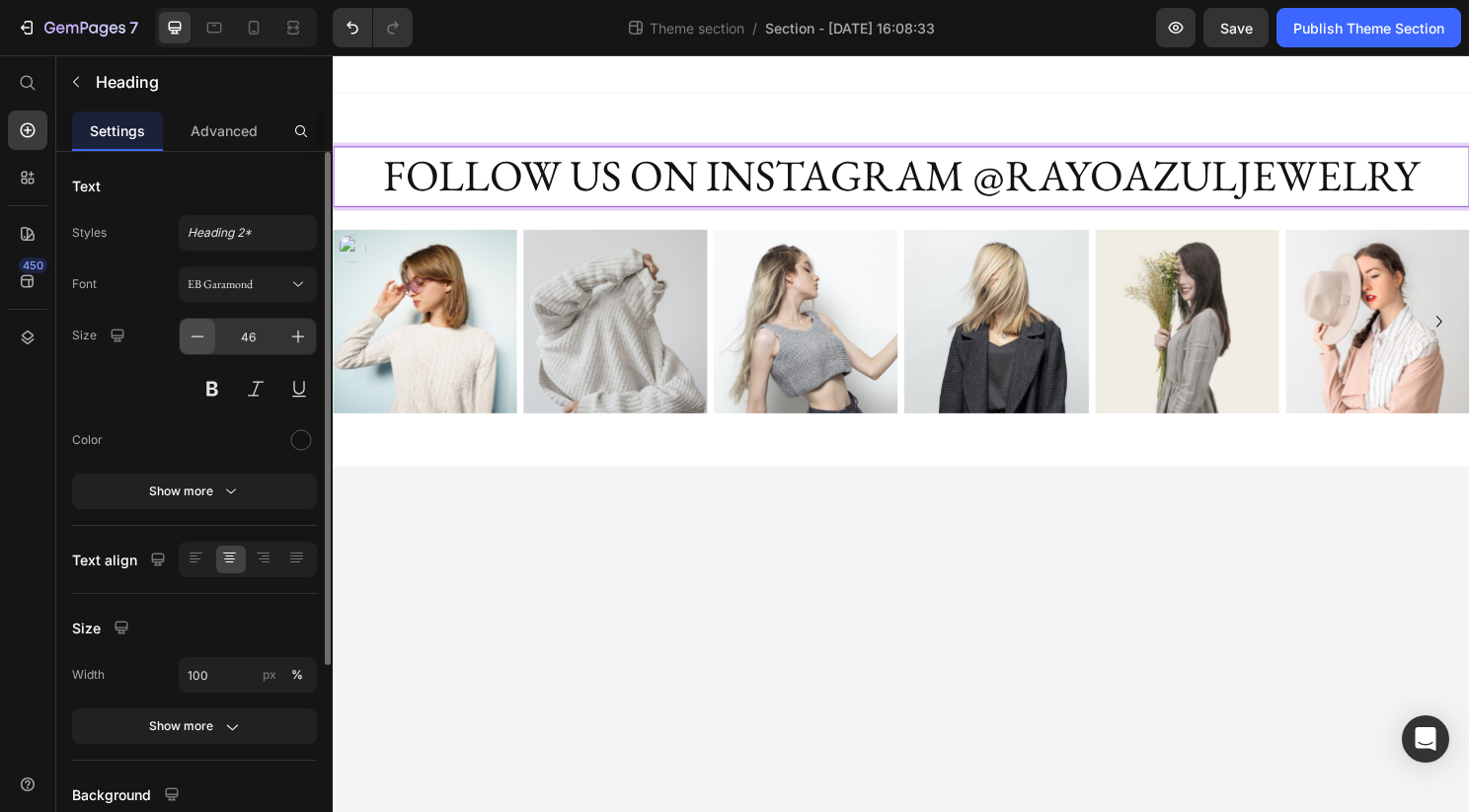 click at bounding box center (197, 336) 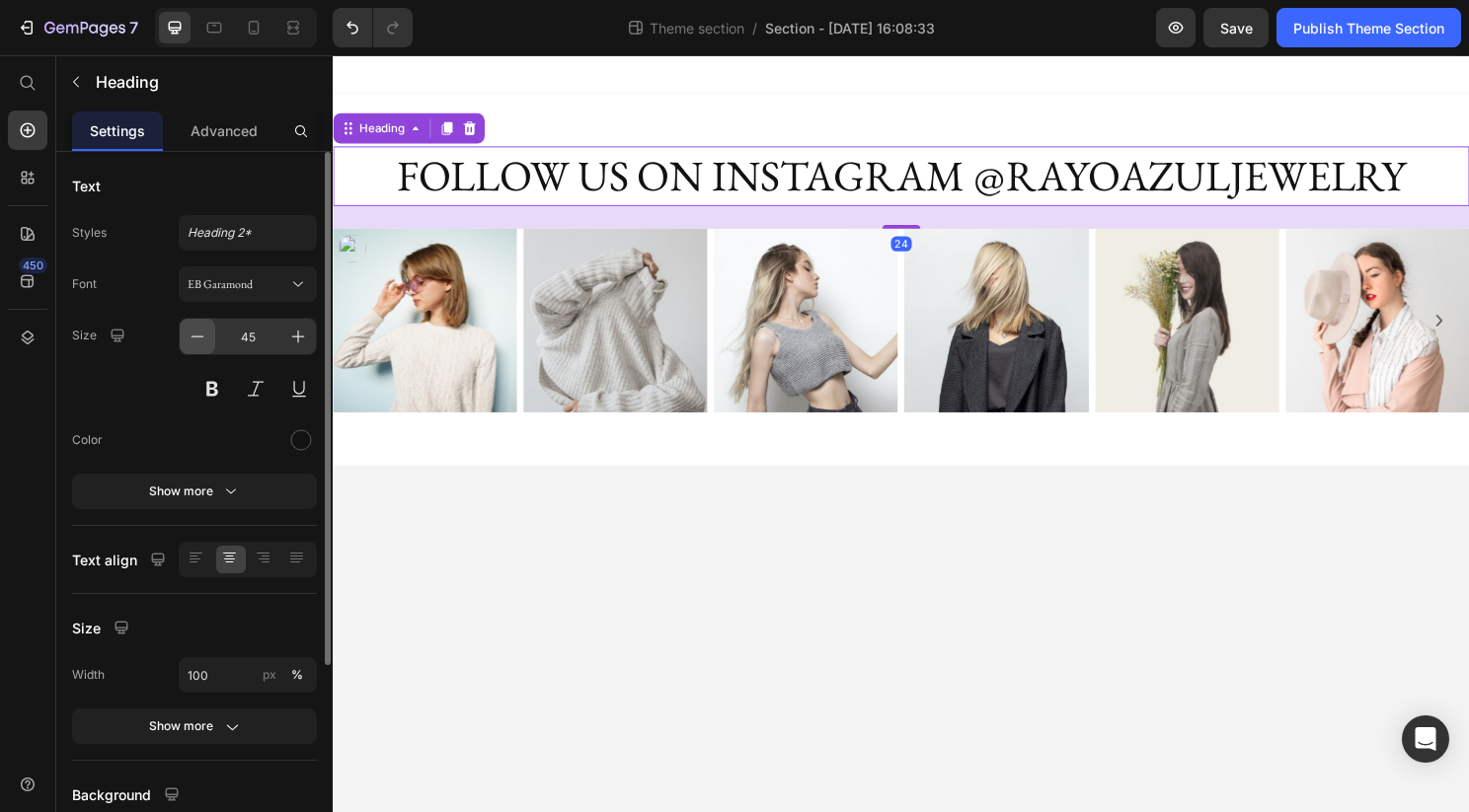 click at bounding box center [197, 336] 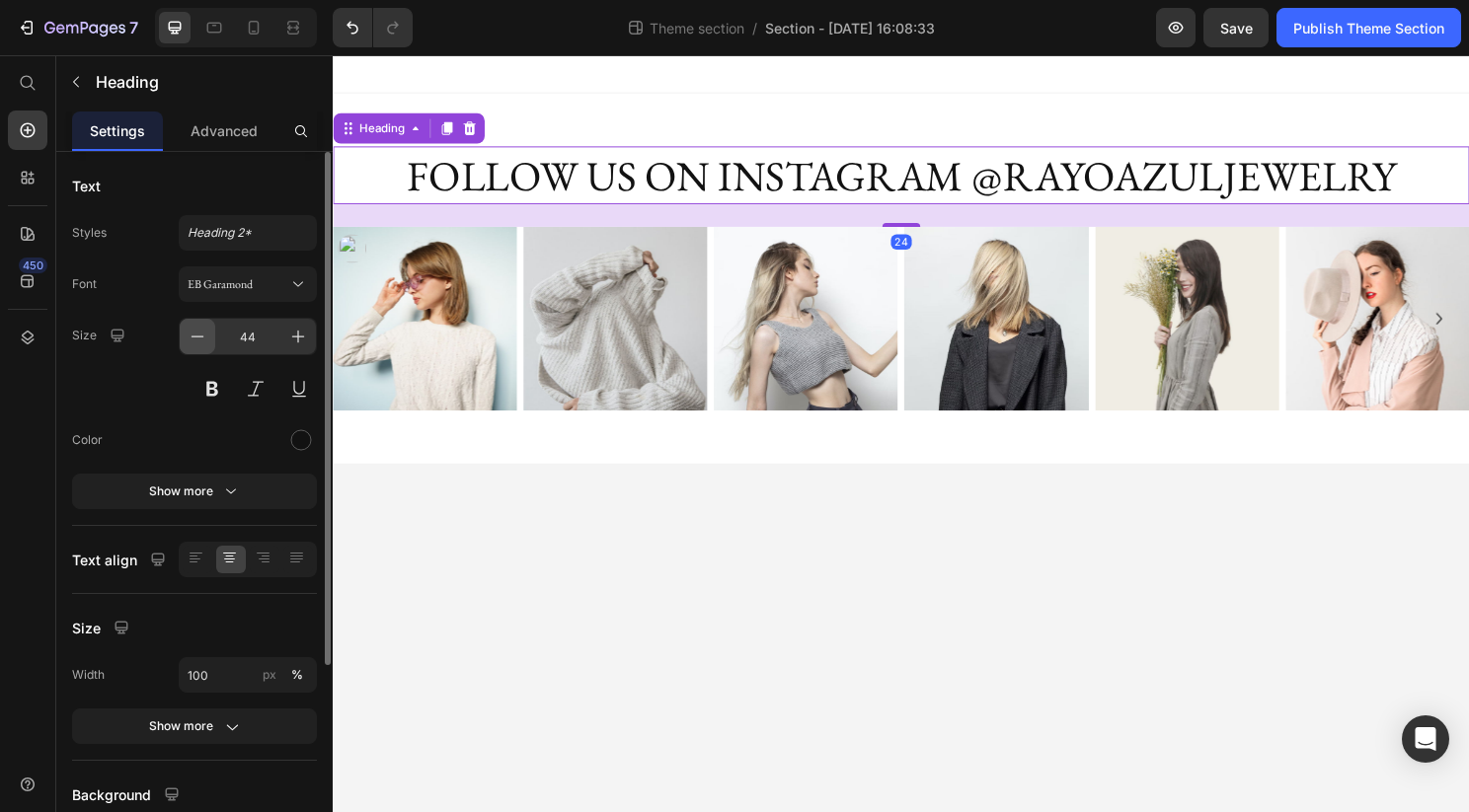 click at bounding box center (197, 336) 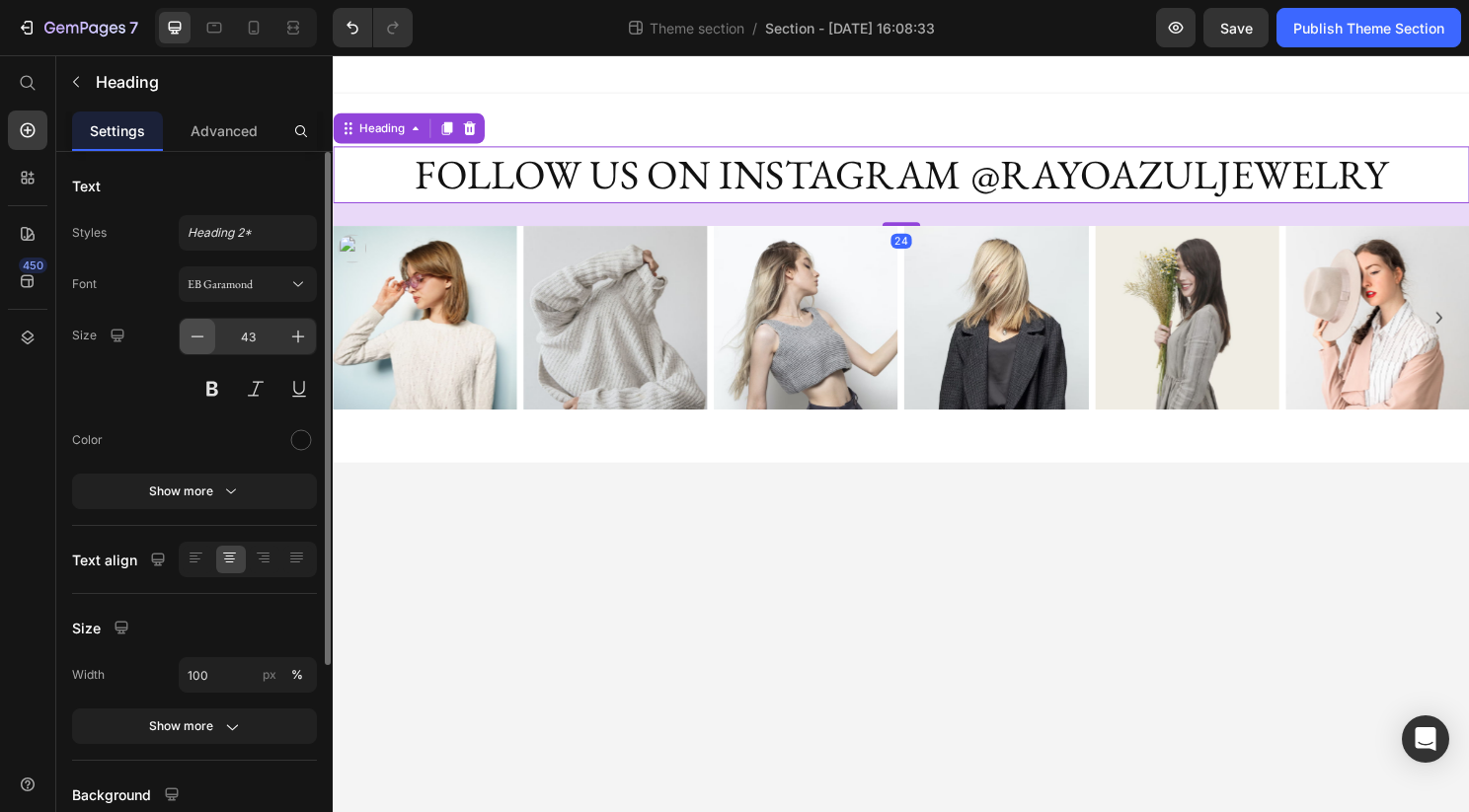 click at bounding box center [197, 336] 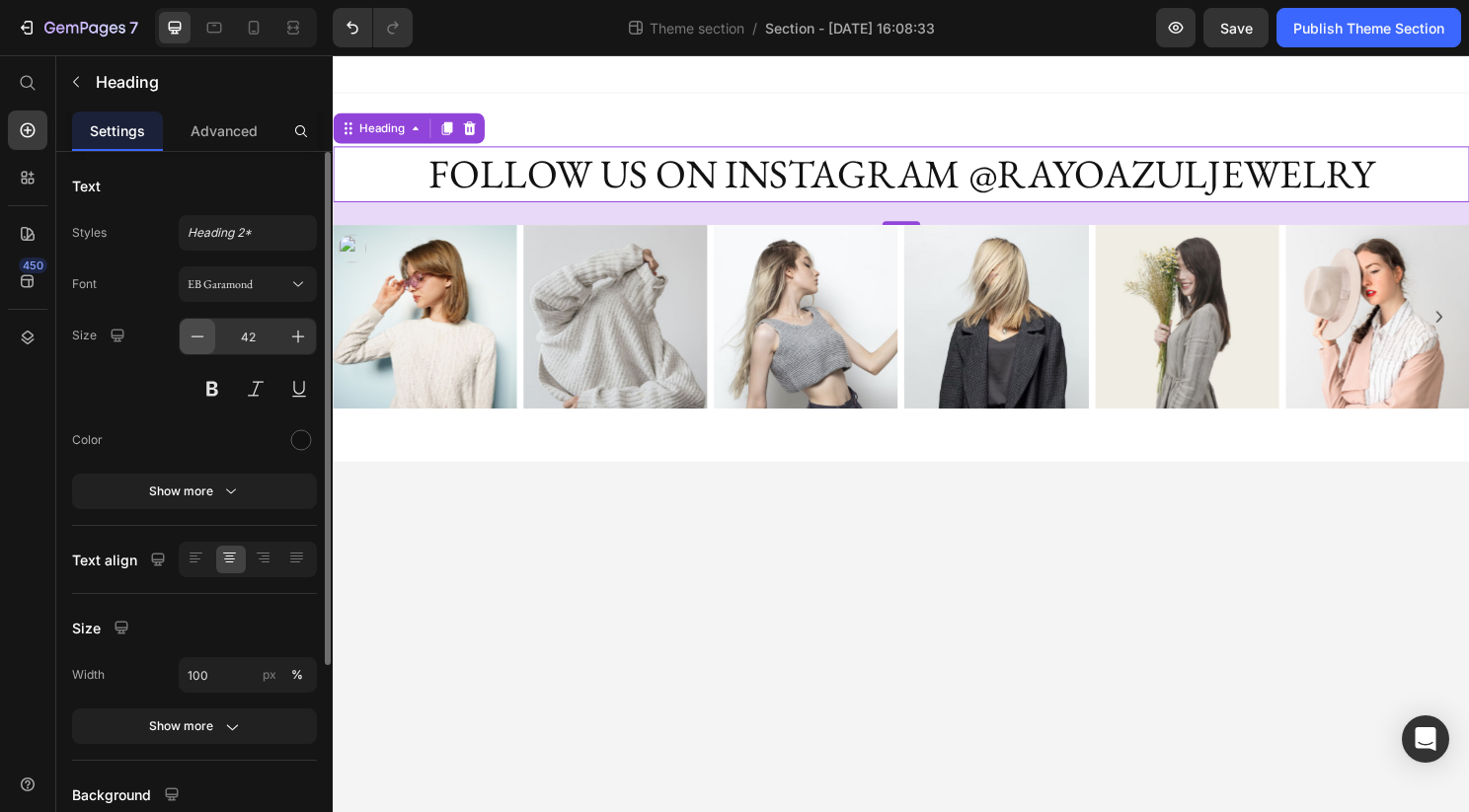 click at bounding box center (197, 336) 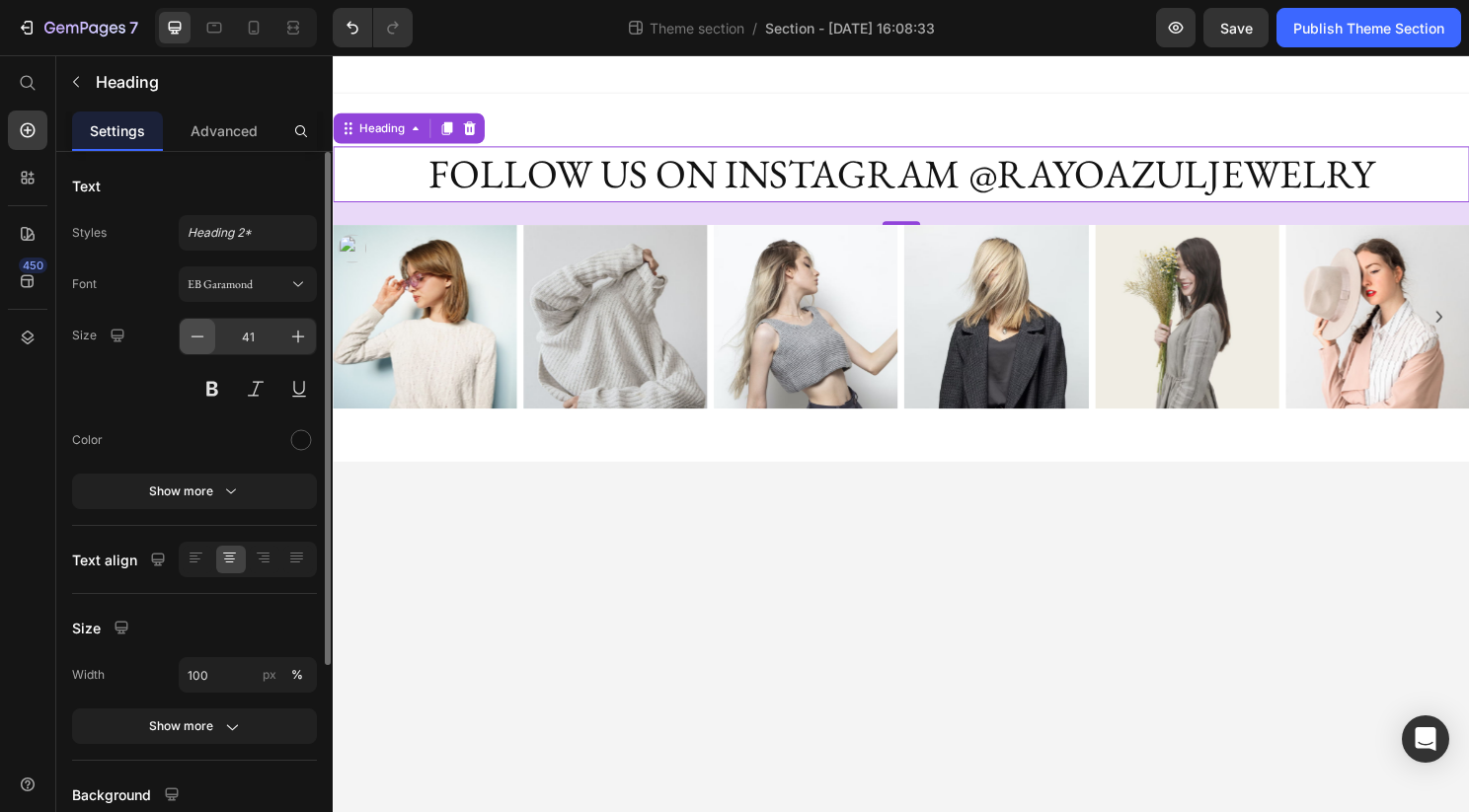 click at bounding box center (197, 336) 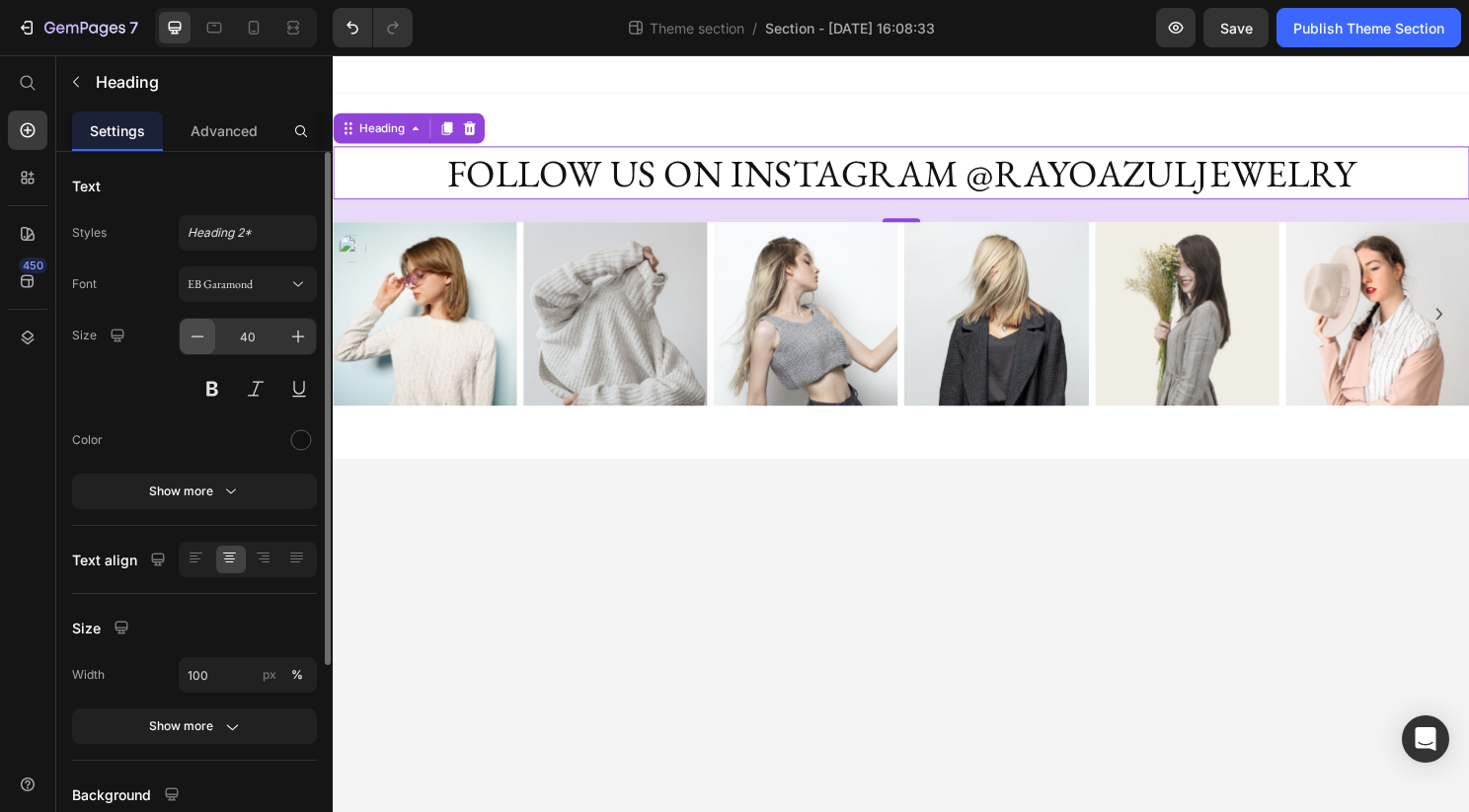 click at bounding box center [197, 336] 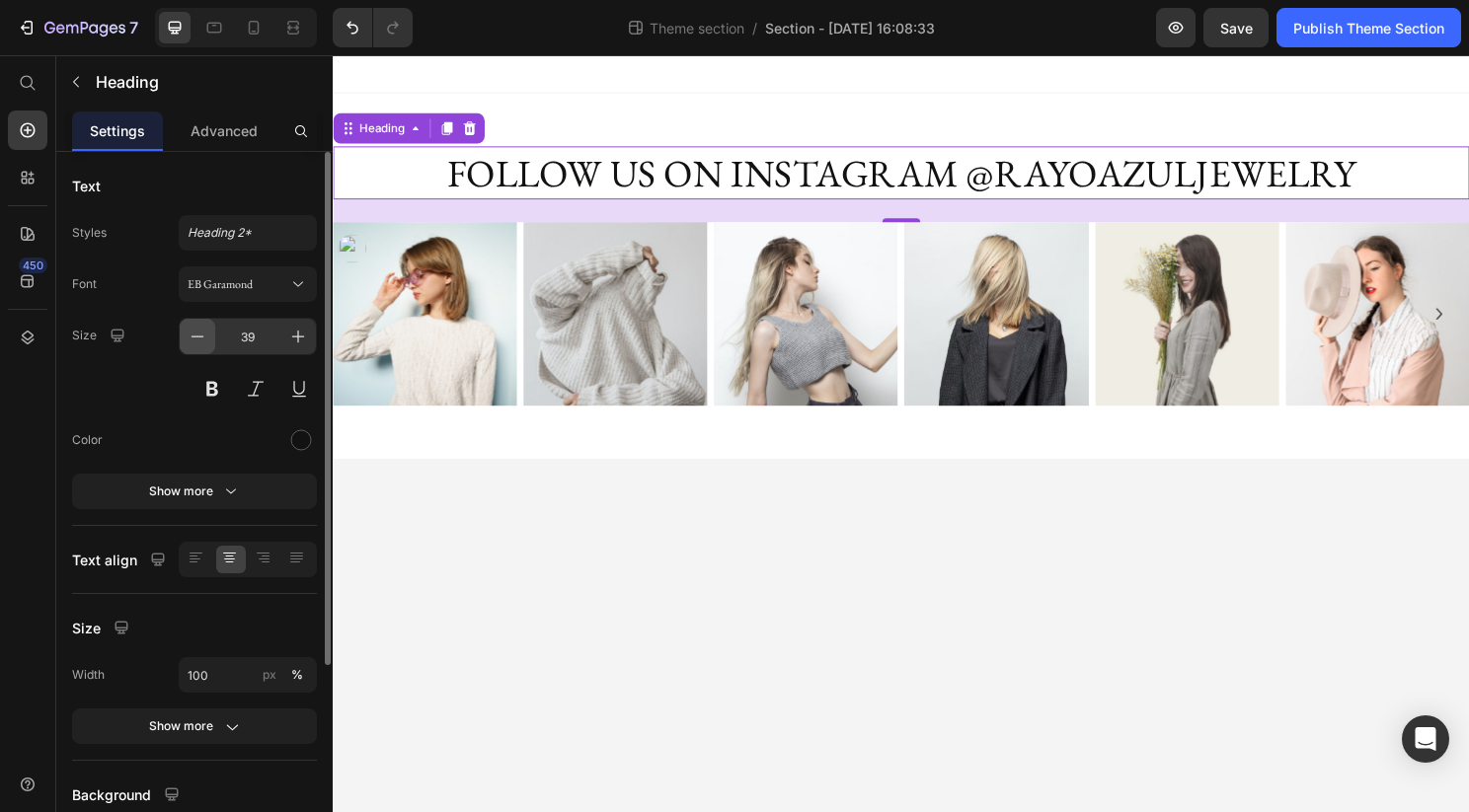 click at bounding box center [197, 336] 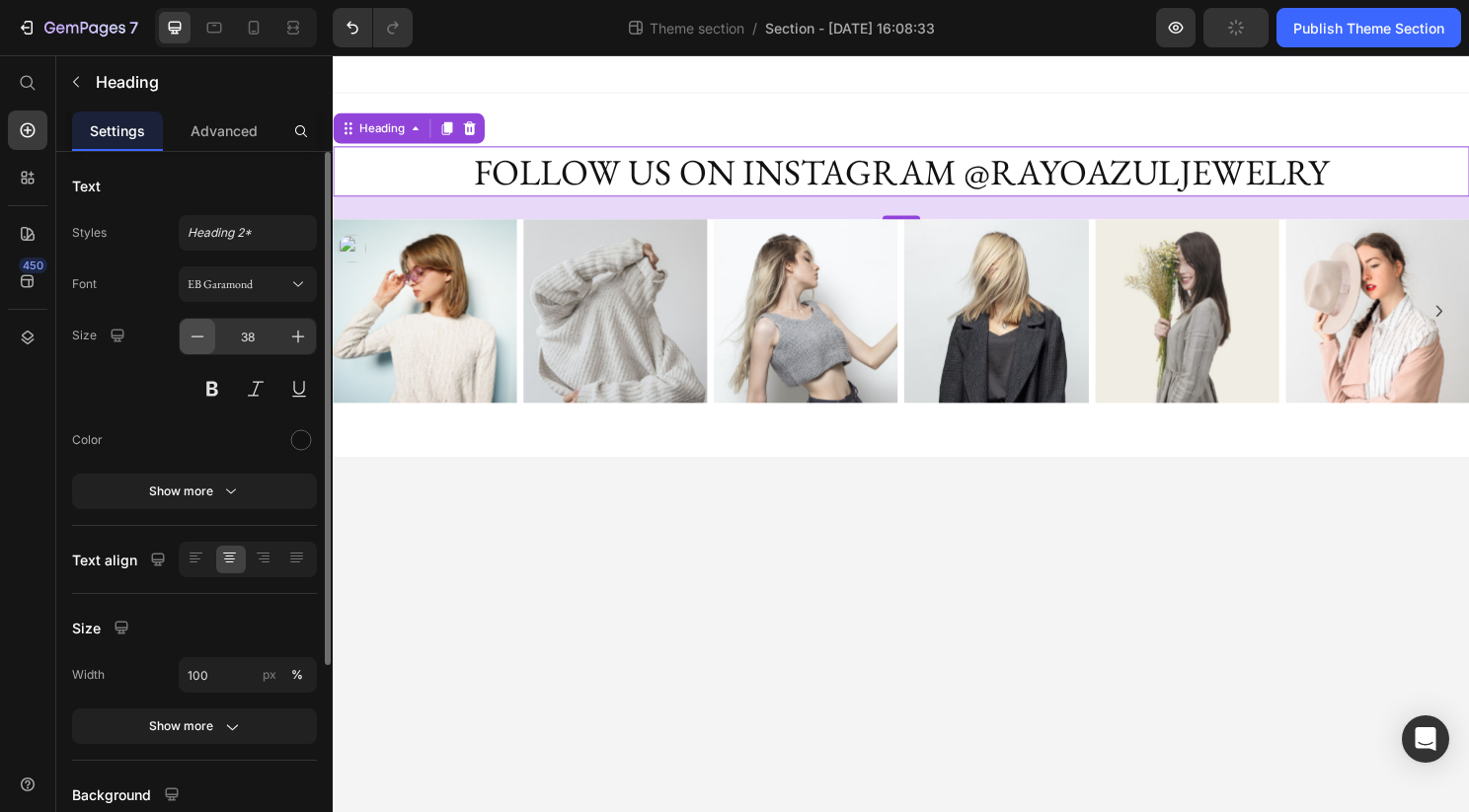 click at bounding box center [197, 336] 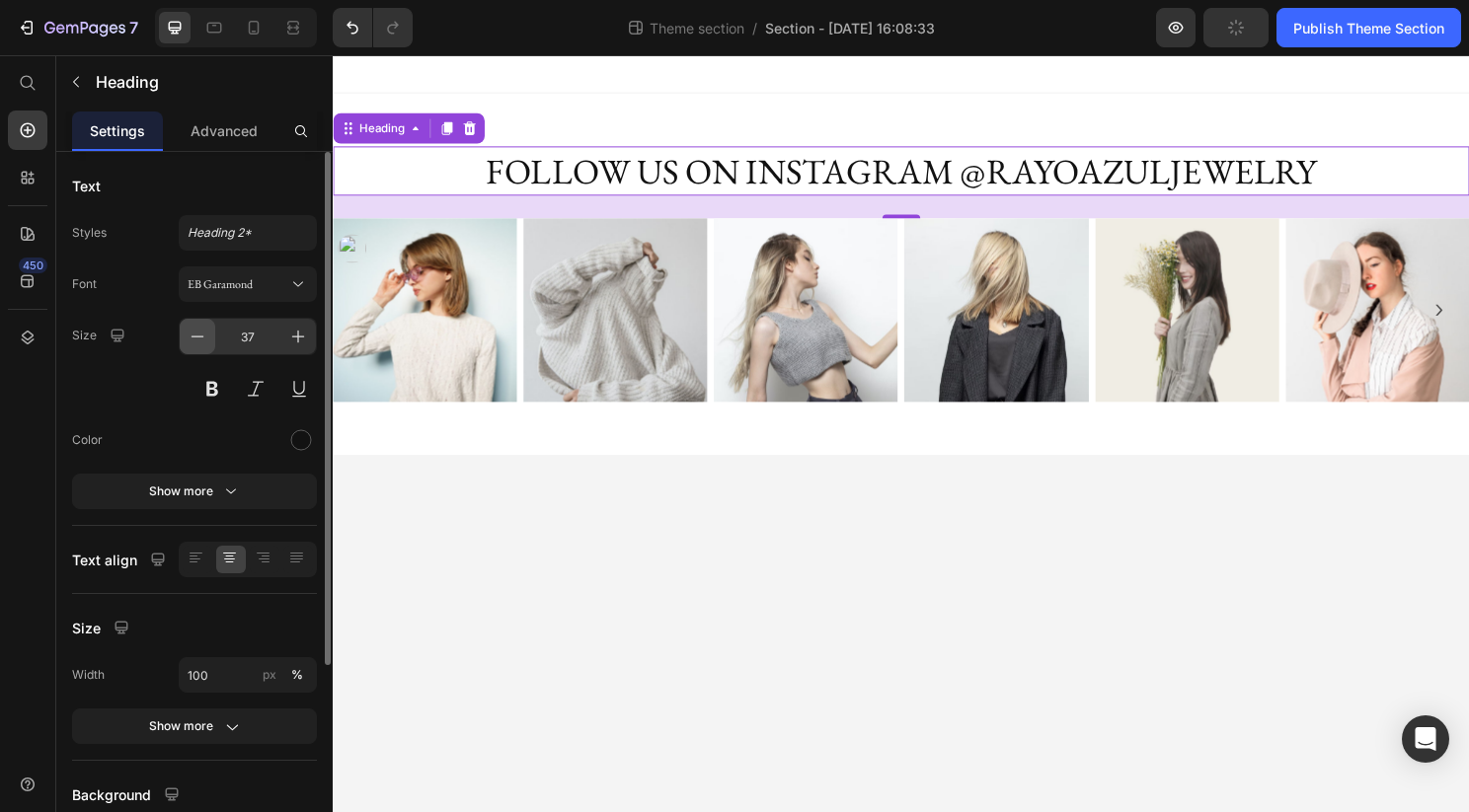 click at bounding box center (197, 336) 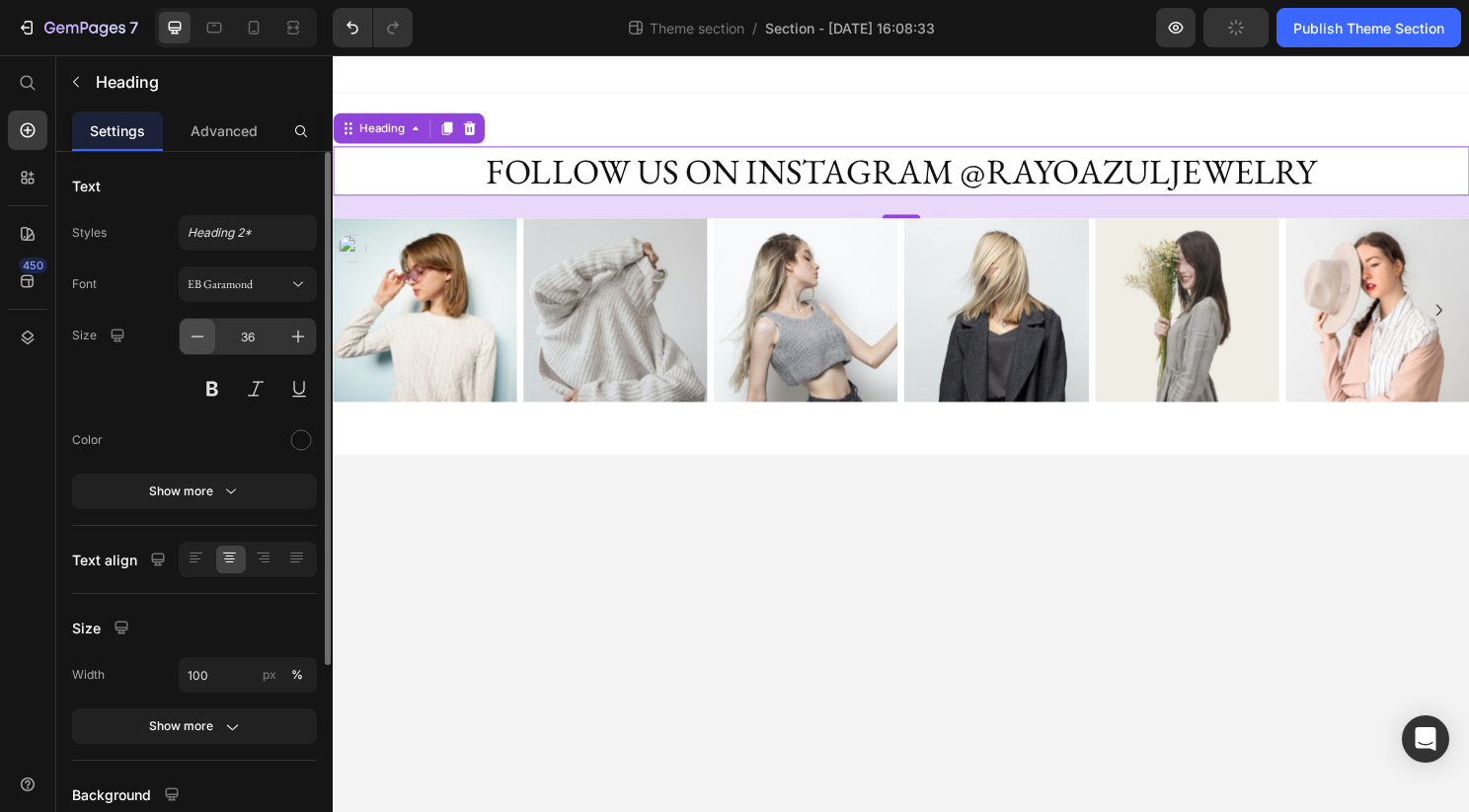 click at bounding box center [197, 336] 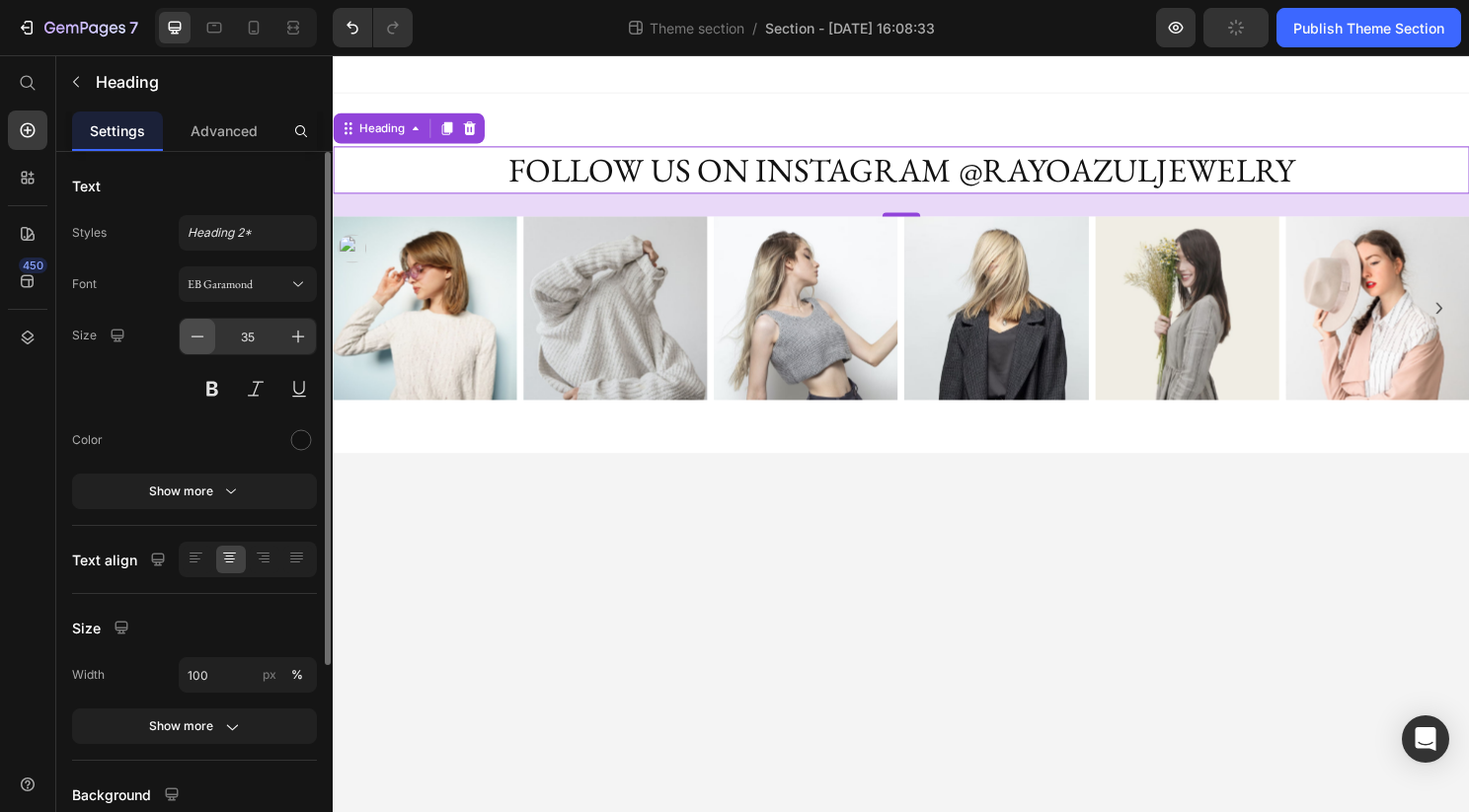 click at bounding box center [197, 336] 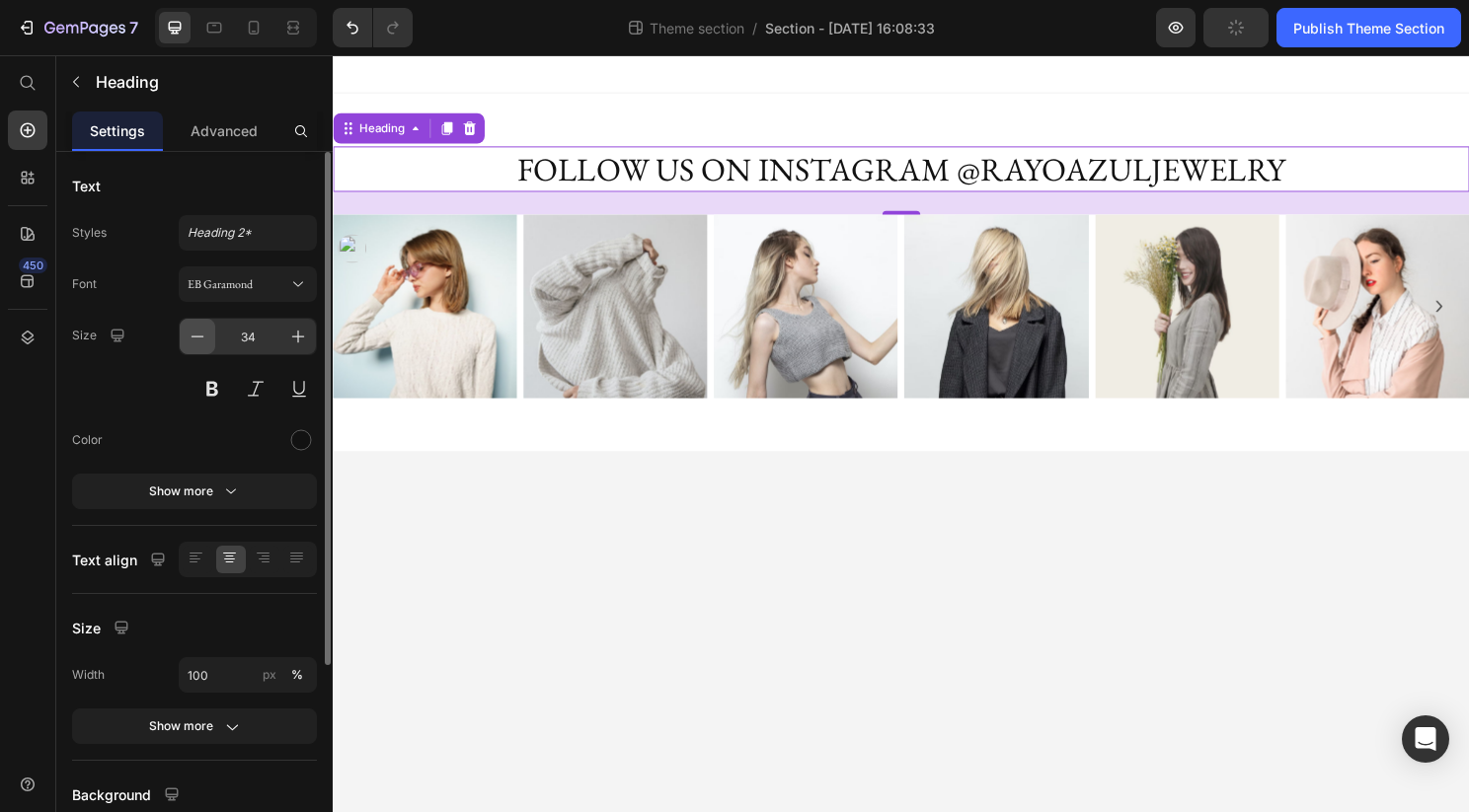 click at bounding box center [197, 336] 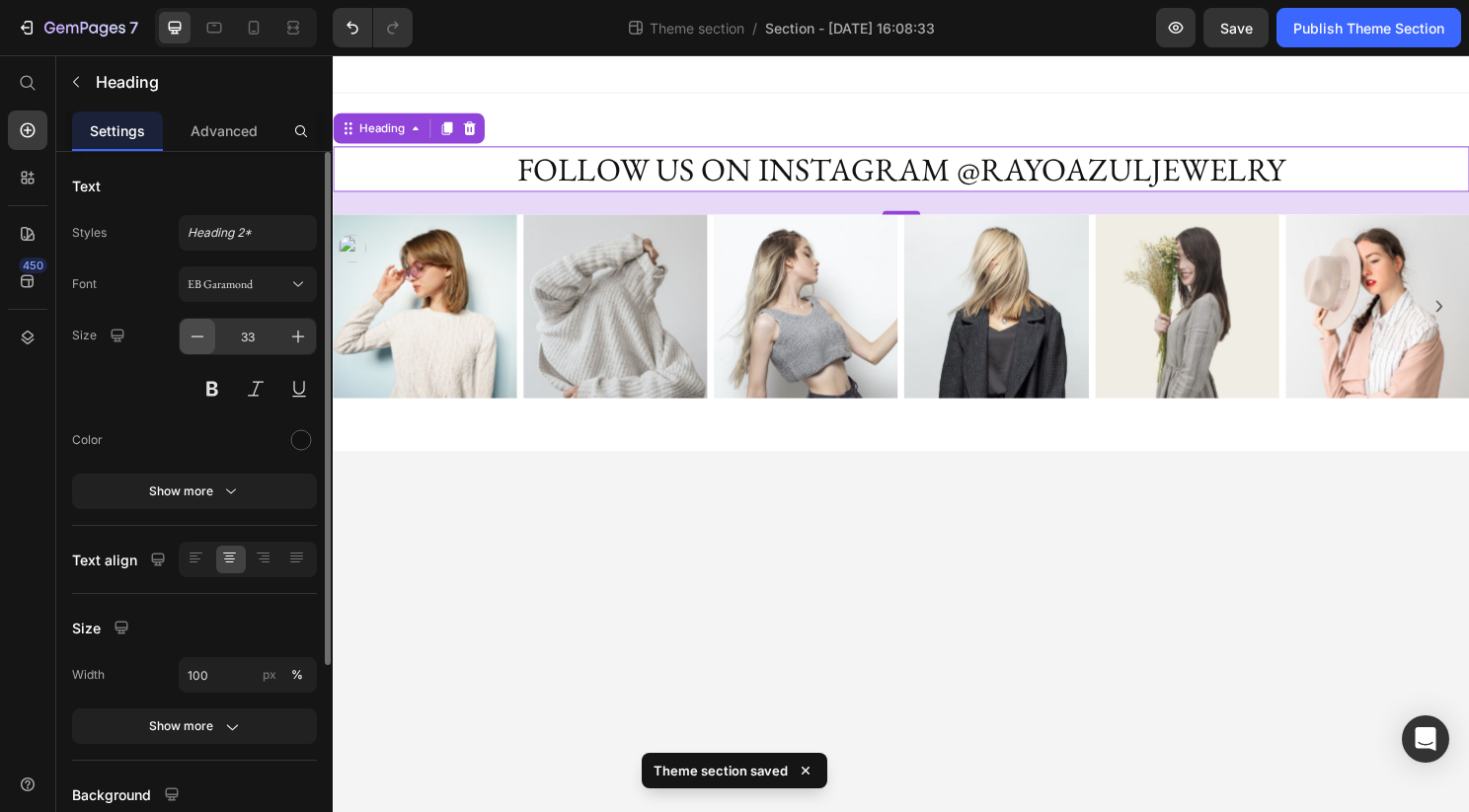 click at bounding box center [197, 336] 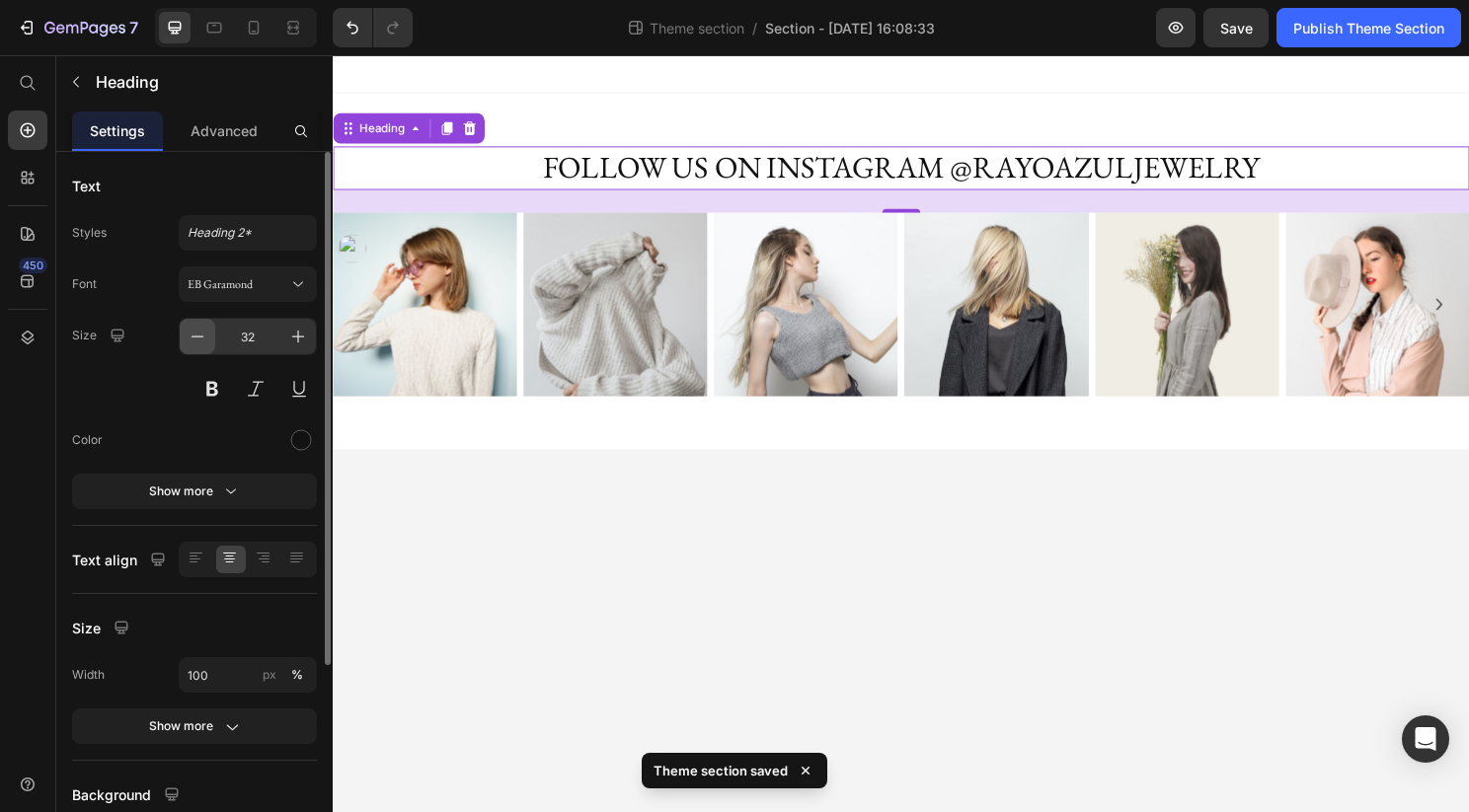 click at bounding box center (197, 336) 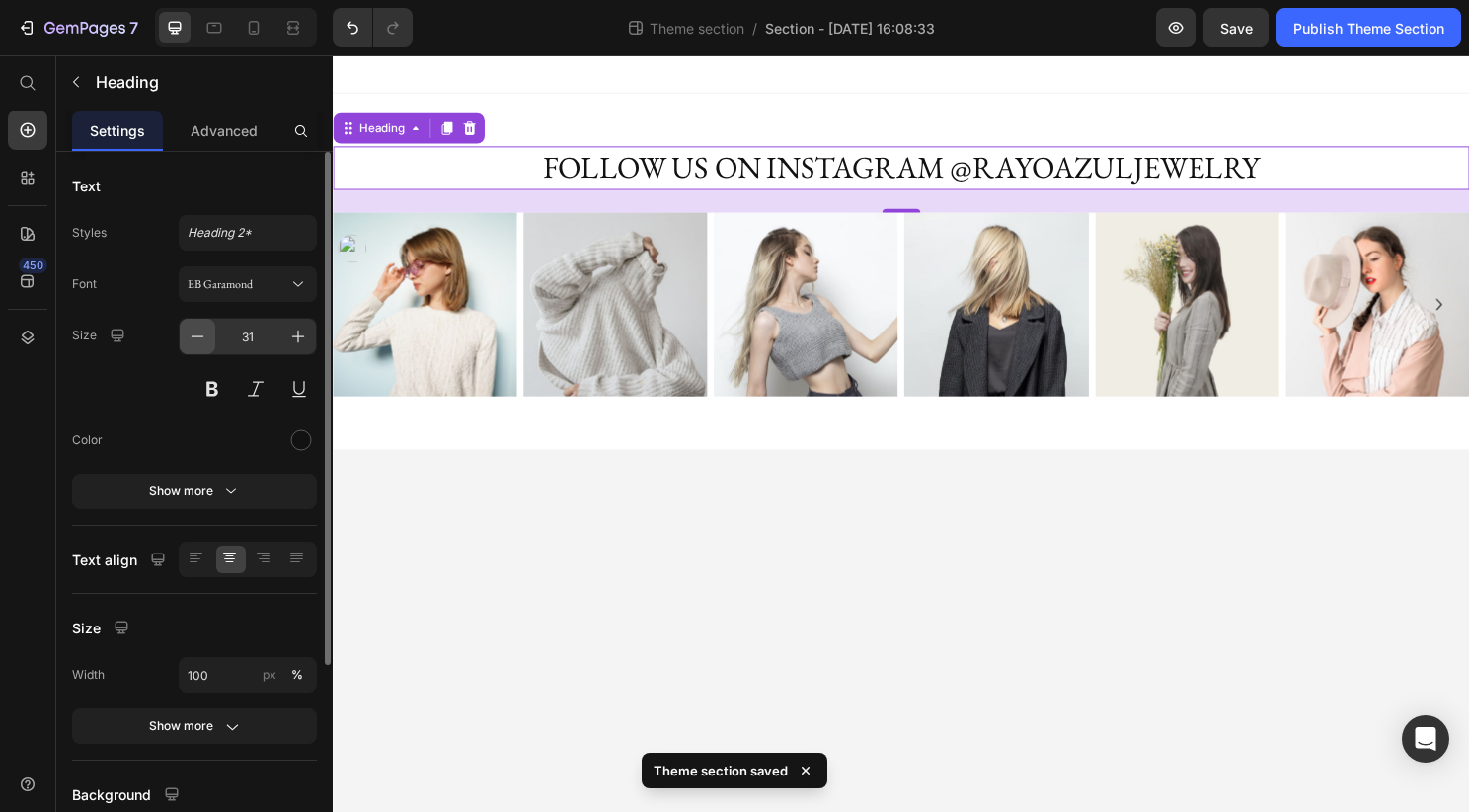 click at bounding box center [197, 336] 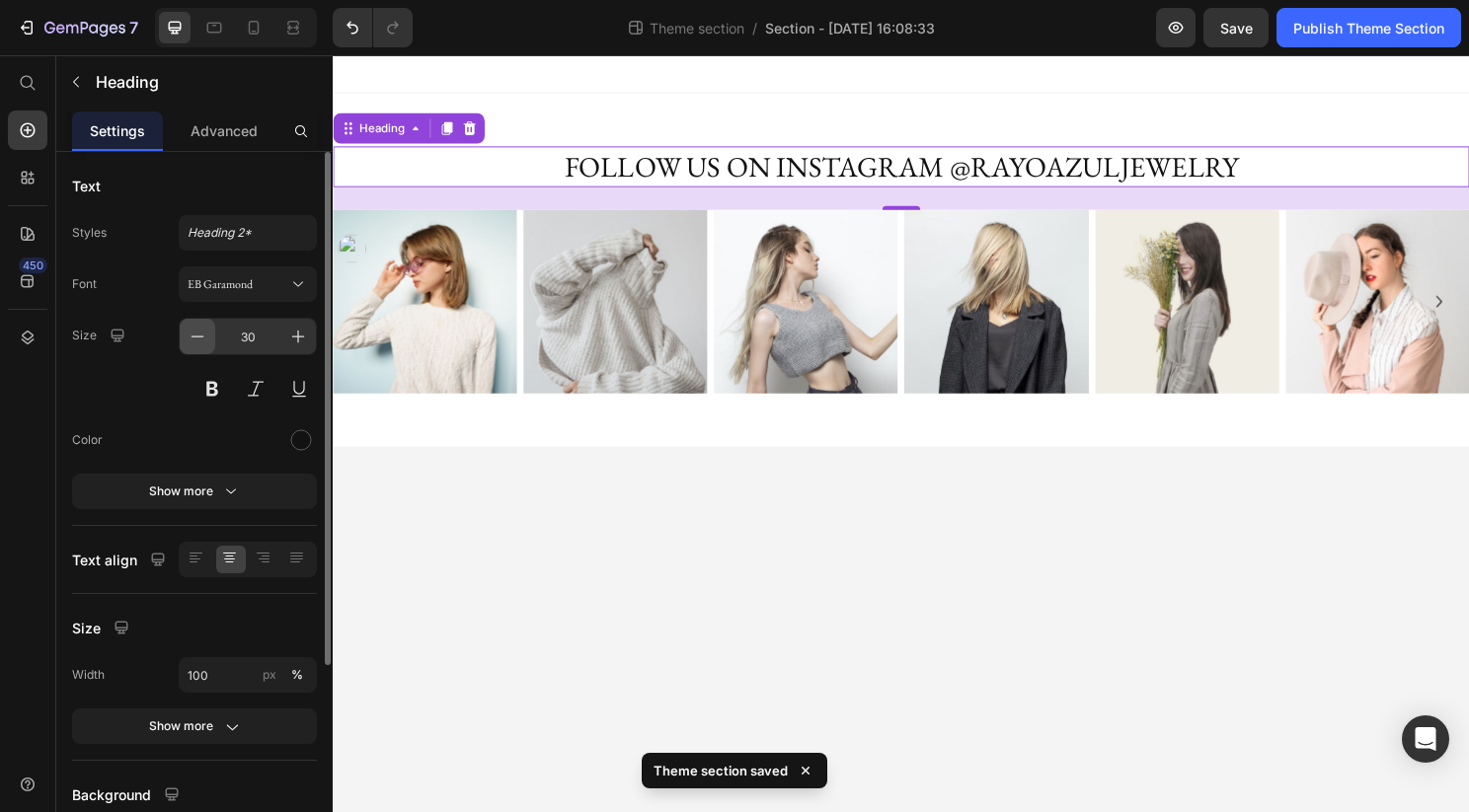 click at bounding box center (197, 336) 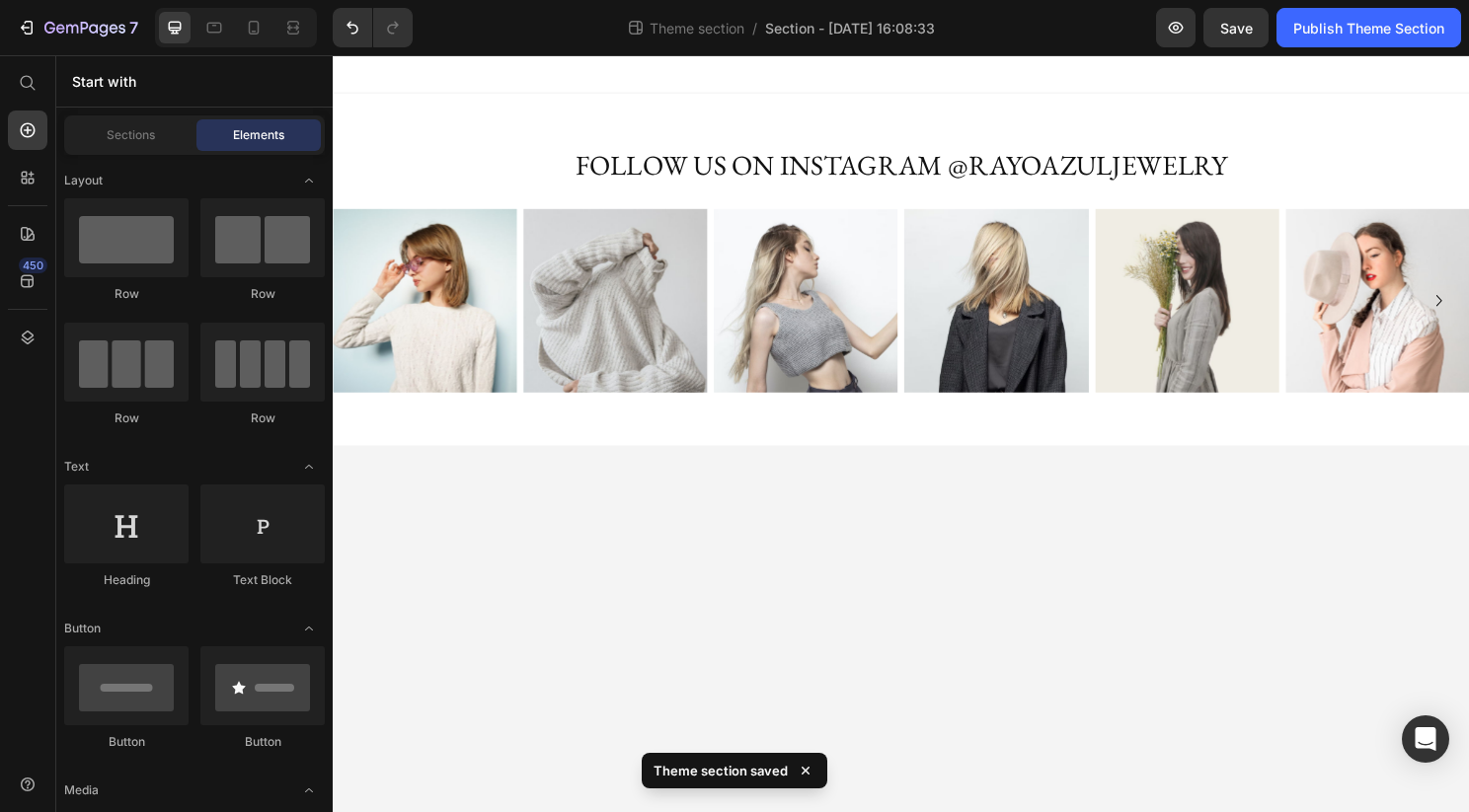 click at bounding box center [925, 75] 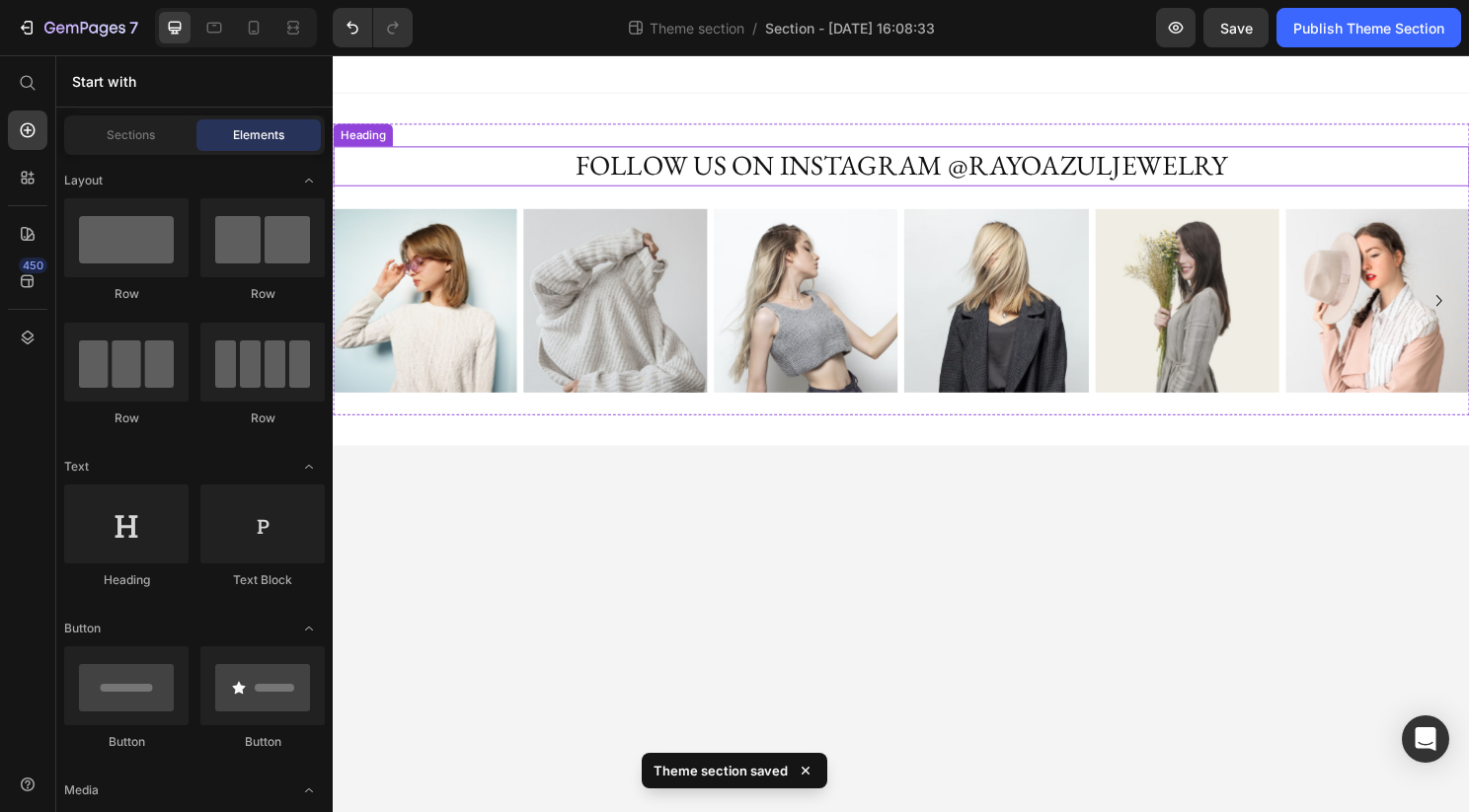 click on "FOLLOW US ON INSTAGRAM @RAYOAZULJEWELRY" at bounding box center [925, 171] 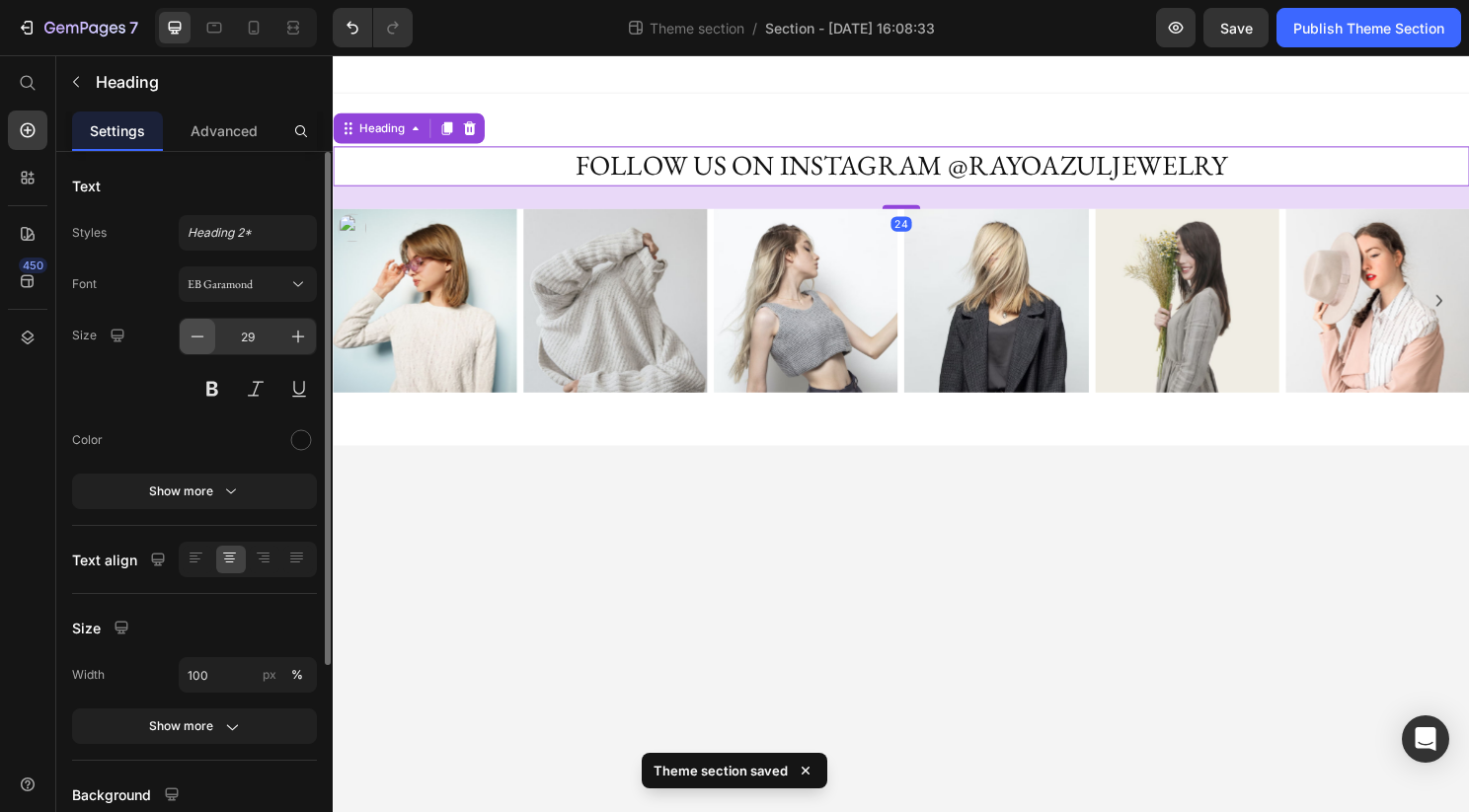 click at bounding box center (197, 336) 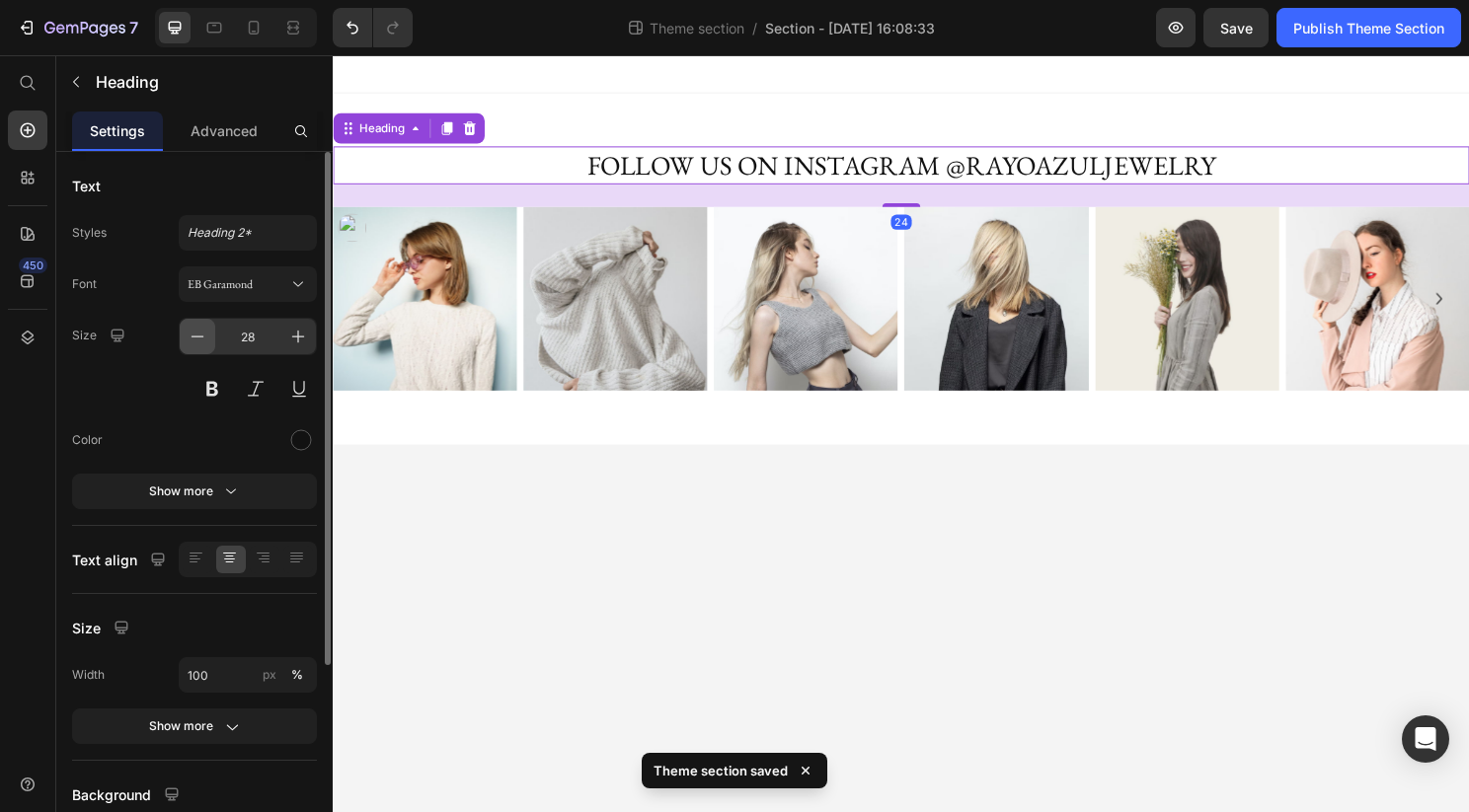 click at bounding box center [197, 336] 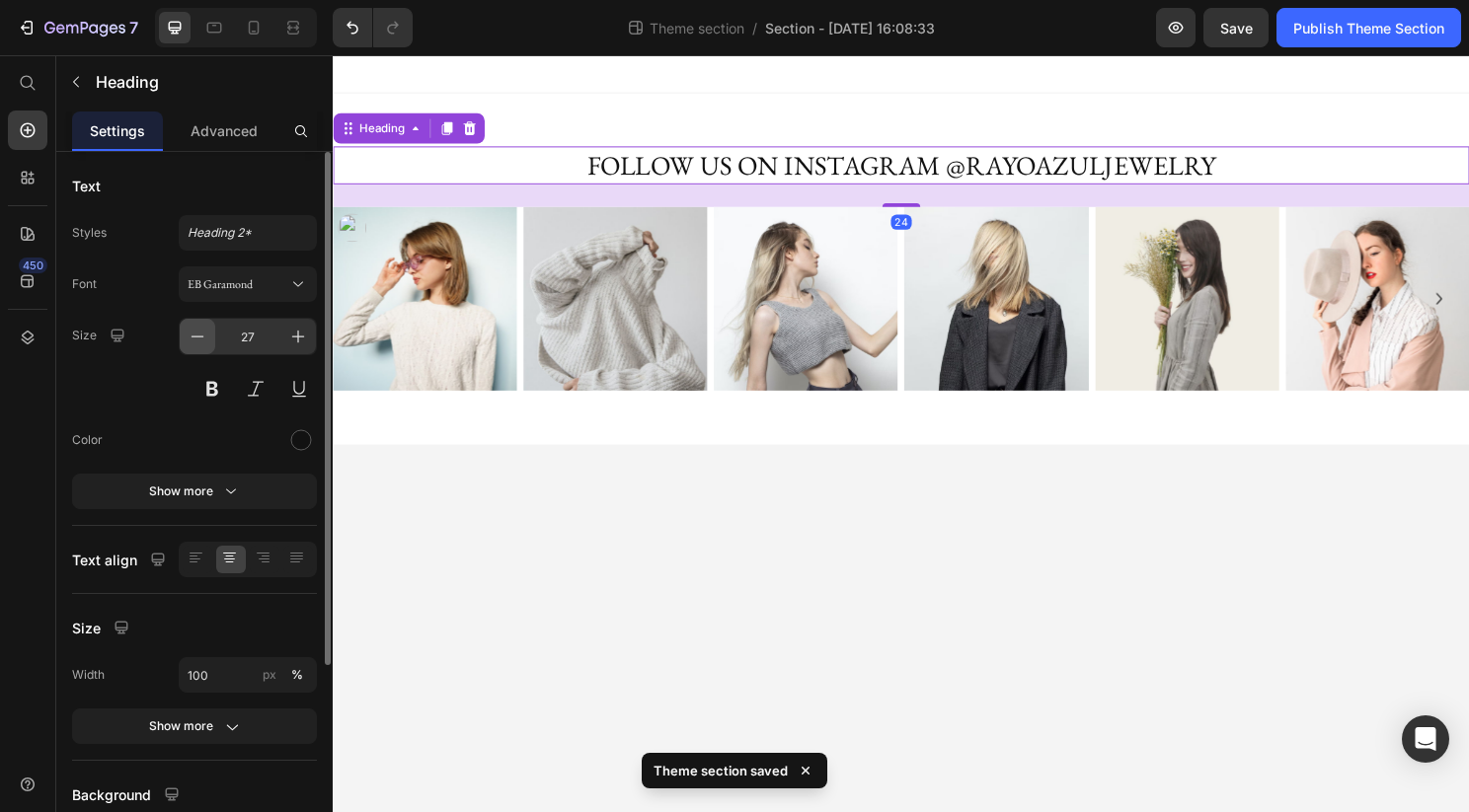 click at bounding box center [197, 336] 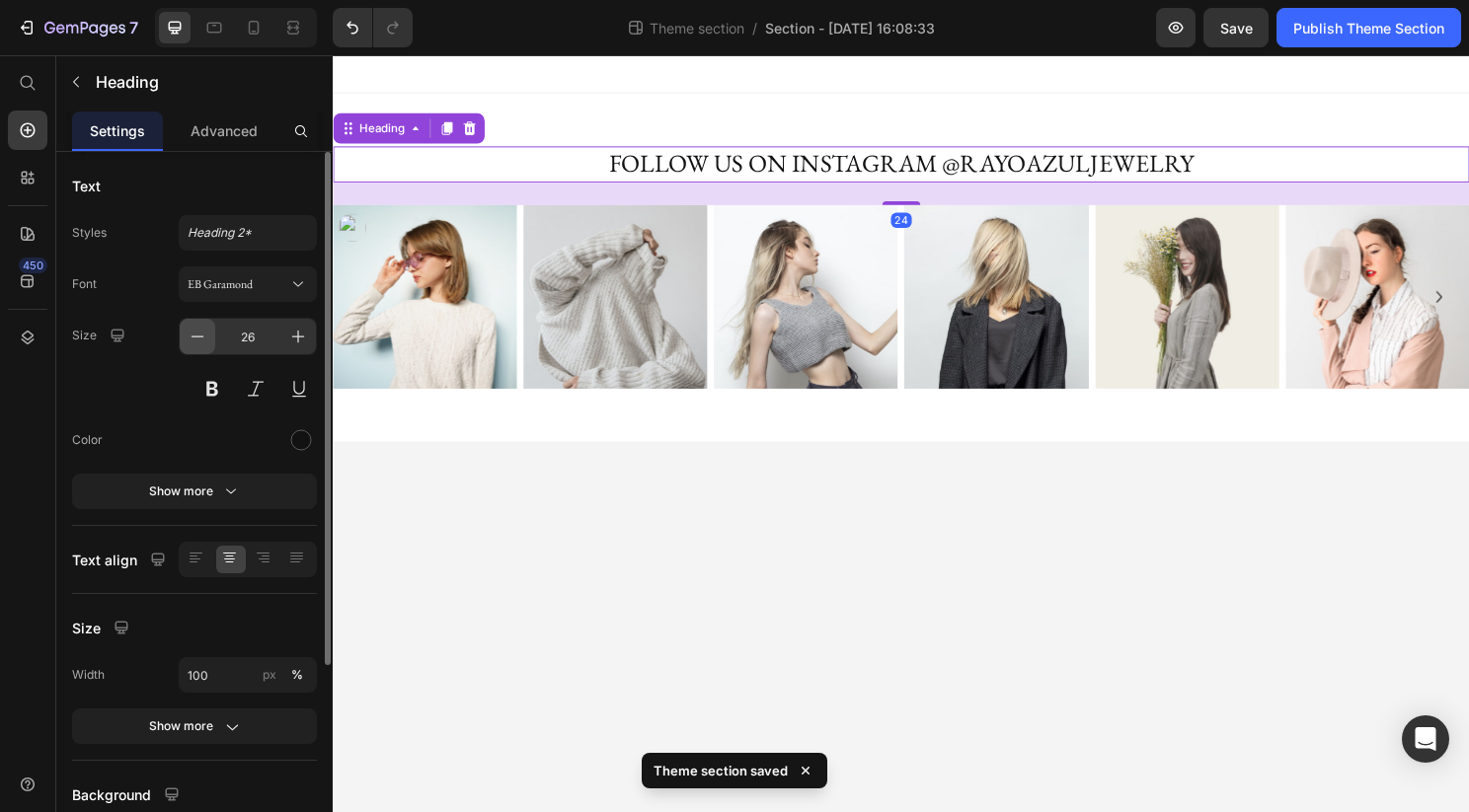 click at bounding box center (197, 336) 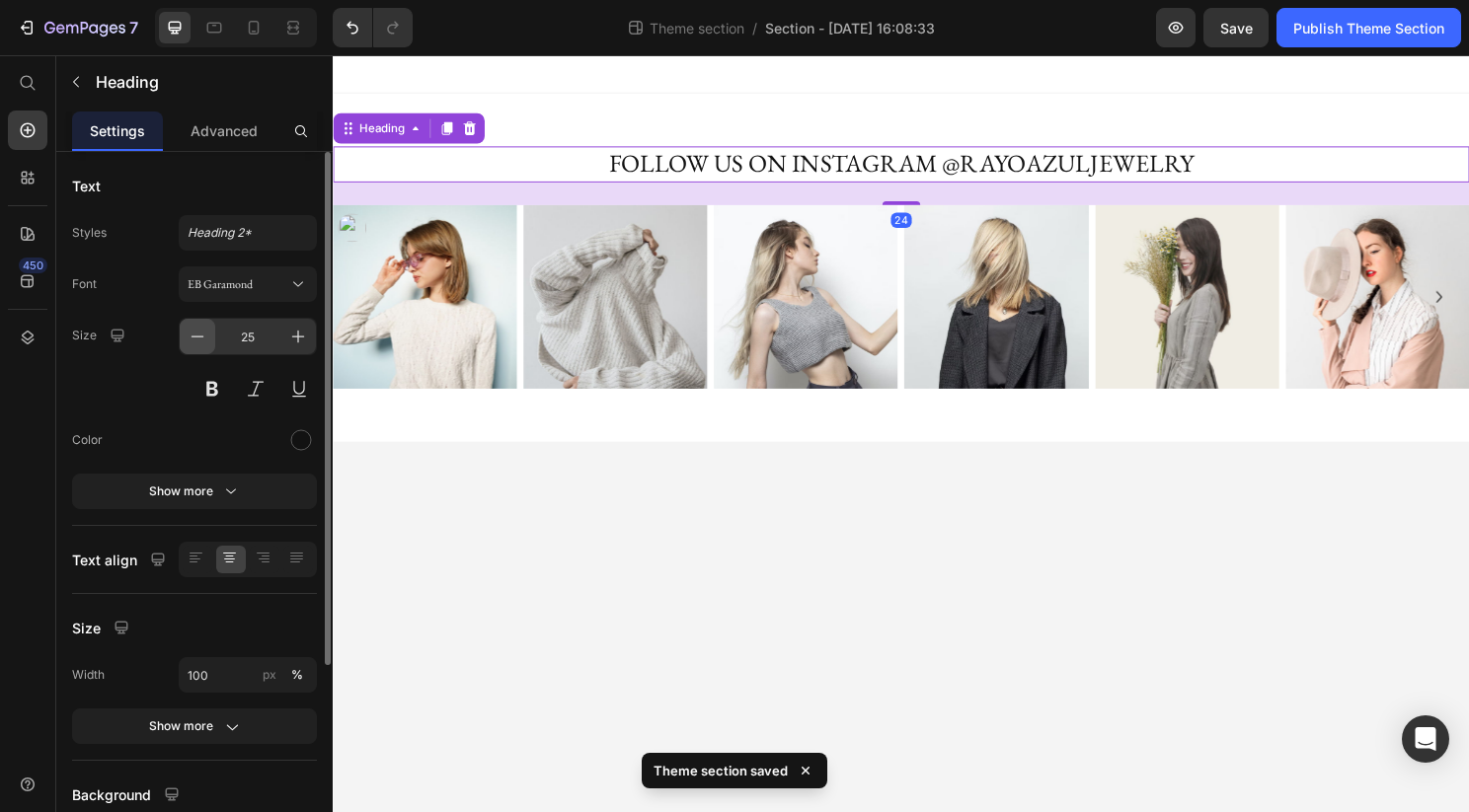 click at bounding box center [197, 336] 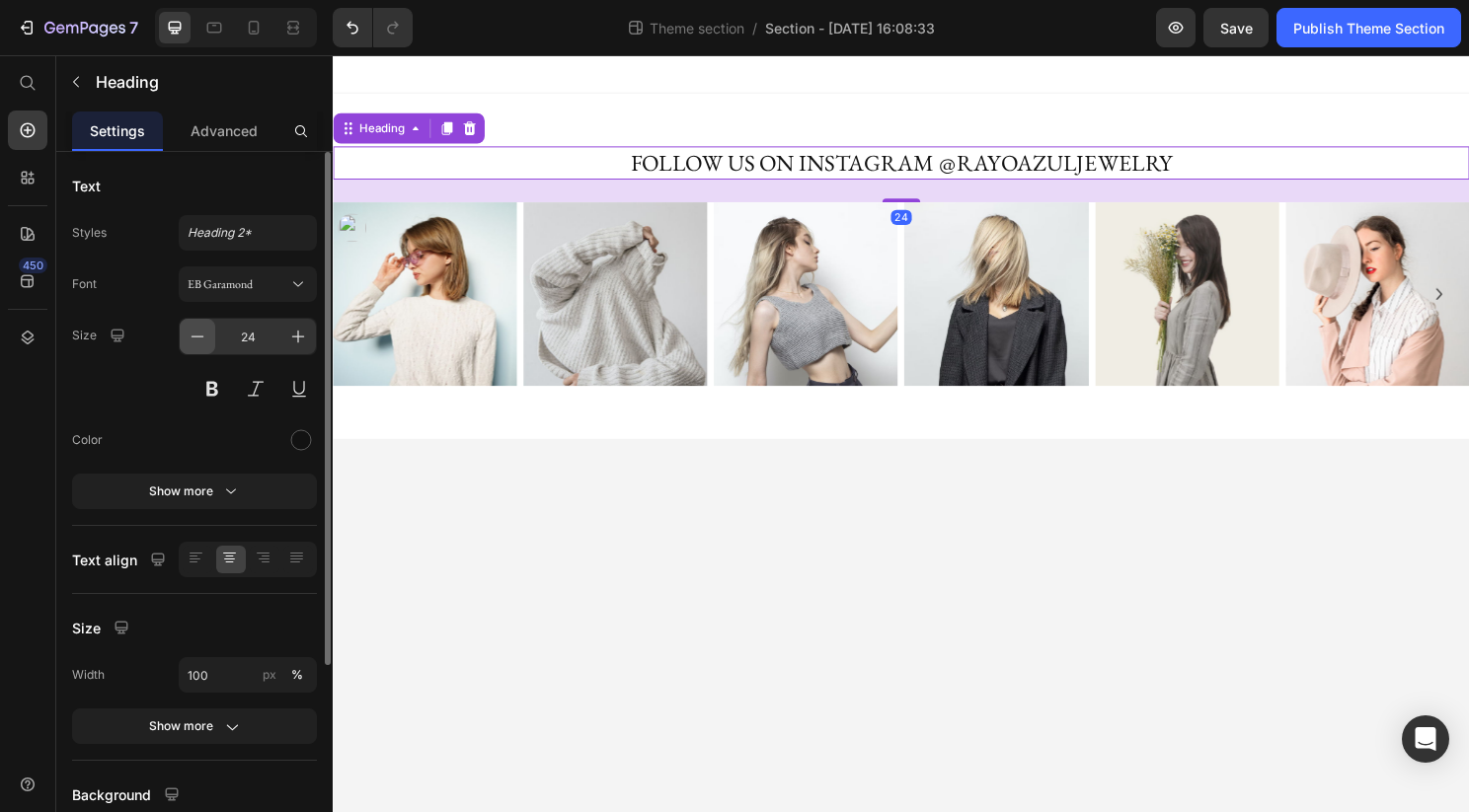 click at bounding box center [197, 336] 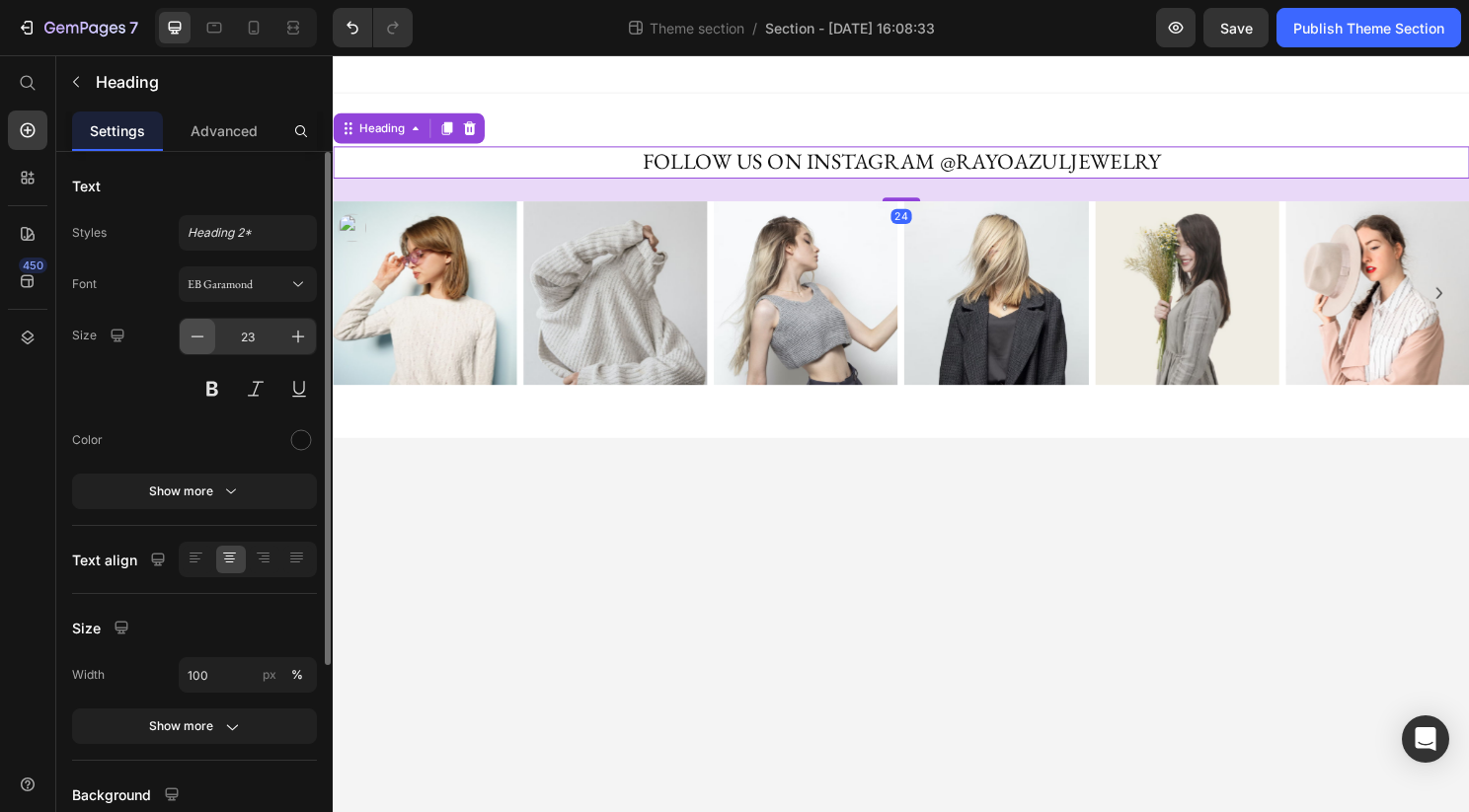 click at bounding box center [197, 336] 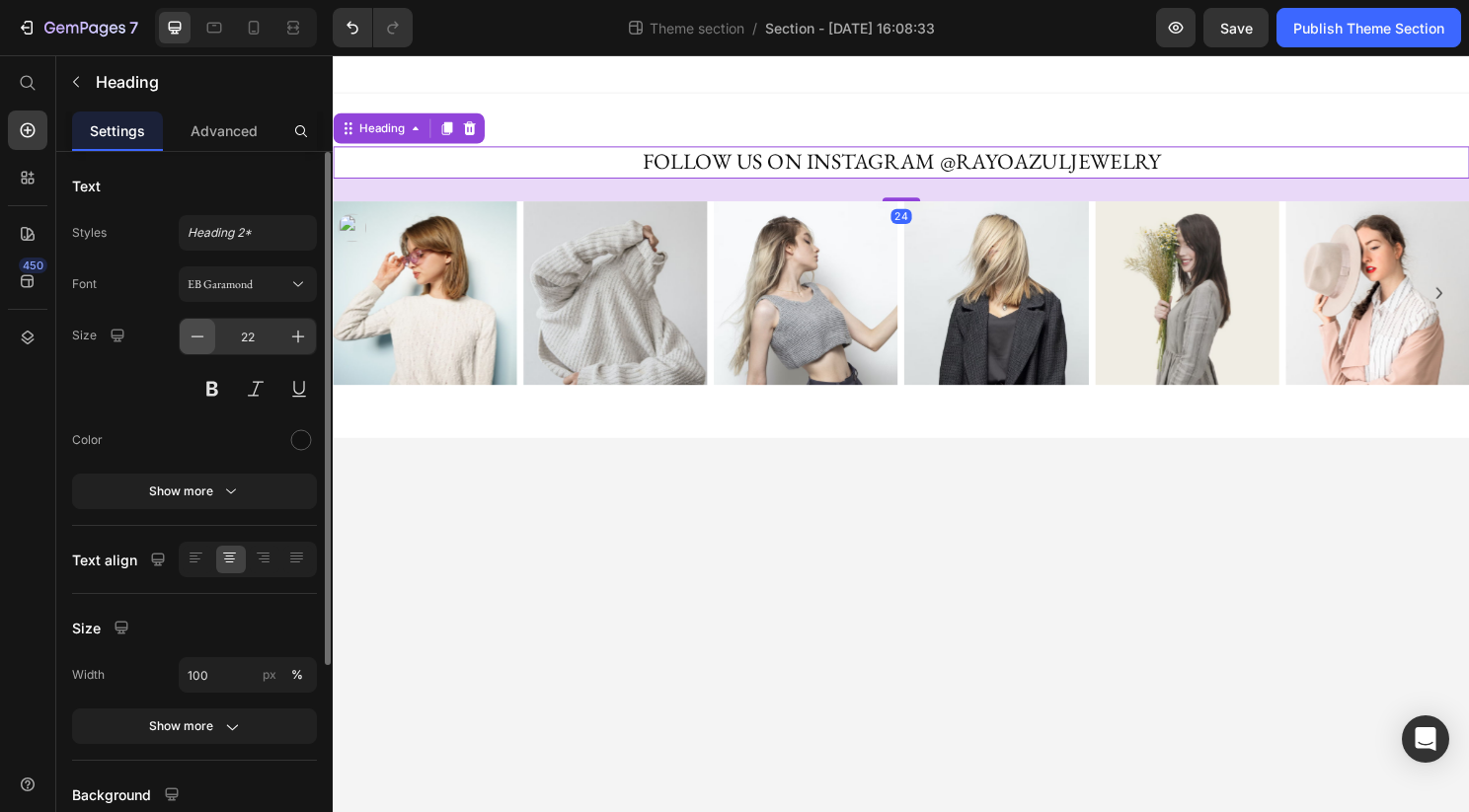 click at bounding box center (197, 336) 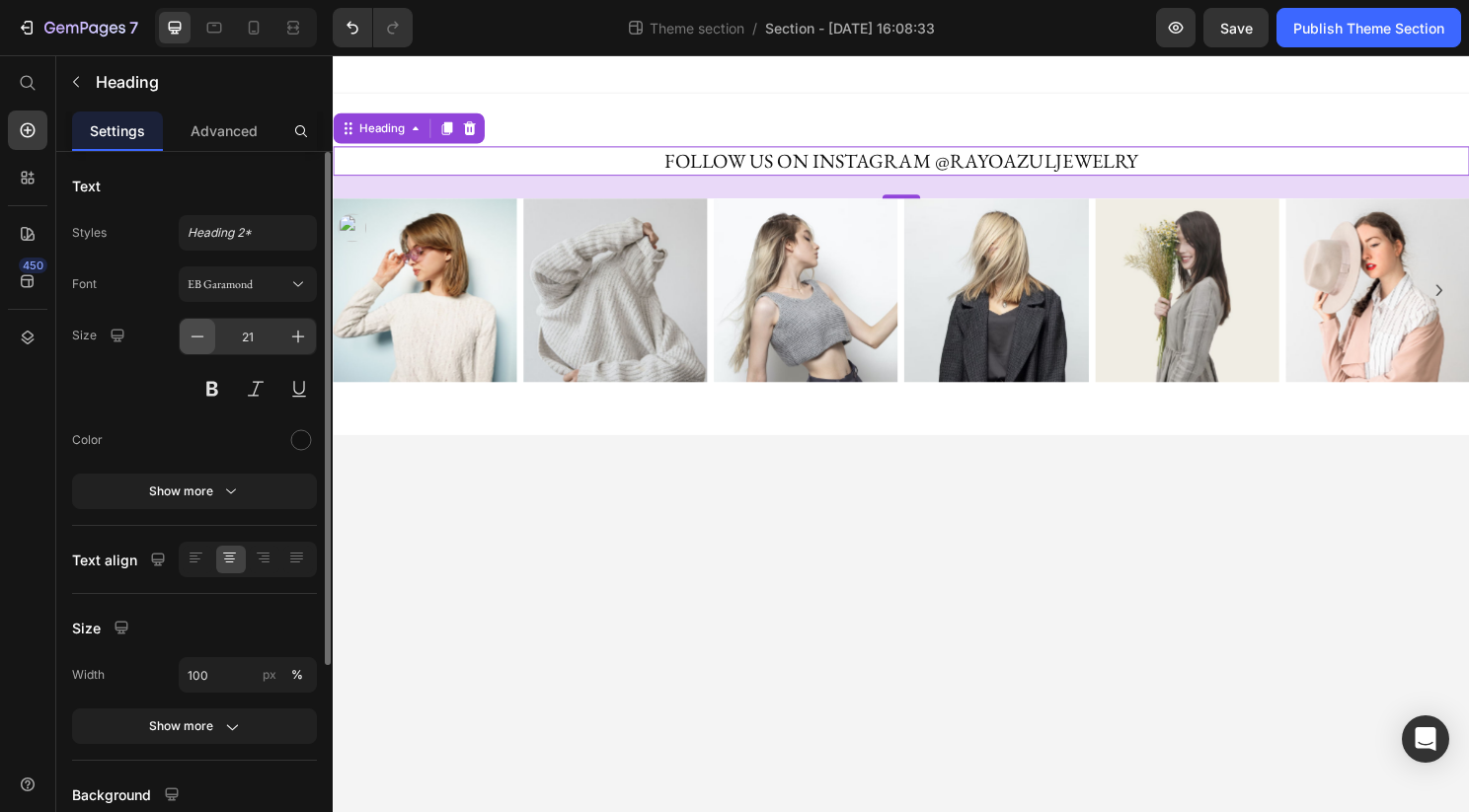 click at bounding box center (197, 336) 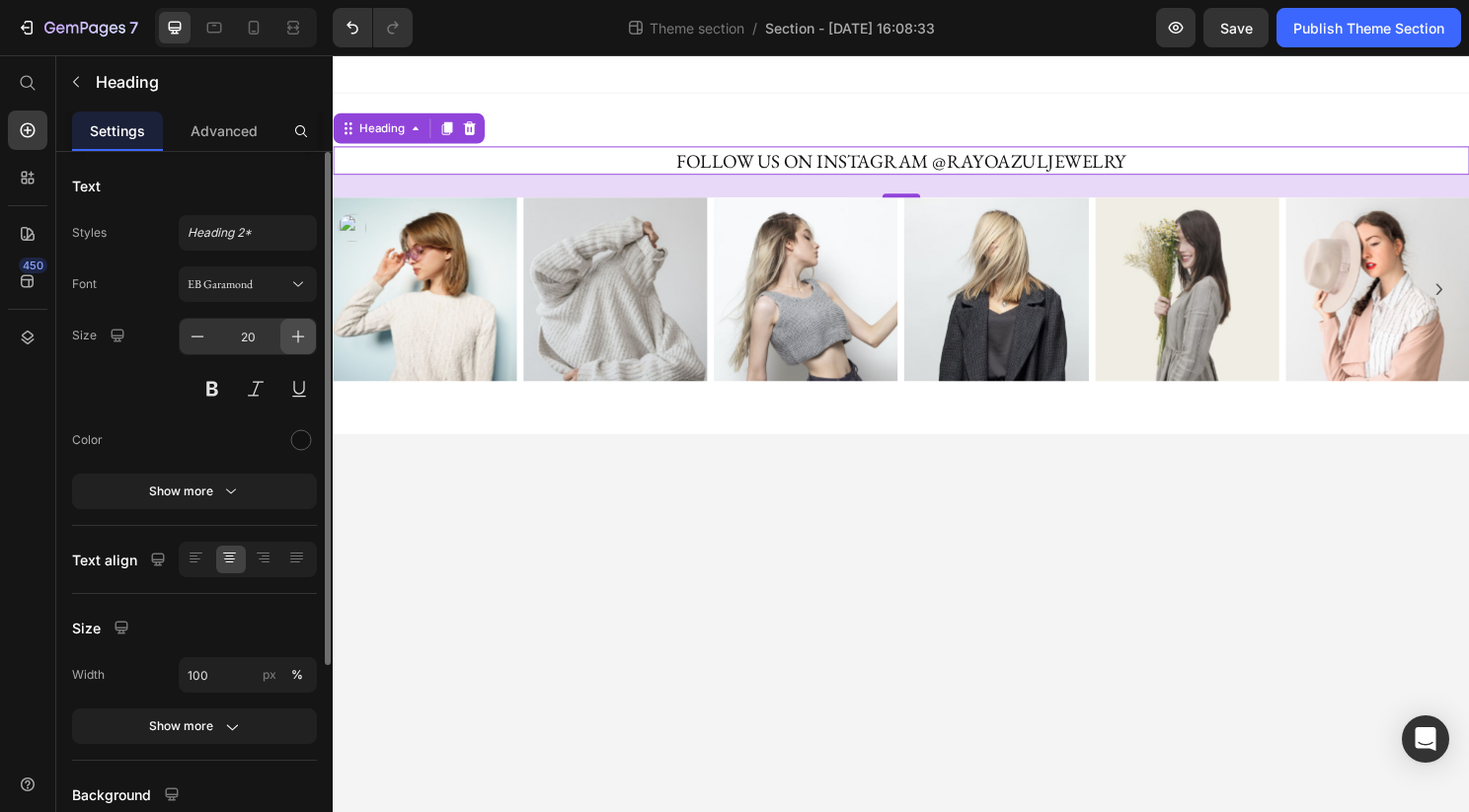 click 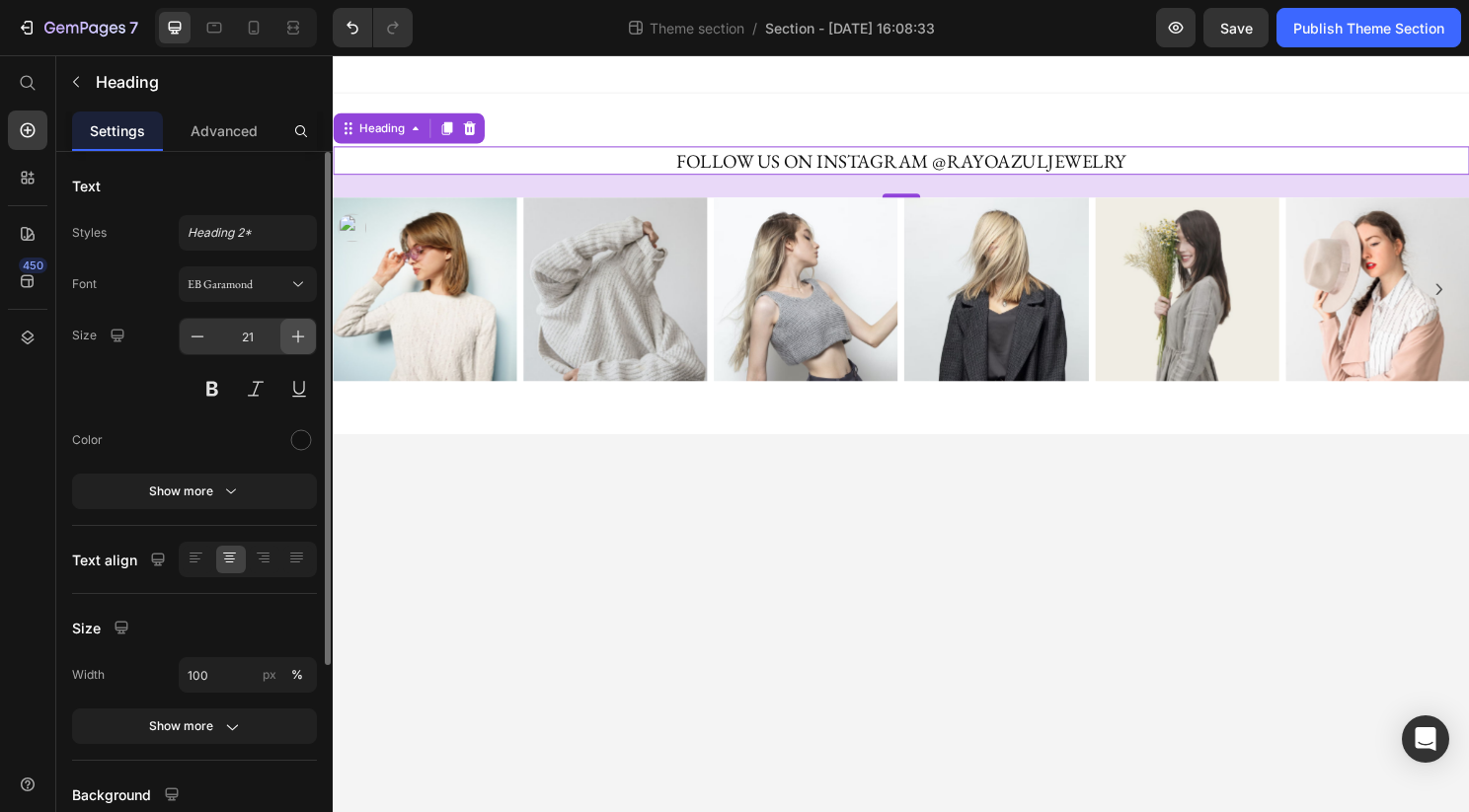click 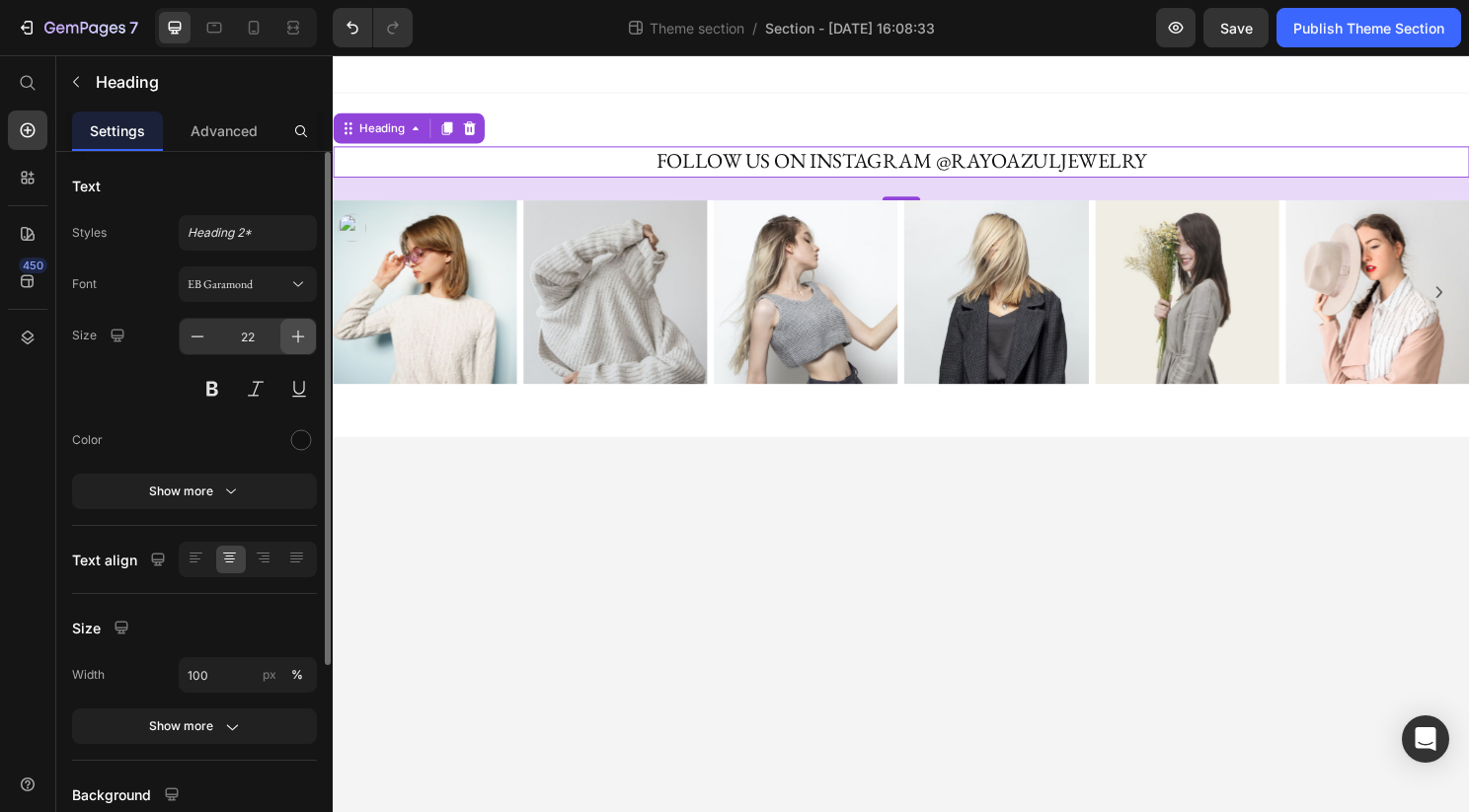 click 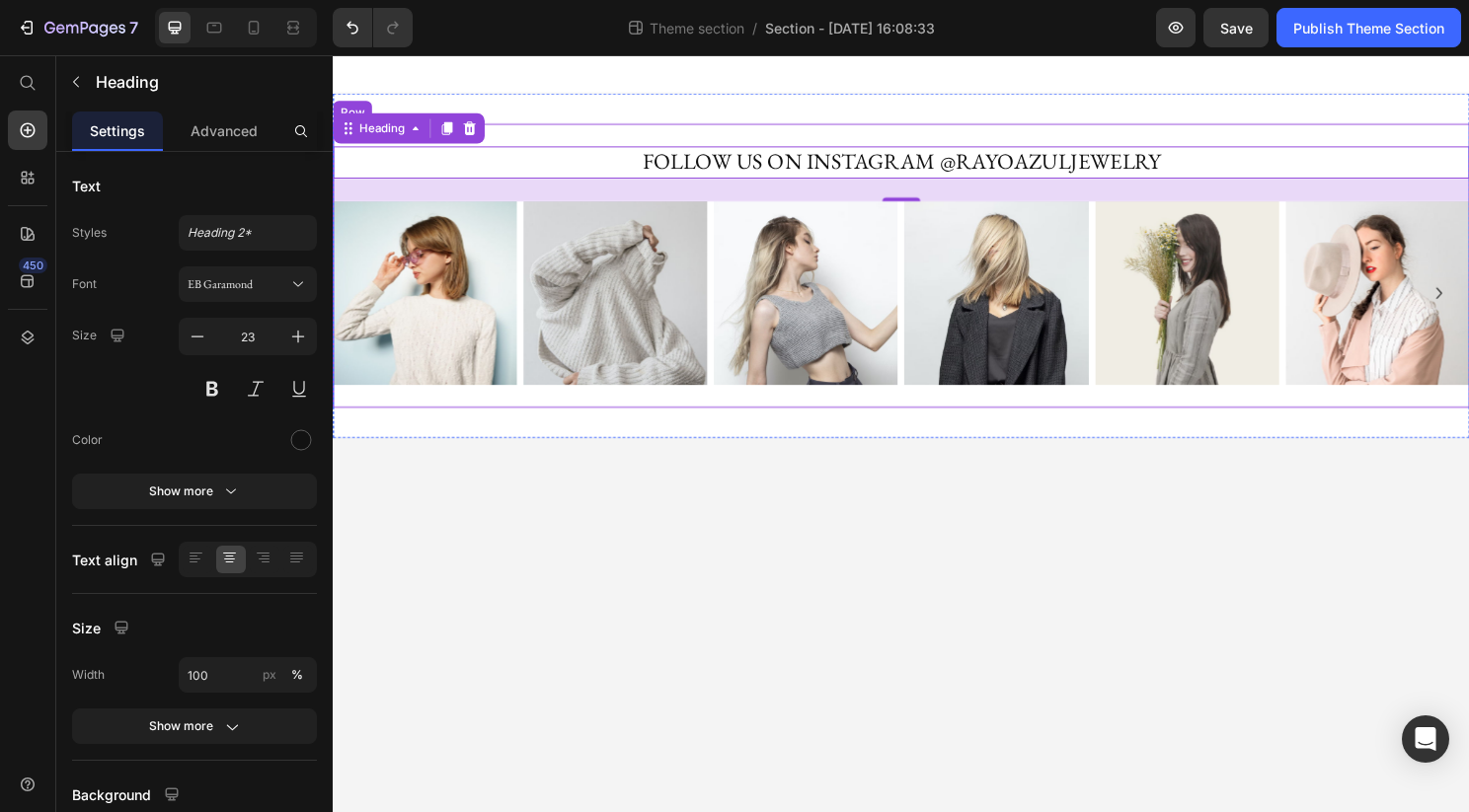 click on "FOLLOW US ON INSTAGRAM @RAYOAZULJEWELRY Heading   24
Image Image Image Image Image Image Image
Carousel Row Row" at bounding box center [925, 274] 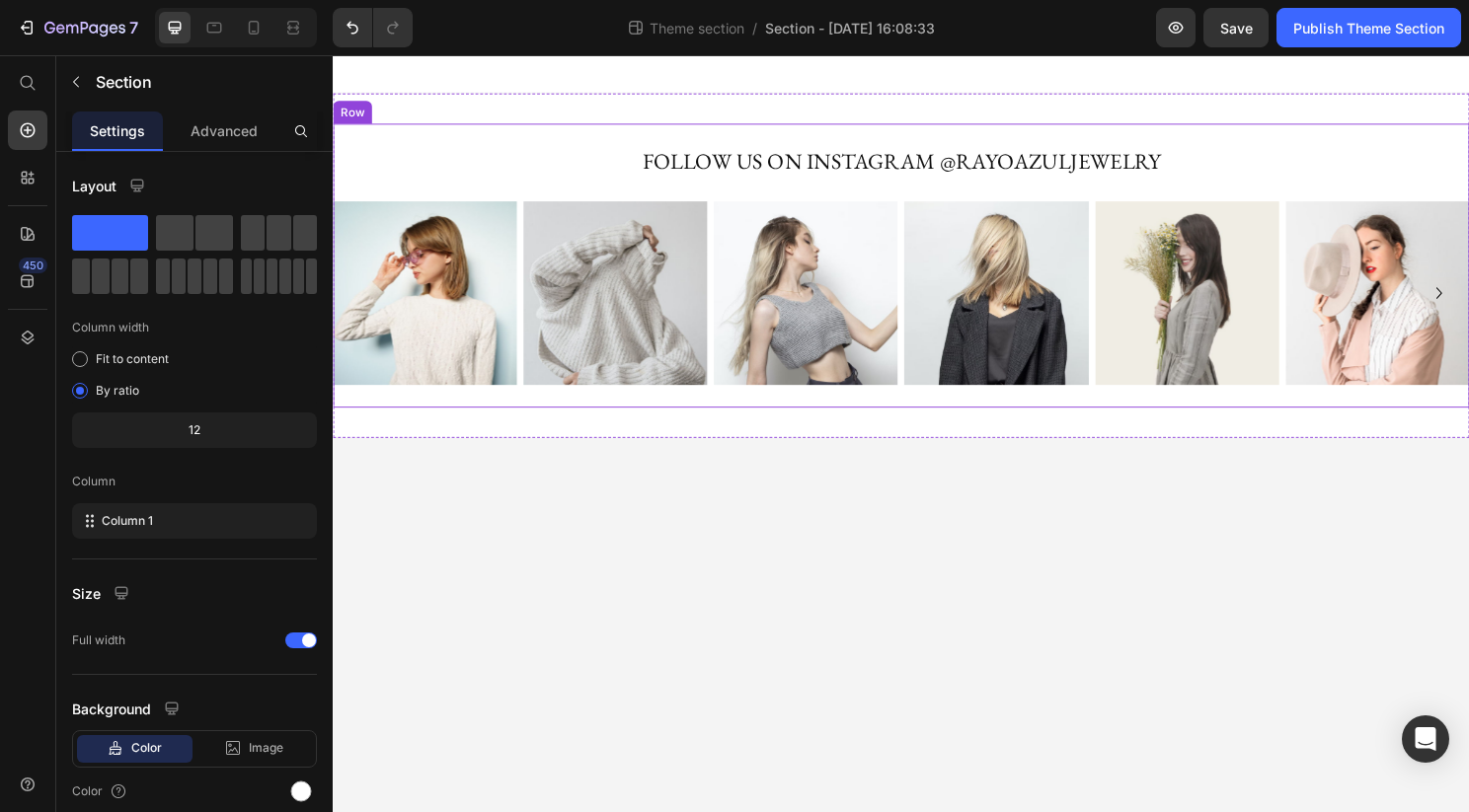 click at bounding box center (428, 303) 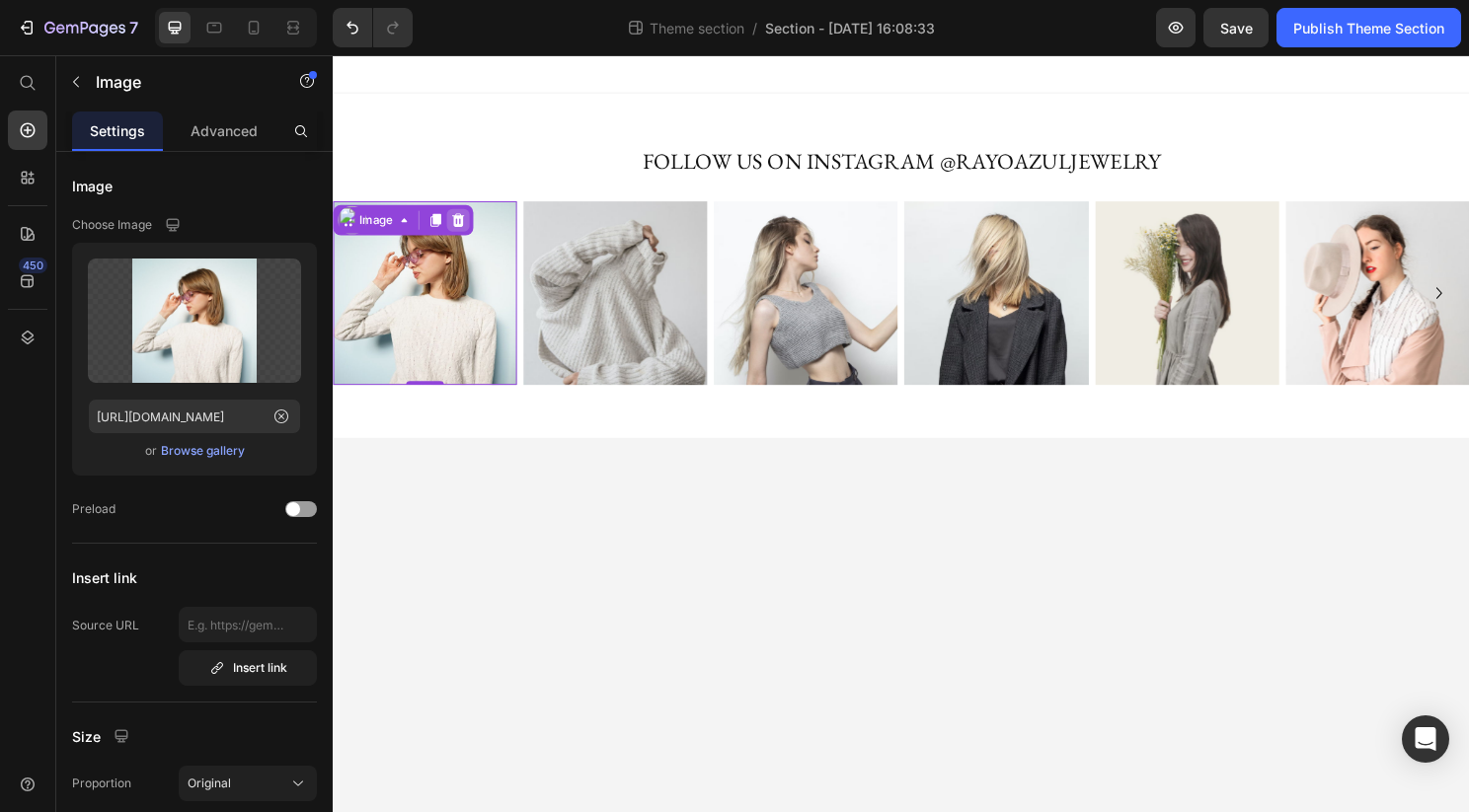 click 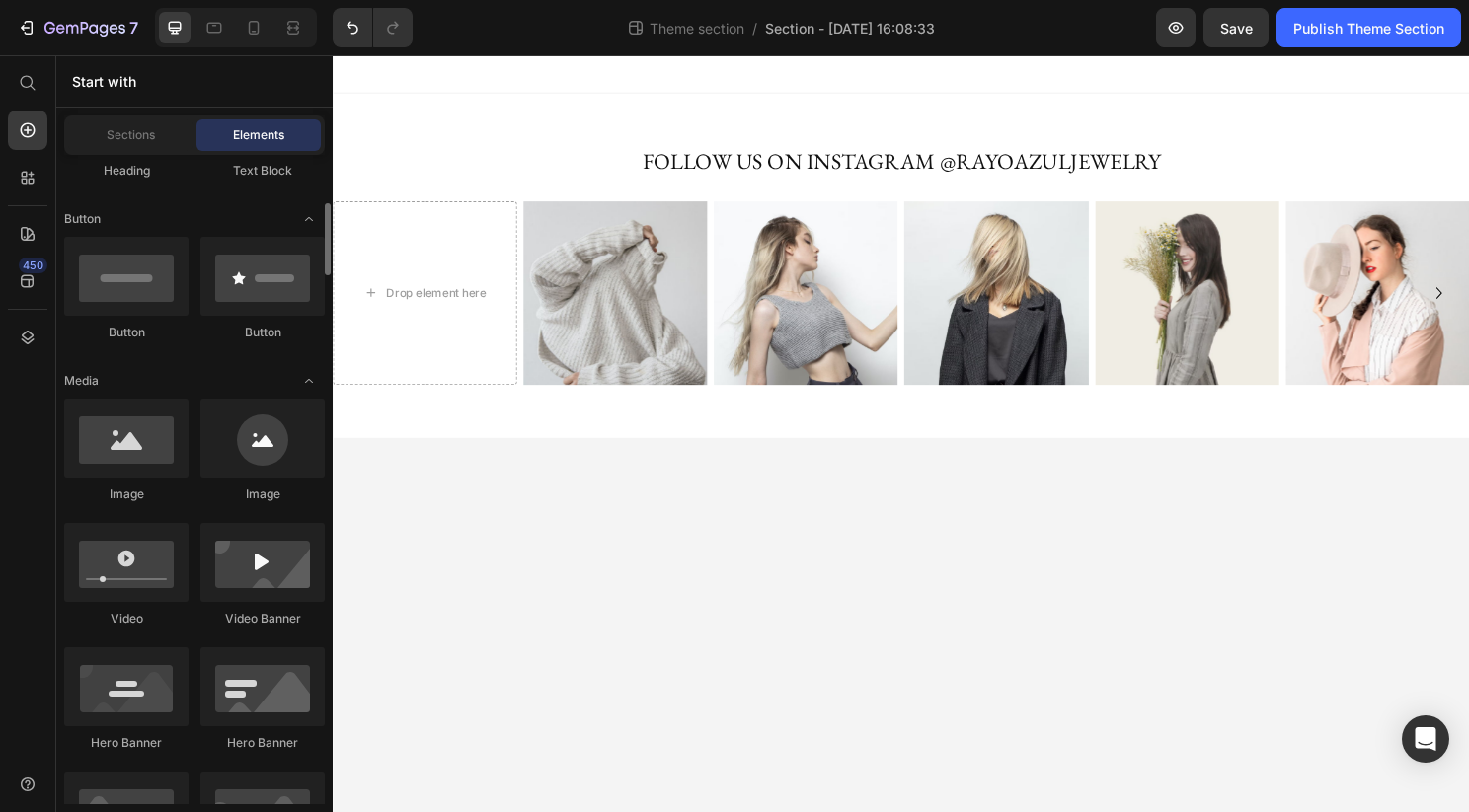 scroll, scrollTop: 416, scrollLeft: 0, axis: vertical 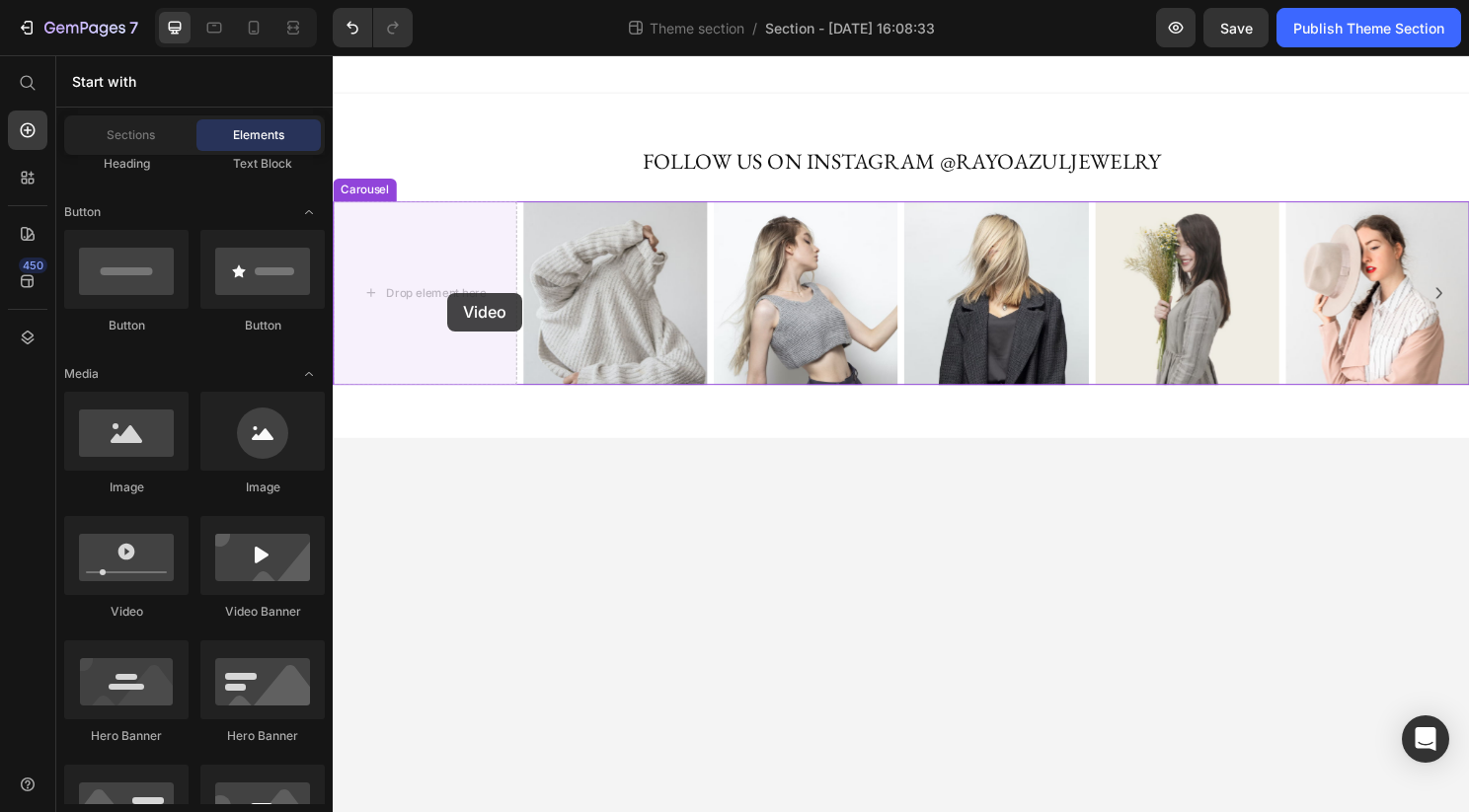 drag, startPoint x: 463, startPoint y: 633, endPoint x: 452, endPoint y: 303, distance: 330.18328 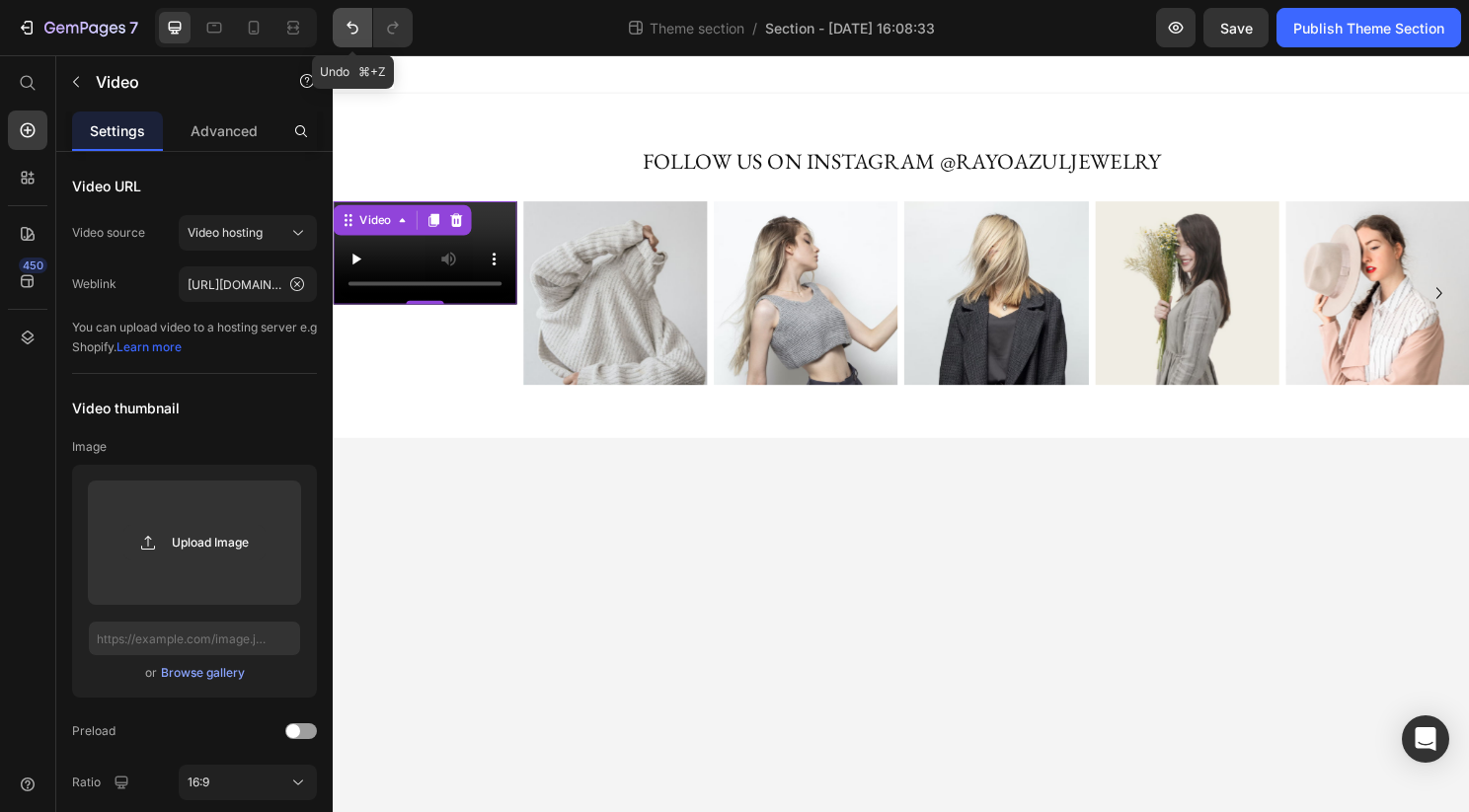 click 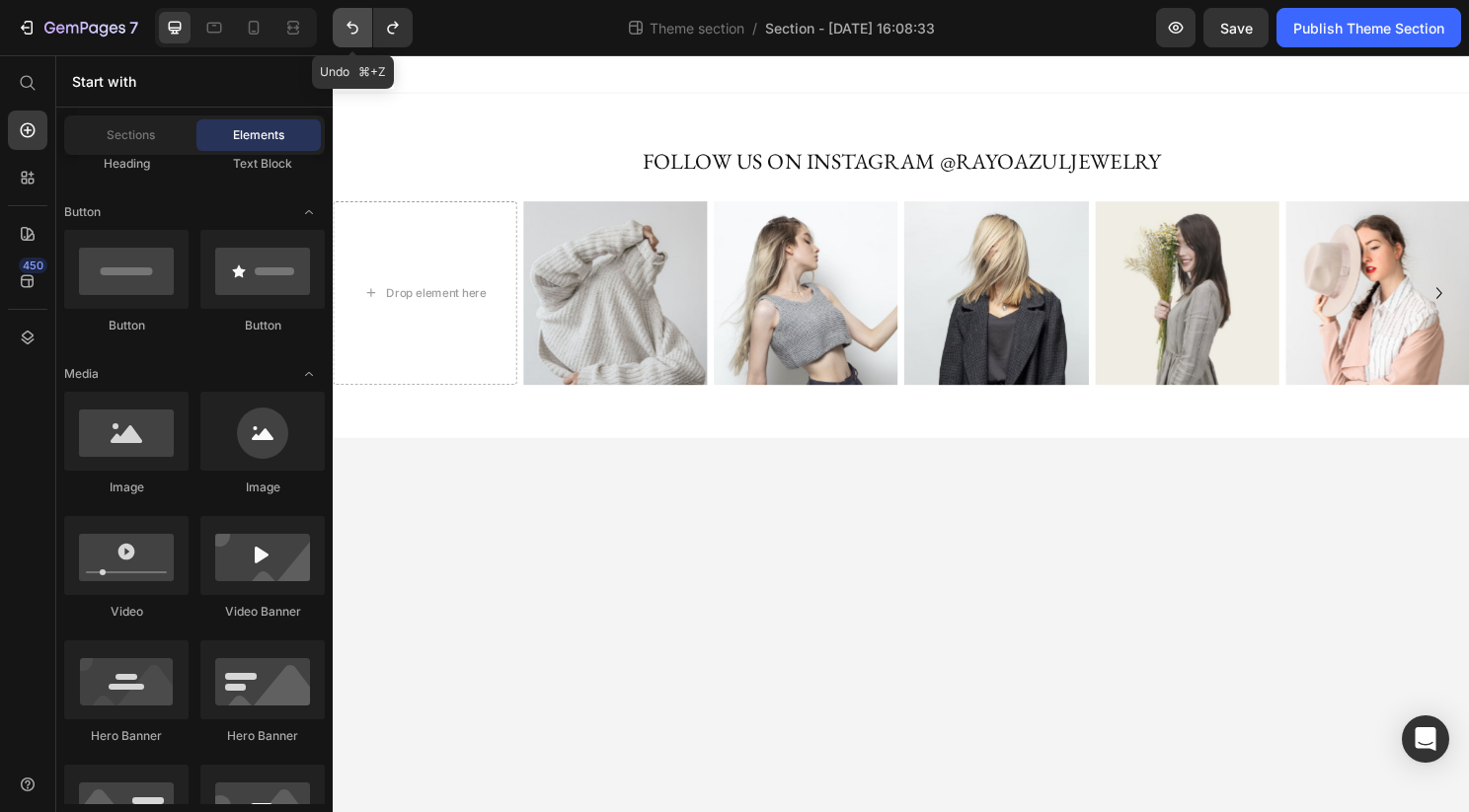 click 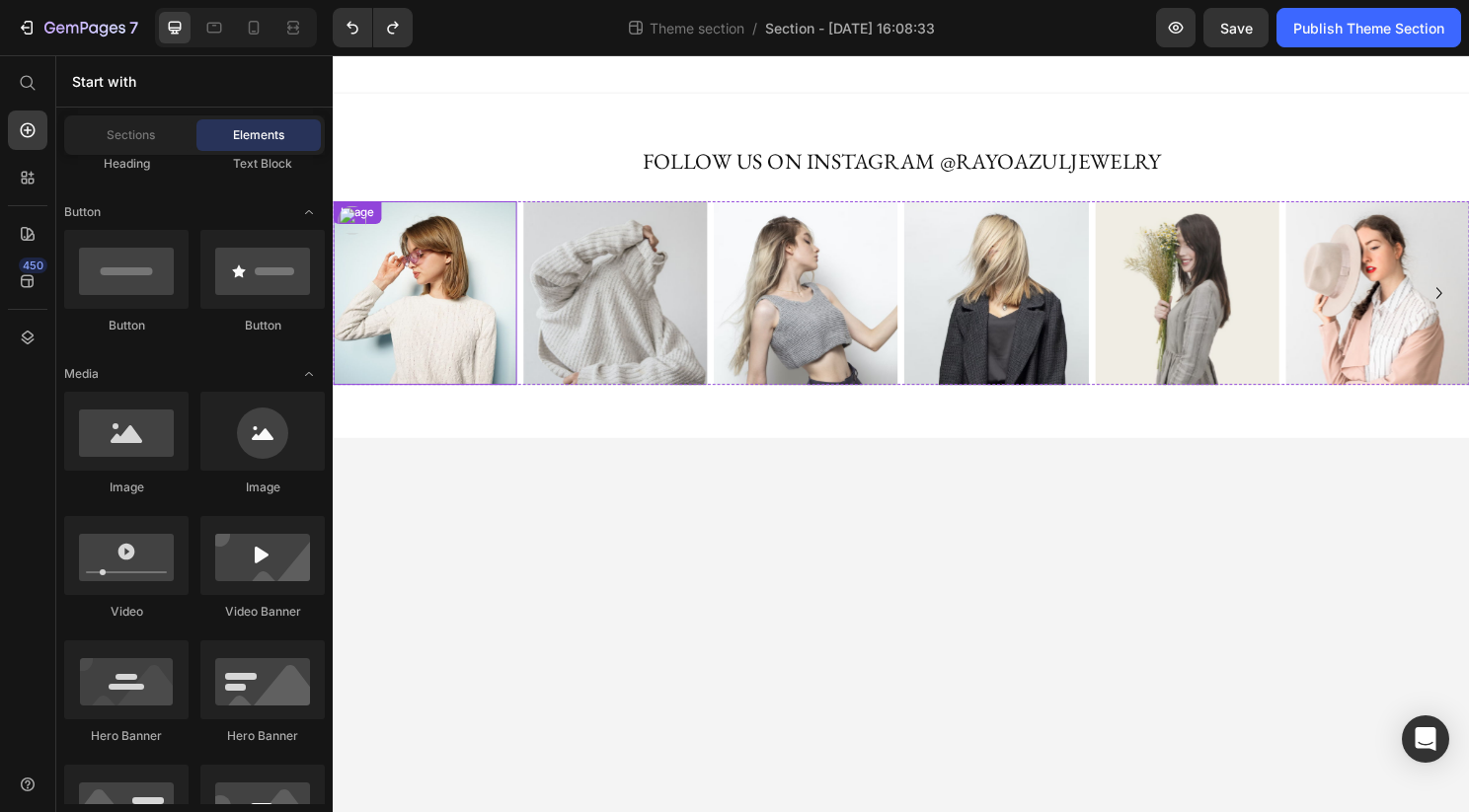 click at bounding box center (428, 303) 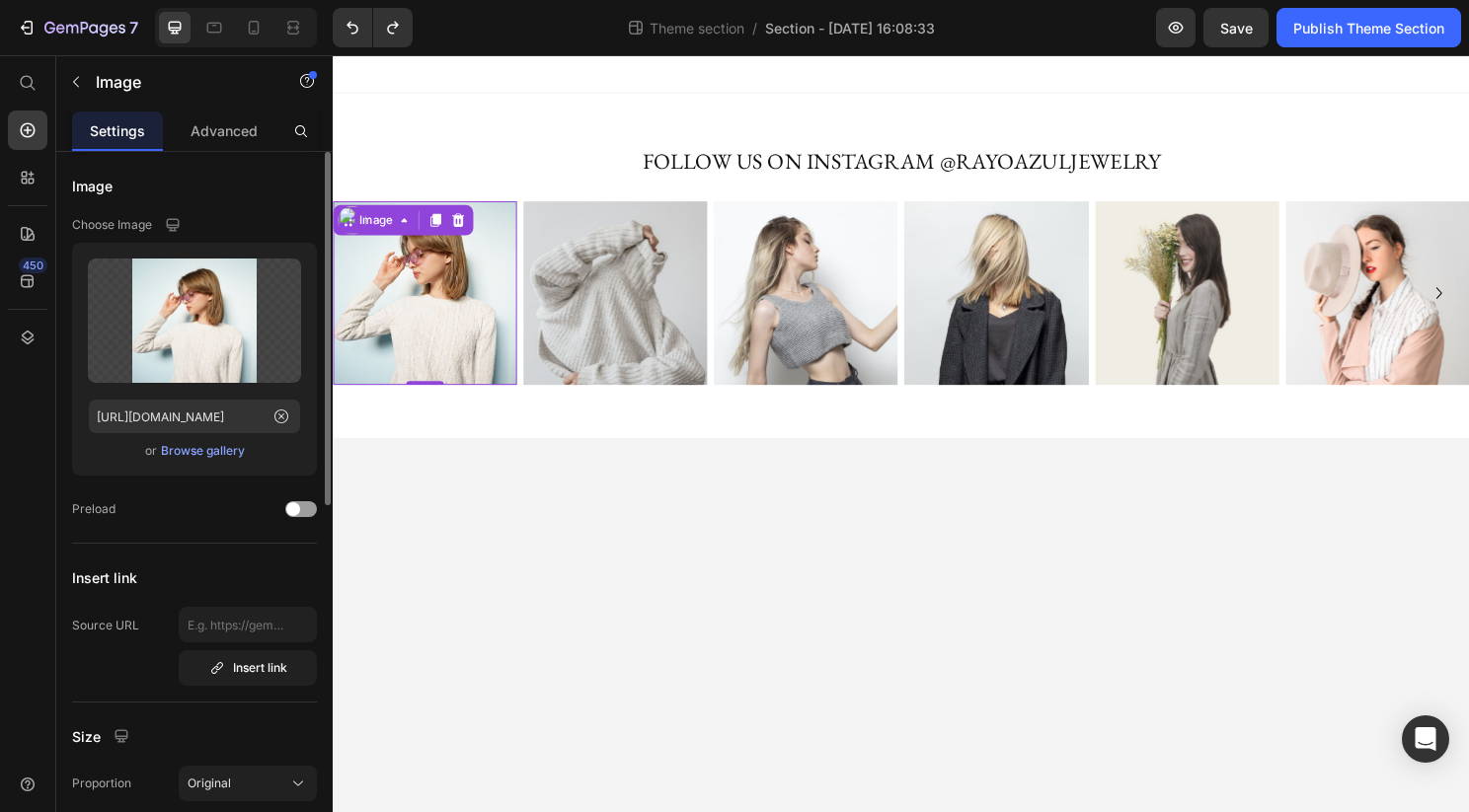 click on "Browse gallery" at bounding box center (202, 451) 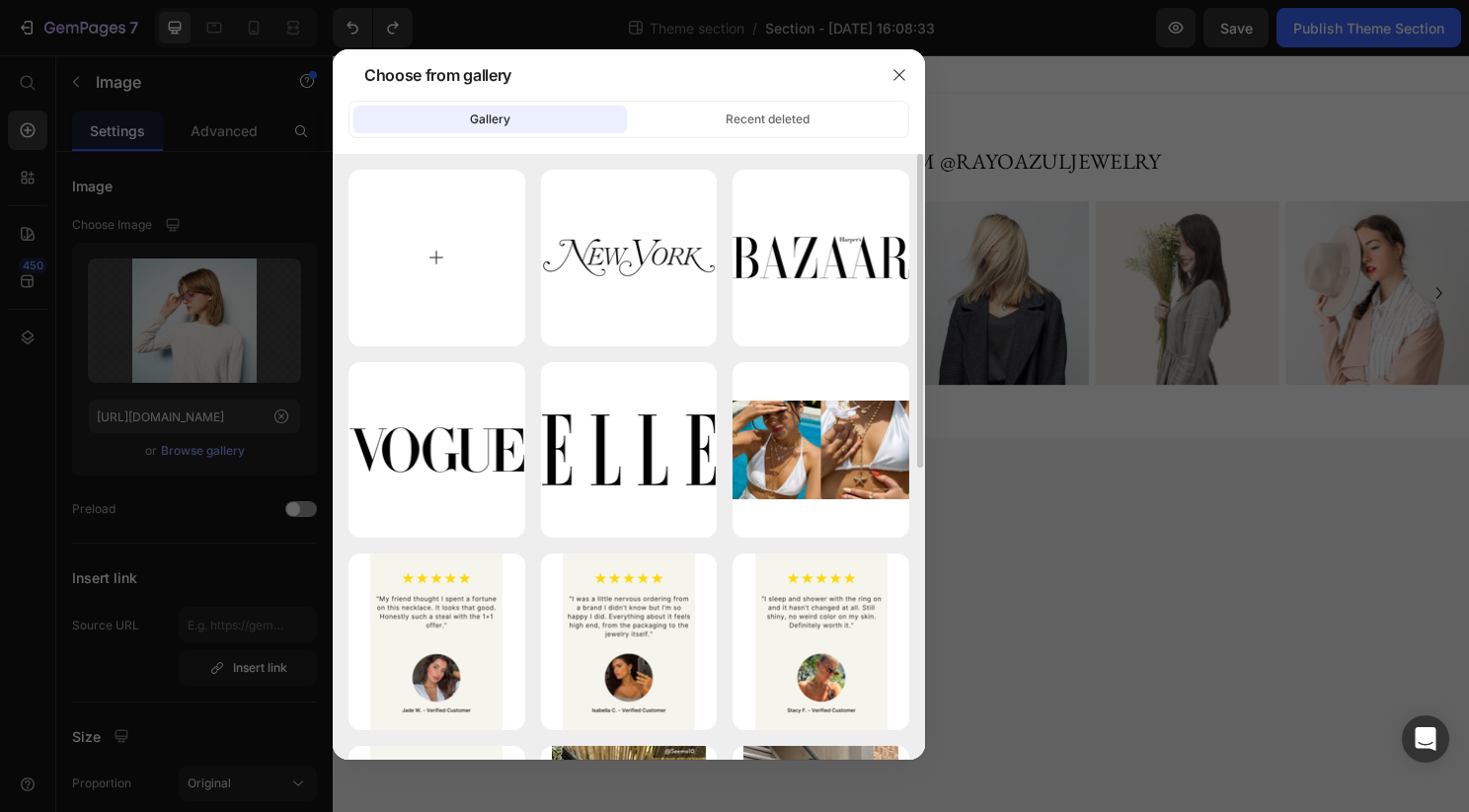 click at bounding box center [436, 258] 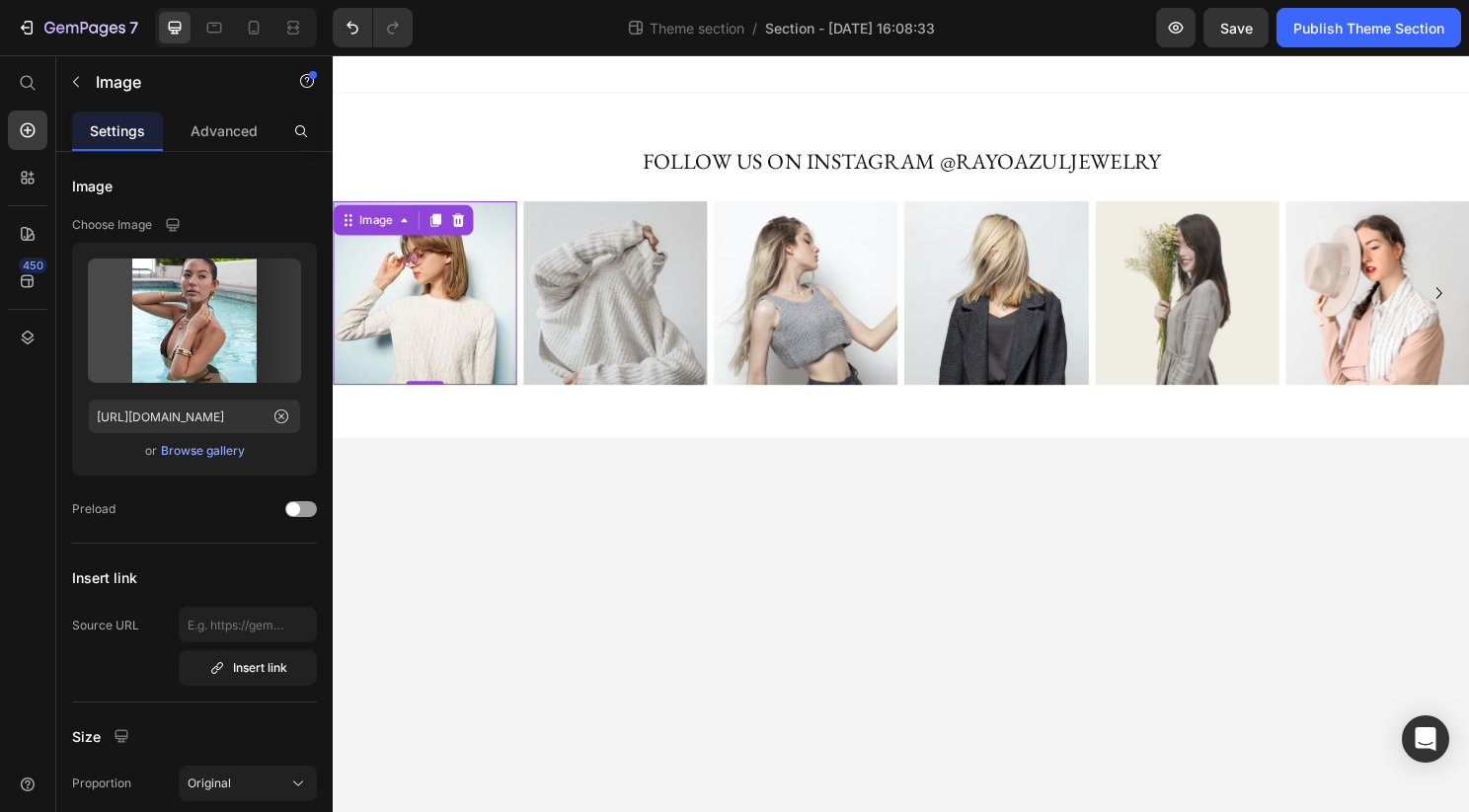 type on "https://cdn.shopify.com/s/files/1/0887/5379/9432/files/gempages_530087099320239310-324d8d1e-97c4-46ae-bac8-3d3f7881f1ea.jpg" 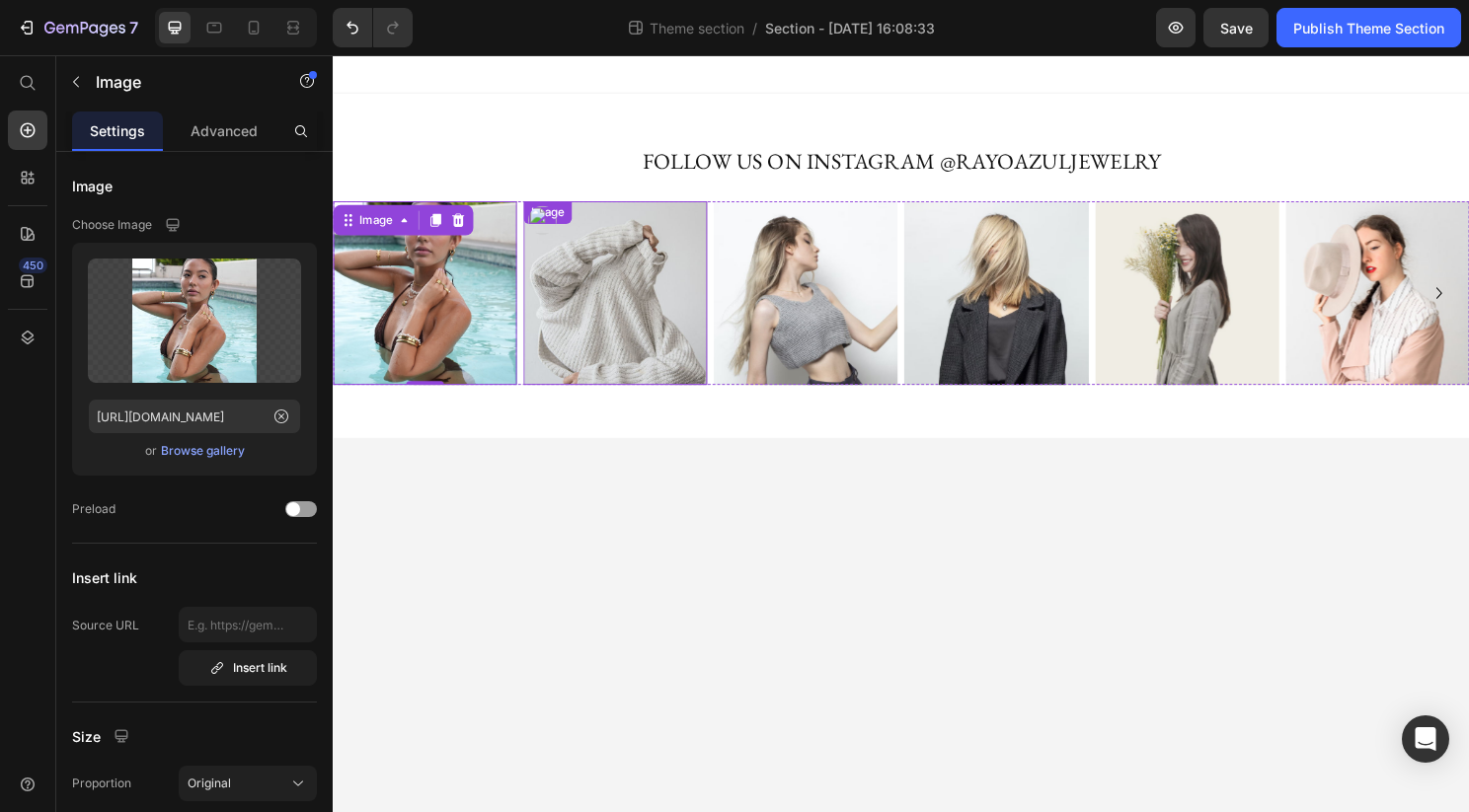 click at bounding box center [627, 303] 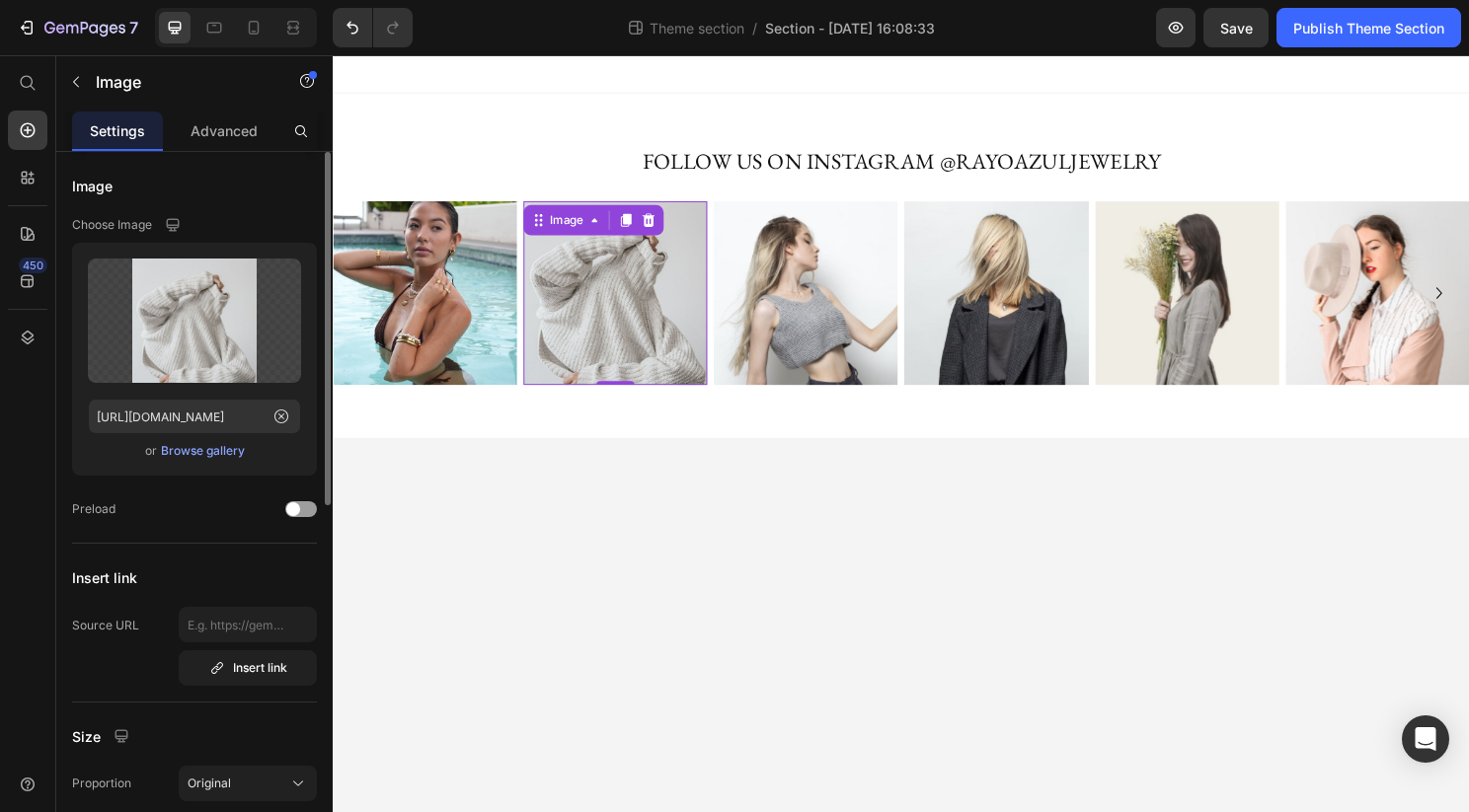 click on "Browse gallery" at bounding box center [202, 451] 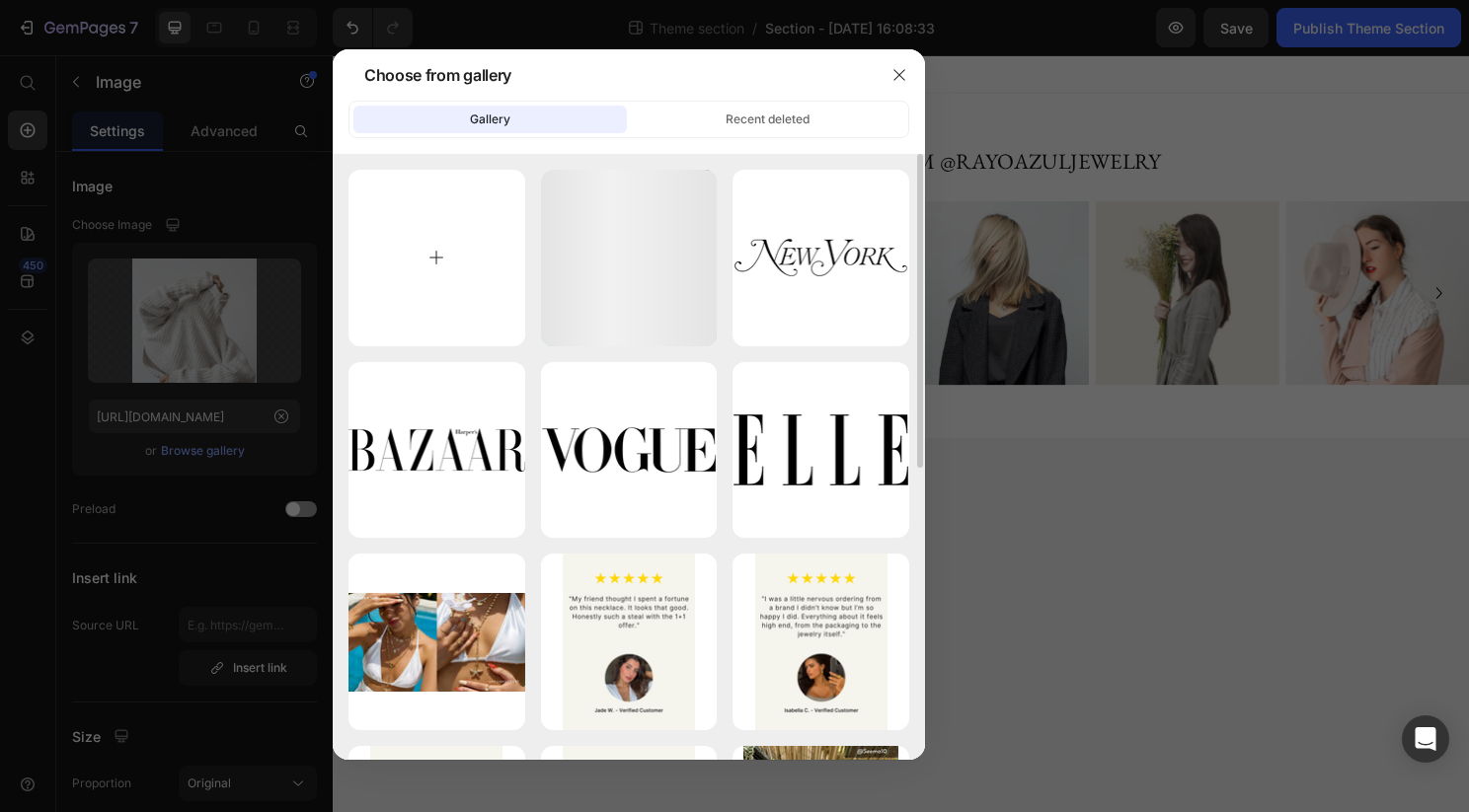 click at bounding box center (436, 258) 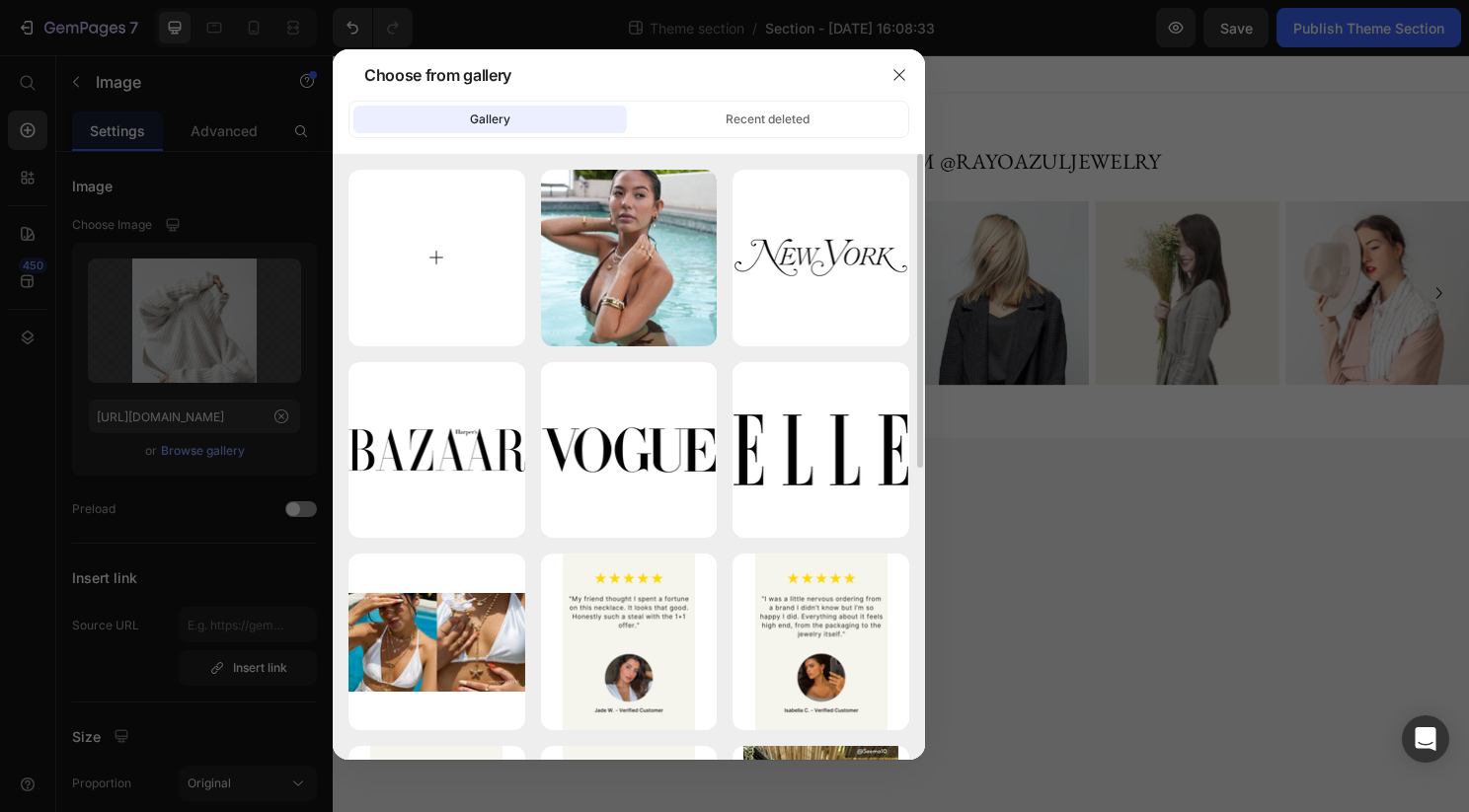 type on "C:\fakepath\SnapInsta.to_509641995_18049082351421972_8985039203414323621_n.jpg" 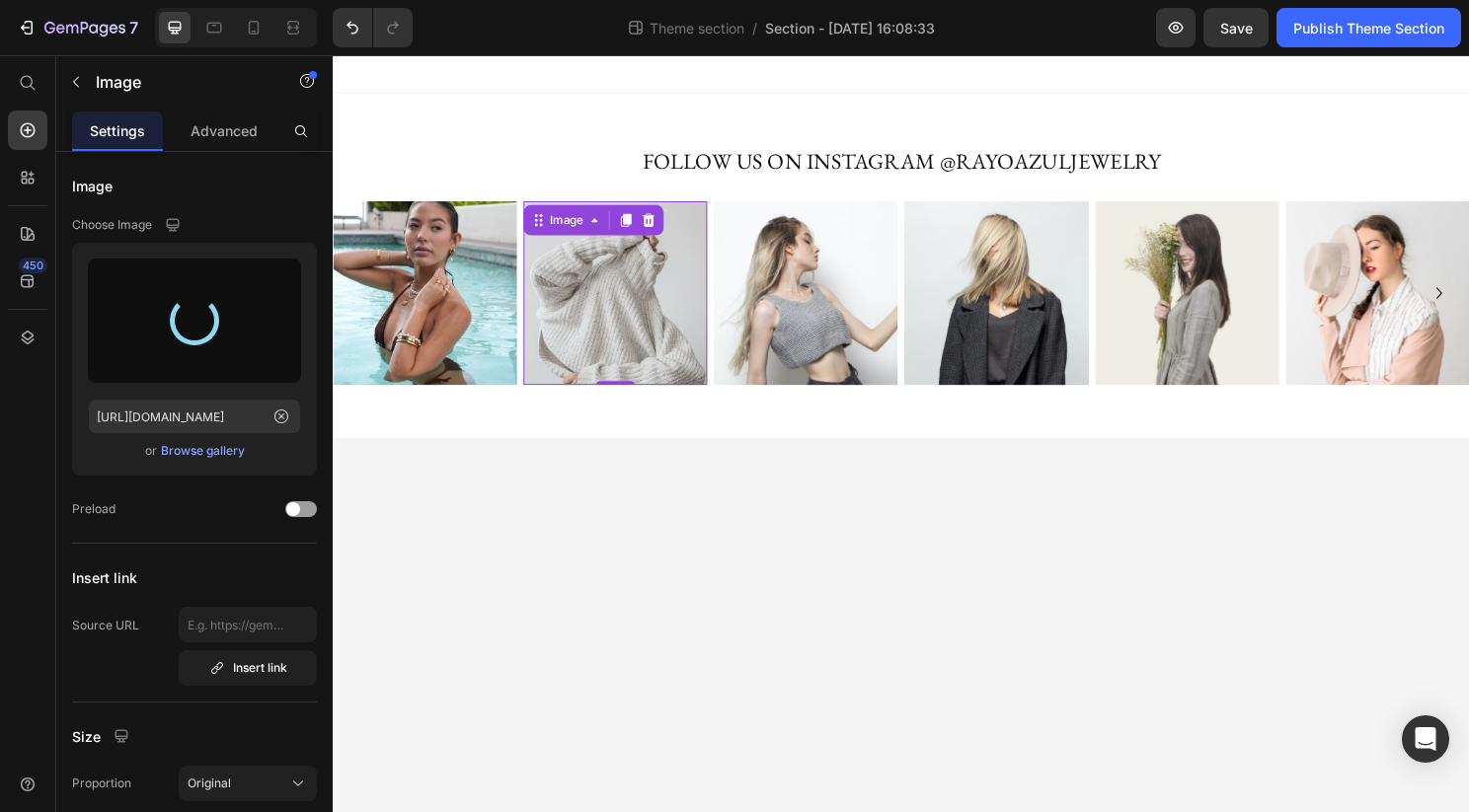 type on "https://cdn.shopify.com/s/files/1/0887/5379/9432/files/gempages_530087099320239310-807bd5e8-7071-465f-95d6-0294a2cb5028.jpg" 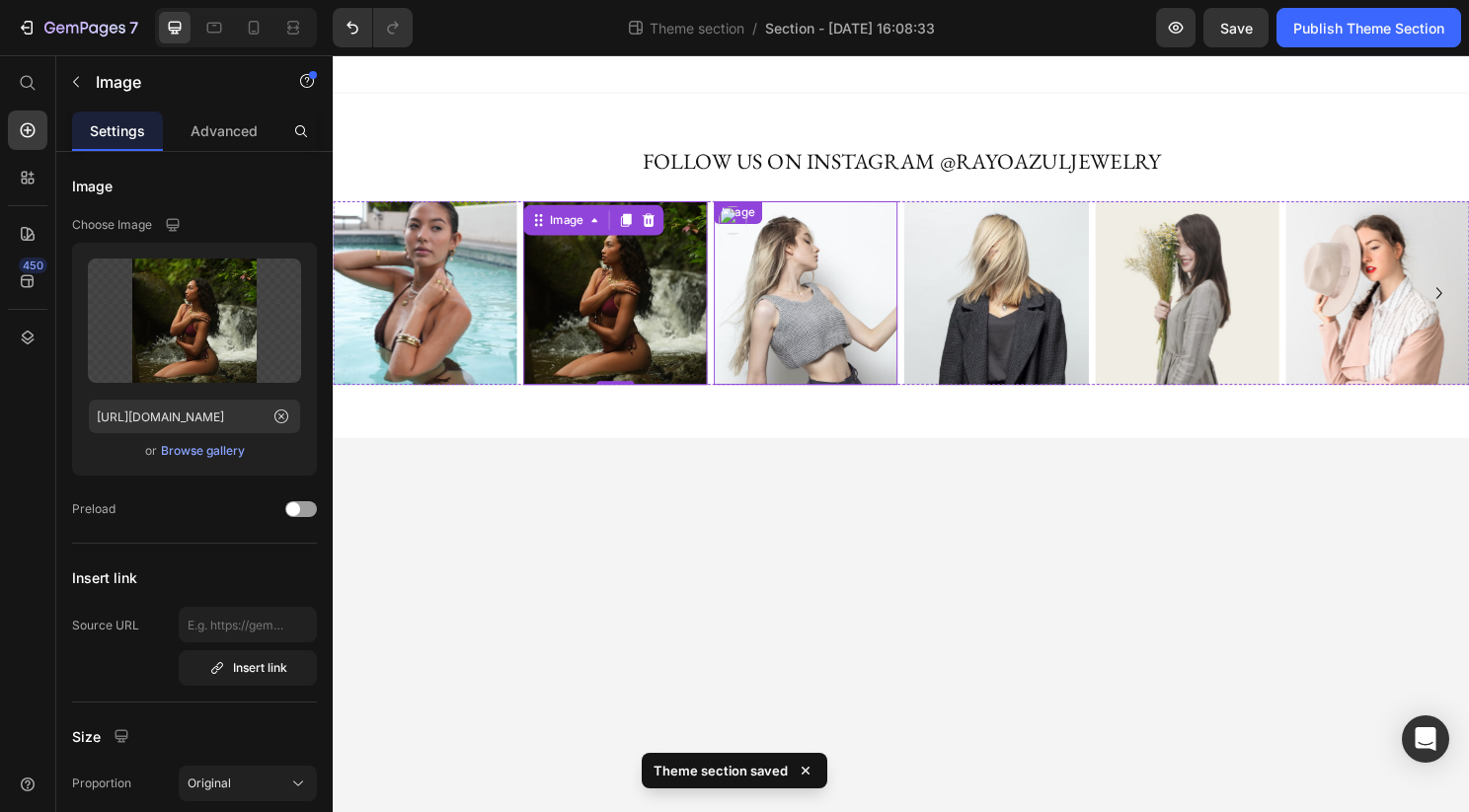 click at bounding box center [825, 303] 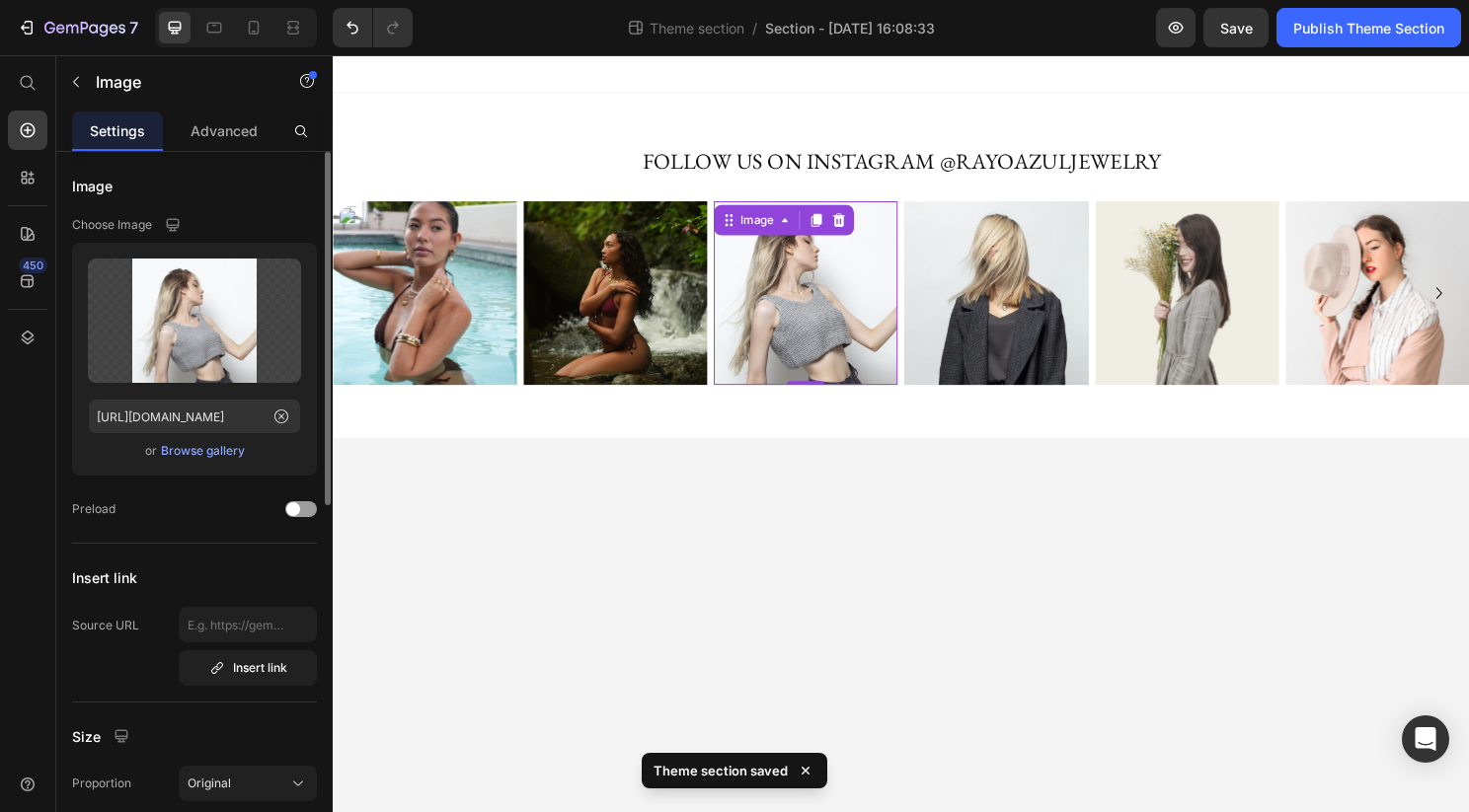 click on "Browse gallery" at bounding box center [202, 451] 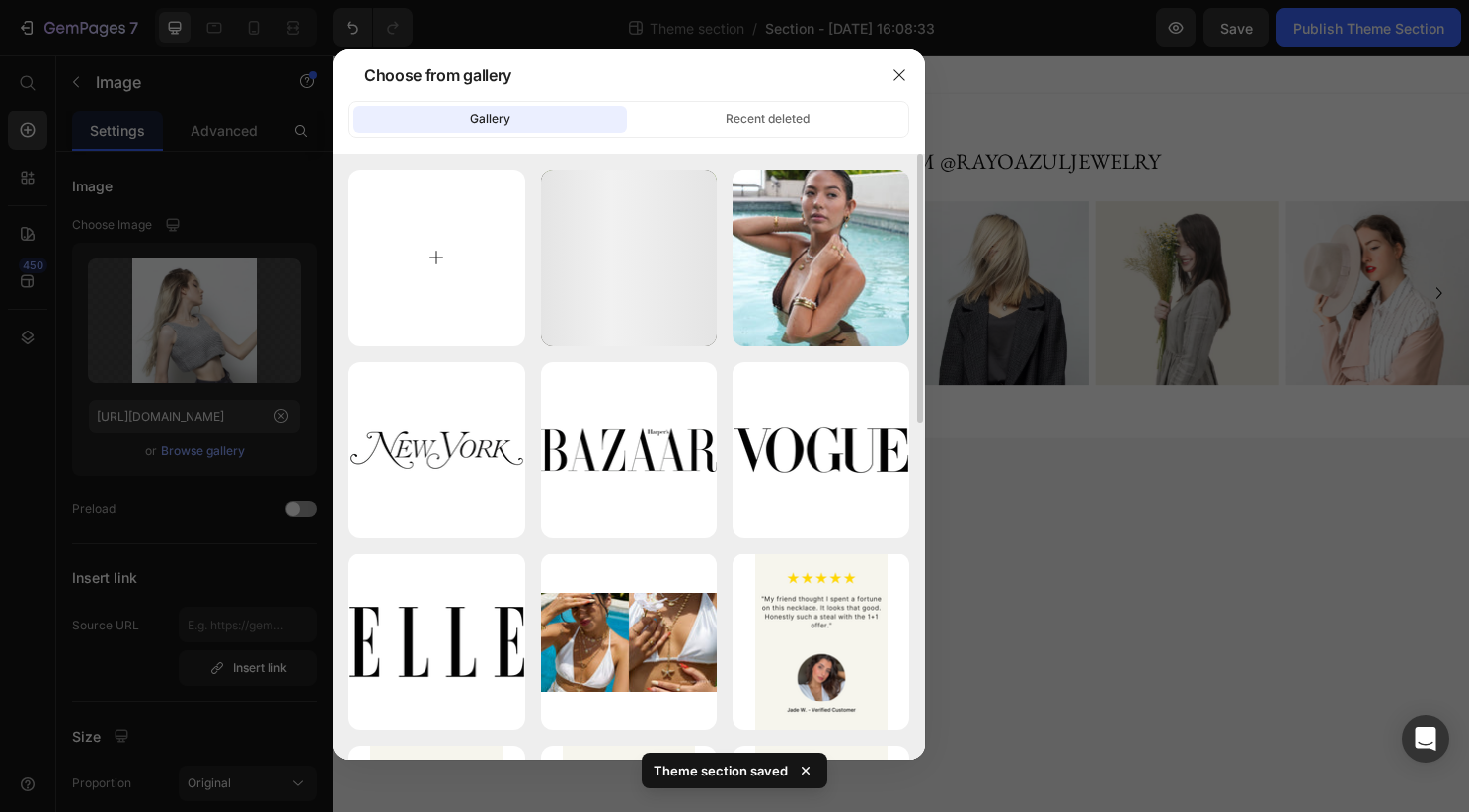 click at bounding box center [436, 258] 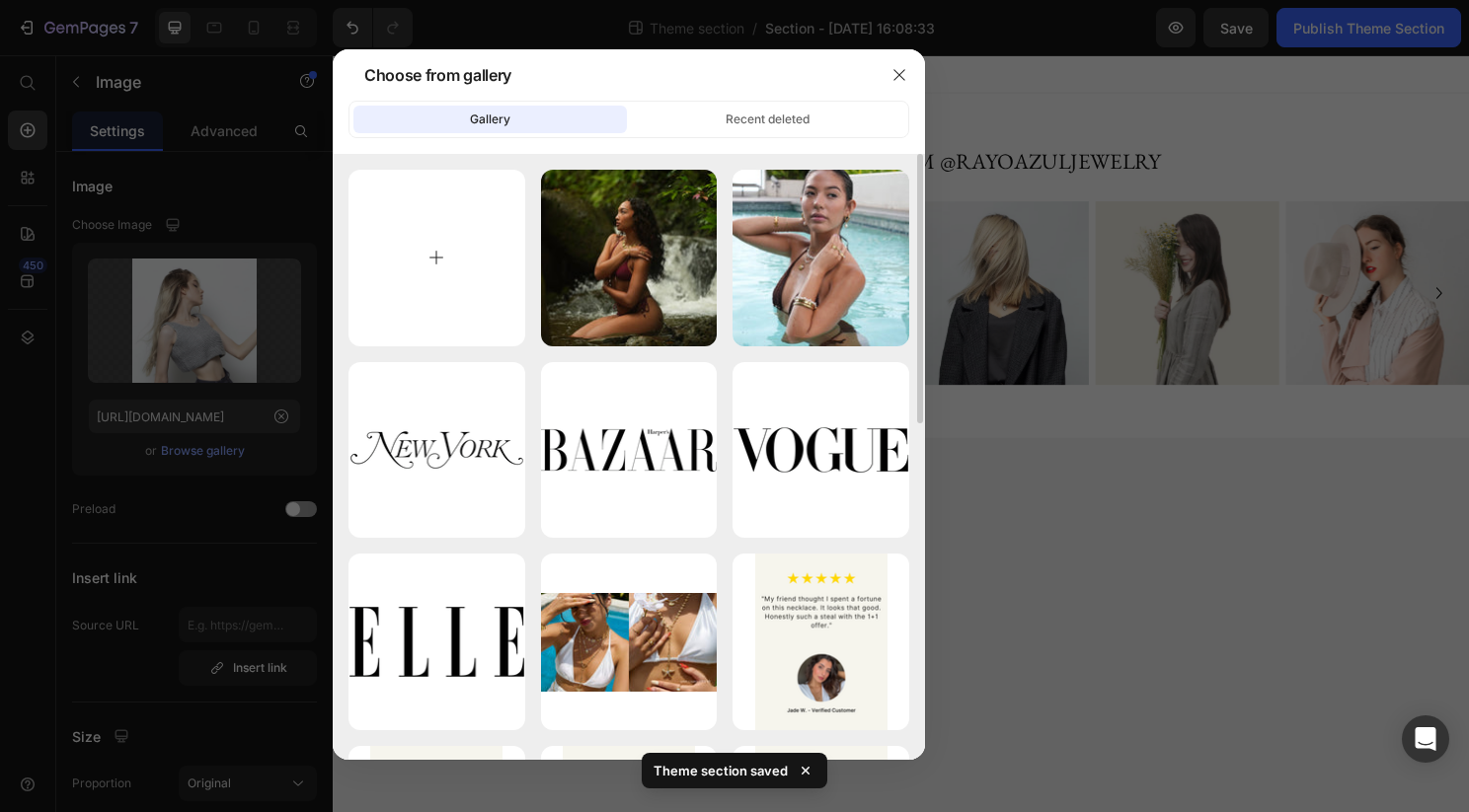 type on "C:\fakepath\SnapInsta.to_514965386_18050298710421972_8146707084558434097_n.jpg" 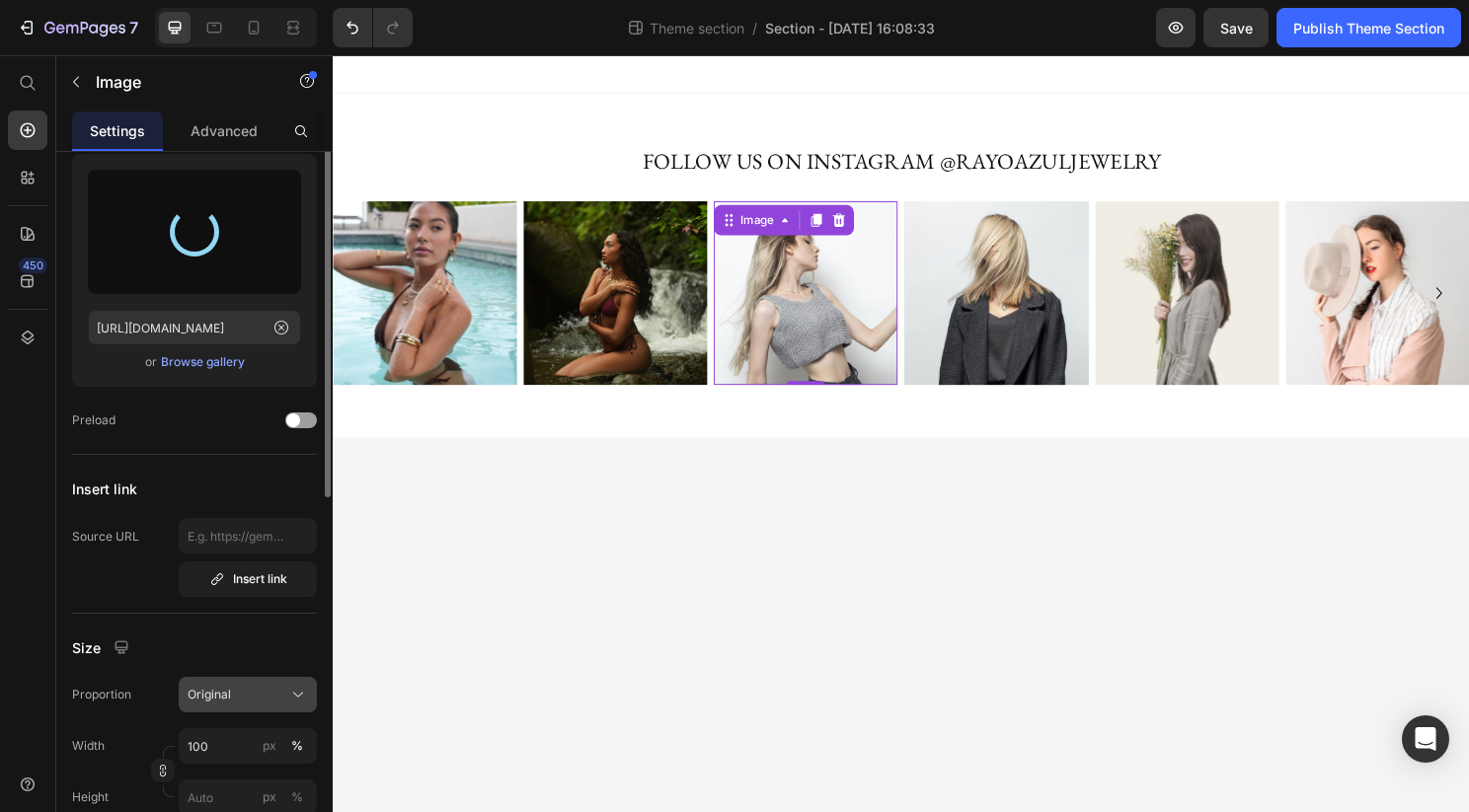 scroll, scrollTop: 92, scrollLeft: 0, axis: vertical 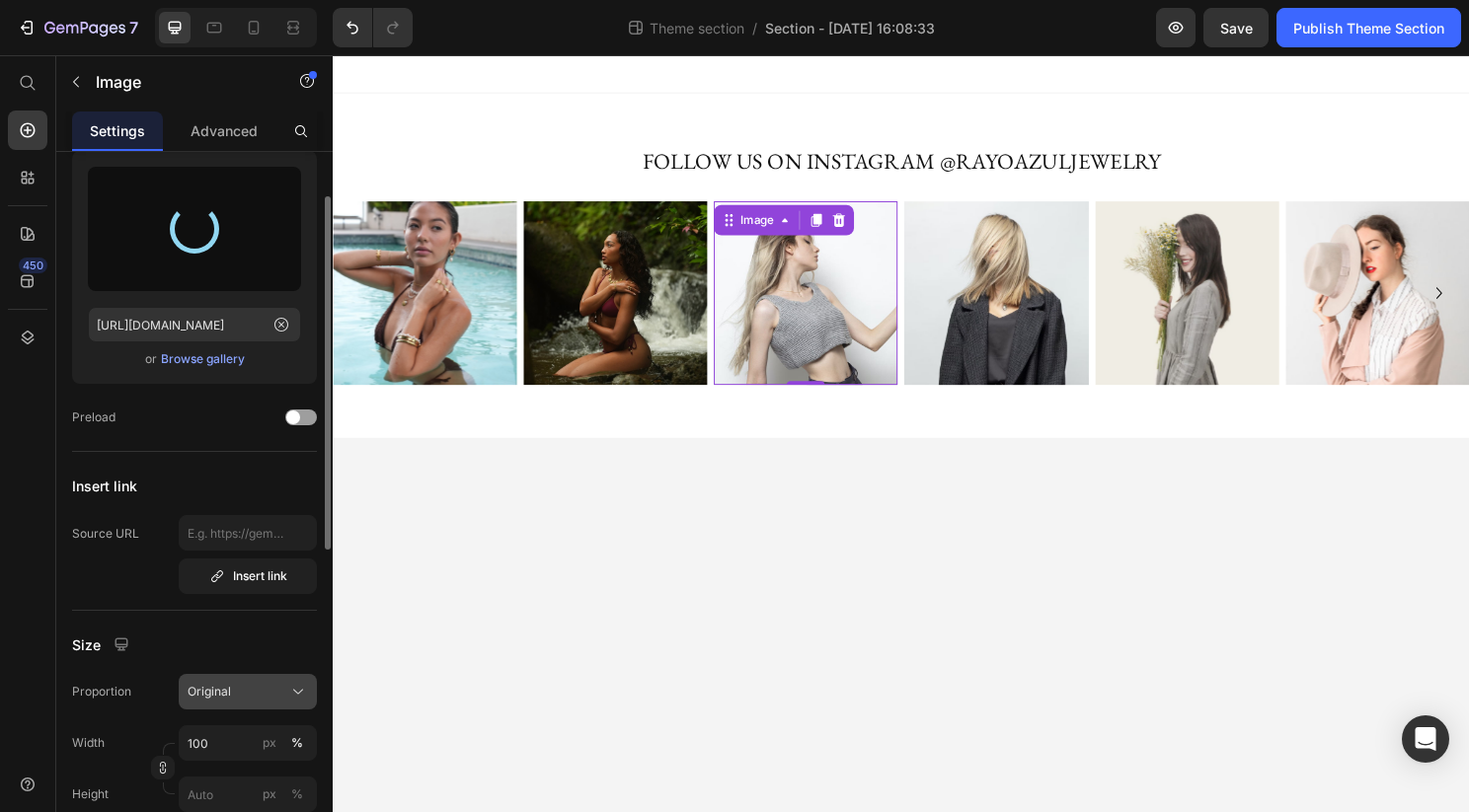 click on "Original" 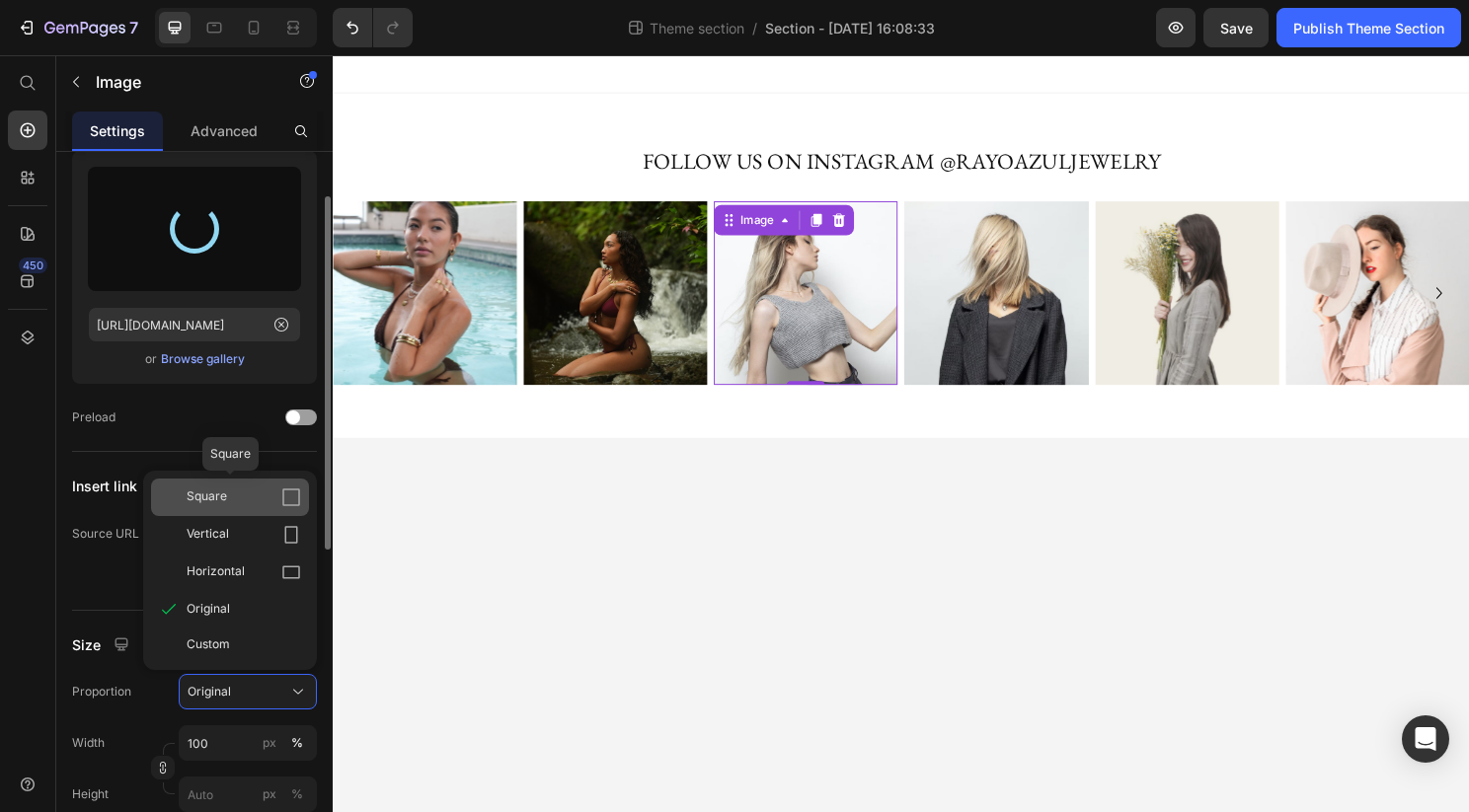 type on "https://cdn.shopify.com/s/files/1/0887/5379/9432/files/gempages_530087099320239310-028c9e40-6657-4590-94f0-930b2a6efd5c.jpg" 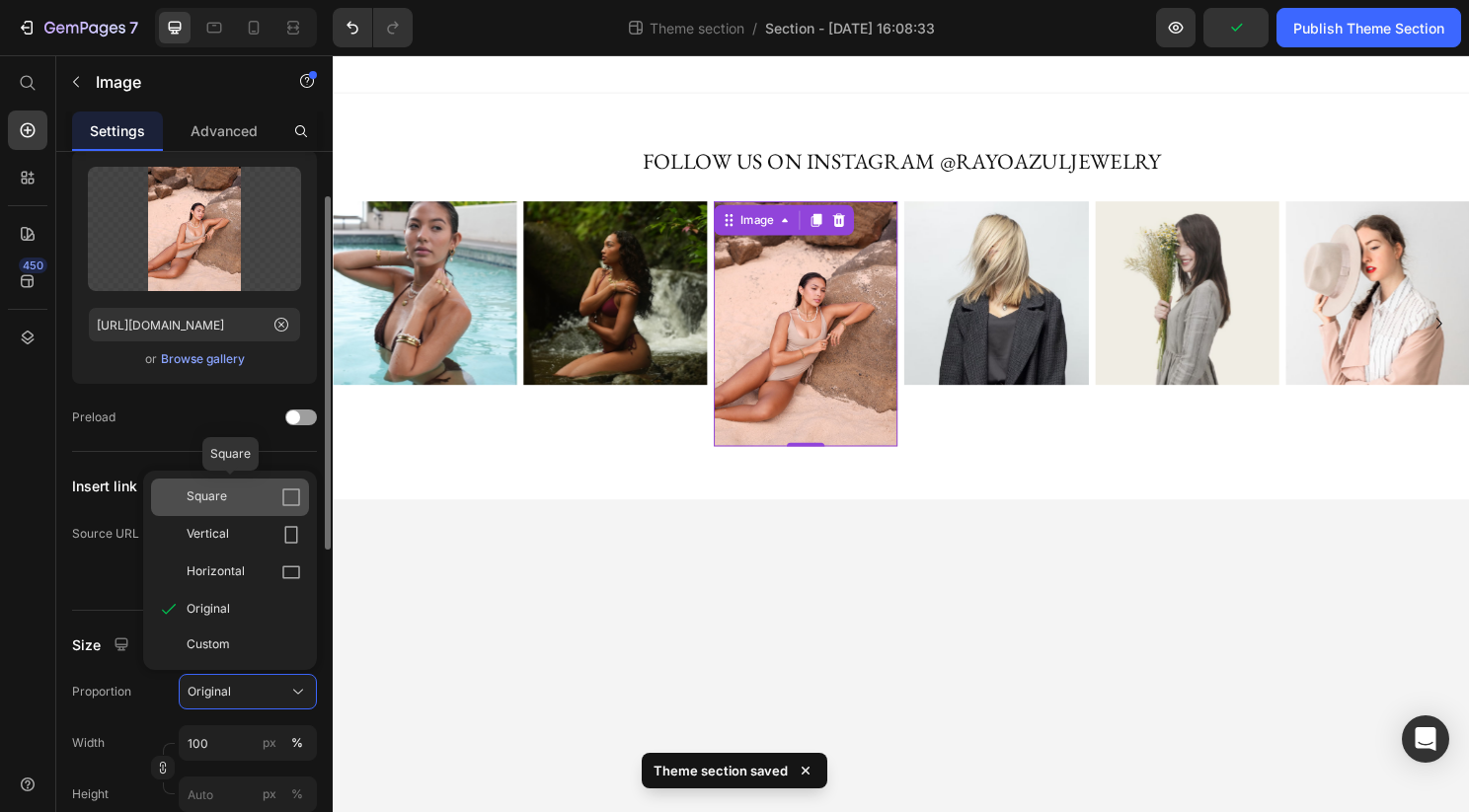 click on "Square" at bounding box center (244, 497) 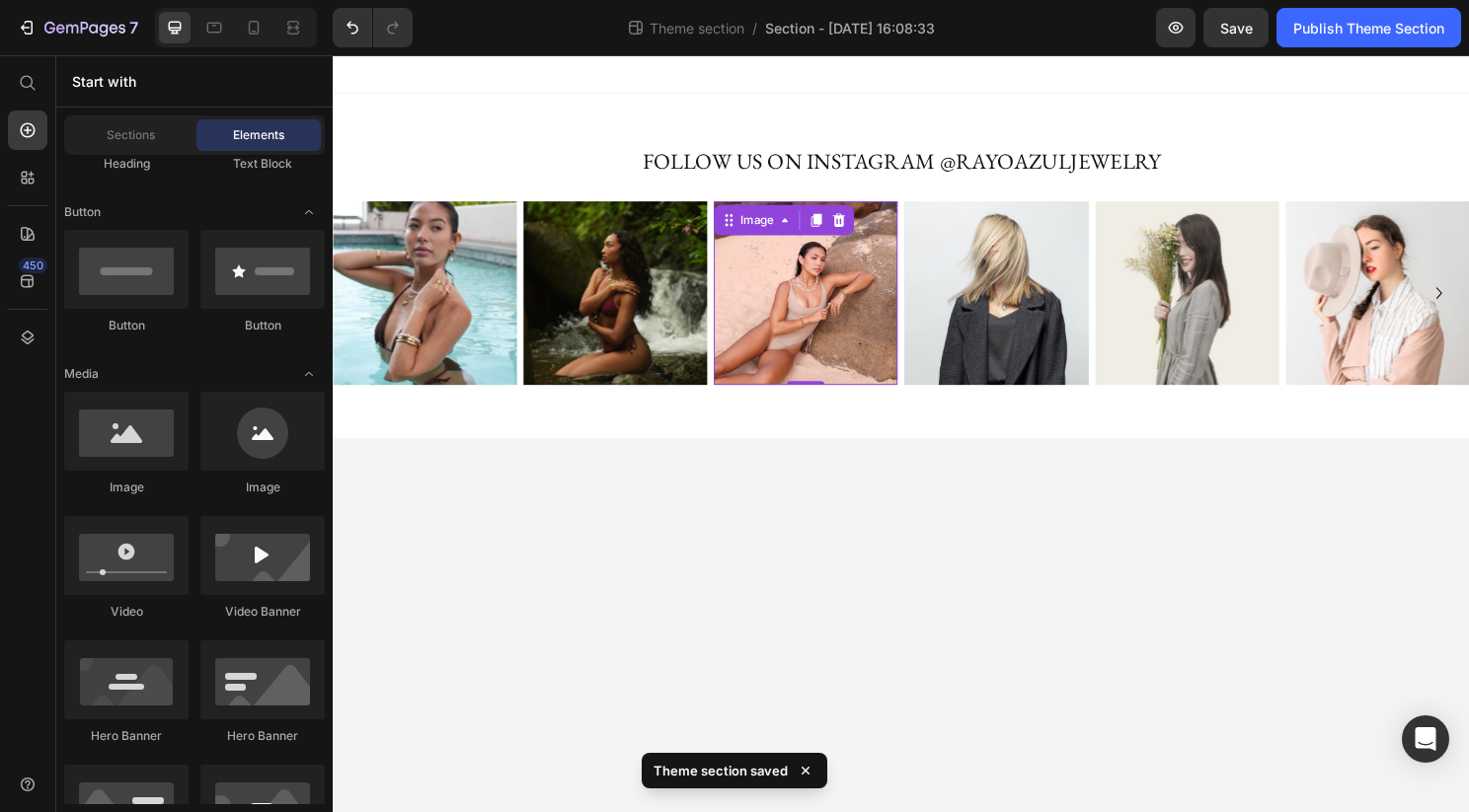 click on "FOLLOW US ON INSTAGRAM @RAYOAZULJEWELRY Heading
Image Image Image   0 Image Image Image Image
Carousel Row Row Root
Drag & drop element from sidebar or
Explore Library
Add section Choose templates inspired by CRO experts Generate layout from URL or image Add blank section then drag & drop elements" at bounding box center [925, 450] 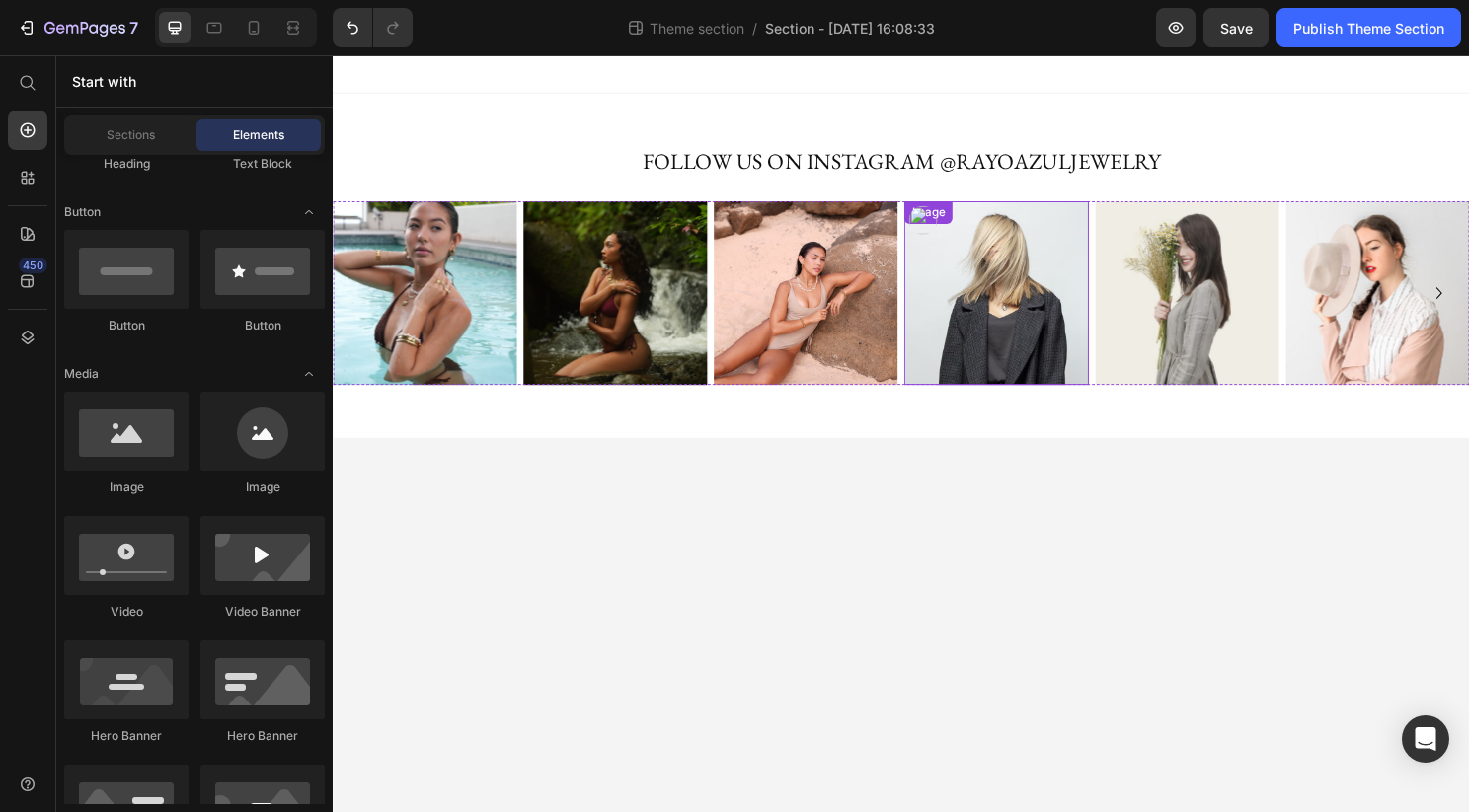 click at bounding box center [1024, 303] 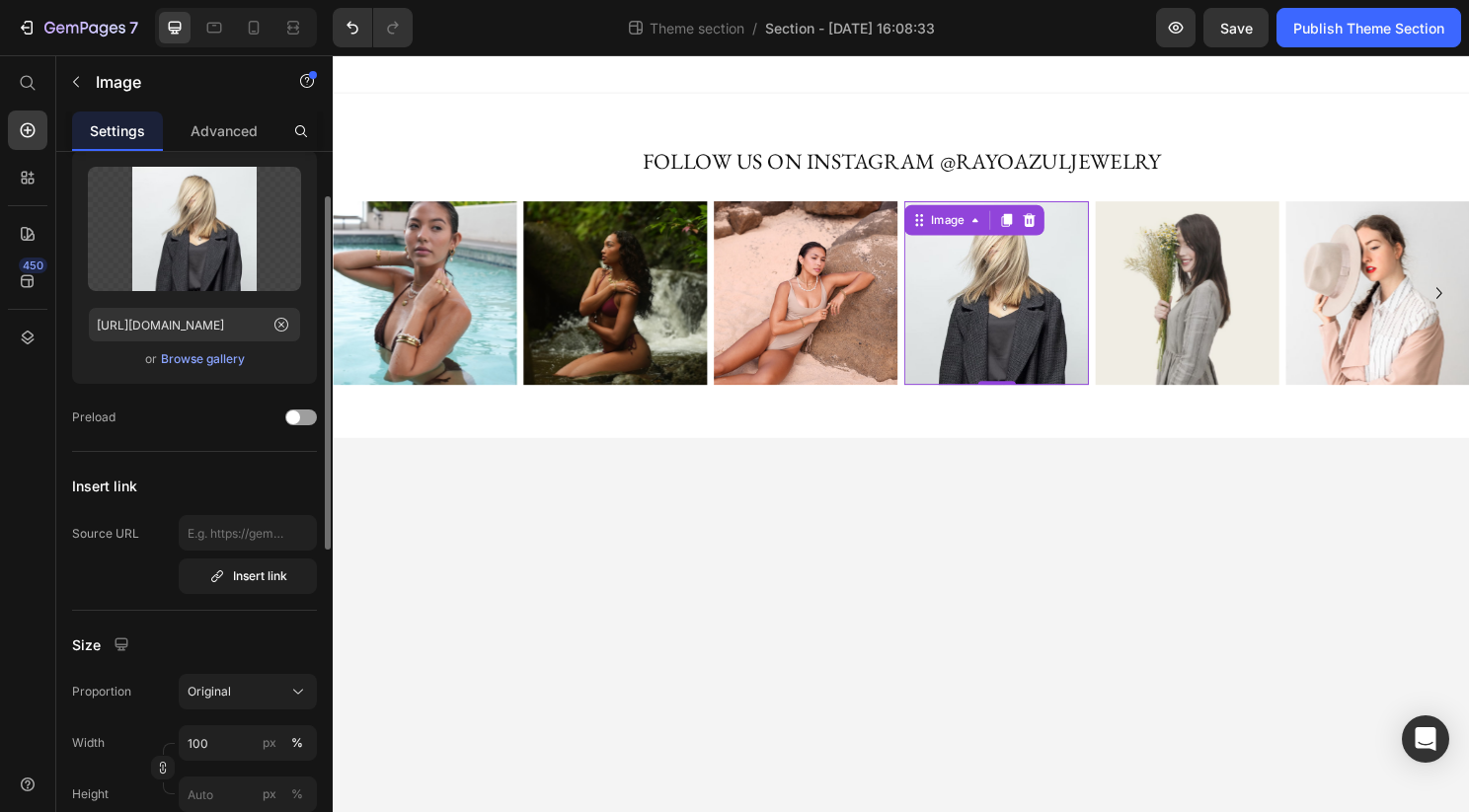 click on "Browse gallery" at bounding box center (202, 359) 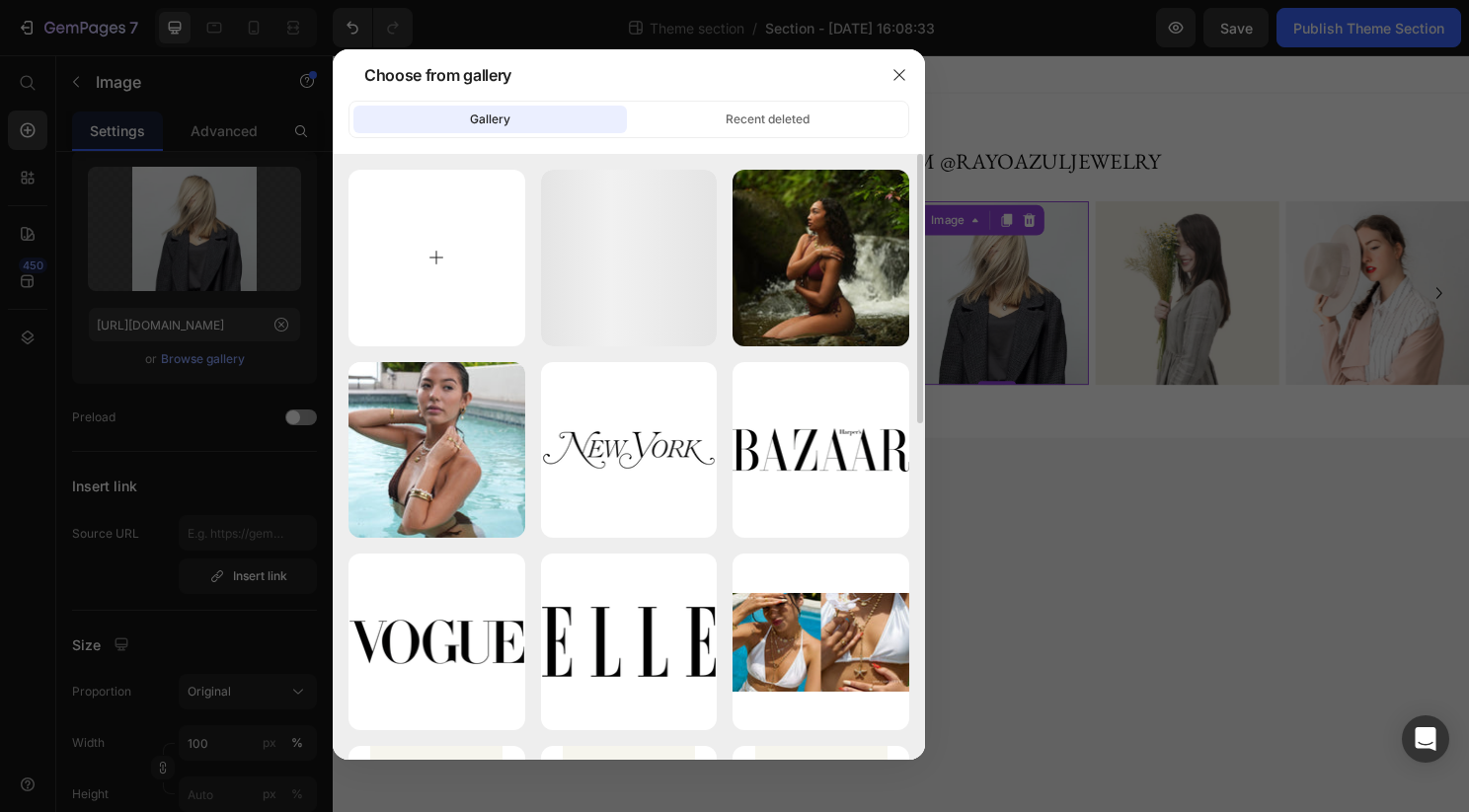 click at bounding box center (436, 258) 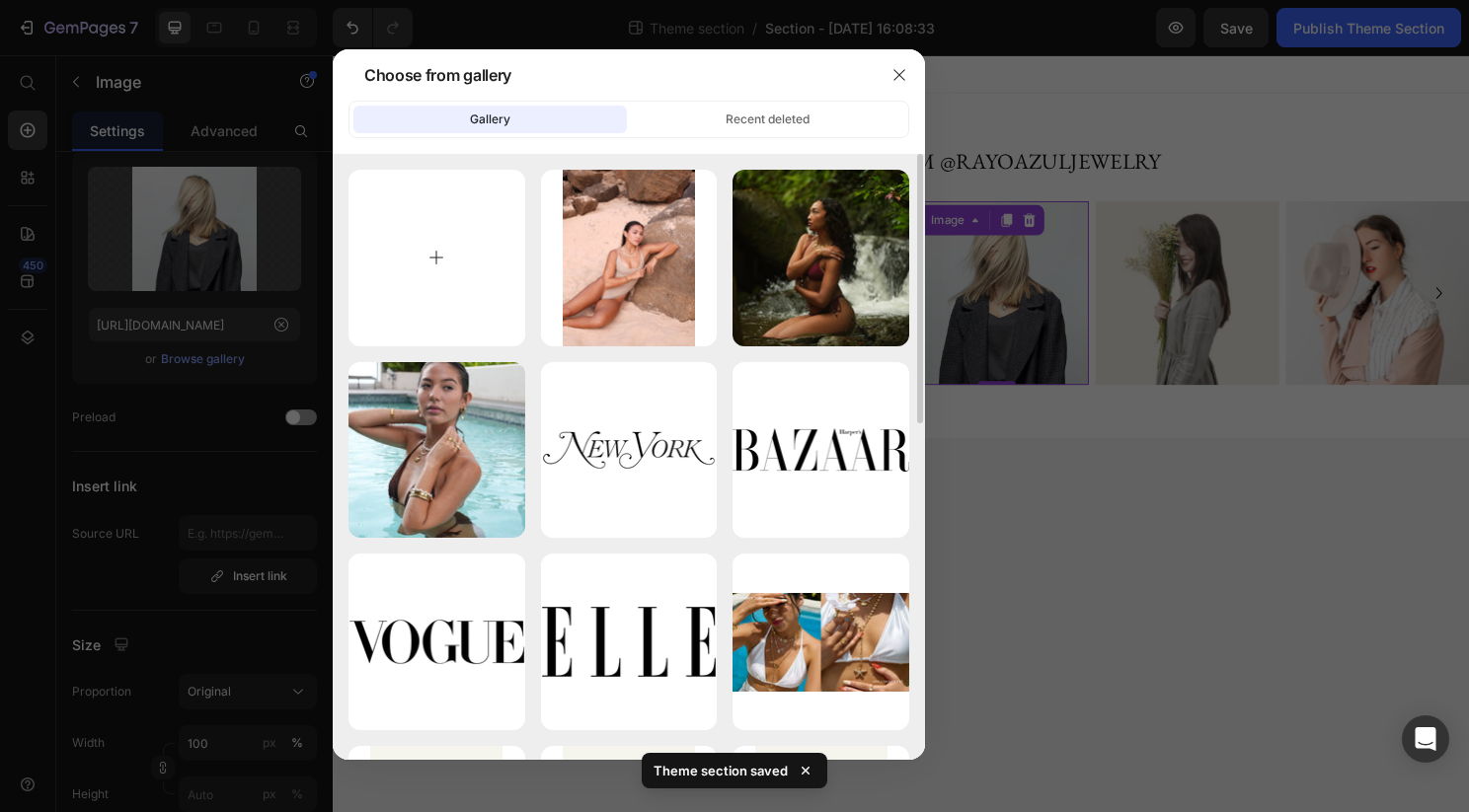 type on "C:\fakepath\DSC04988_13378114-a978-4bc9-a48d-4be9bbfd9d99.webp" 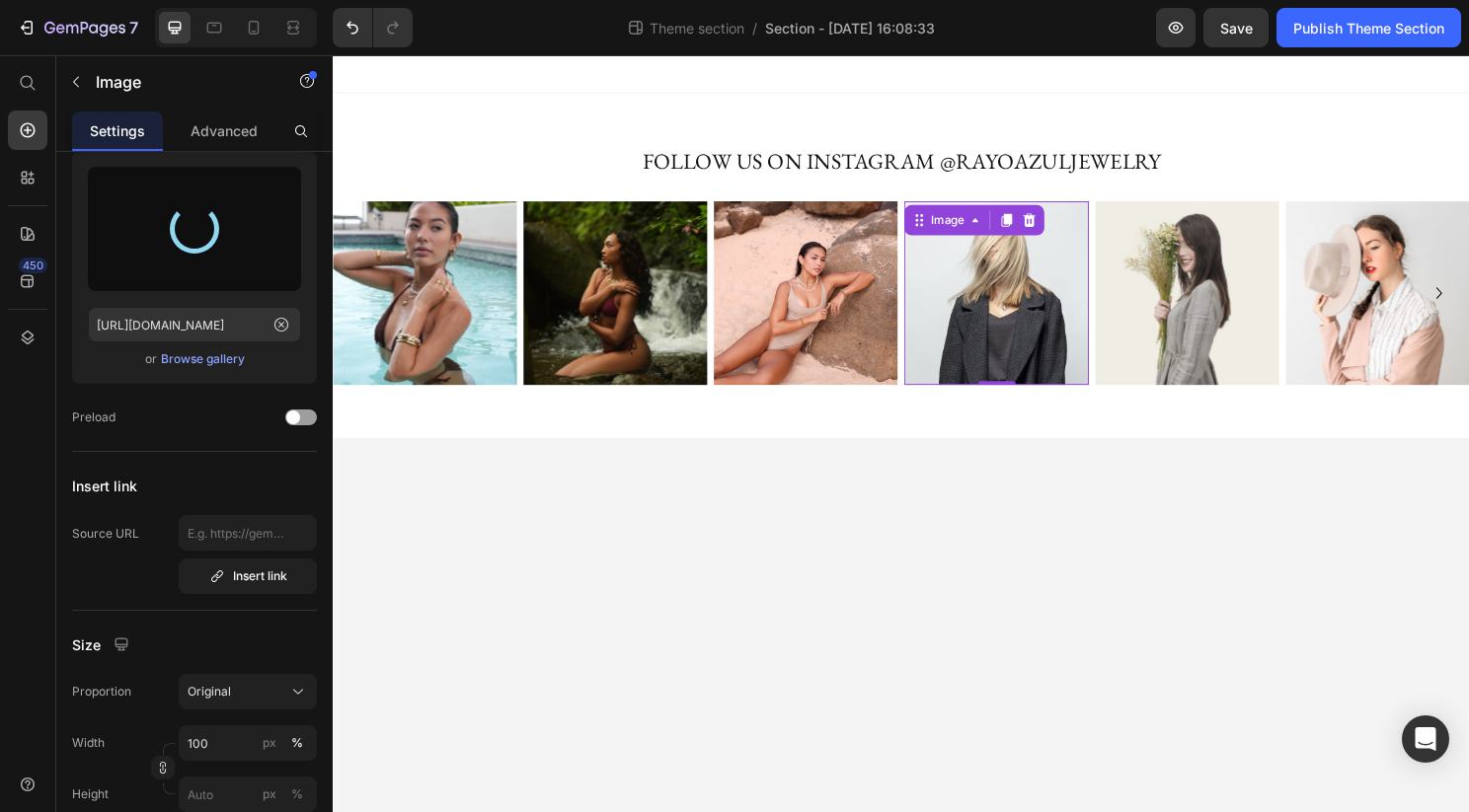 type on "https://cdn.shopify.com/s/files/1/0887/5379/9432/files/gempages_530087099320239310-9487411d-fffb-4744-a941-ba9b0f8459ab.webp" 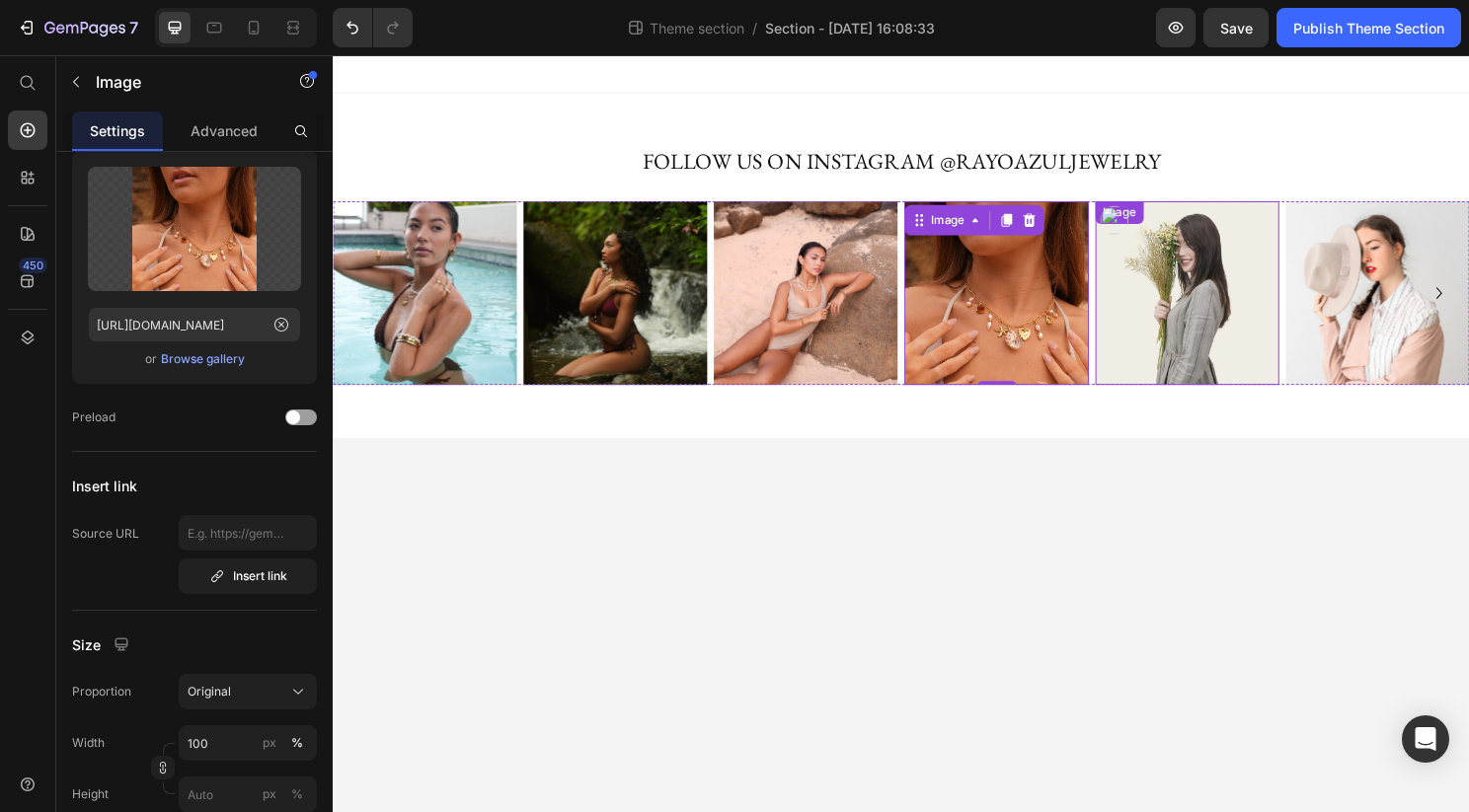 click at bounding box center (1223, 303) 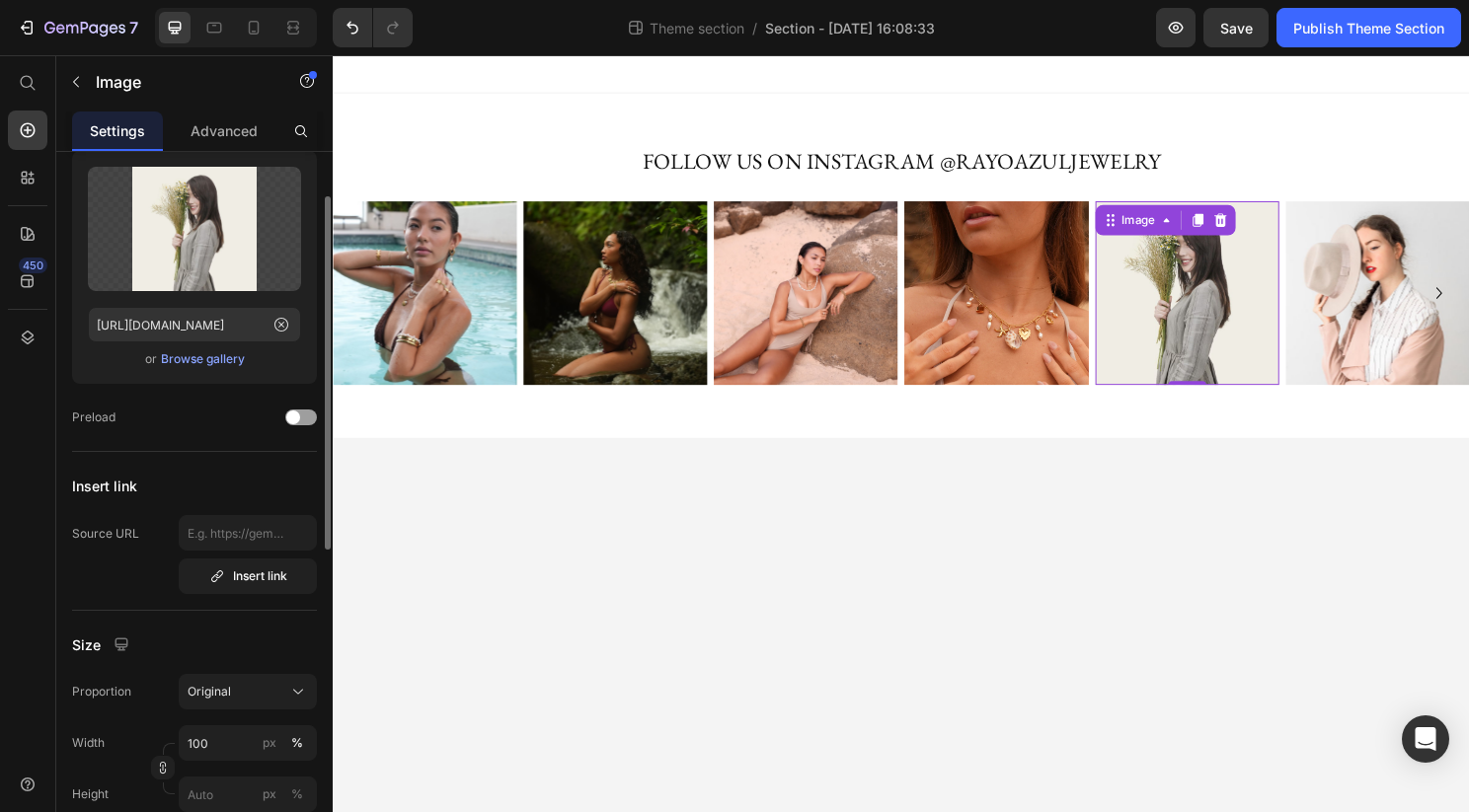 click on "Browse gallery" at bounding box center (202, 359) 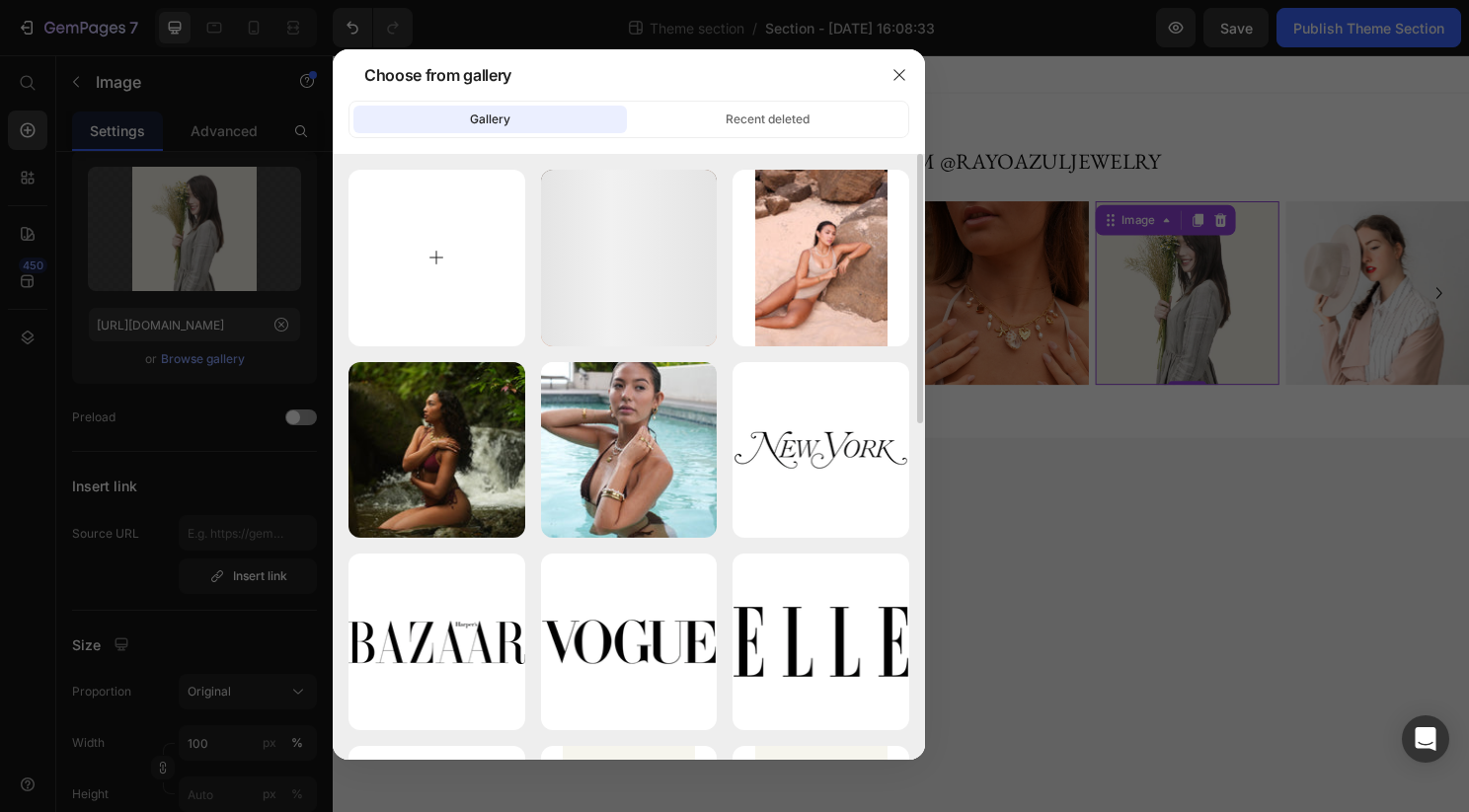 click at bounding box center [436, 258] 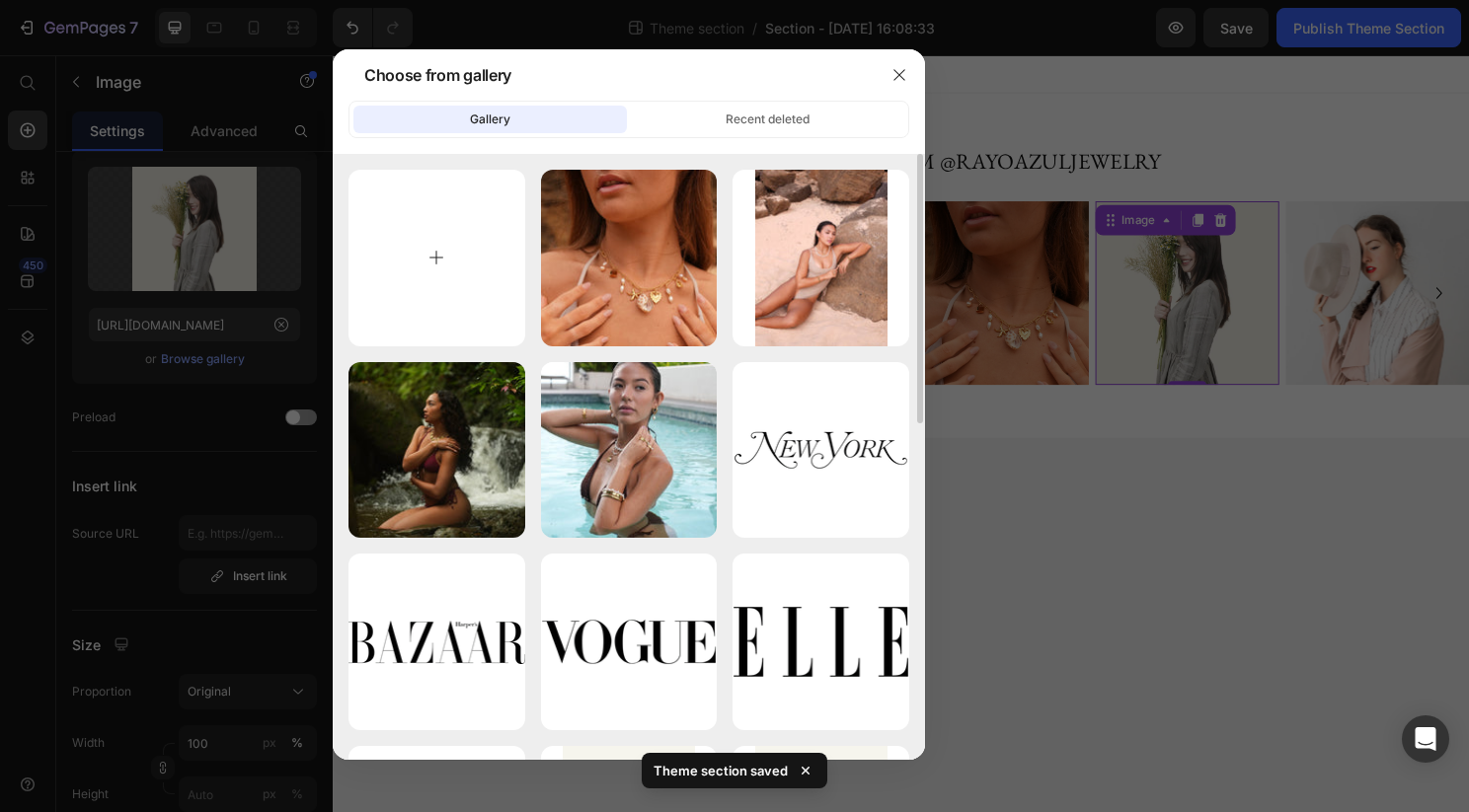 type on "C:\fakepath\image4.png" 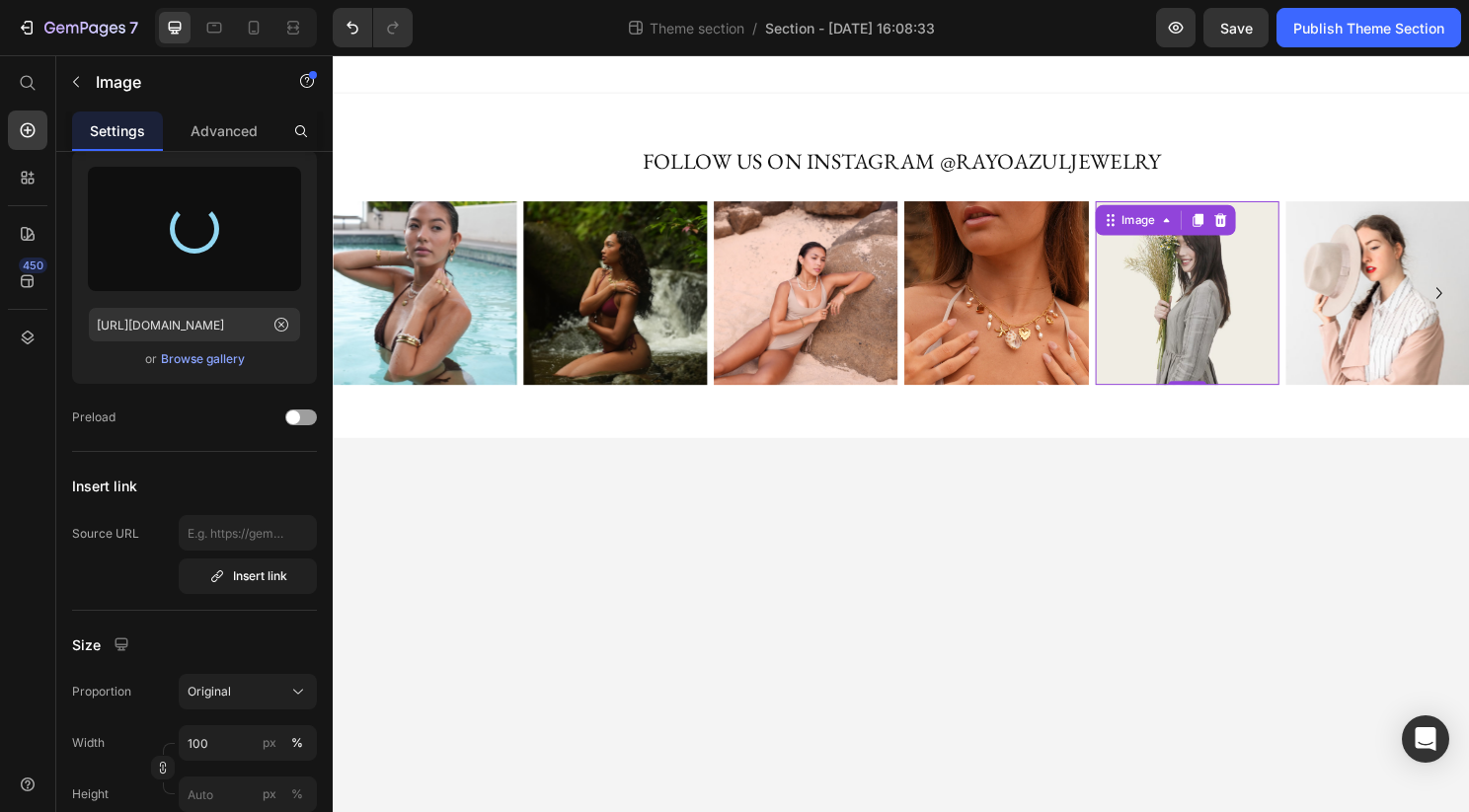 type on "https://cdn.shopify.com/s/files/1/0887/5379/9432/files/gempages_530087099320239310-1a303c21-7991-4828-9a25-b668807a1bf2.png" 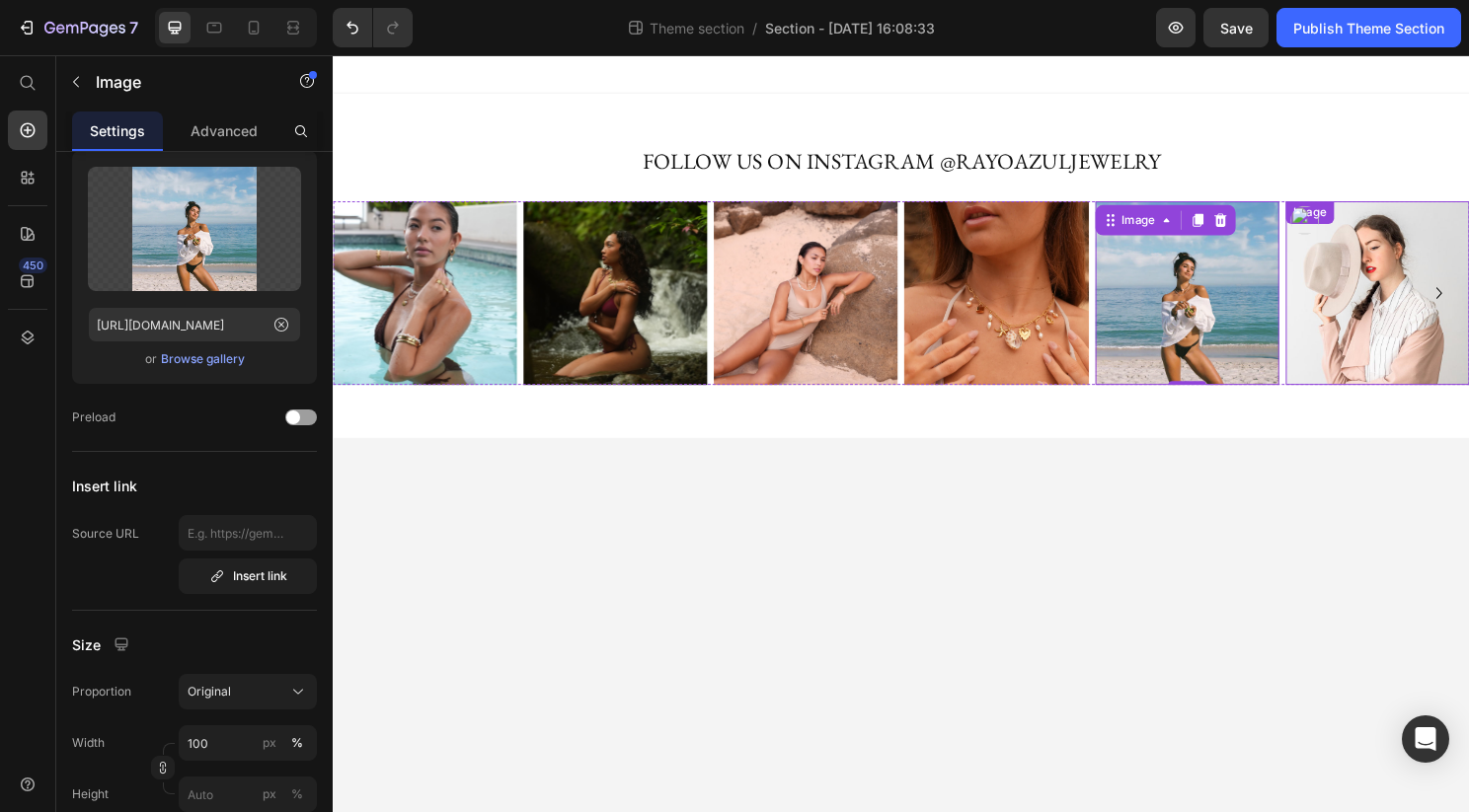 click at bounding box center [1422, 303] 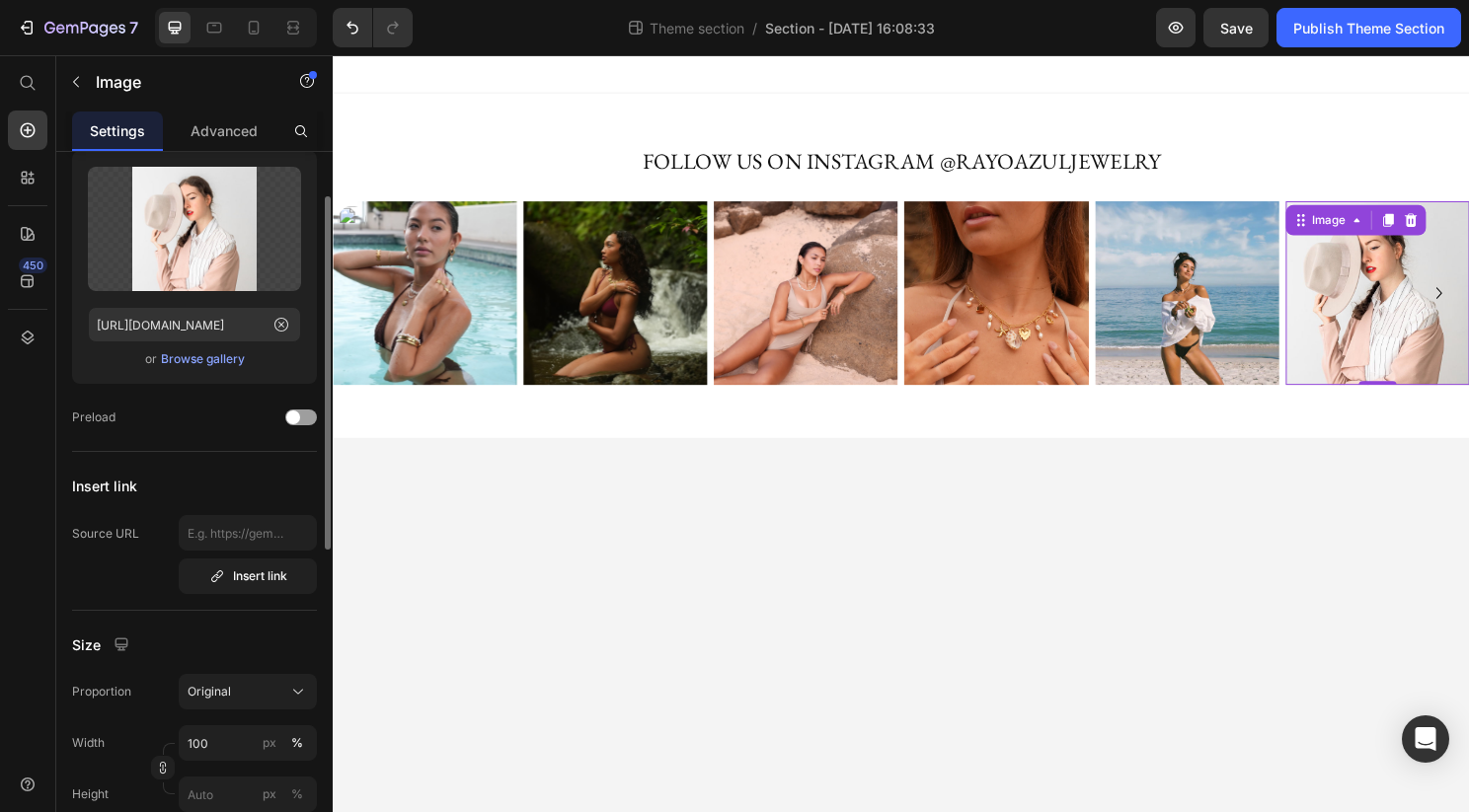click on "Upload Image https://ucarecdn.com/7043b3de-2c42-4164-9a4e-132e0e1a3f41/-/format/auto/  or   Browse gallery" 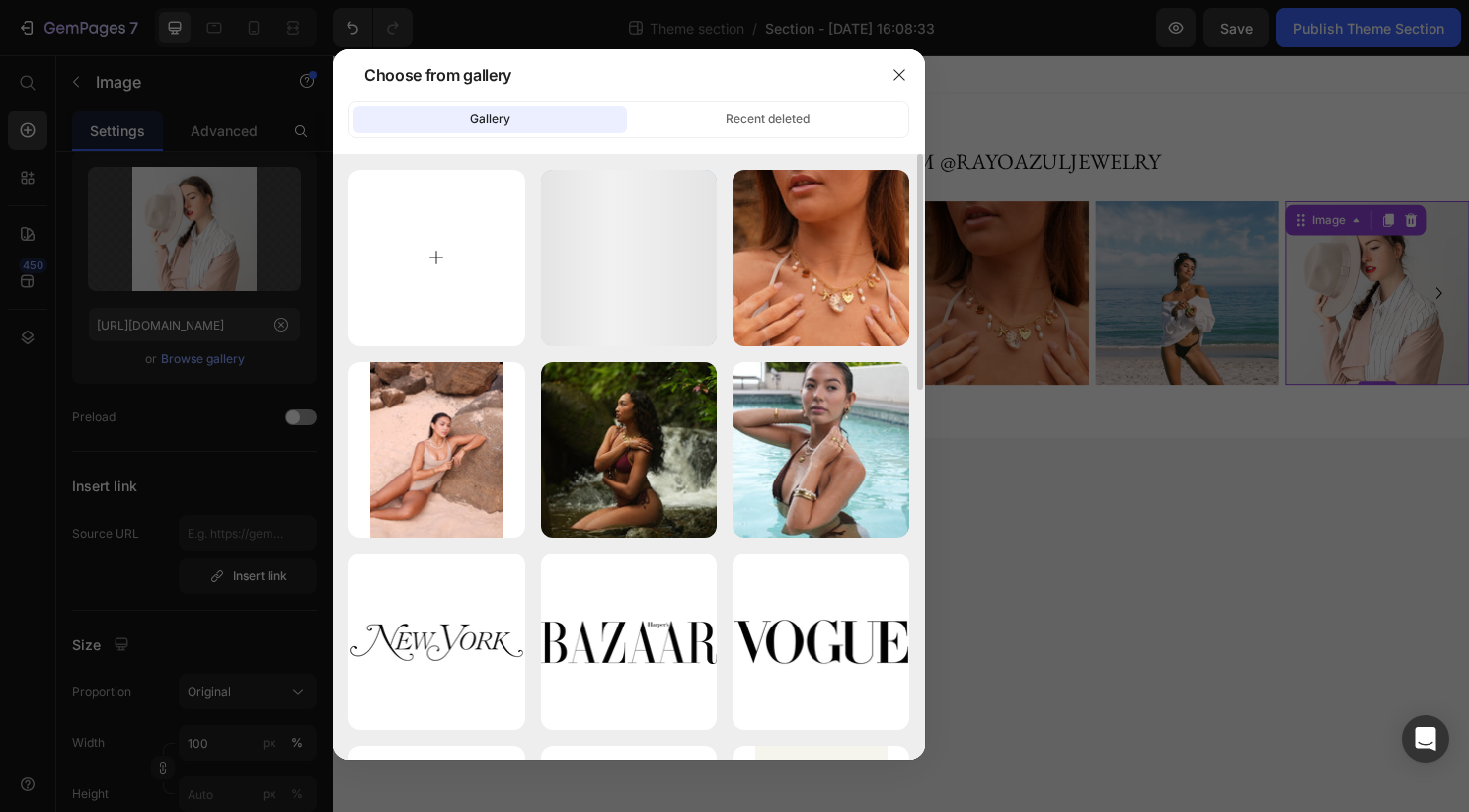 click at bounding box center (436, 258) 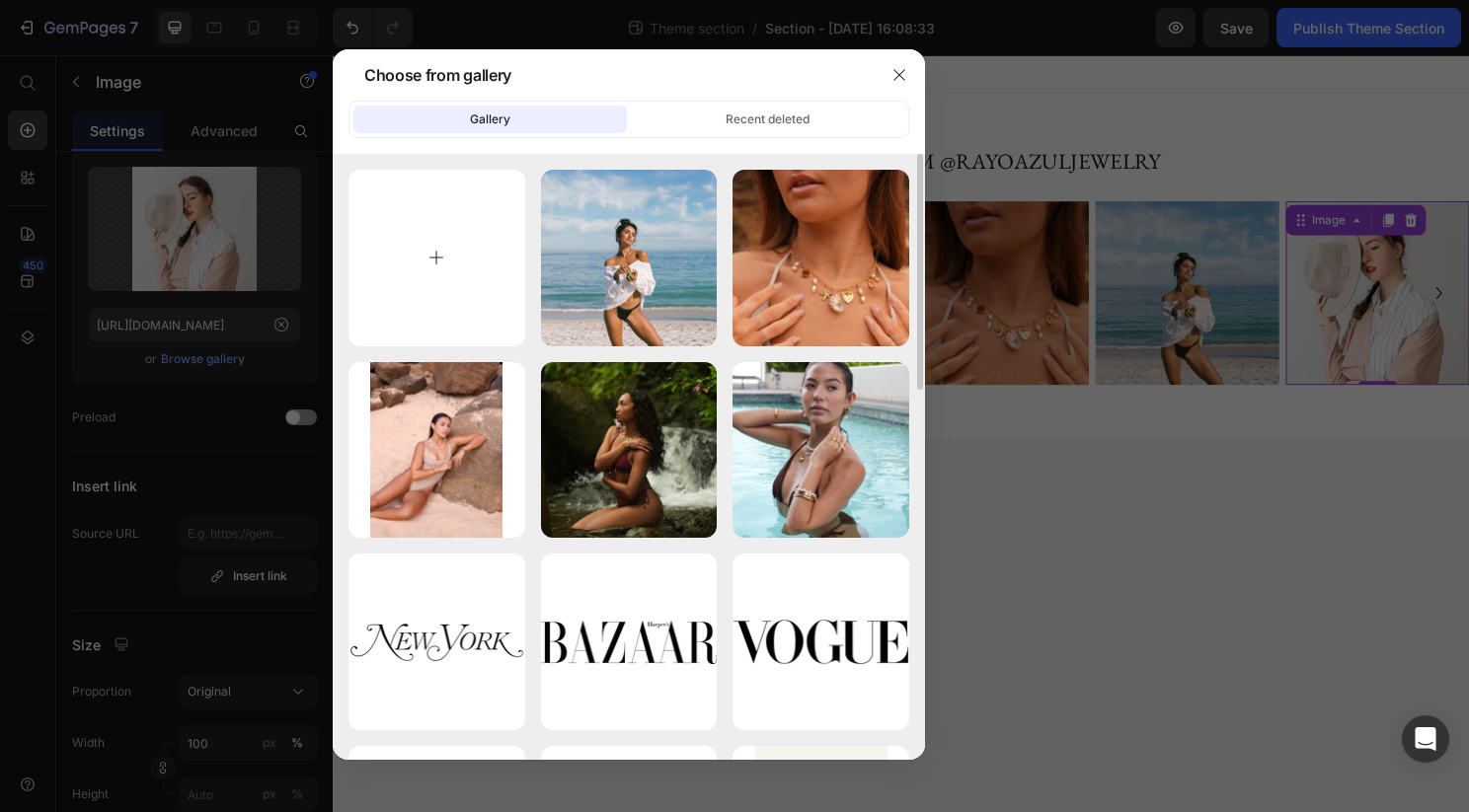 type on "C:\fakepath\image5.png" 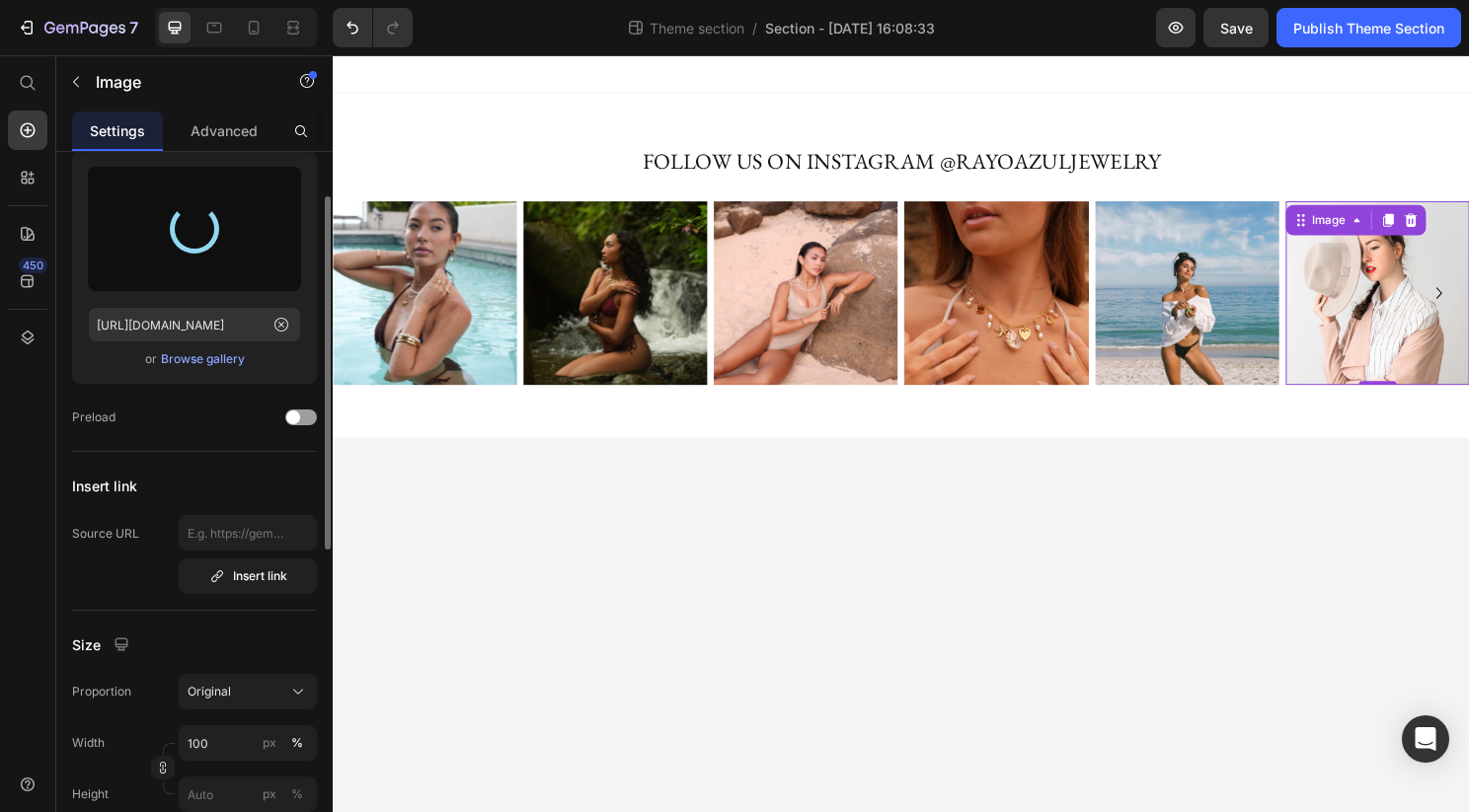 type on "https://cdn.shopify.com/s/files/1/0887/5379/9432/files/gempages_530087099320239310-d5137965-0a79-4d63-b307-5871f1e0c148.png" 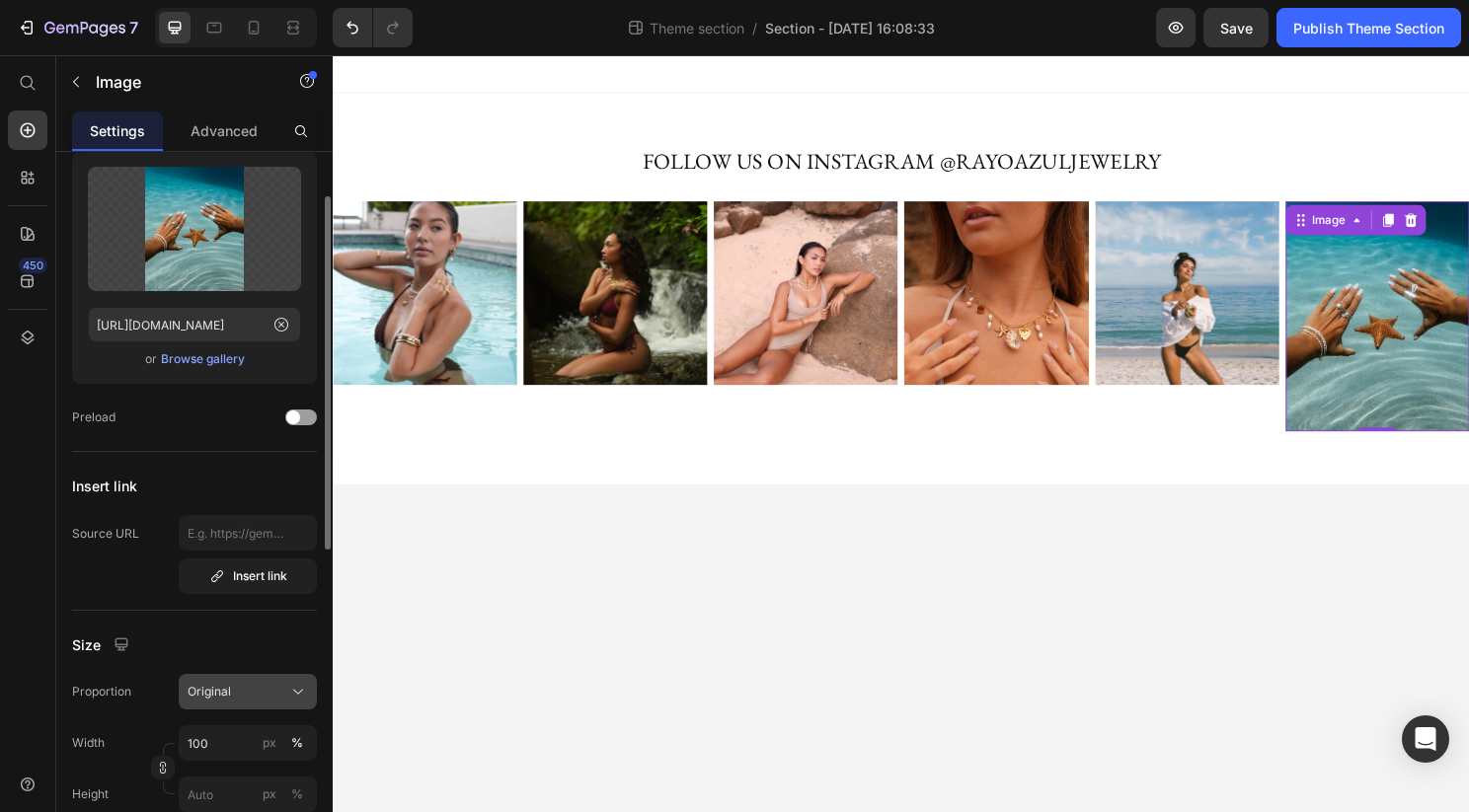 click on "Original" 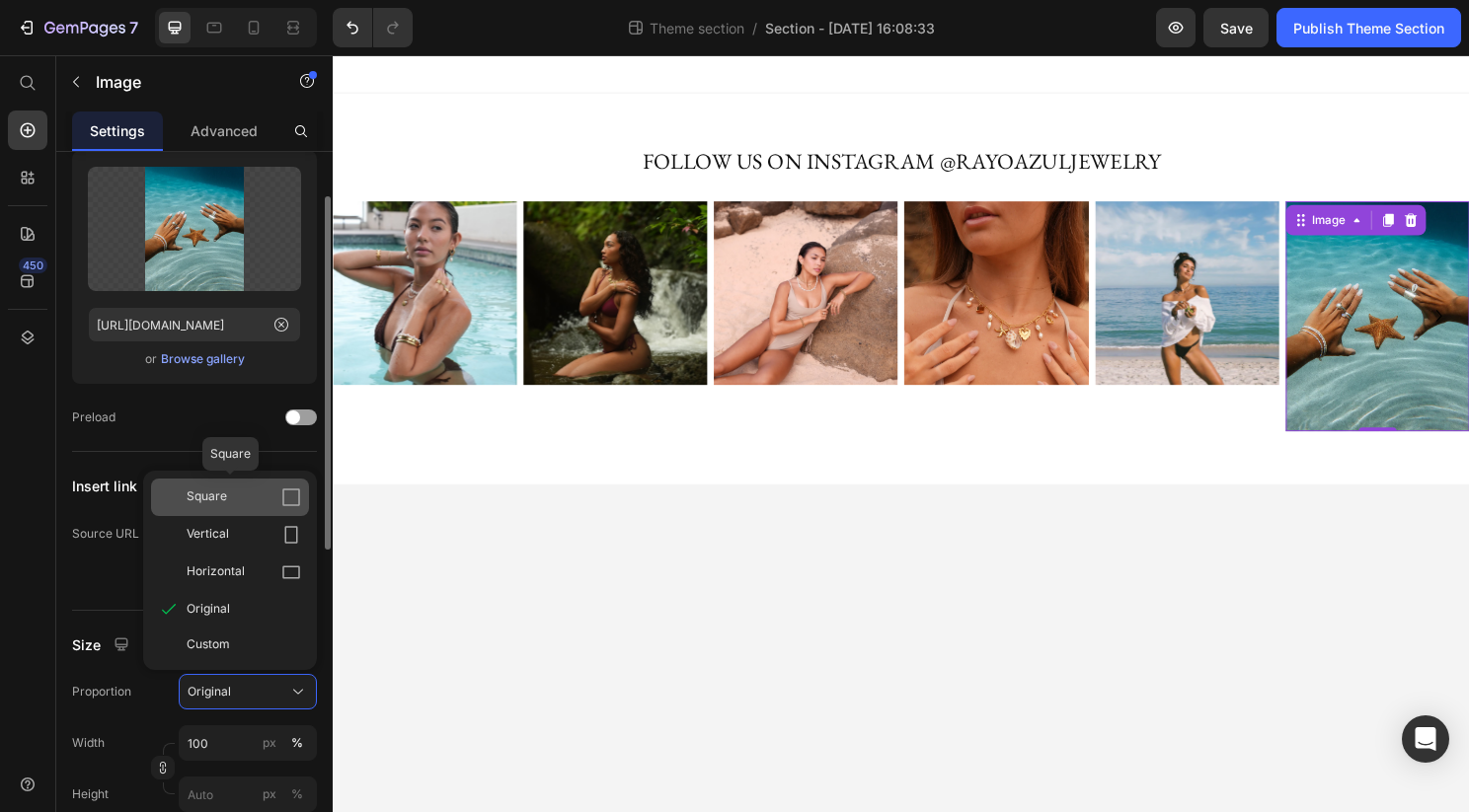 click on "Square" at bounding box center [206, 497] 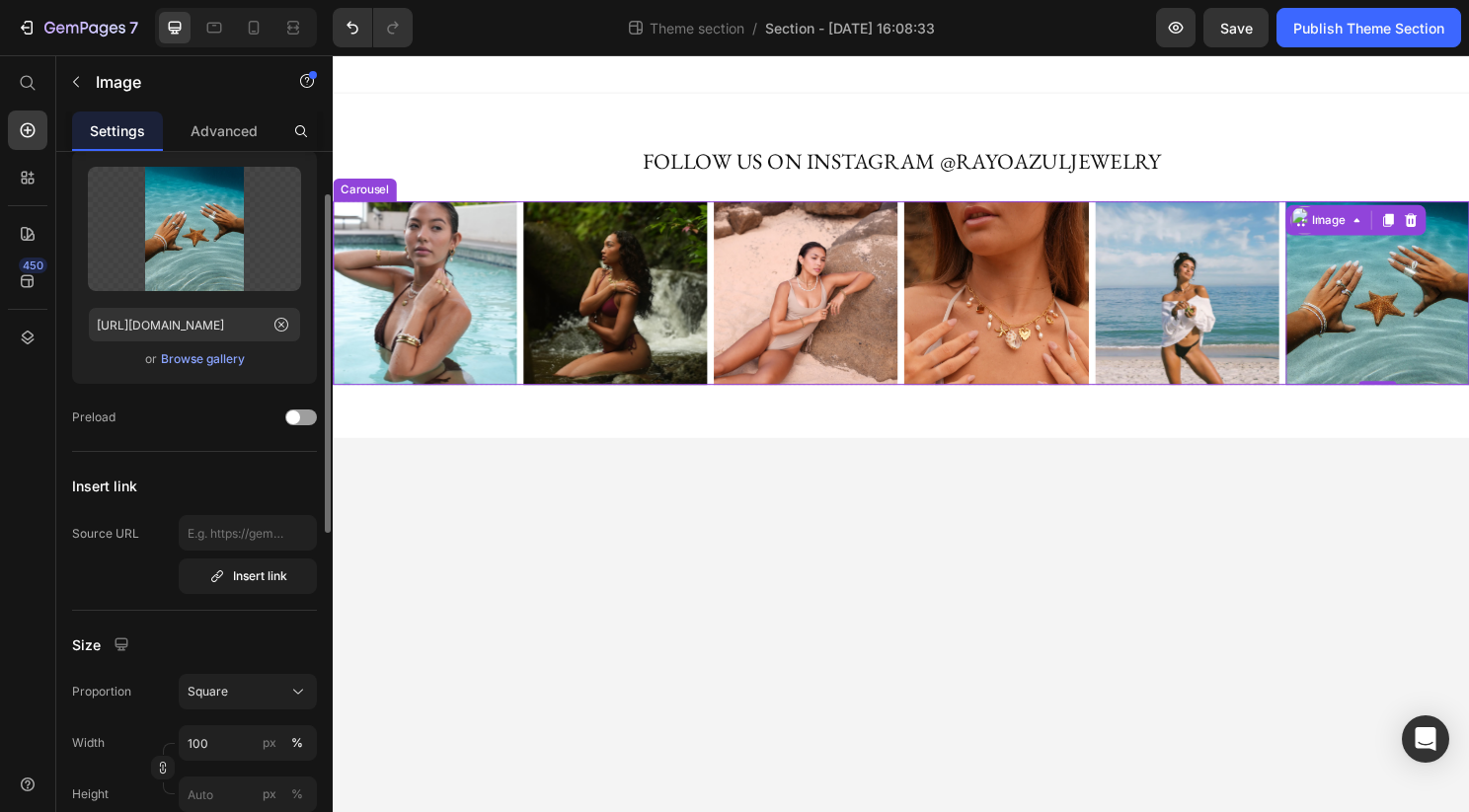 click 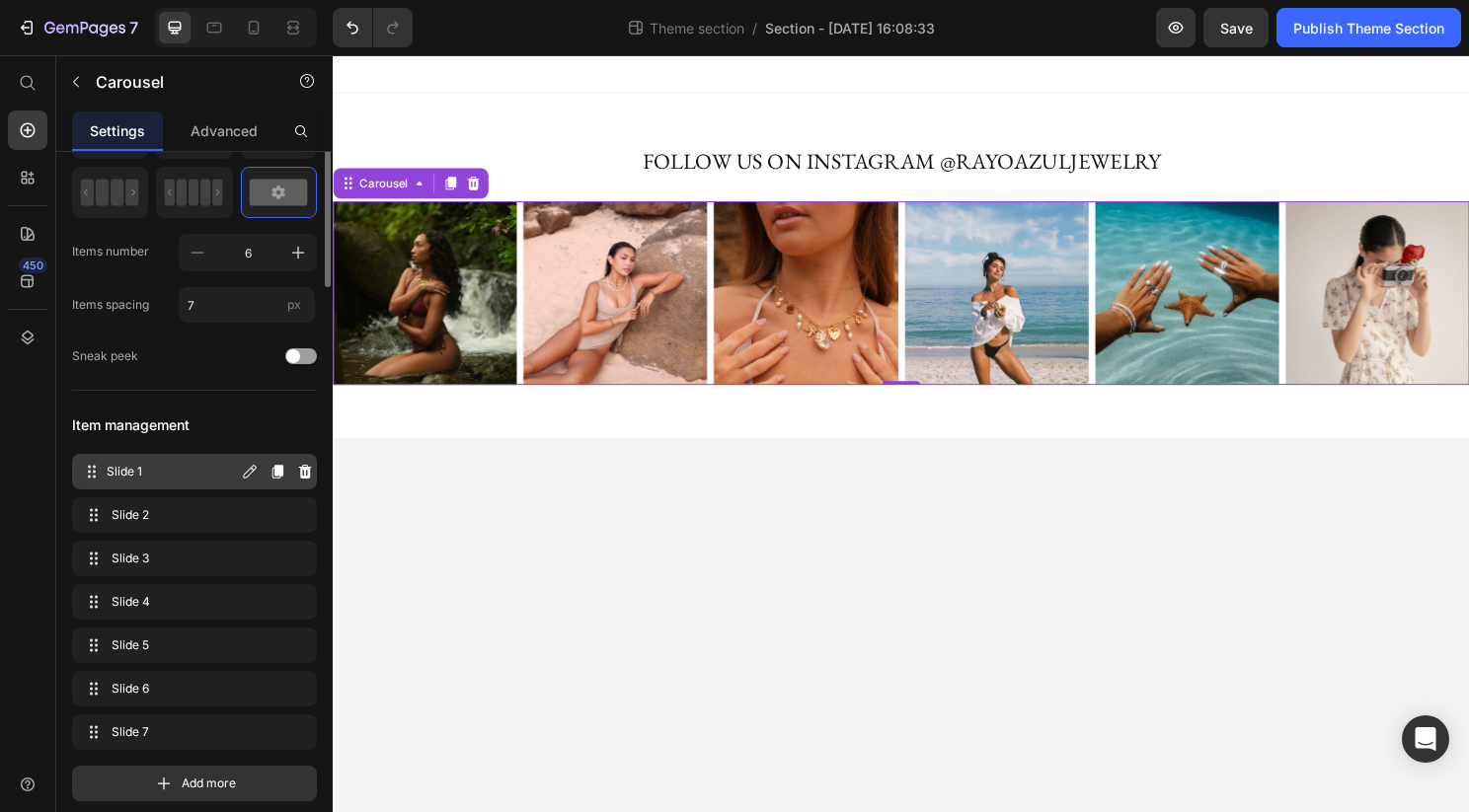 scroll, scrollTop: 185, scrollLeft: 0, axis: vertical 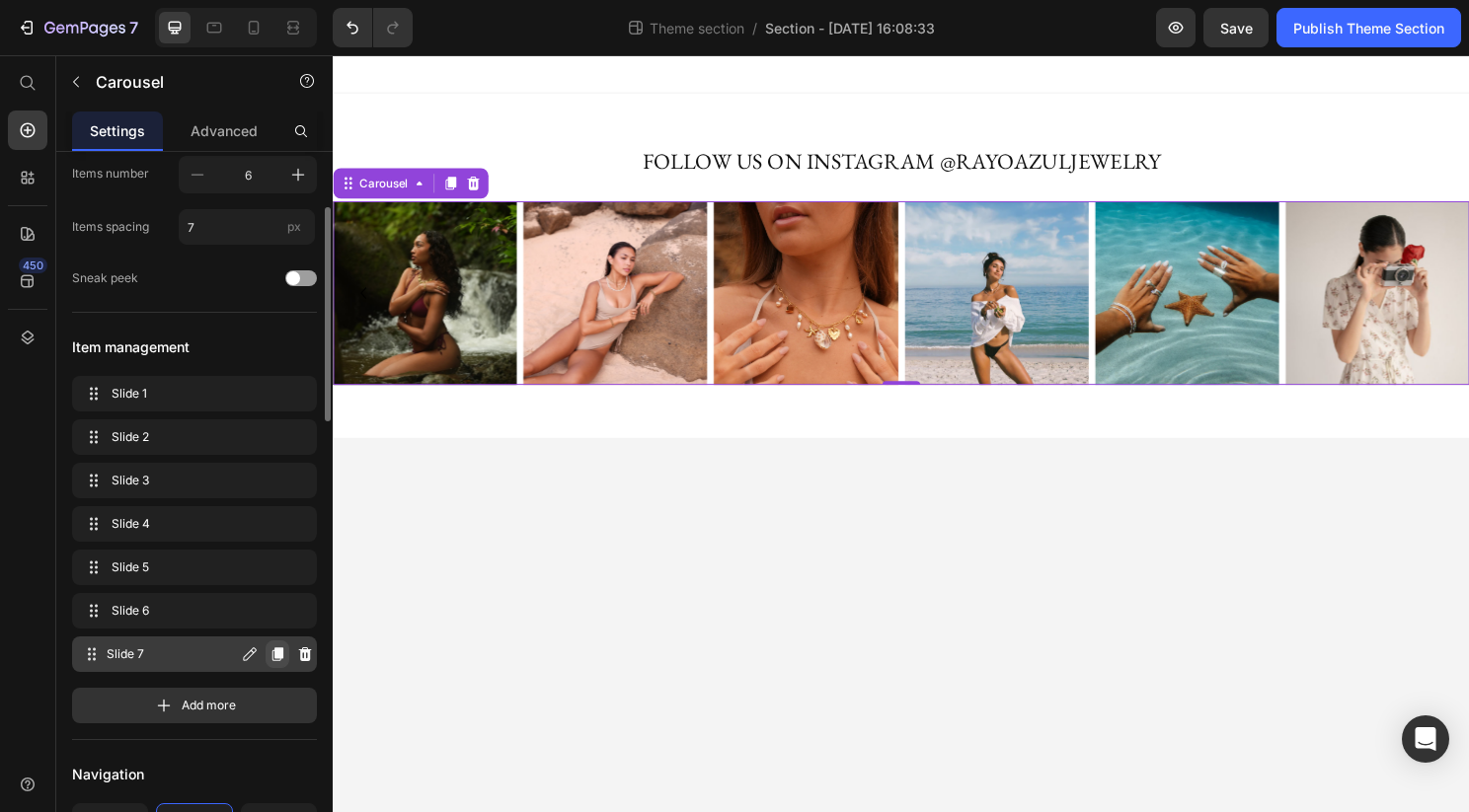 click 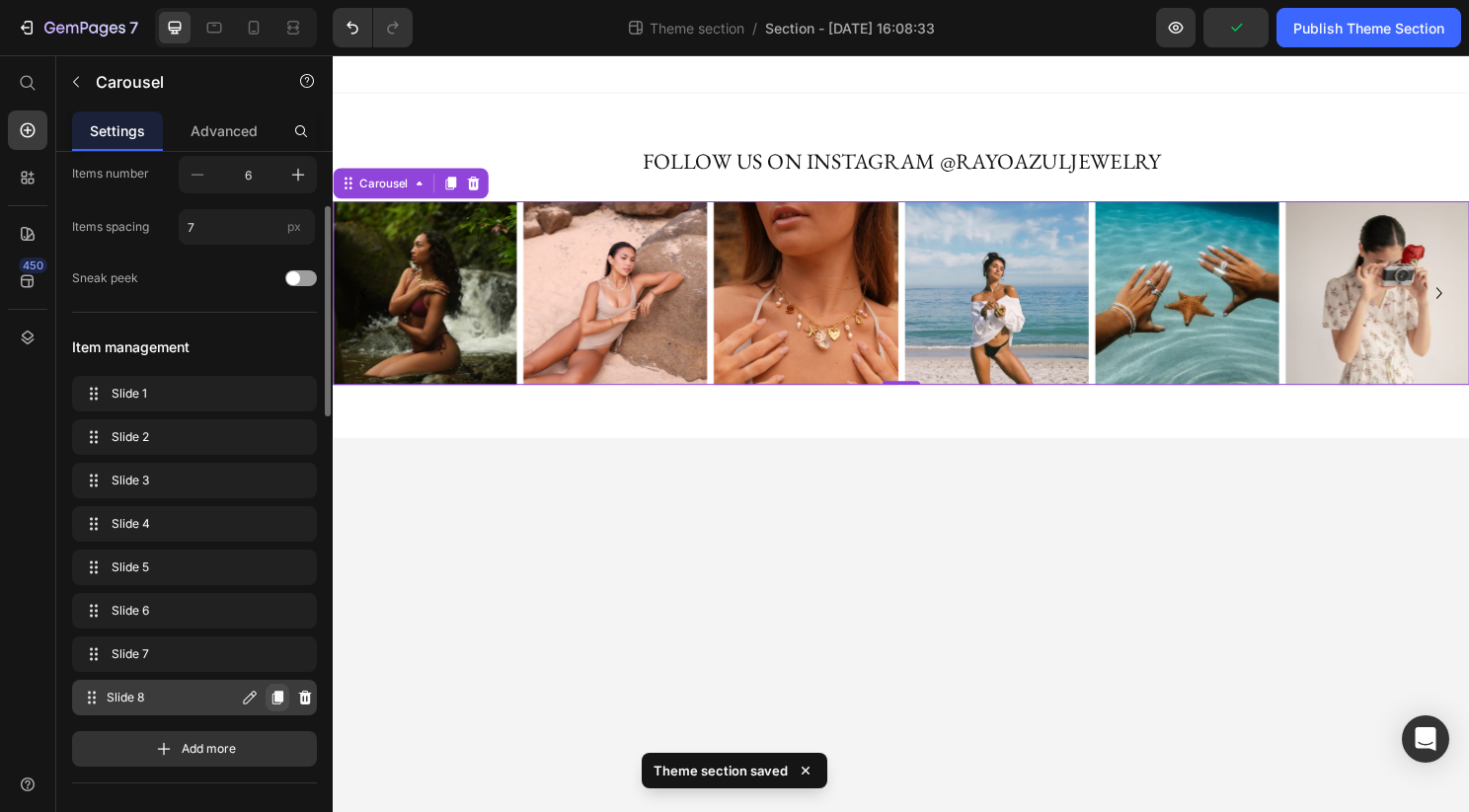 click 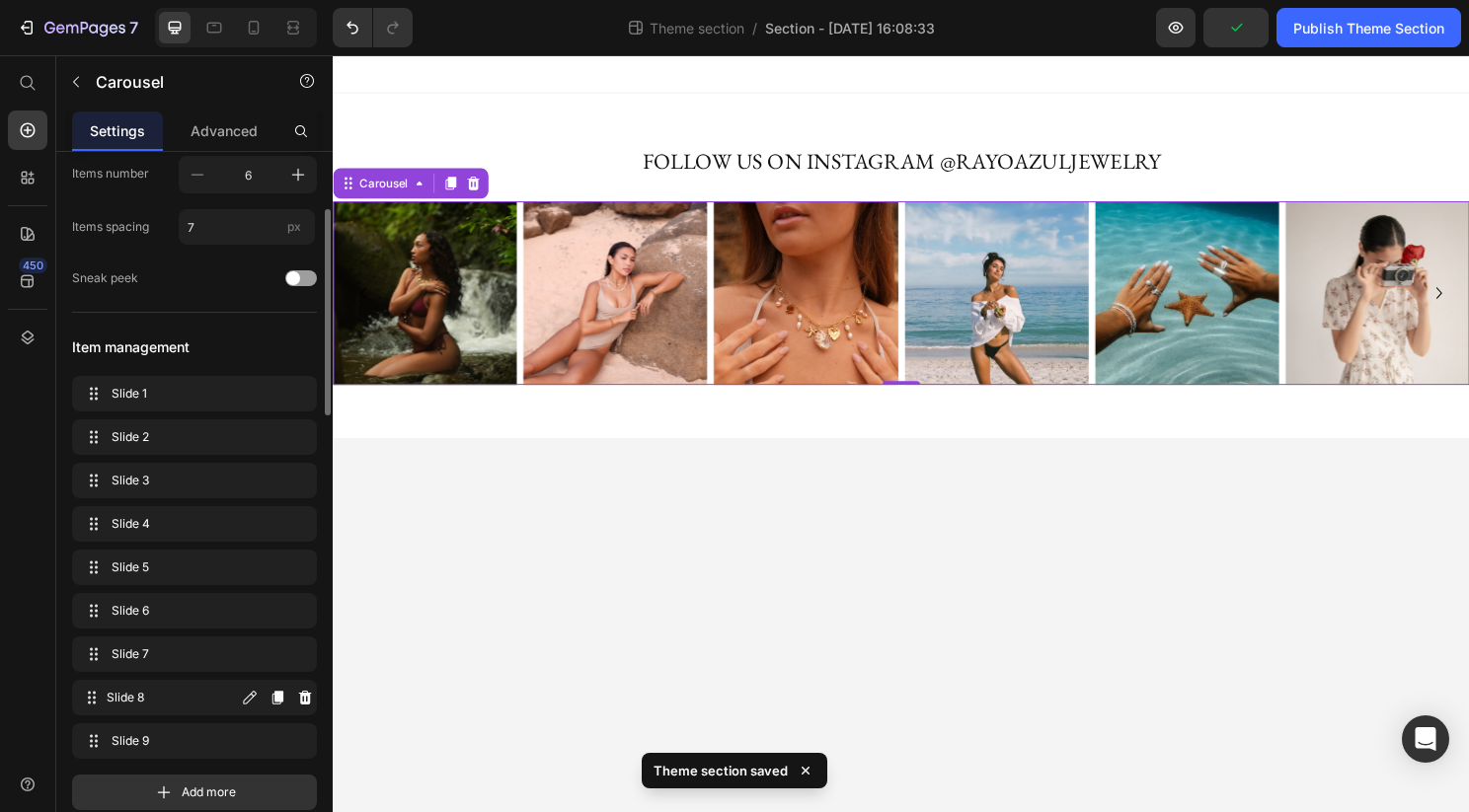 scroll, scrollTop: 231, scrollLeft: 0, axis: vertical 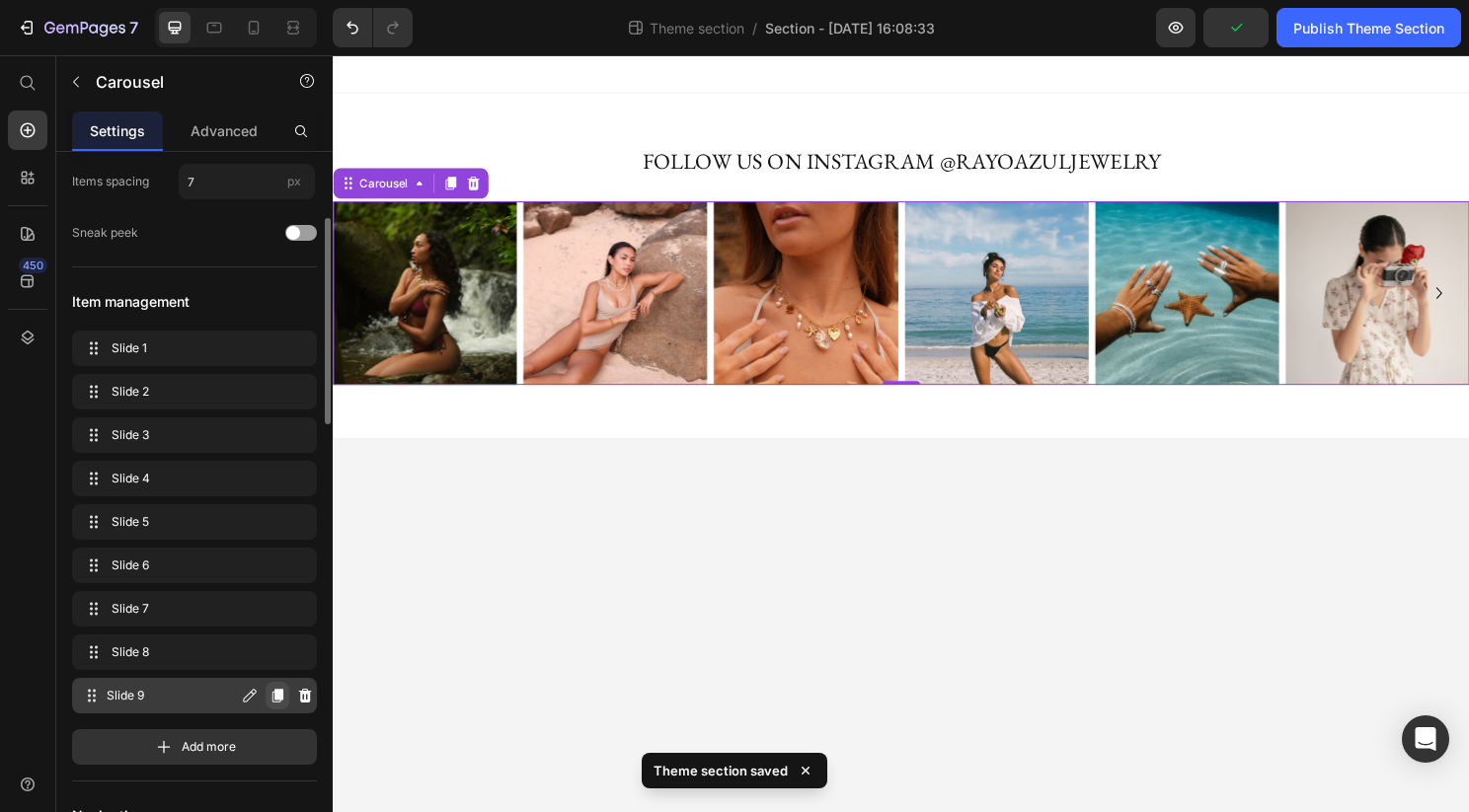 click 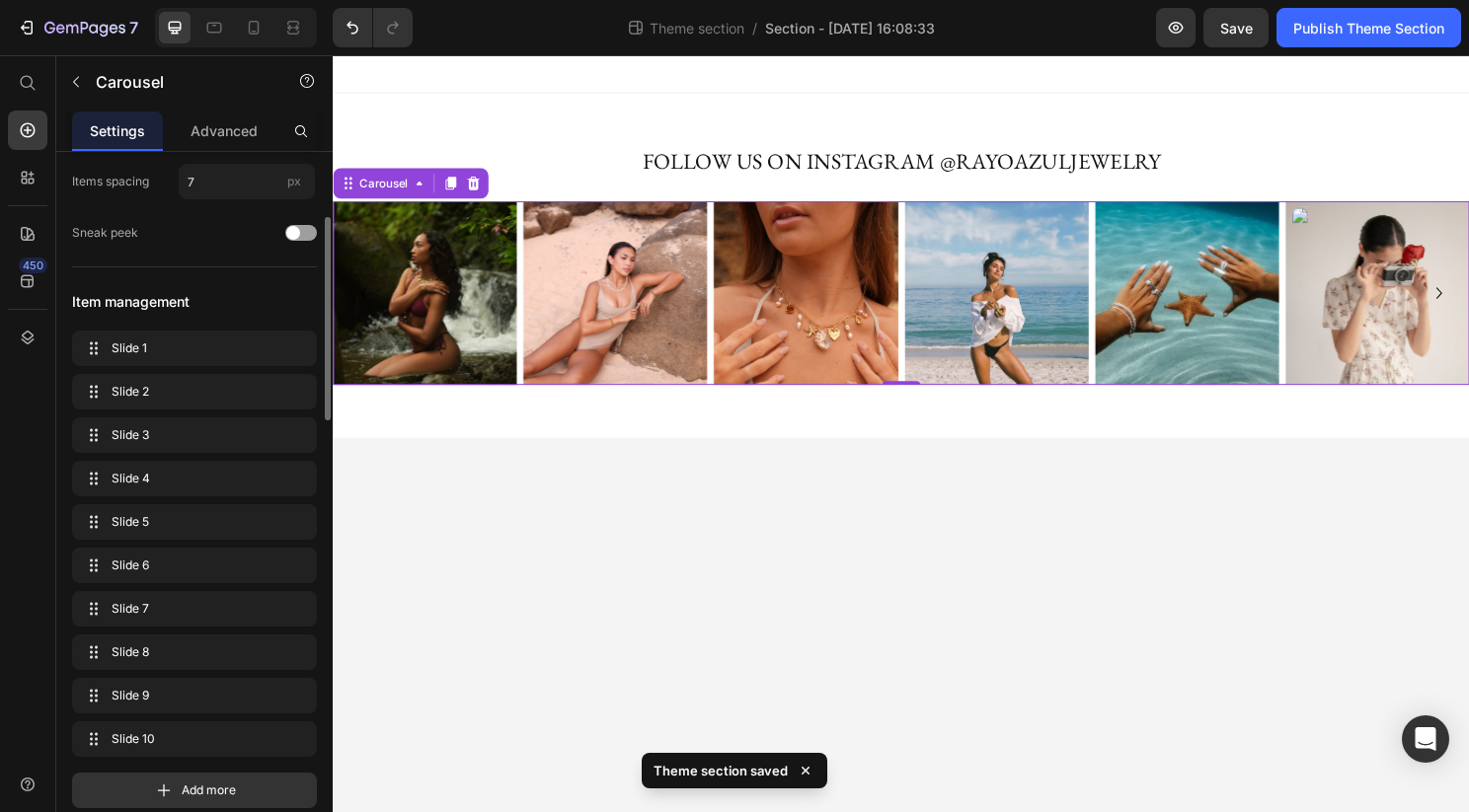 click 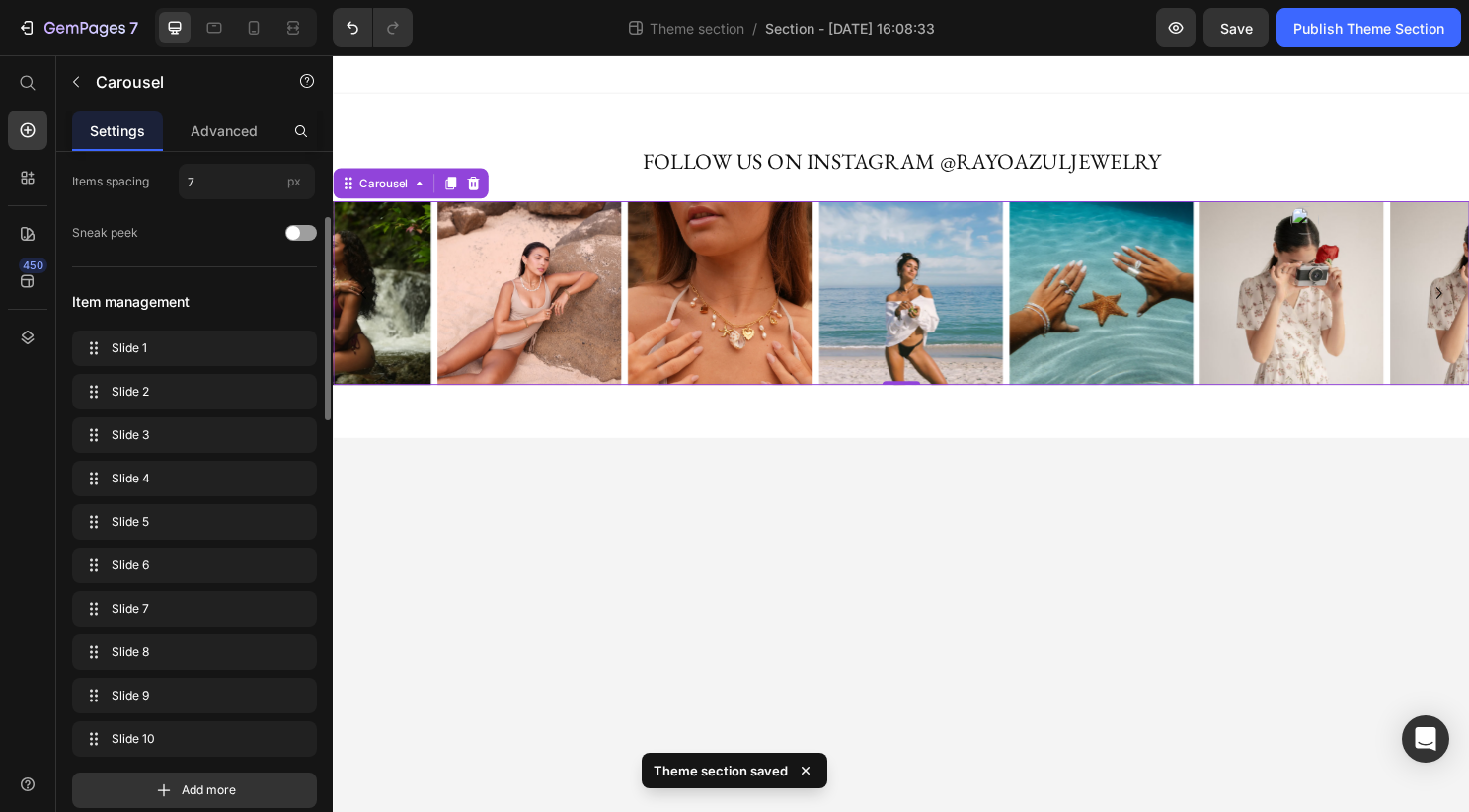 click 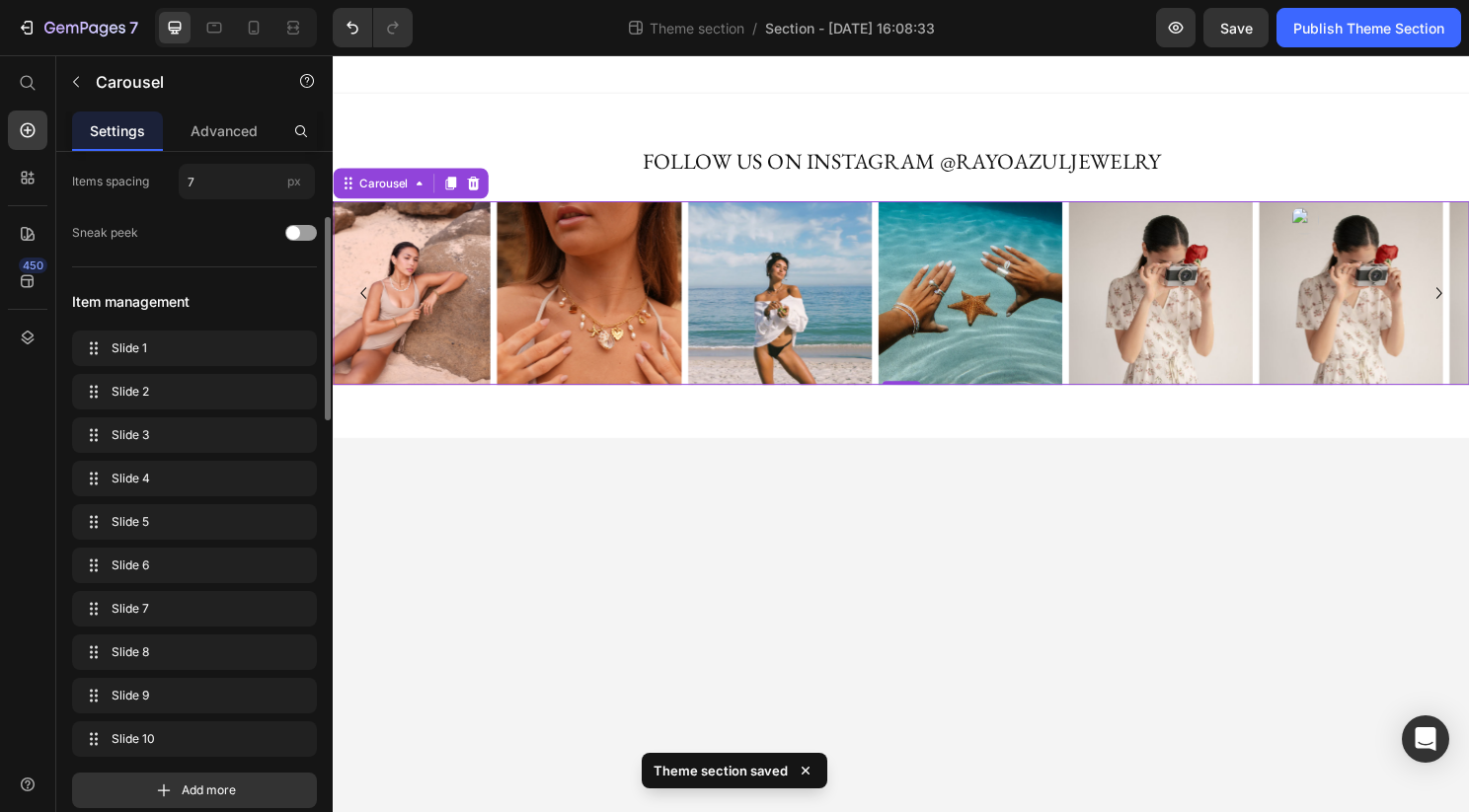 click 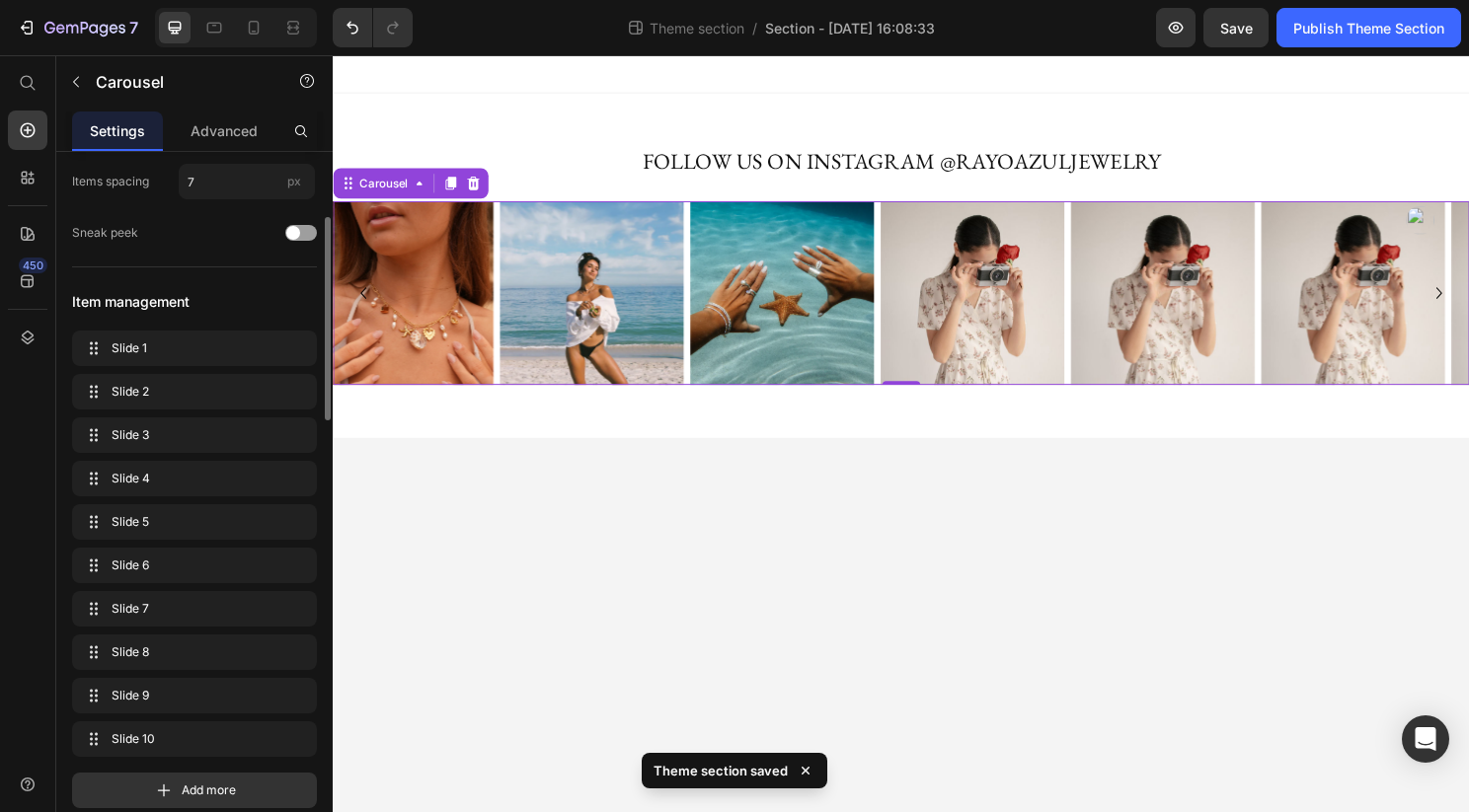 click at bounding box center [1595, 303] 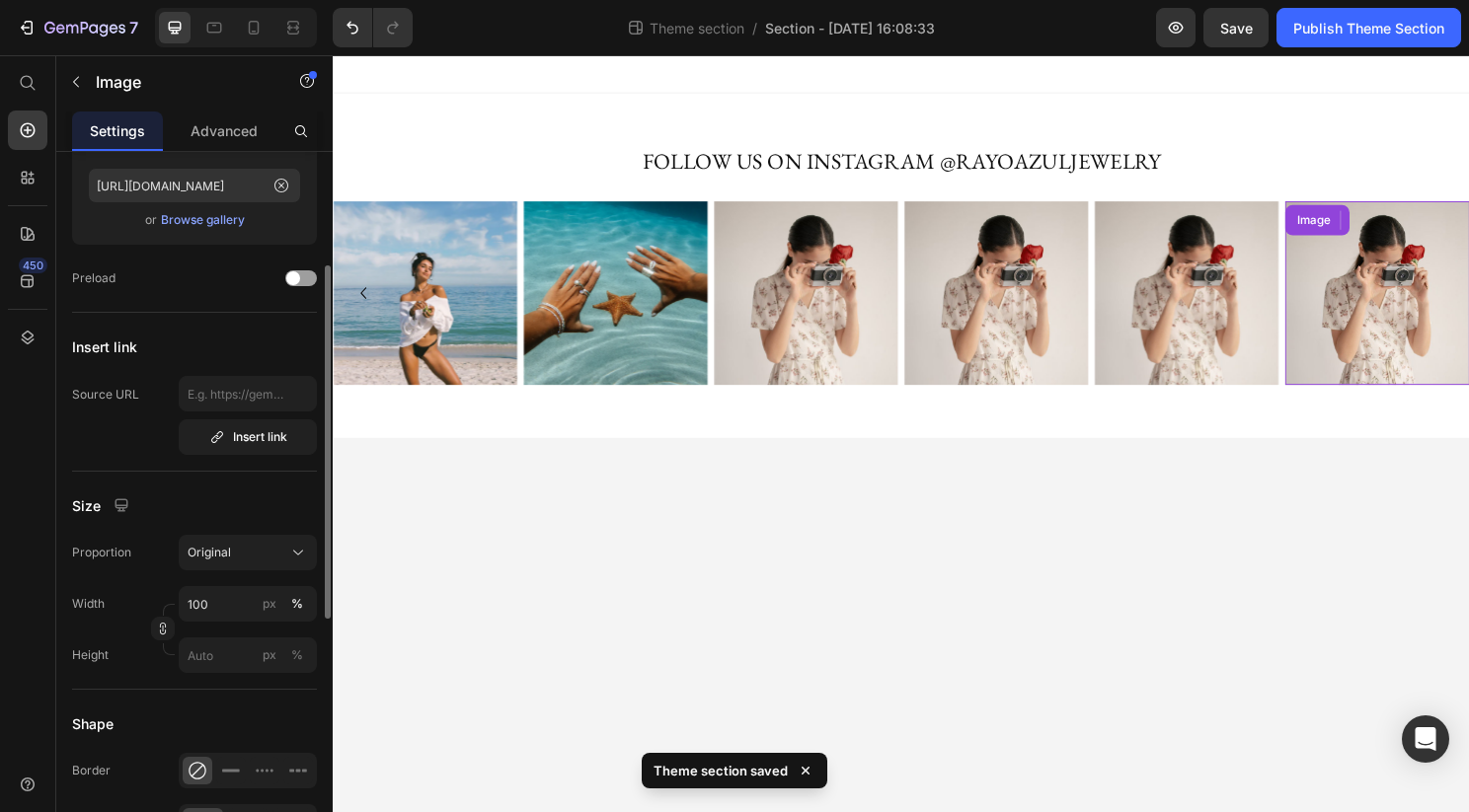 scroll, scrollTop: 0, scrollLeft: 0, axis: both 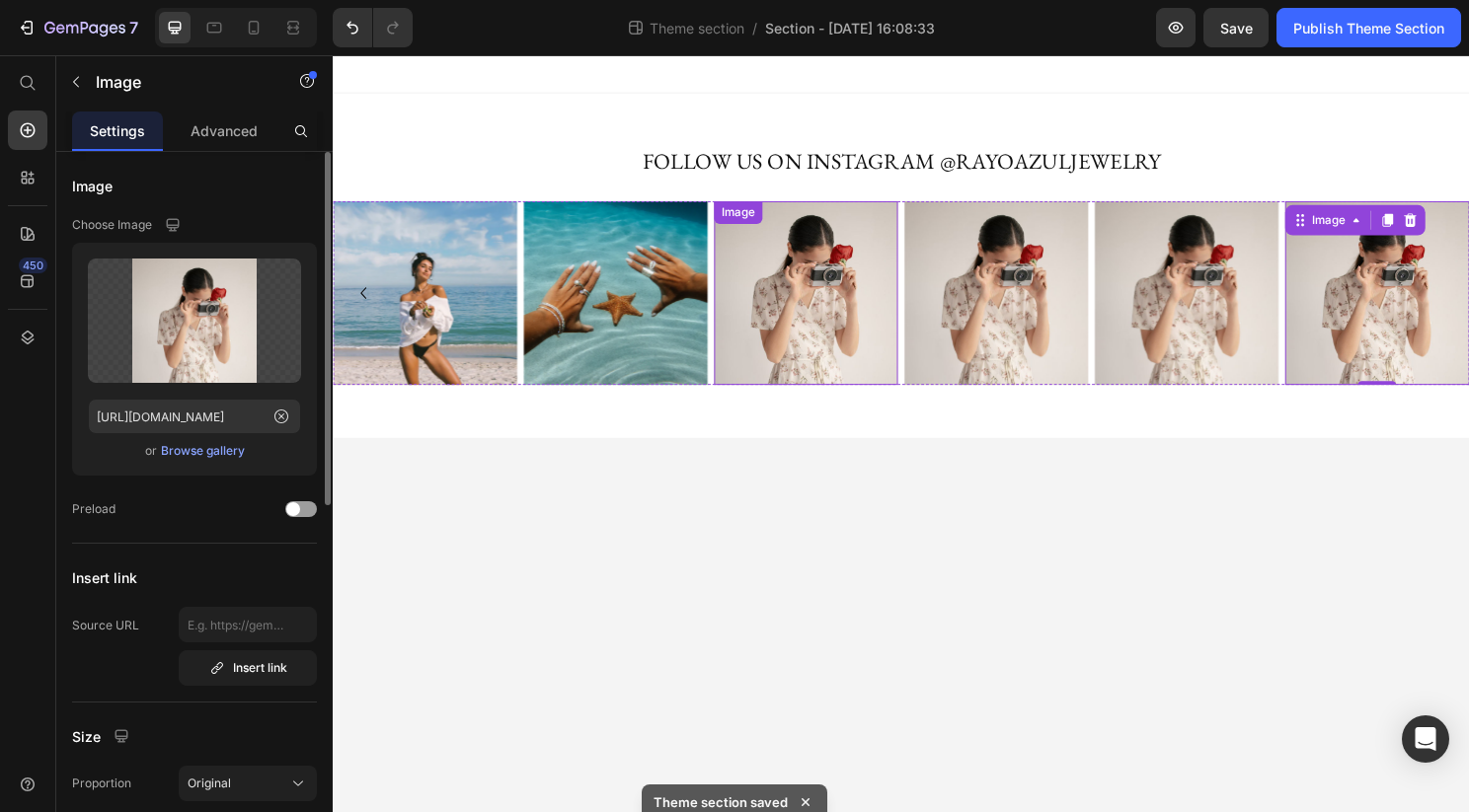 click at bounding box center [825, 303] 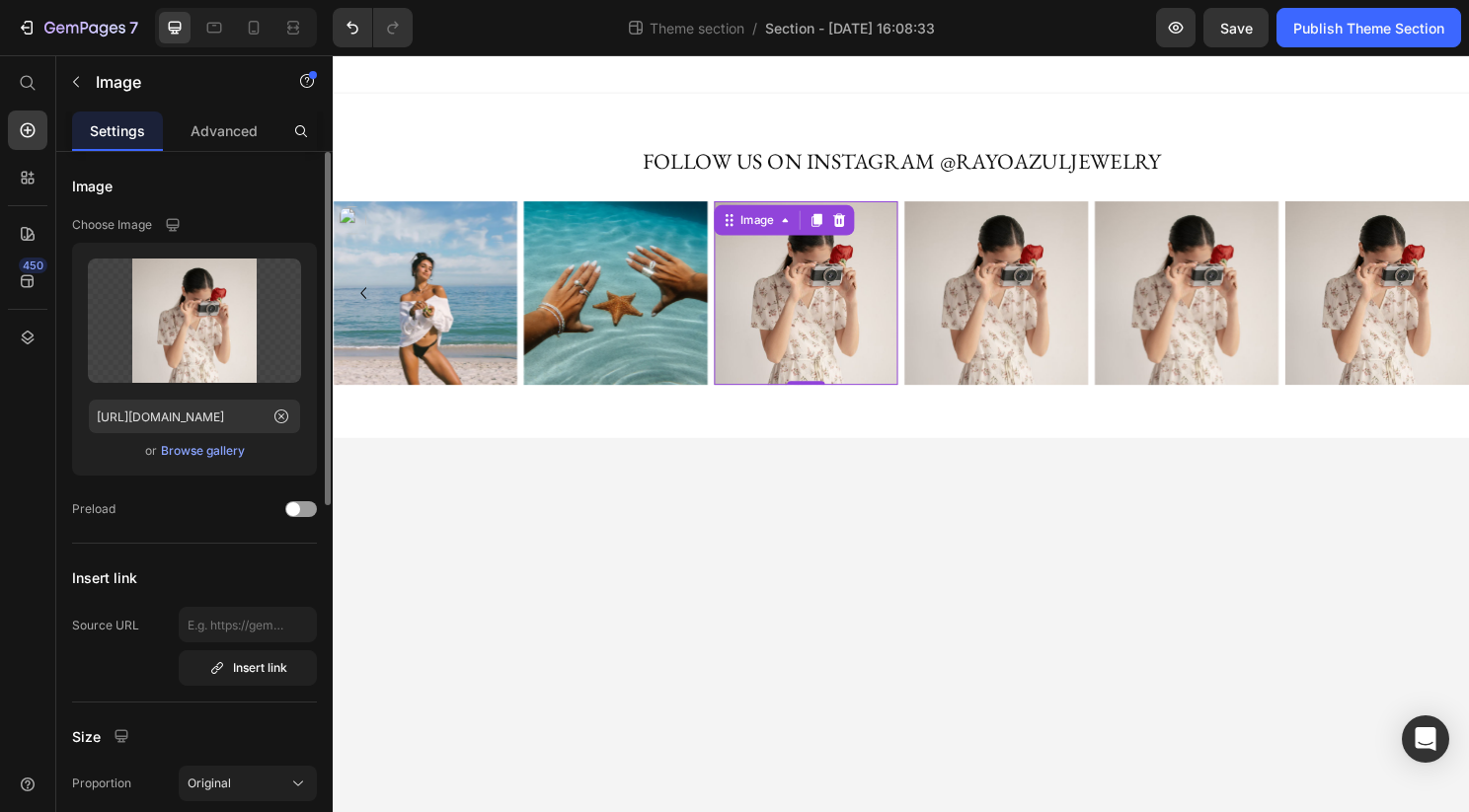 click on "Browse gallery" at bounding box center (202, 451) 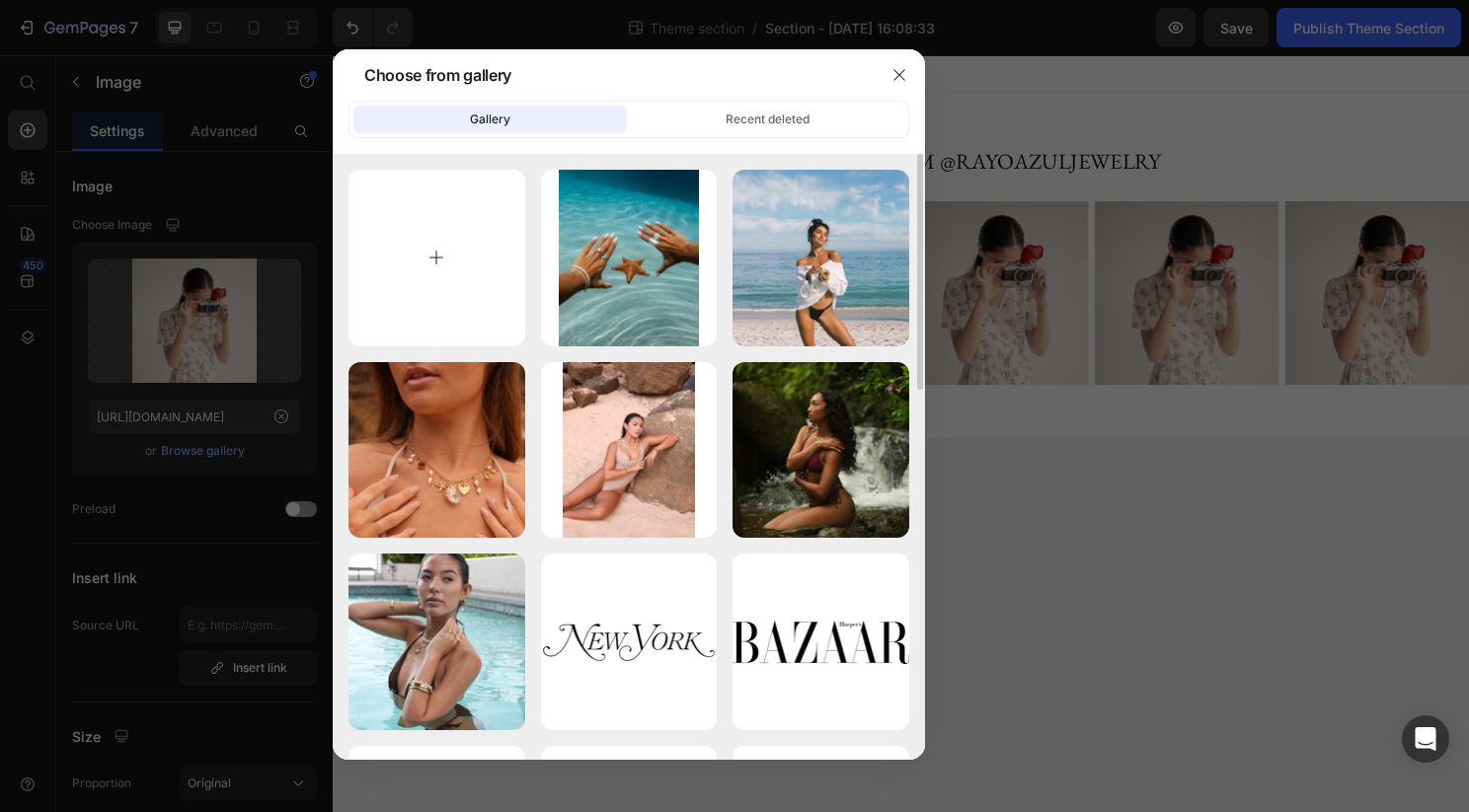 click at bounding box center [436, 258] 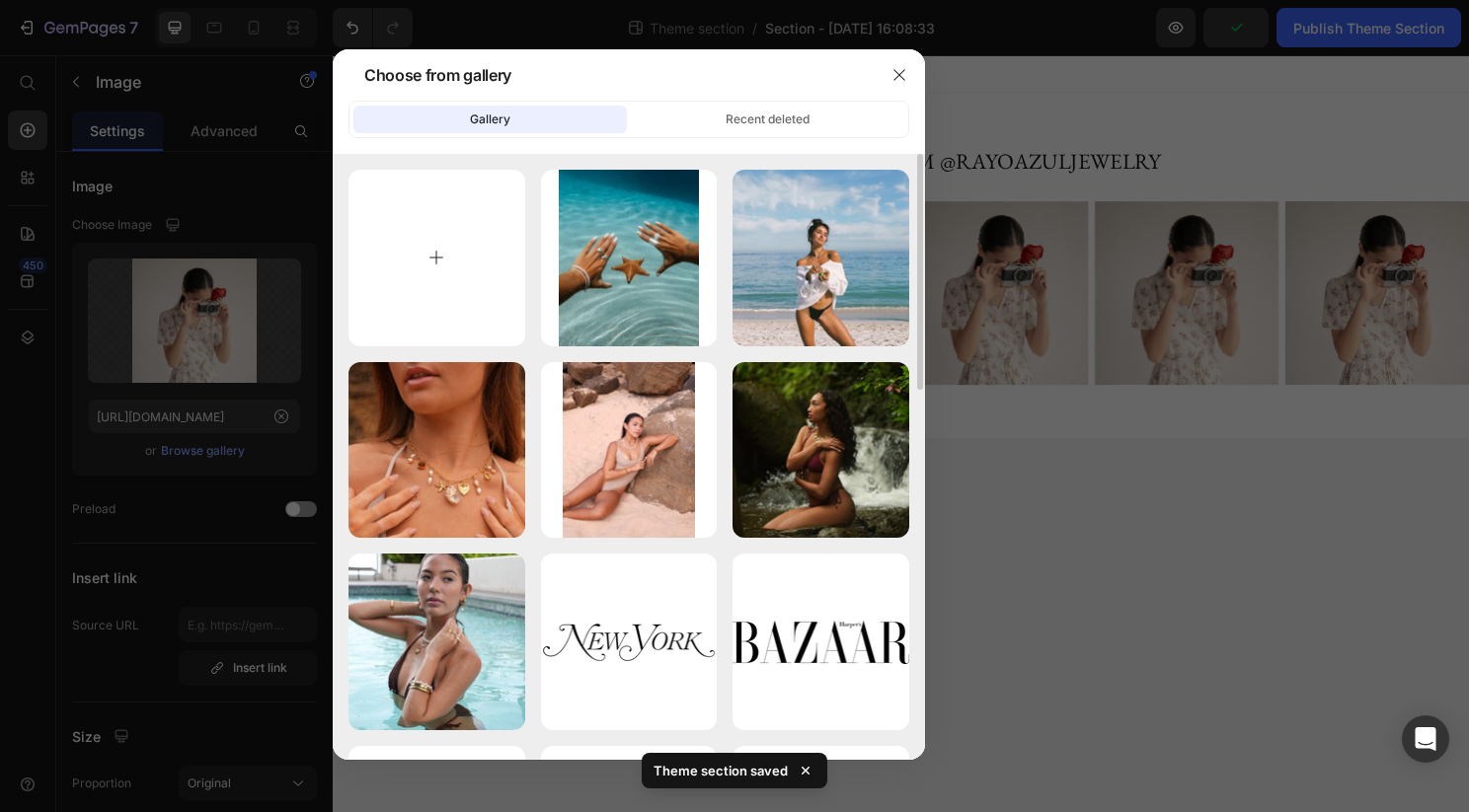 type on "C:\fakepath\image8.png" 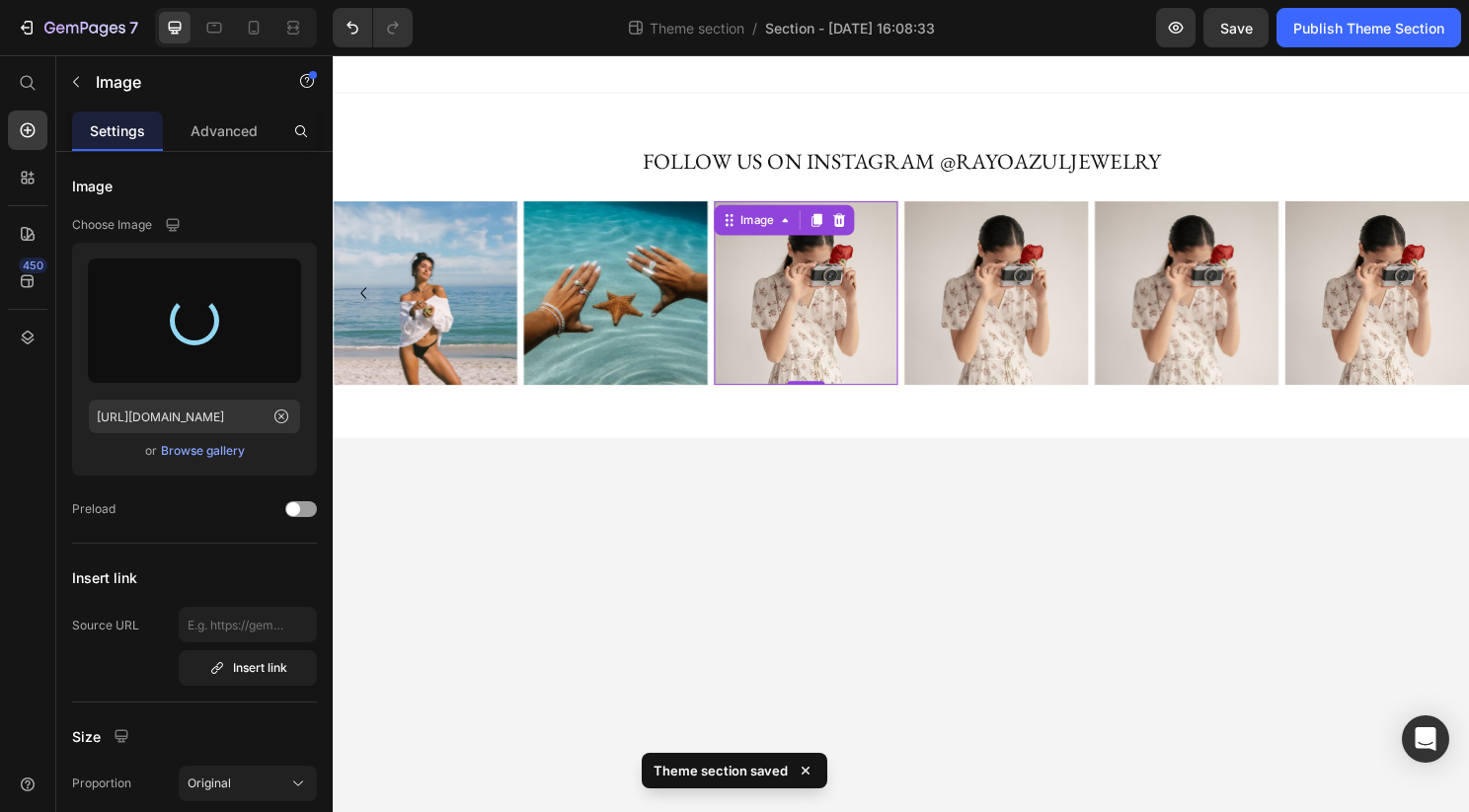 type on "https://cdn.shopify.com/s/files/1/0887/5379/9432/files/gempages_530087099320239310-02f466cb-378f-459f-bea4-1d8aab03db2a.png" 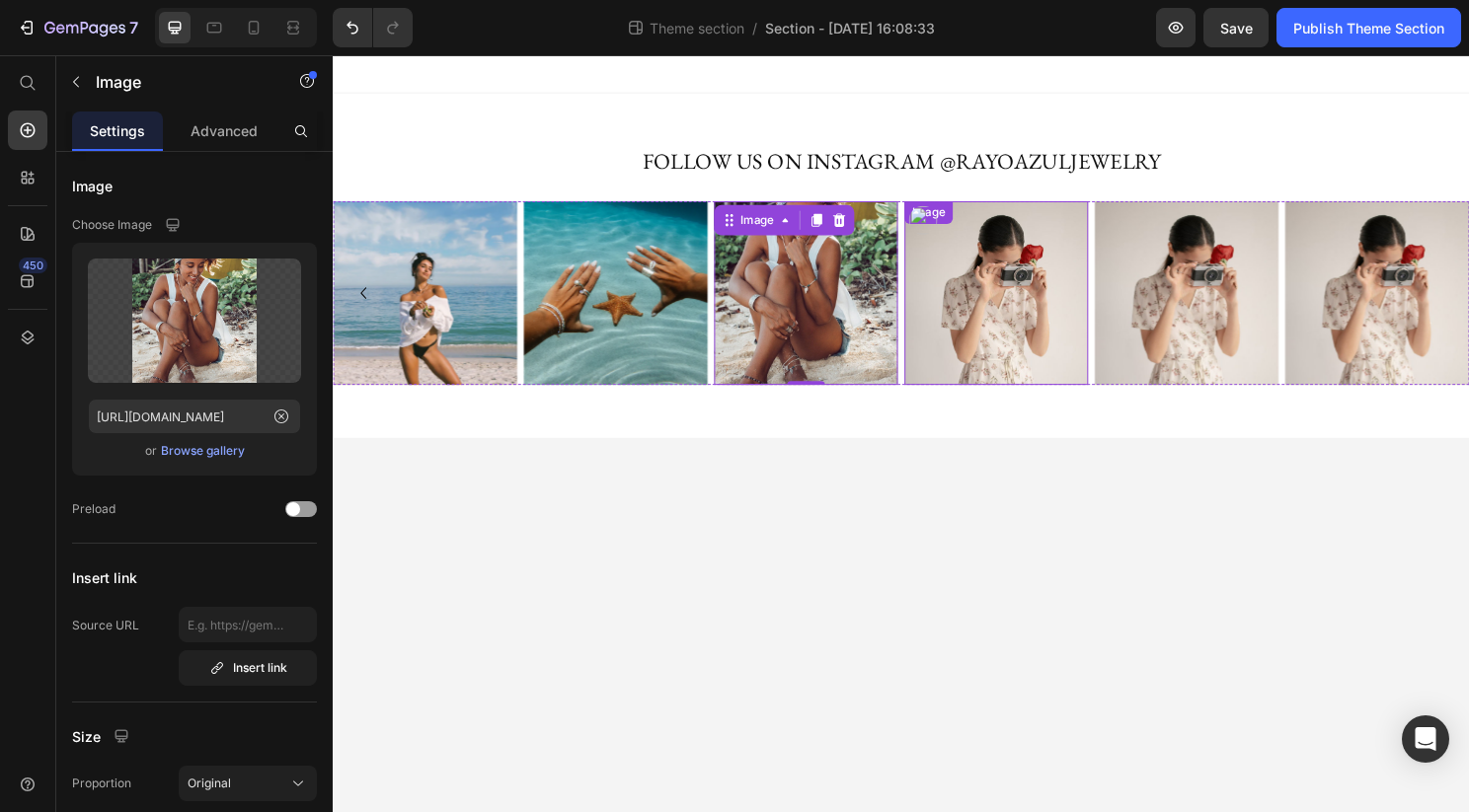 click at bounding box center [1024, 303] 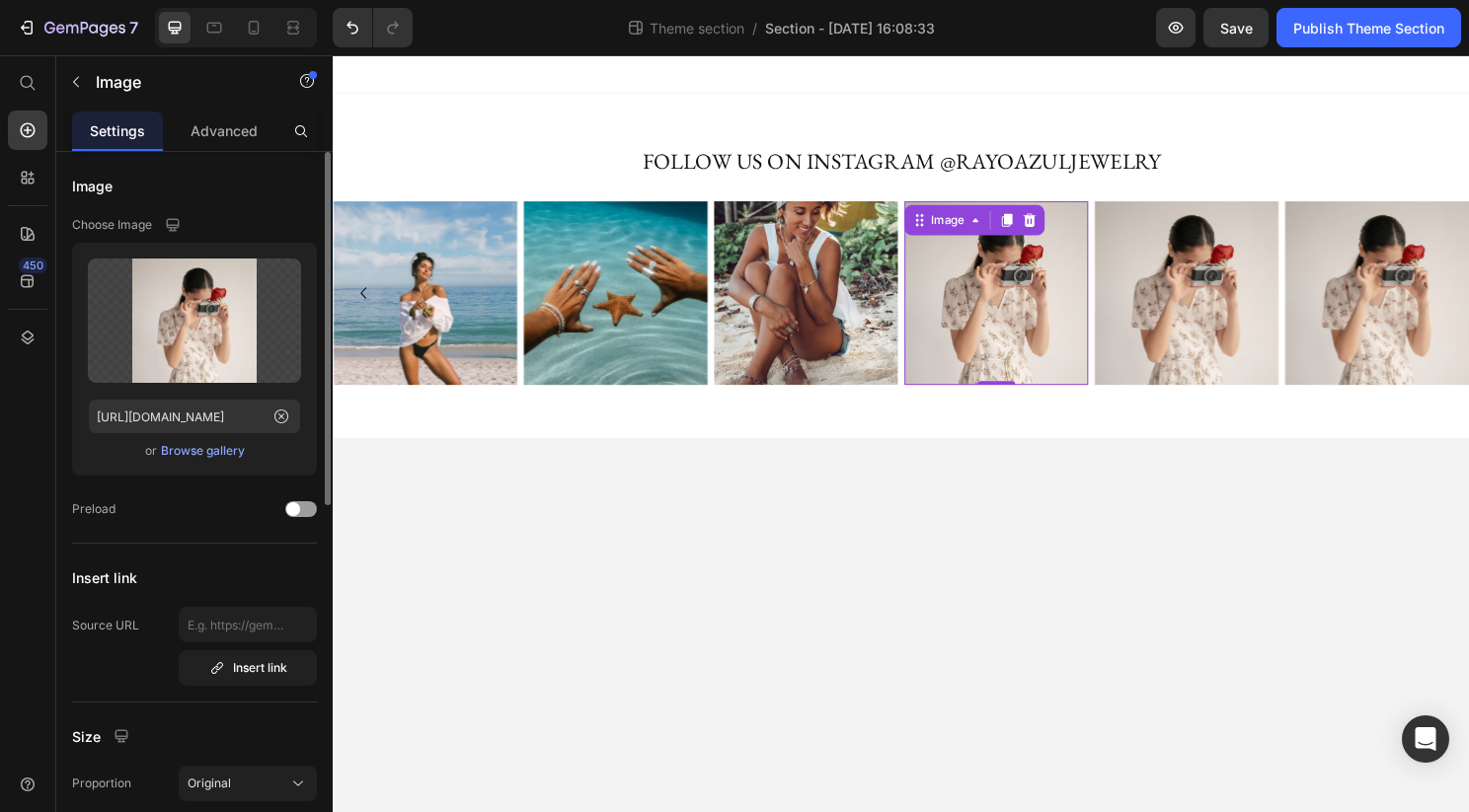 click on "Upload Image https://ucarecdn.com/8f18c7ce-d266-4345-aaa9-db0b94f66d18/-/format/auto/  or   Browse gallery" at bounding box center [194, 359] 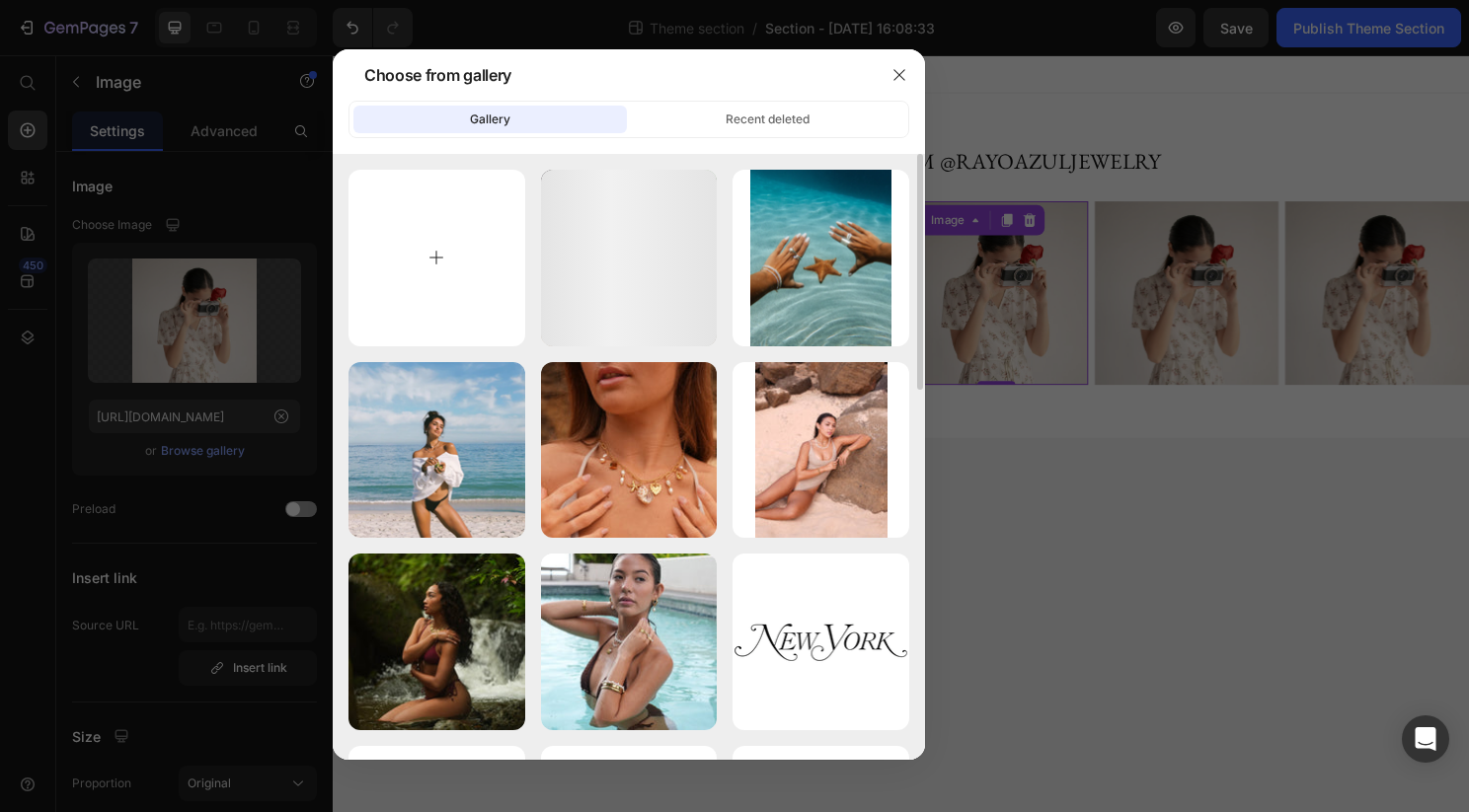 click at bounding box center [436, 258] 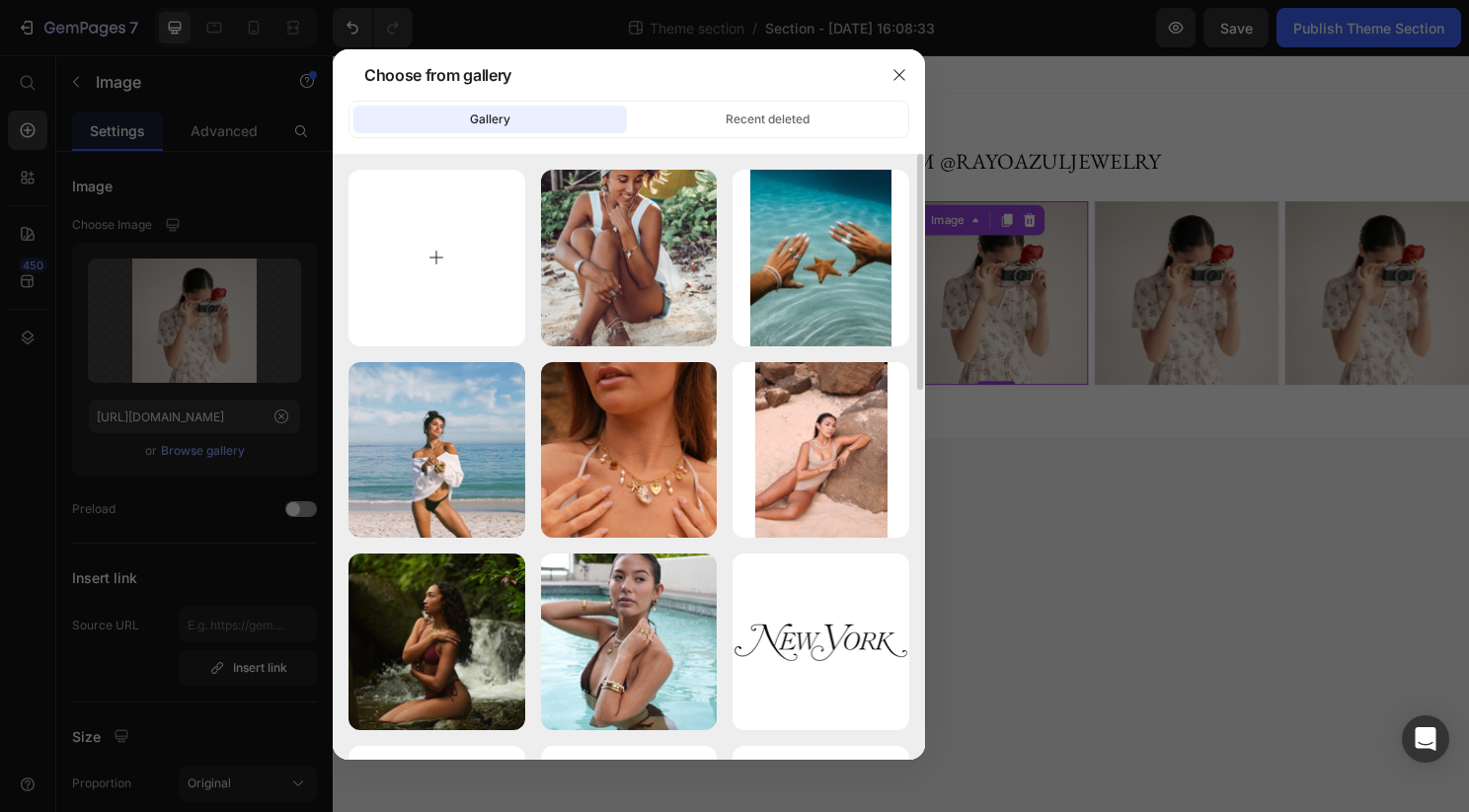 type on "C:\fakepath\image10.png" 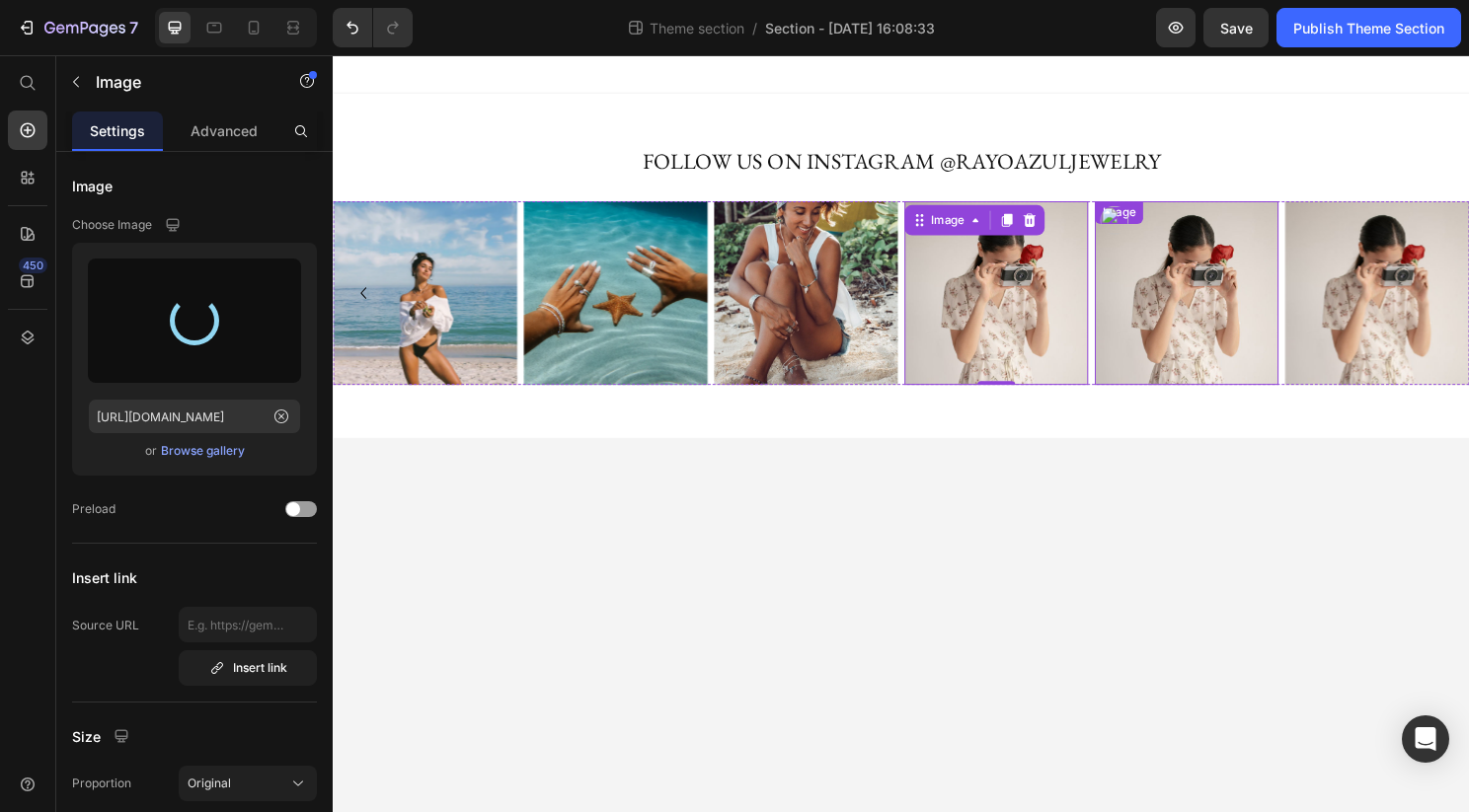 type on "https://cdn.shopify.com/s/files/1/0887/5379/9432/files/gempages_530087099320239310-6477f612-dae0-4c92-957c-905025d19352.png" 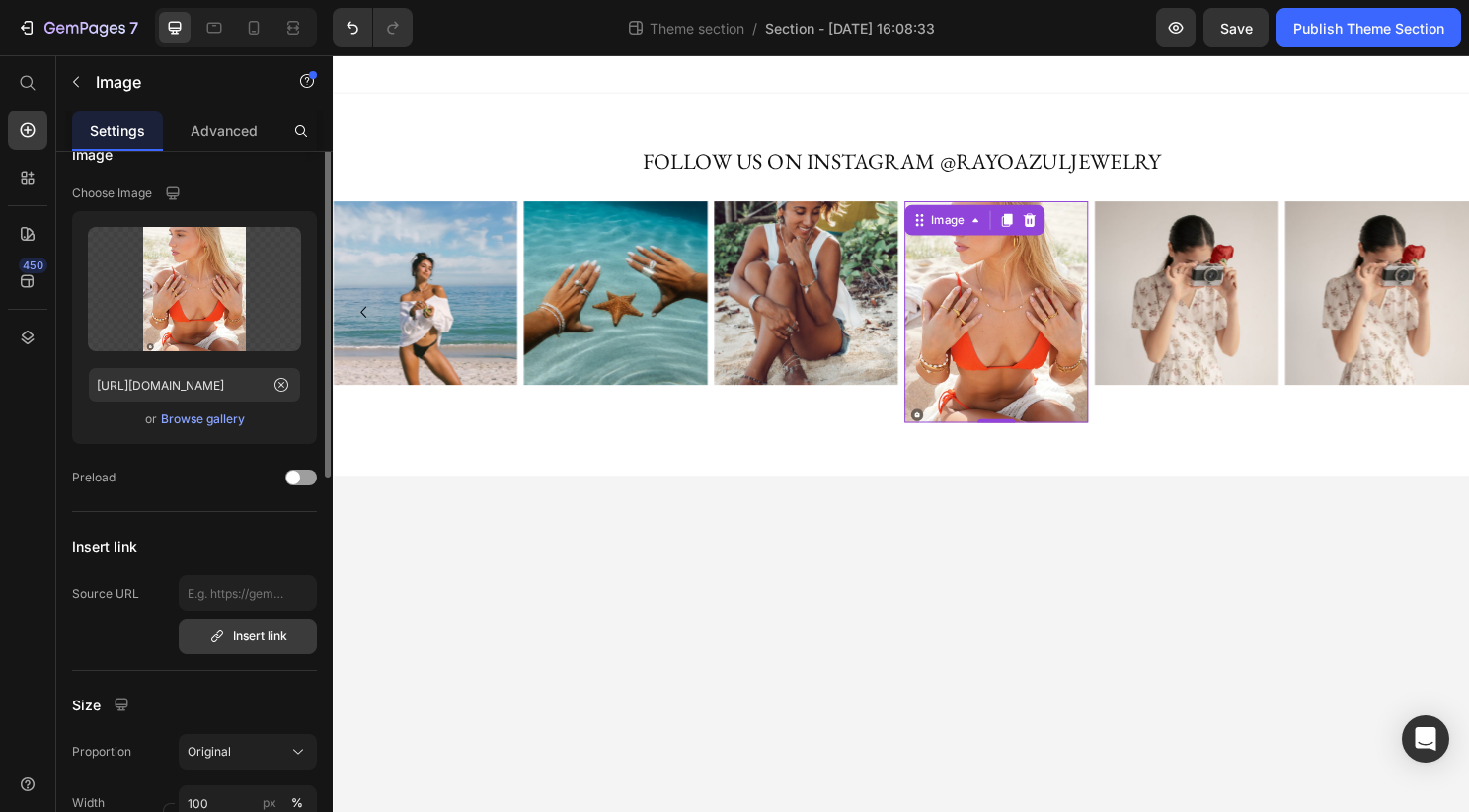 scroll, scrollTop: 95, scrollLeft: 0, axis: vertical 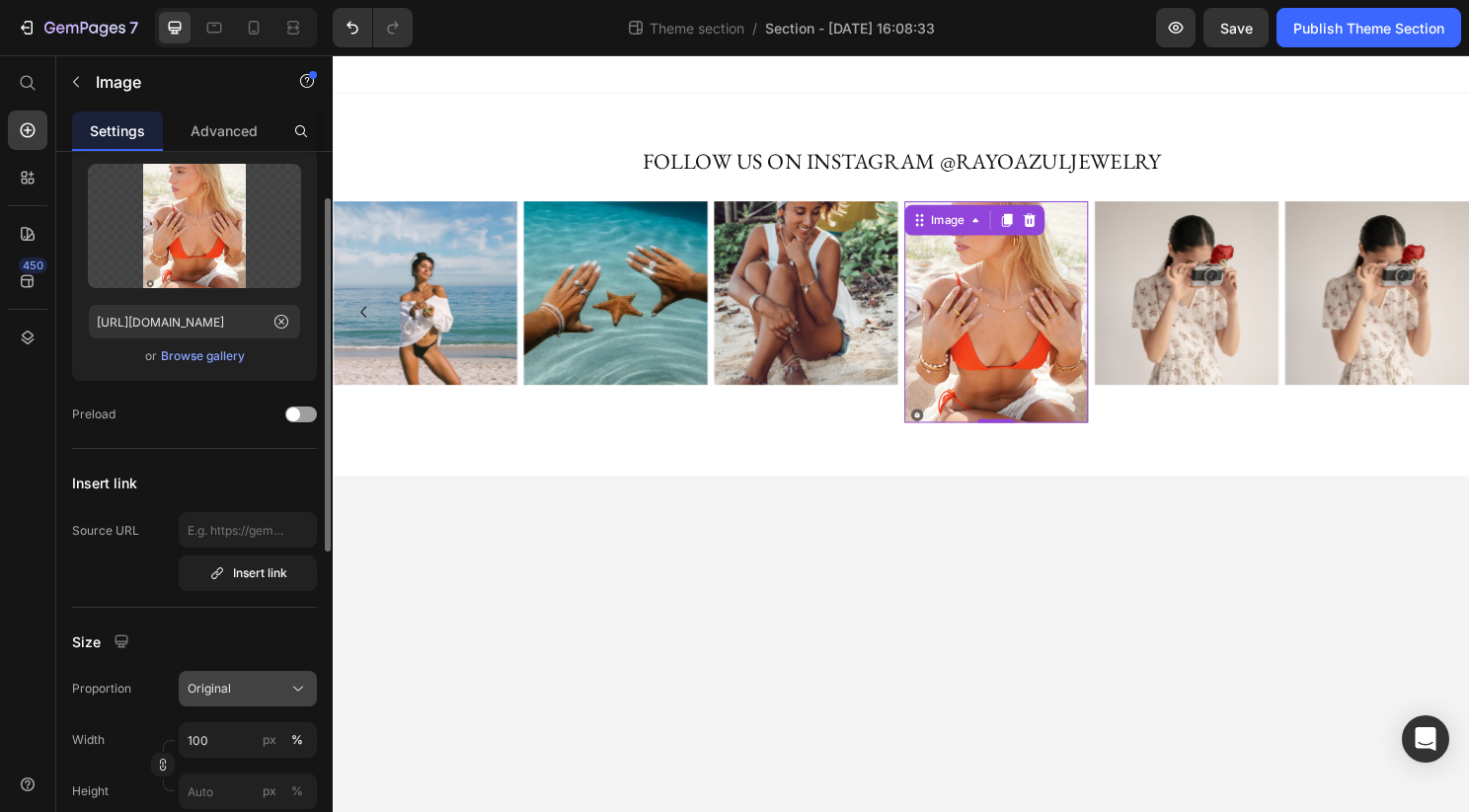 click on "Original" 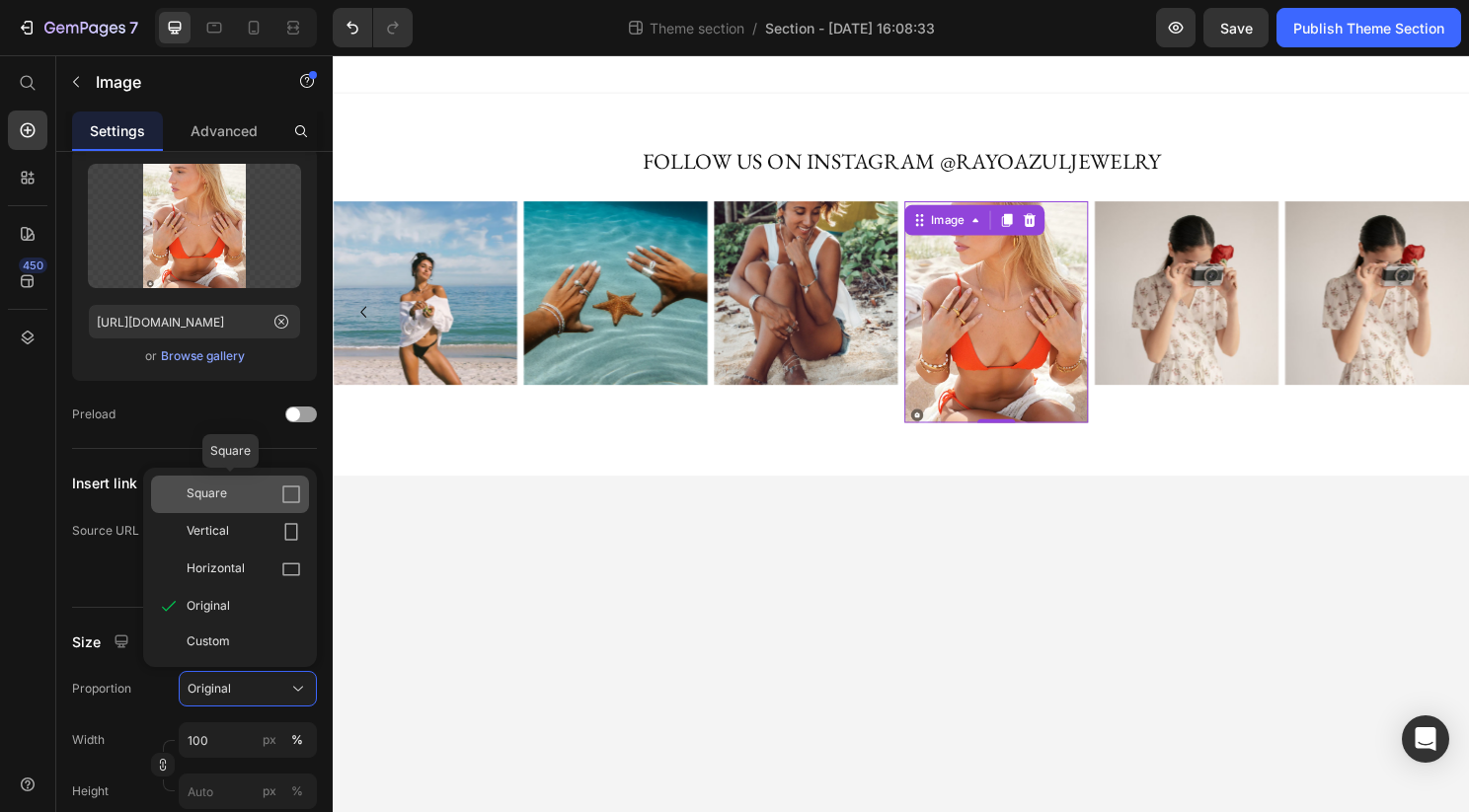 click on "Square" at bounding box center [206, 494] 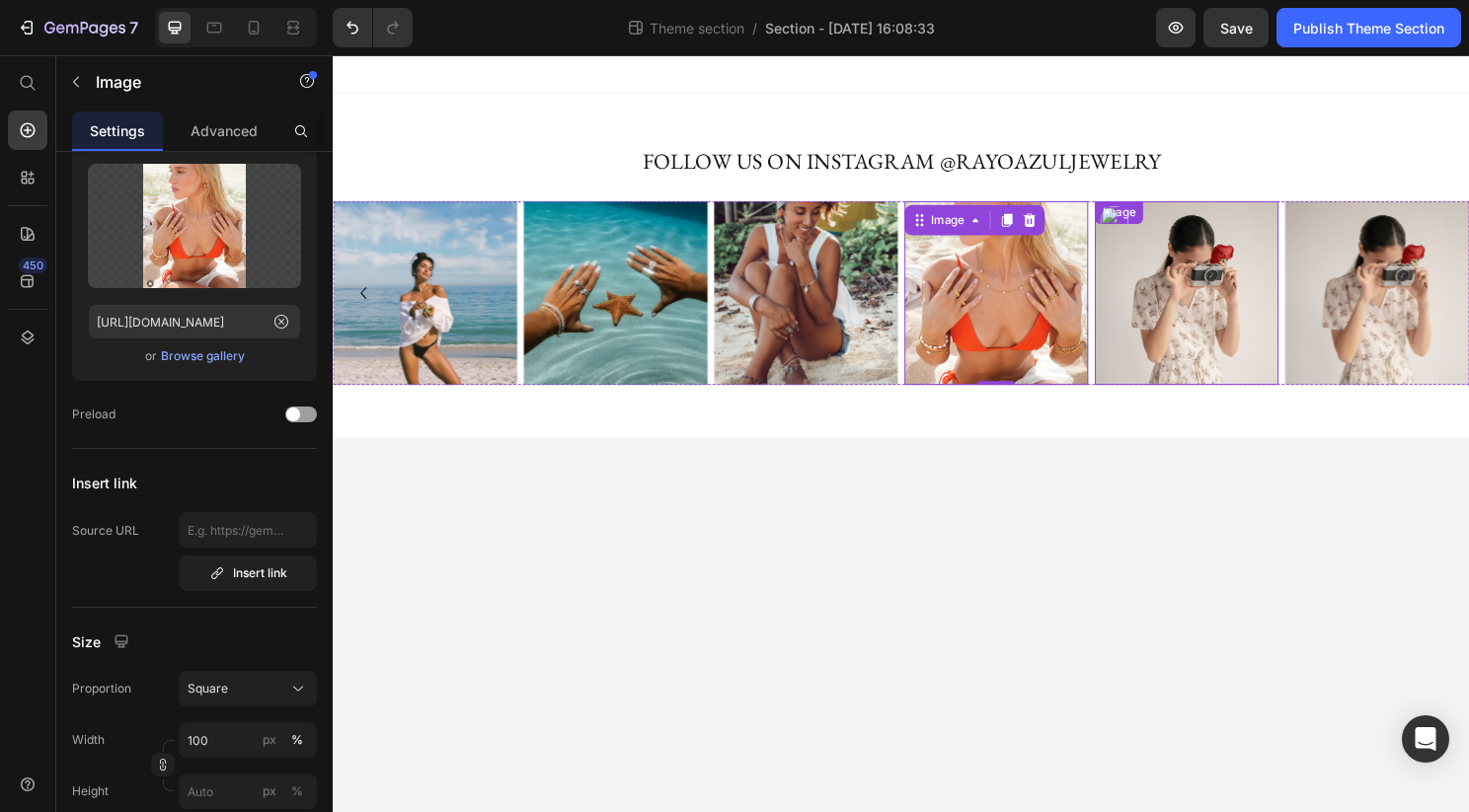 click at bounding box center [1223, 303] 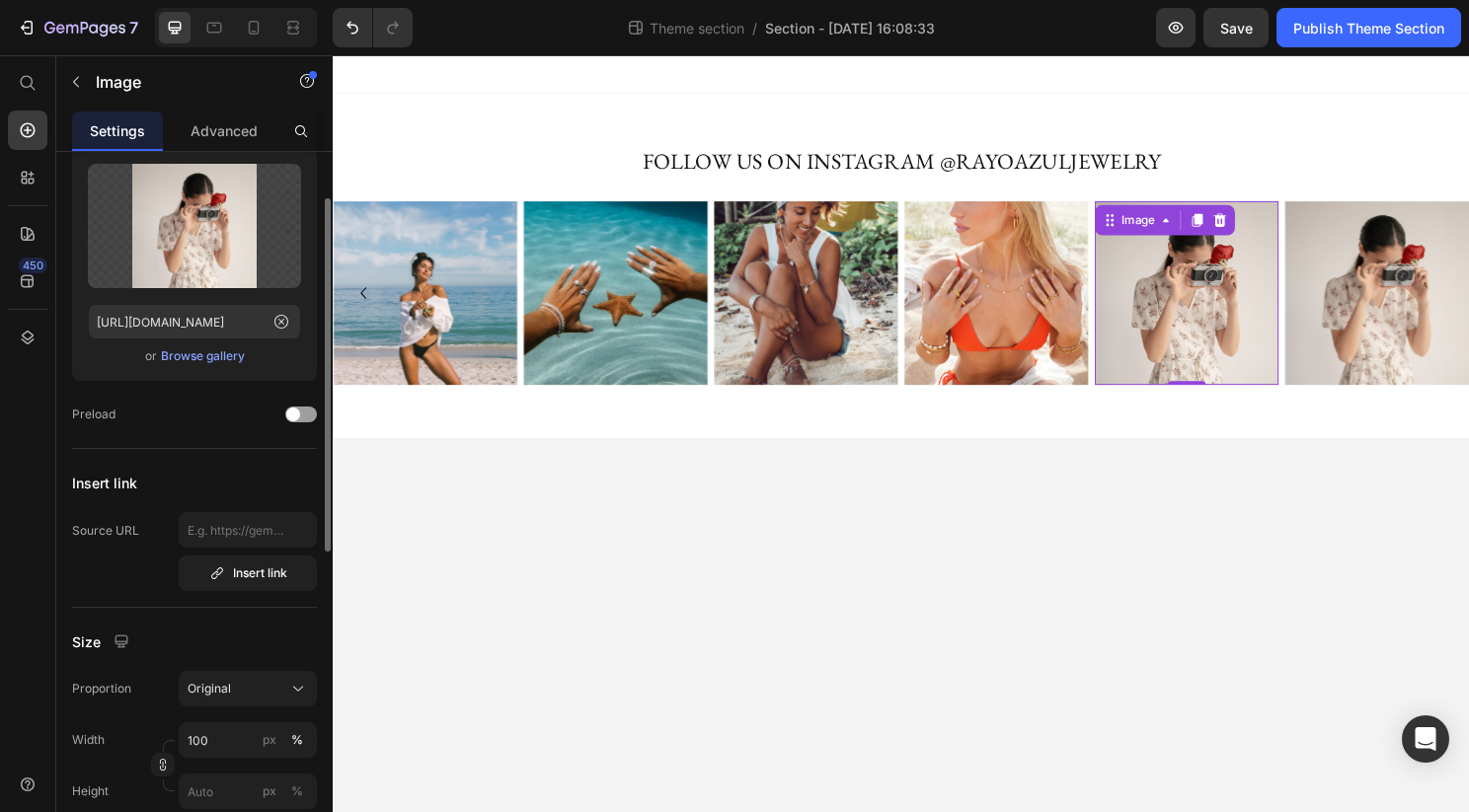 click on "Browse gallery" at bounding box center (202, 356) 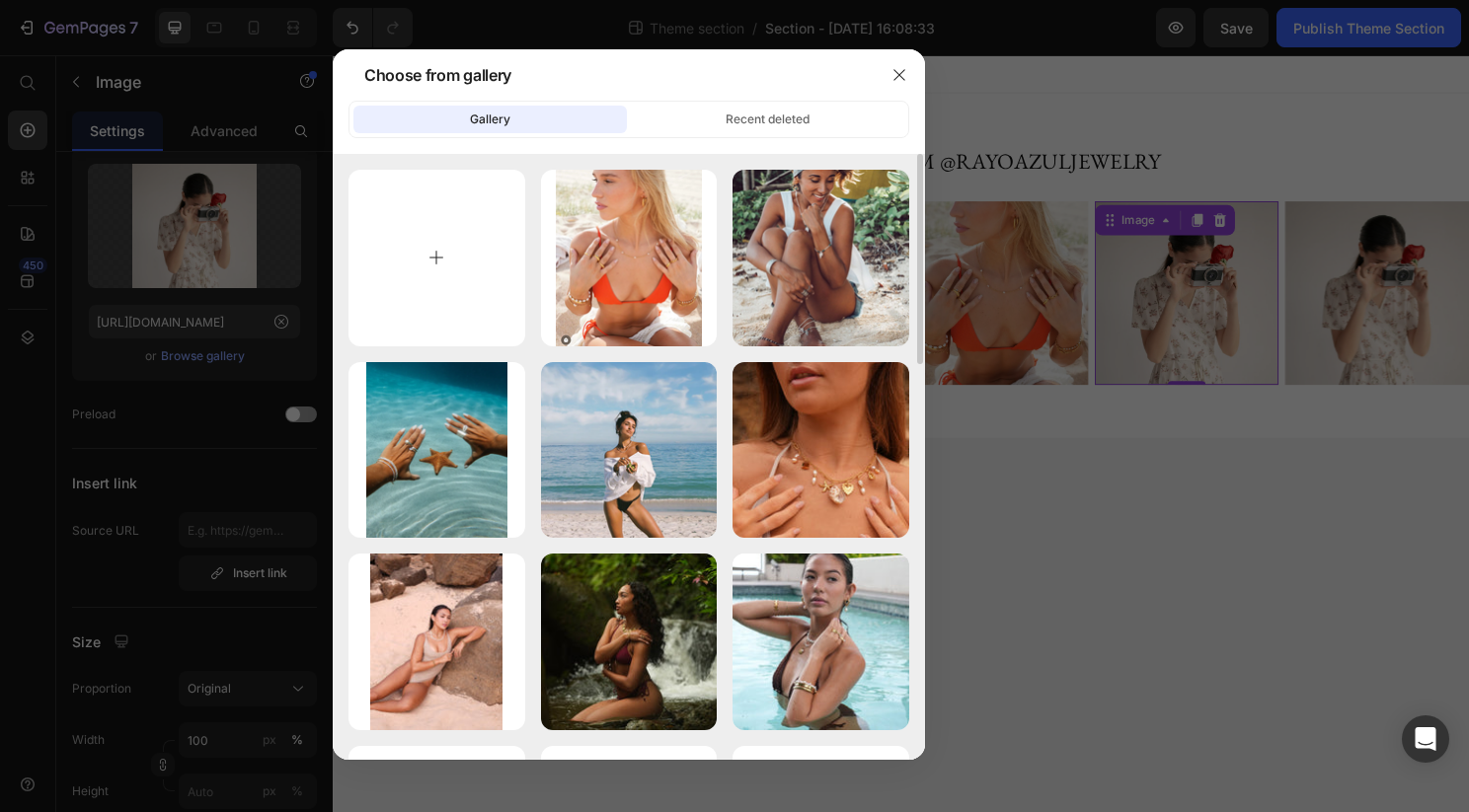 click at bounding box center [436, 258] 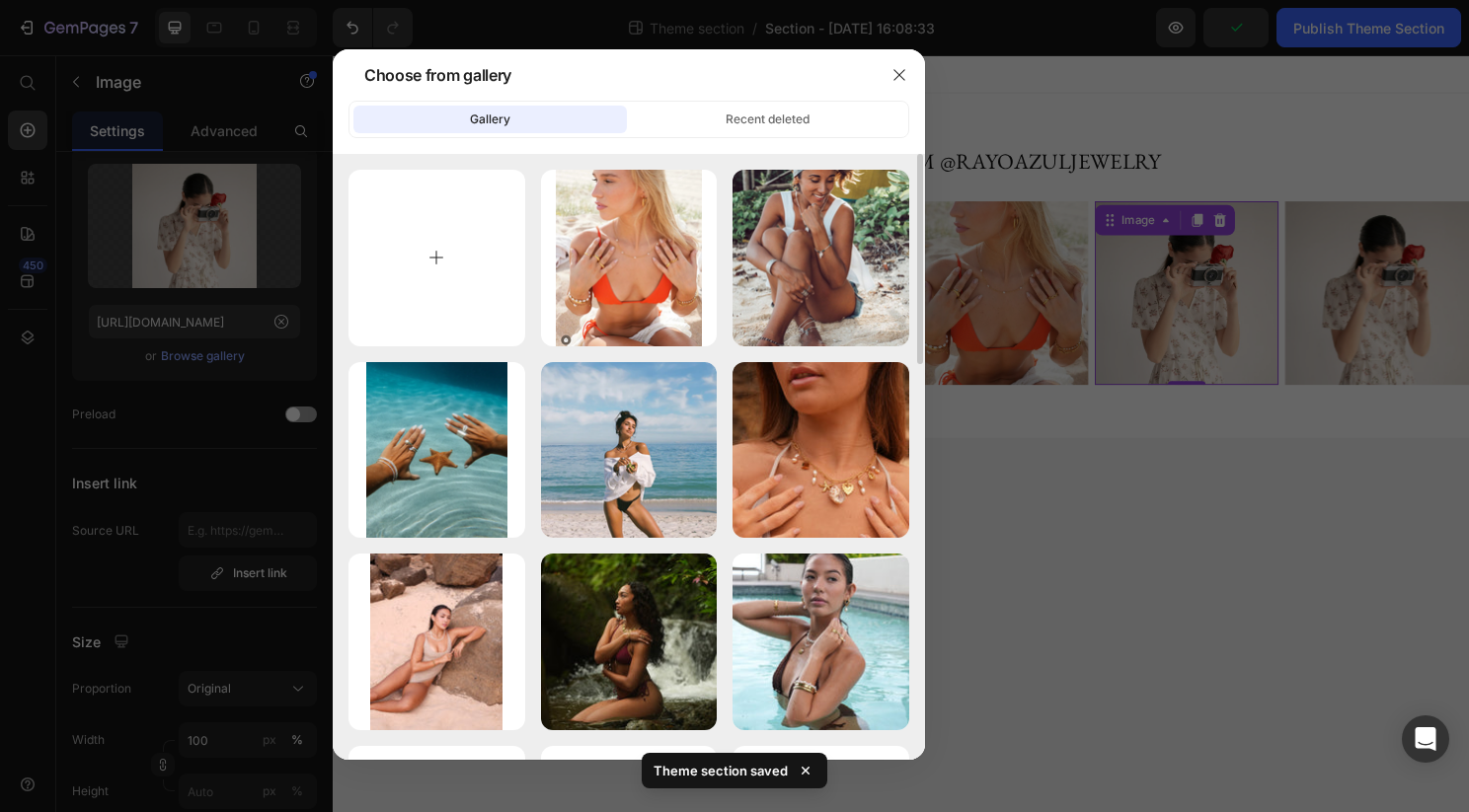 type on "C:\fakepath\286a42b1a436c66d6d53826b4215e04a.webp" 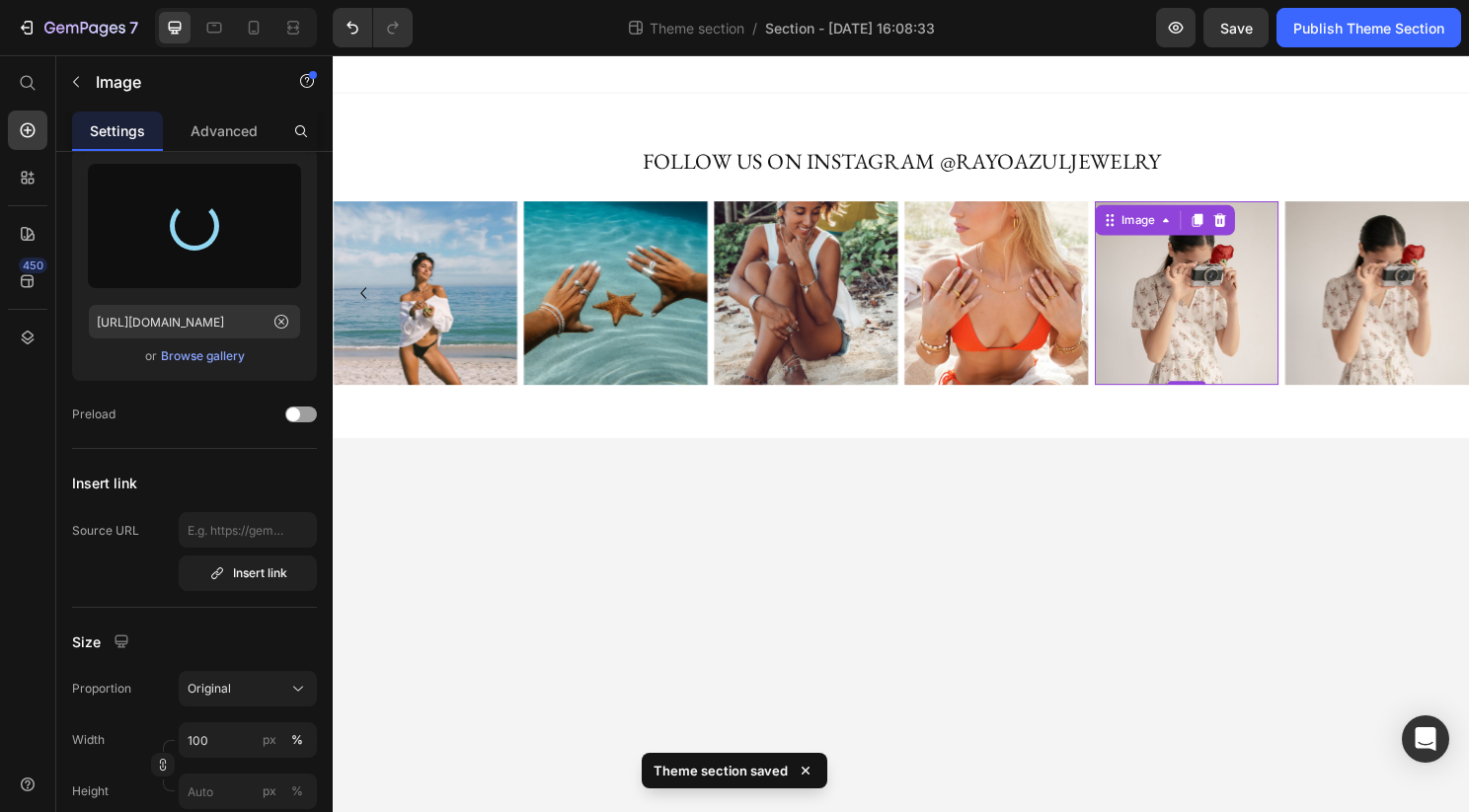 type on "https://cdn.shopify.com/s/files/1/0887/5379/9432/files/gempages_530087099320239310-a354c887-7473-496f-9594-8dbc2ba0a06a.webp" 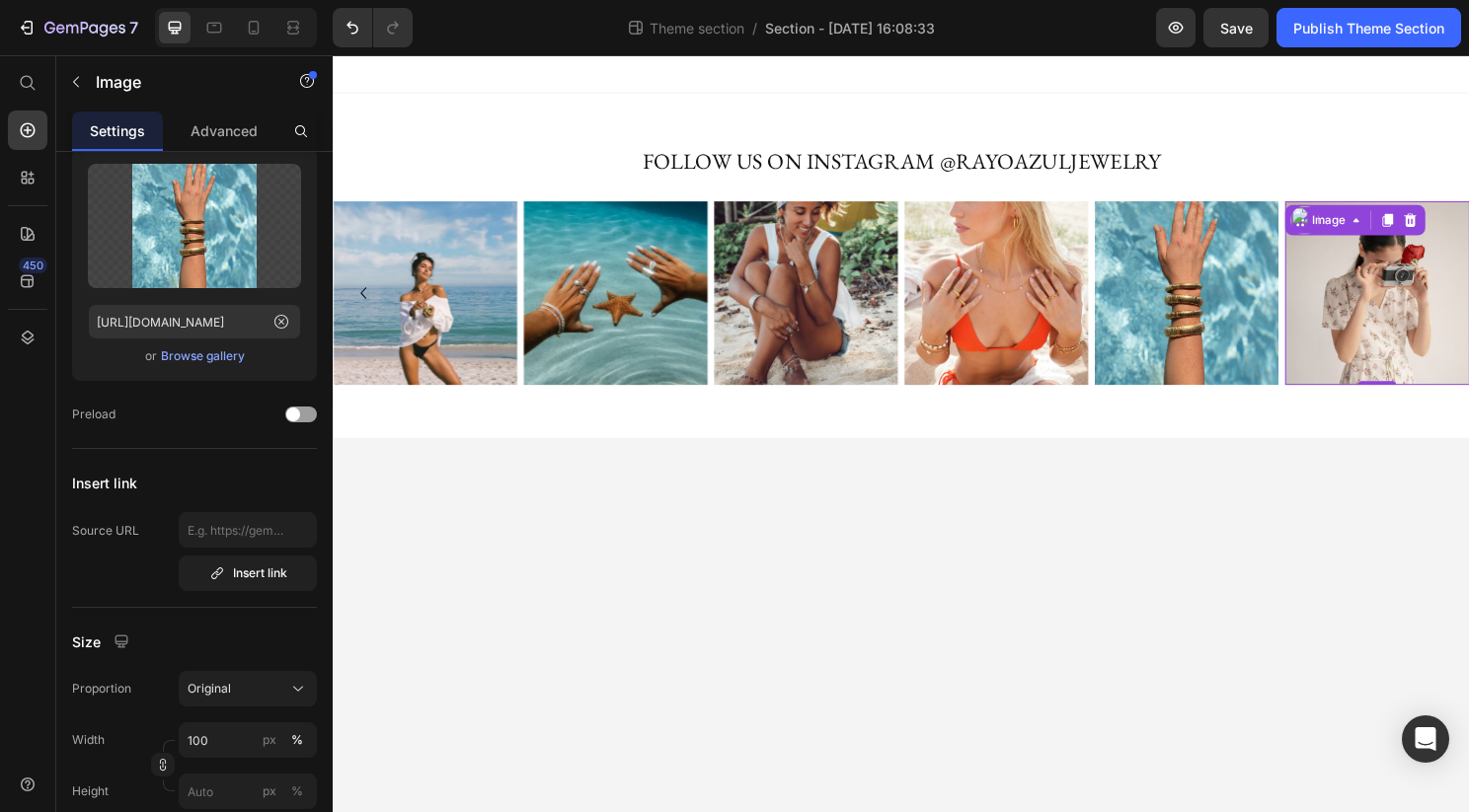 click at bounding box center (1422, 303) 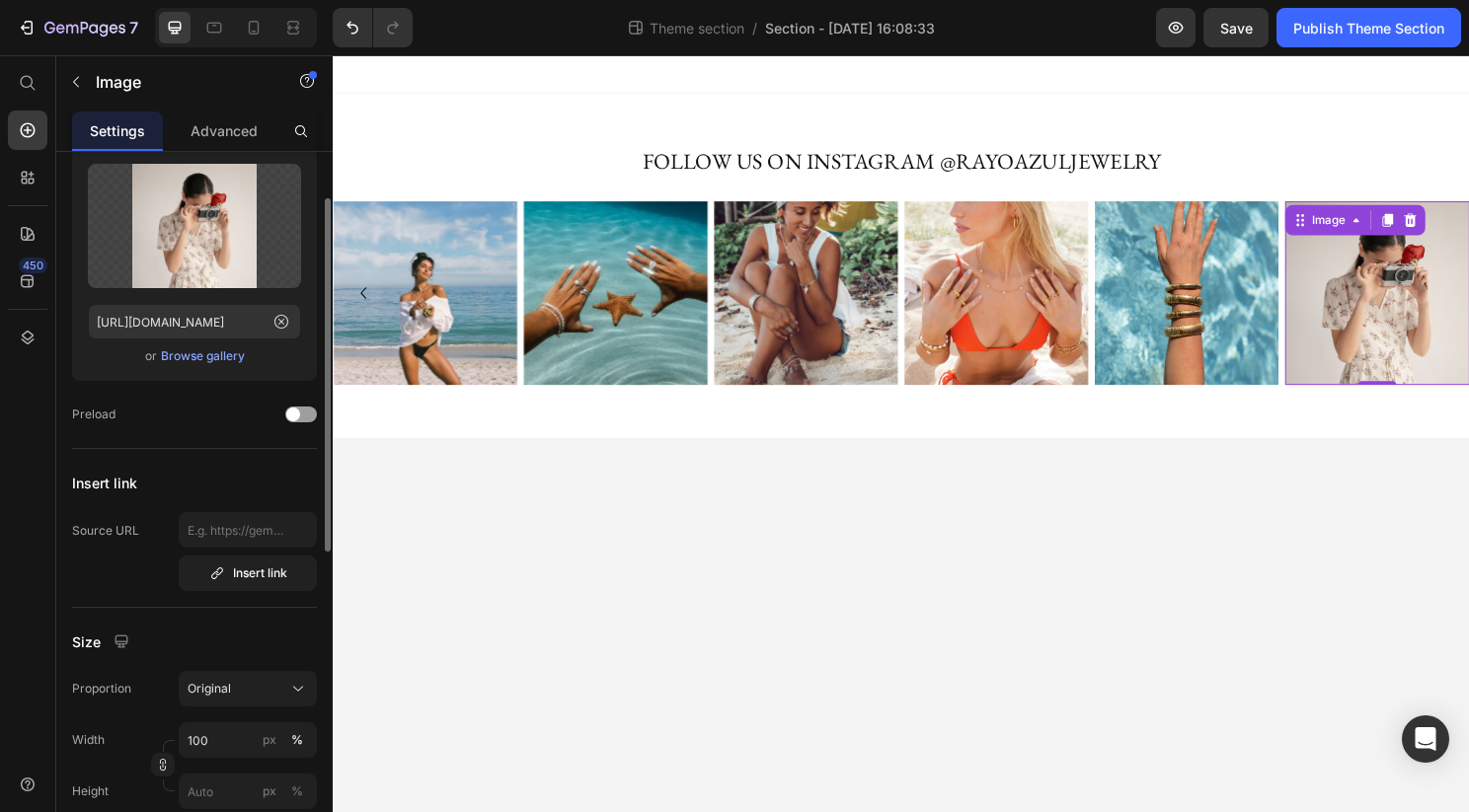 click on "Upload Image https://ucarecdn.com/8f18c7ce-d266-4345-aaa9-db0b94f66d18/-/format/auto/  or   Browse gallery" 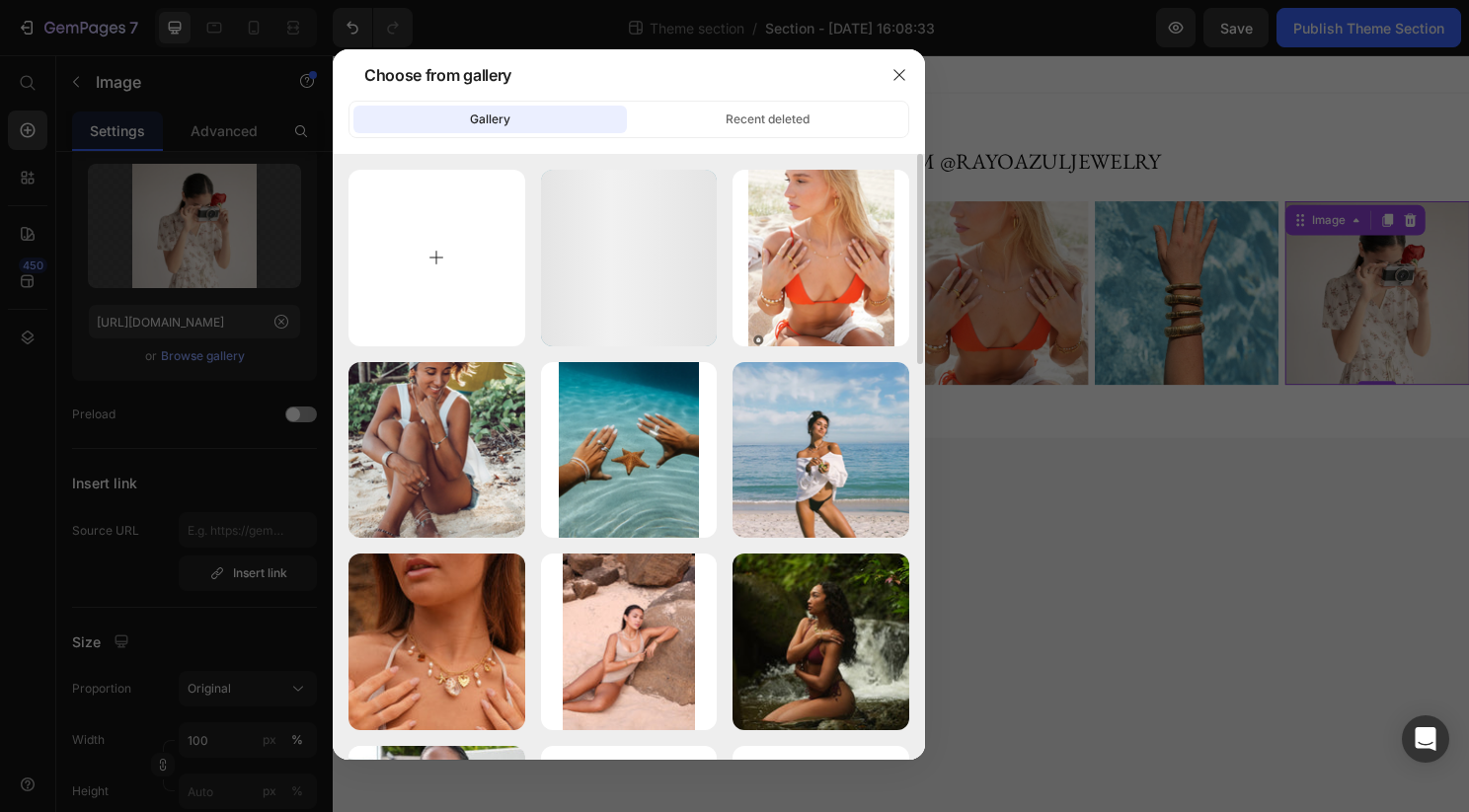 click at bounding box center (436, 258) 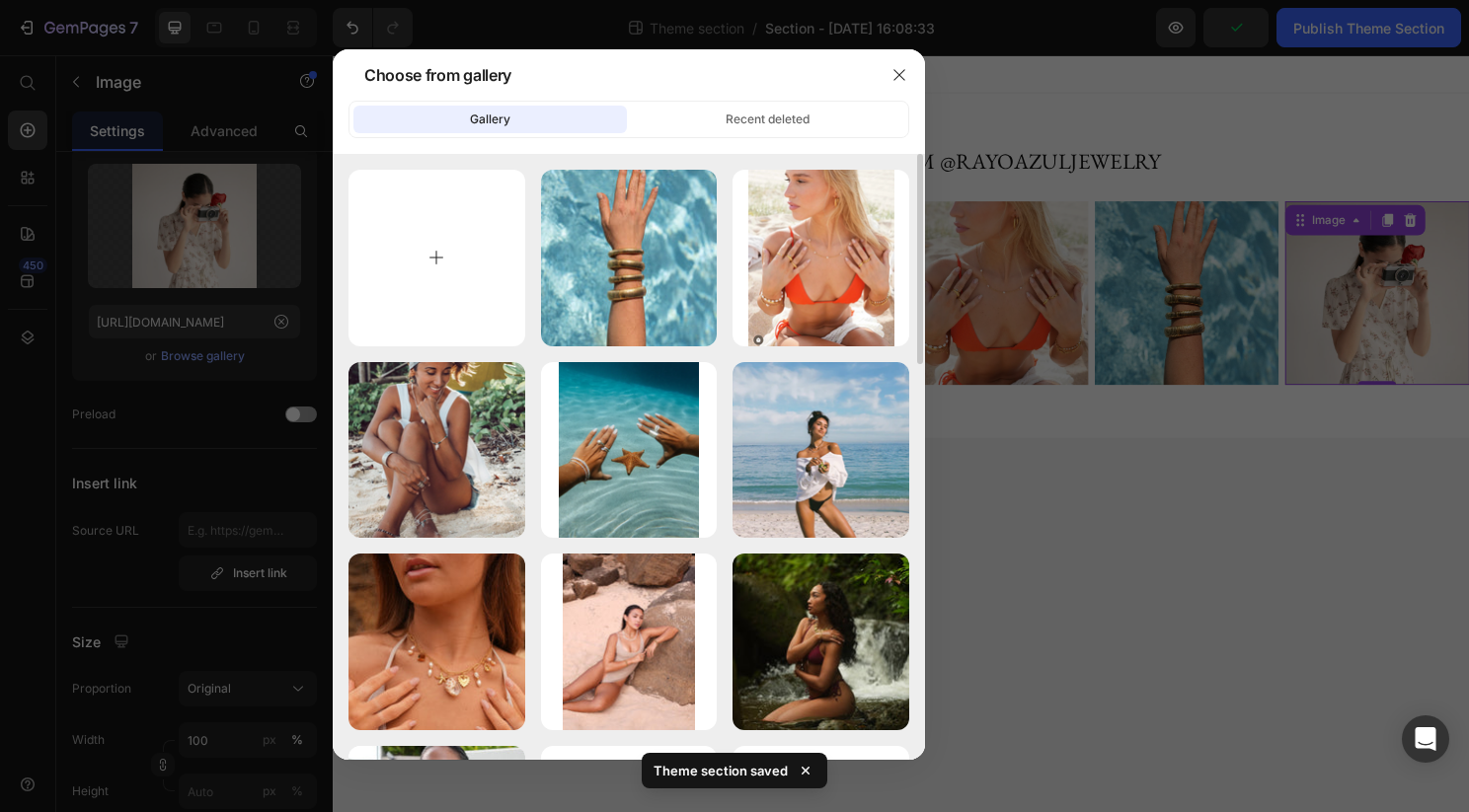 type on "C:\fakepath\image2.png" 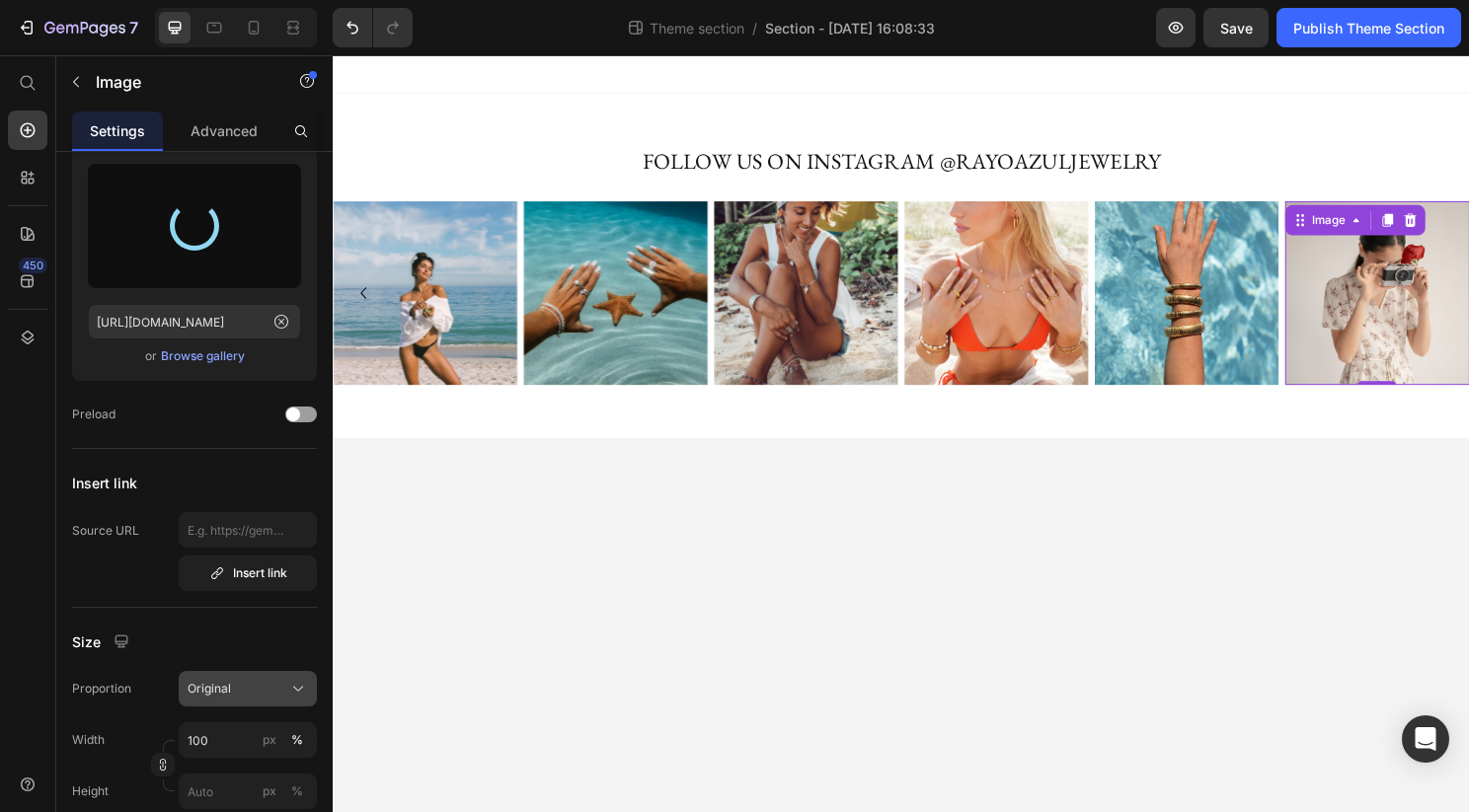 type on "https://cdn.shopify.com/s/files/1/0887/5379/9432/files/gempages_530087099320239310-852b8997-68a7-4f54-b0d5-7e0102f7408a.png" 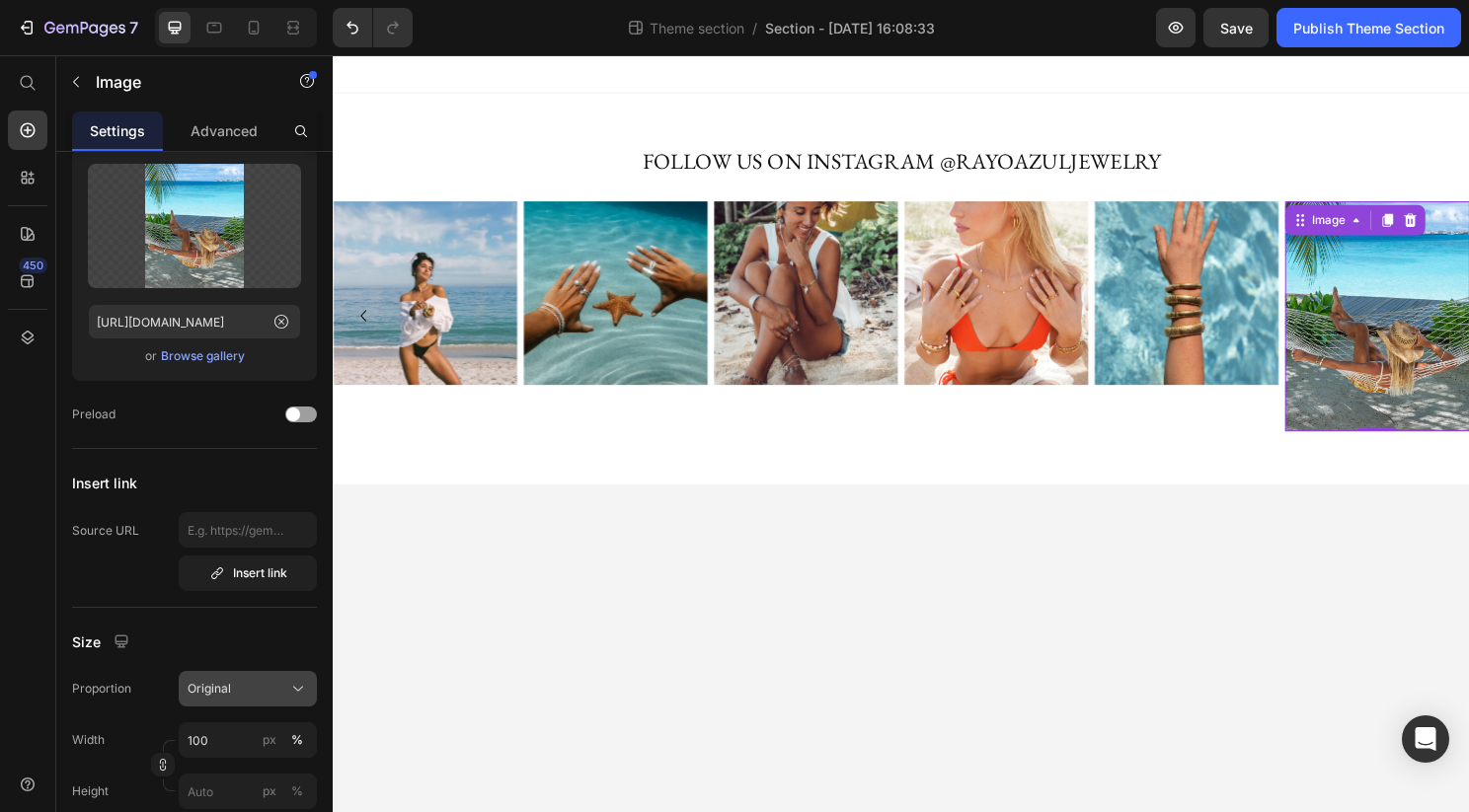 click on "Original" 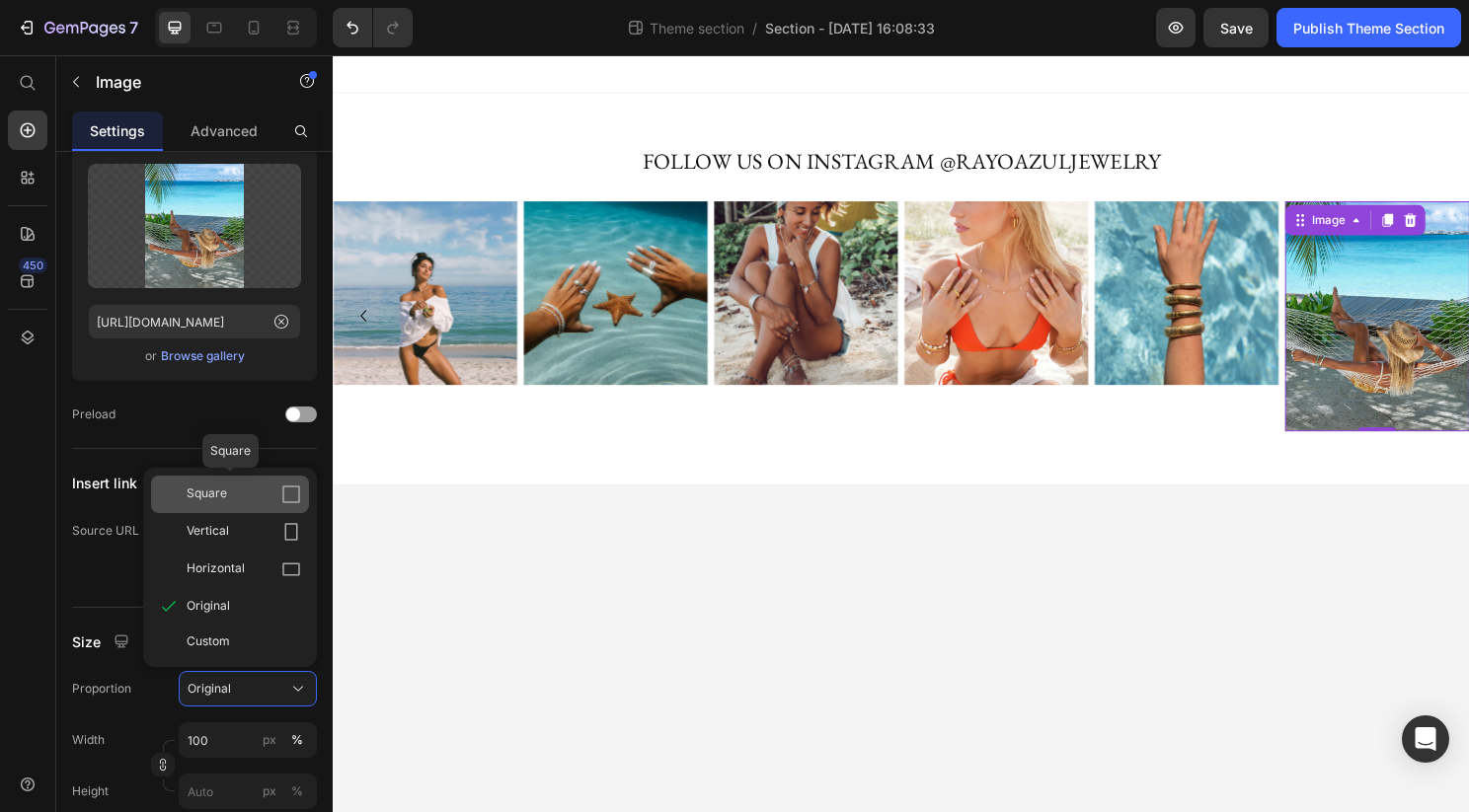 click on "Square" at bounding box center (244, 494) 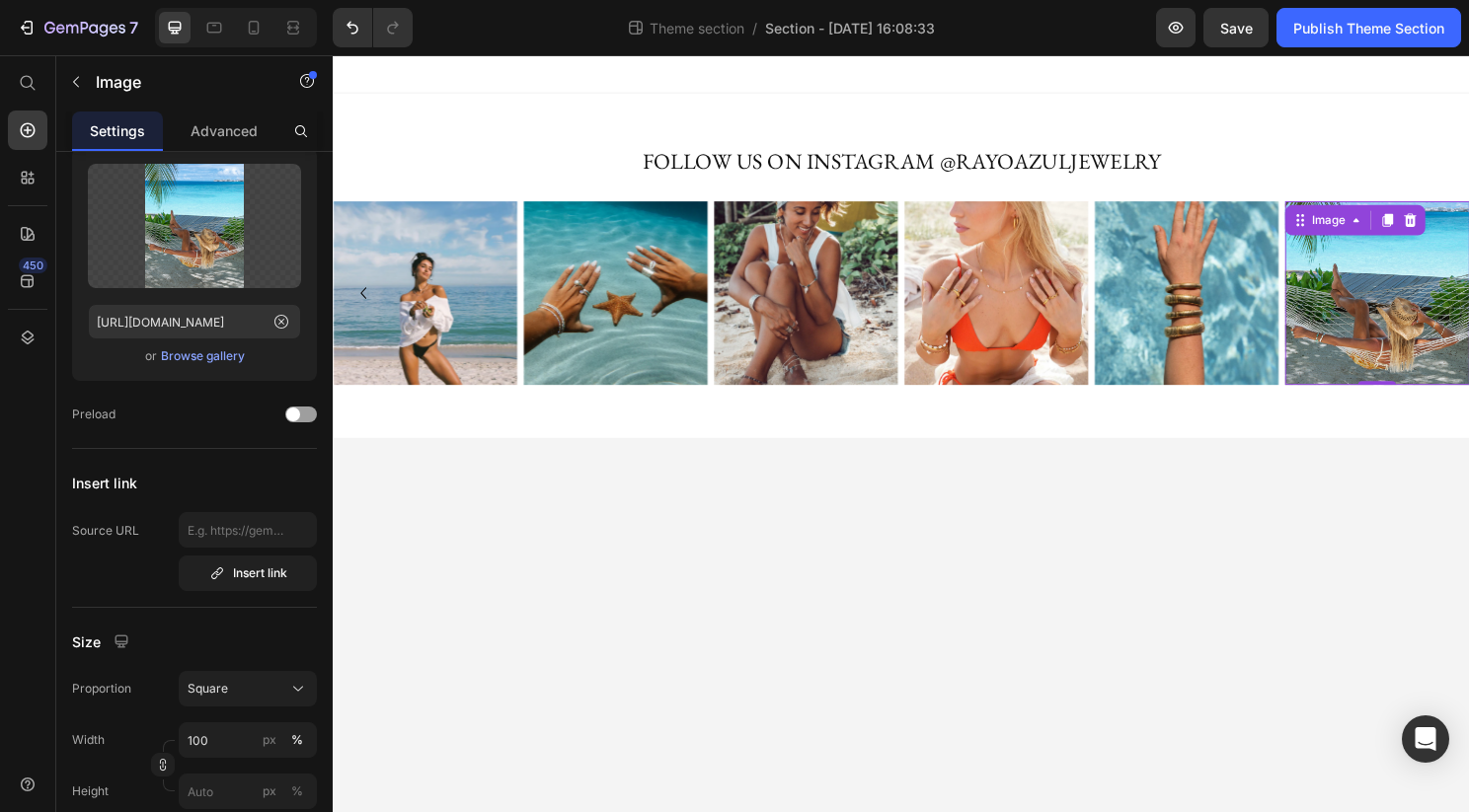 click on "FOLLOW US ON INSTAGRAM @RAYOAZULJEWELRY Heading
Image Image Image Image Image Image Image Image Image Image   0
Carousel Row Row Root
Drag & drop element from sidebar or
Explore Library
Add section Choose templates inspired by CRO experts Generate layout from URL or image Add blank section then drag & drop elements" at bounding box center [925, 450] 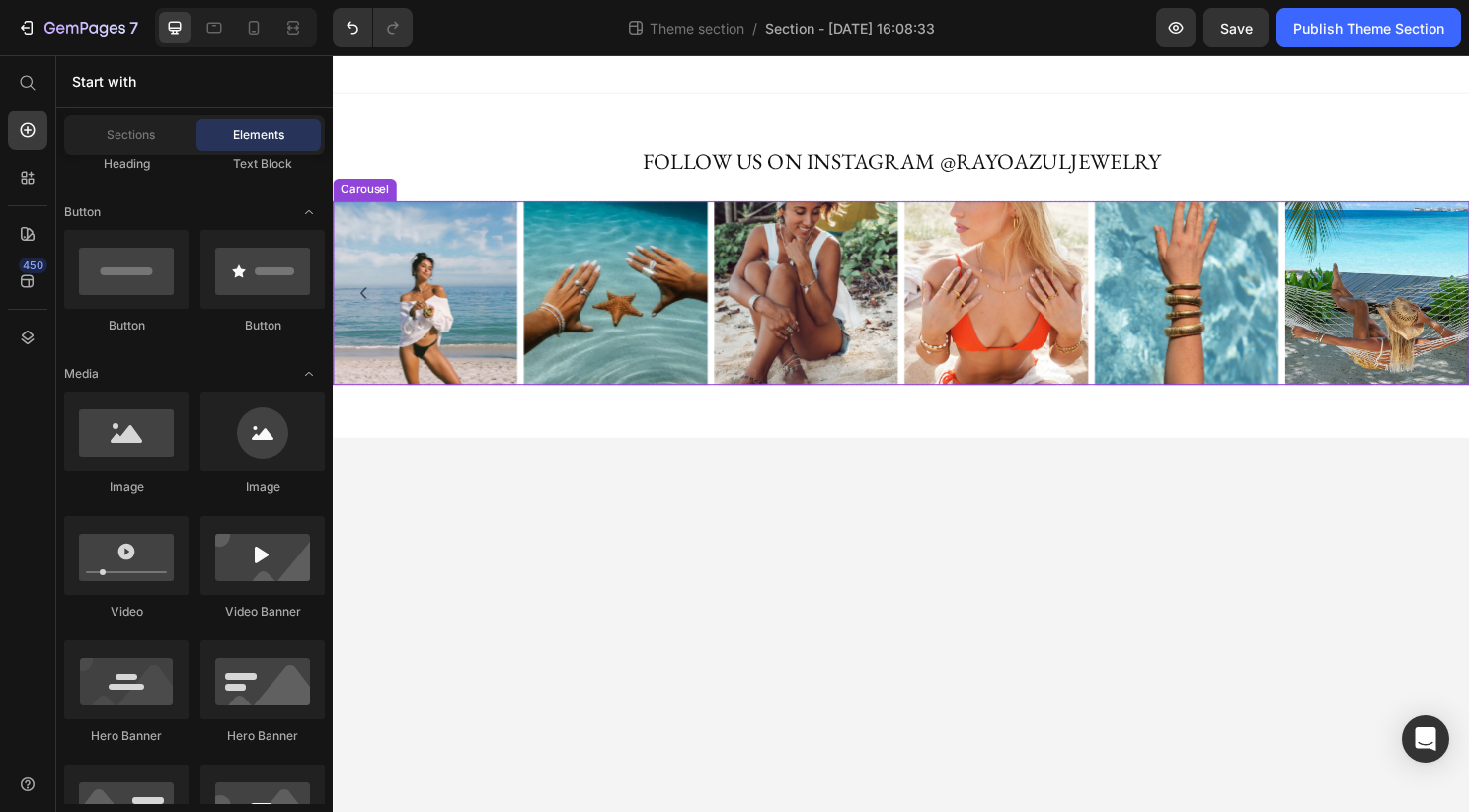 click on "Image Image Image Image Image Image Image Image Image Image" at bounding box center (925, 303) 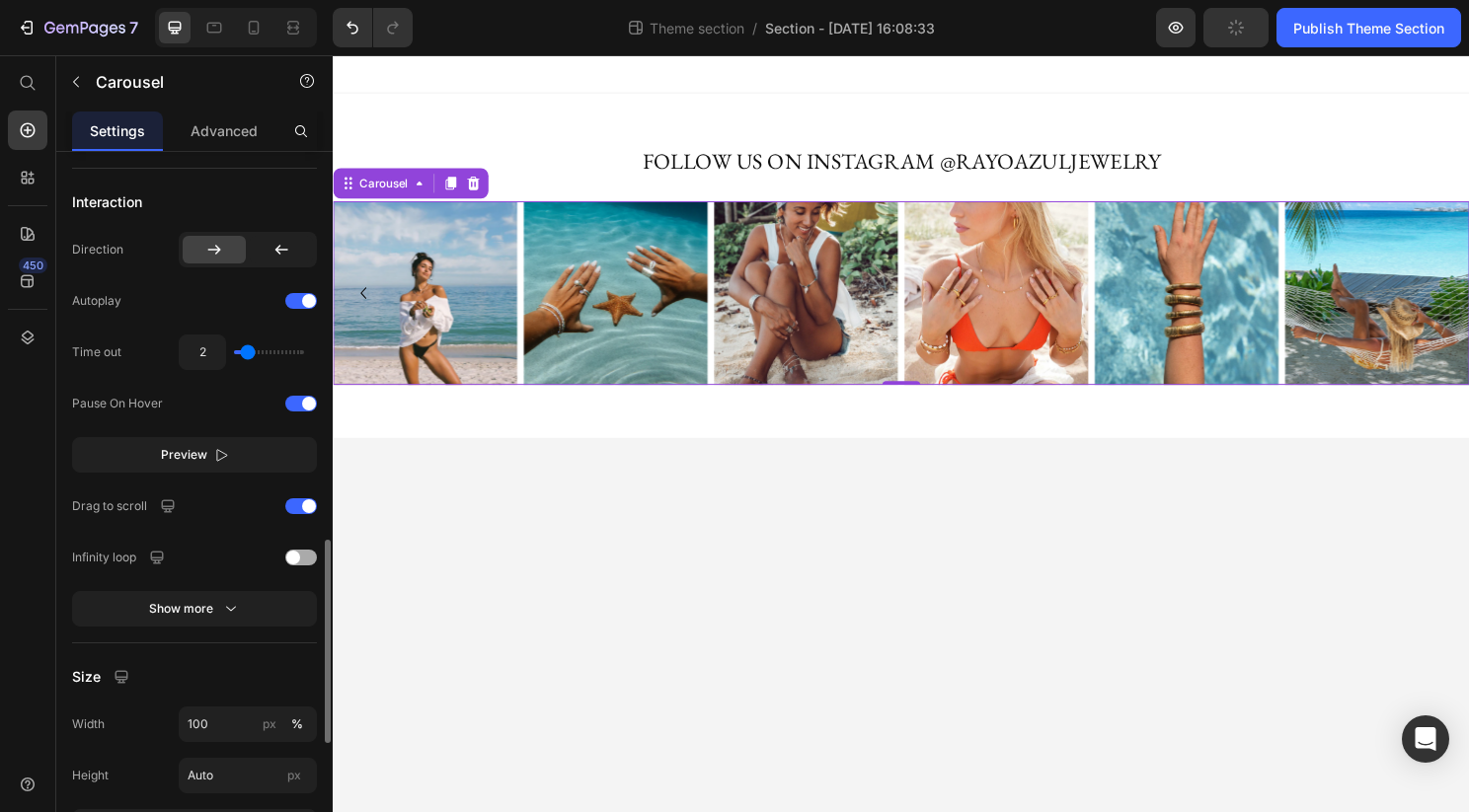 scroll, scrollTop: 1317, scrollLeft: 0, axis: vertical 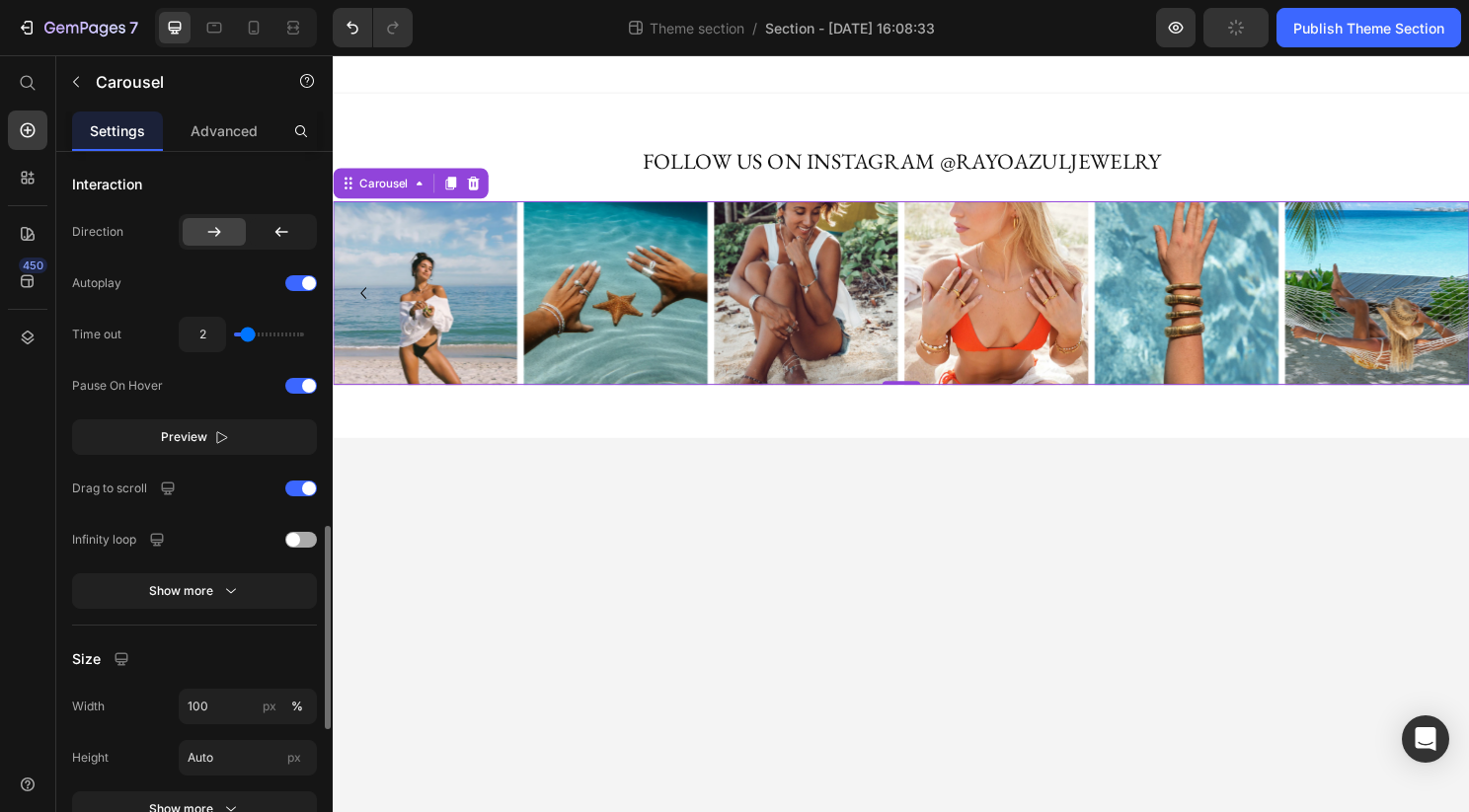 click at bounding box center [293, 540] 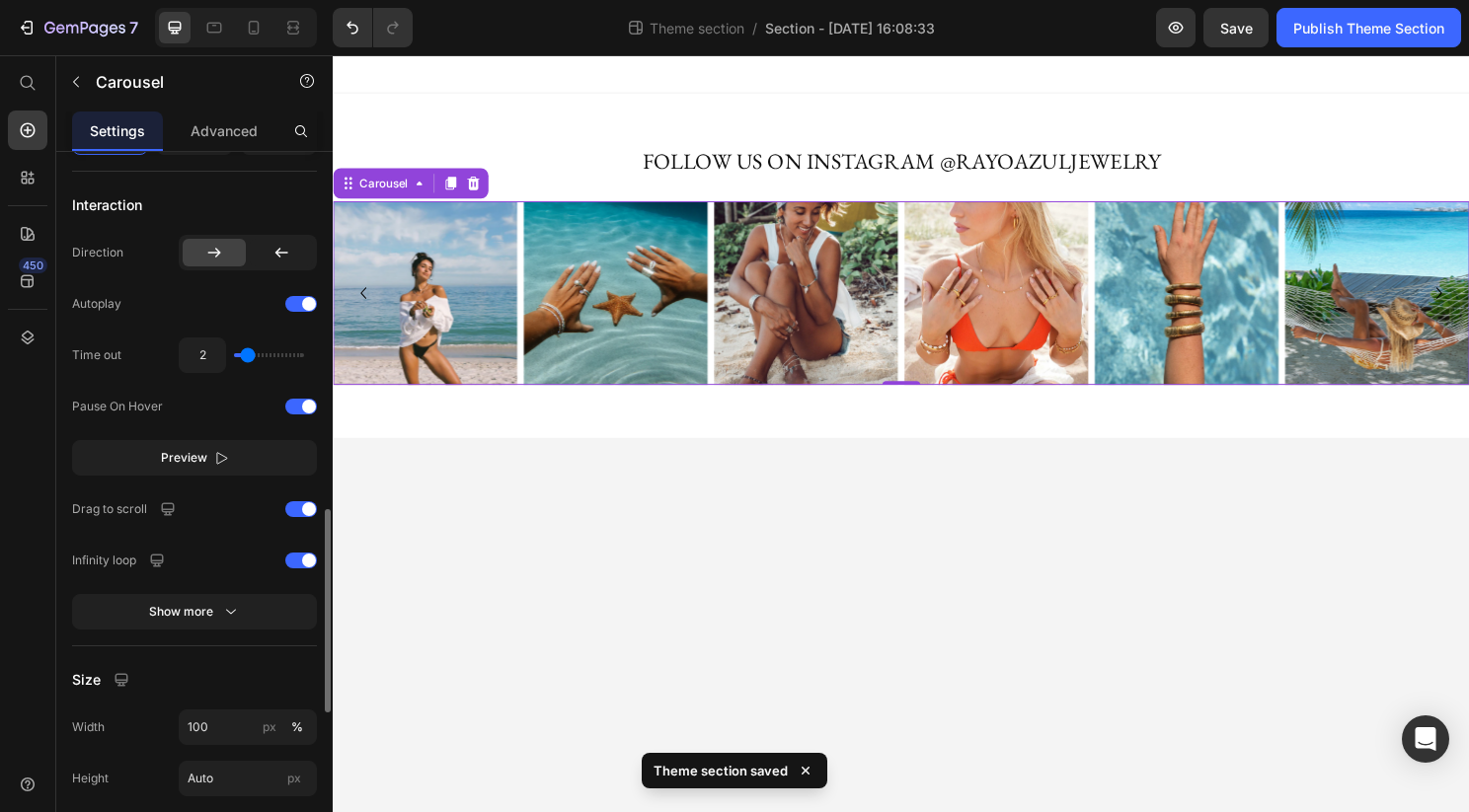 scroll, scrollTop: 1286, scrollLeft: 0, axis: vertical 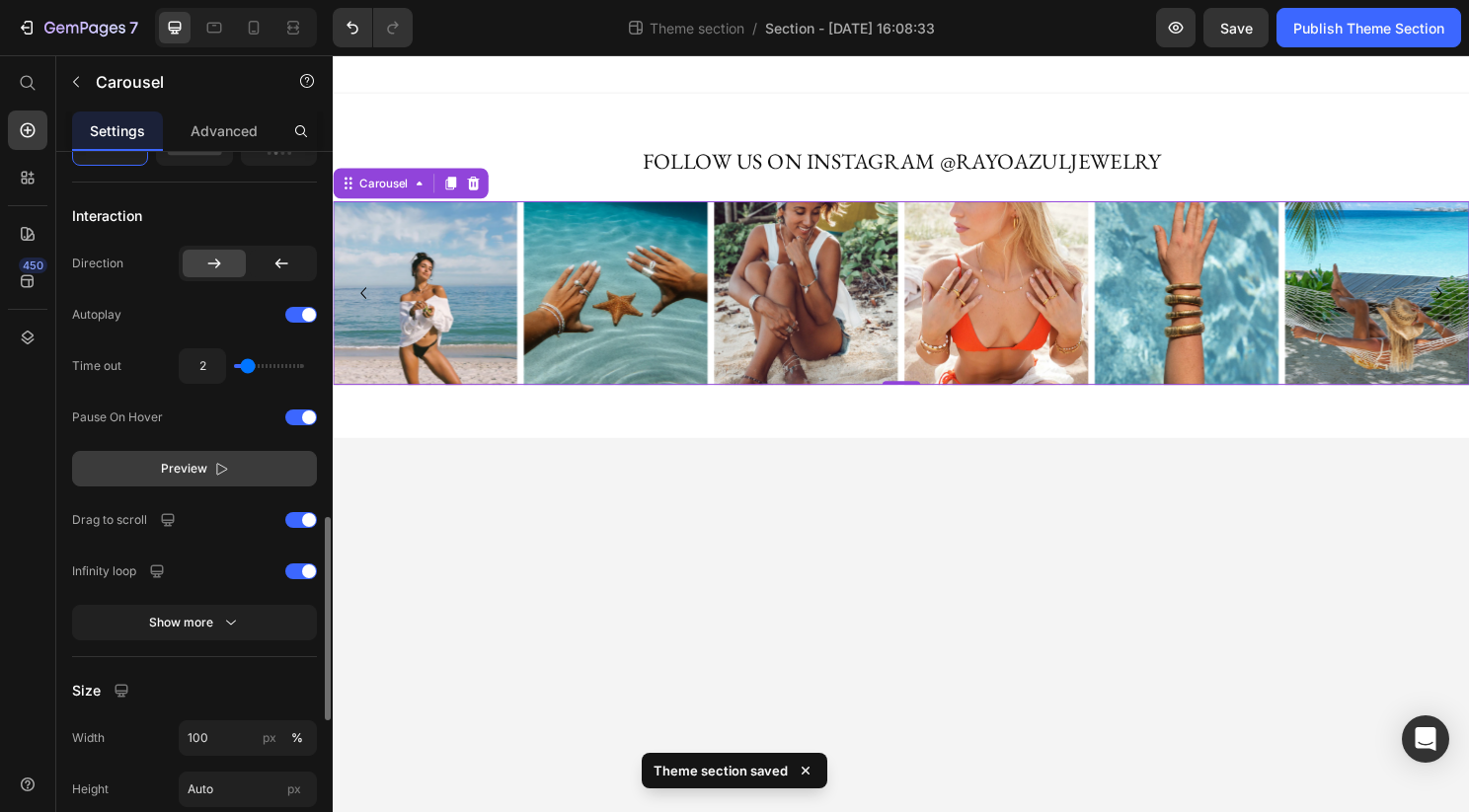 click on "Preview" at bounding box center (184, 469) 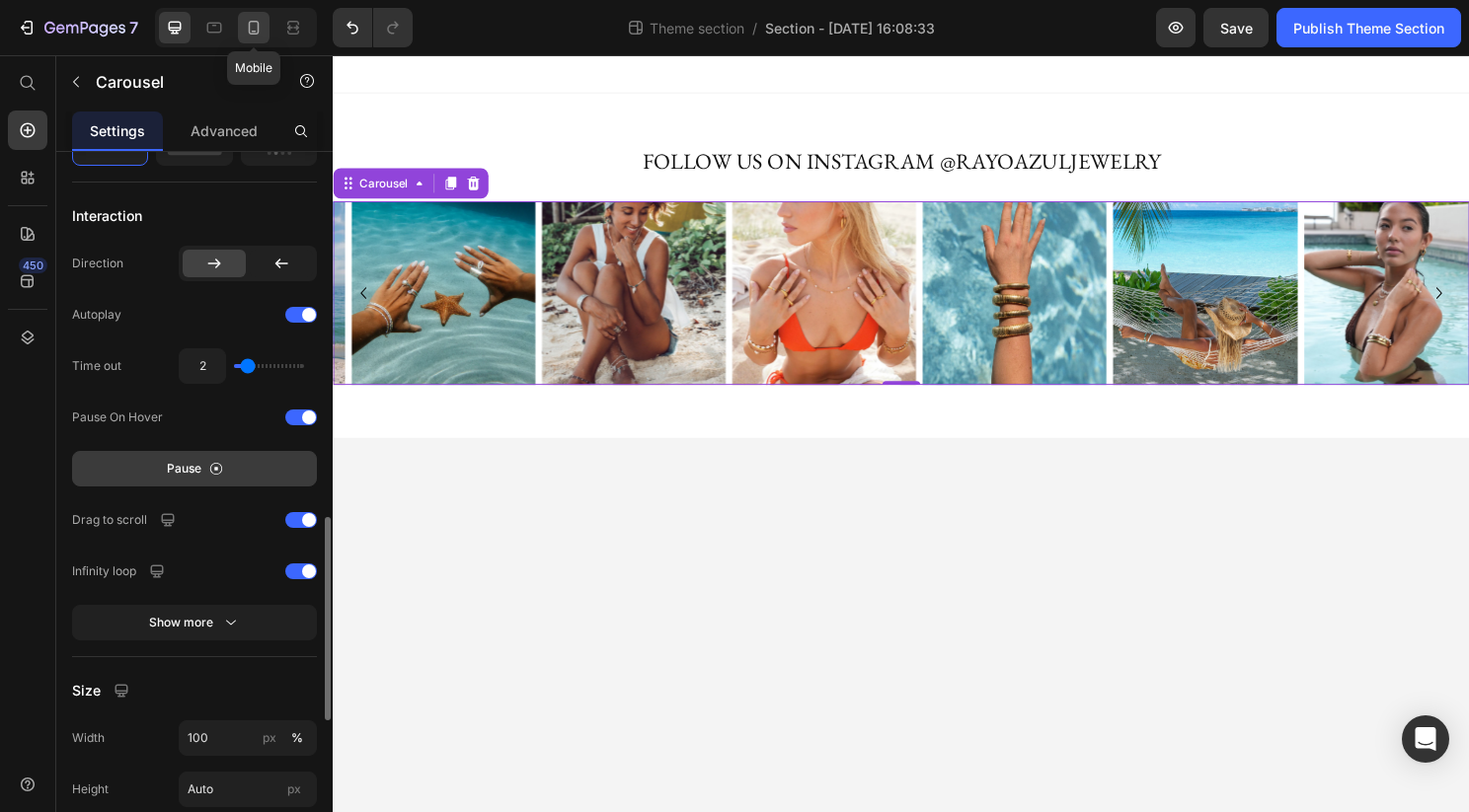 click 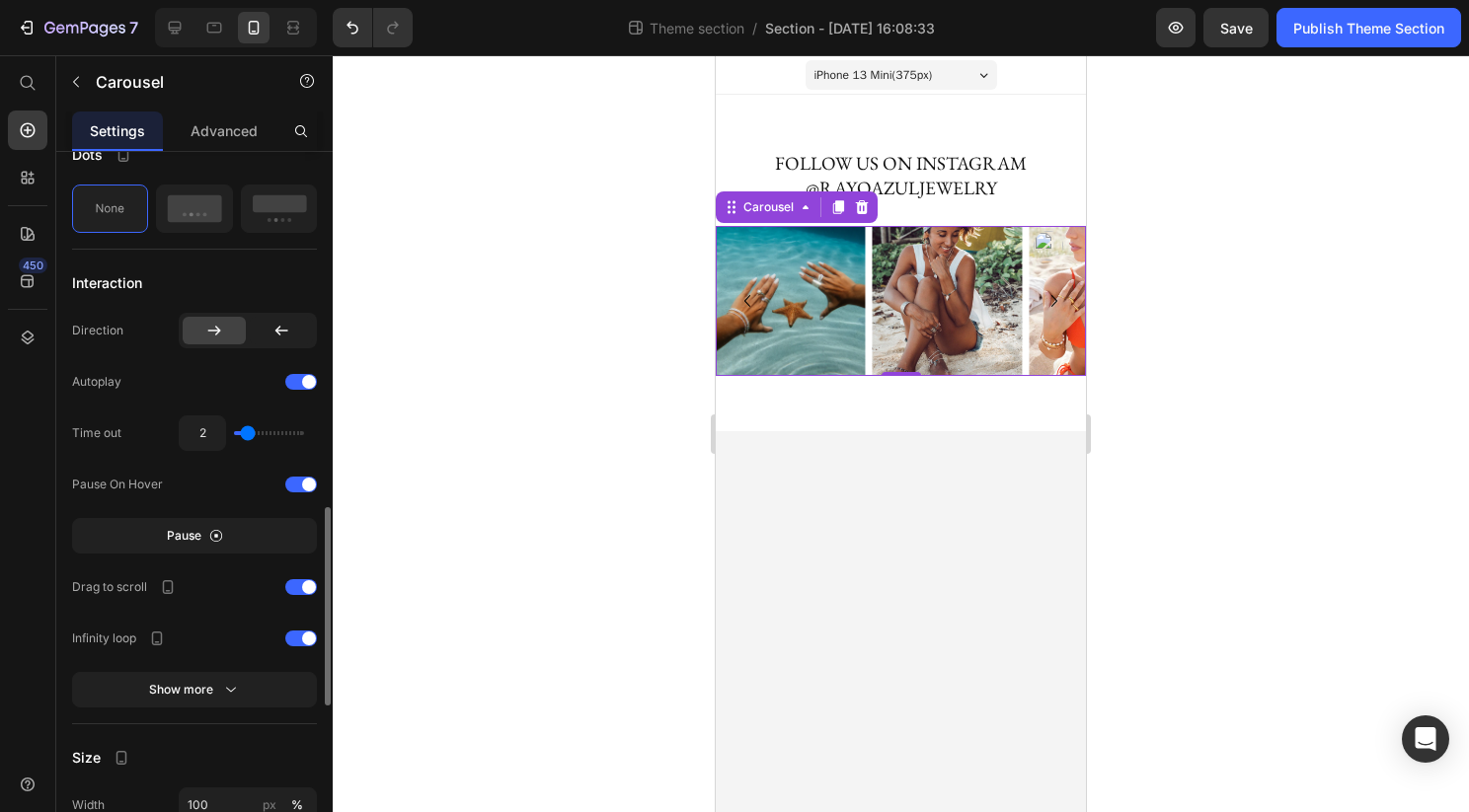 click at bounding box center (1104, 301) 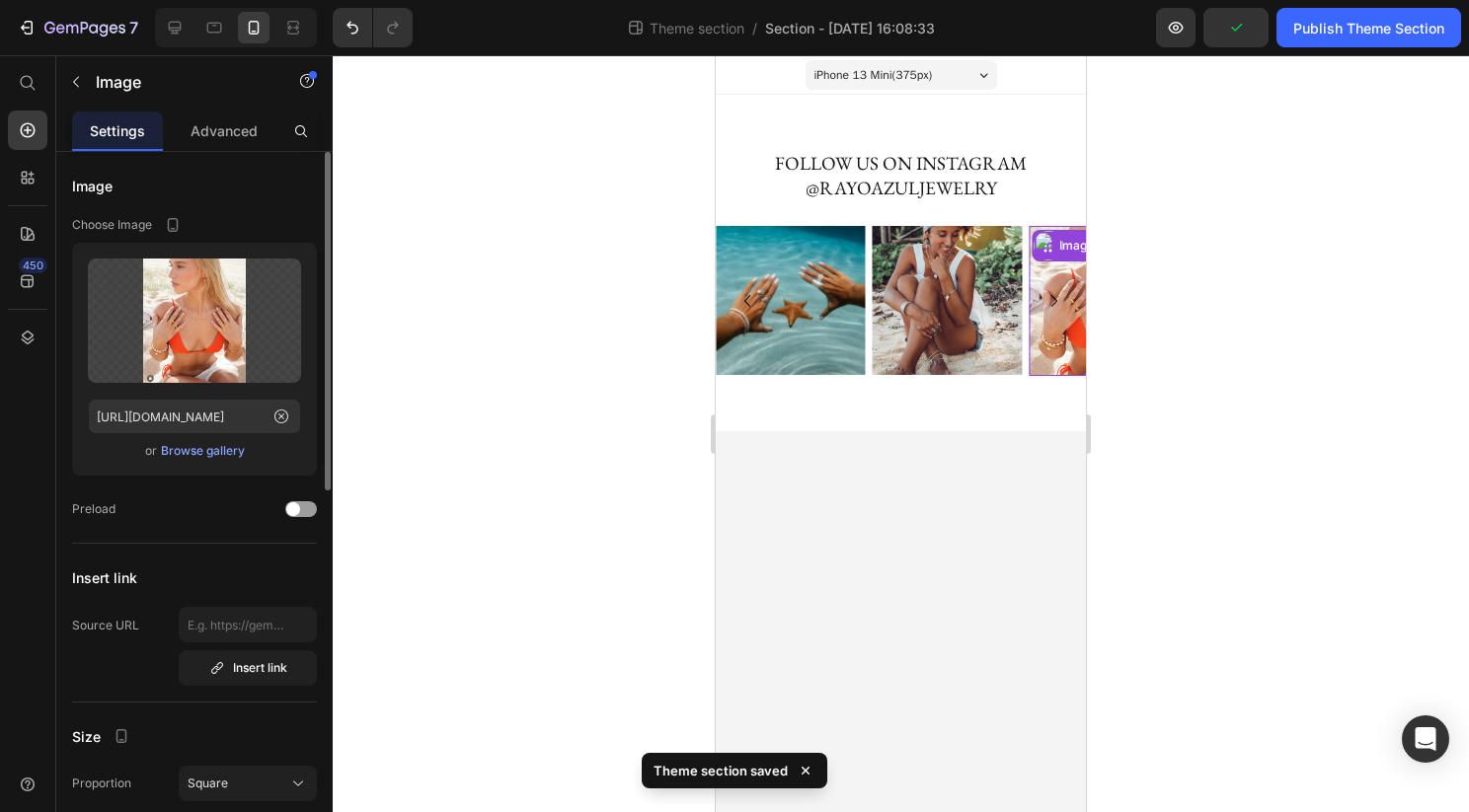 click at bounding box center [1104, 301] 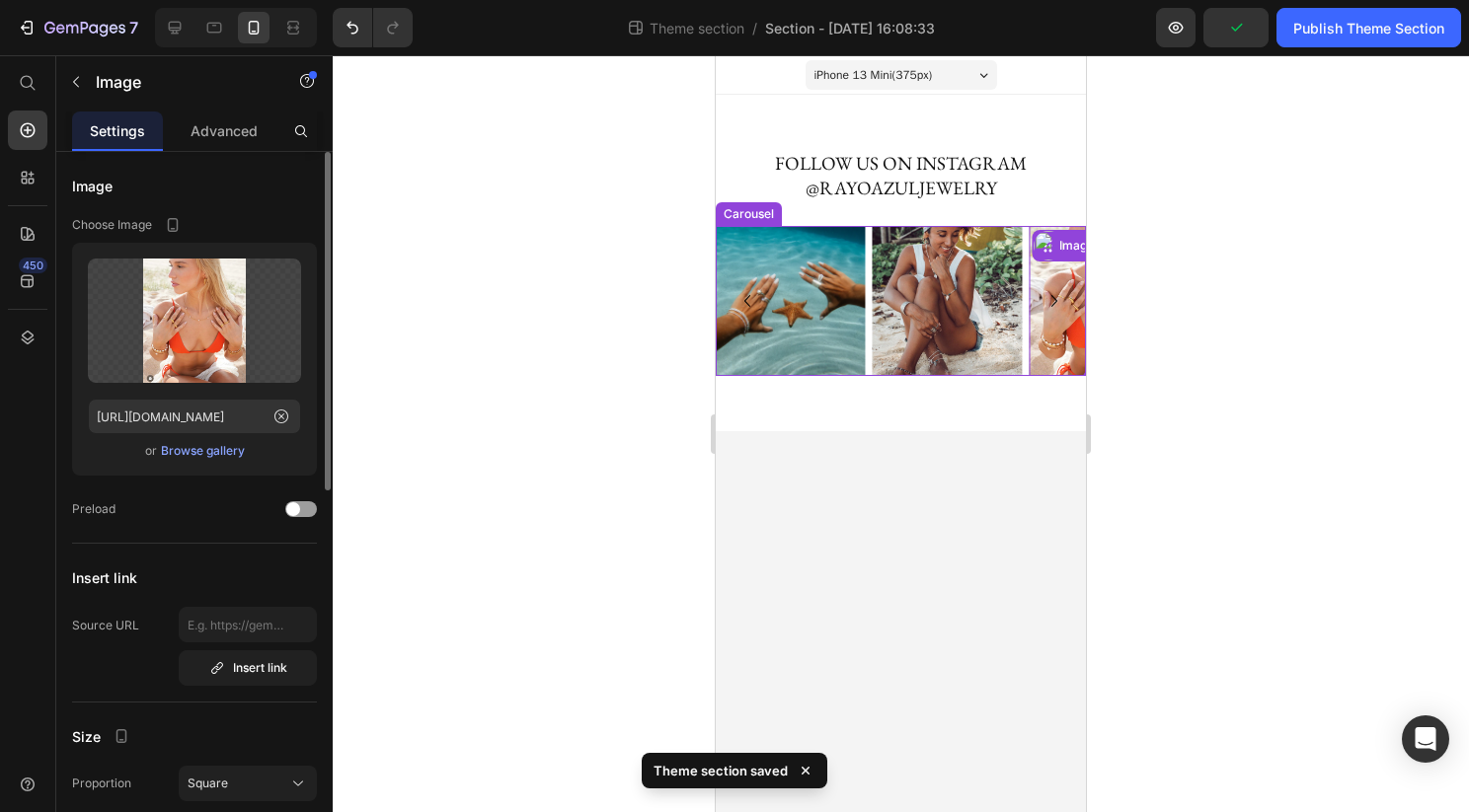 click 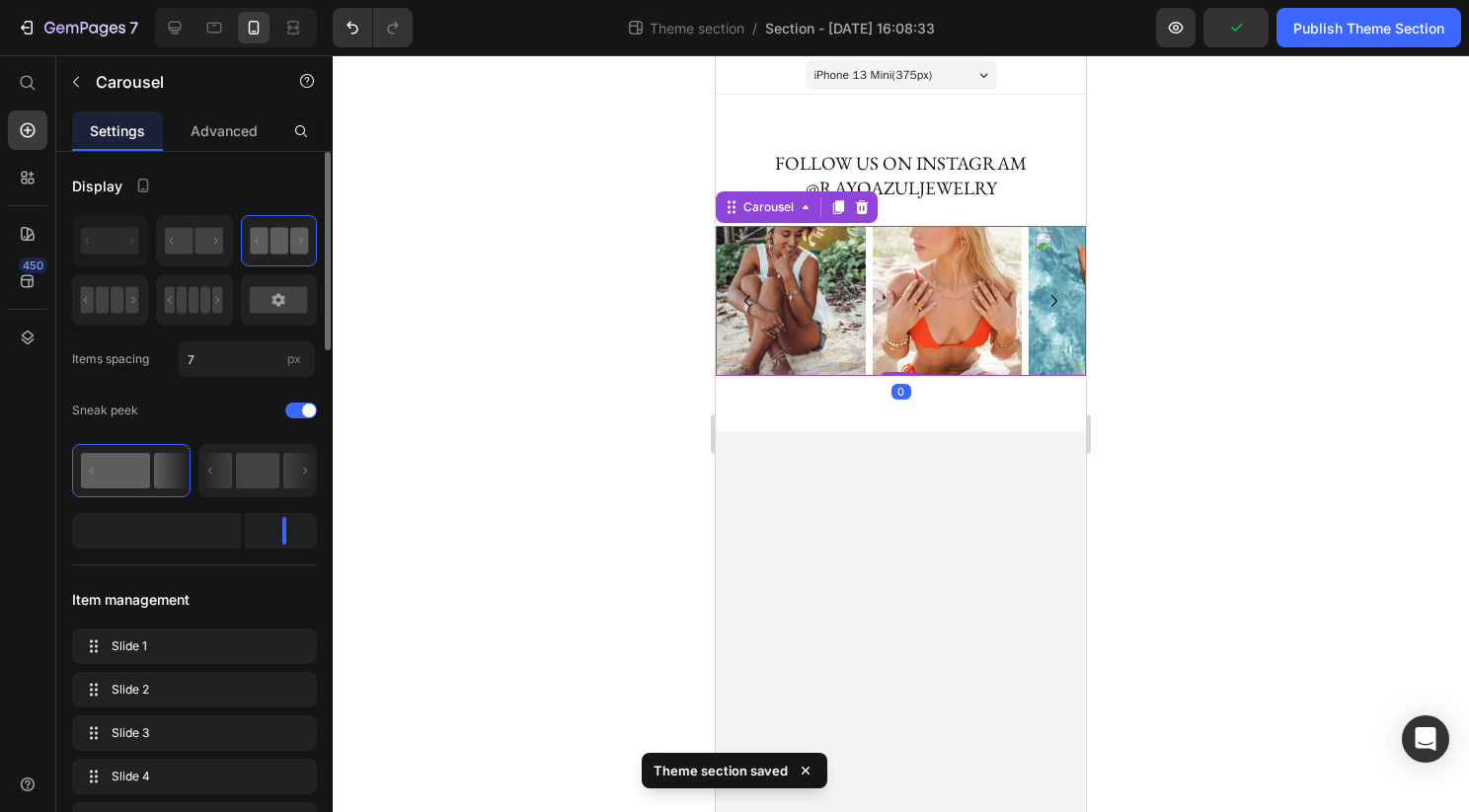 click 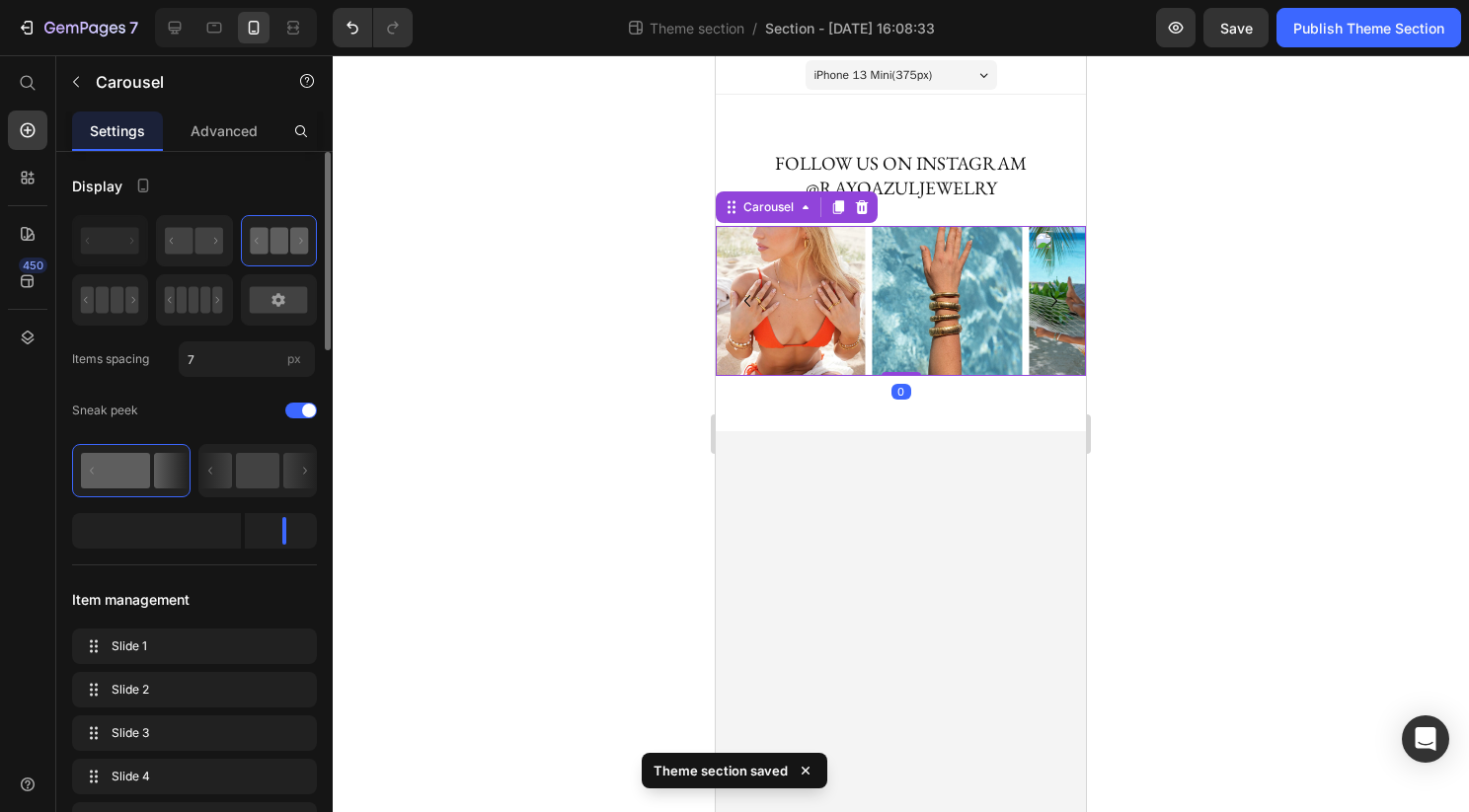 click 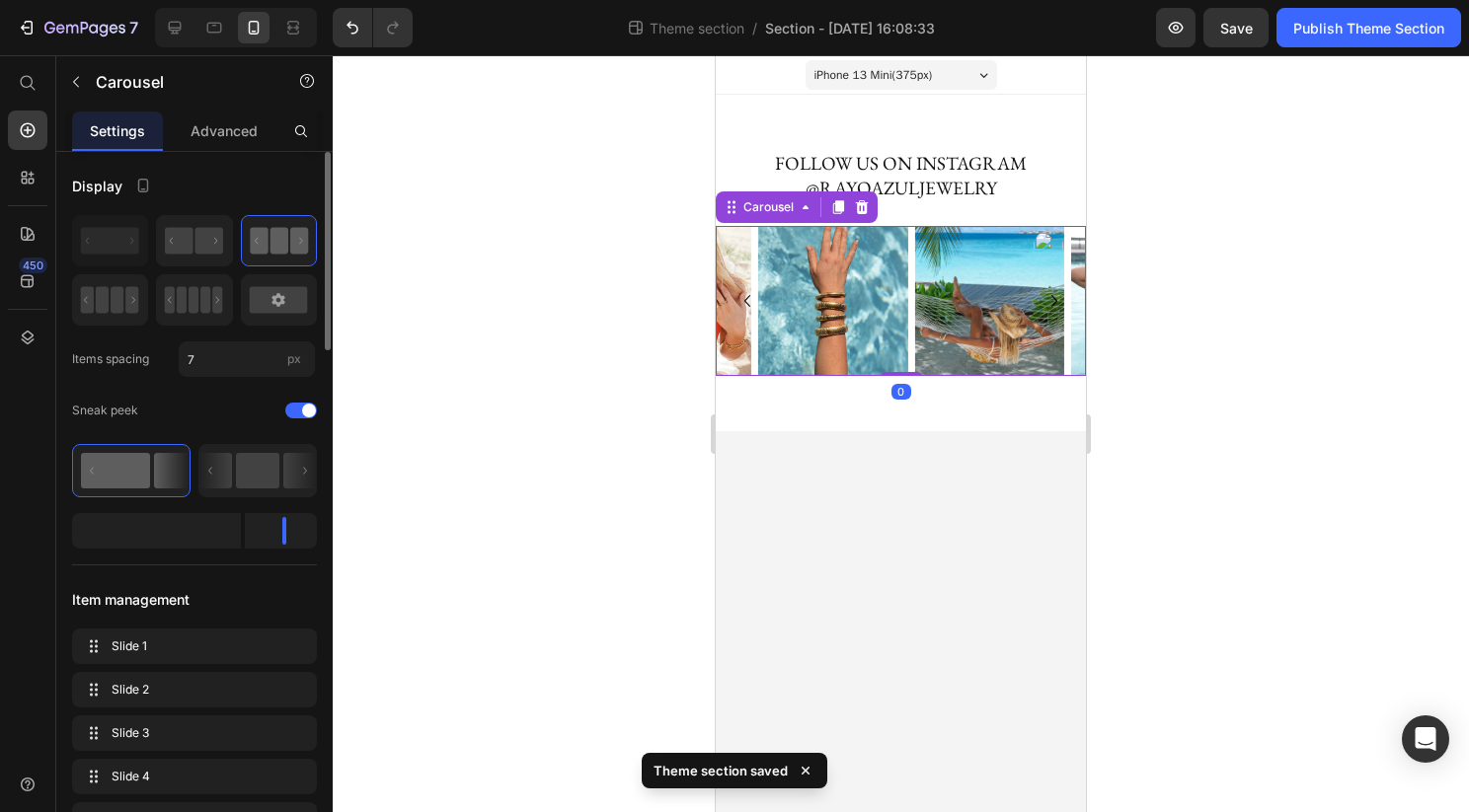 click 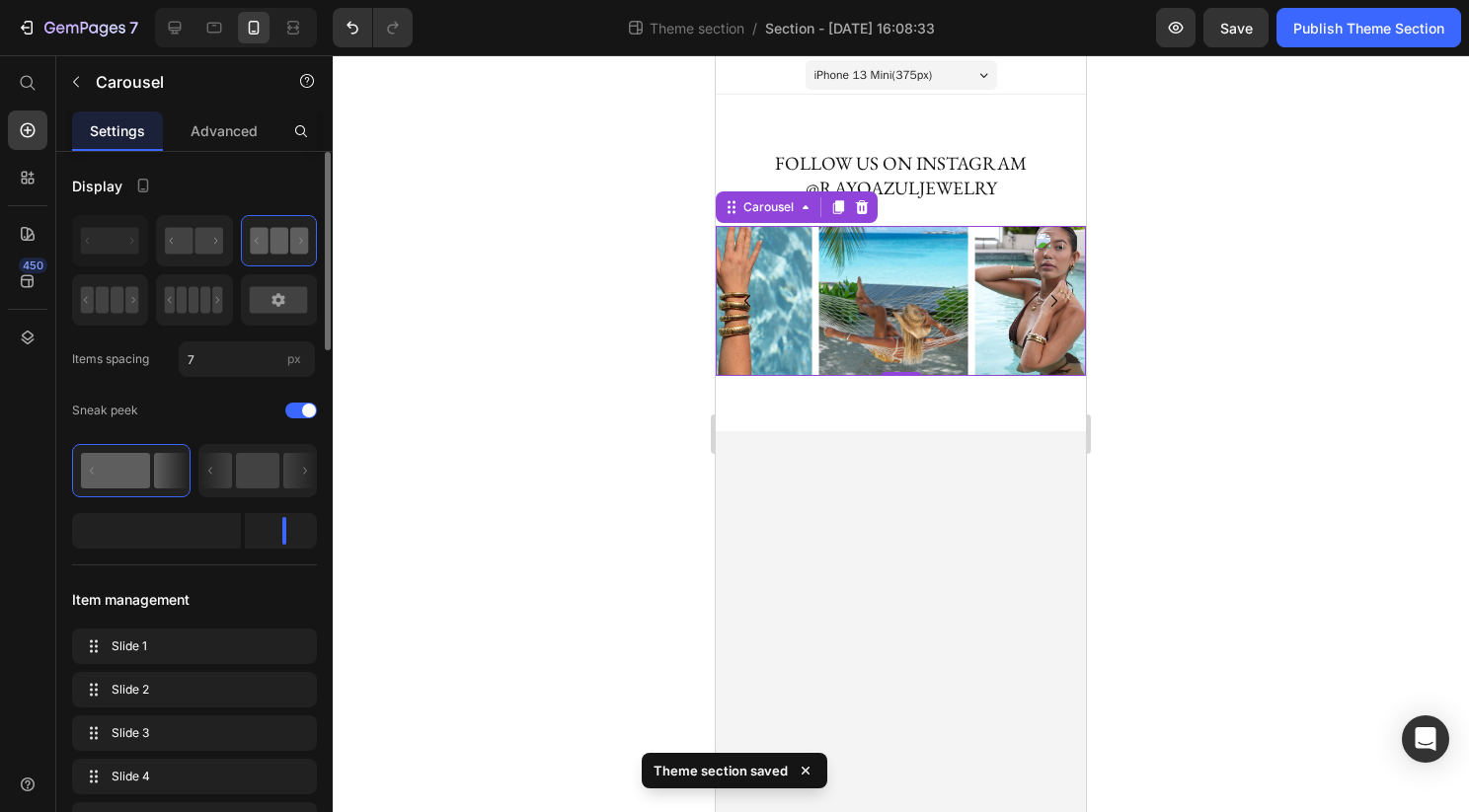 click 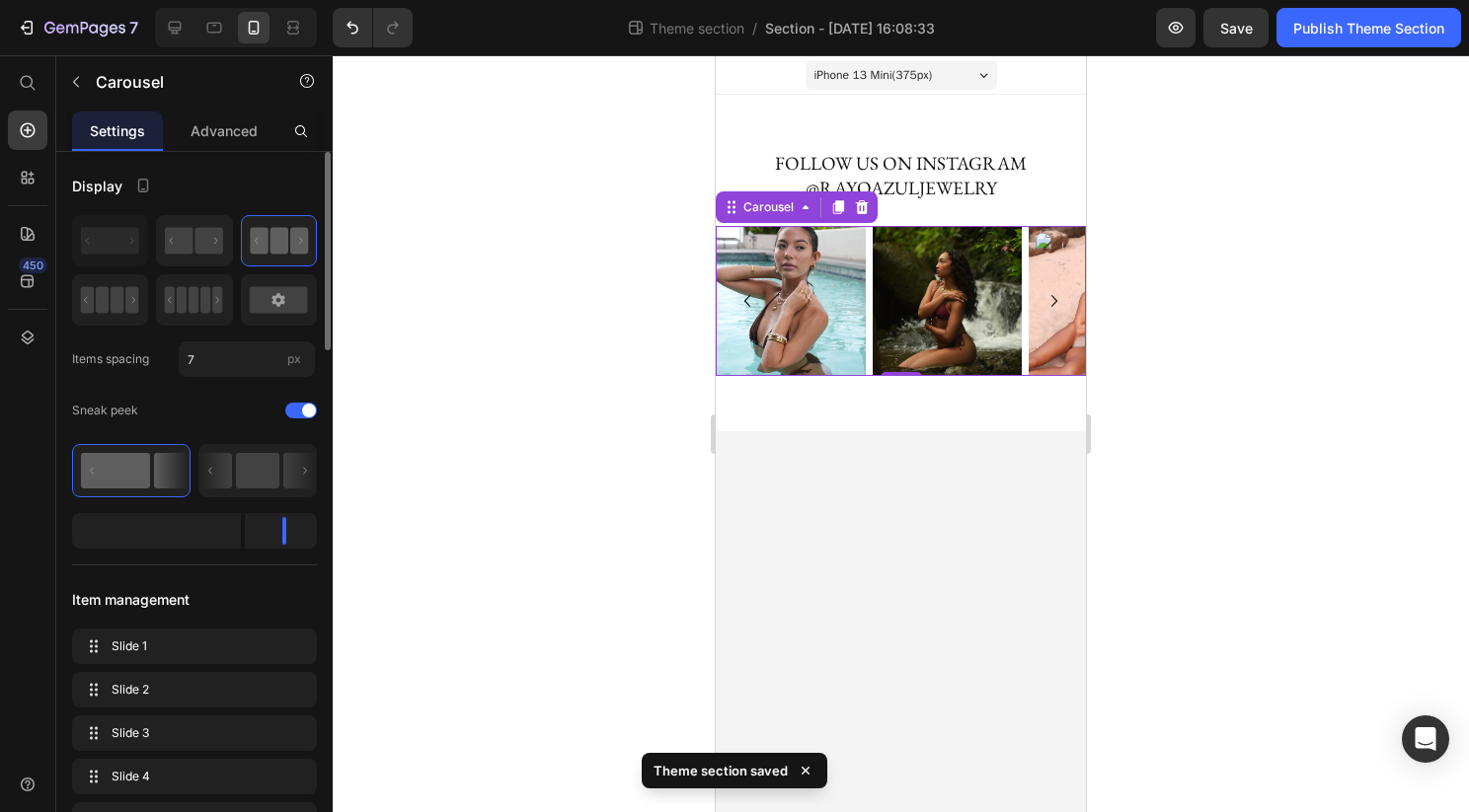 click 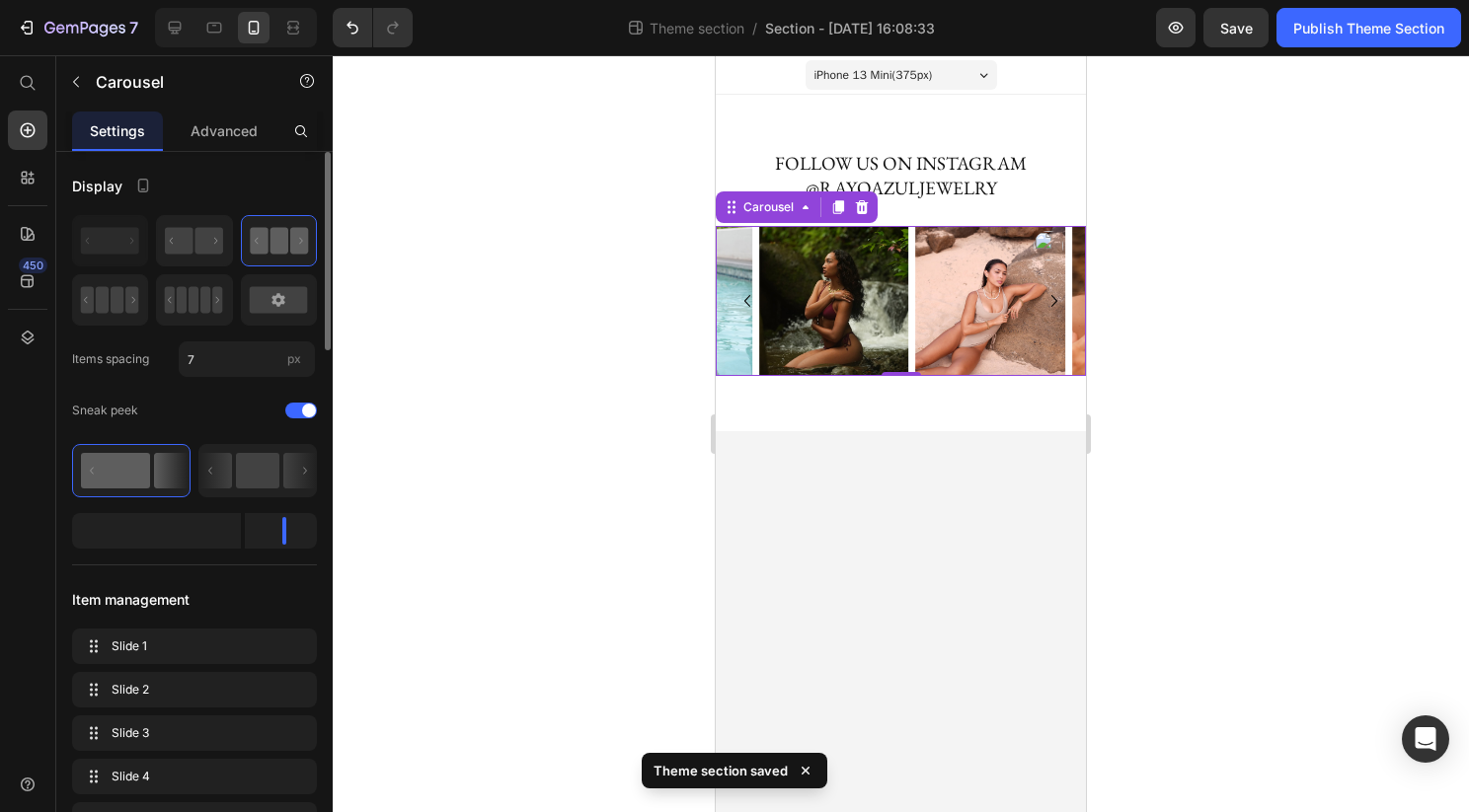 click 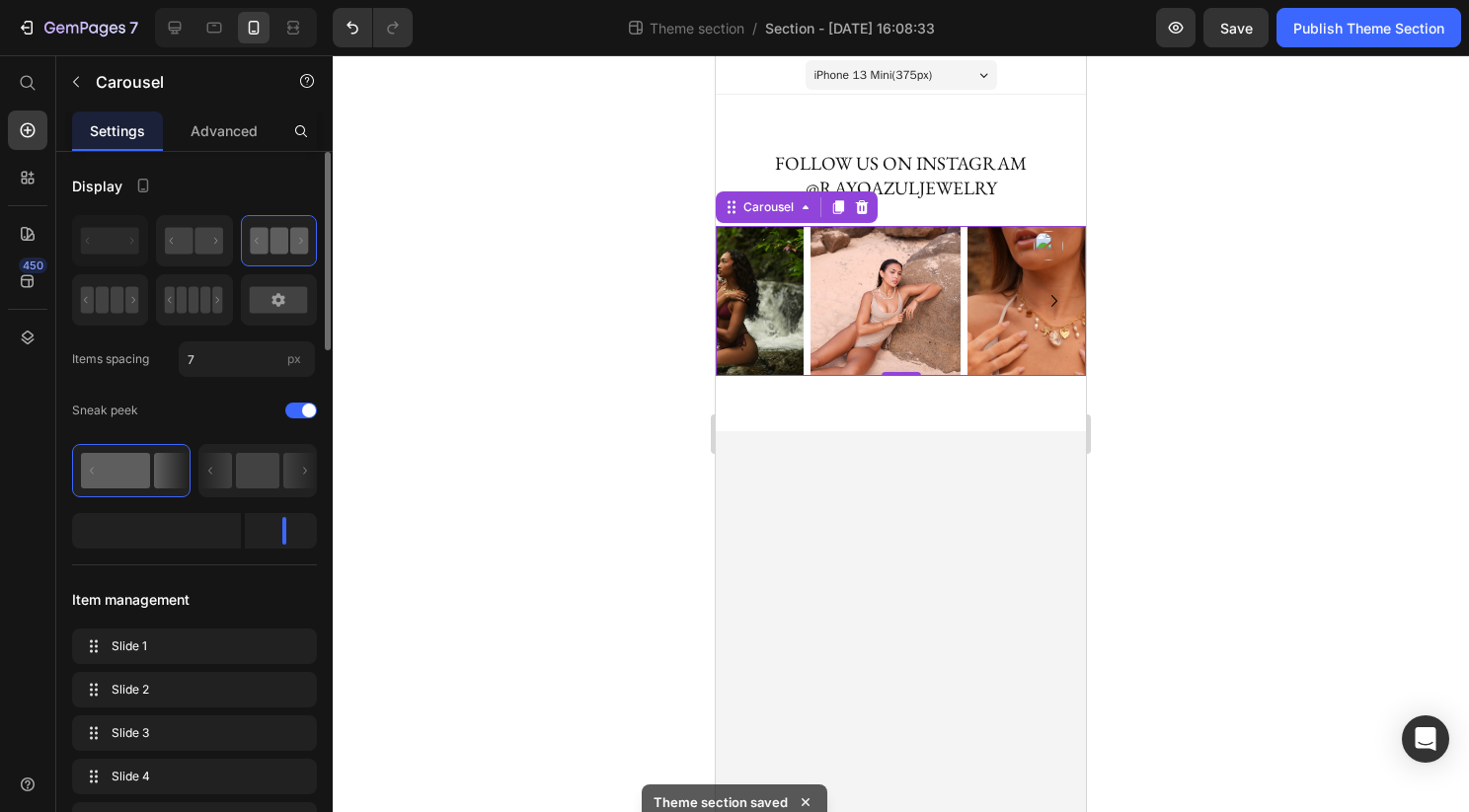 click 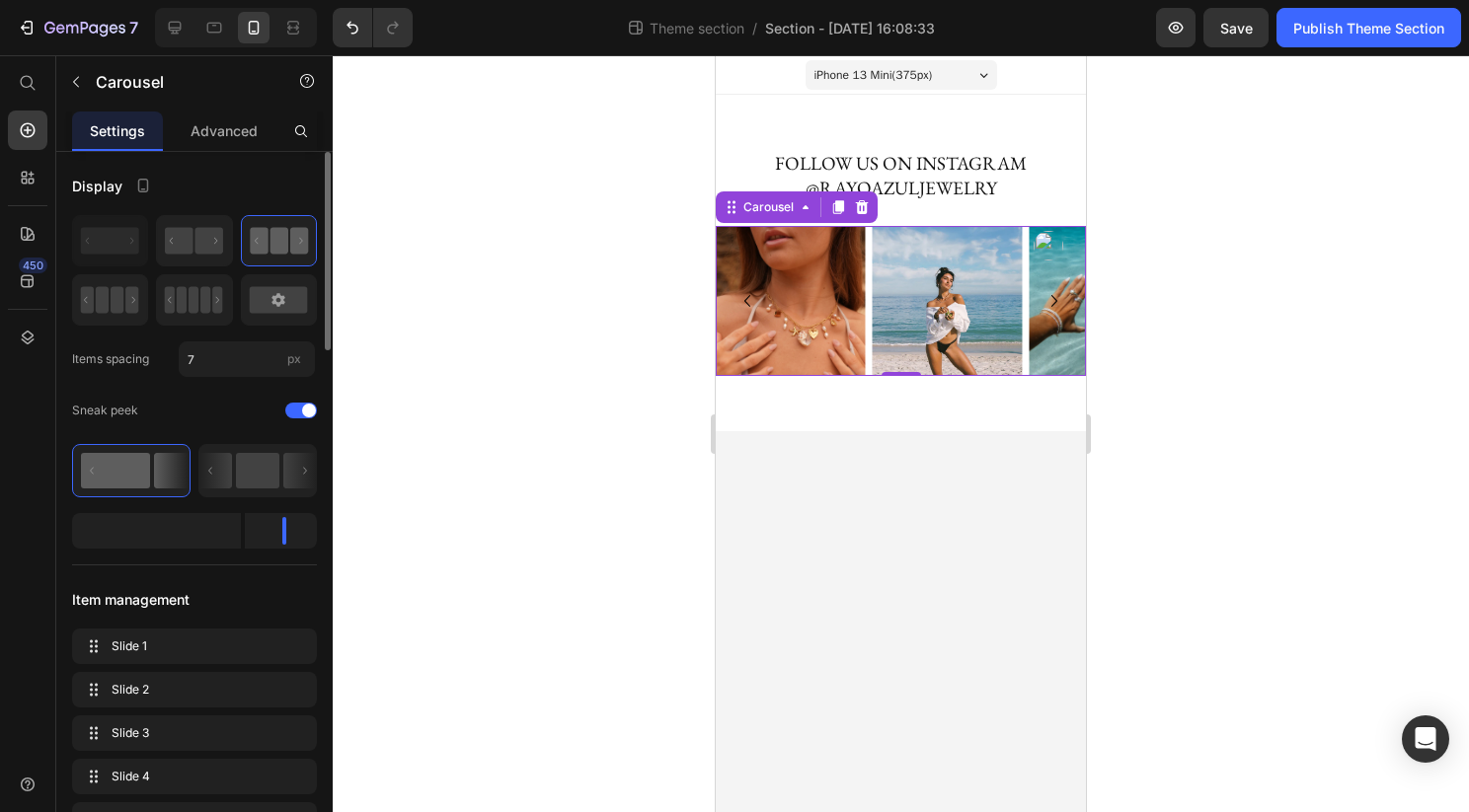 click 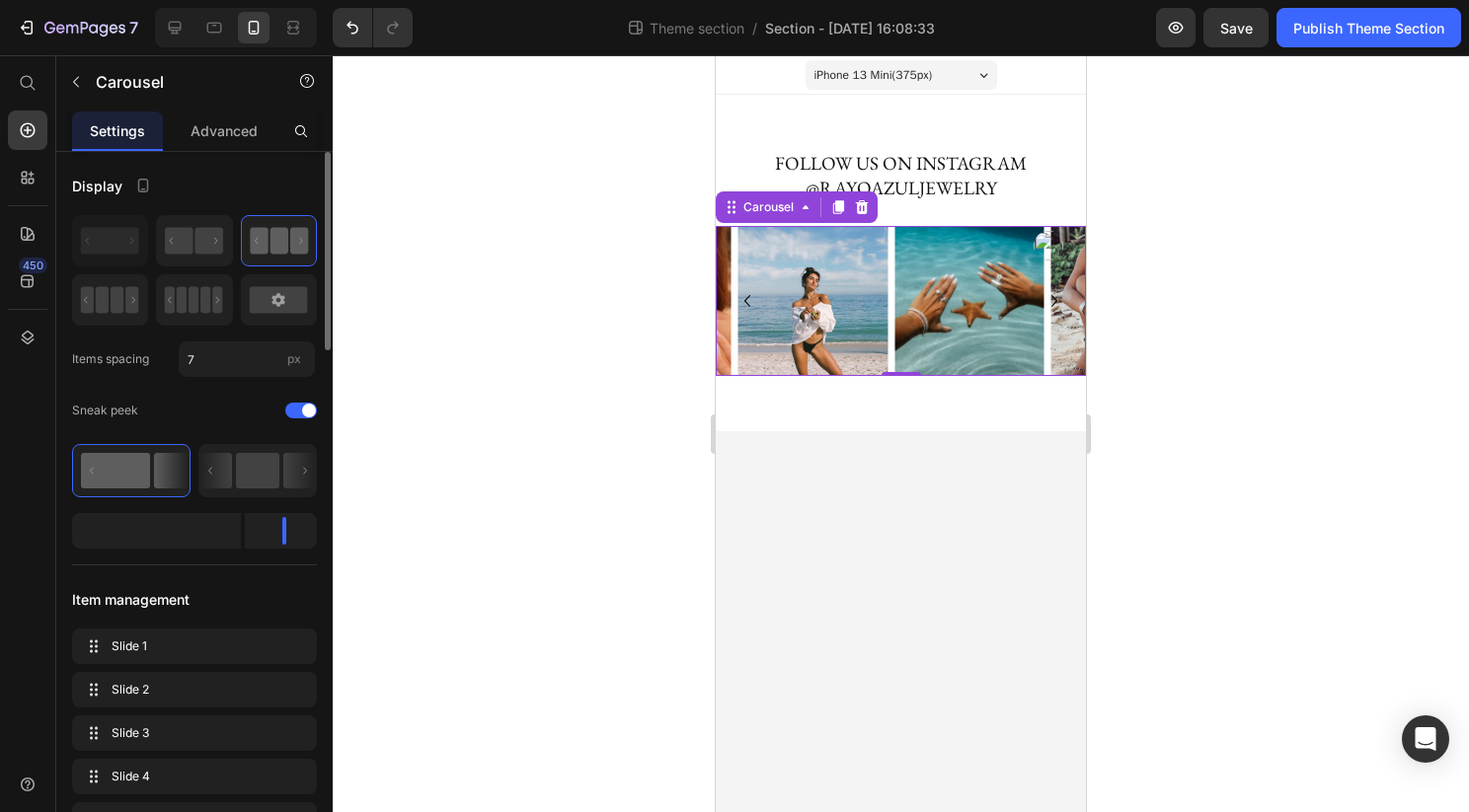 click 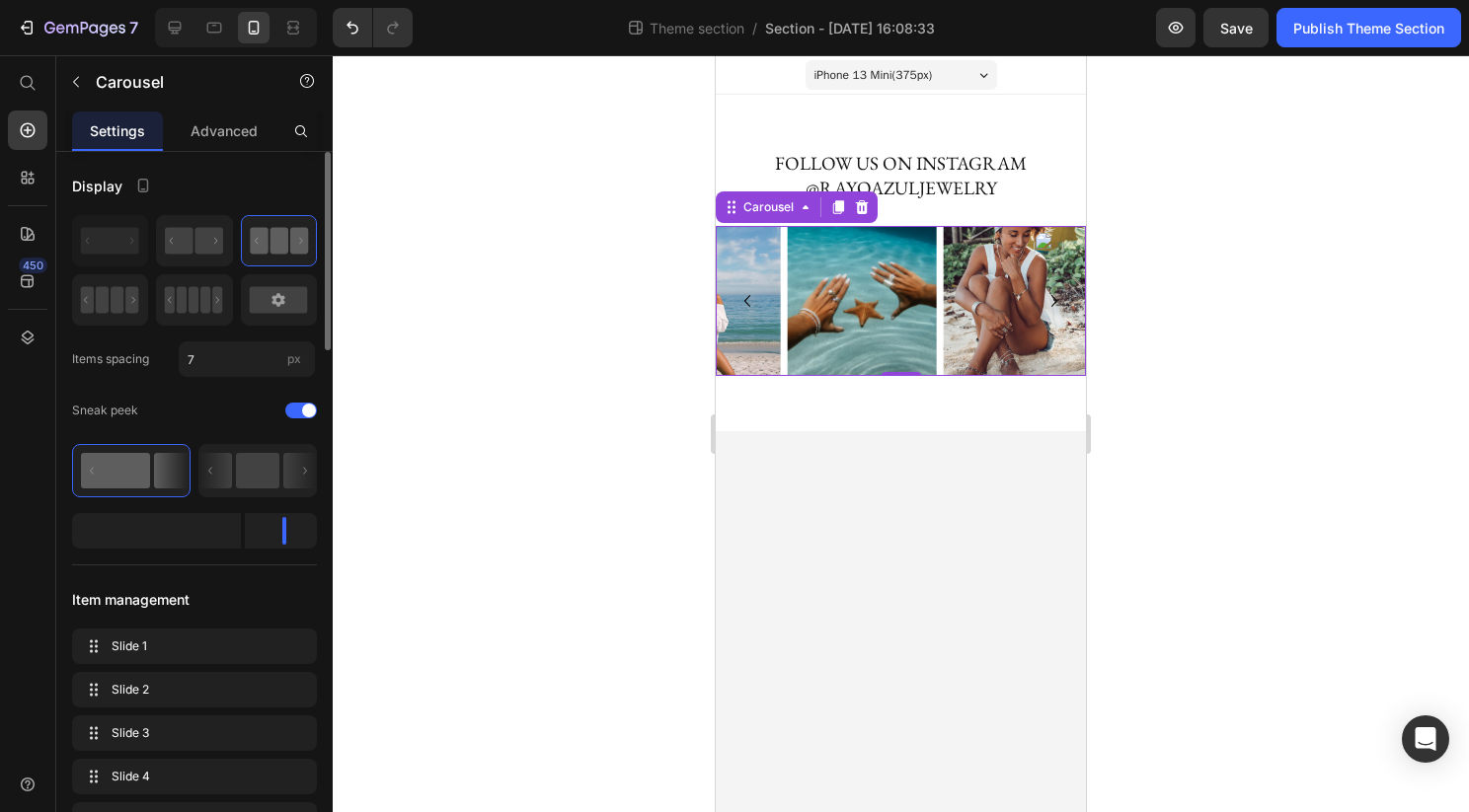 click 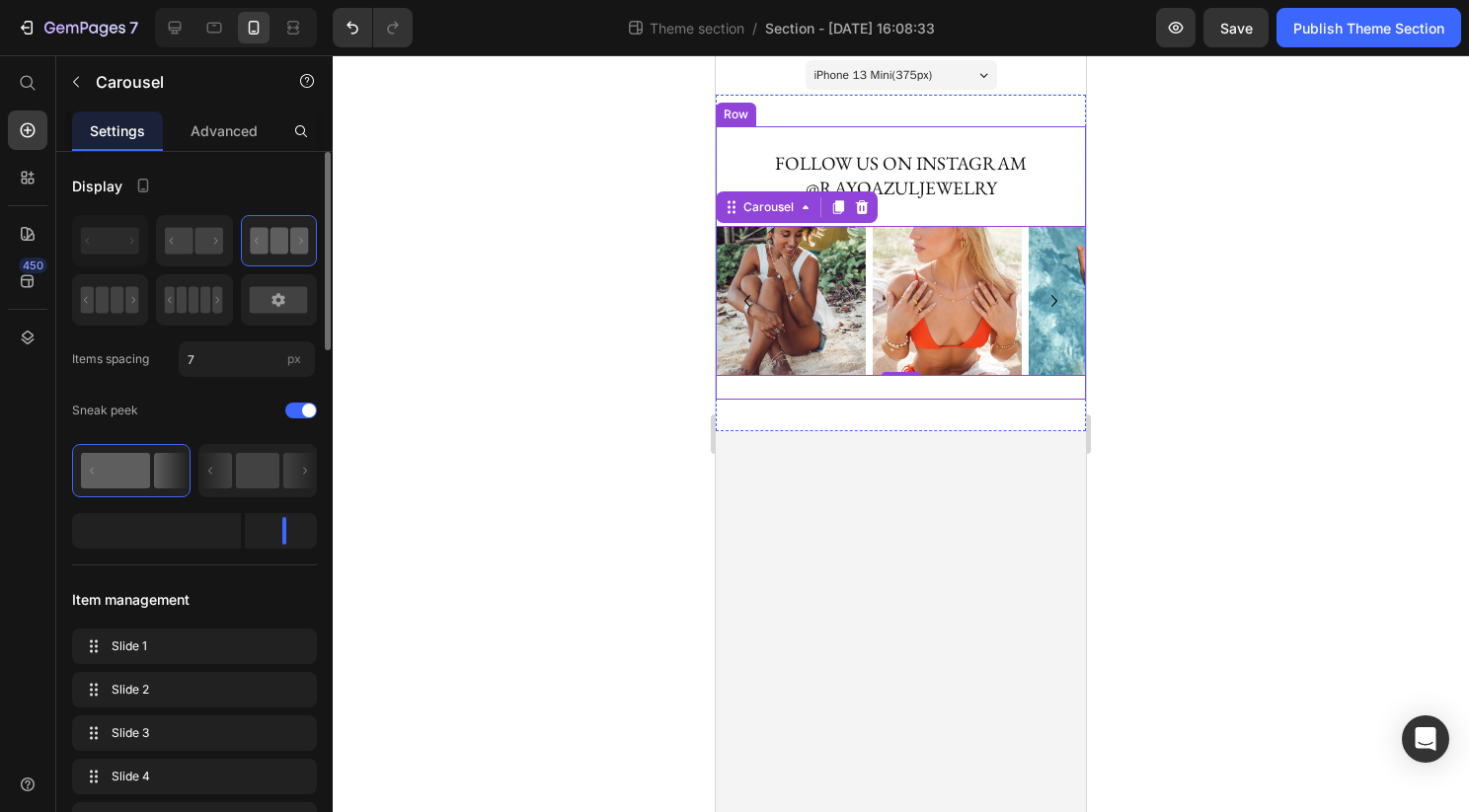 click on "FOLLOW US ON INSTAGRAM @RAYOAZULJEWELRY Heading
Image Image Image Image Image Image Image Image Image Image
Carousel   0 Row Row" at bounding box center [900, 262] 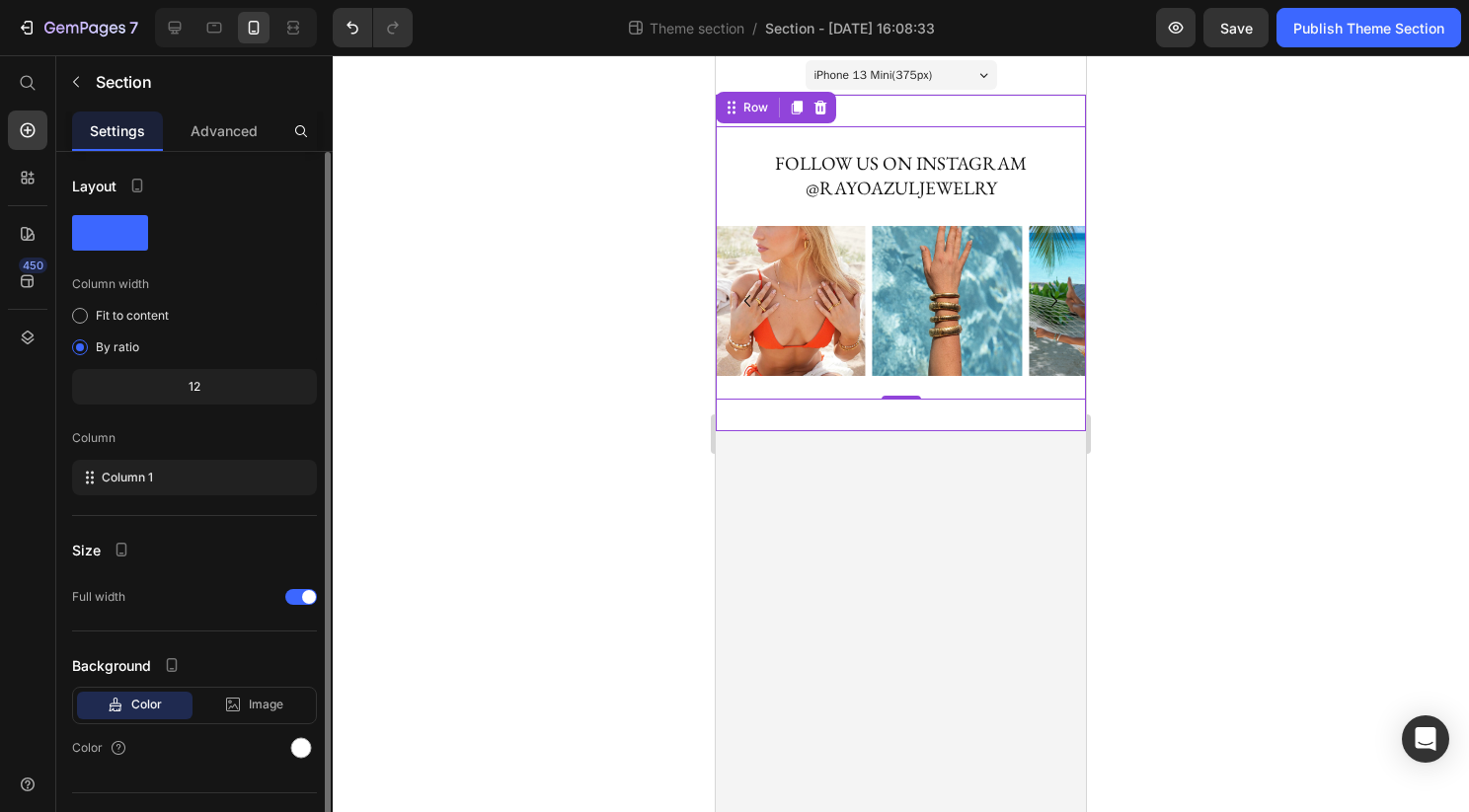 click on "FOLLOW US ON INSTAGRAM @RAYOAZULJEWELRY Heading
Image Image Image Image Image Image Image Image Image Image
Carousel Row Row   0" at bounding box center [900, 262] 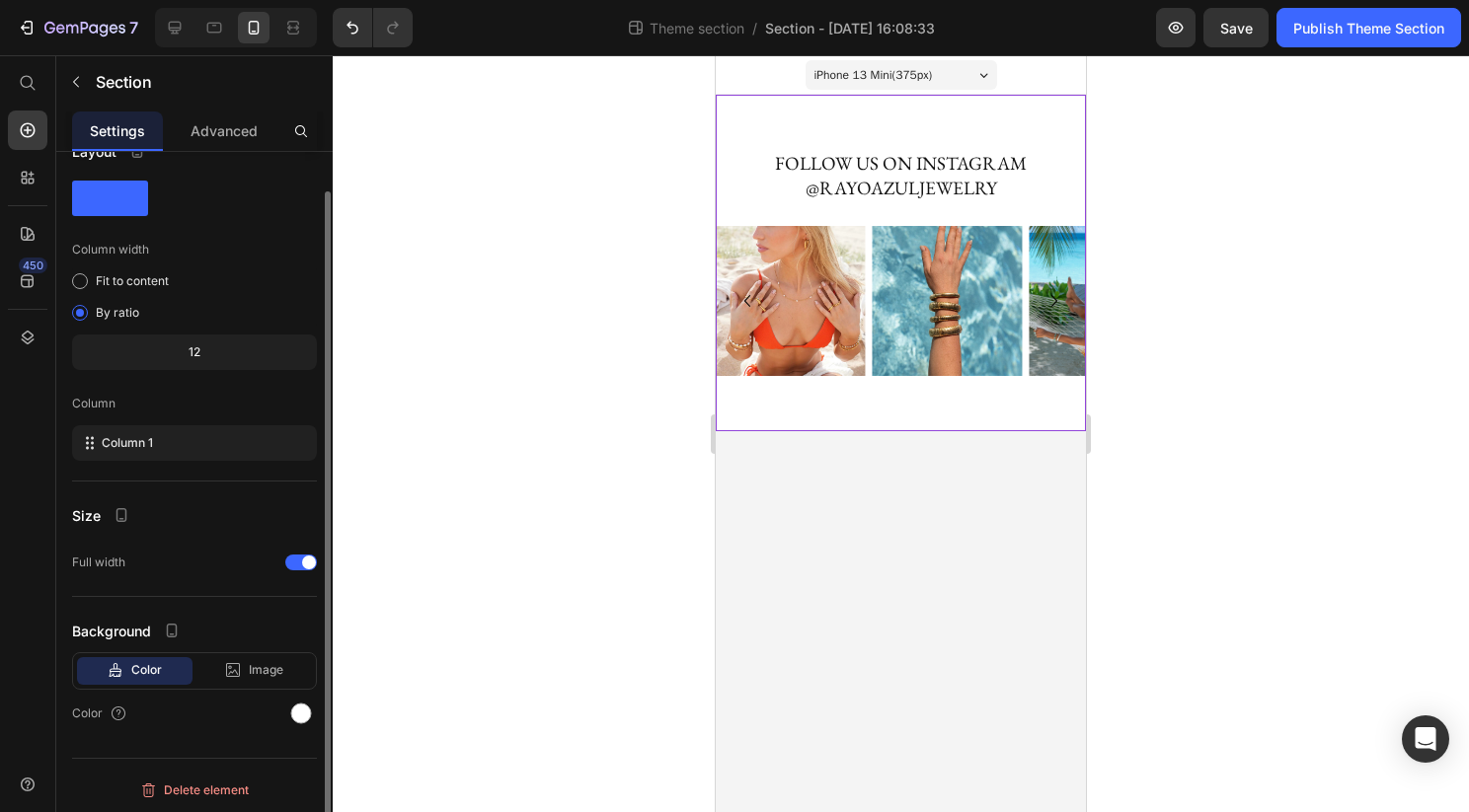 scroll, scrollTop: 37, scrollLeft: 0, axis: vertical 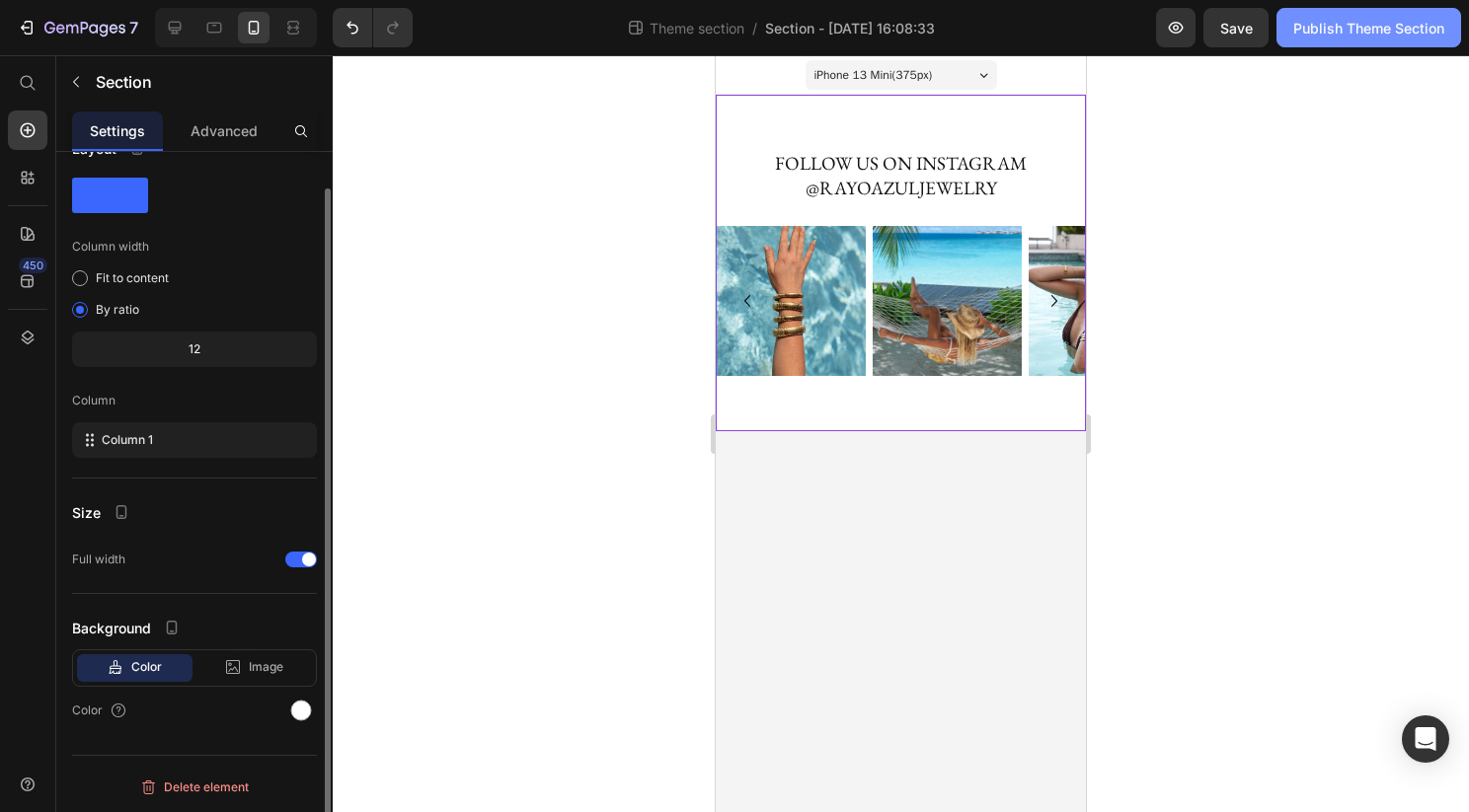 click on "Publish Theme Section" 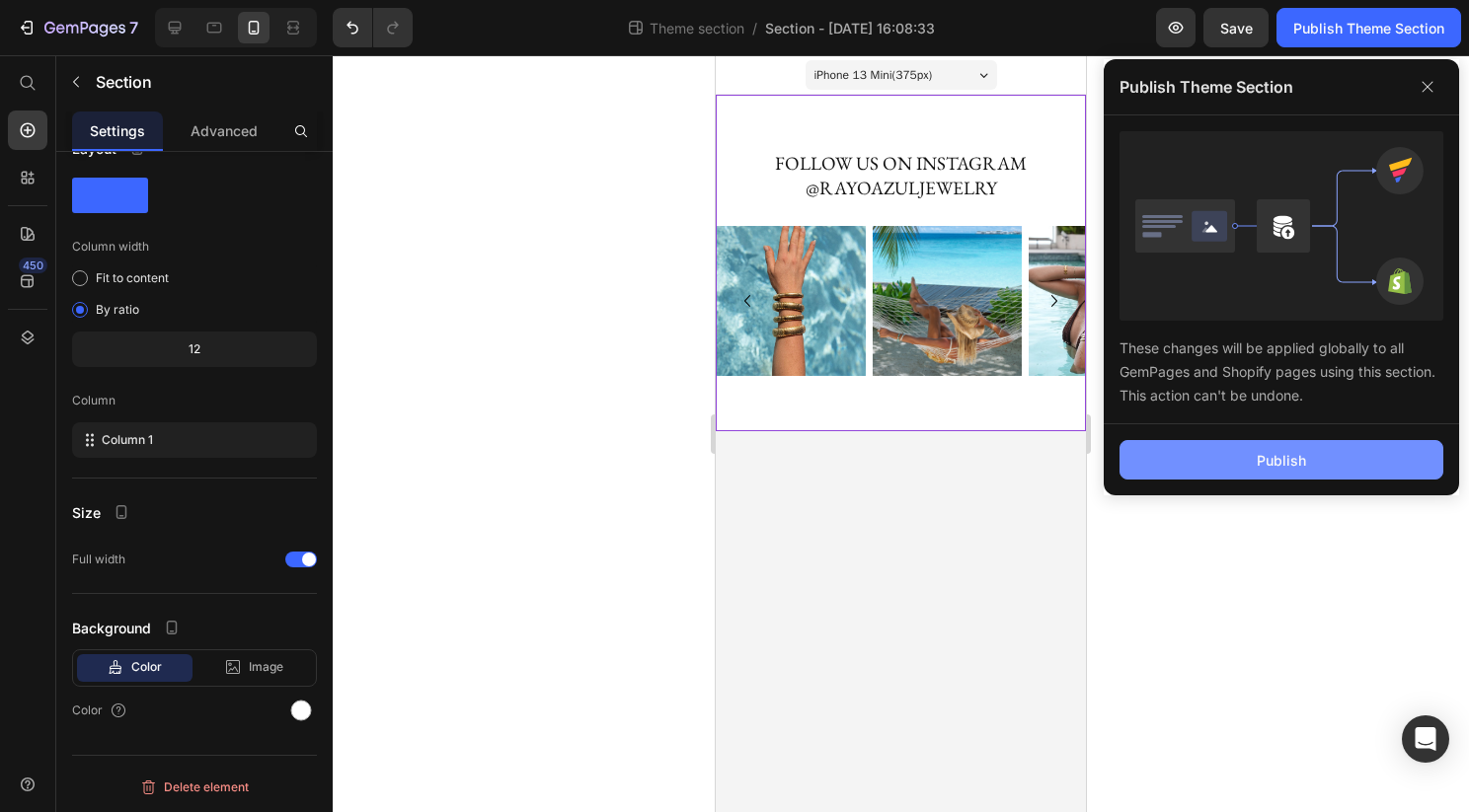 click on "Publish" 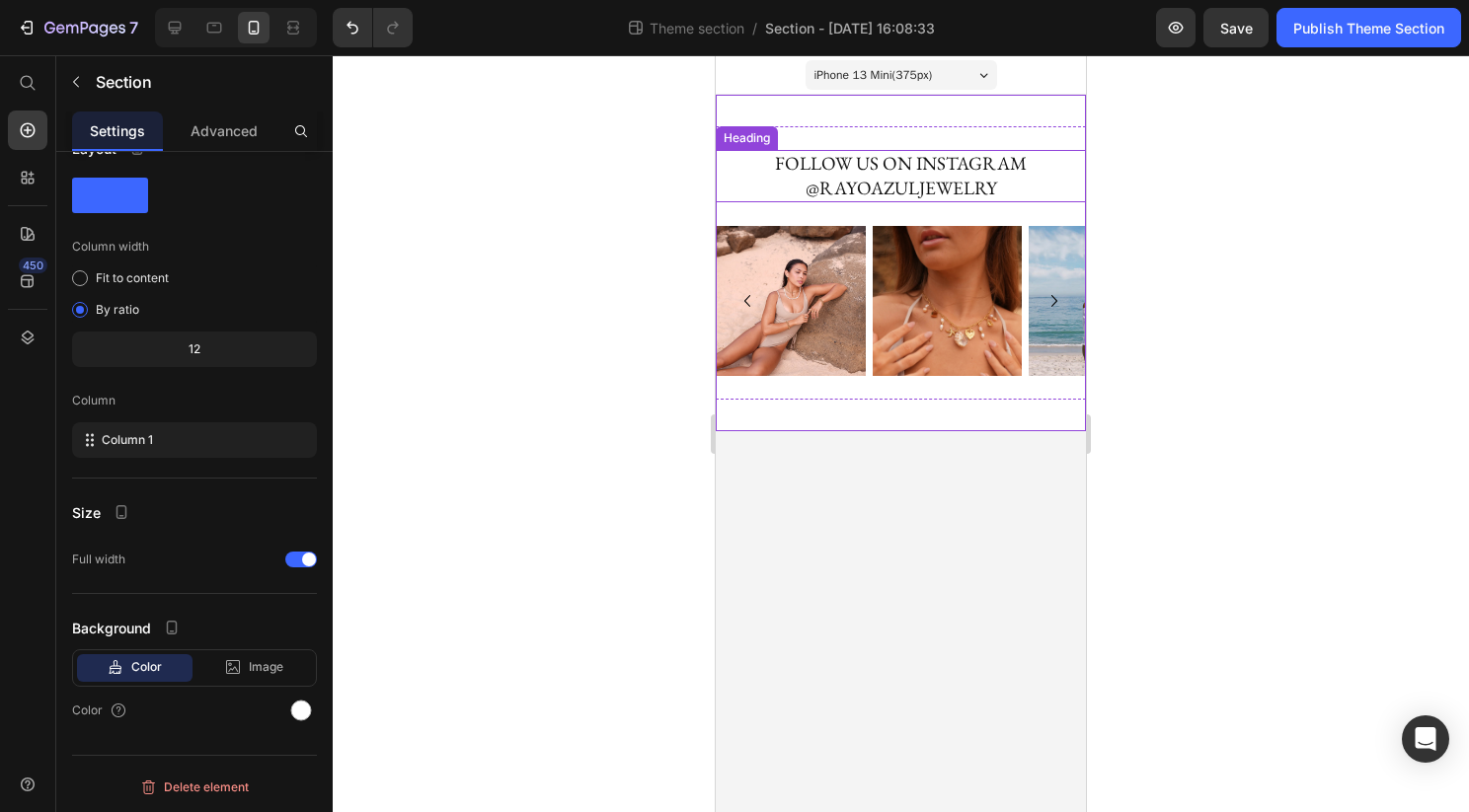 click on "FOLLOW US ON INSTAGRAM @RAYOAZULJEWELRY" at bounding box center (900, 176) 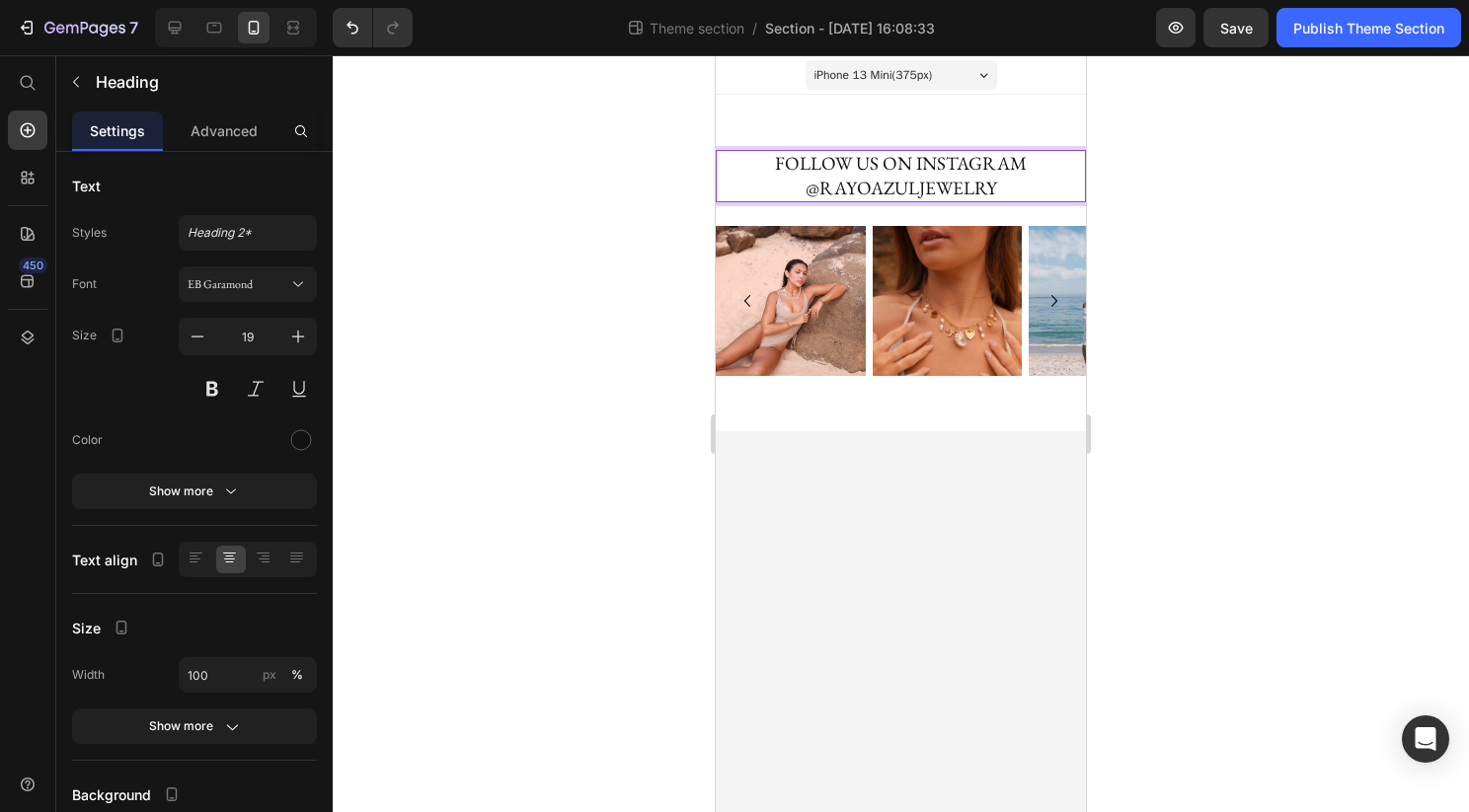 click on "FOLLOW US ON INSTAGRAM @RAYOAZULJEWELRY" at bounding box center [900, 176] 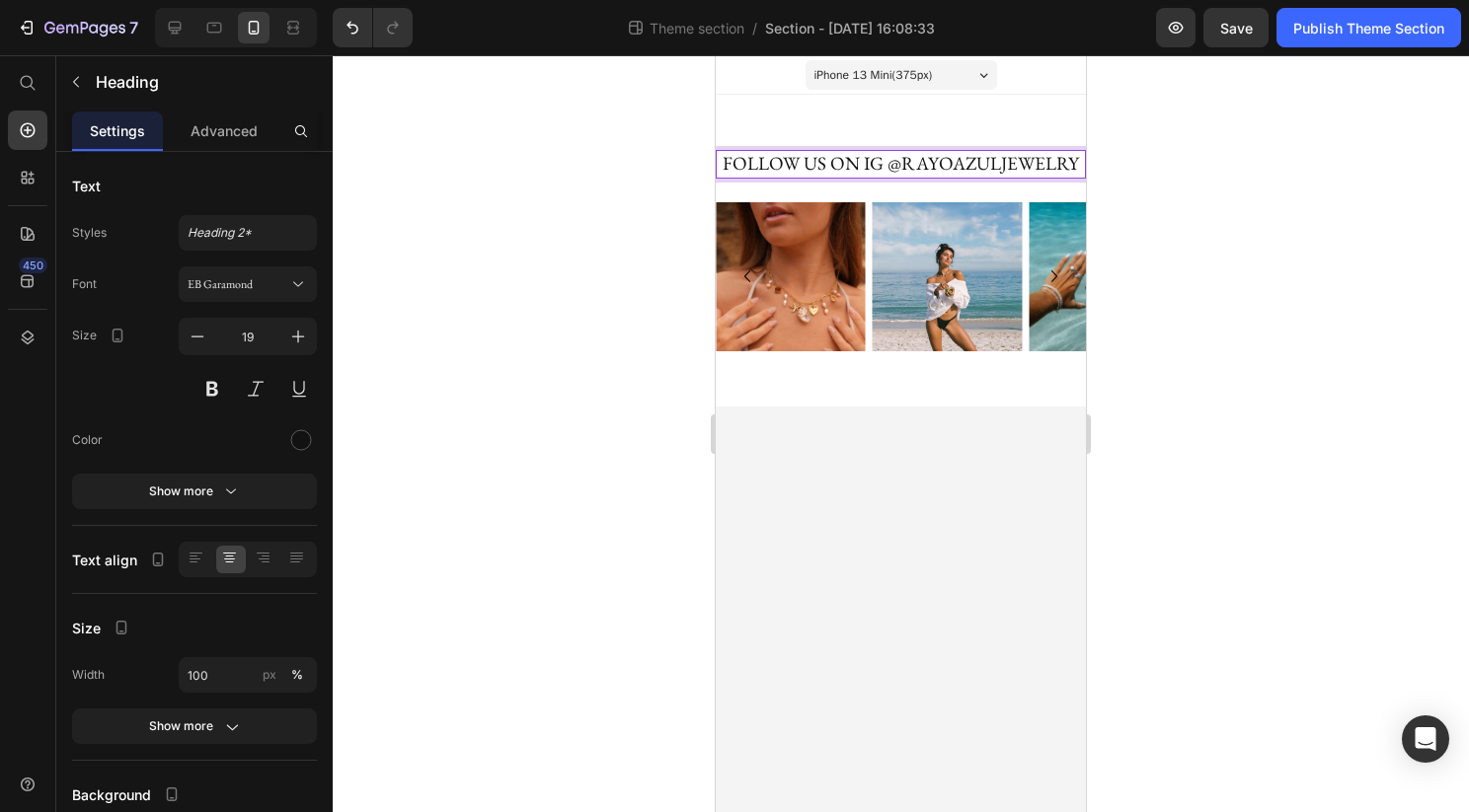 click 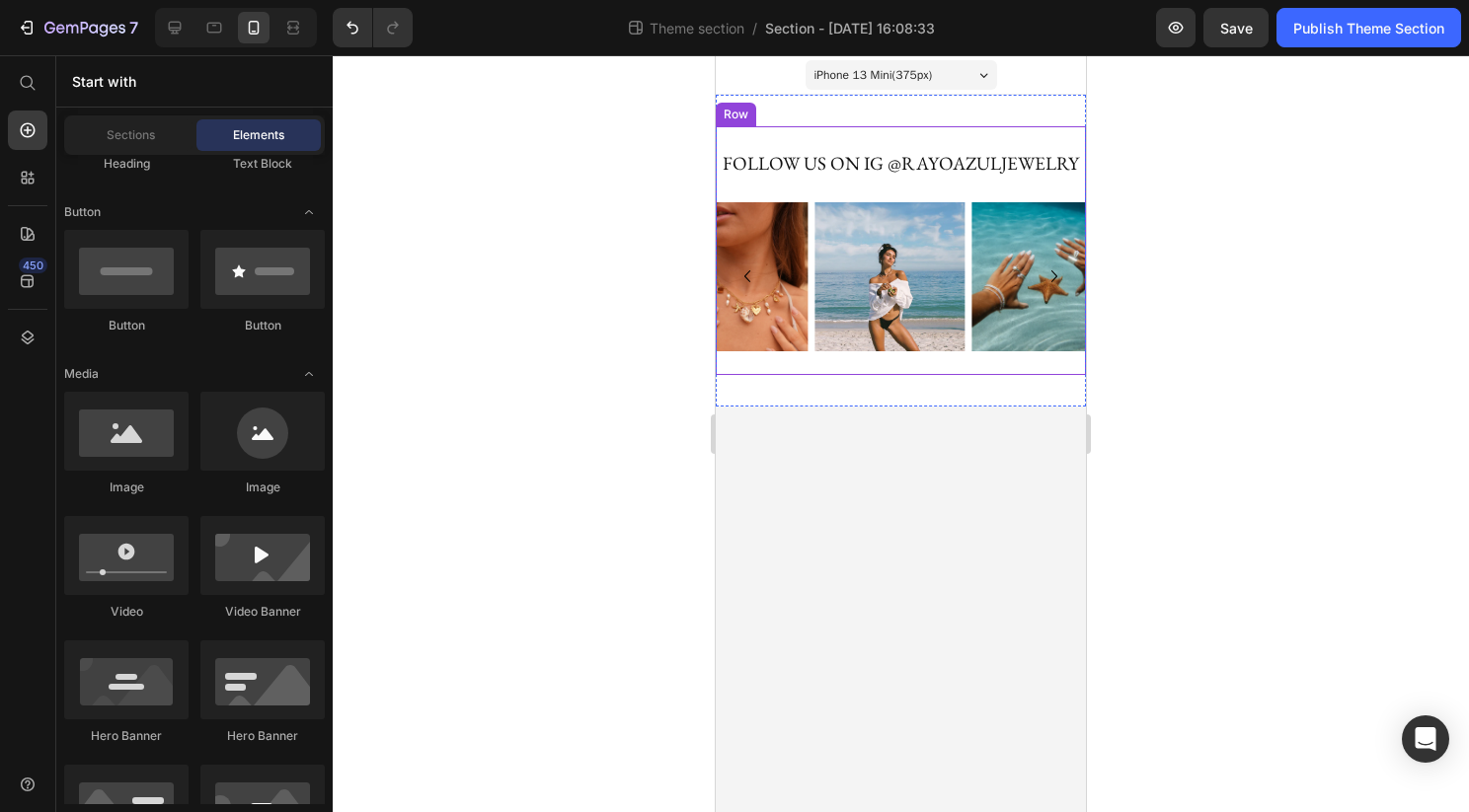 click on "FOLLOW US ON IG @RAYOAZULJEWELRY" at bounding box center (900, 164) 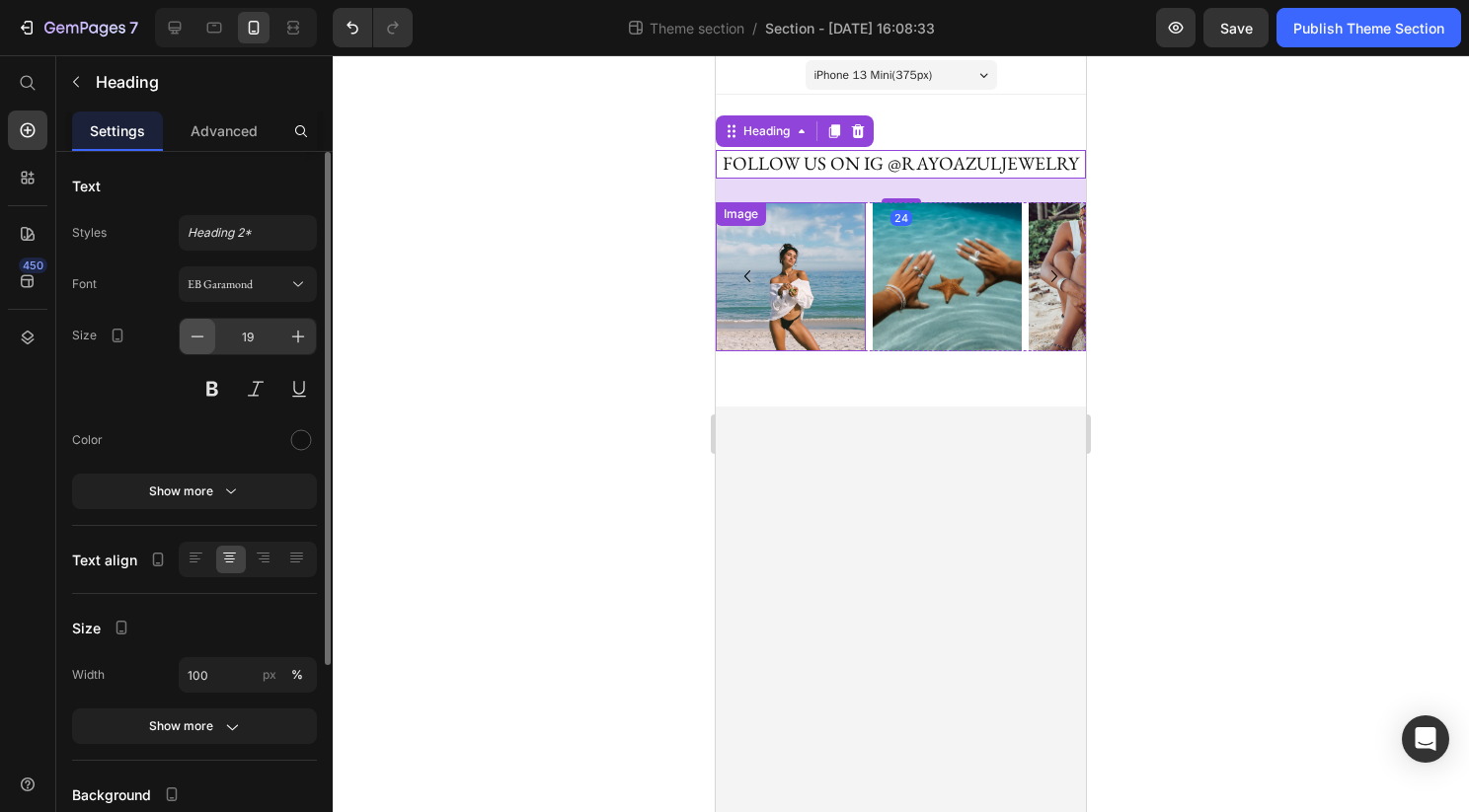 click 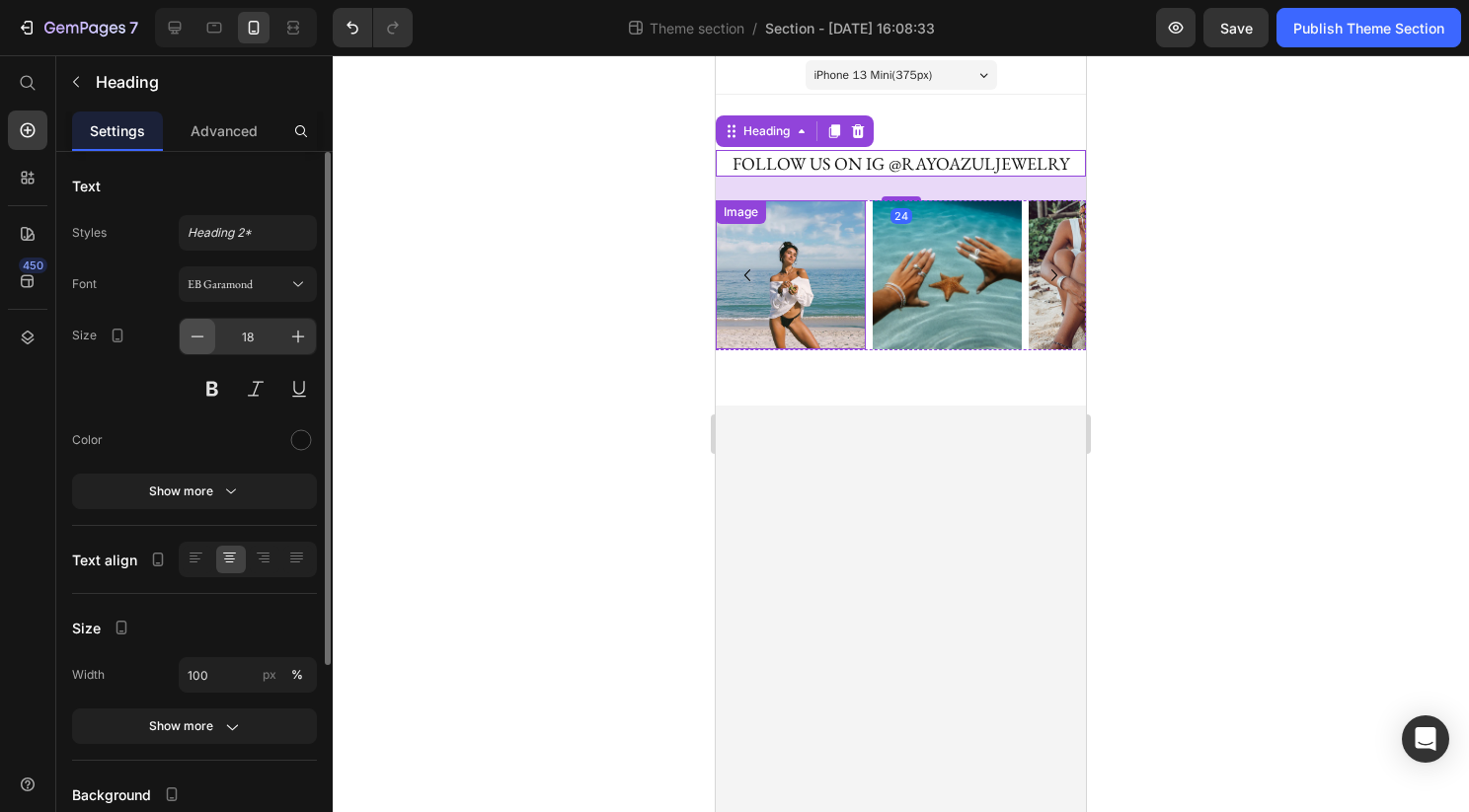 click 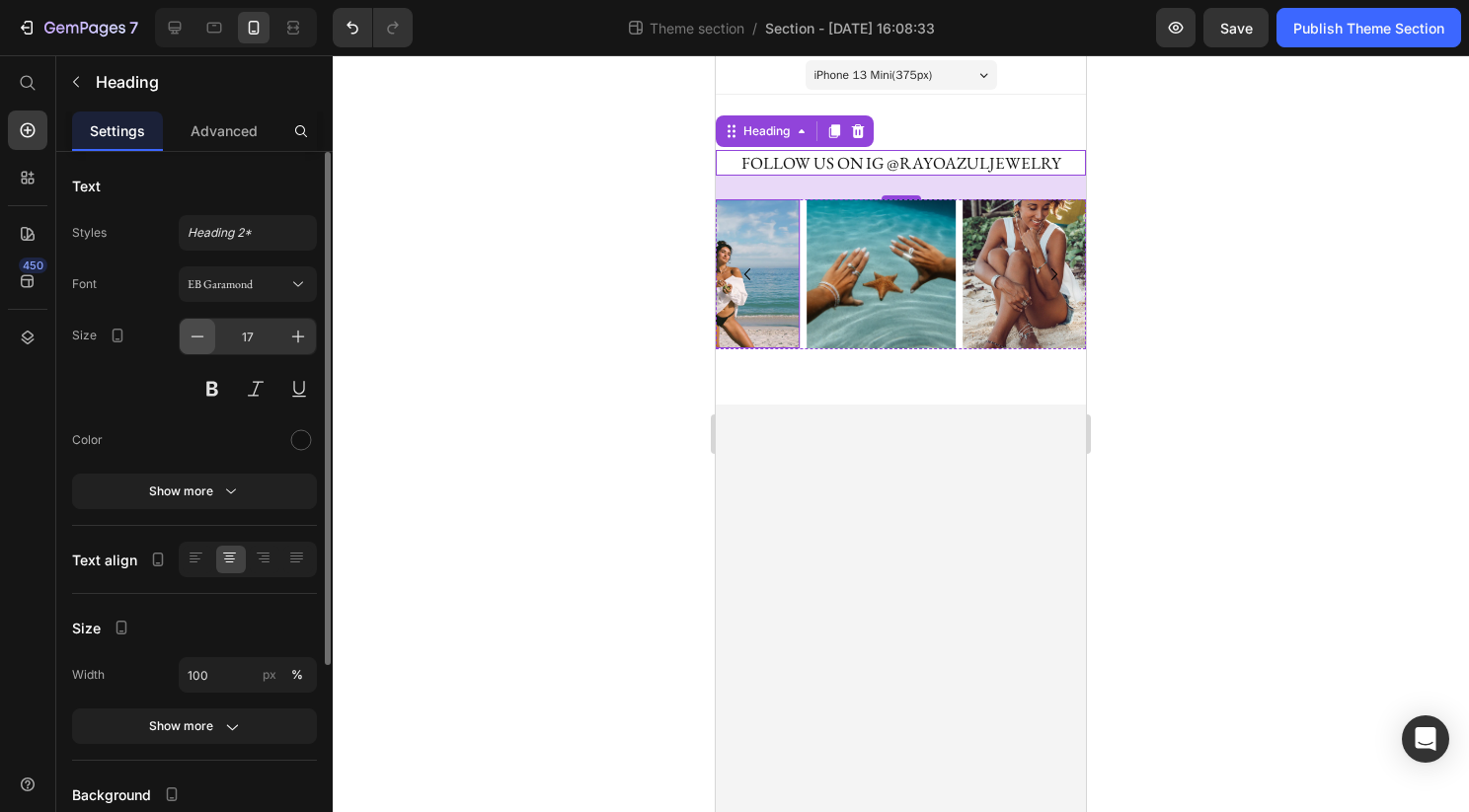 click 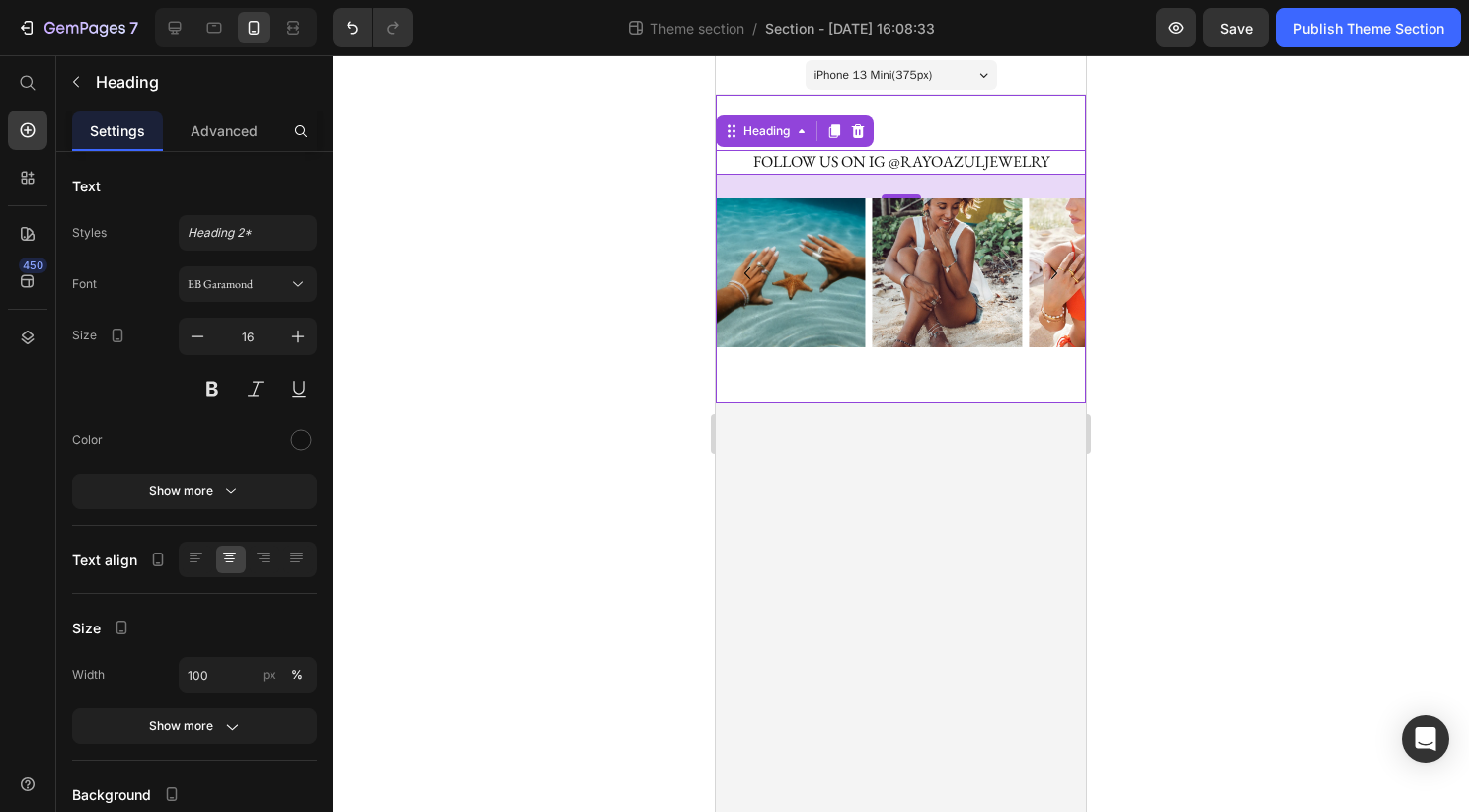 click 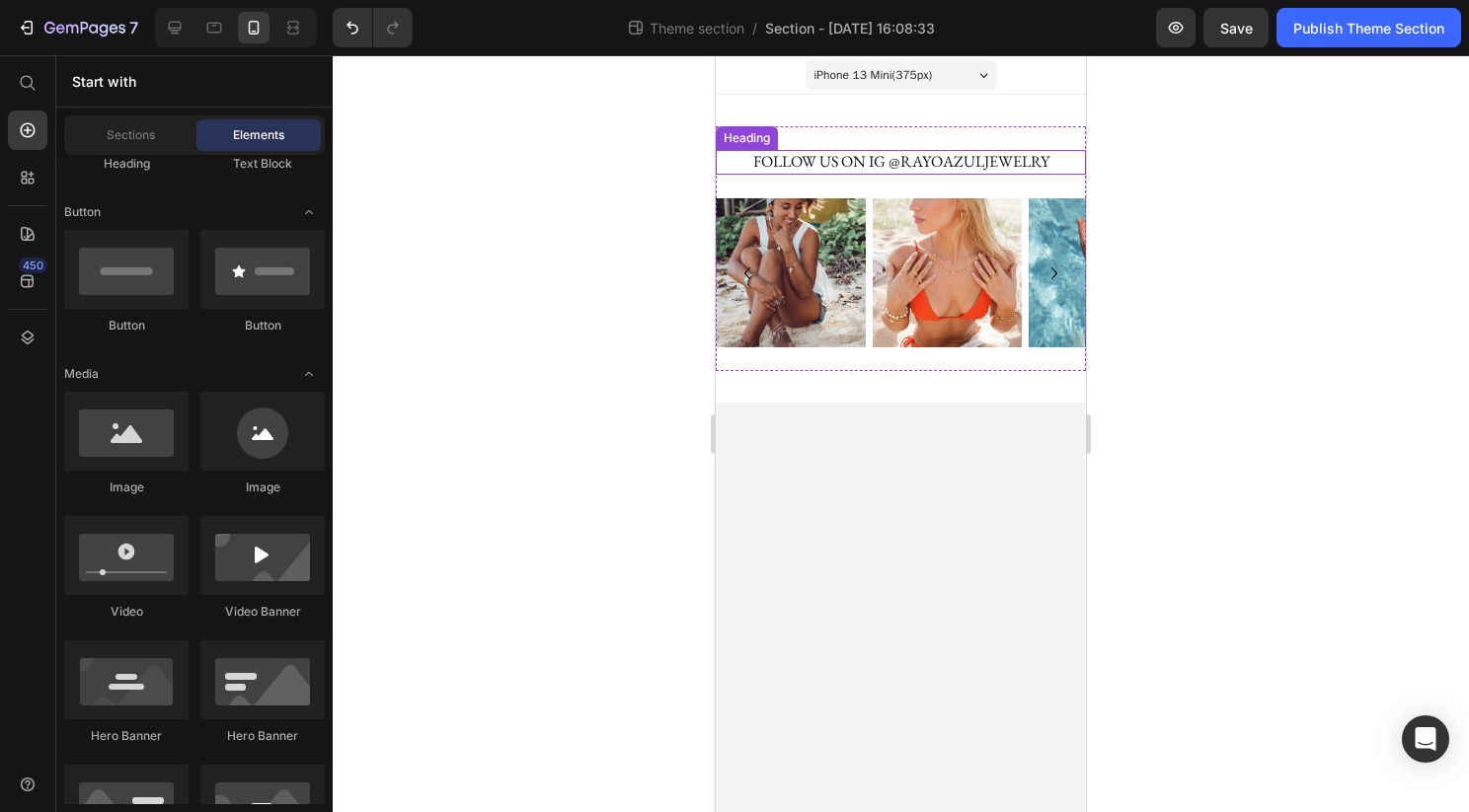 click on "FOLLOW US ON IG @RAYOAZULJEWELRY" at bounding box center [900, 162] 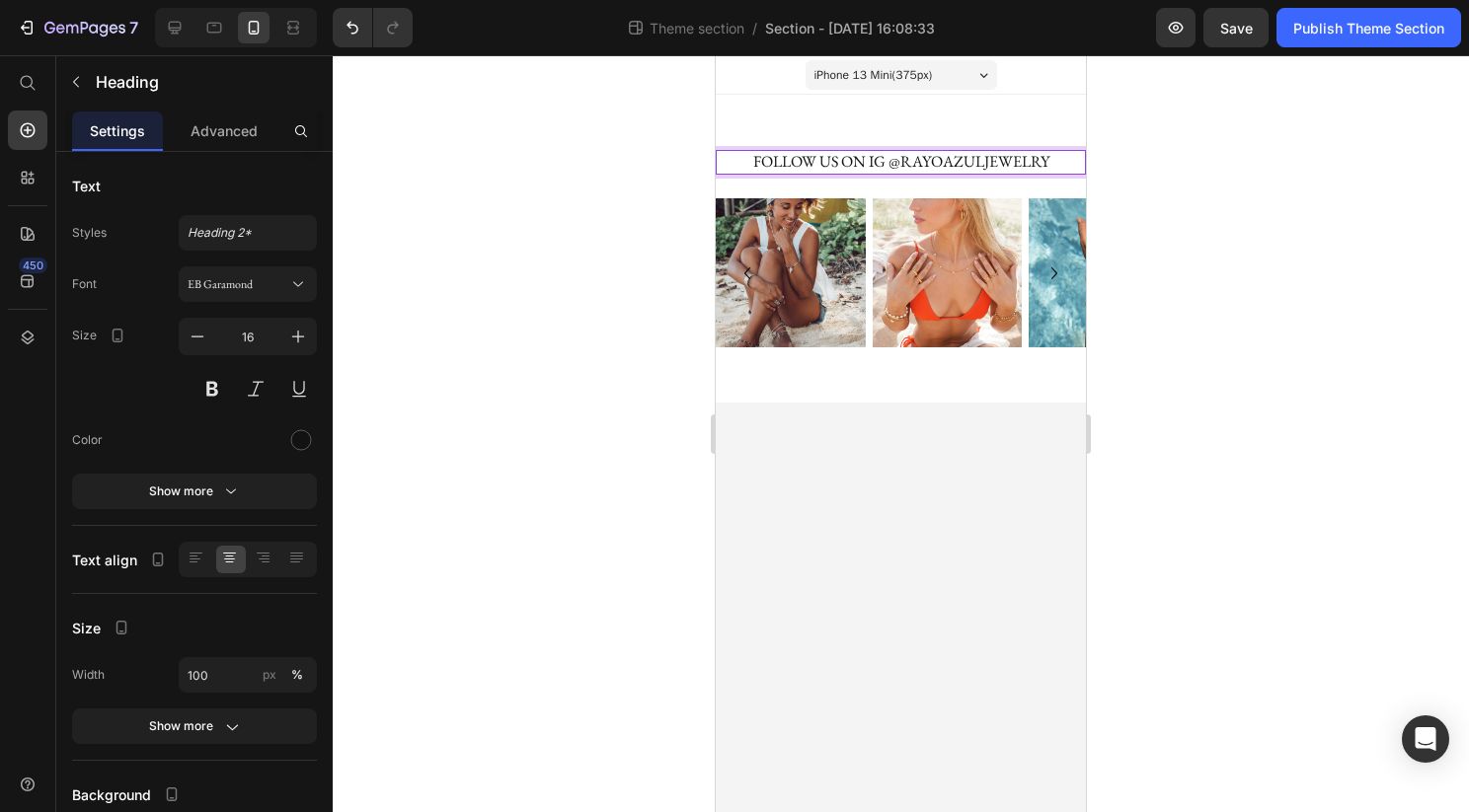 click on "FOLLOW US ON IG @RAYOAZULJEWELRY" at bounding box center (900, 162) 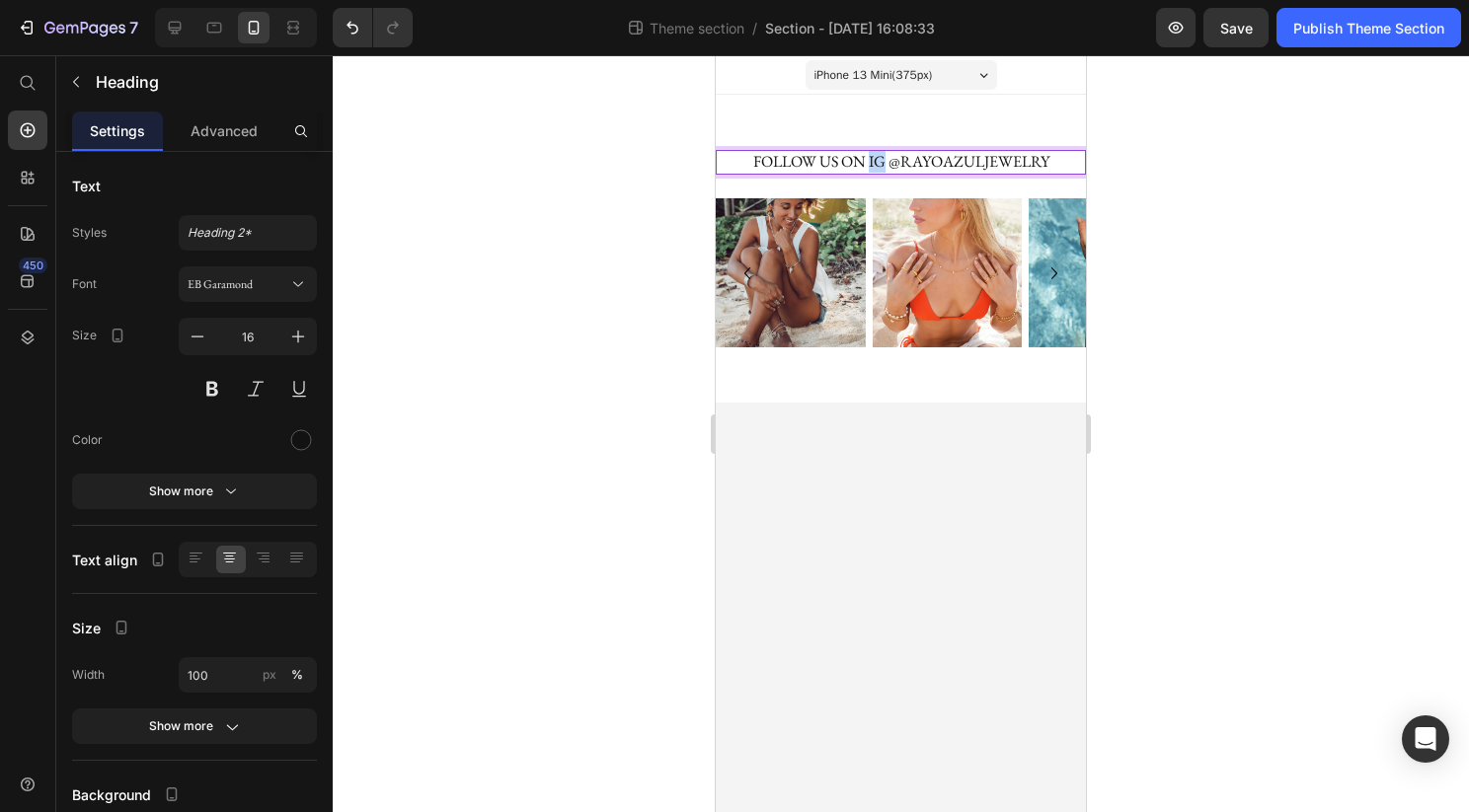 click on "FOLLOW US ON IG @RAYOAZULJEWELRY" at bounding box center [900, 162] 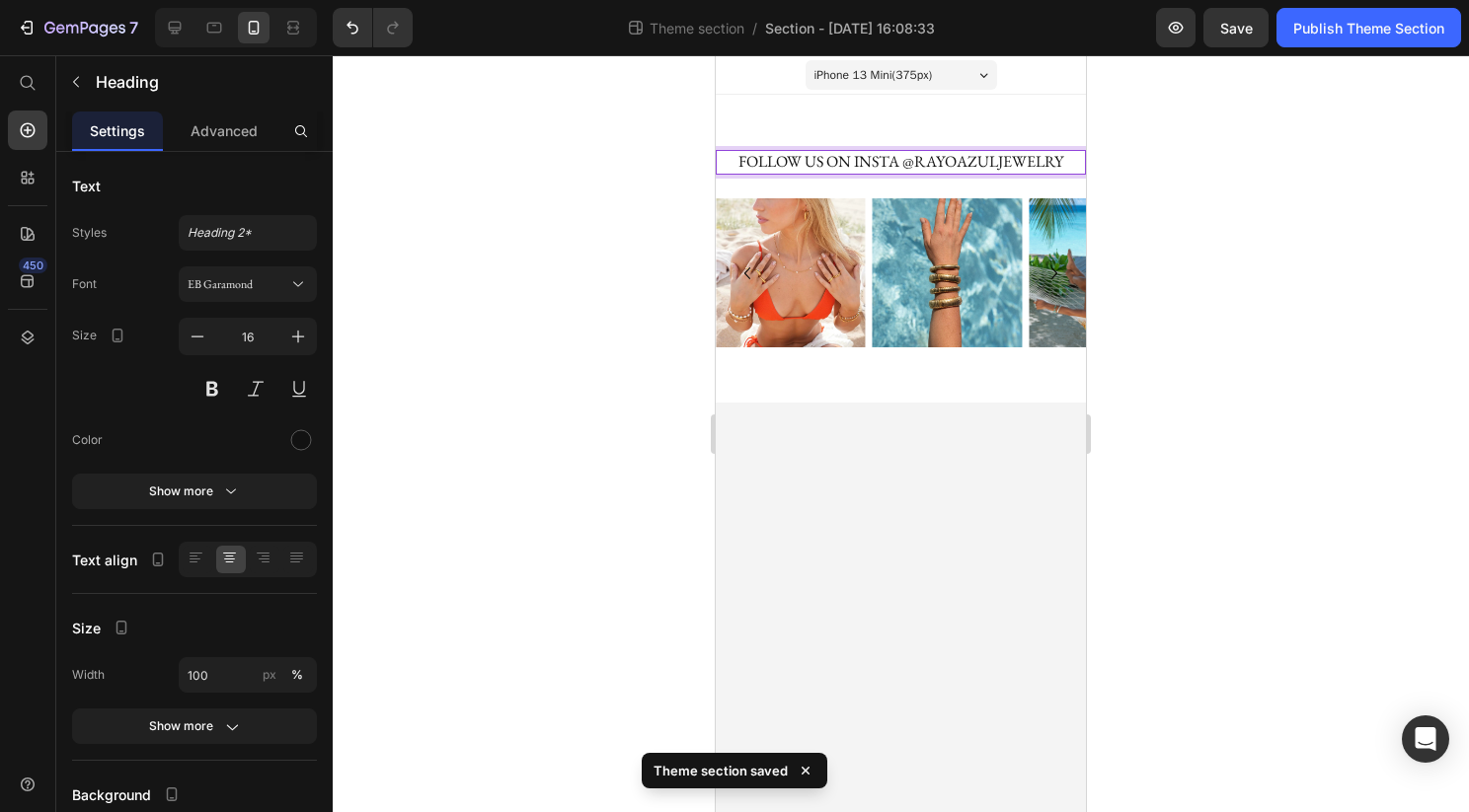 click 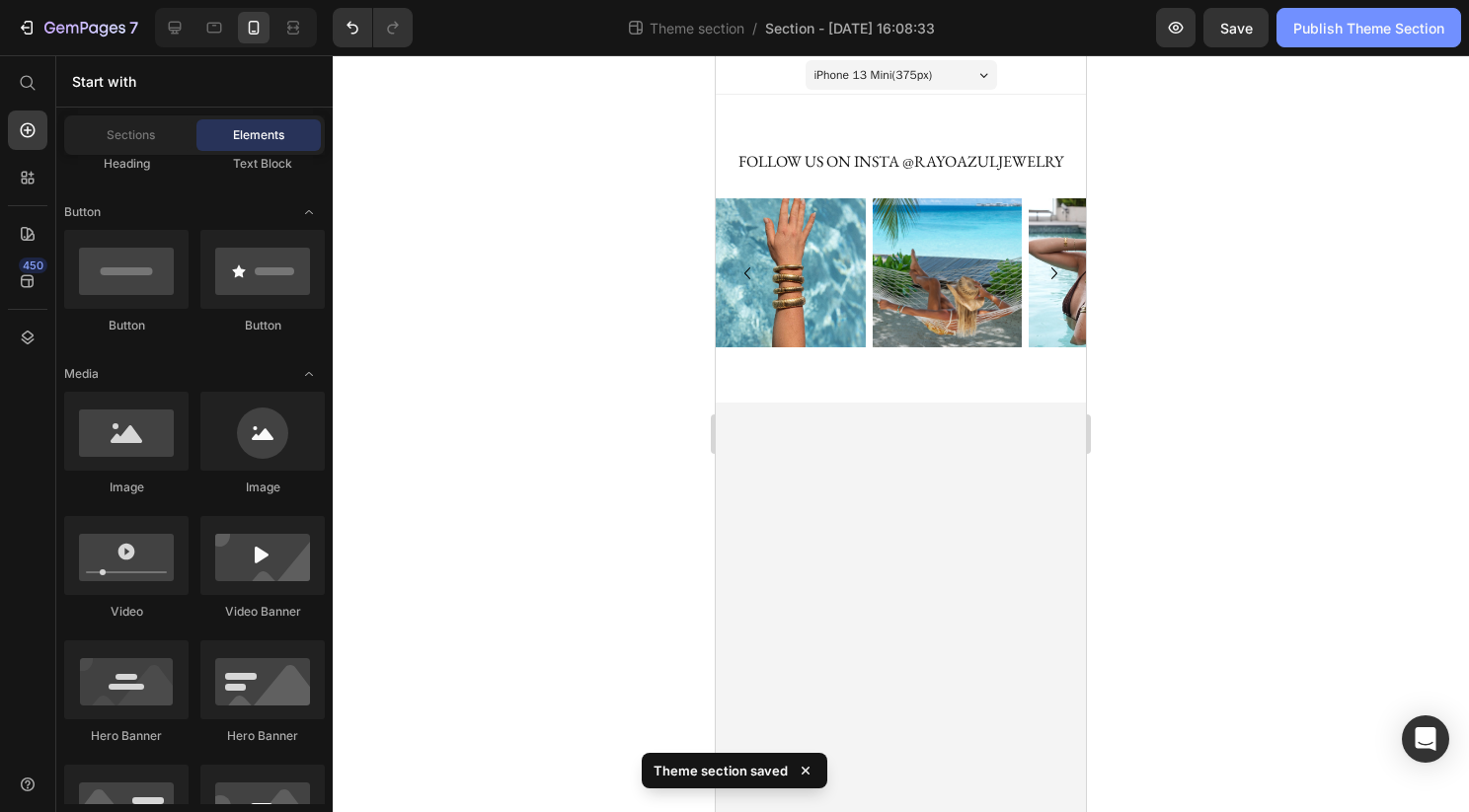 click on "Publish Theme Section" at bounding box center [1368, 28] 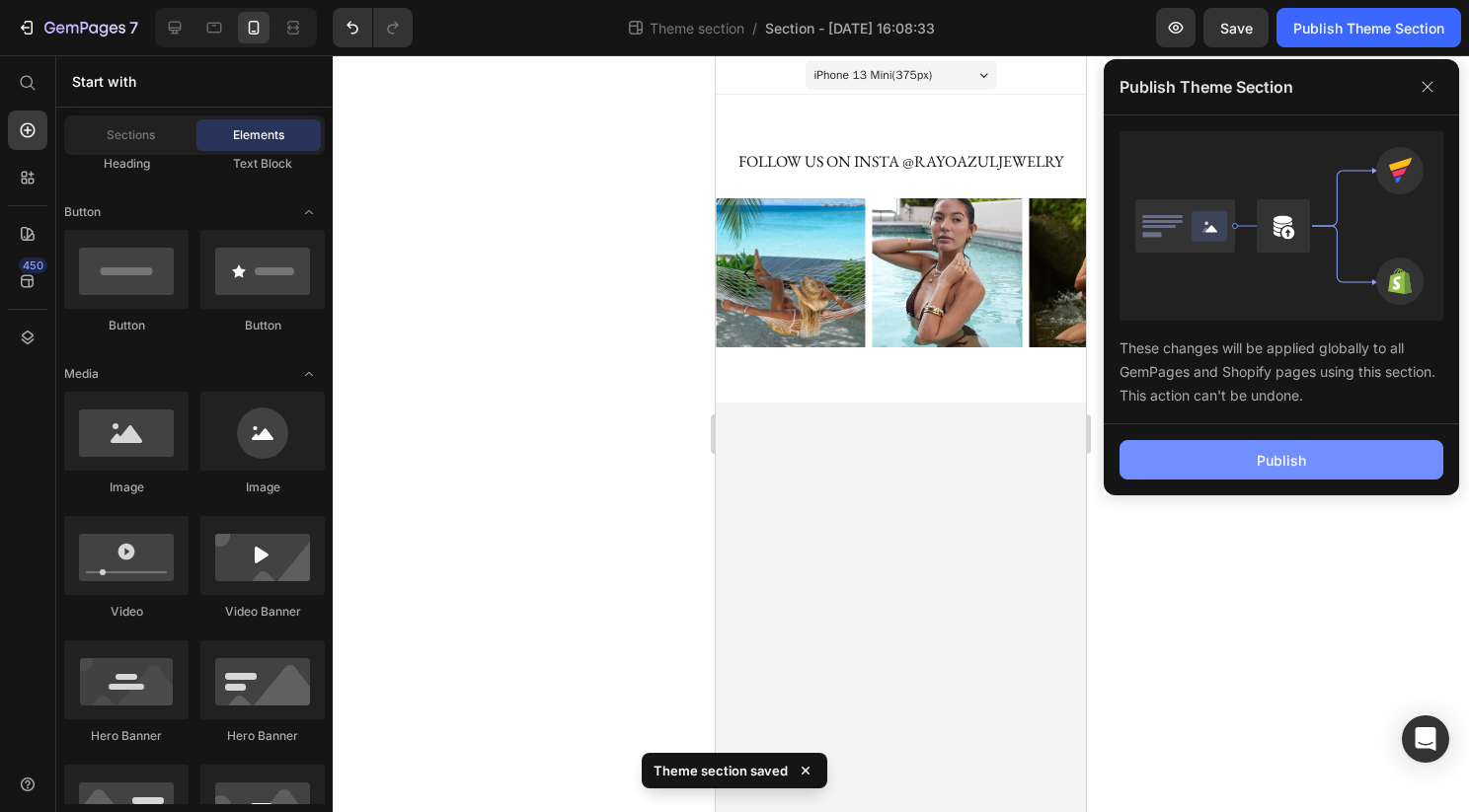 click on "Publish" 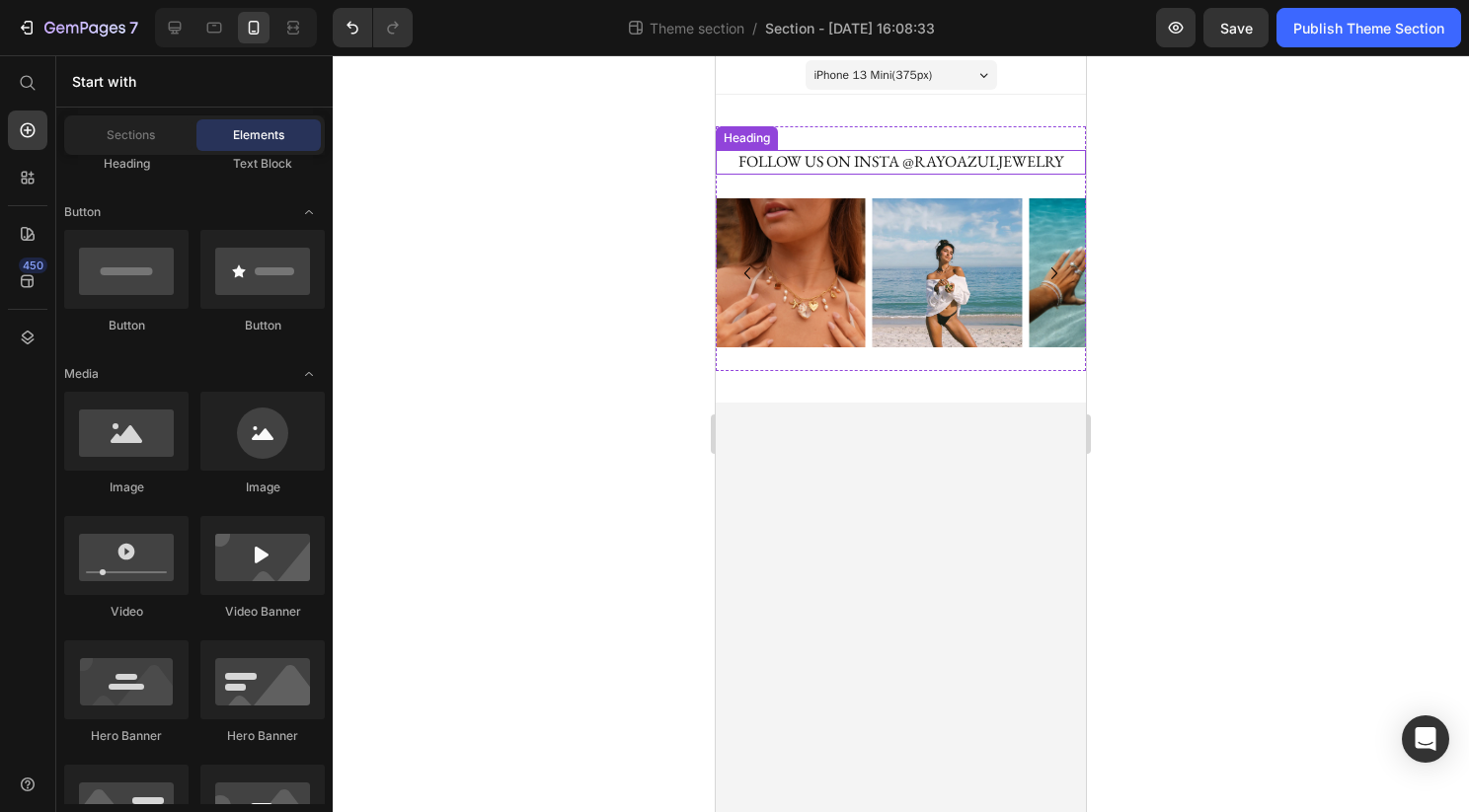 click on "FOLLOW US ON INSTA @RAYOAZULJEWELRY" at bounding box center [900, 162] 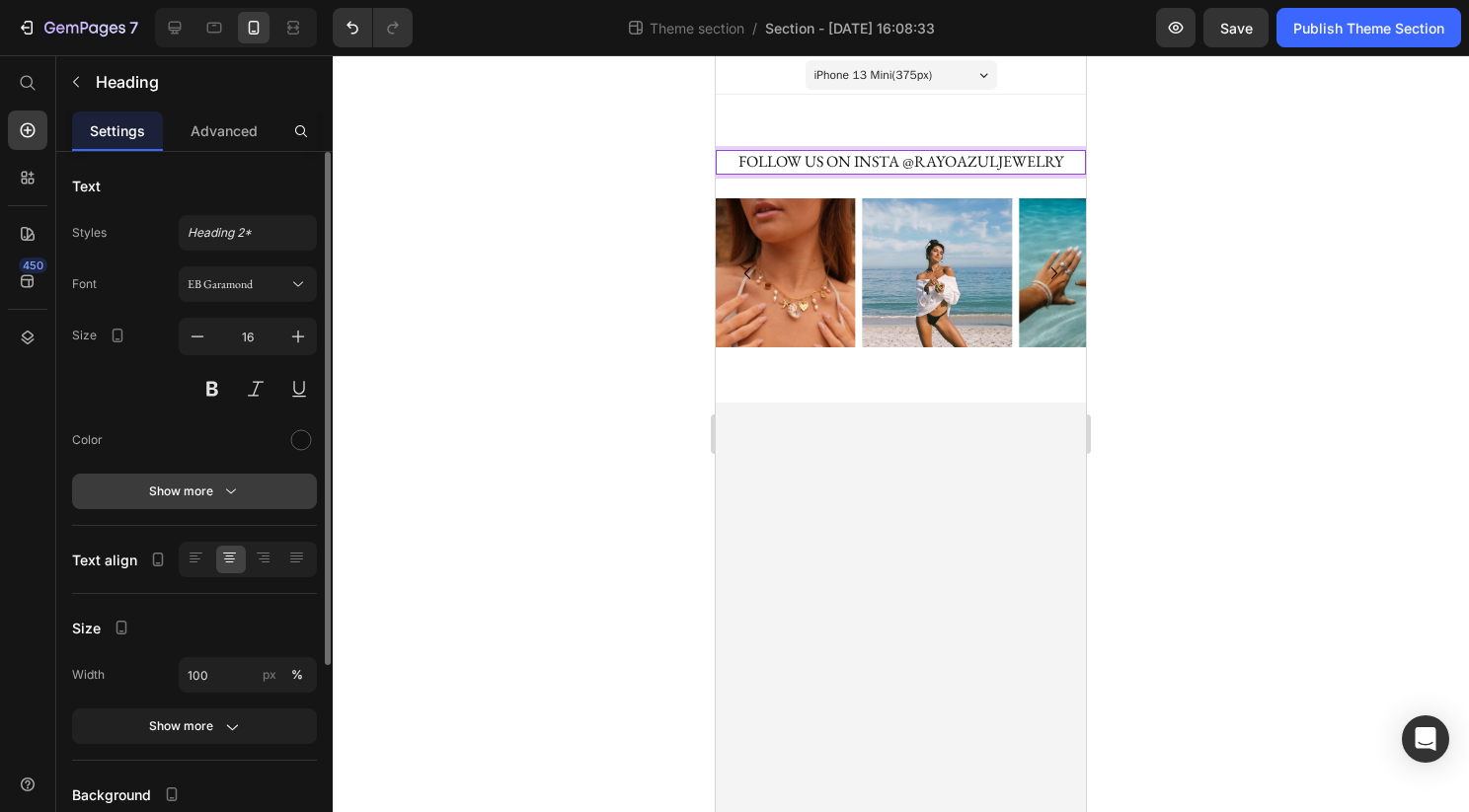 click 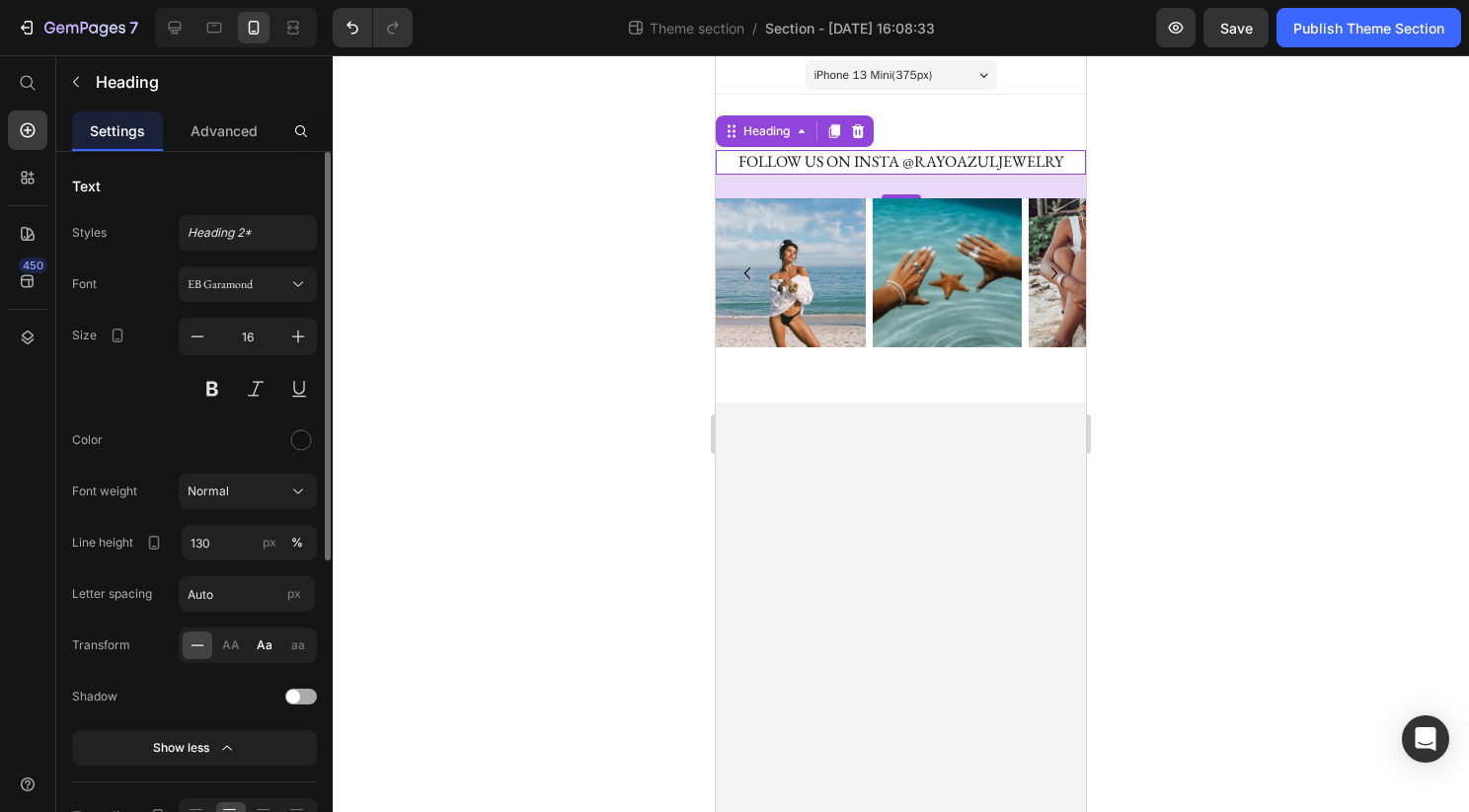 click on "Aa" 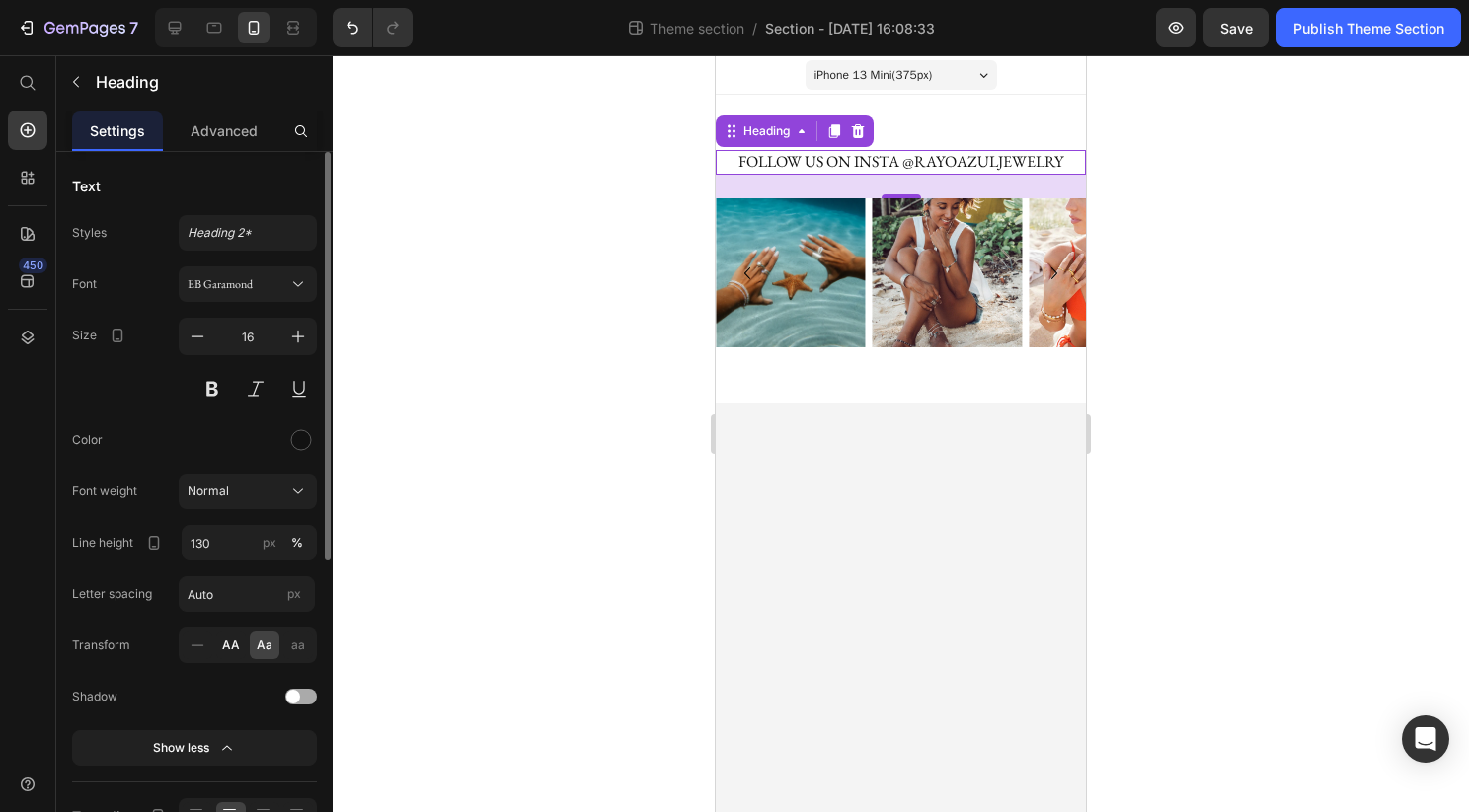 click on "AA" 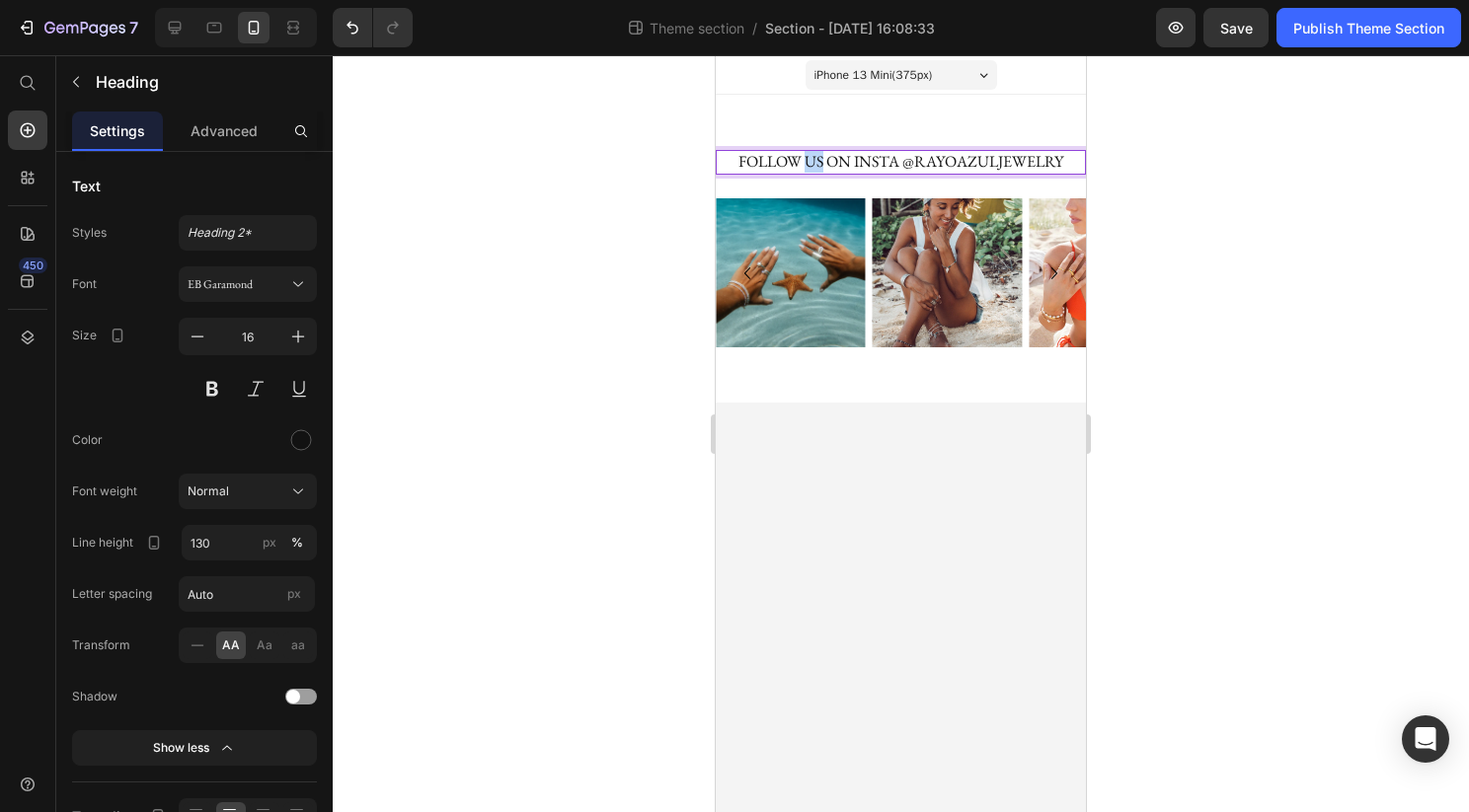 click on "FOLLOW US ON INSTA @RAYOAZULJEWELRY" at bounding box center [900, 162] 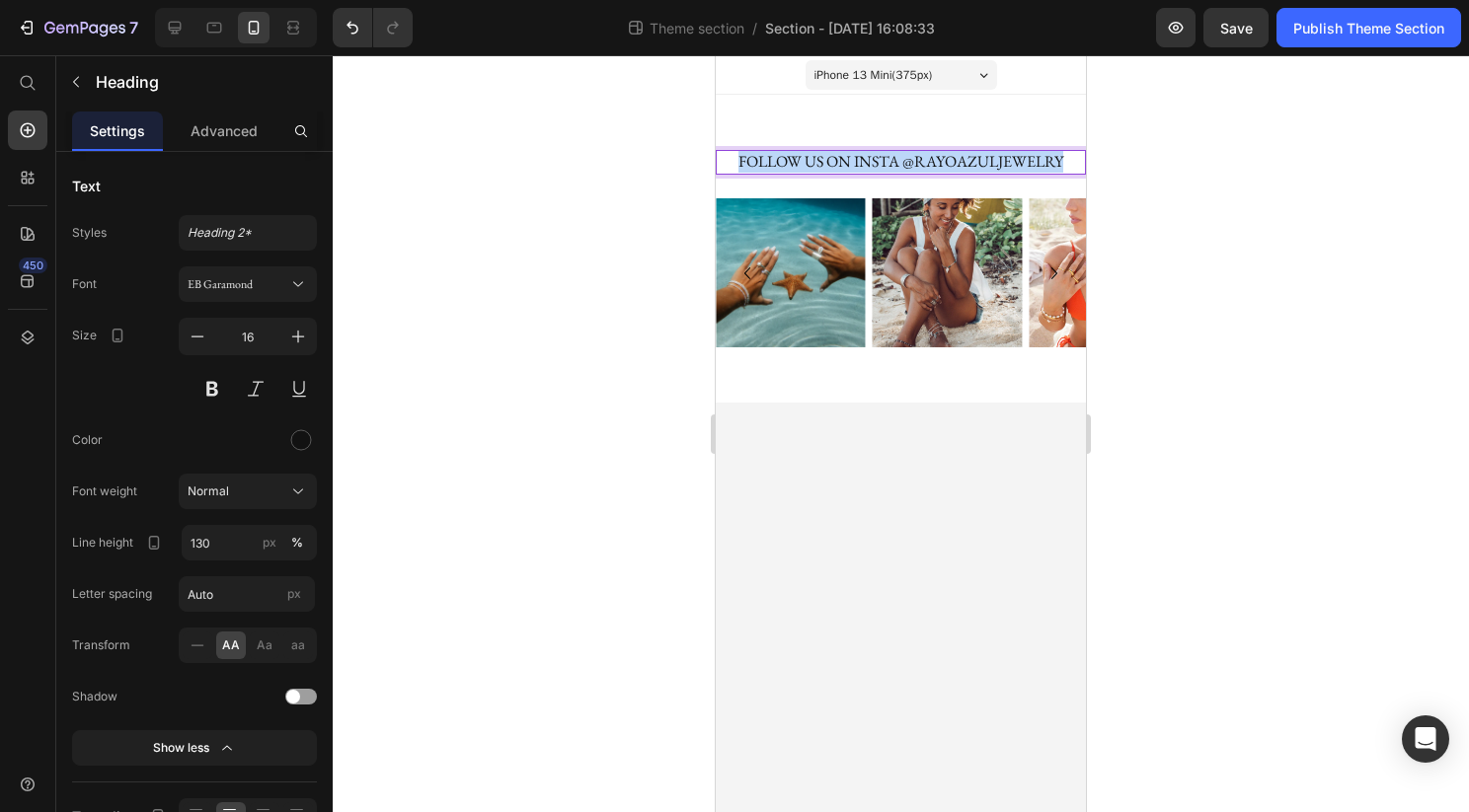 click on "FOLLOW US ON INSTA @RAYOAZULJEWELRY" at bounding box center (900, 162) 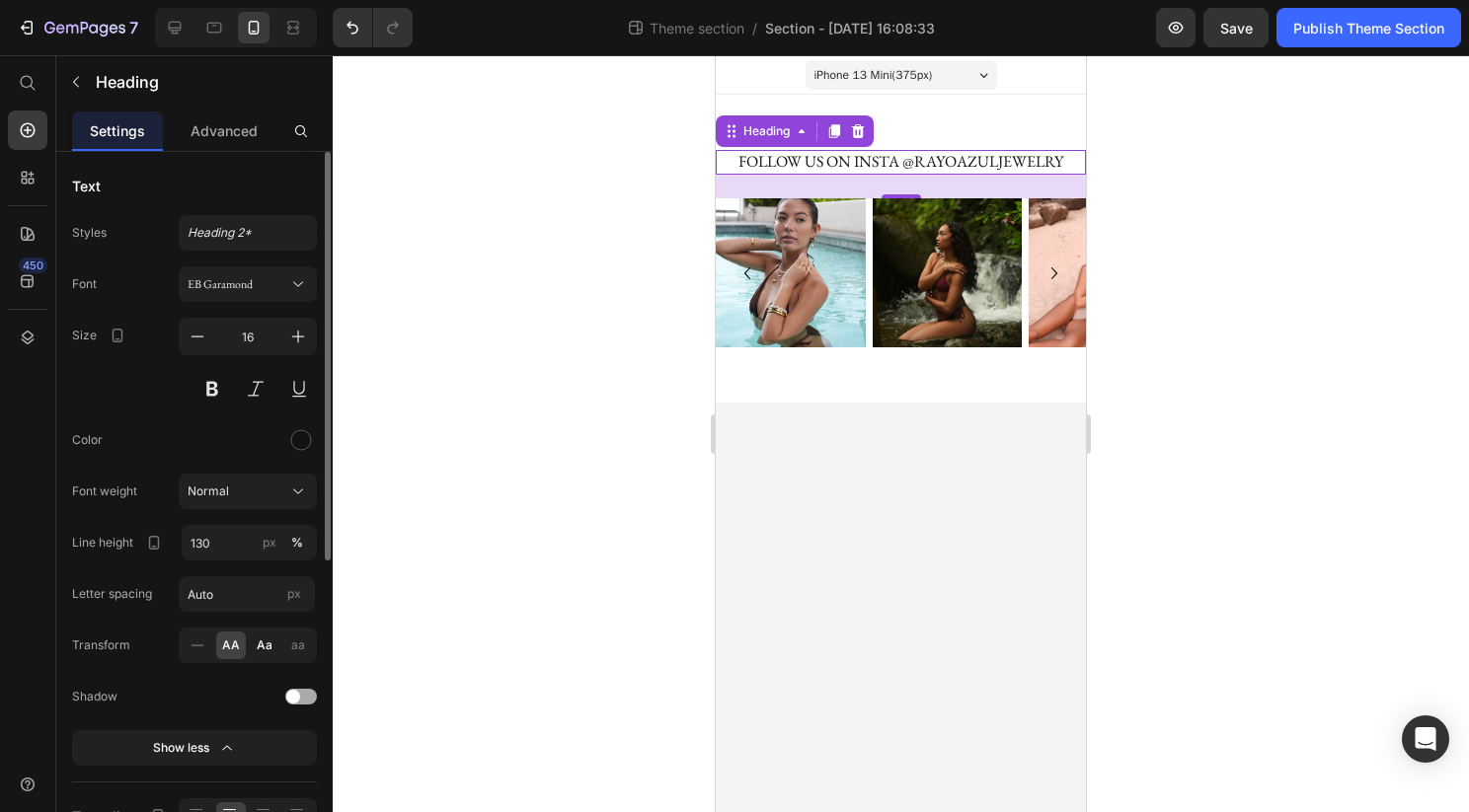 click on "Aa" 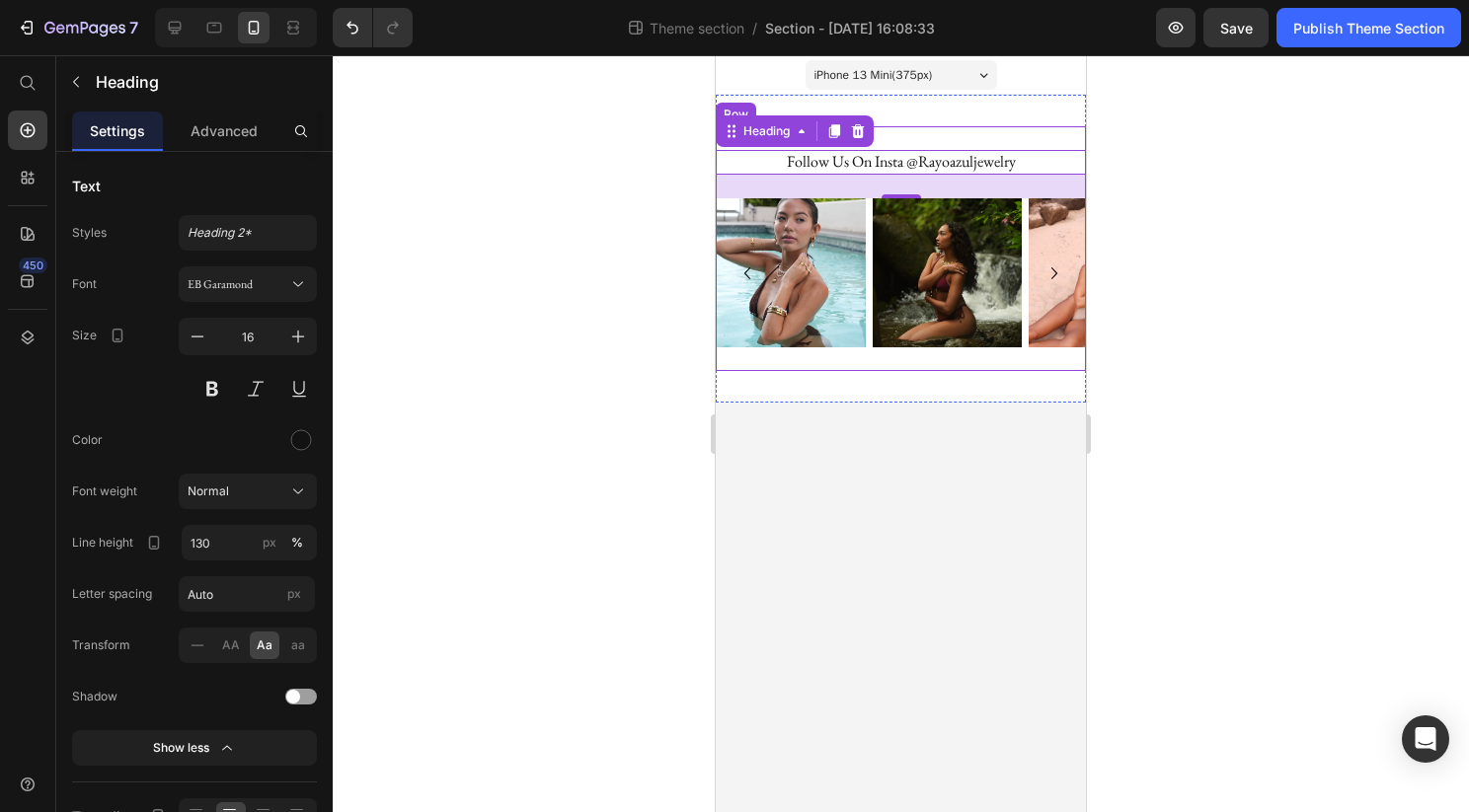 click 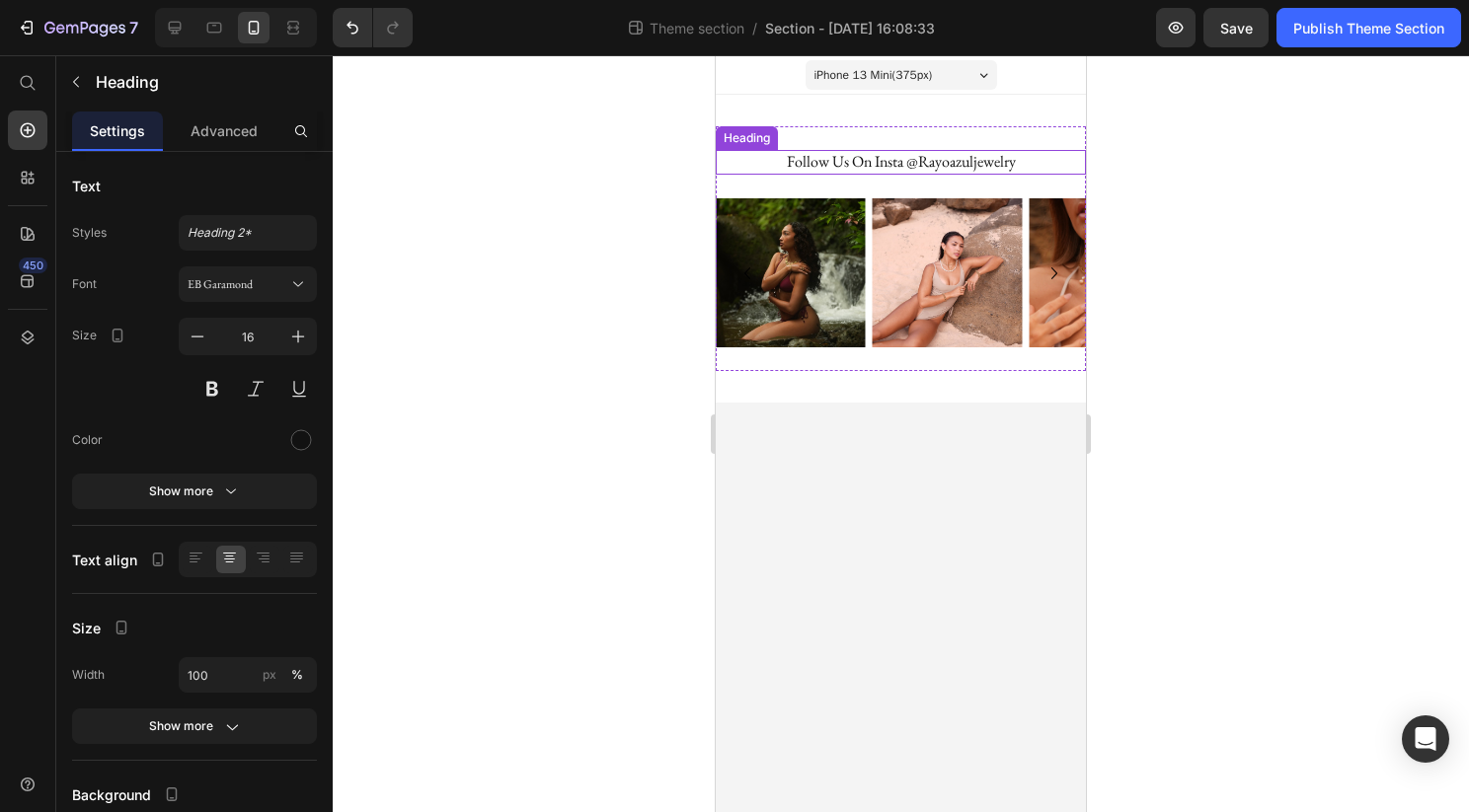 click on "follow us on insta @rayoazuljewelry" at bounding box center [900, 162] 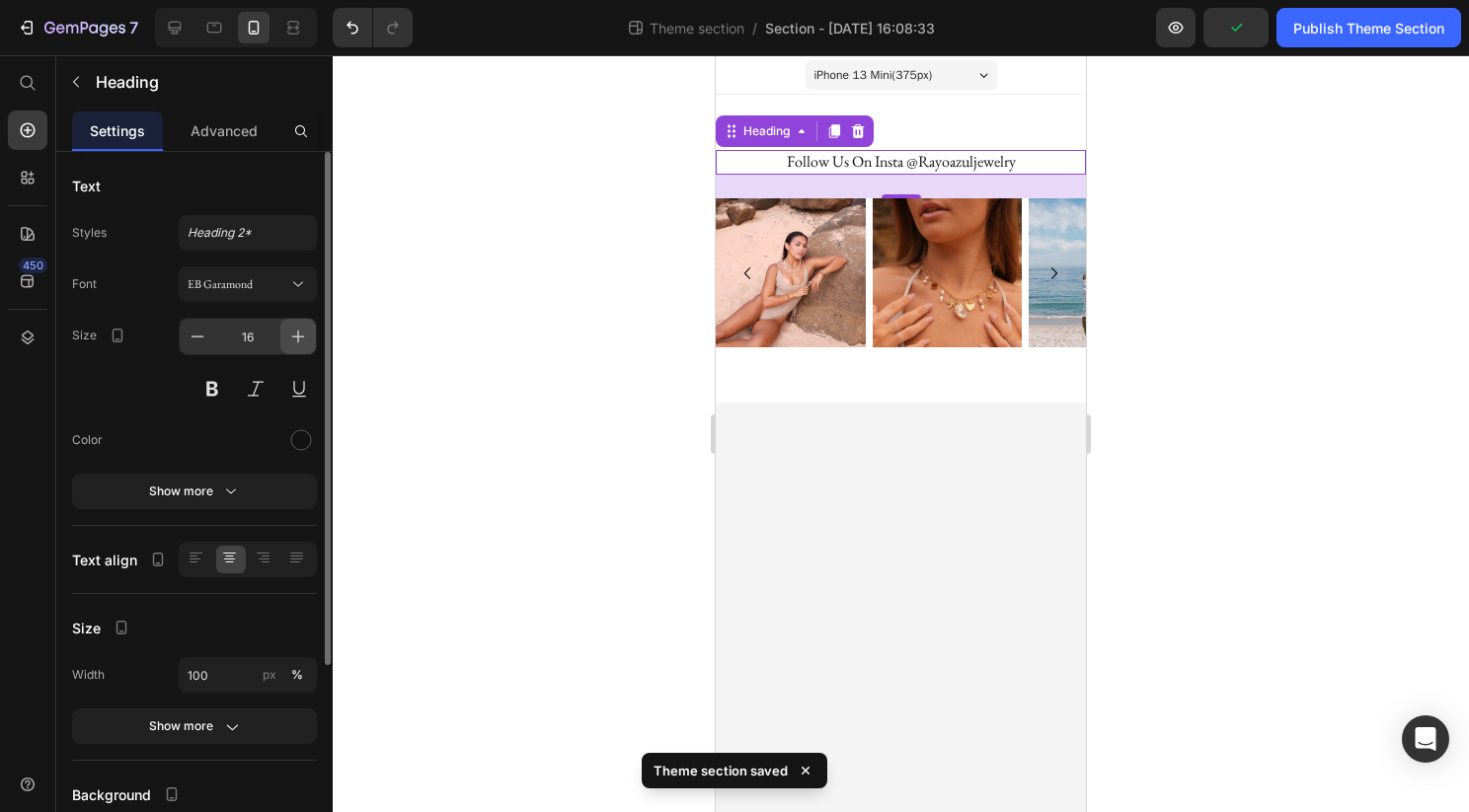 click 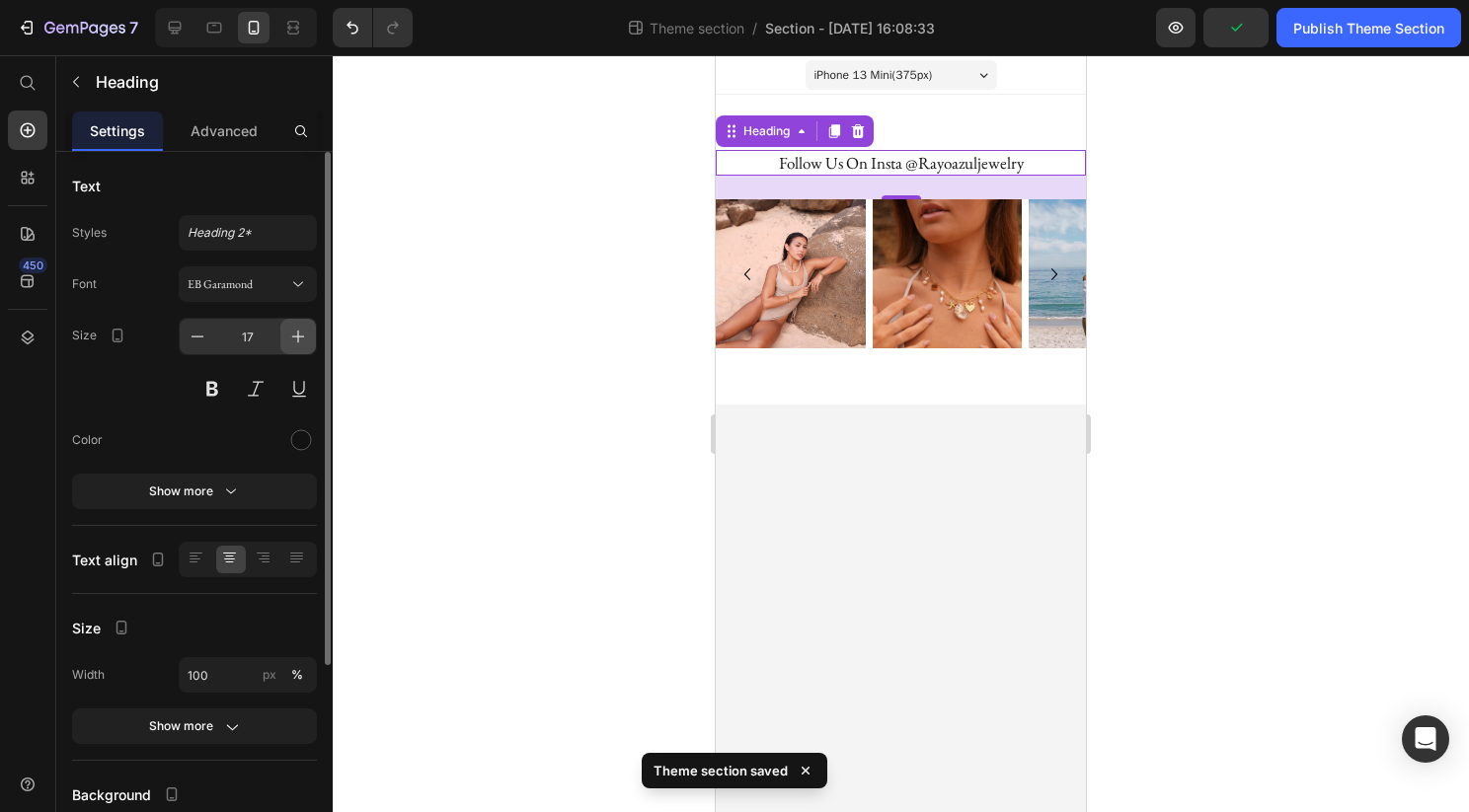 click 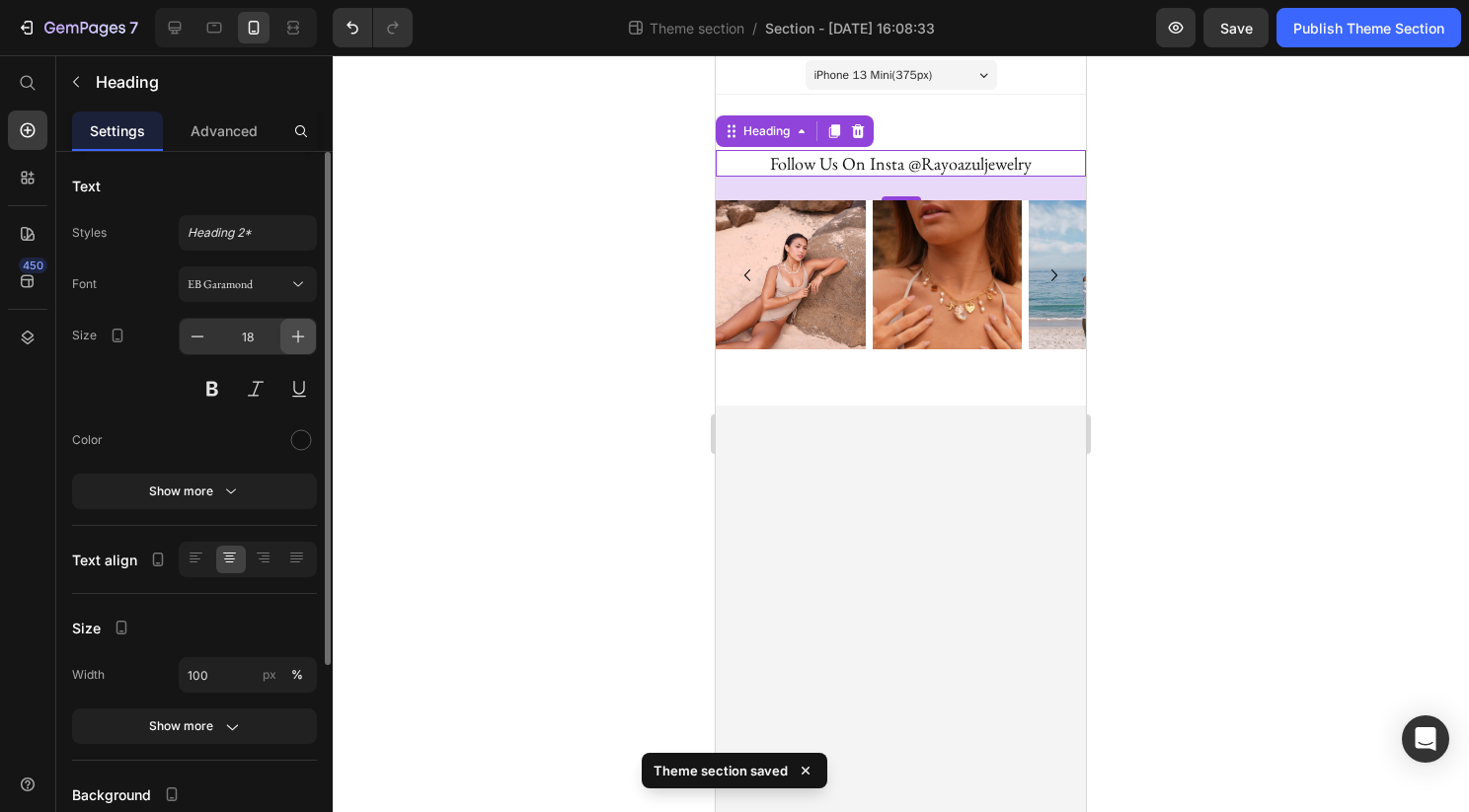 click 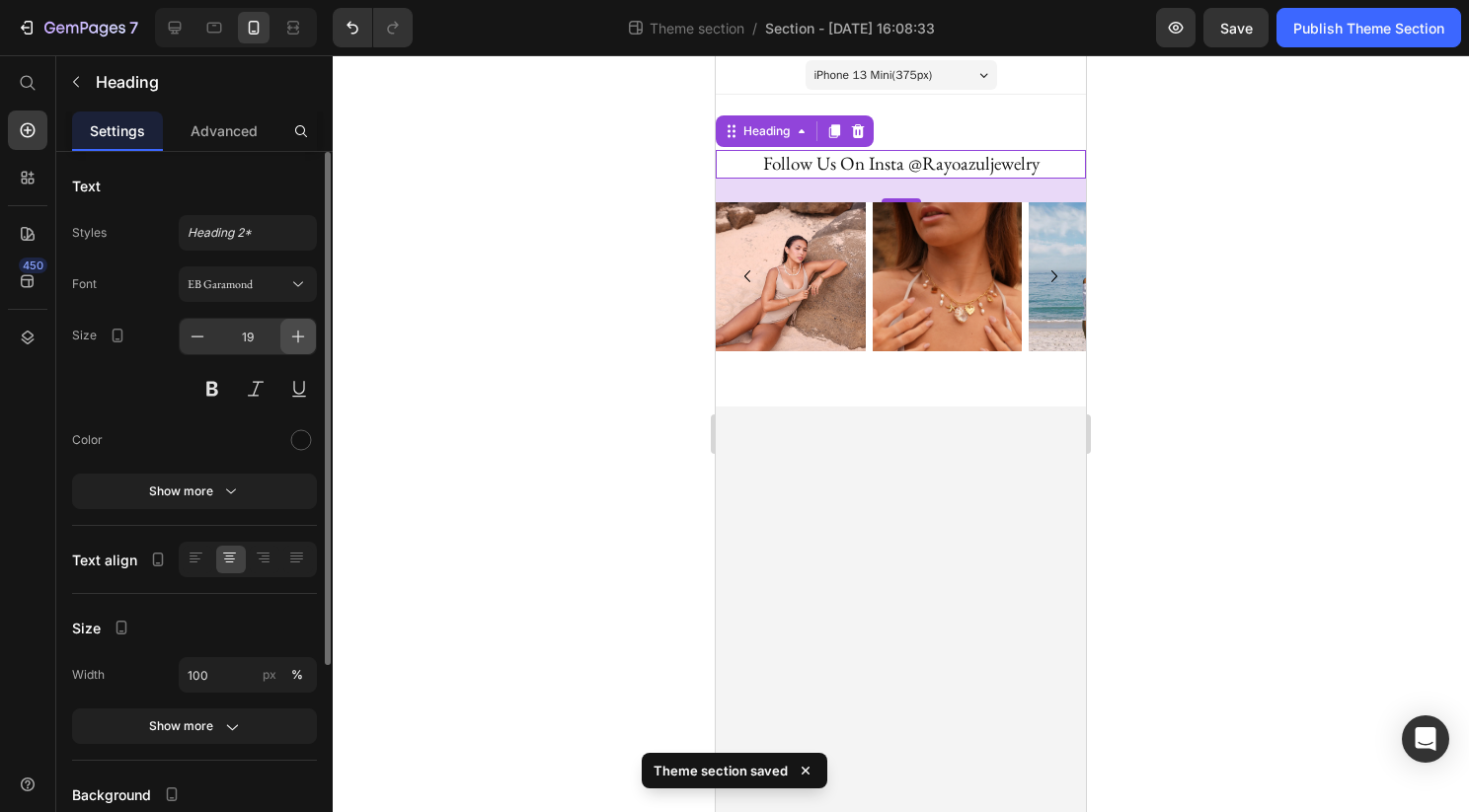 click 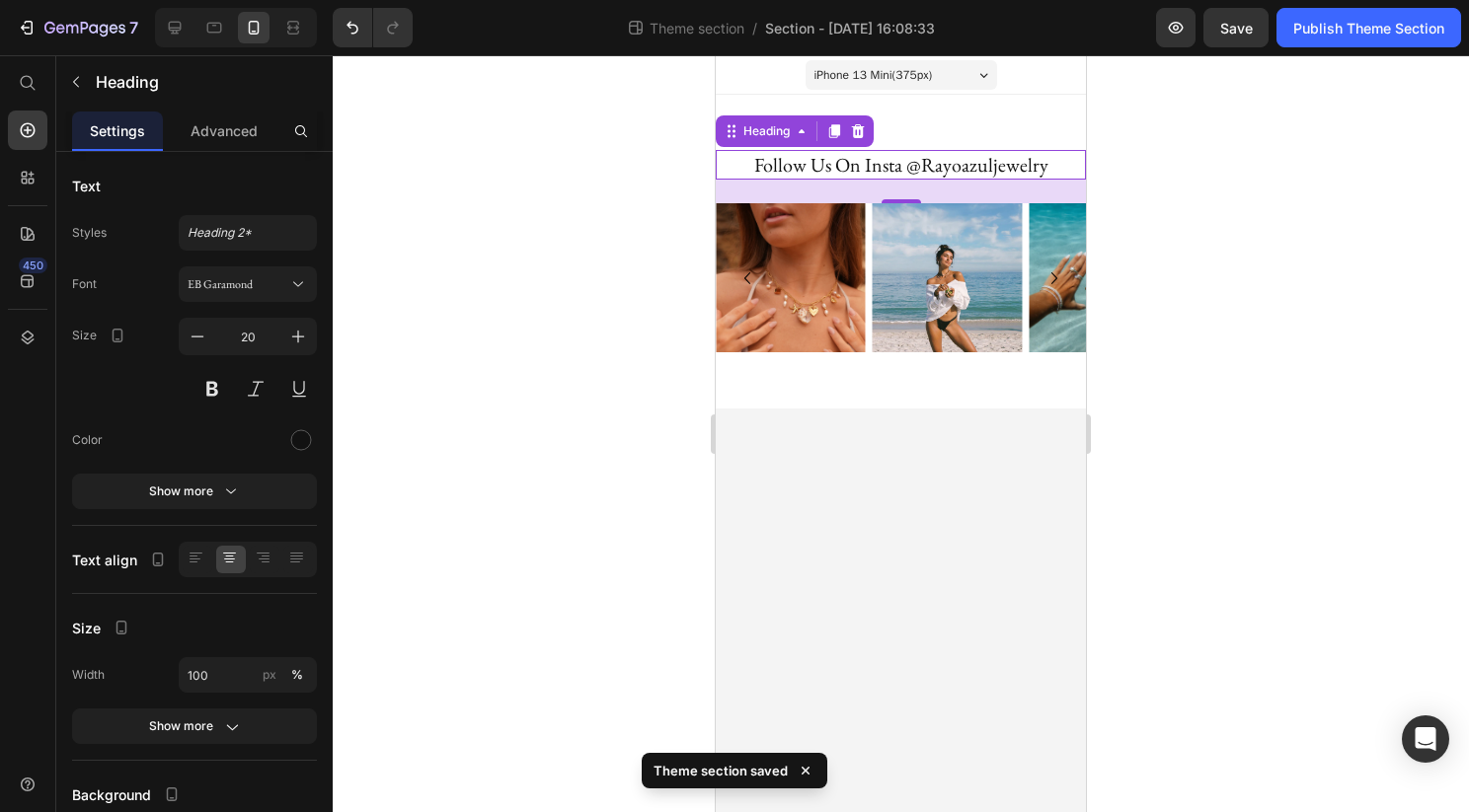 click 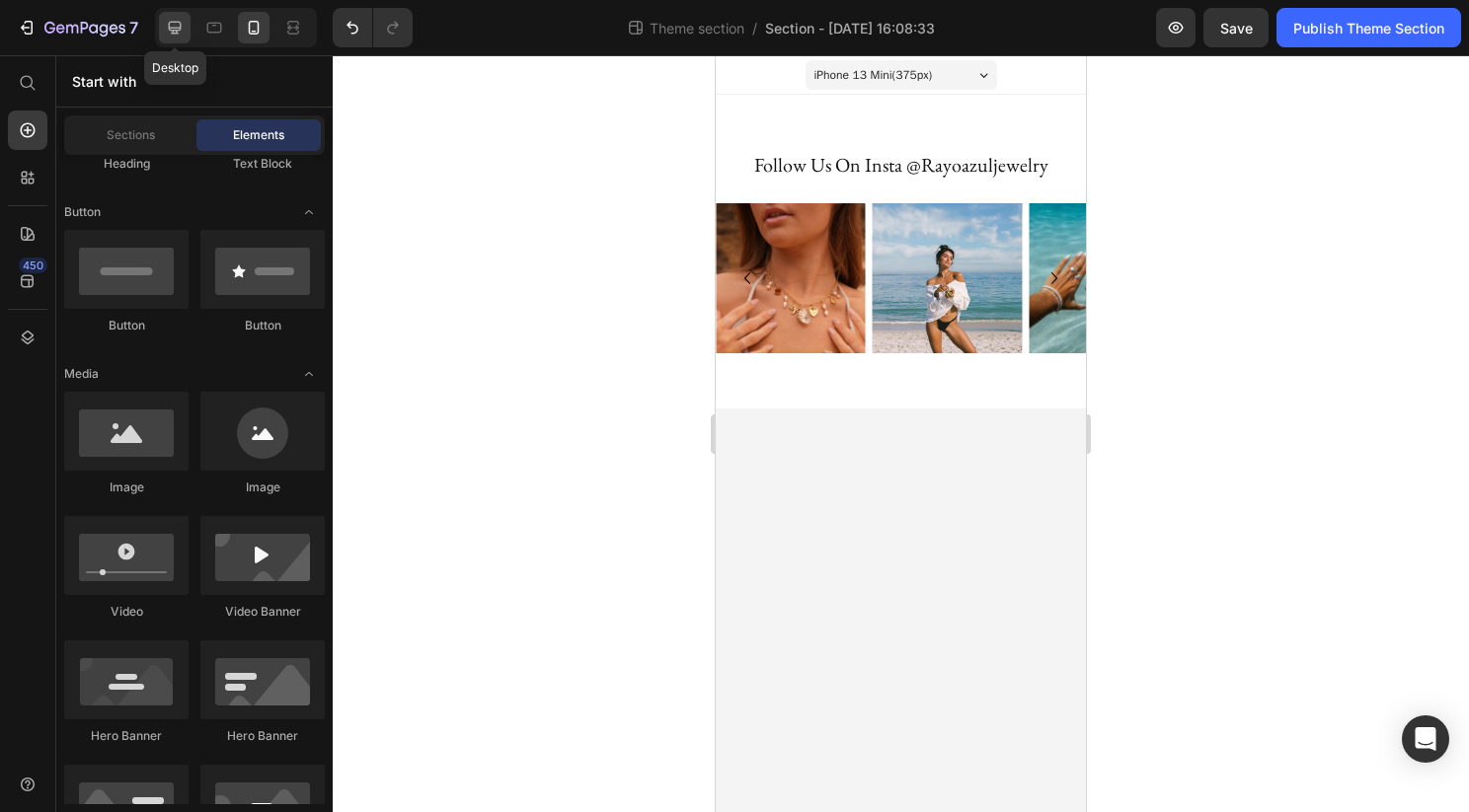 click 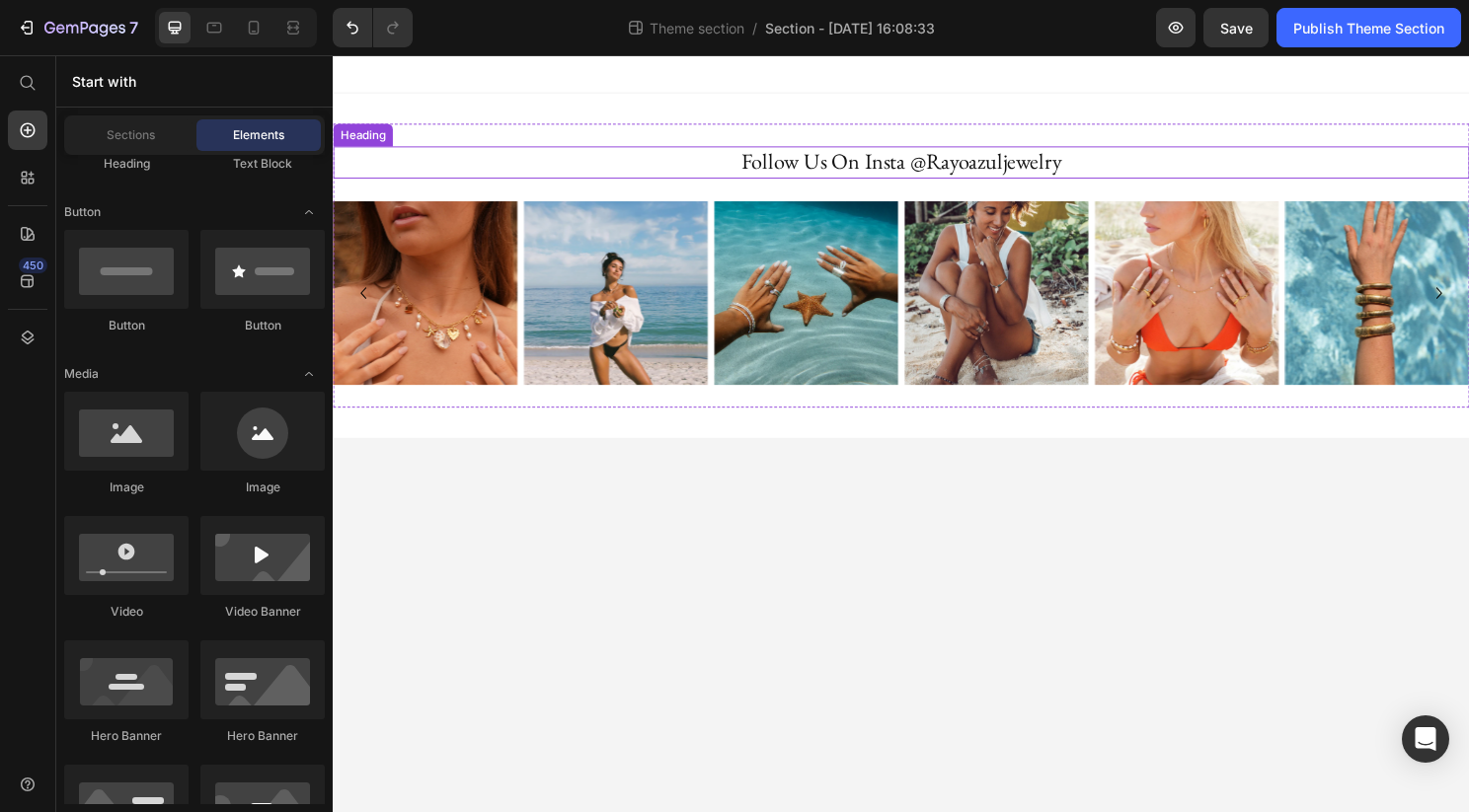 click on "follow us on insta @rayoazuljewelry" at bounding box center (925, 167) 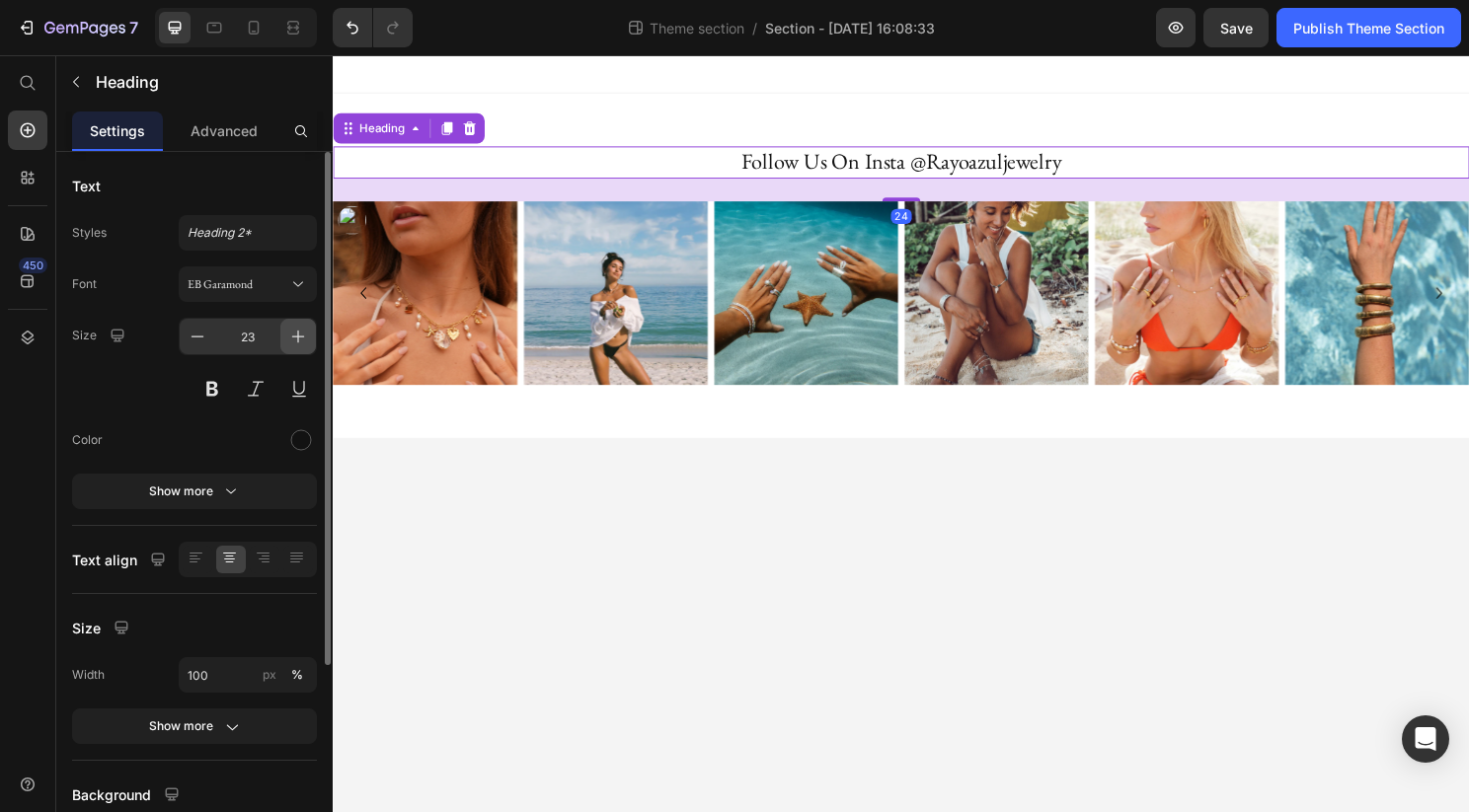 click 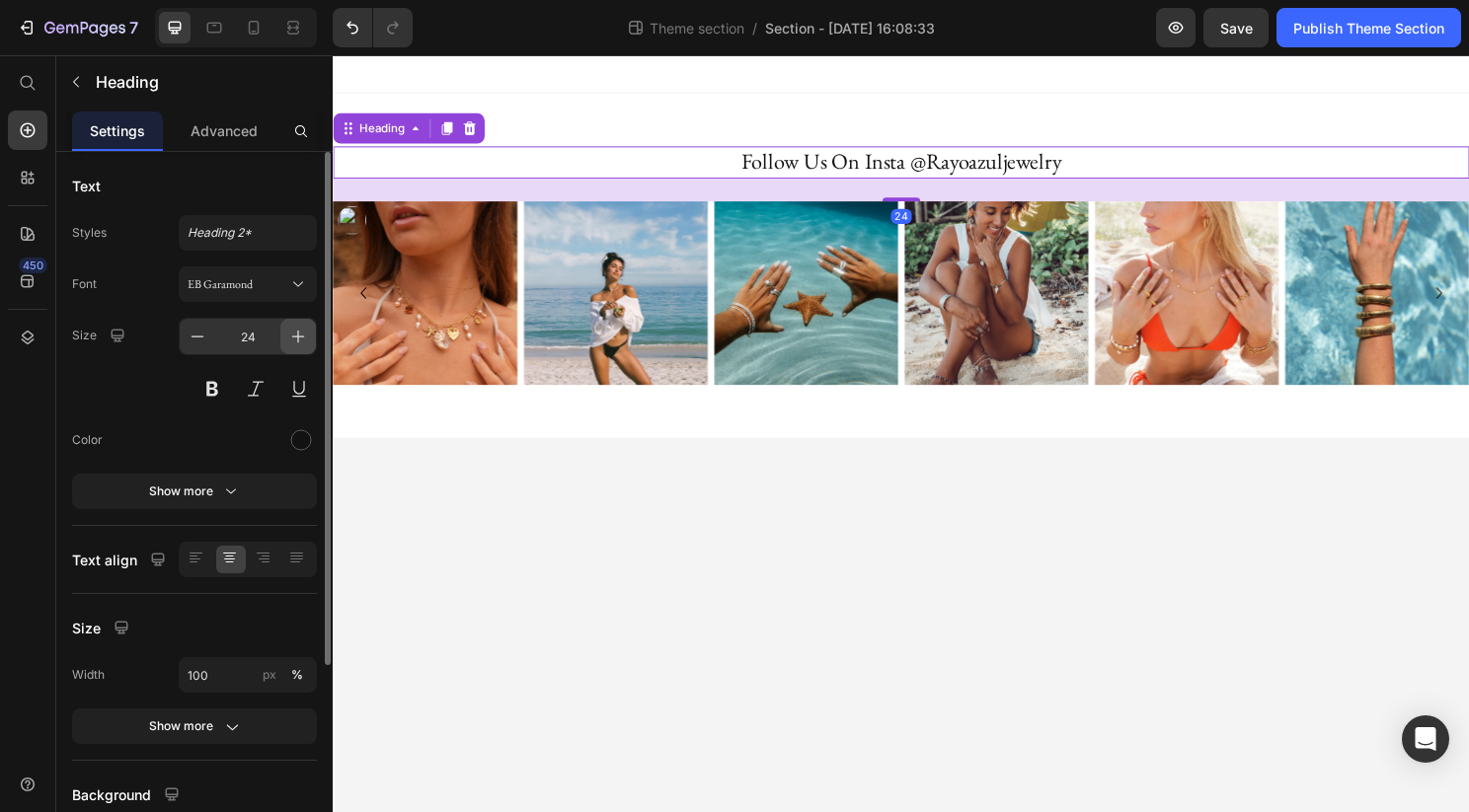 click 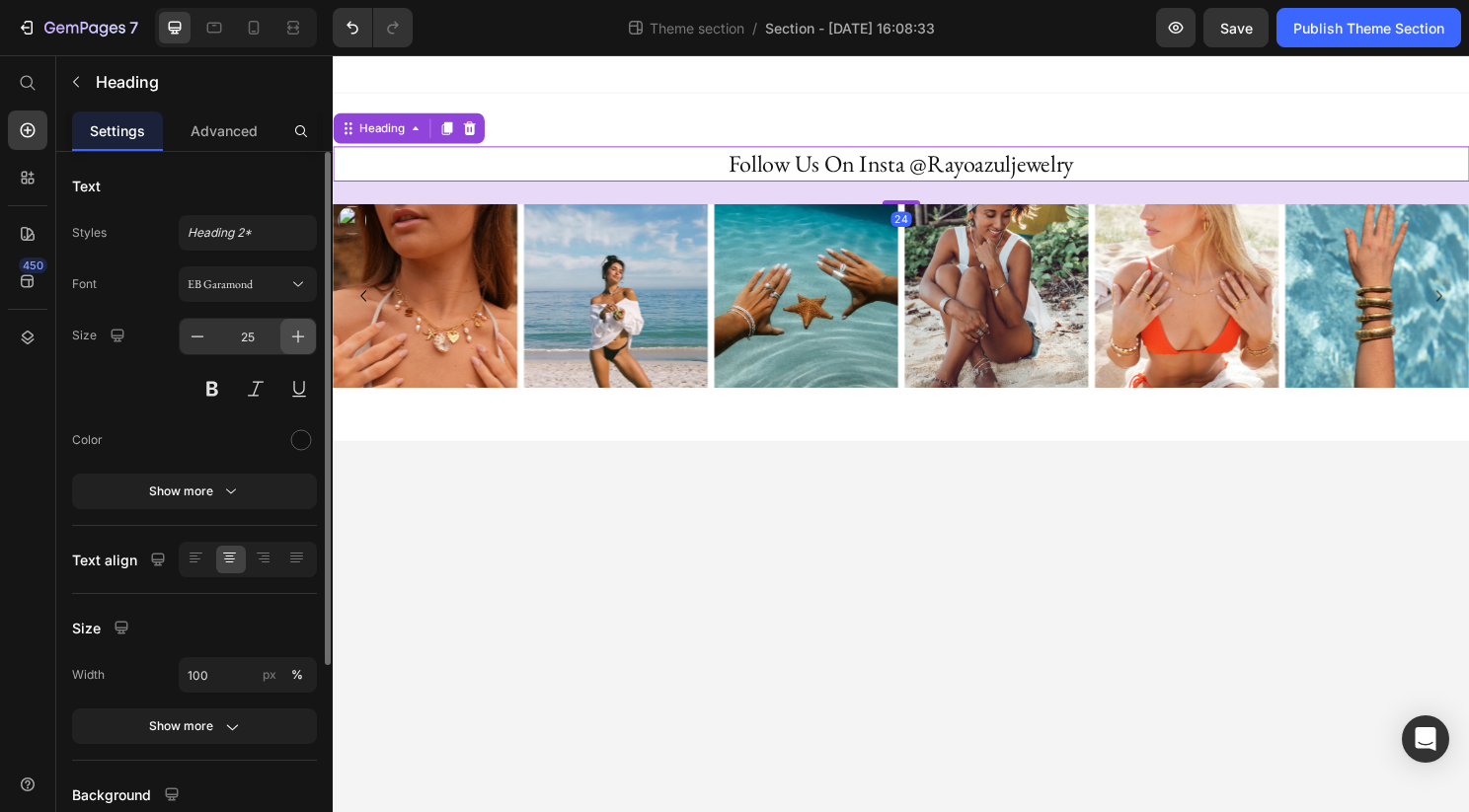 click 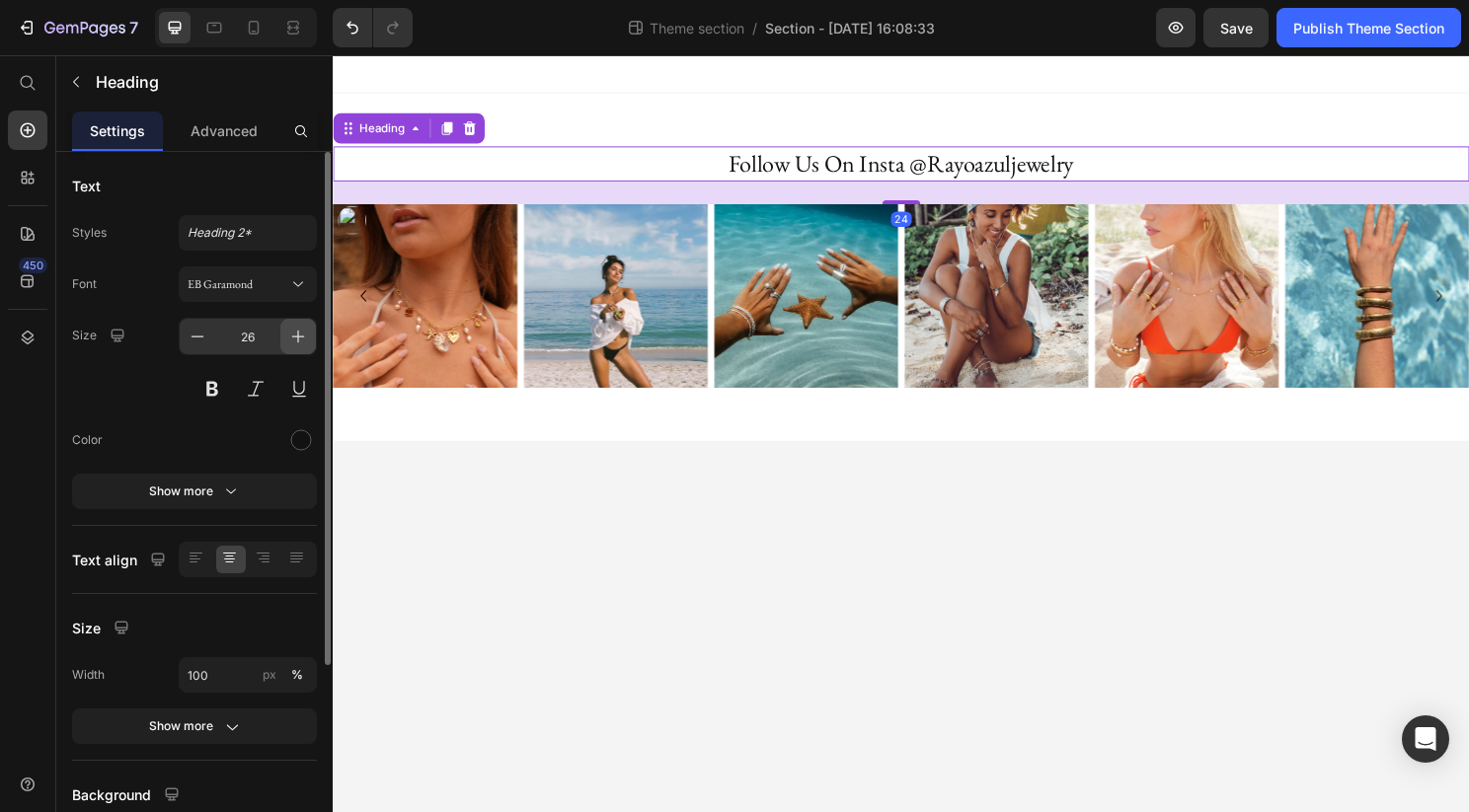 click 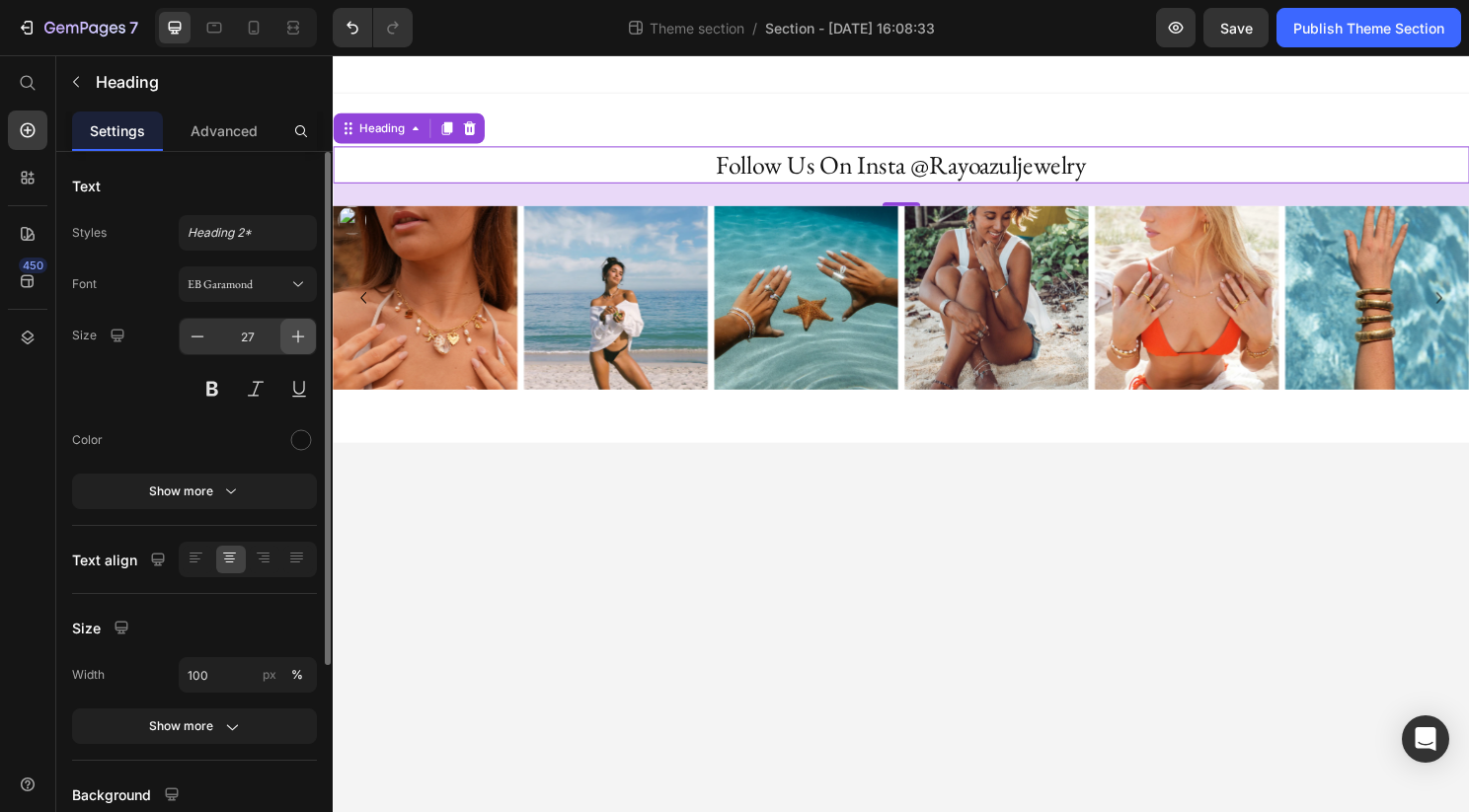 click 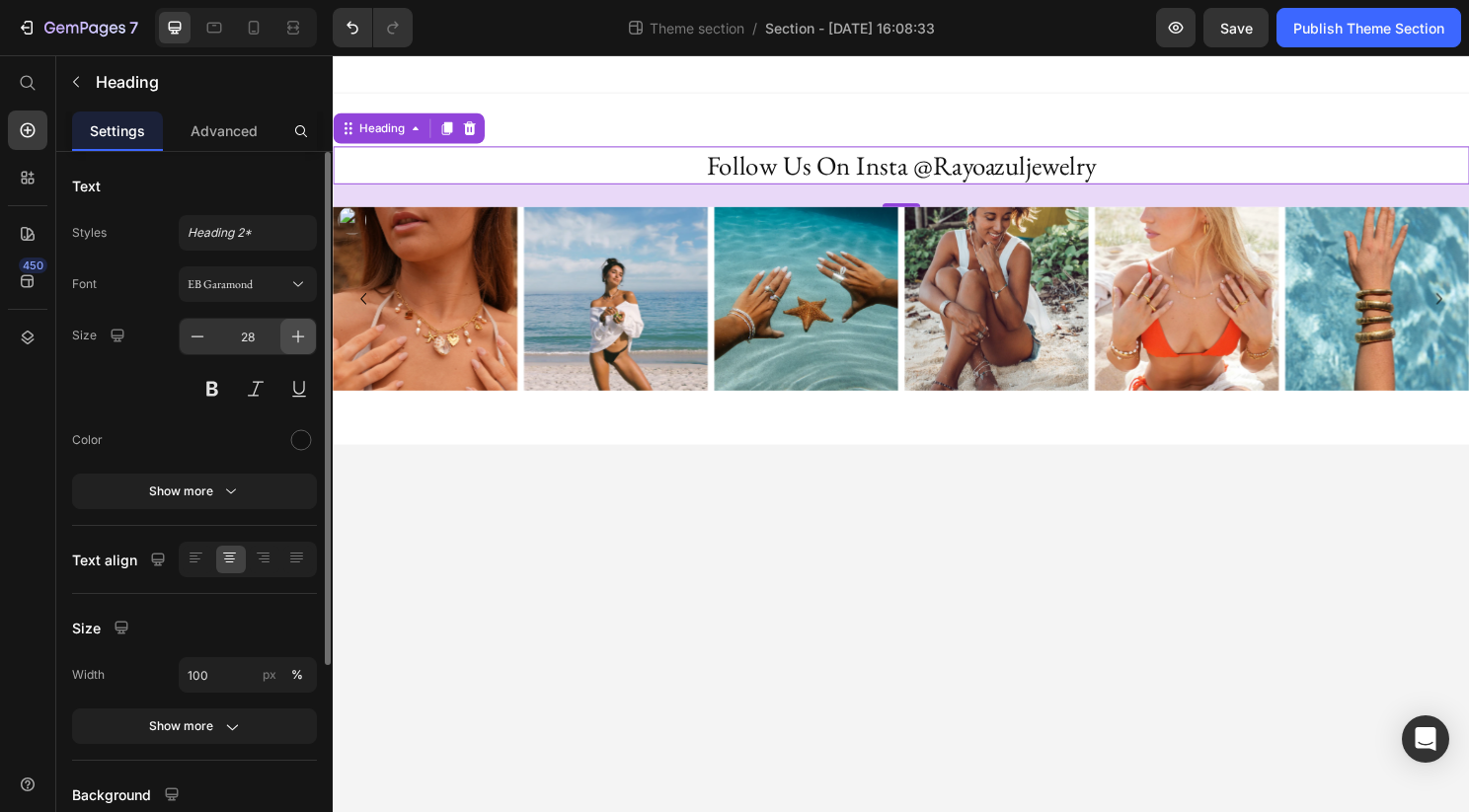 click 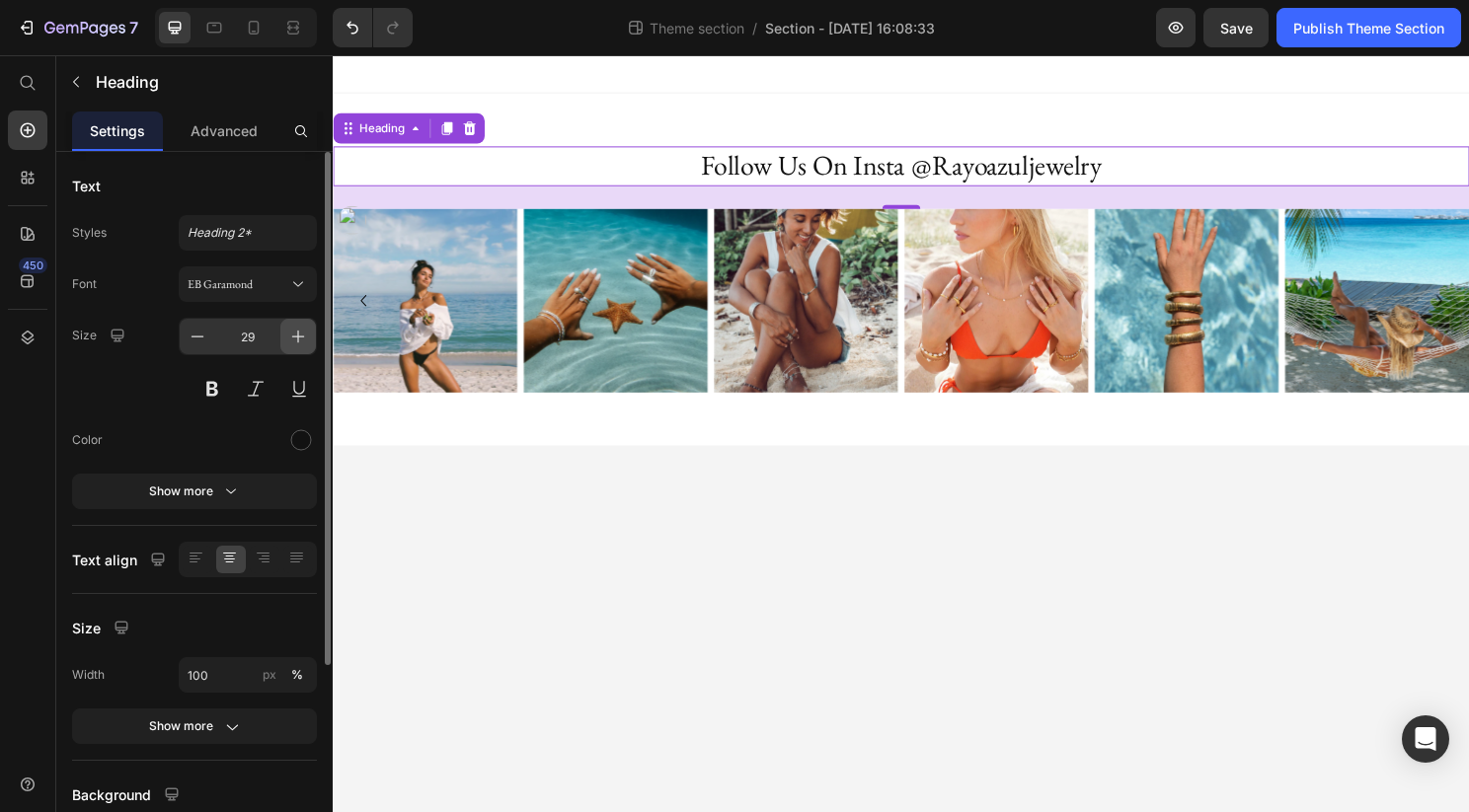 click 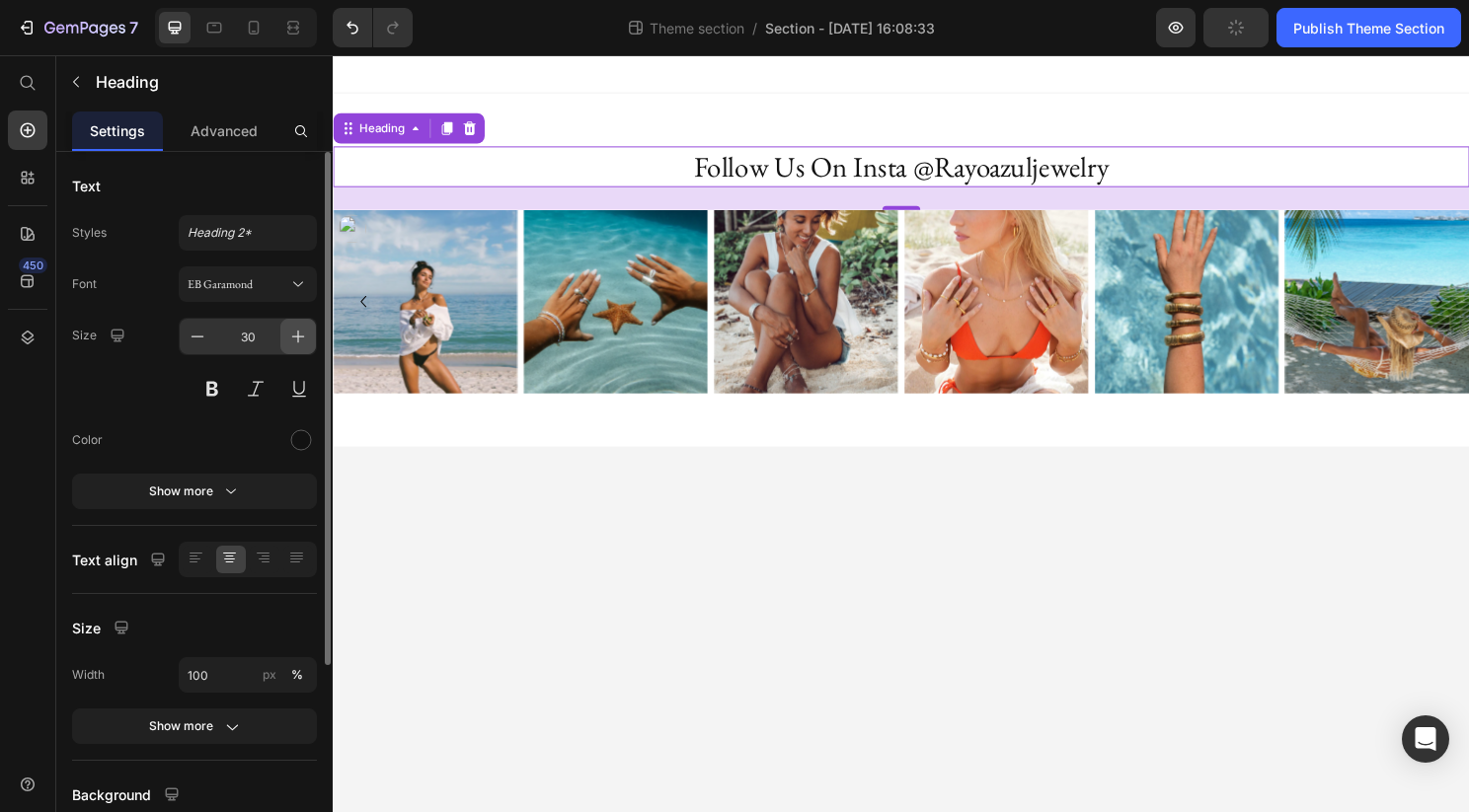 click 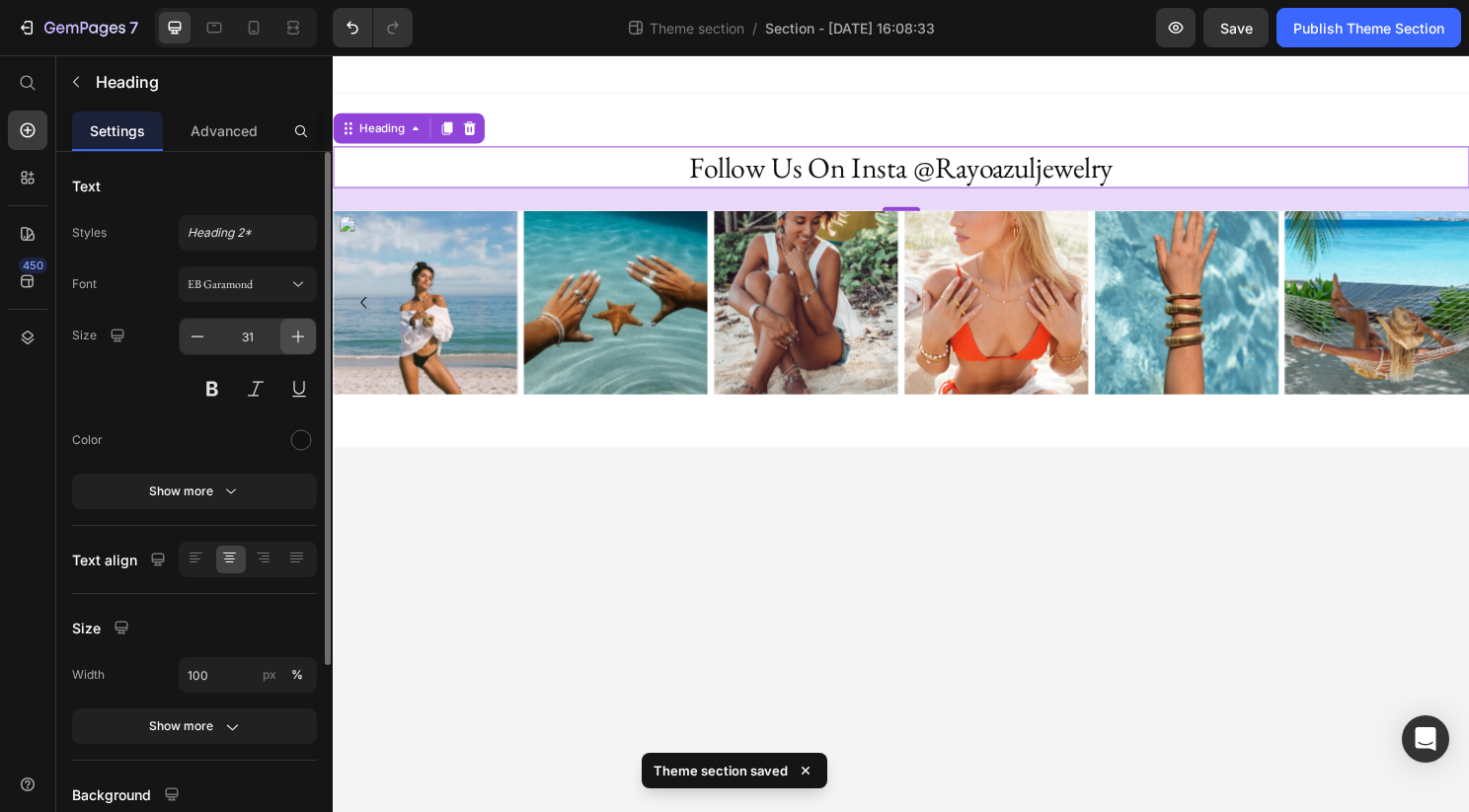 click 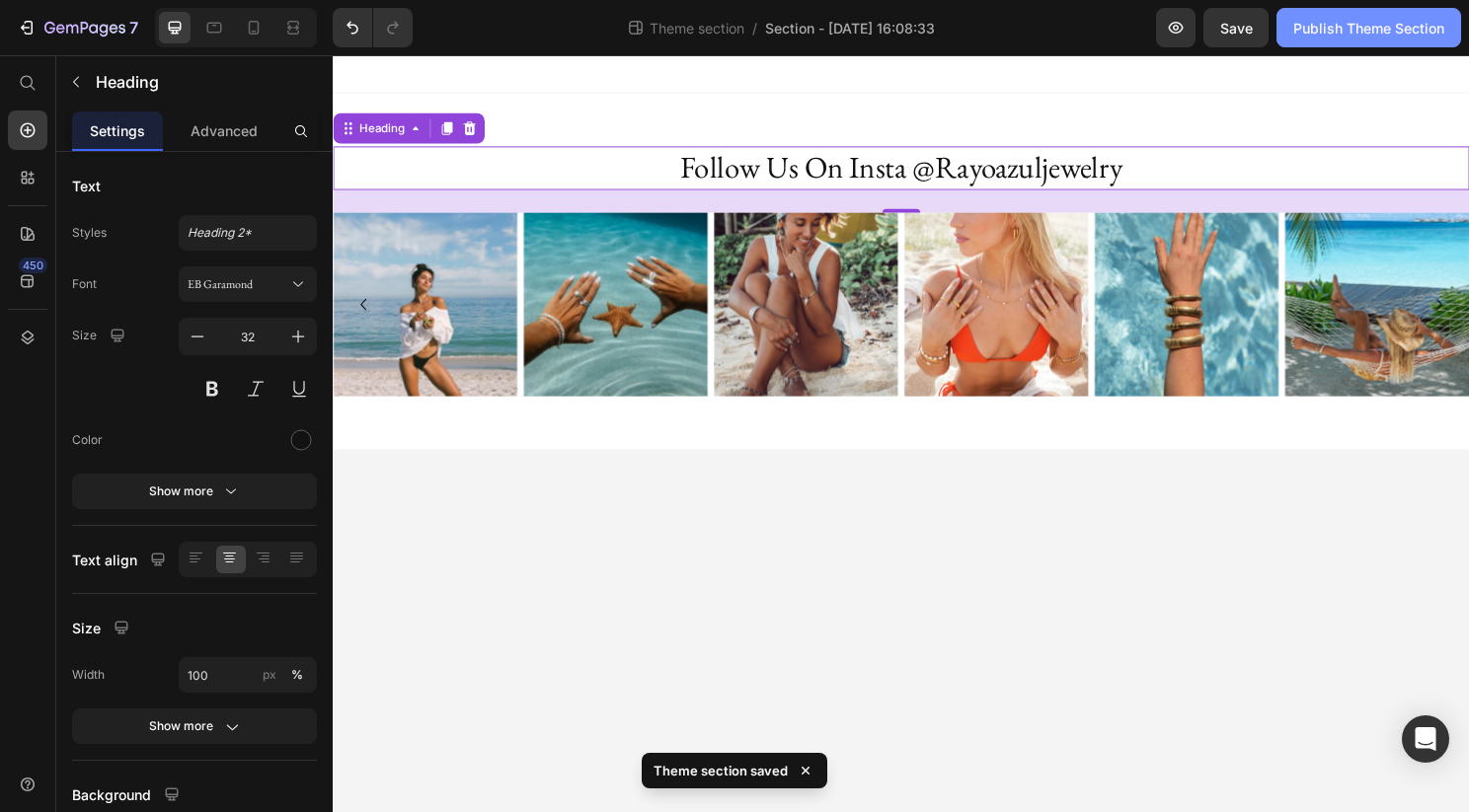 click on "Publish Theme Section" at bounding box center (1368, 28) 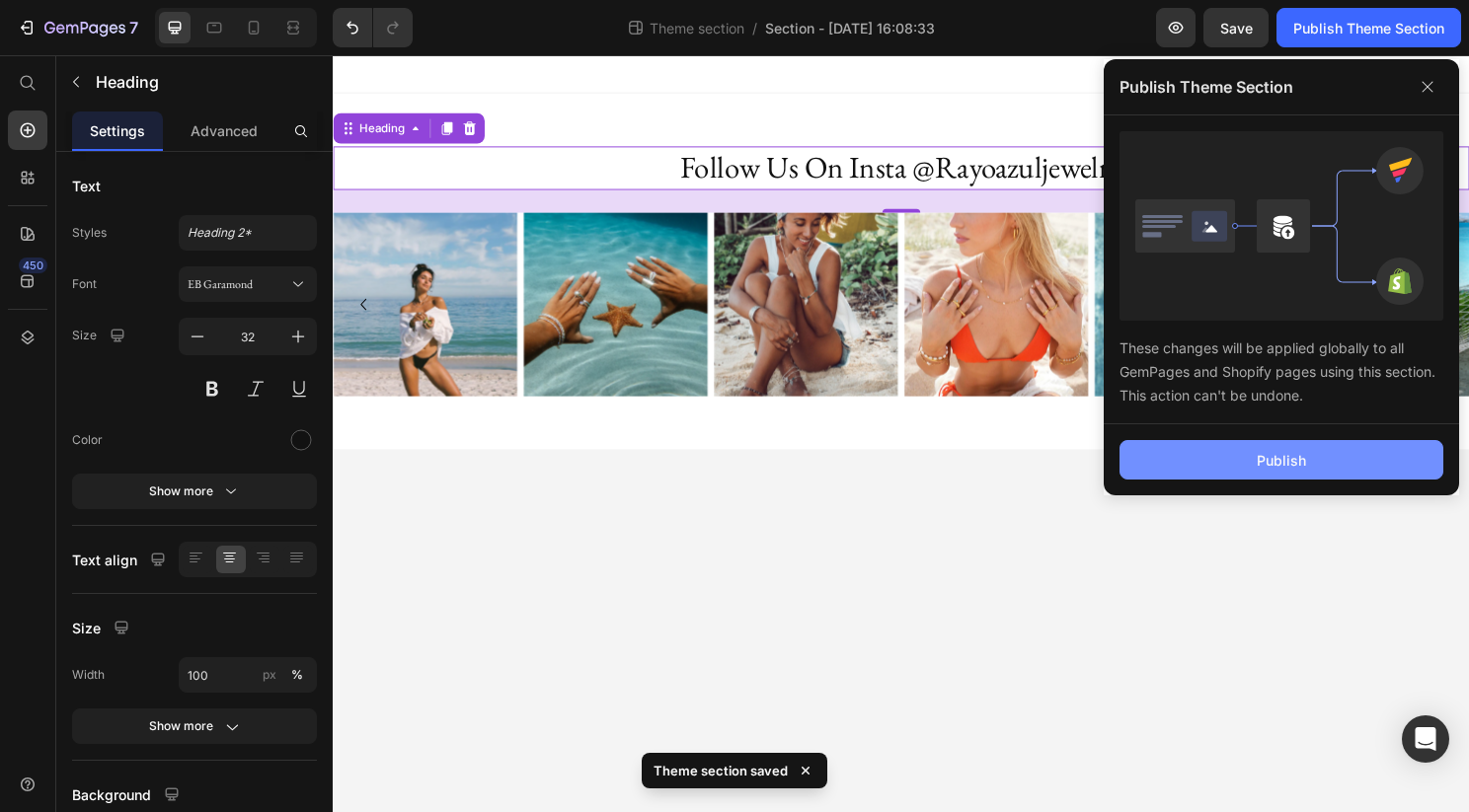click on "Publish" 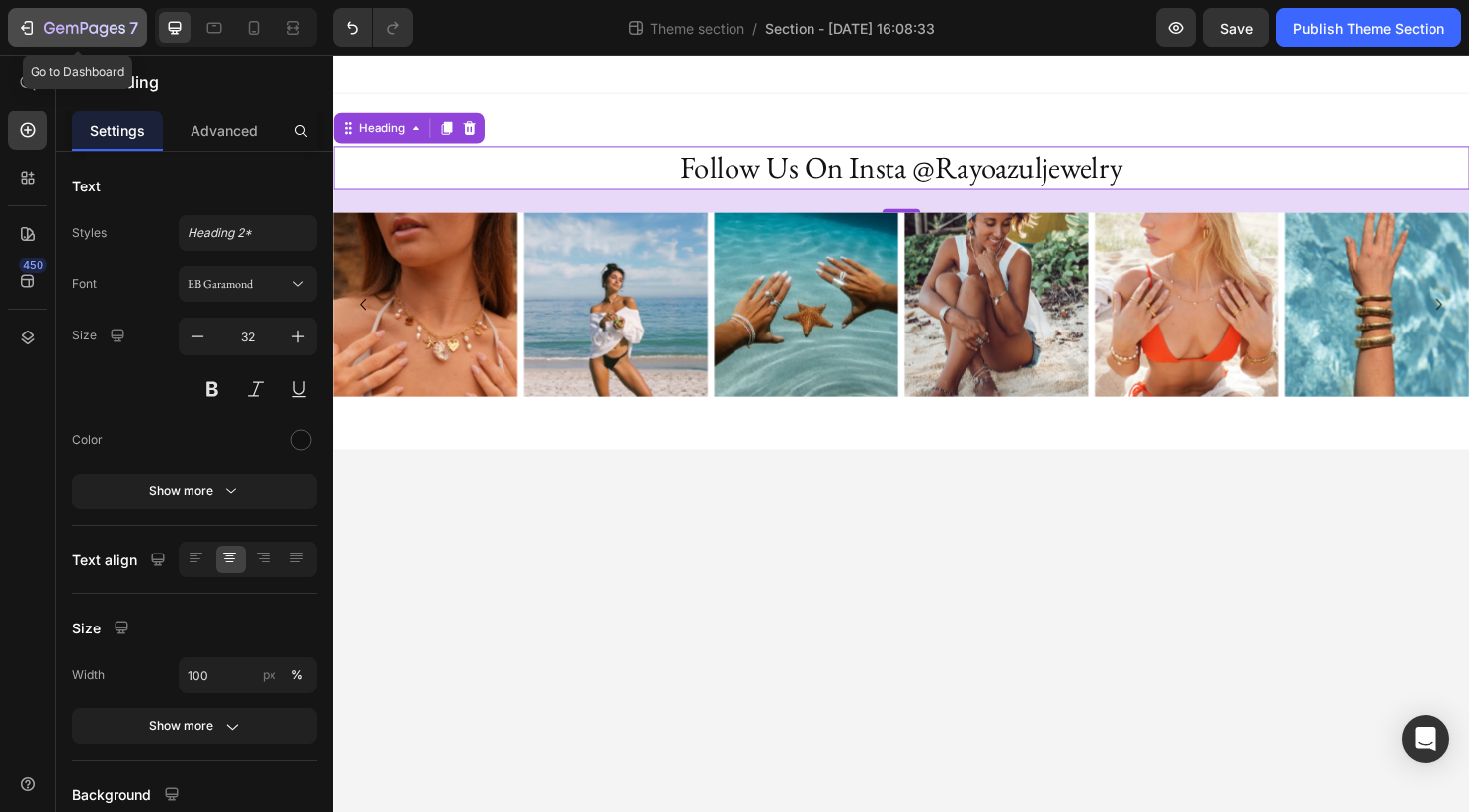 click on "7" at bounding box center (77, 28) 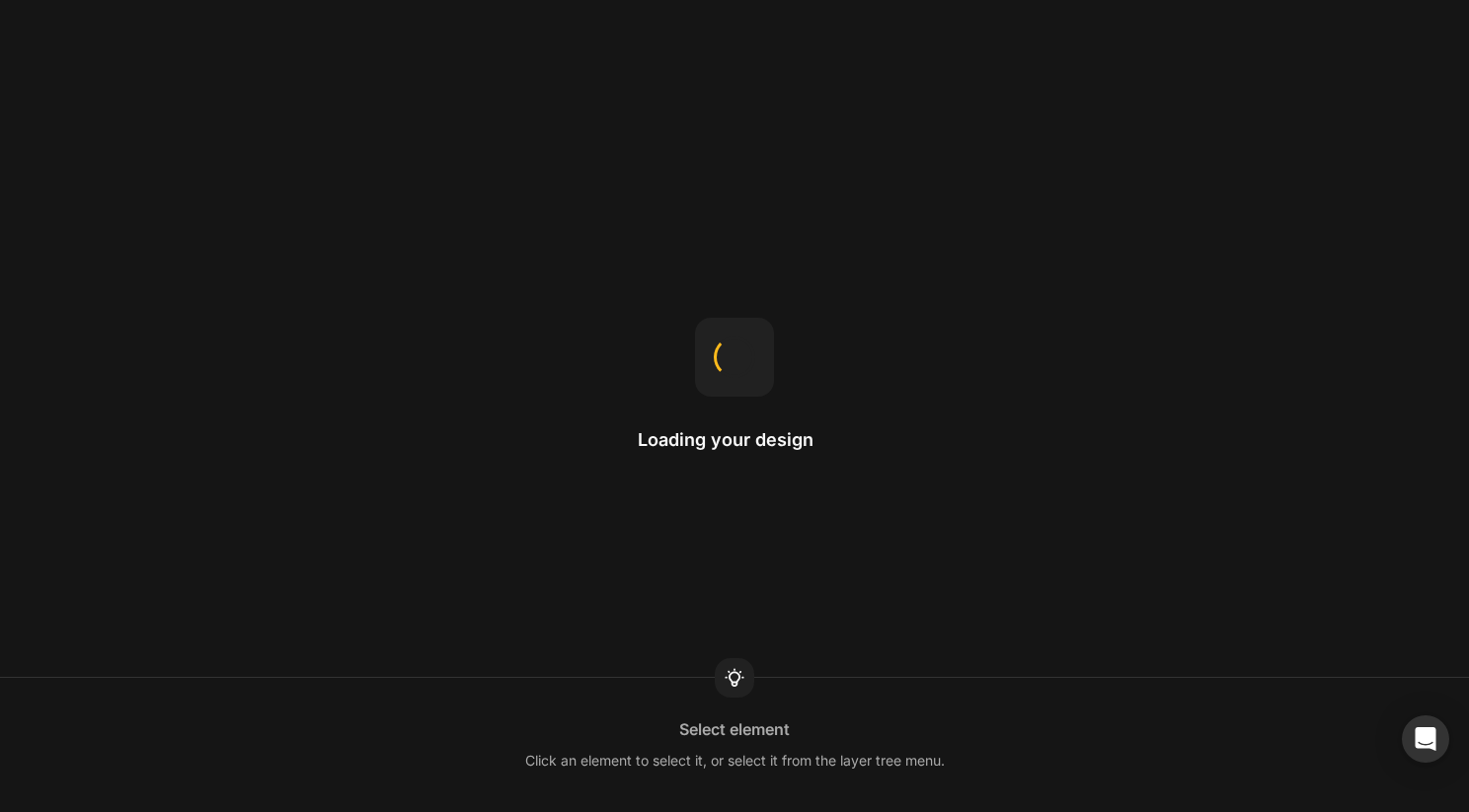 scroll, scrollTop: 0, scrollLeft: 0, axis: both 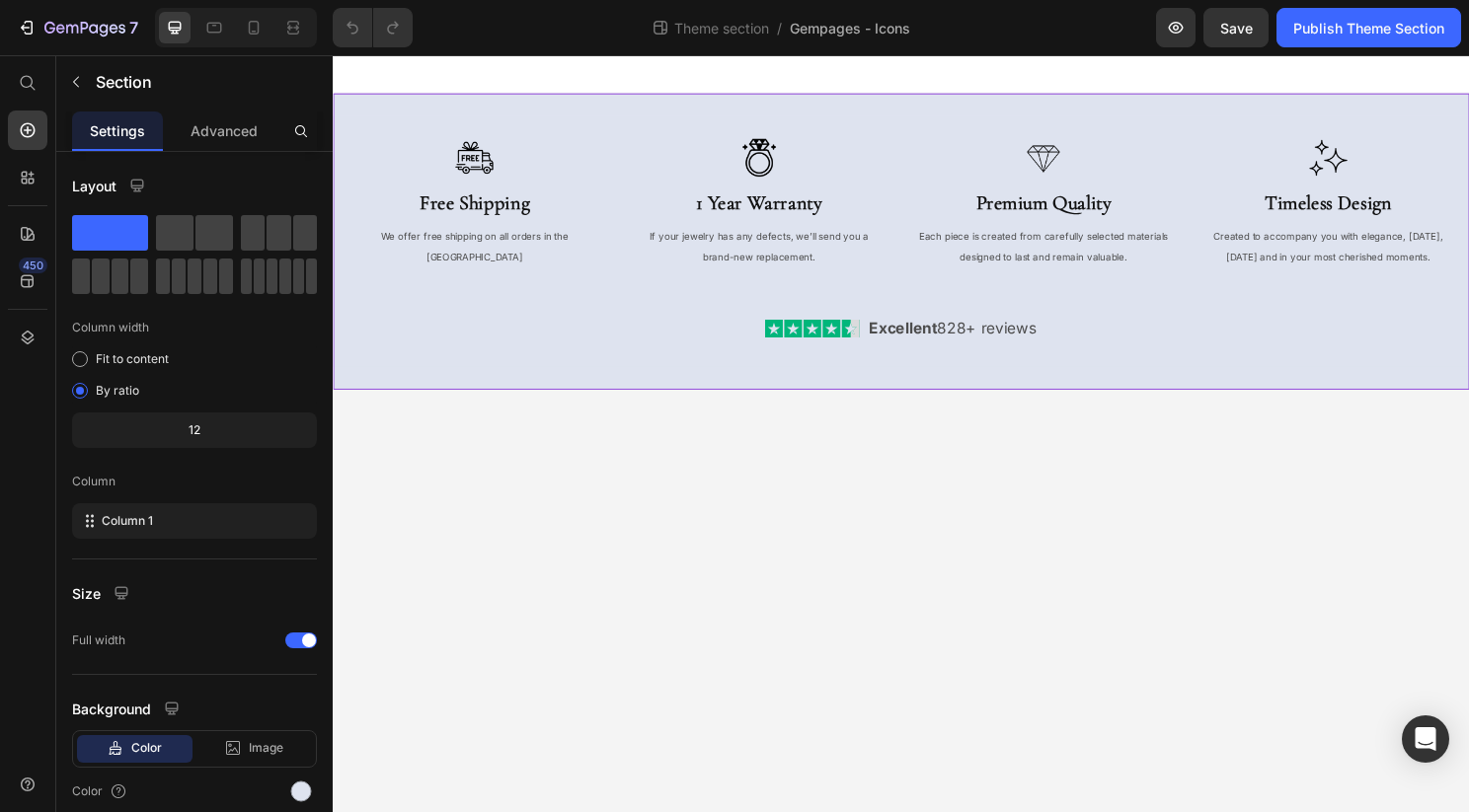 click on "Image Free Shipping Heading We offer free shipping on all orders in the US Text Block Image 1 Year Warranty Heading If your jewelry has any defects, we’ll send you a brand-new replacement. Text Block Image Premium Quality Heading Each piece is created from carefully selected materials designed to last and remain valuable. Text Block Image Timeless Design Heading Created to accompany you with elegance, today, tomorrow and in your most cherished moments. Text Block Row Image Excellent  828+ reviews Text Block Row Row Row Row" at bounding box center (925, 237) 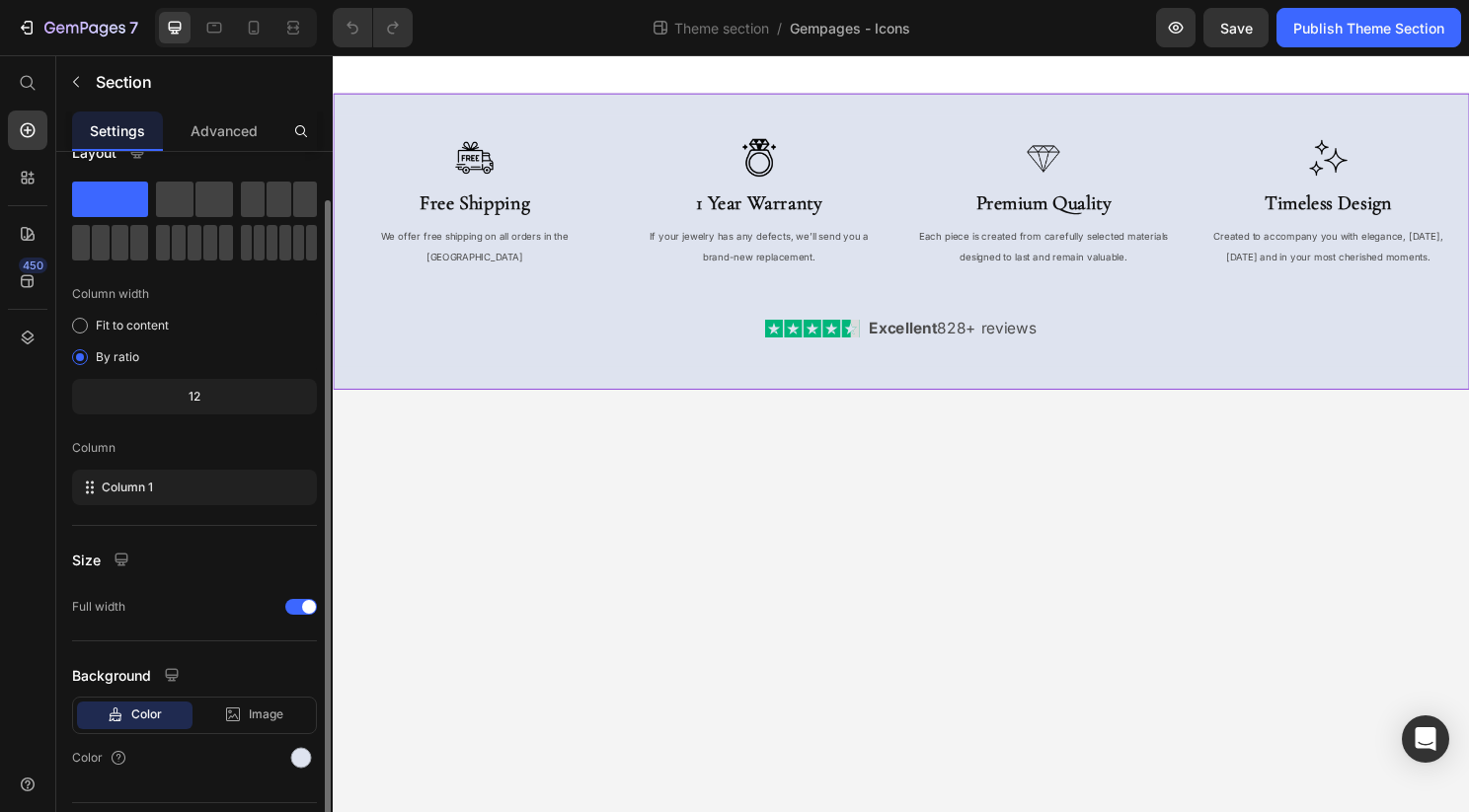scroll, scrollTop: 81, scrollLeft: 0, axis: vertical 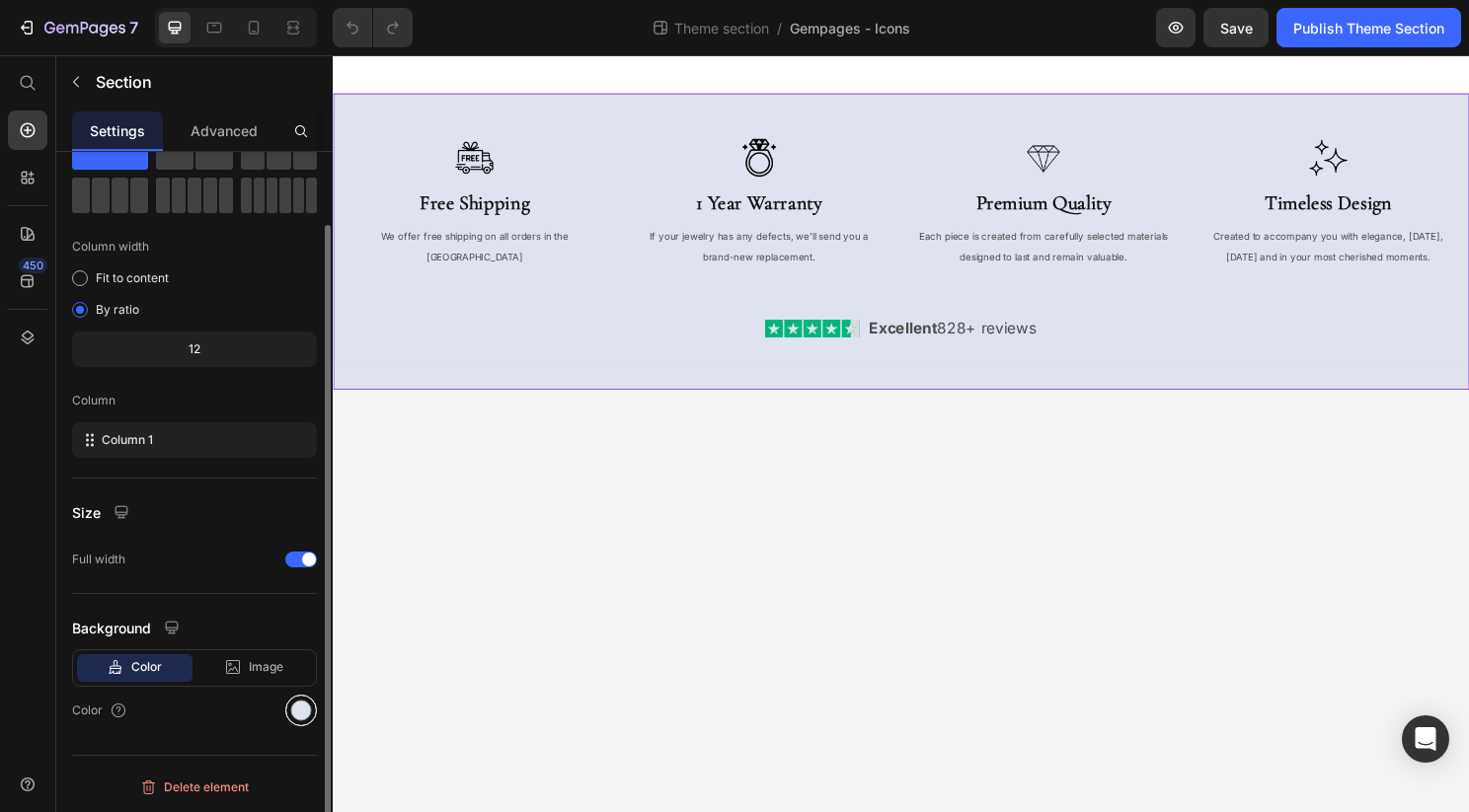 click at bounding box center [301, 710] 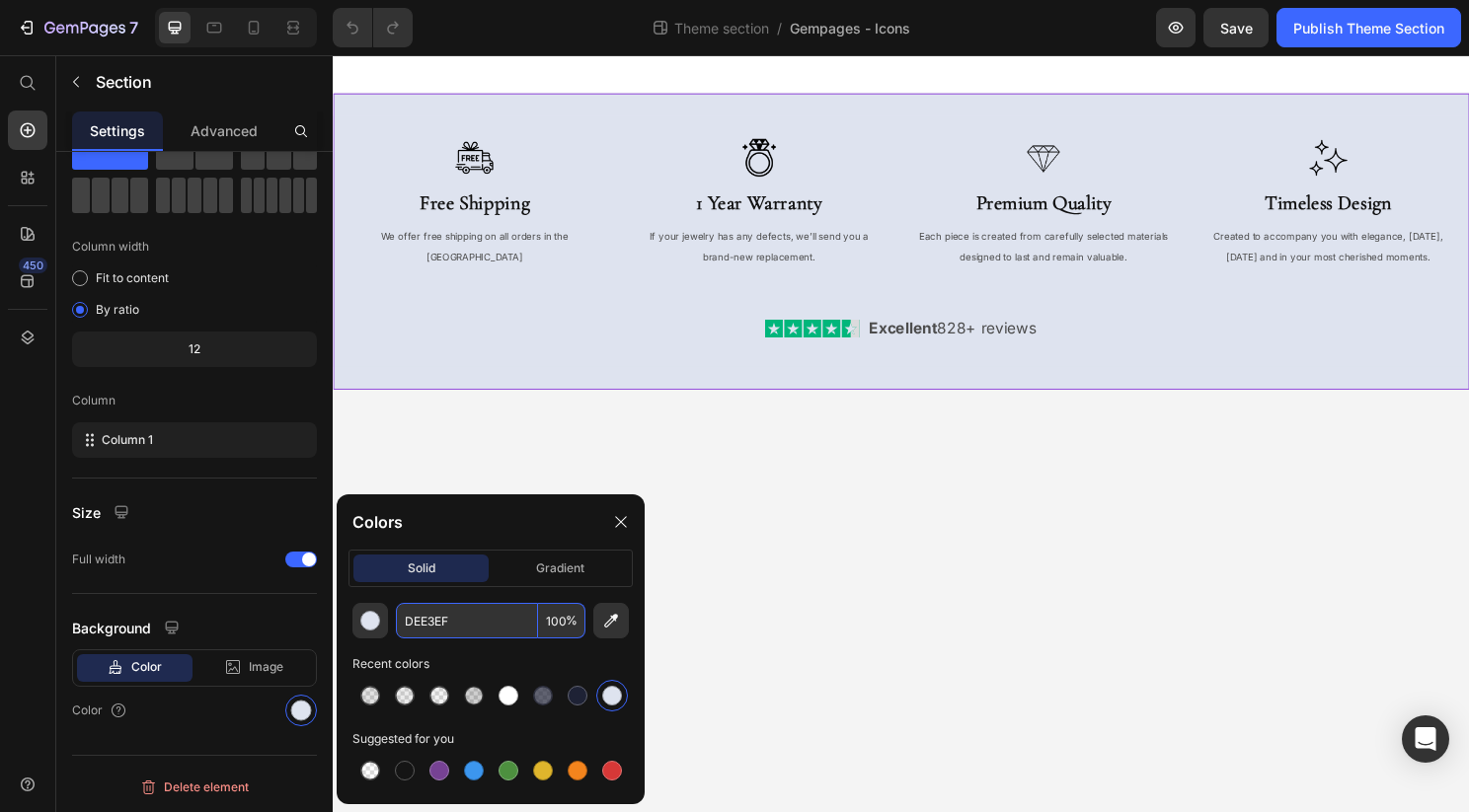 click on "DEE3EF" at bounding box center [467, 621] 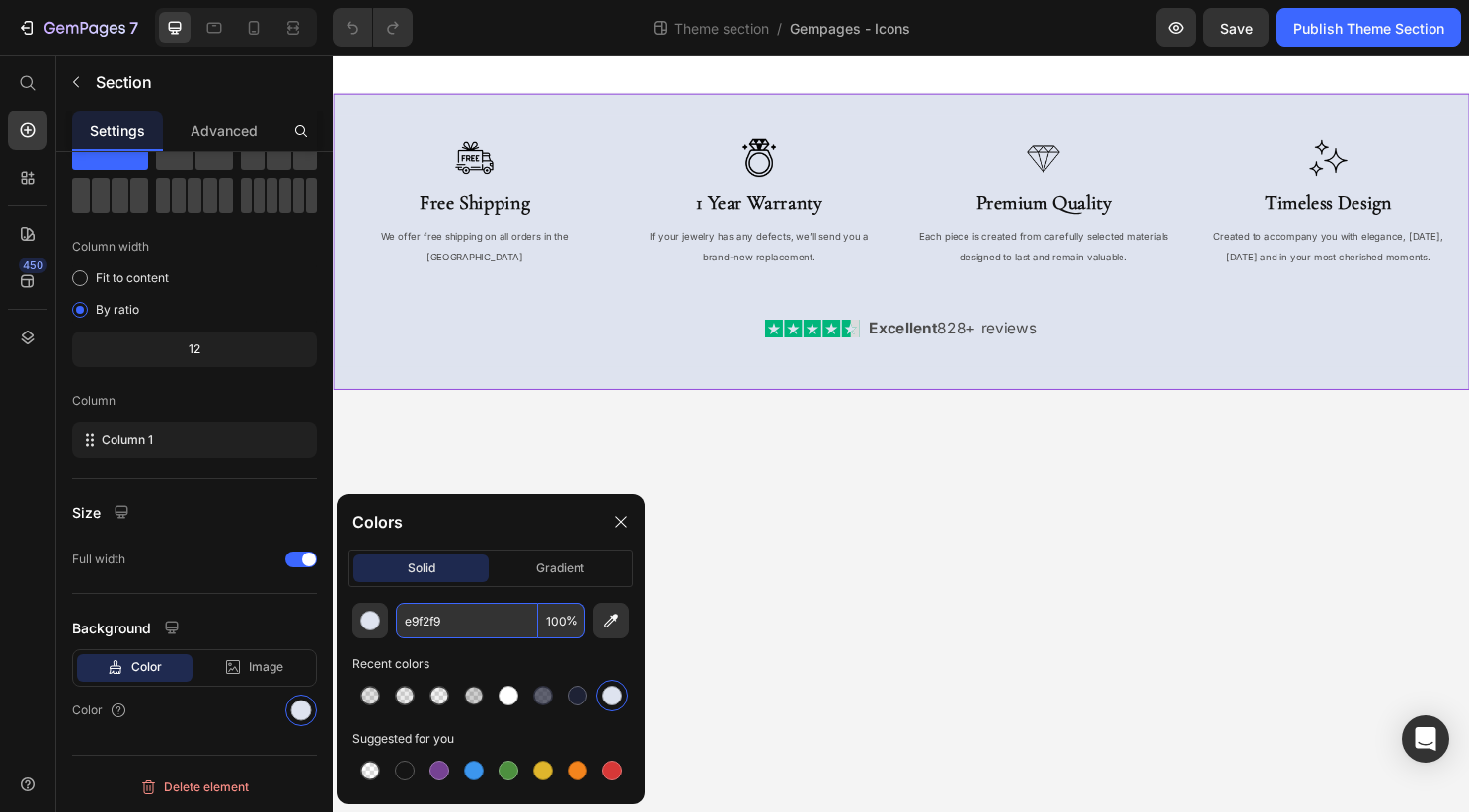 type on "E9F2F9" 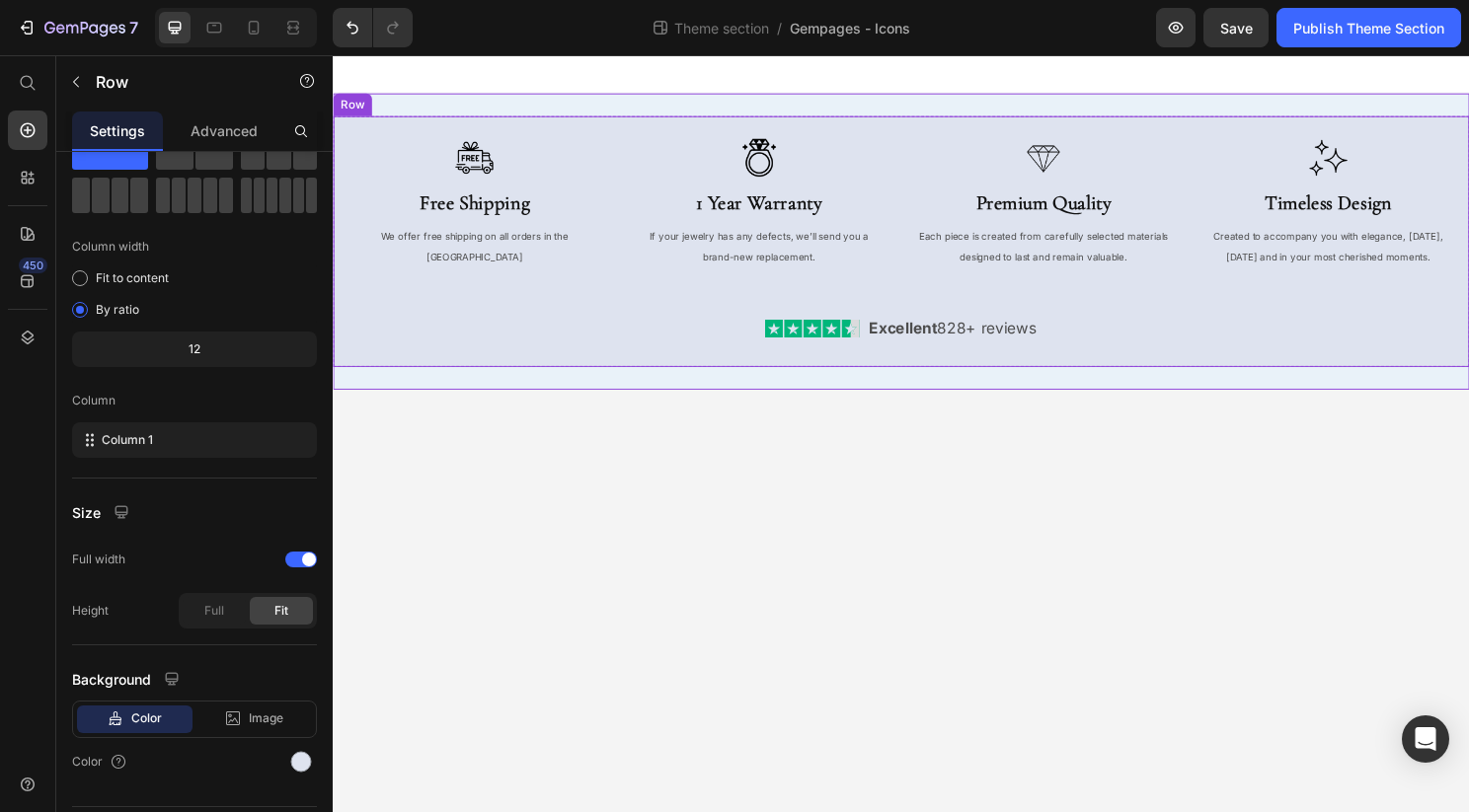 click on "Image Free Shipping Heading We offer free shipping on all orders in the US Text Block Image 1 Year Warranty Heading If your jewelry has any defects, we’ll send you a brand-new replacement. Text Block Image Premium Quality Heading Each piece is created from carefully selected materials designed to last and remain valuable. Text Block Image Timeless Design Heading Created to accompany you with elegance, today, tomorrow and in your most cherished moments. Text Block Row Image Excellent  828+ reviews Text Block Row Row" at bounding box center [925, 249] 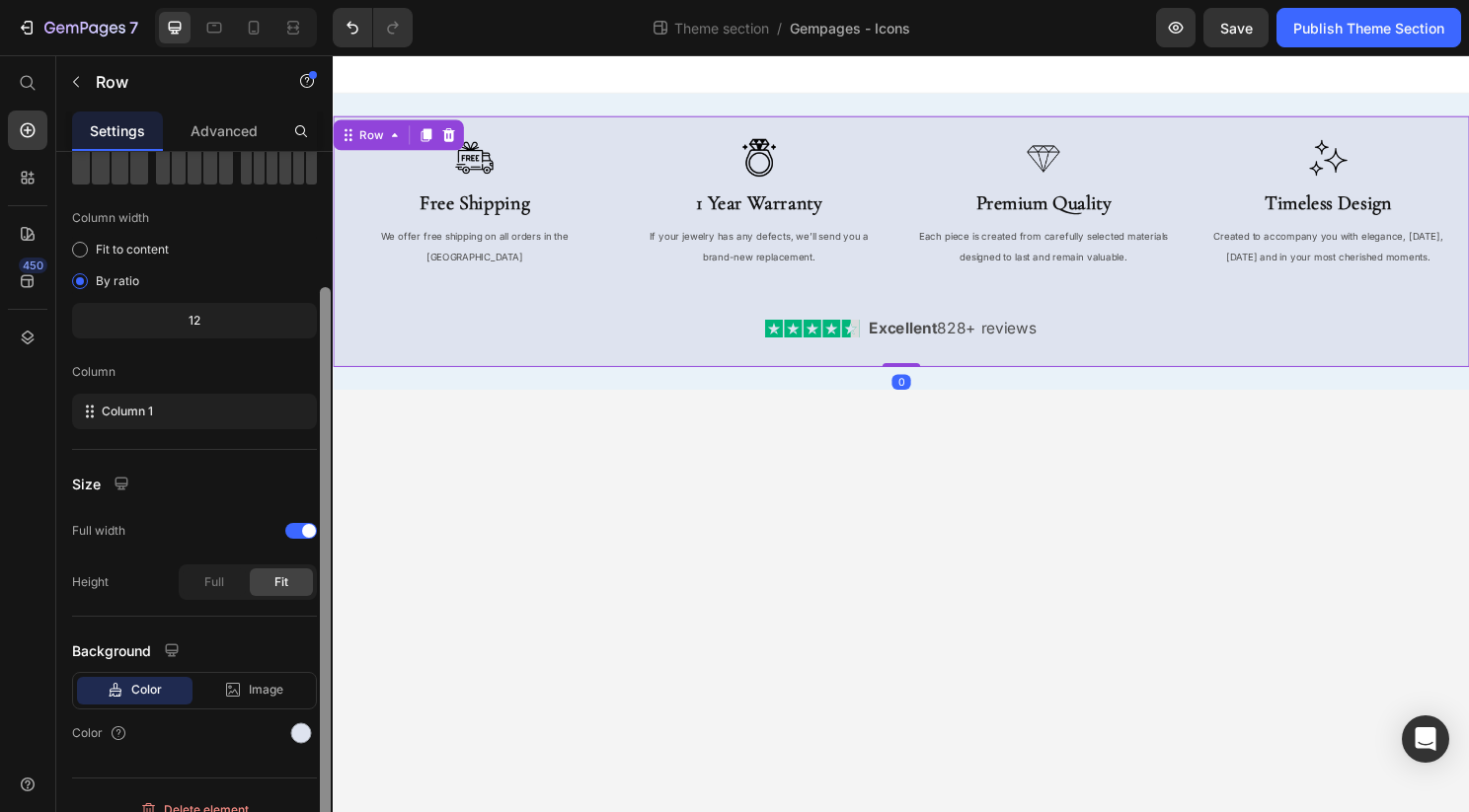 scroll, scrollTop: 132, scrollLeft: 0, axis: vertical 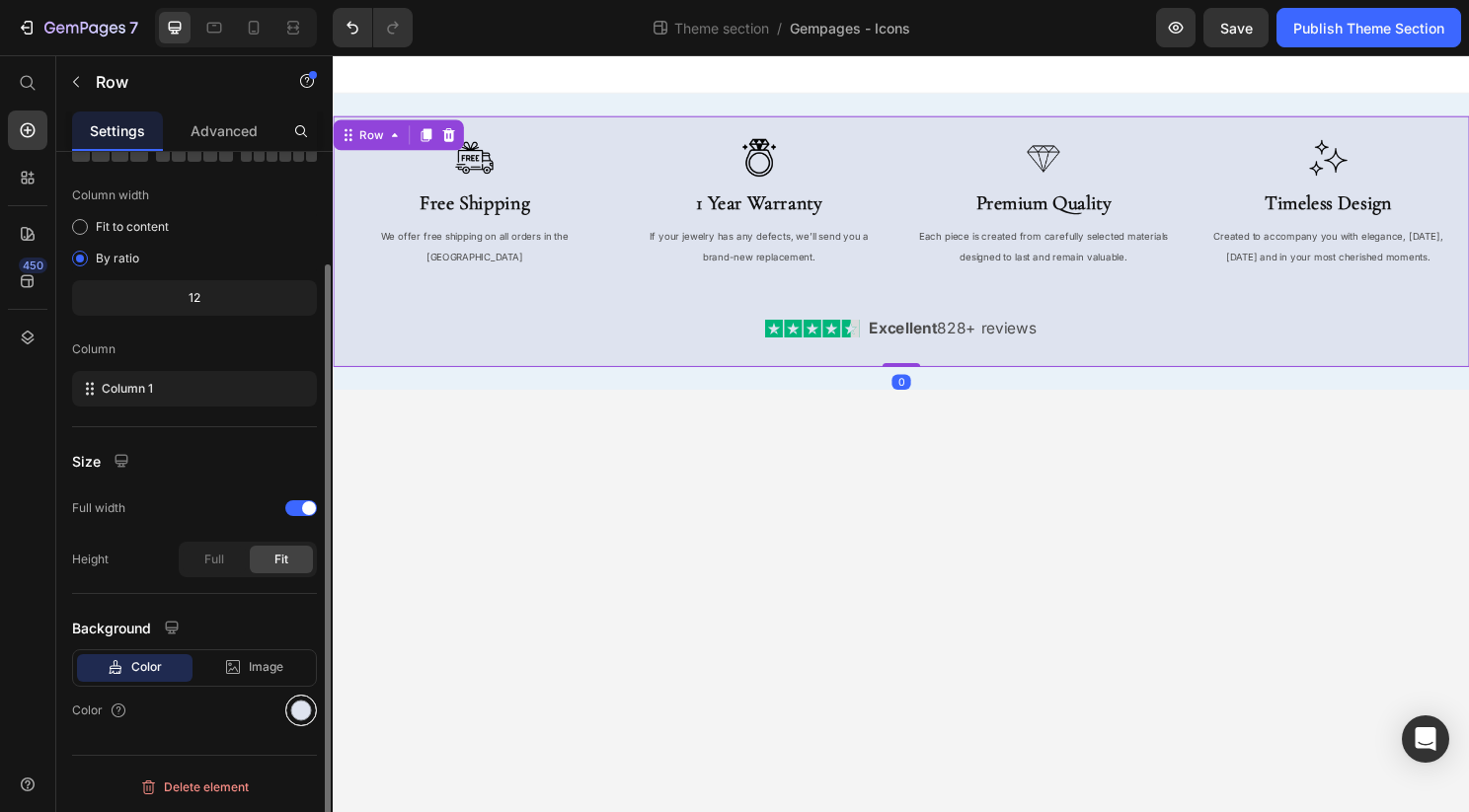 click at bounding box center (301, 710) 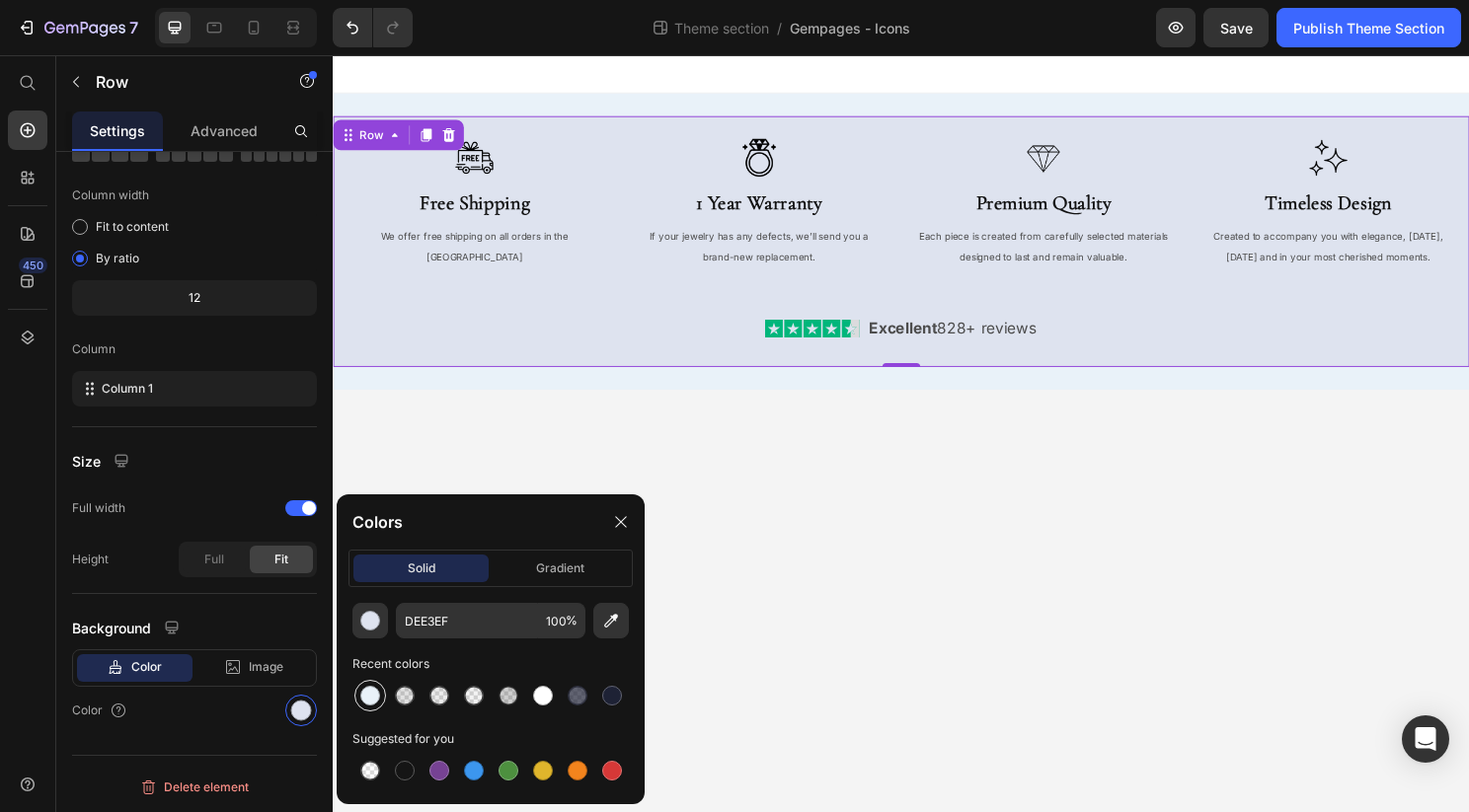 click at bounding box center [370, 696] 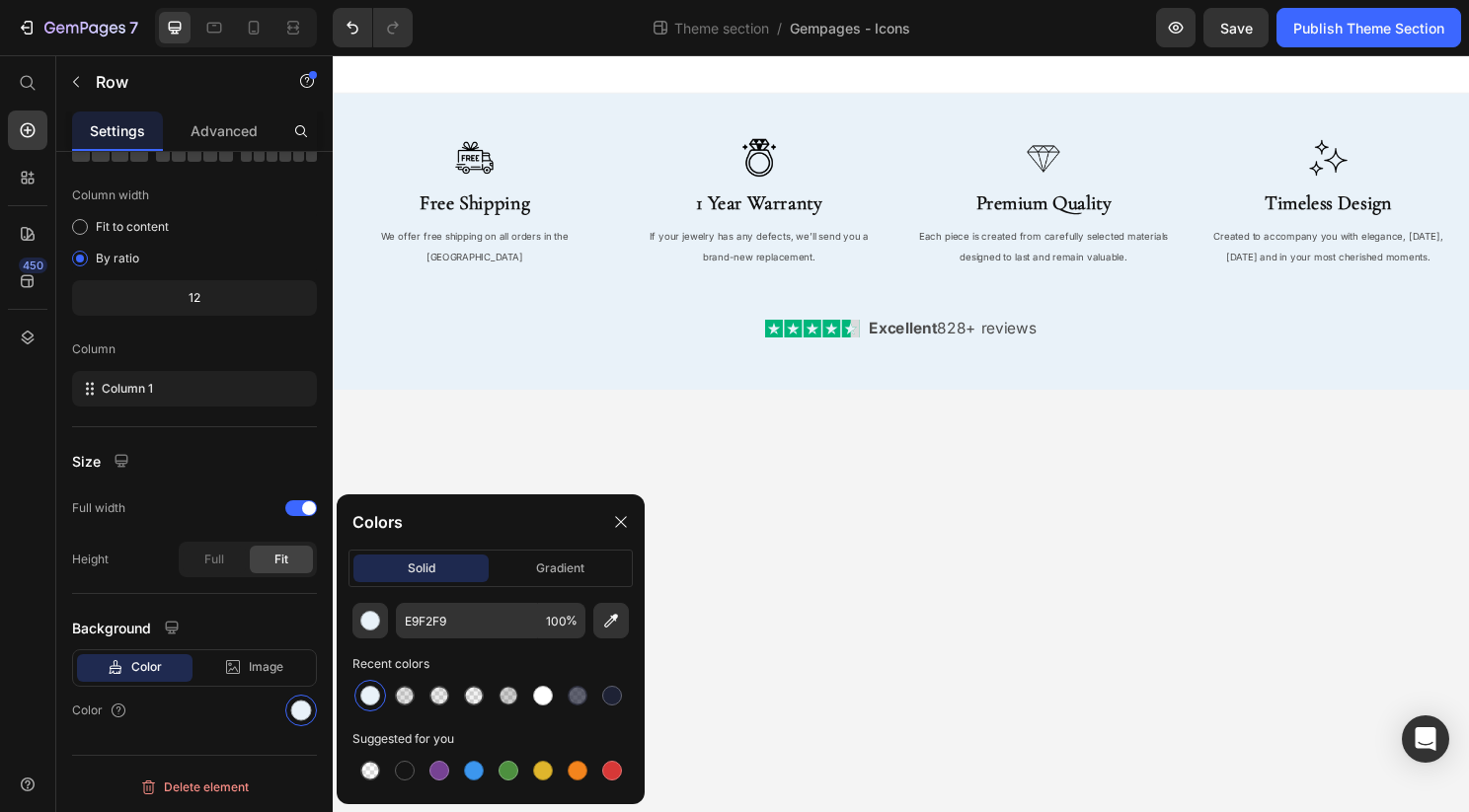 click on "Image Free Shipping Heading We offer free shipping on all orders in the US Text Block Image 1 Year Warranty Heading If your jewelry has any defects, we’ll send you a brand-new replacement. Text Block Image Premium Quality Heading Each piece is created from carefully selected materials designed to last and remain valuable. Text Block Image Timeless Design Heading Created to accompany you with elegance, today, tomorrow and in your most cherished moments. Text Block Row Image Excellent  828+ reviews Text Block Row Row Row Row Root
Drag & drop element from sidebar or
Explore Library
Add section Choose templates inspired by CRO experts Generate layout from URL or image Add blank section then drag & drop elements" at bounding box center [925, 450] 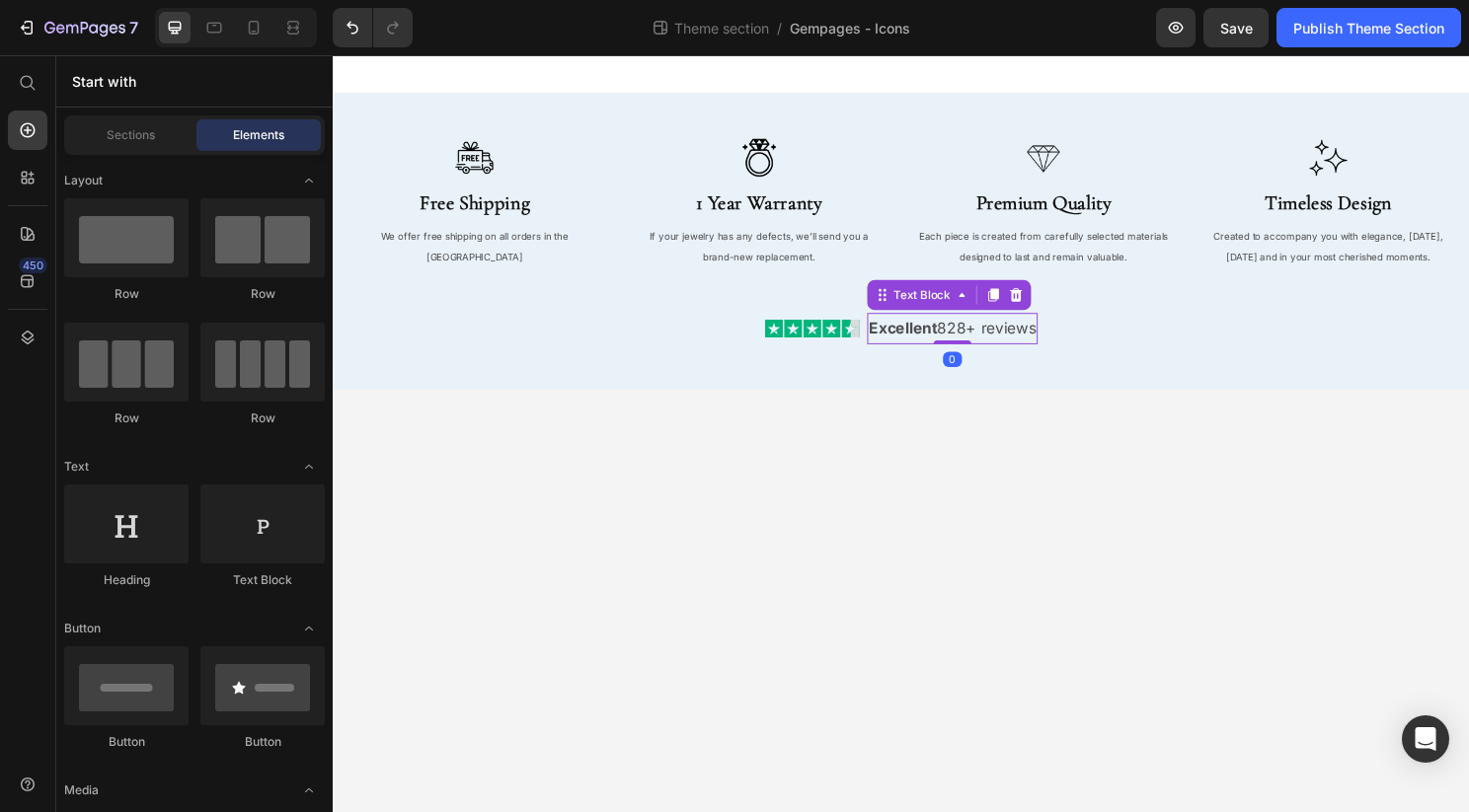 click on "Excellent  828+ reviews" at bounding box center [978, 339] 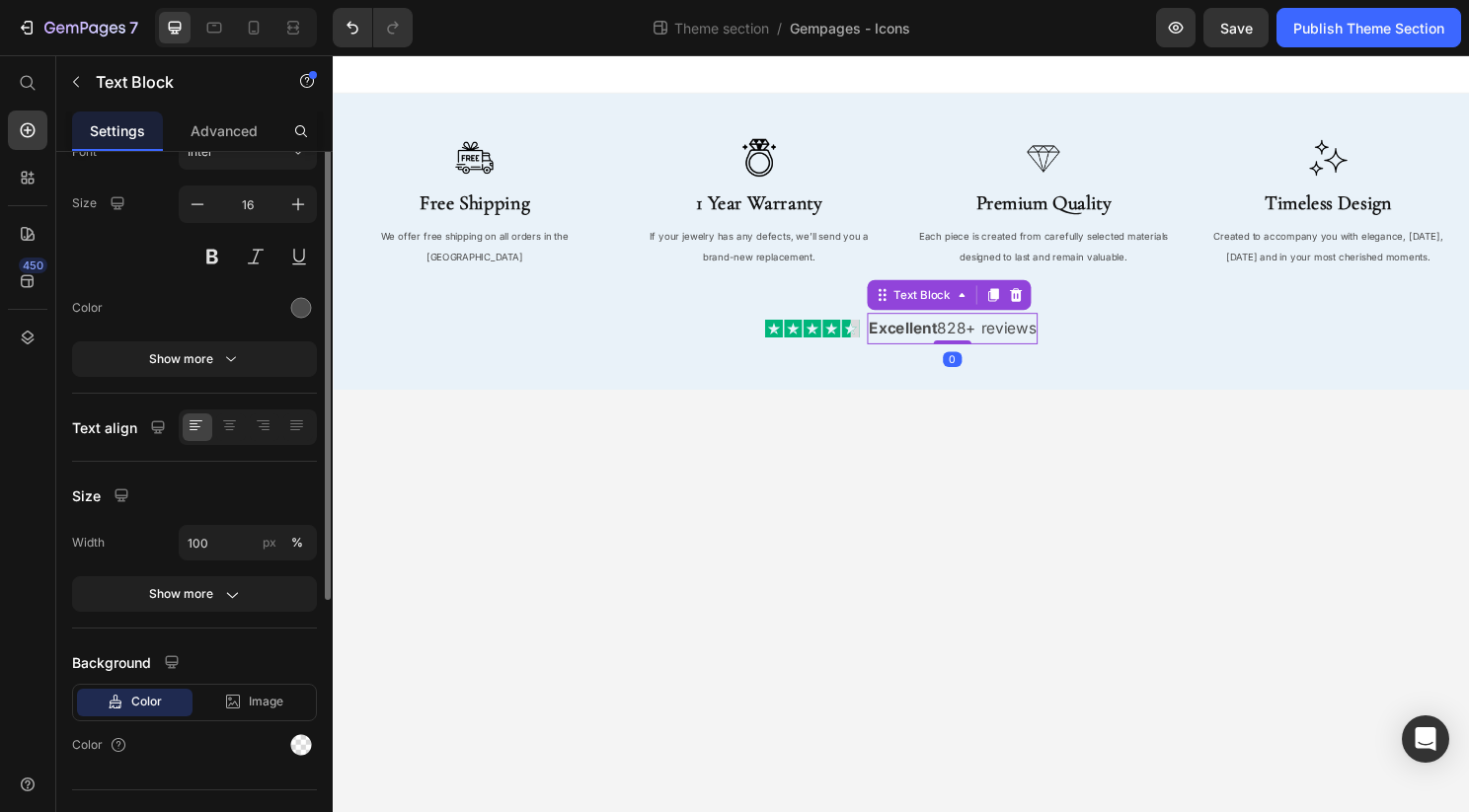 scroll, scrollTop: 0, scrollLeft: 0, axis: both 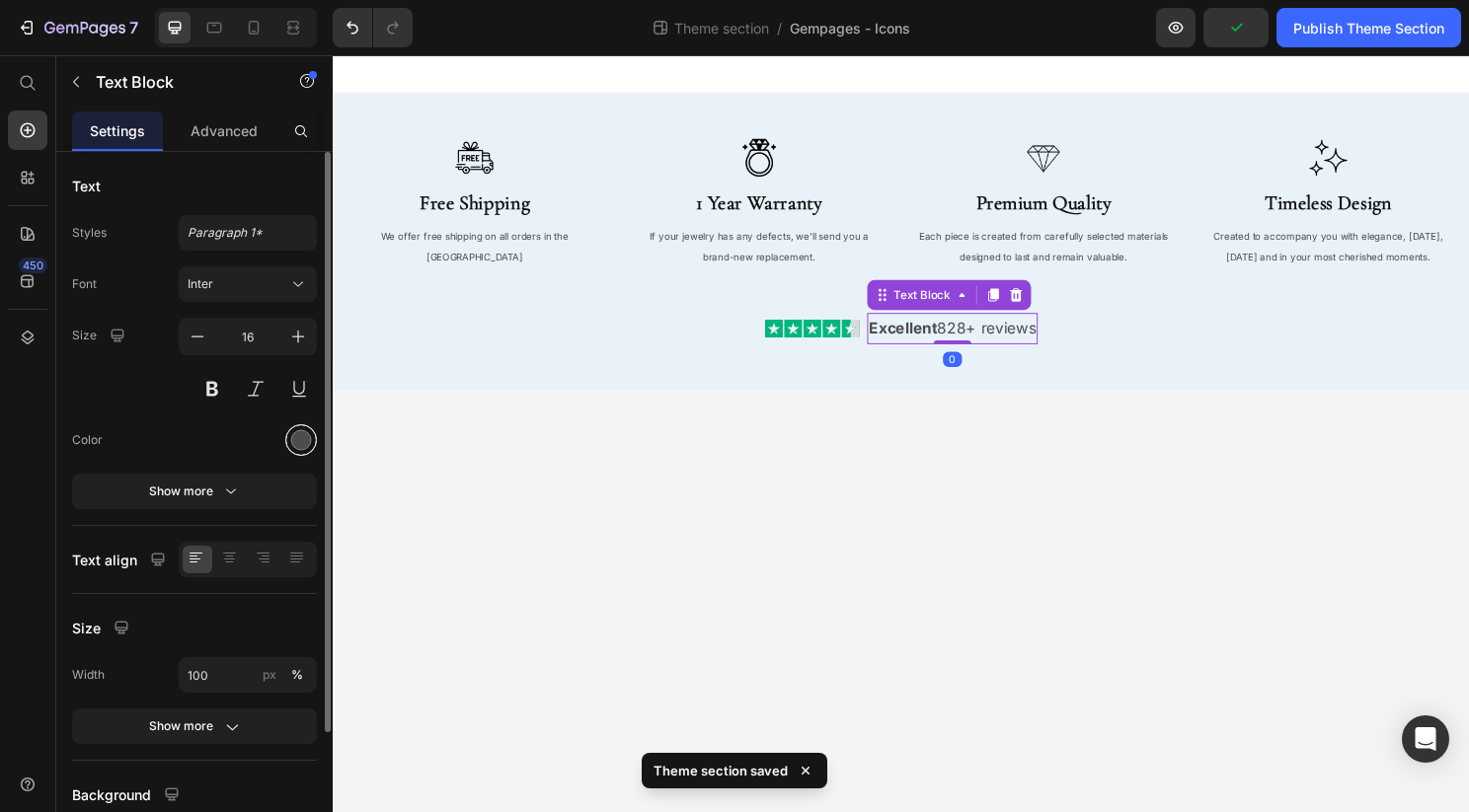 click at bounding box center (301, 440) 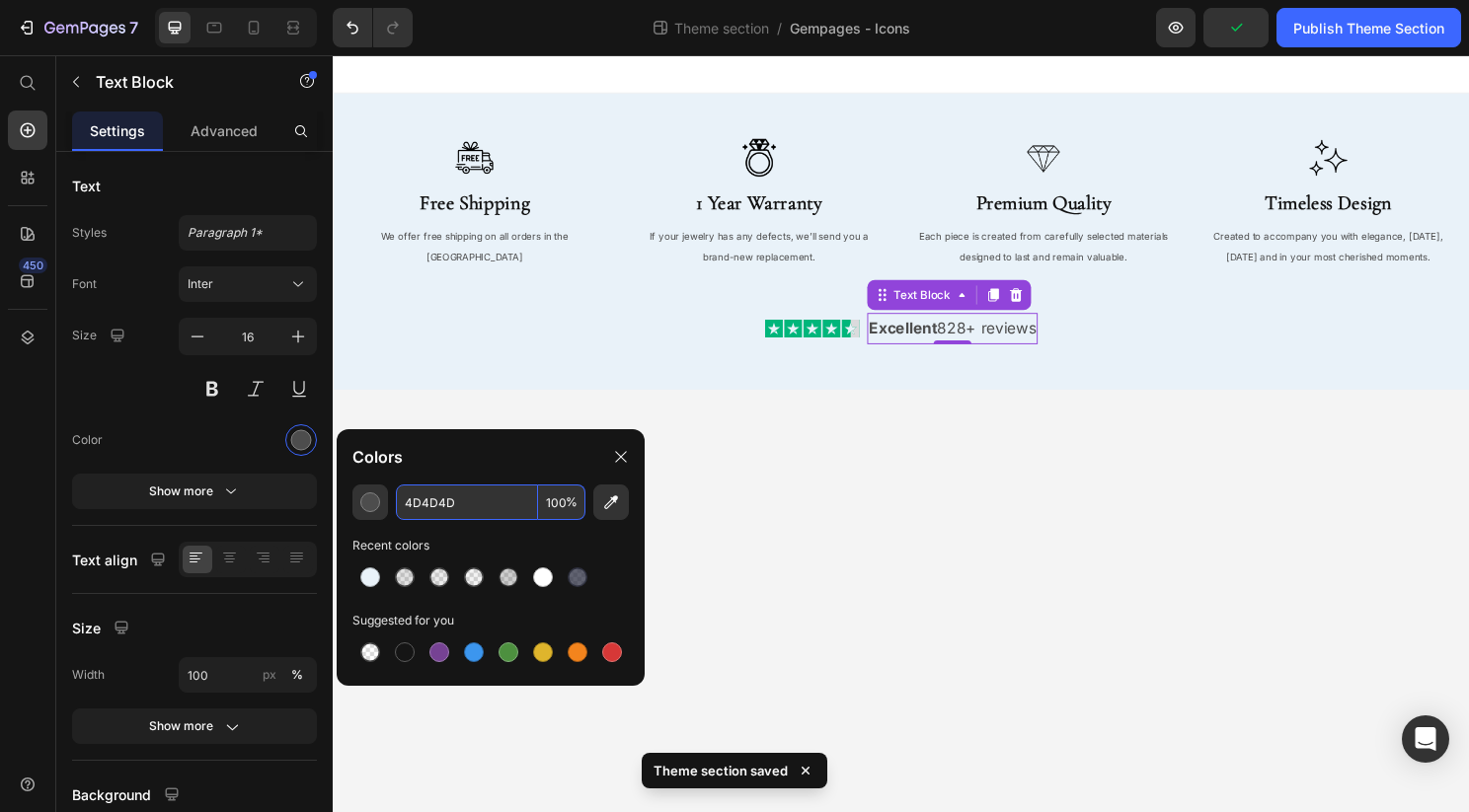 click on "4D4D4D" at bounding box center (467, 502) 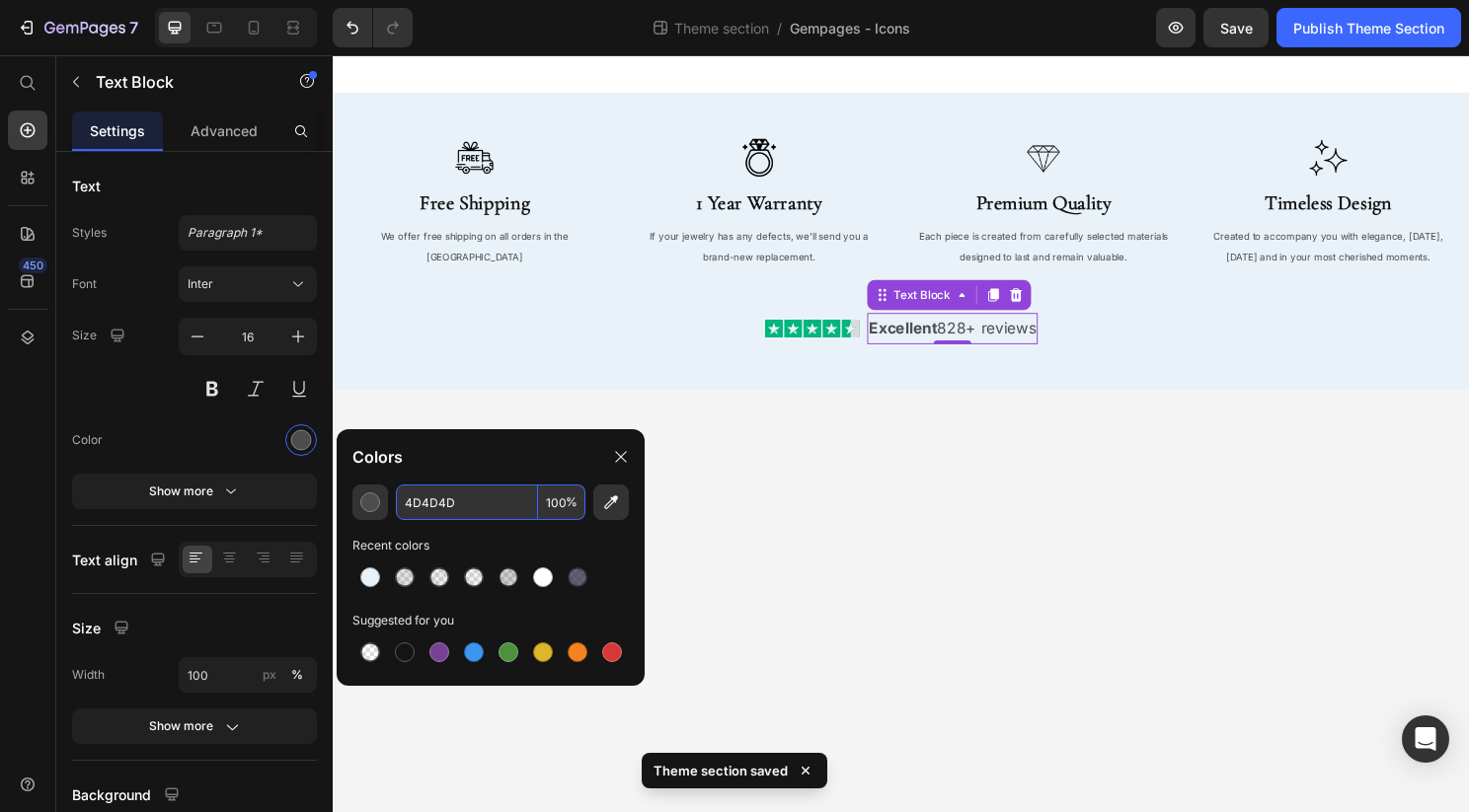 click on "4D4D4D" at bounding box center [467, 502] 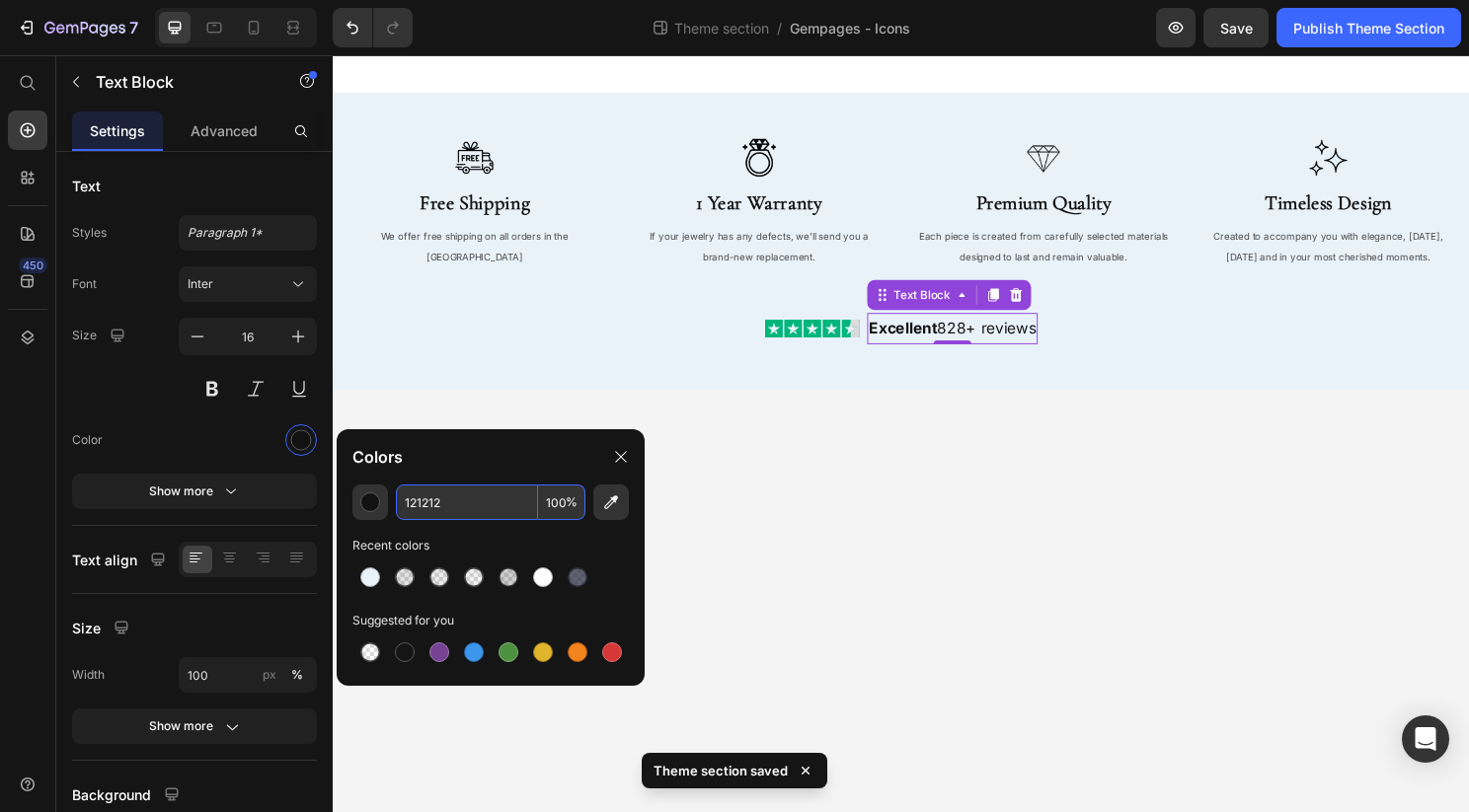 type on "121212" 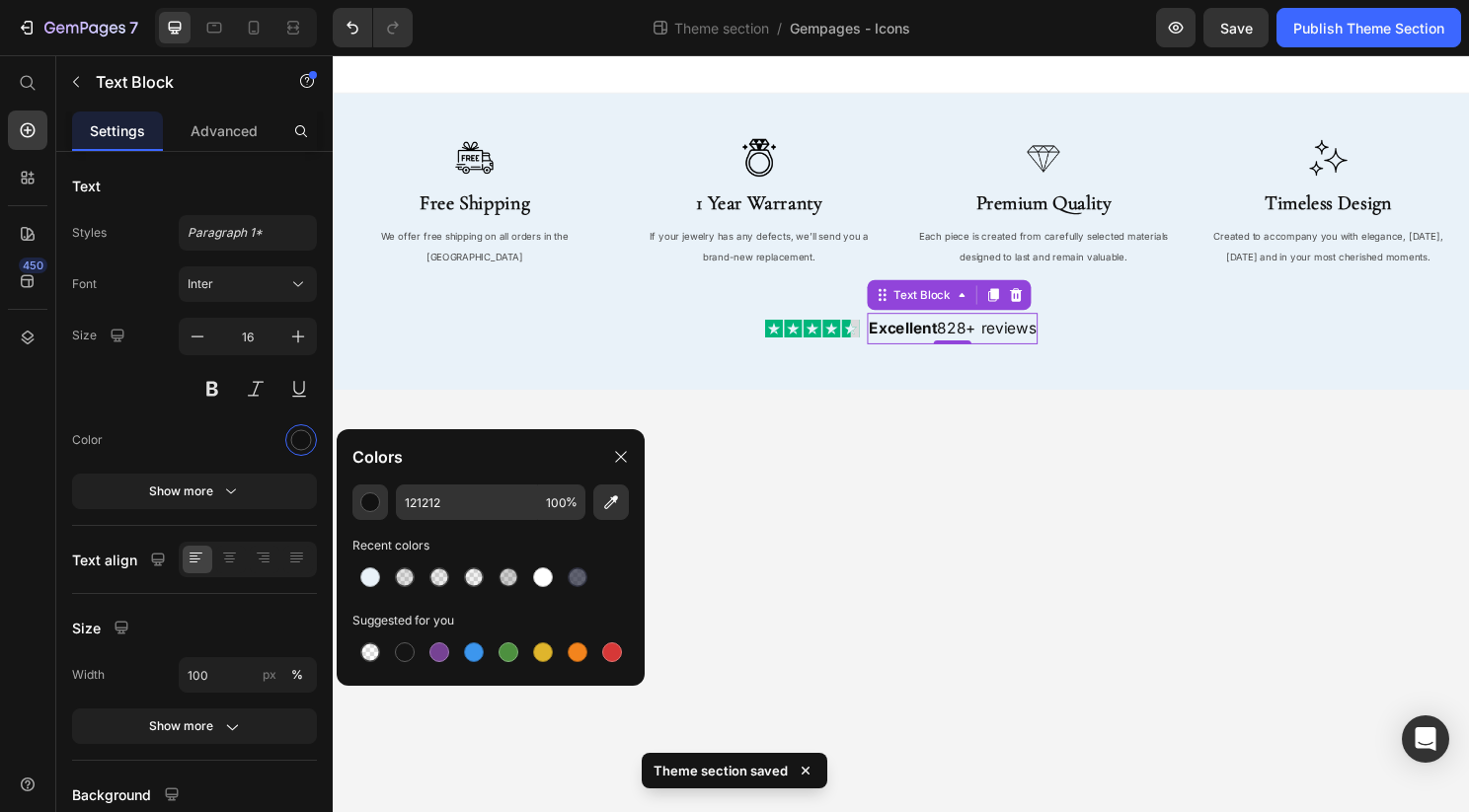 click on "Colors" 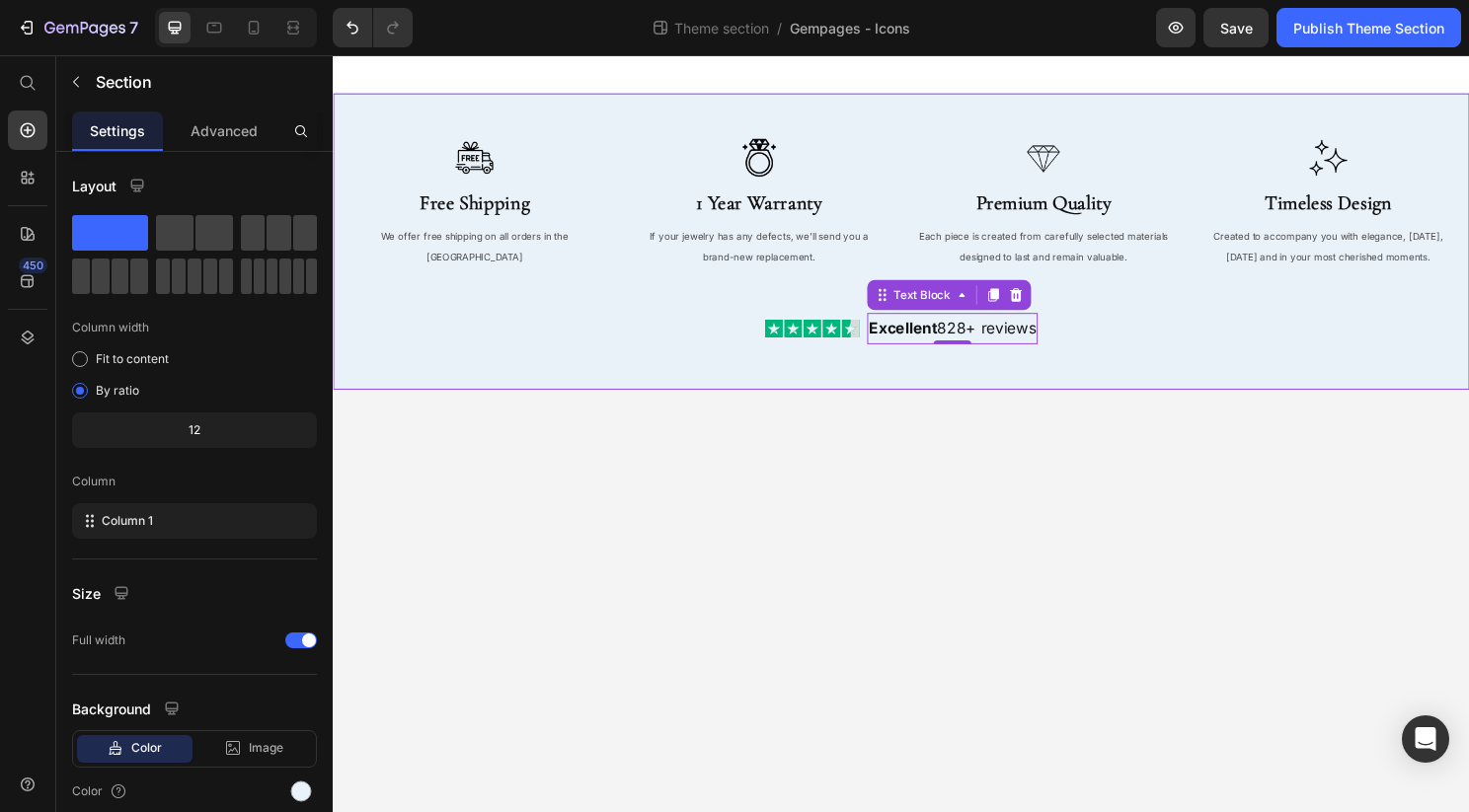 click on "Image Free Shipping Heading We offer free shipping on all orders in the US Text Block Image 1 Year Warranty Heading If your jewelry has any defects, we’ll send you a brand-new replacement. Text Block Image Premium Quality Heading Each piece is created from carefully selected materials designed to last and remain valuable. Text Block Image Timeless Design Heading Created to accompany you with elegance, today, tomorrow and in your most cherished moments. Text Block Row Image Excellent  828+ reviews Text Block   0 Row Row Row Row" at bounding box center [925, 249] 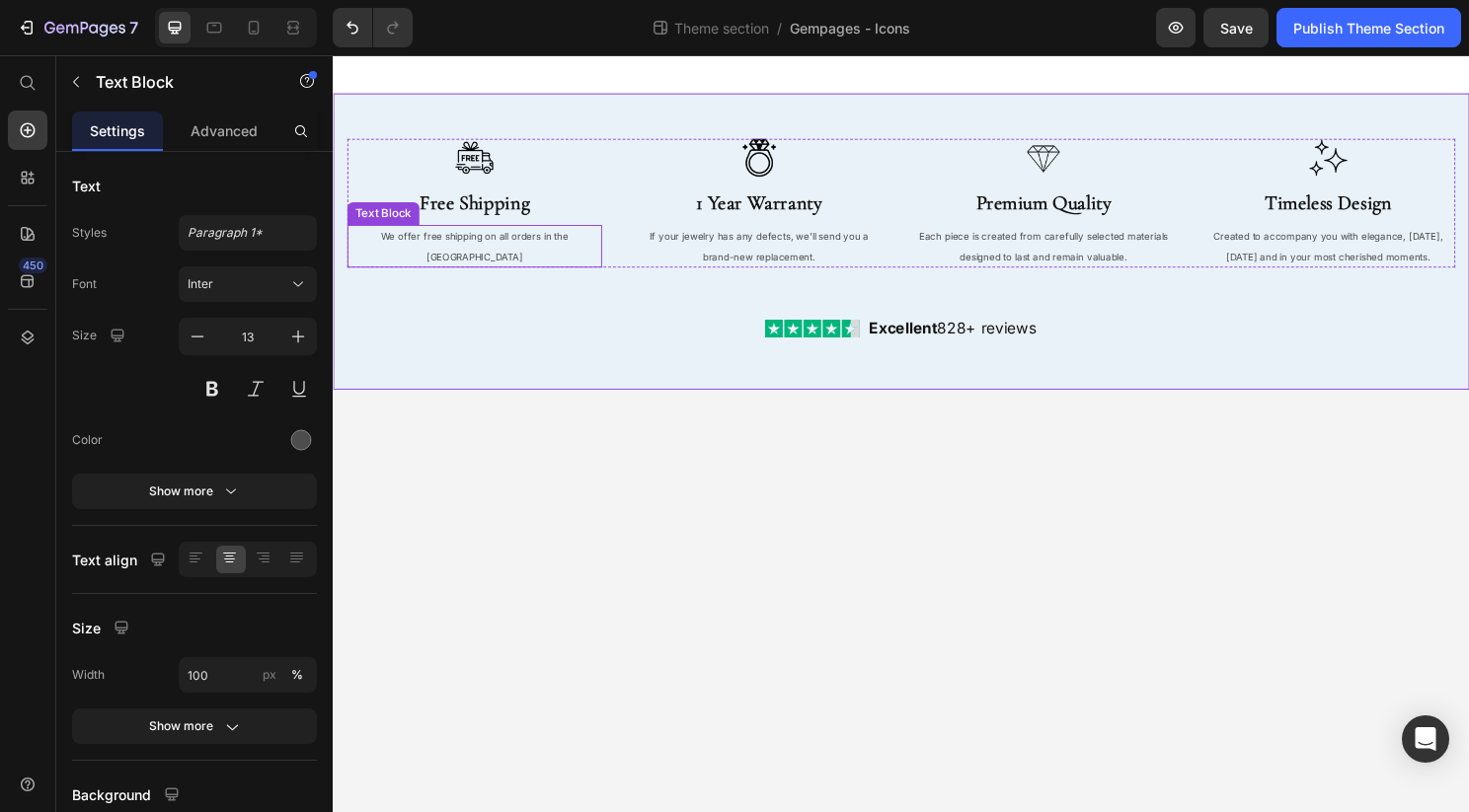 click on "We offer free shipping on all orders in the US" at bounding box center (480, 254) 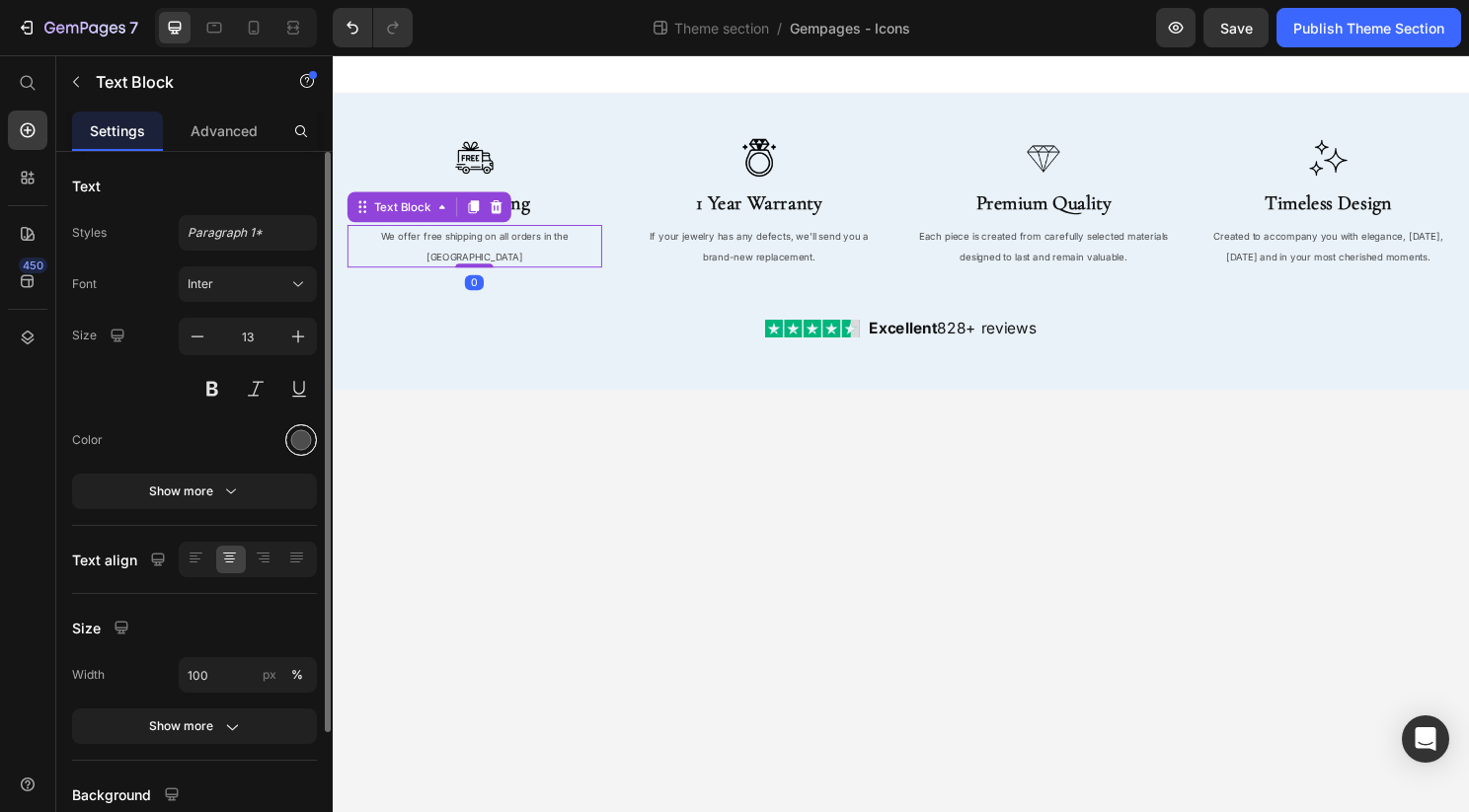 click at bounding box center (301, 440) 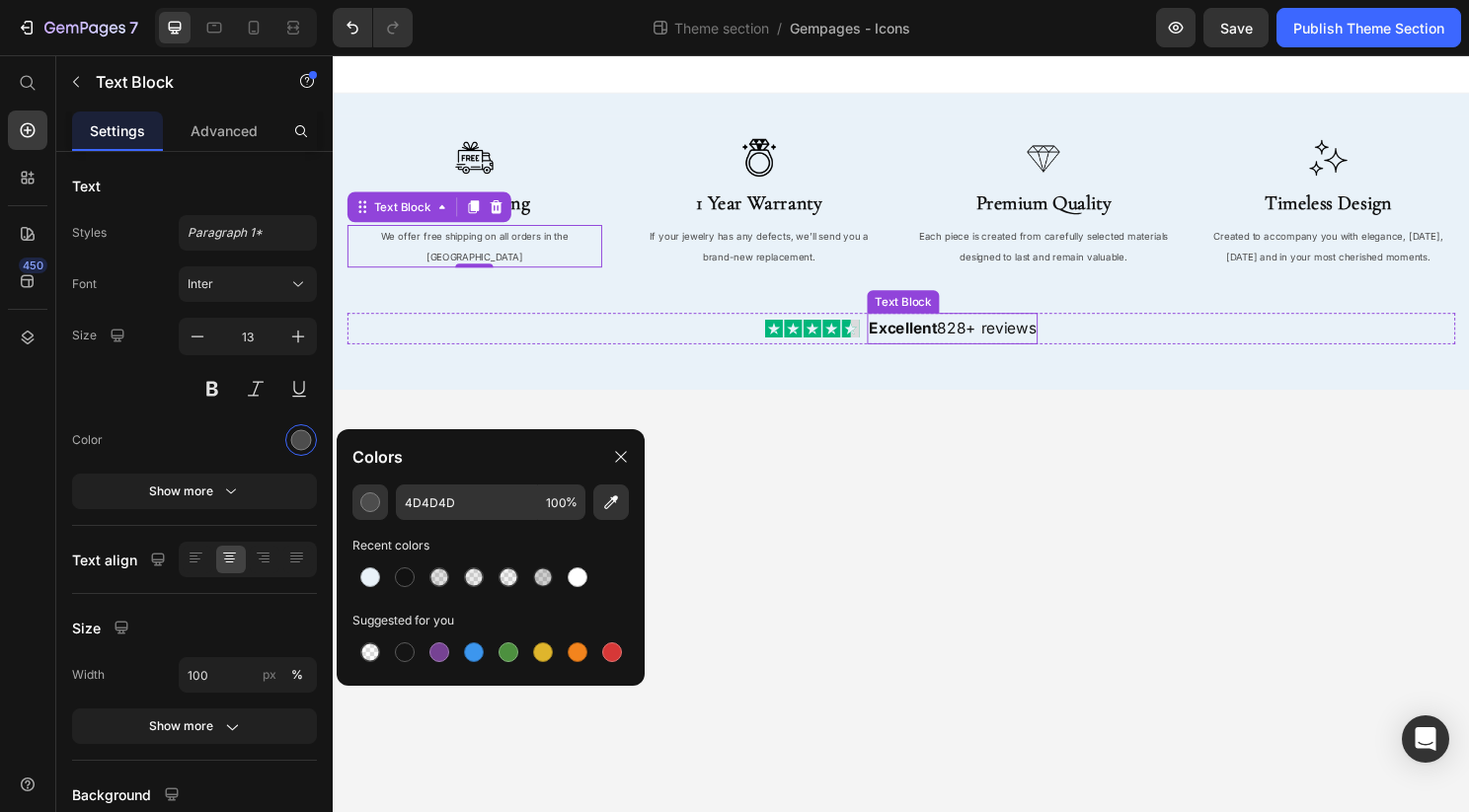 click on "Excellent  828+ reviews" at bounding box center [978, 339] 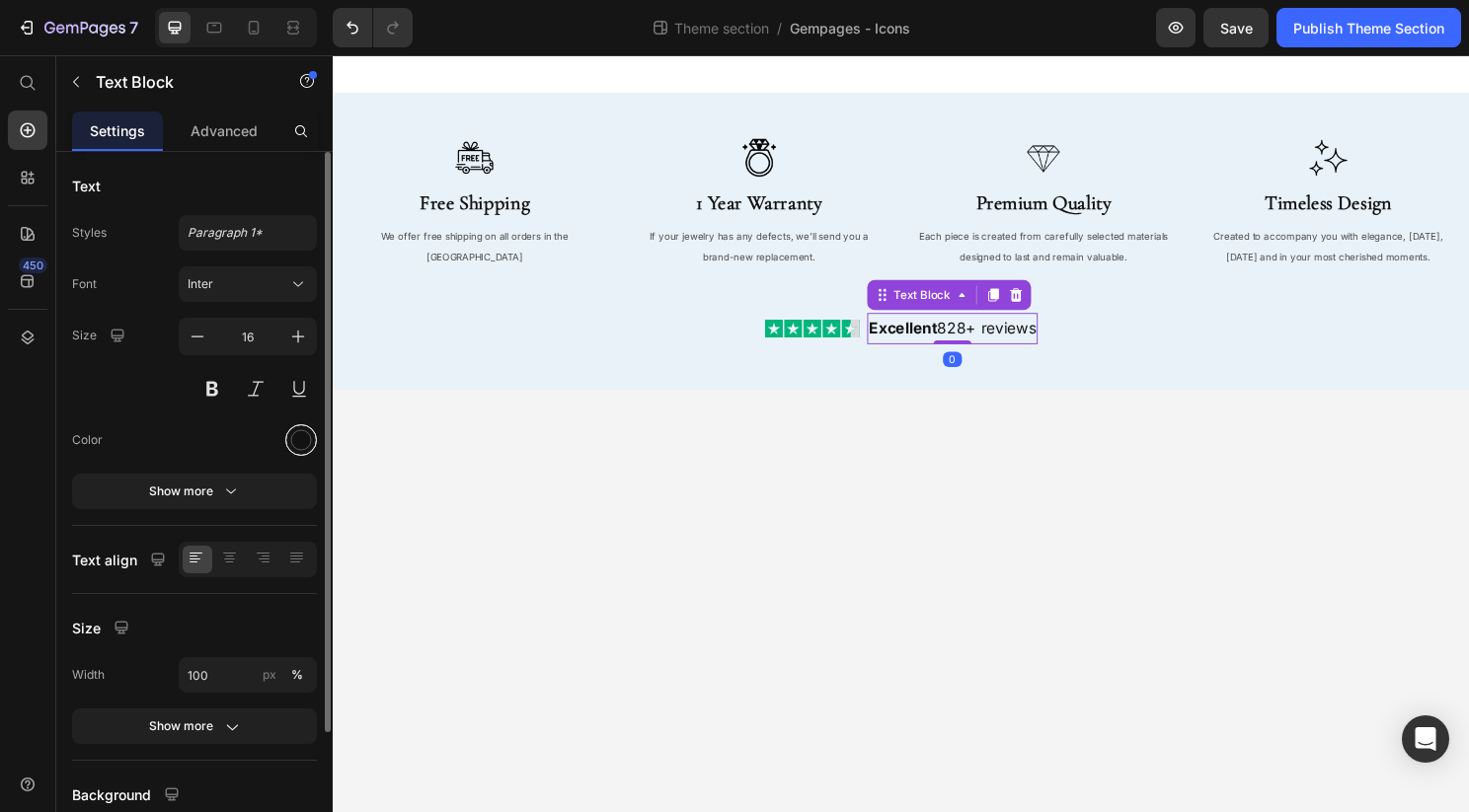 click at bounding box center [301, 440] 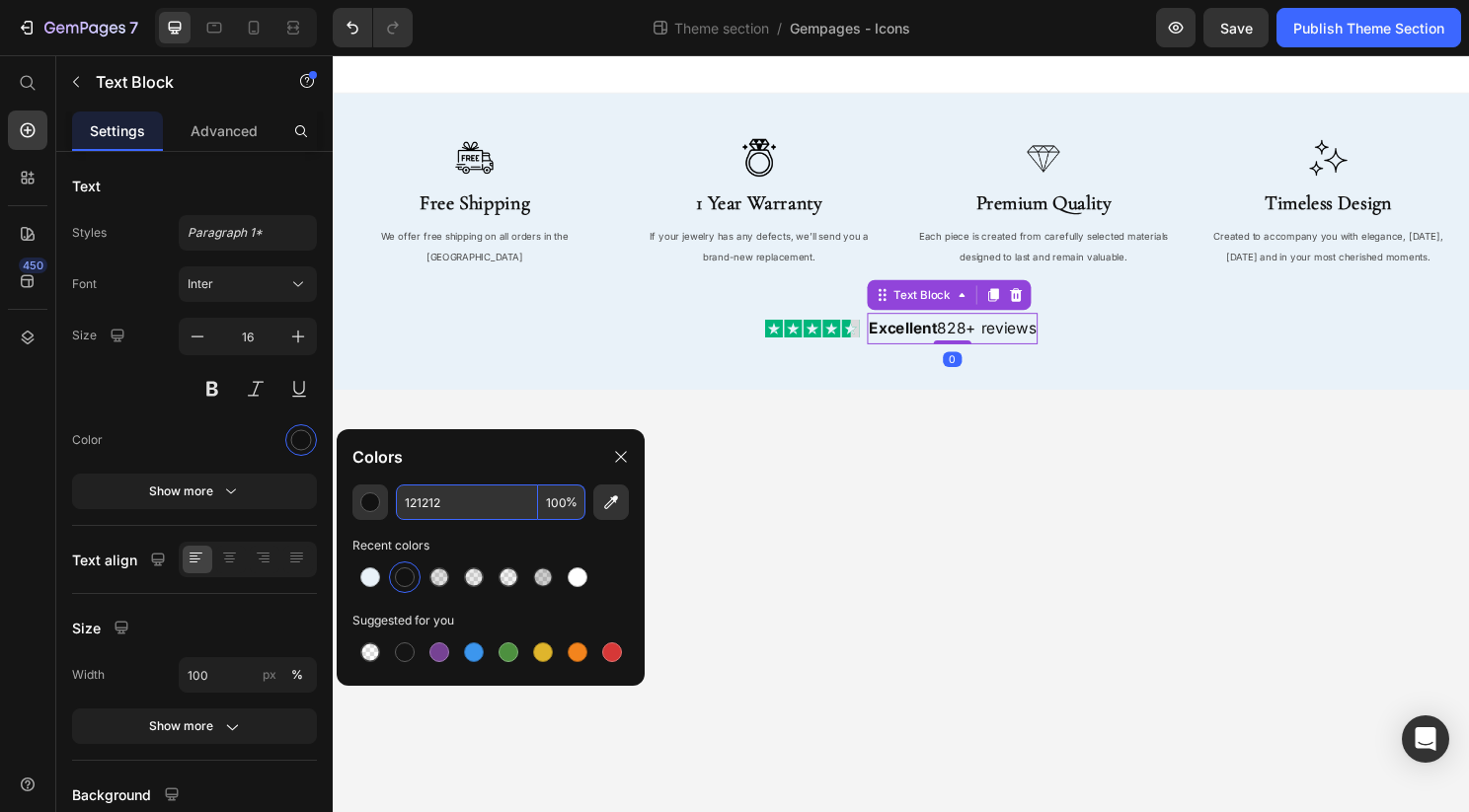 click on "121212" at bounding box center [467, 502] 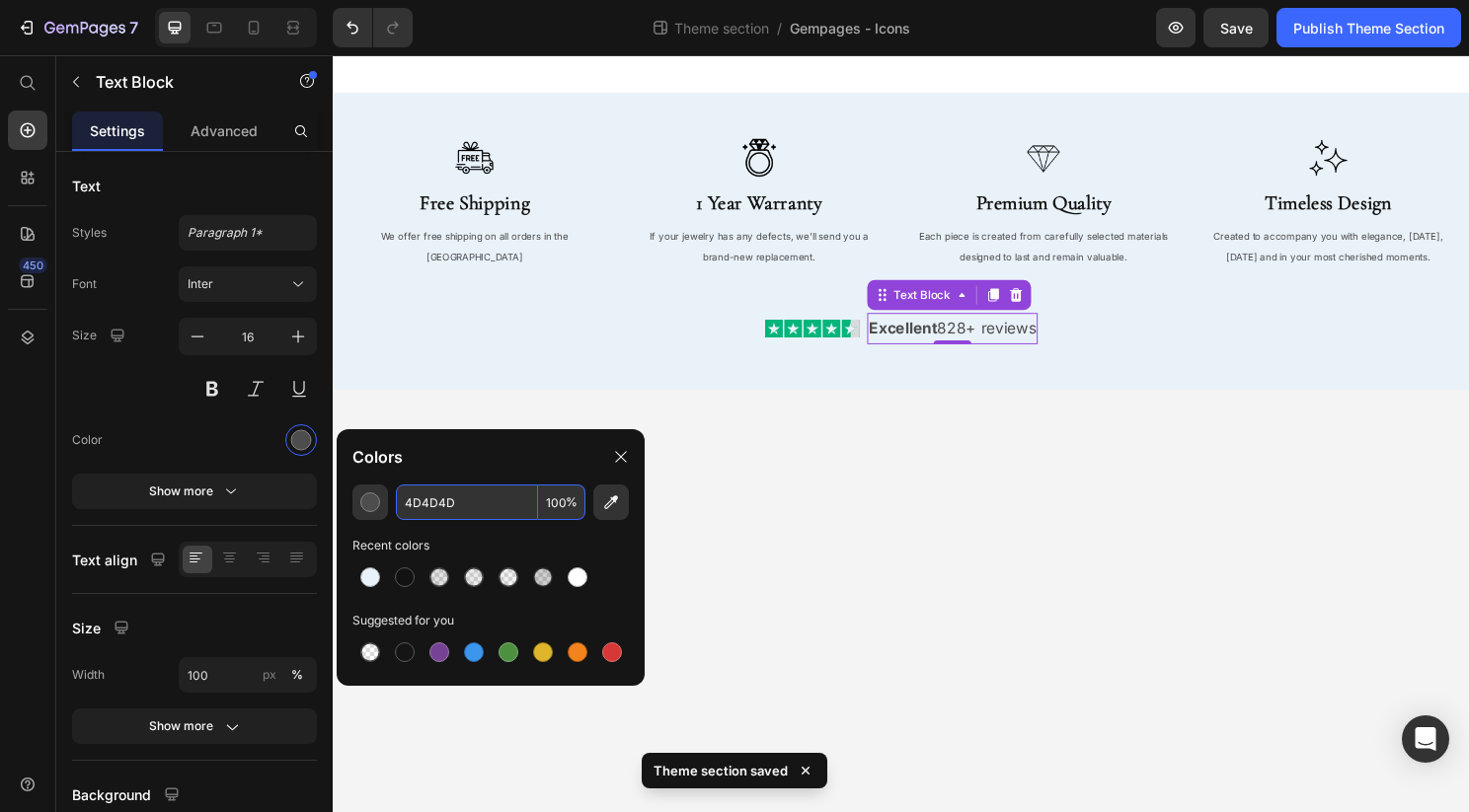 type on "4D4D4D" 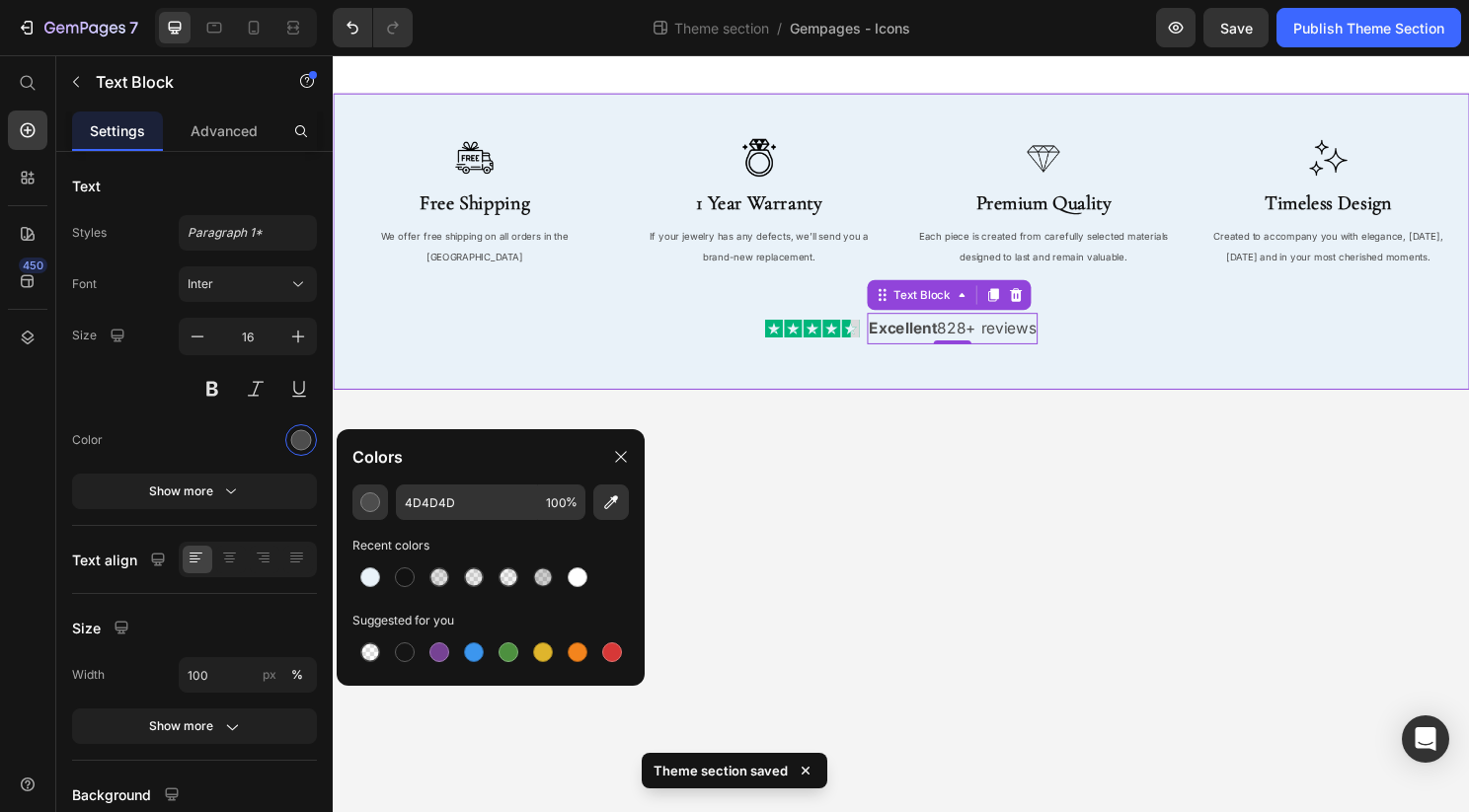 click on "Image Free Shipping Heading We offer free shipping on all orders in the US Text Block Image 1 Year Warranty Heading If your jewelry has any defects, we’ll send you a brand-new replacement. Text Block Image Premium Quality Heading Each piece is created from carefully selected materials designed to last and remain valuable. Text Block Image Timeless Design Heading Created to accompany you with elegance, today, tomorrow and in your most cherished moments. Text Block Row Image Excellent  828+ reviews Text Block   0 Row Row Row Row" at bounding box center [925, 249] 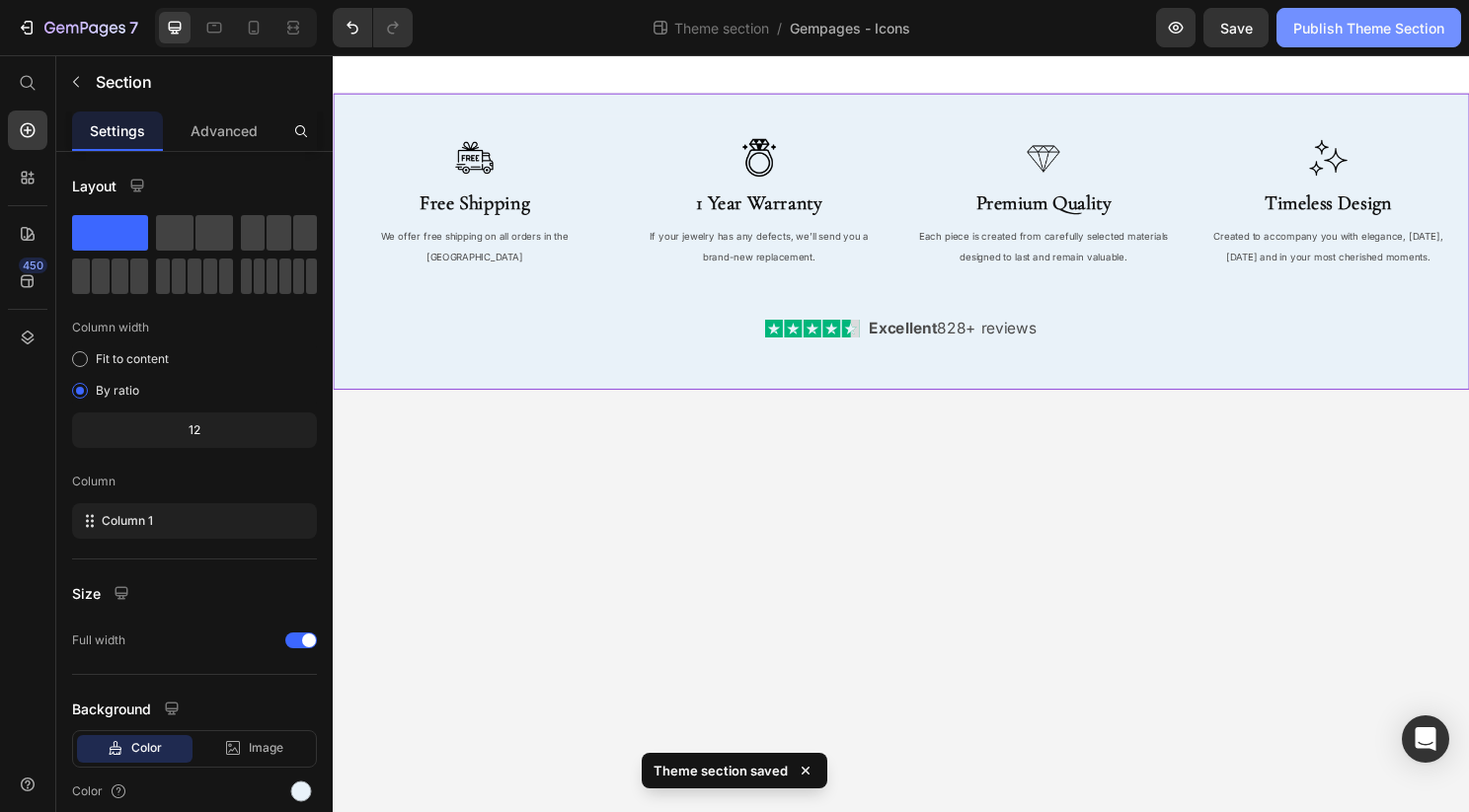 click on "Publish Theme Section" at bounding box center (1368, 28) 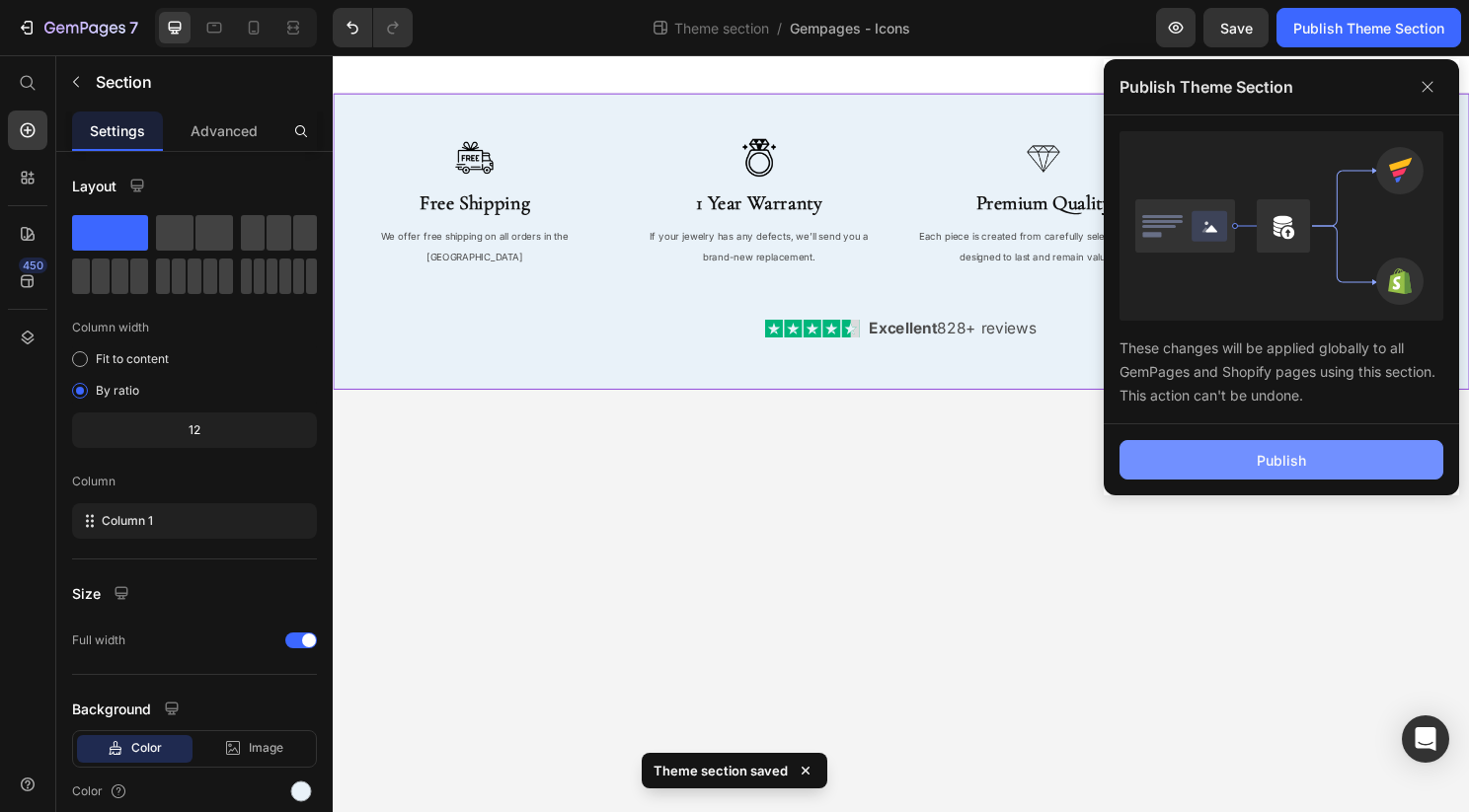 click on "Publish" 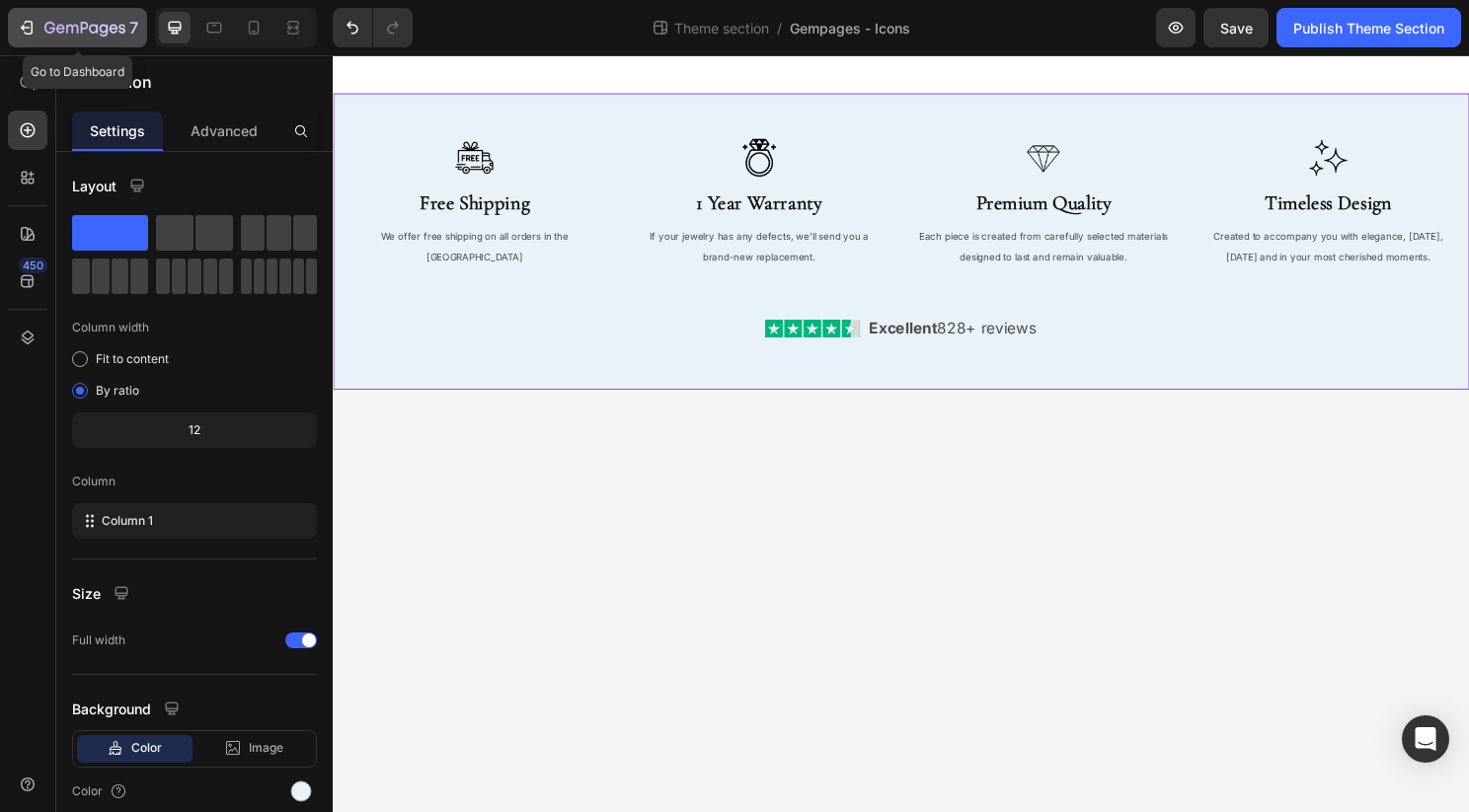 click on "7" at bounding box center (77, 28) 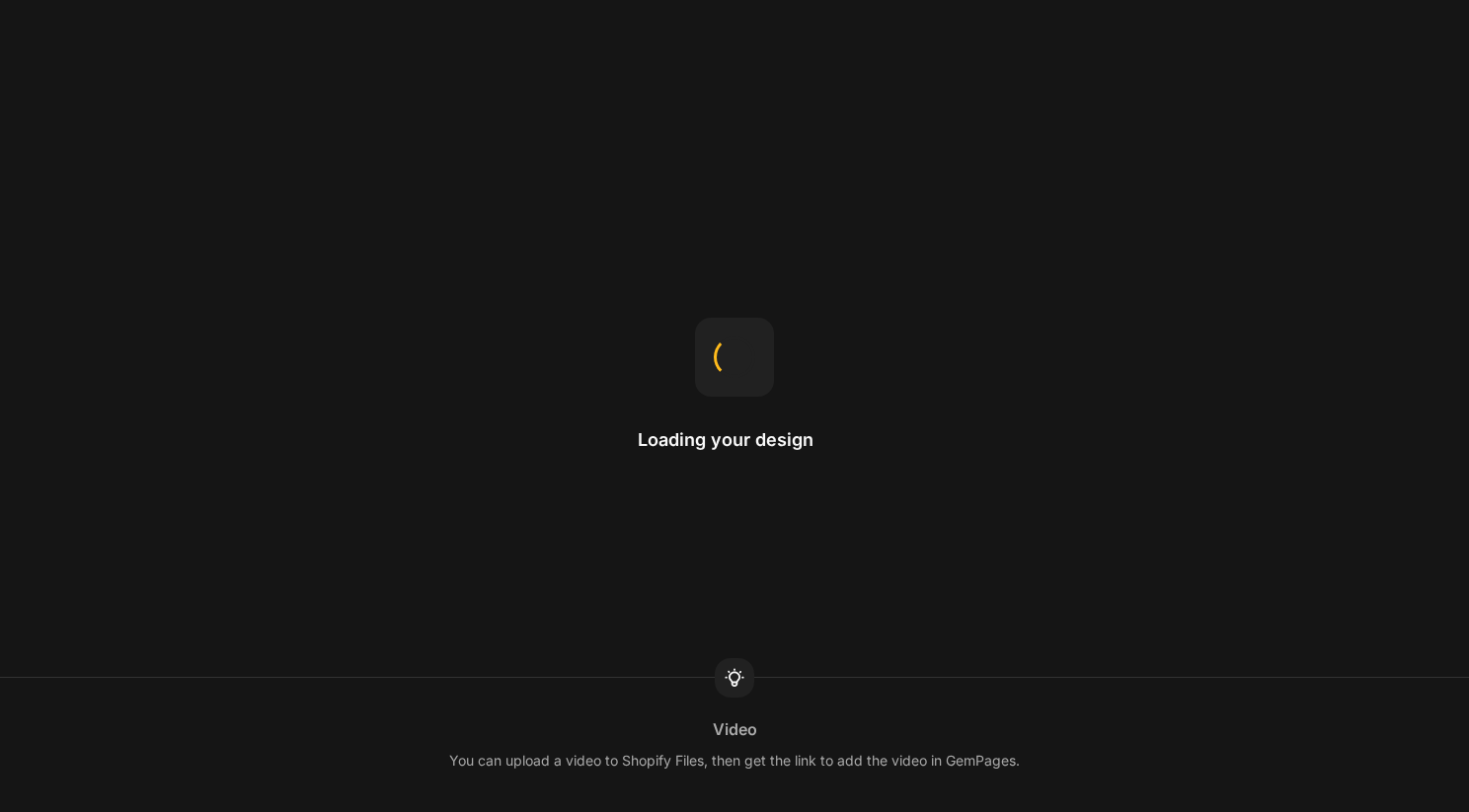 scroll, scrollTop: 0, scrollLeft: 0, axis: both 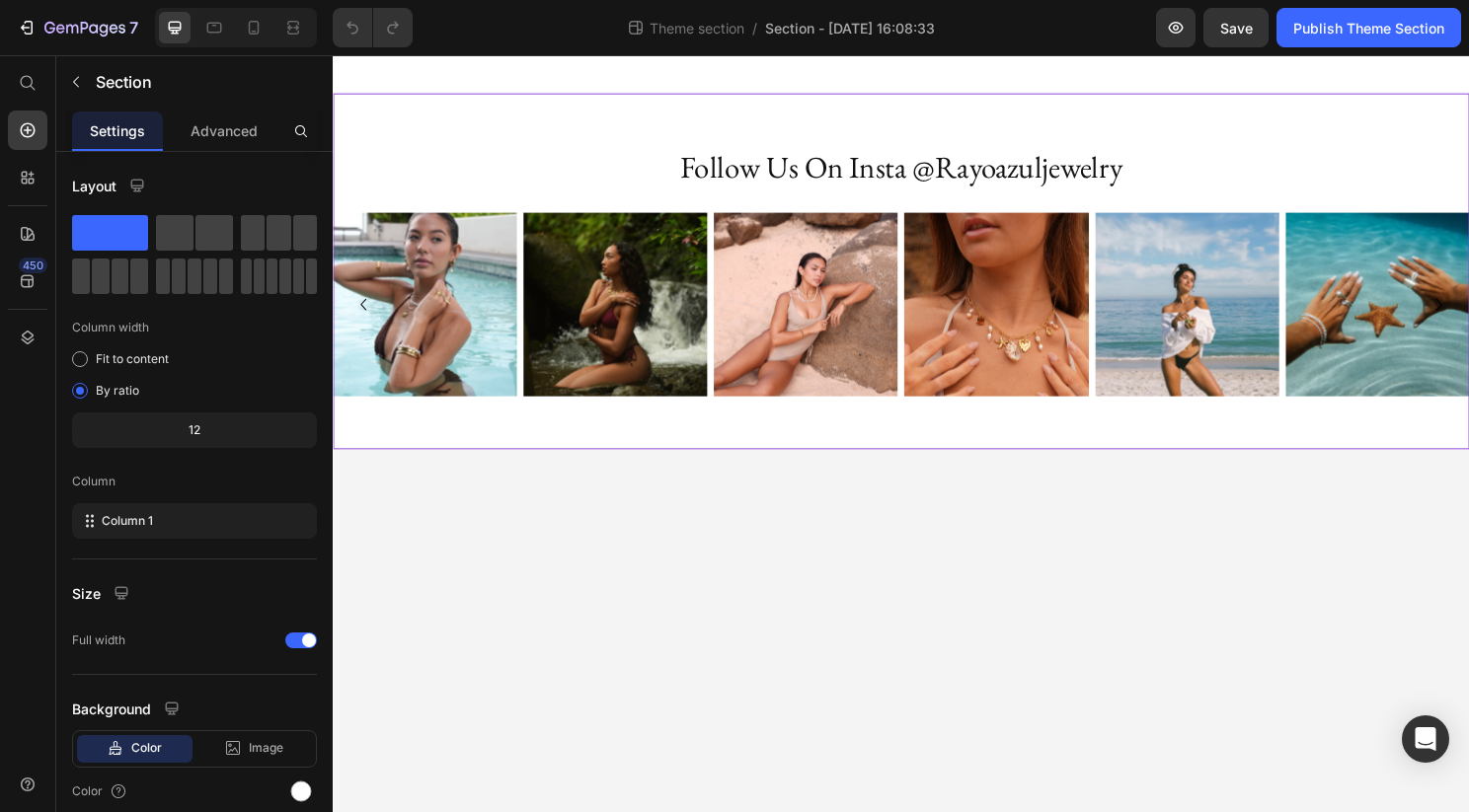 click on "follow us on insta @rayoazuljewelry Heading
Image Image Image Image Image Image Image Image Image Image
Carousel Row Row" at bounding box center [925, 280] 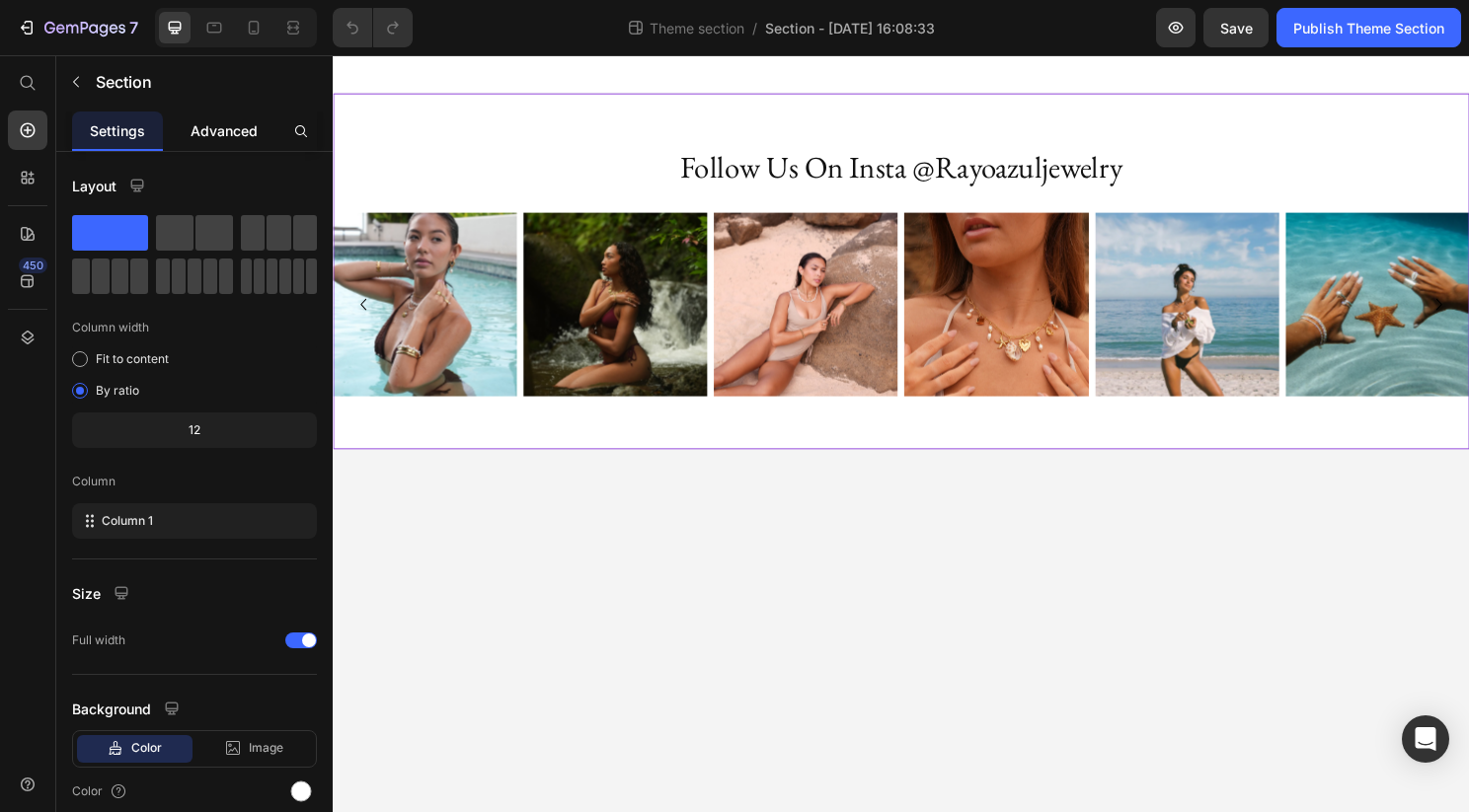click on "Advanced" 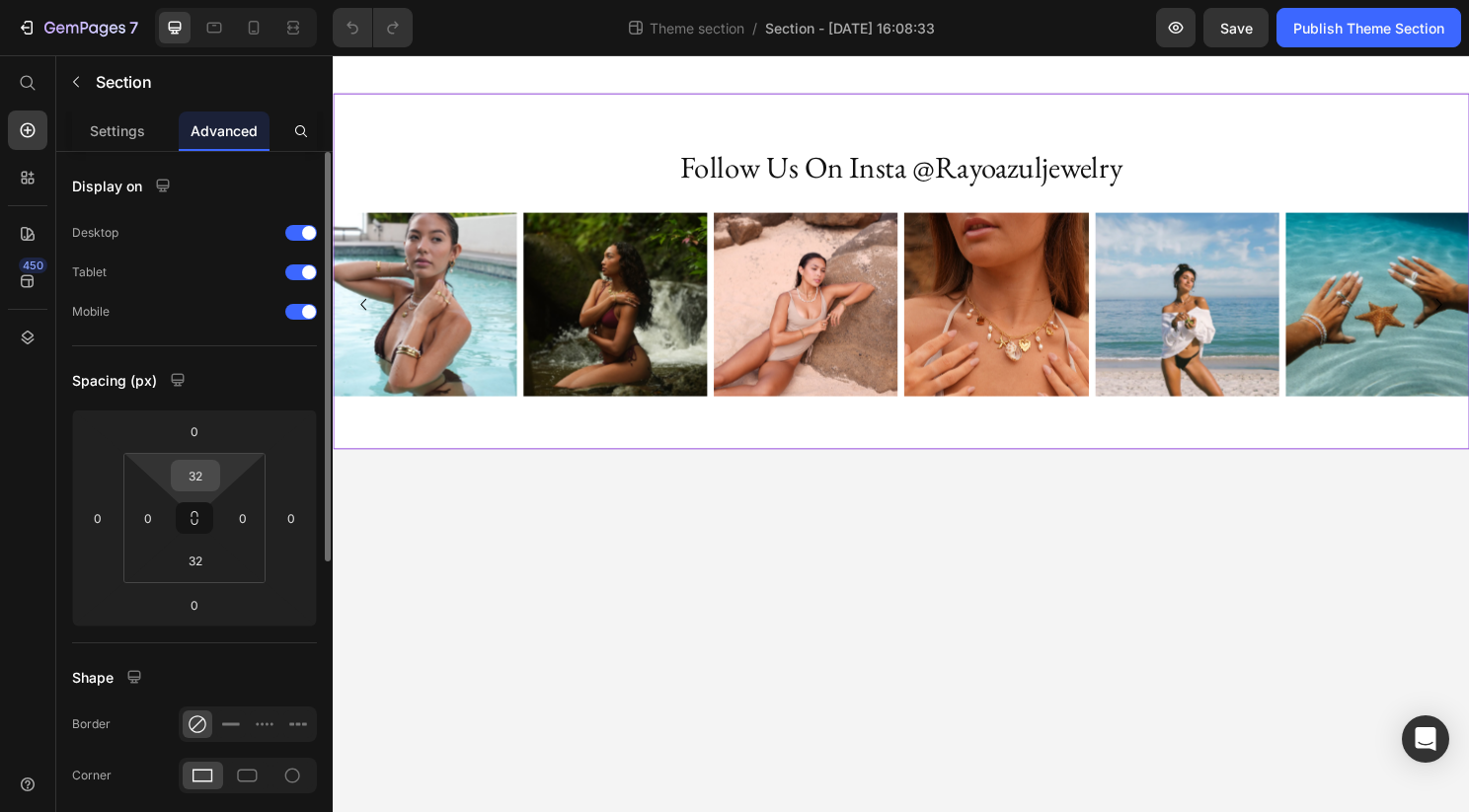 click on "32" at bounding box center [195, 476] 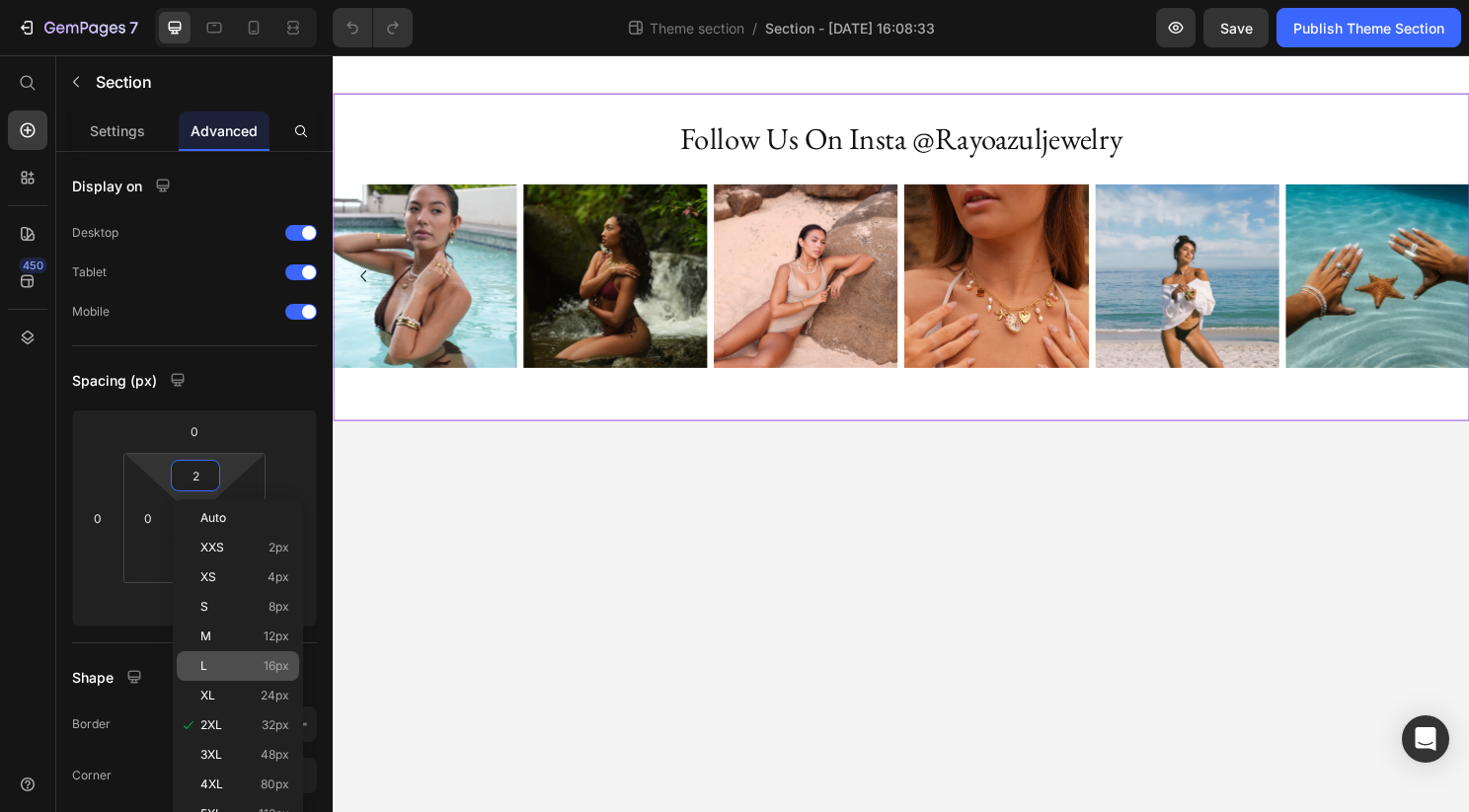 click on "L 16px" at bounding box center [245, 666] 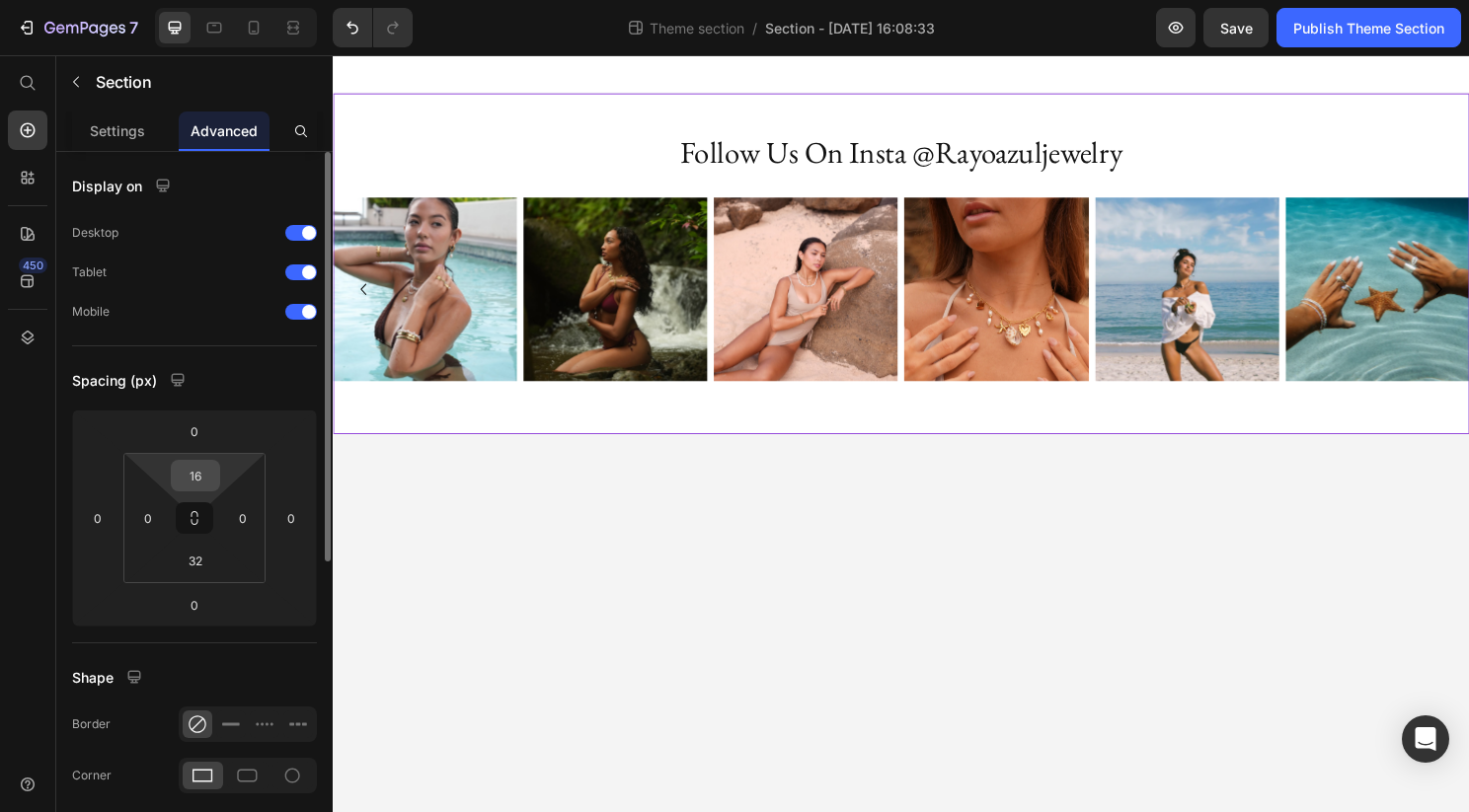 click on "16" at bounding box center [195, 476] 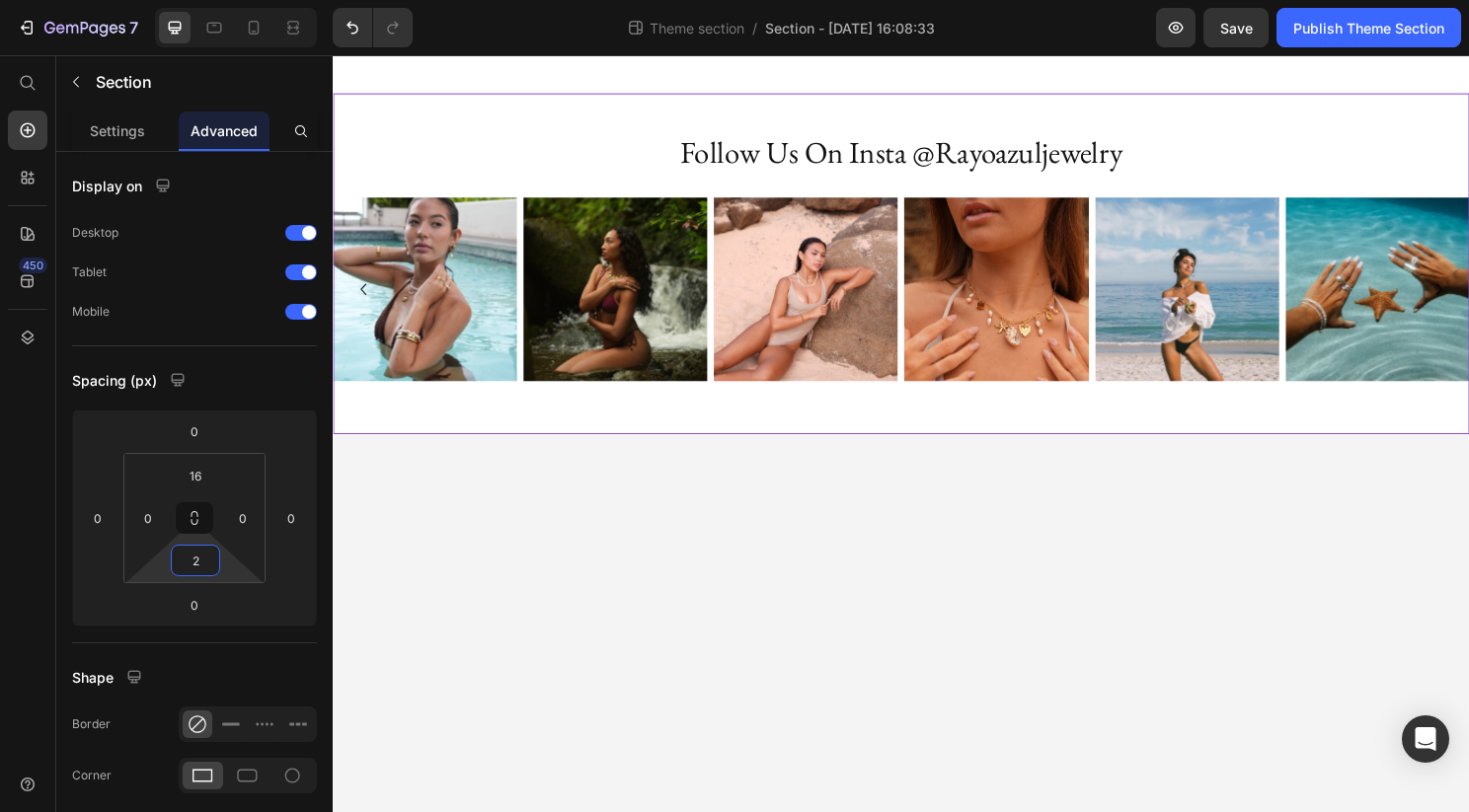 click on "7  Theme section  /  Section - Jul 10 16:08:33 Preview  Save   Publish Theme Section  450 Start with Sections Elements Hero Section Product Detail Brands Trusted Badges Guarantee Product Breakdown How to use Testimonials Compare Bundle FAQs Social Proof Brand Story Product List Collection Blog List Contact Sticky Add to Cart Custom Footer Browse Library 450 Layout
Row
Row
Row
Row Text
Heading
Text Block Button
Button
Button Media
Image
Image Video" at bounding box center [734, 0] 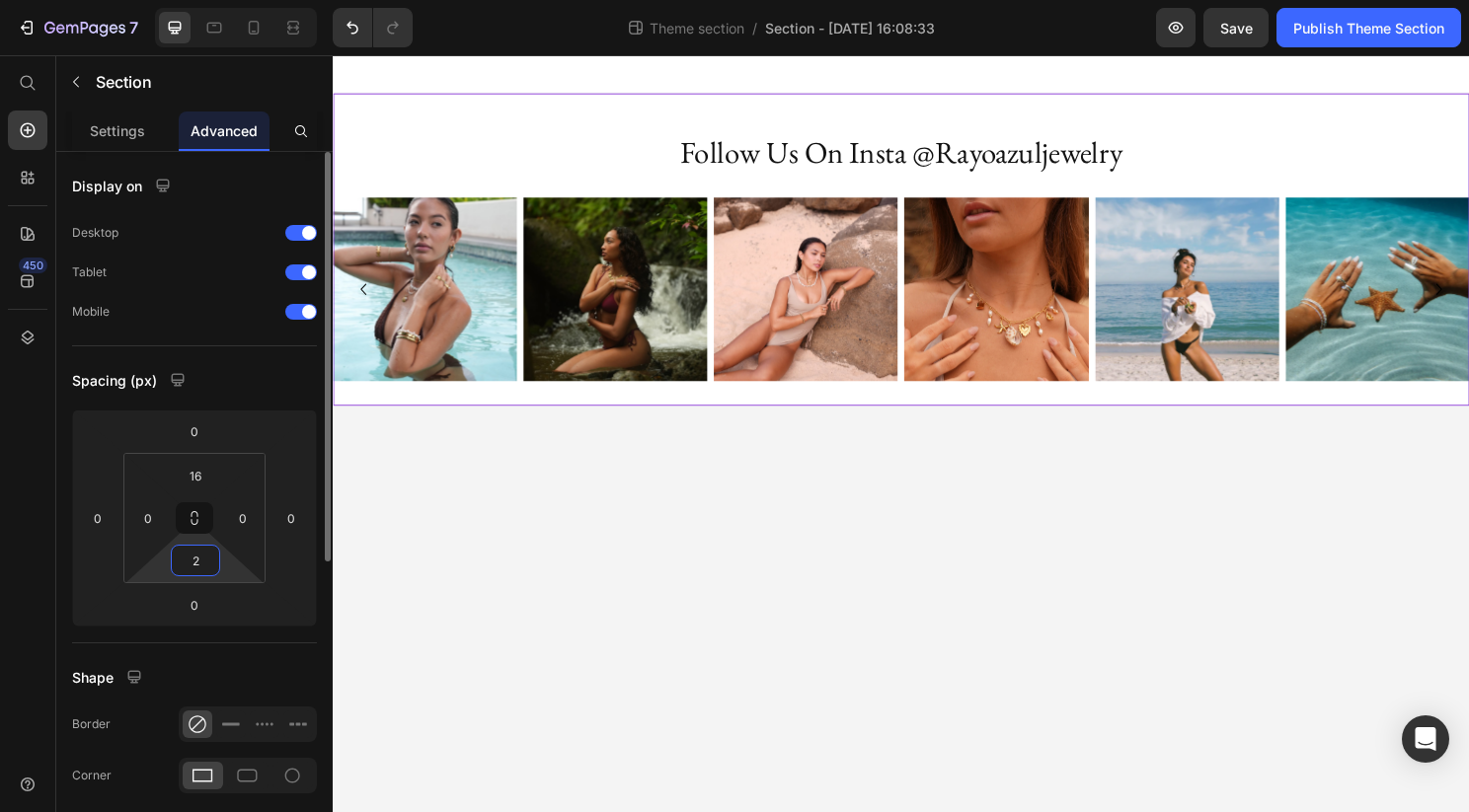 click on "2" at bounding box center (195, 560) 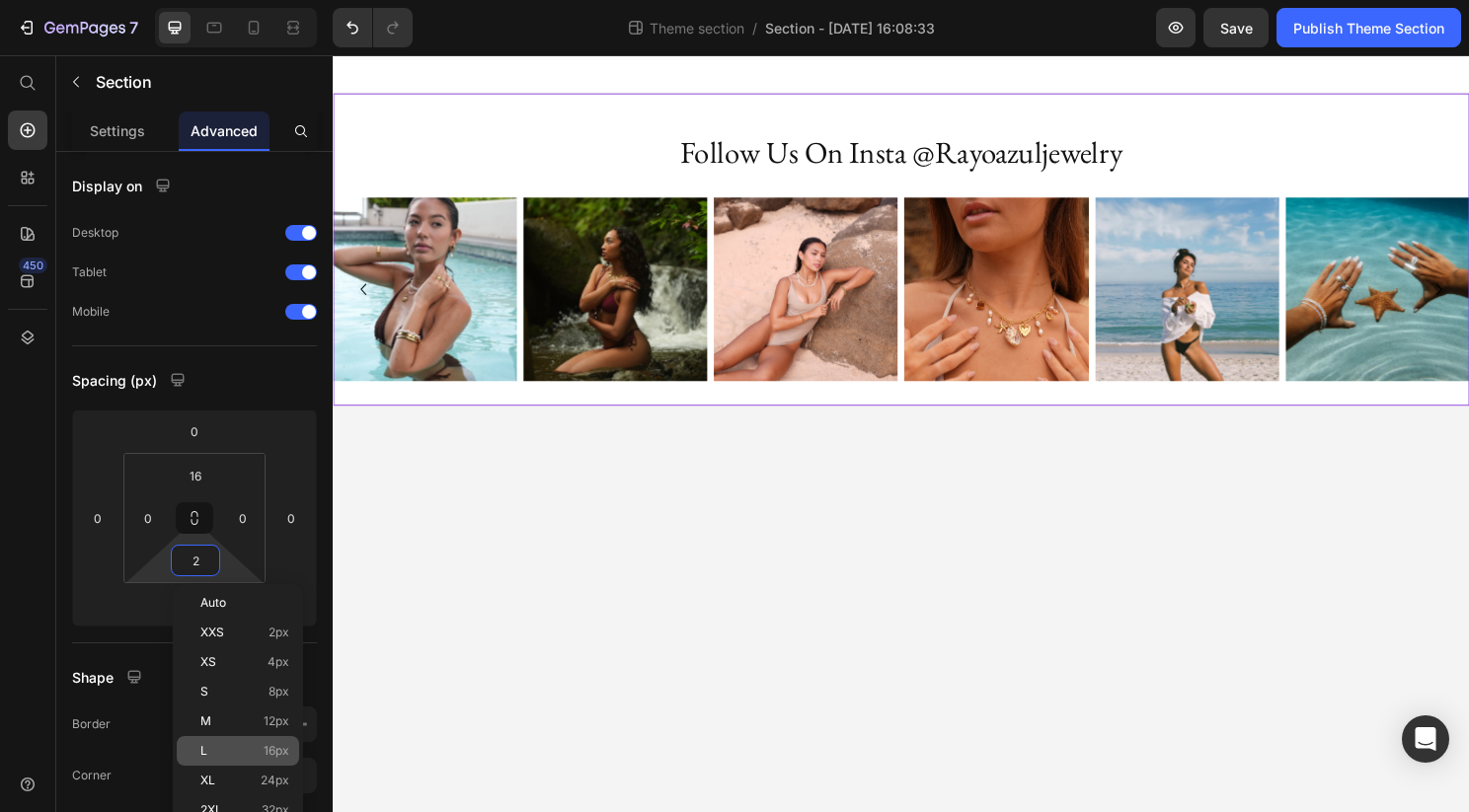 click on "L 16px" at bounding box center (245, 751) 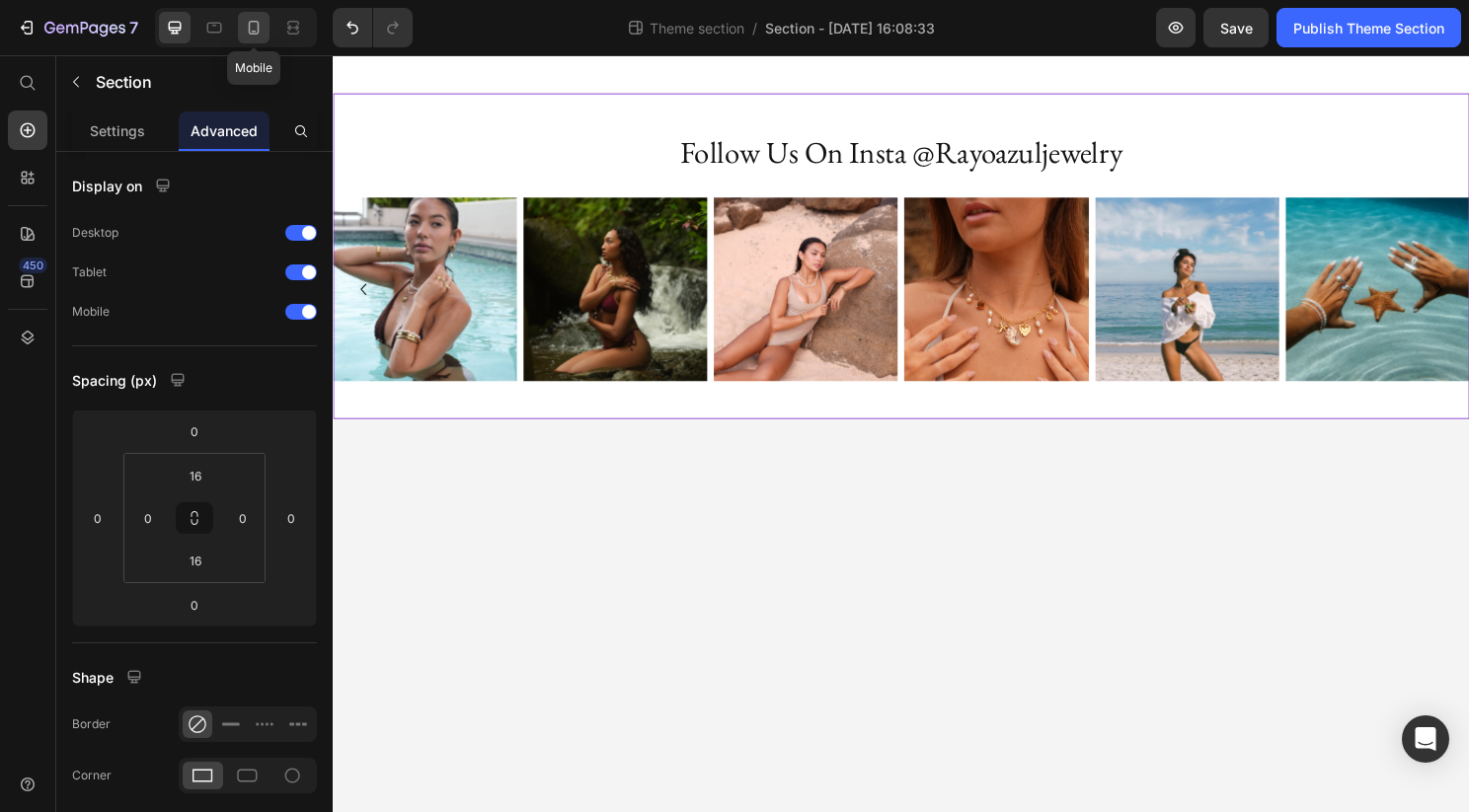 click 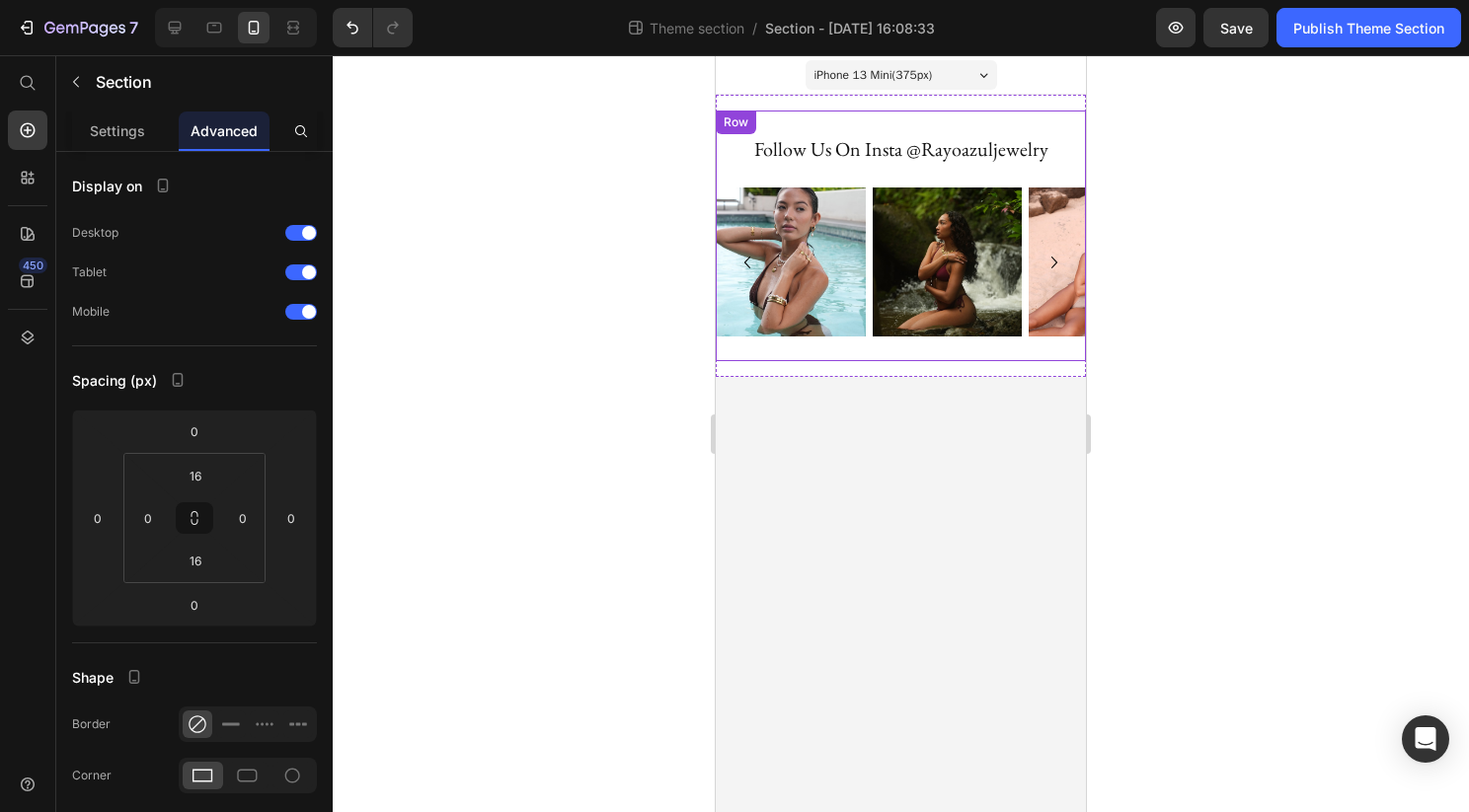 click on "follow us on insta @rayoazuljewelry" at bounding box center [900, 149] 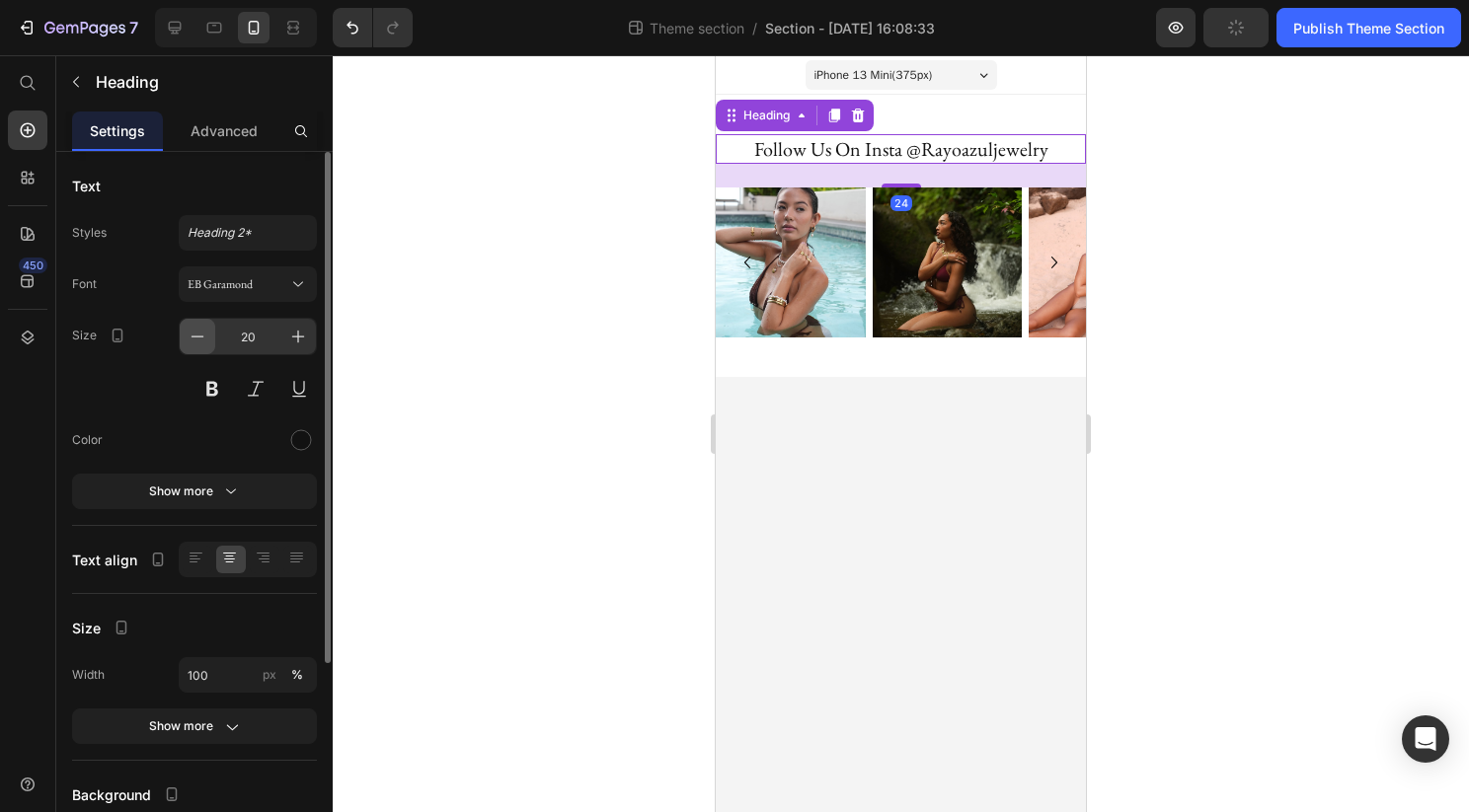 click 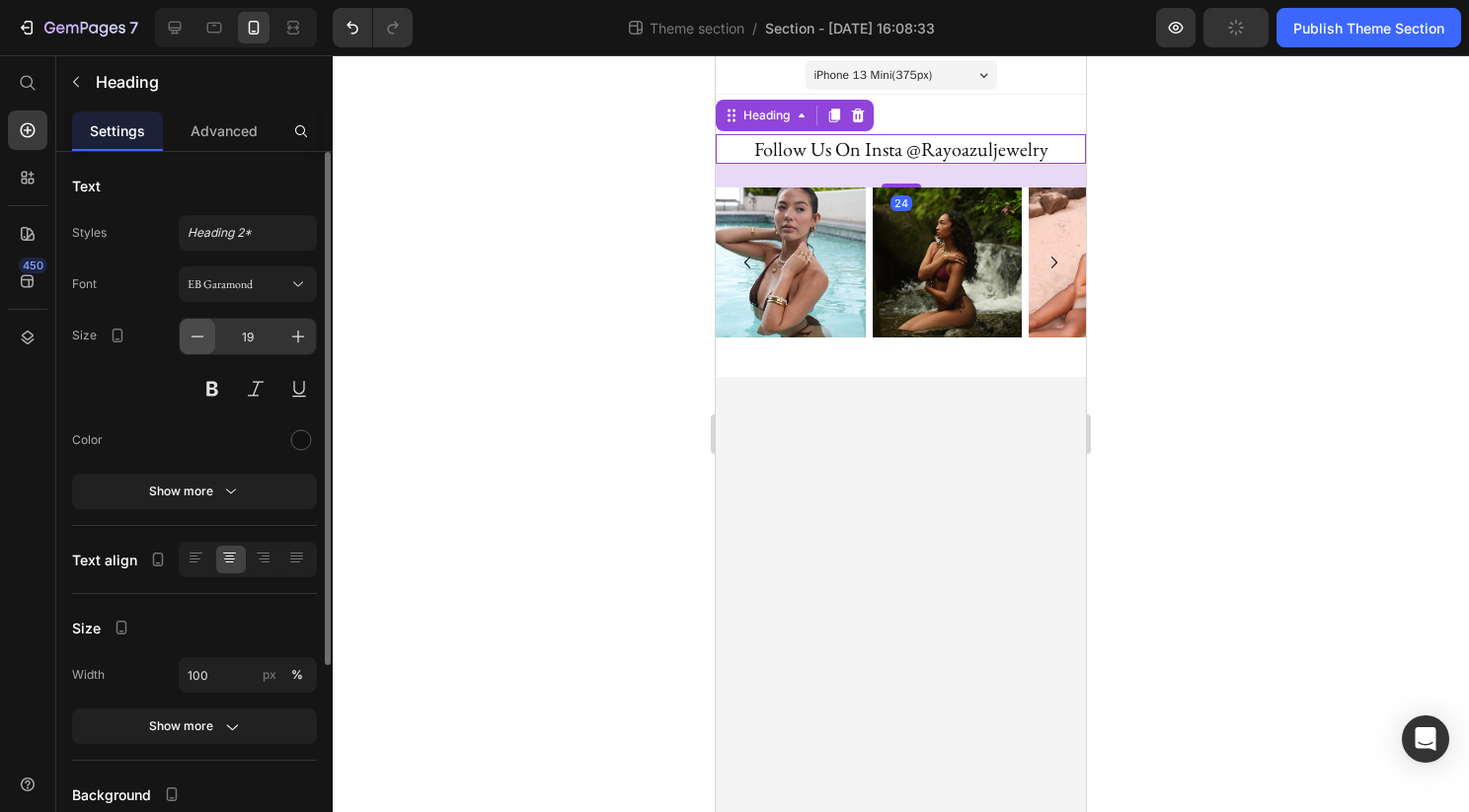 click 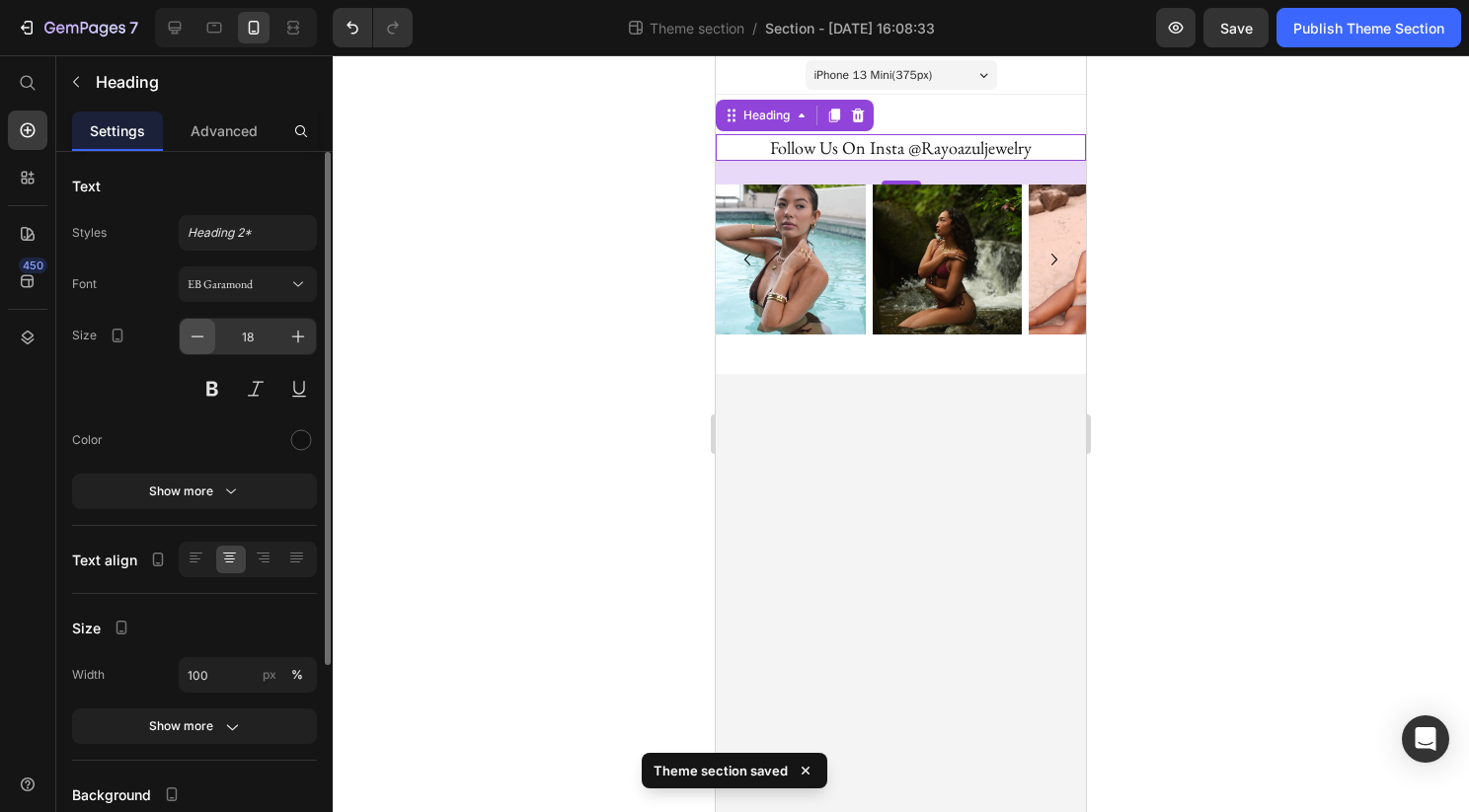 click 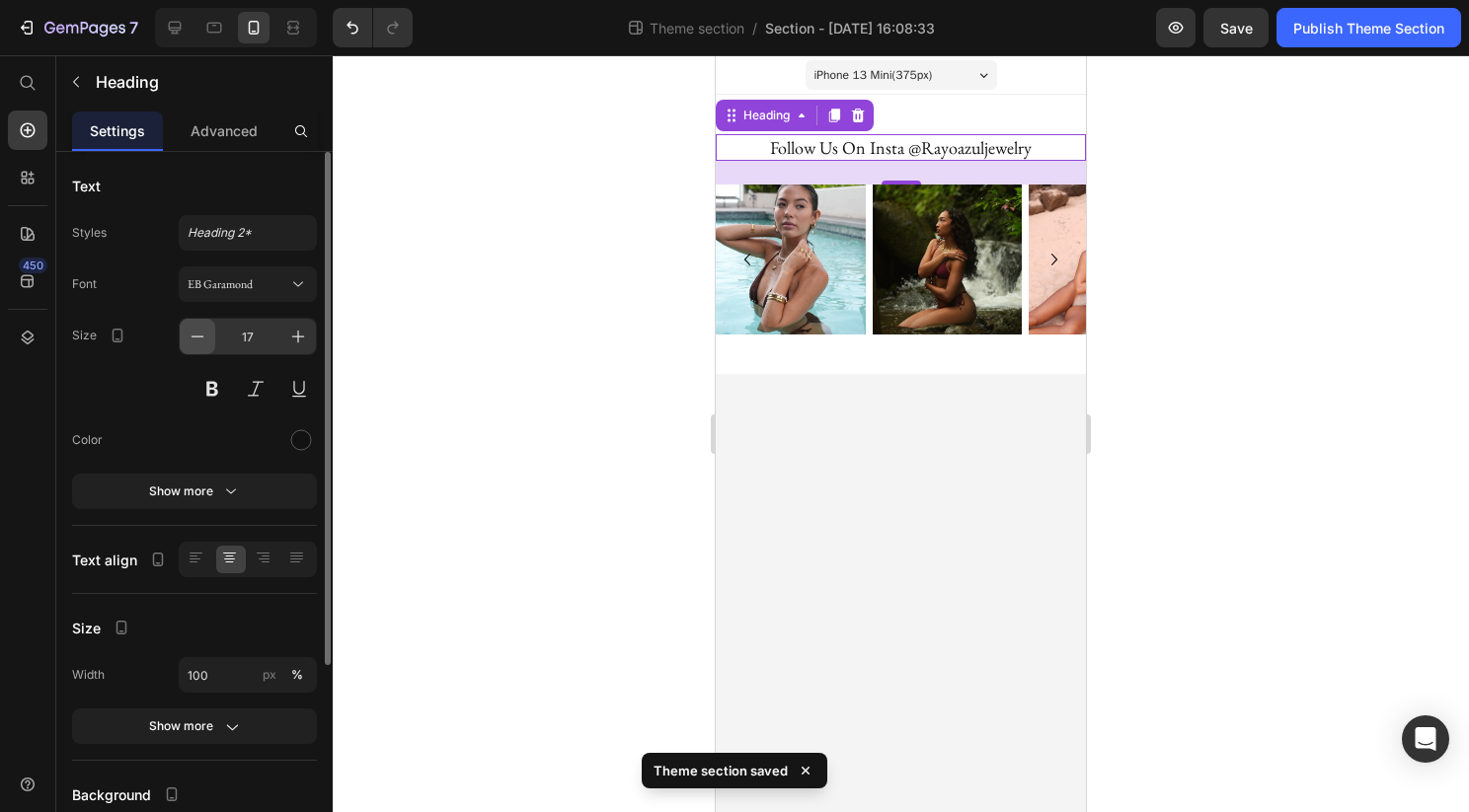 click 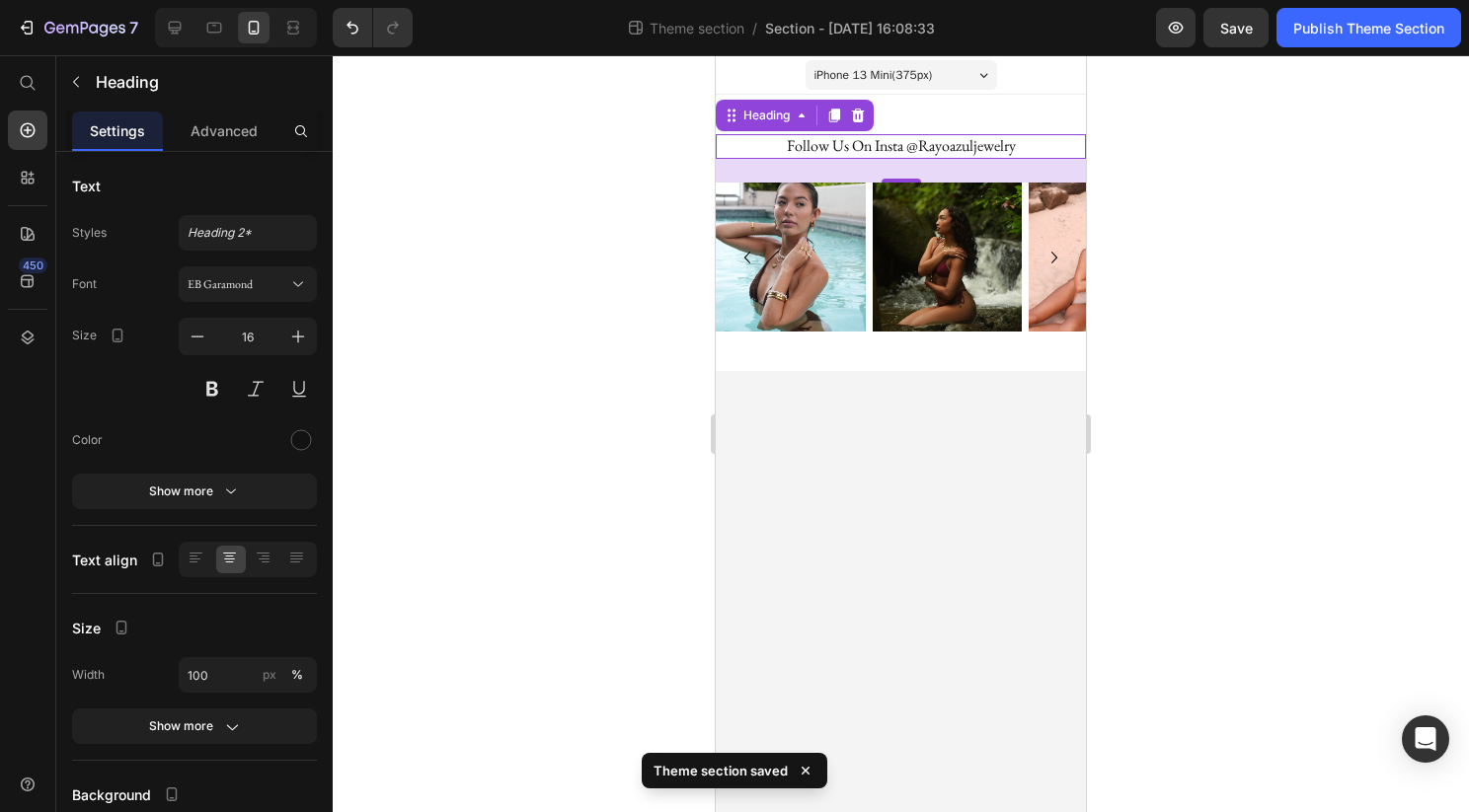 click 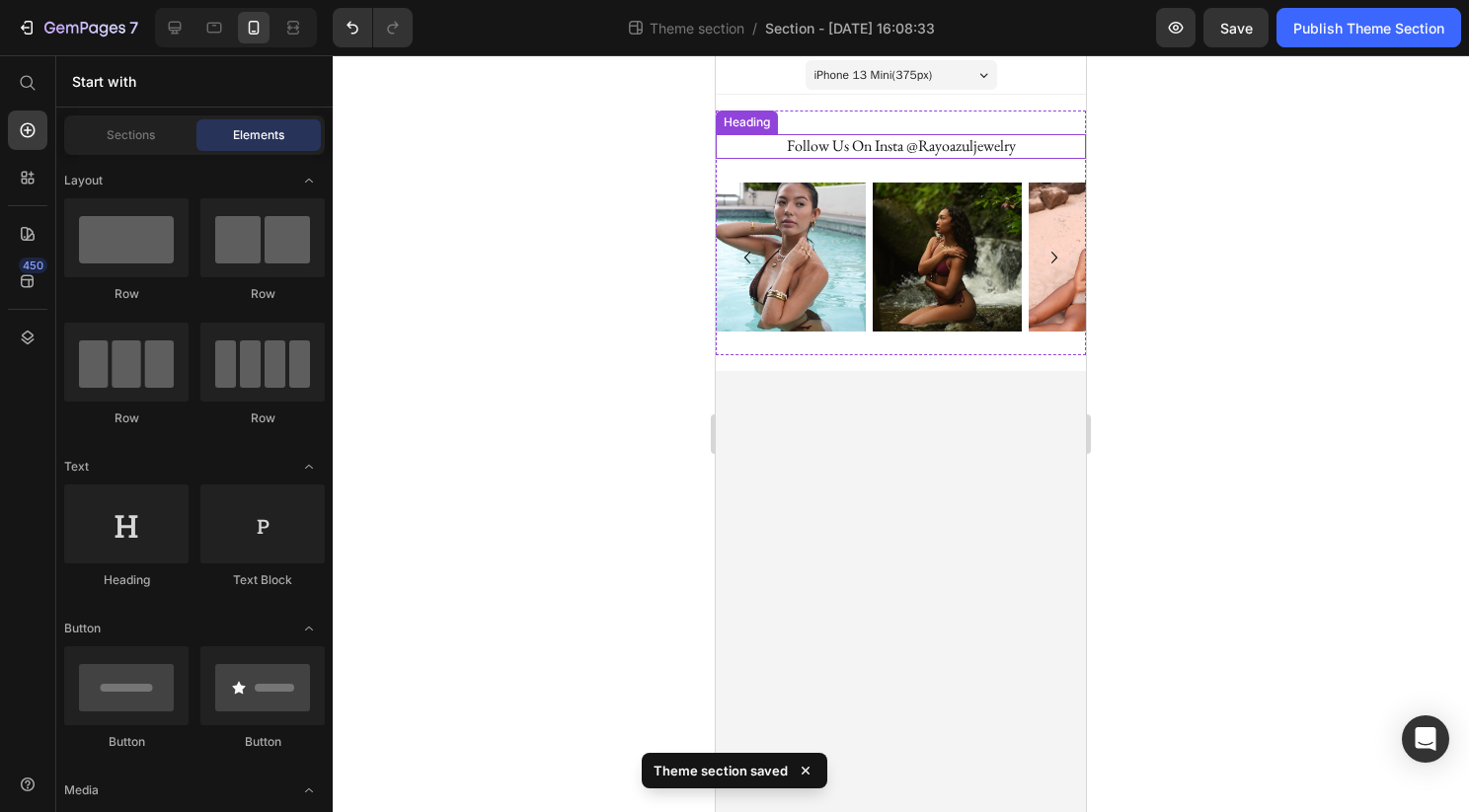 click on "follow us on insta @rayoazuljewelry" at bounding box center [900, 146] 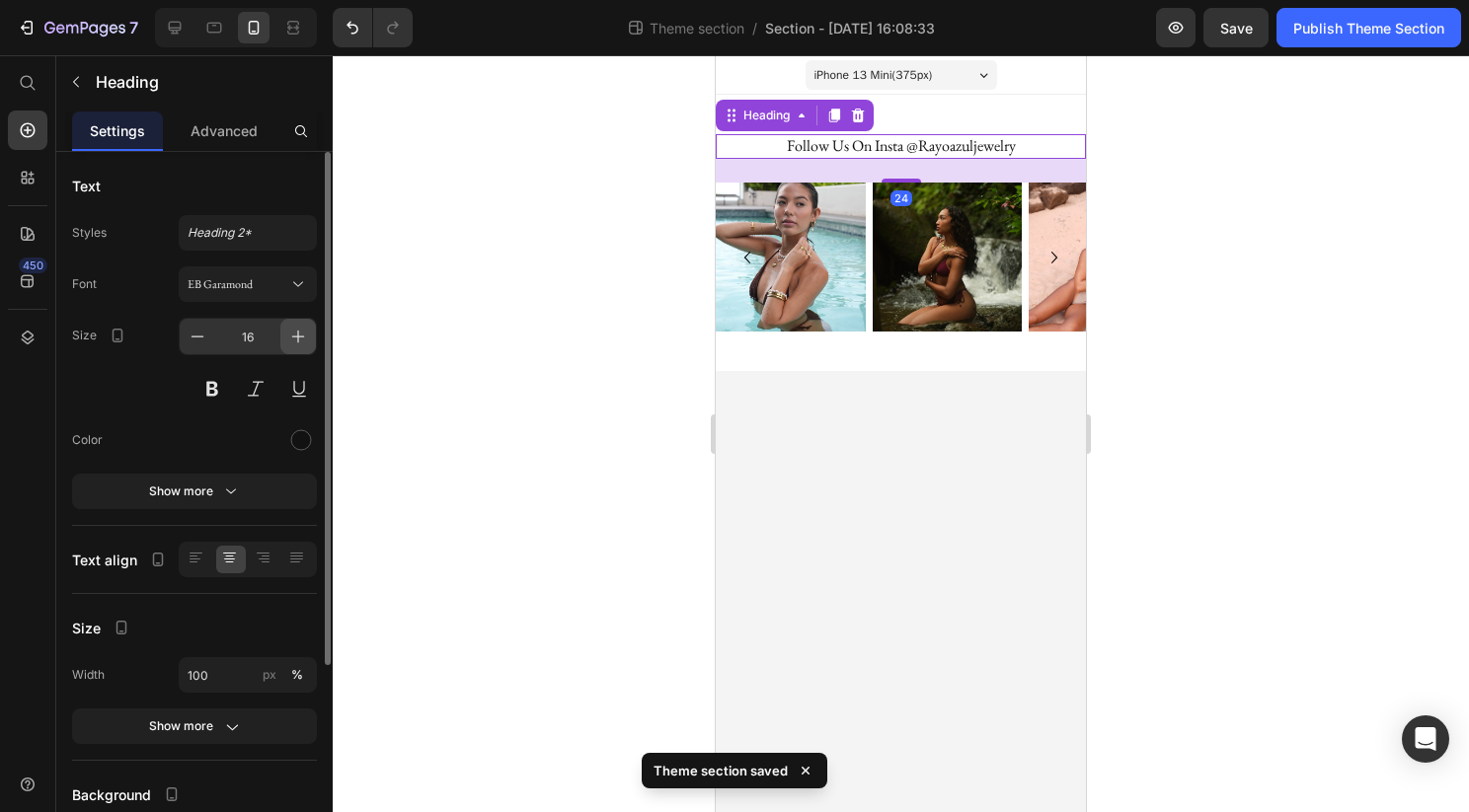 click 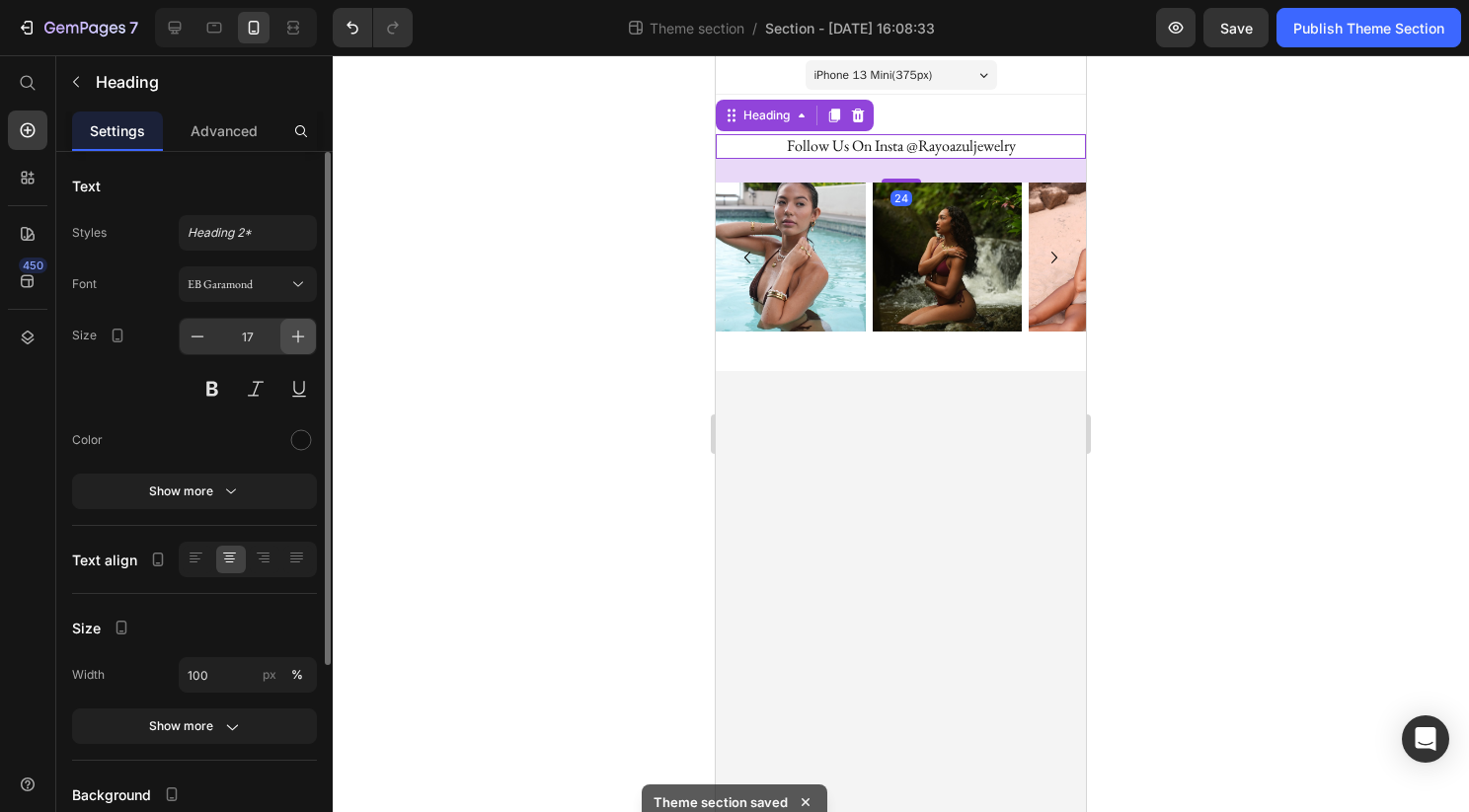 click 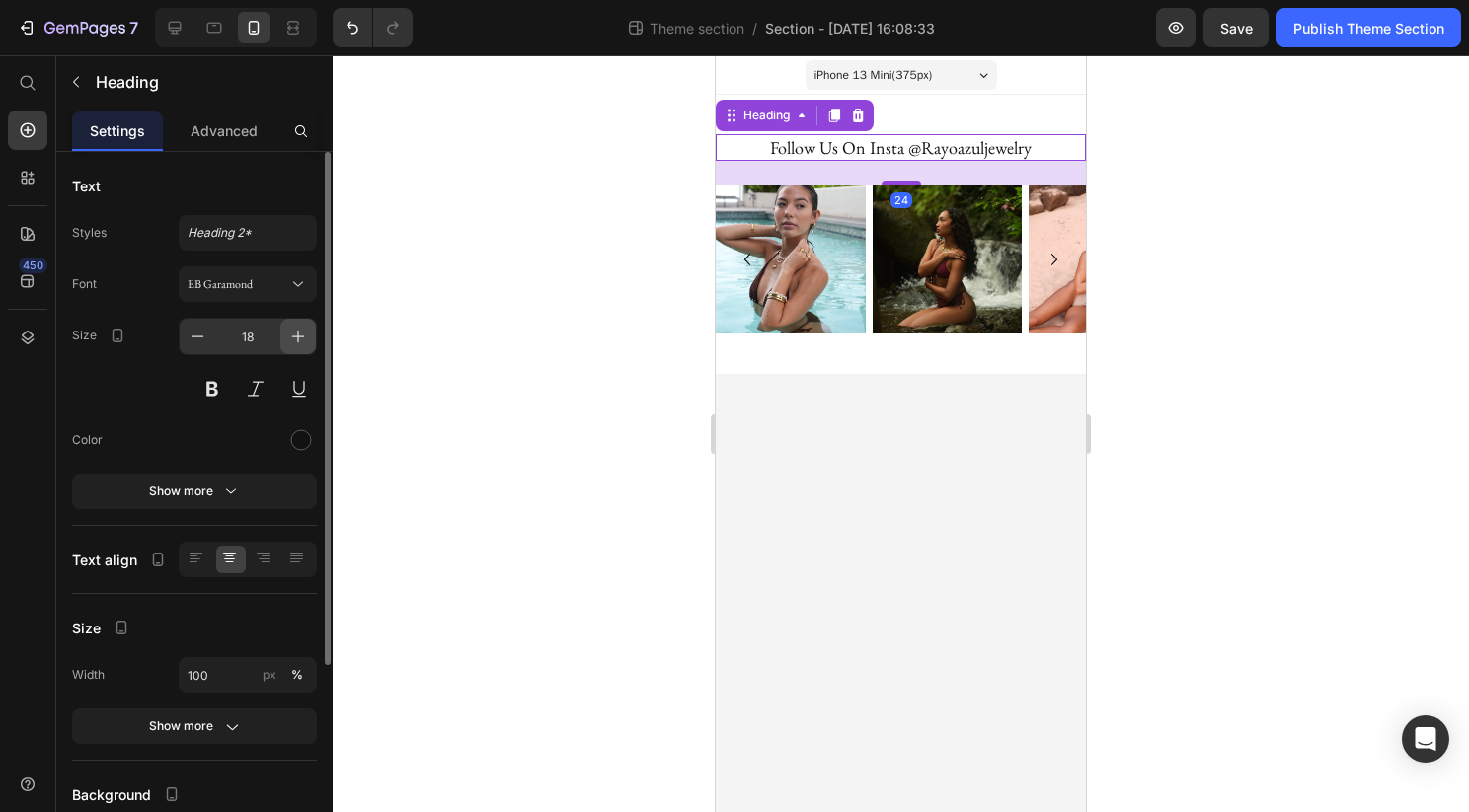 click 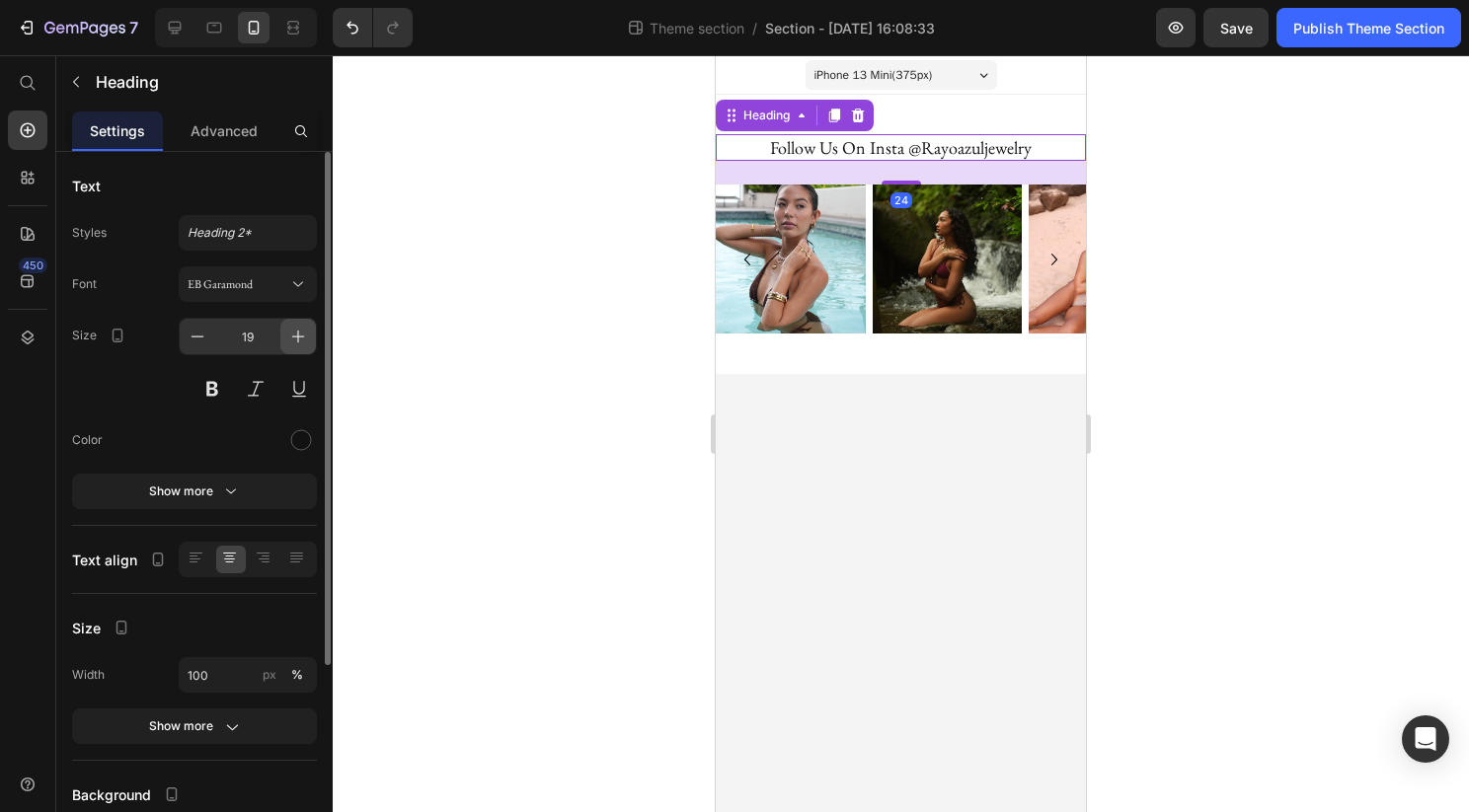 click 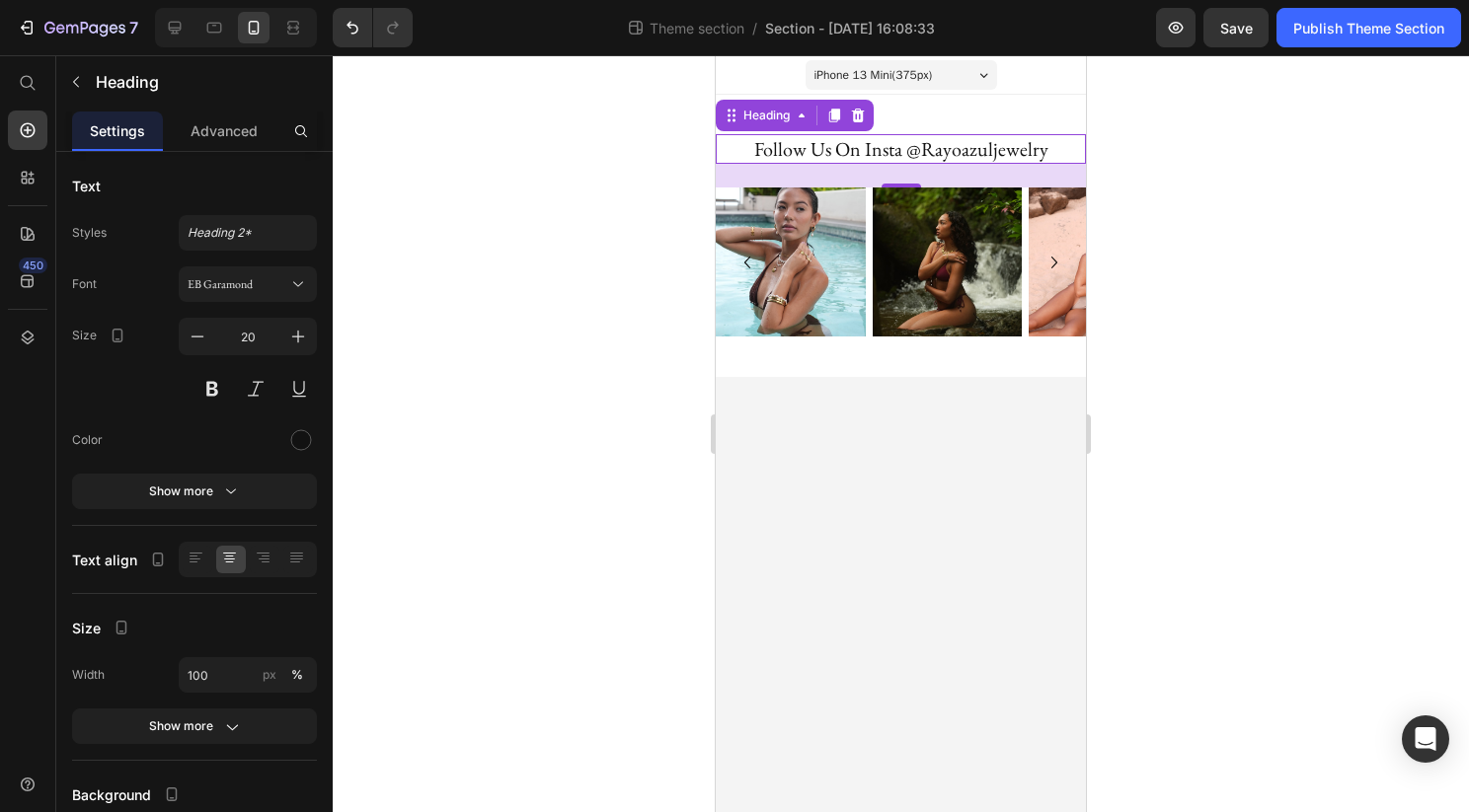 click 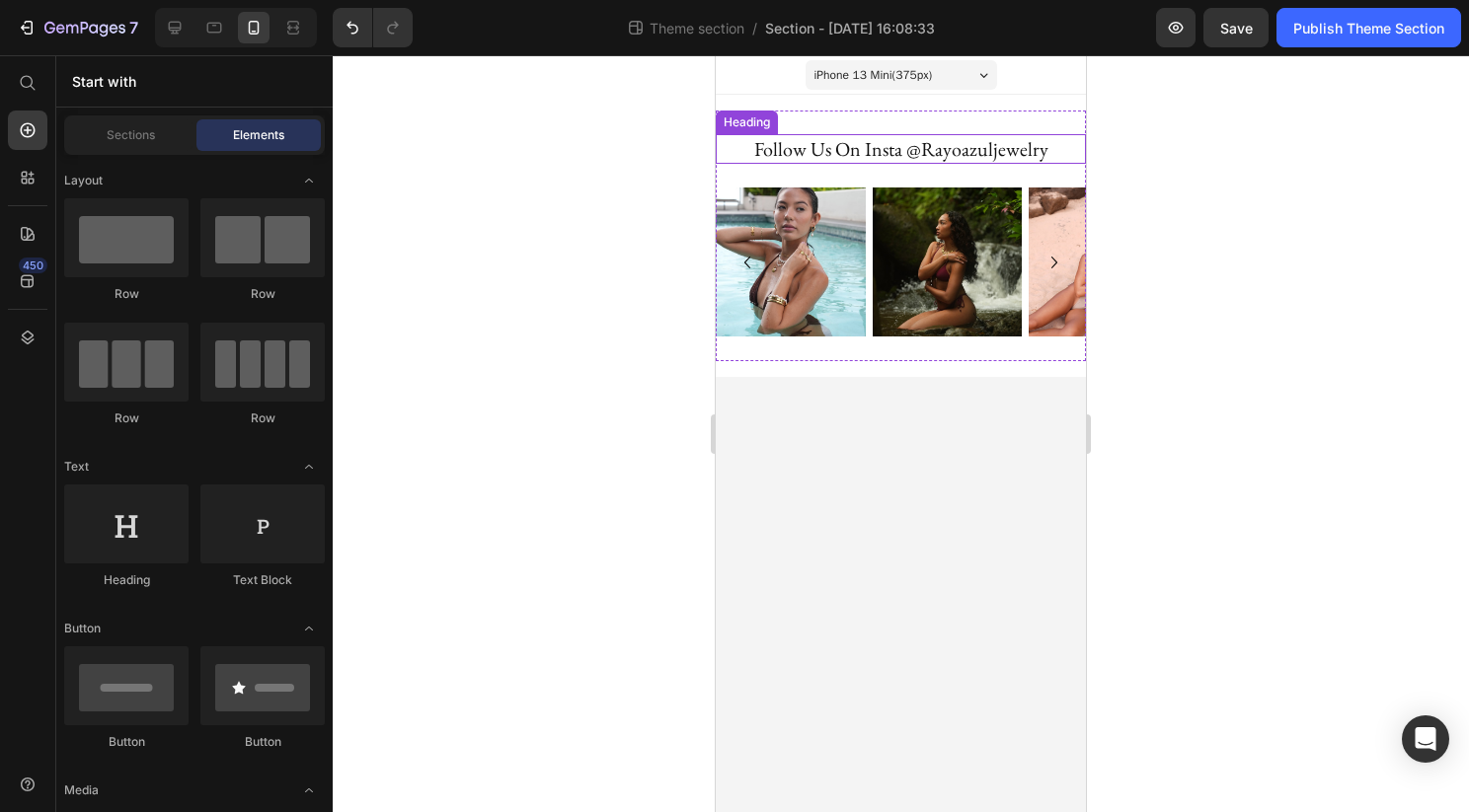 click on "follow us on insta @rayoazuljewelry" at bounding box center [900, 149] 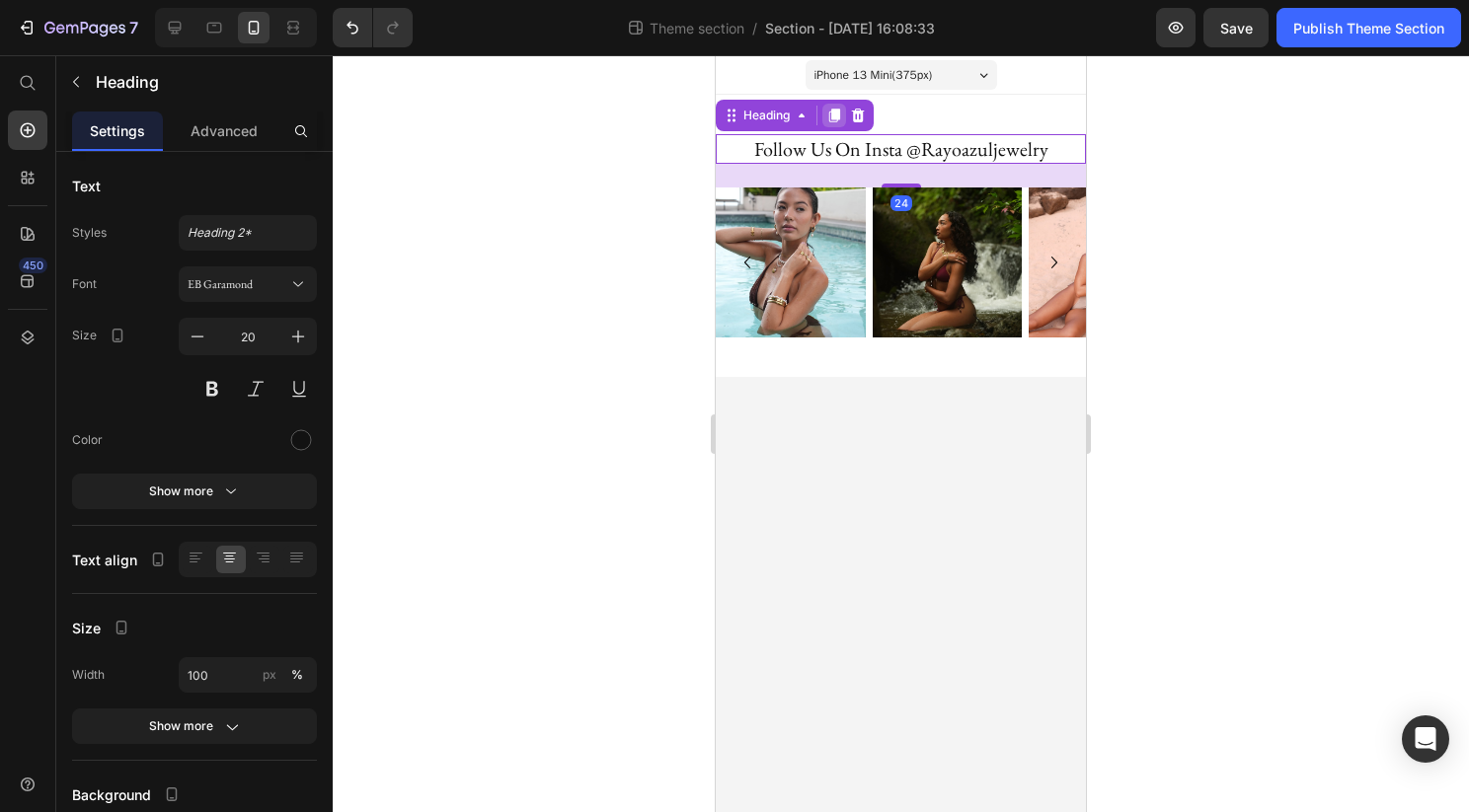 click 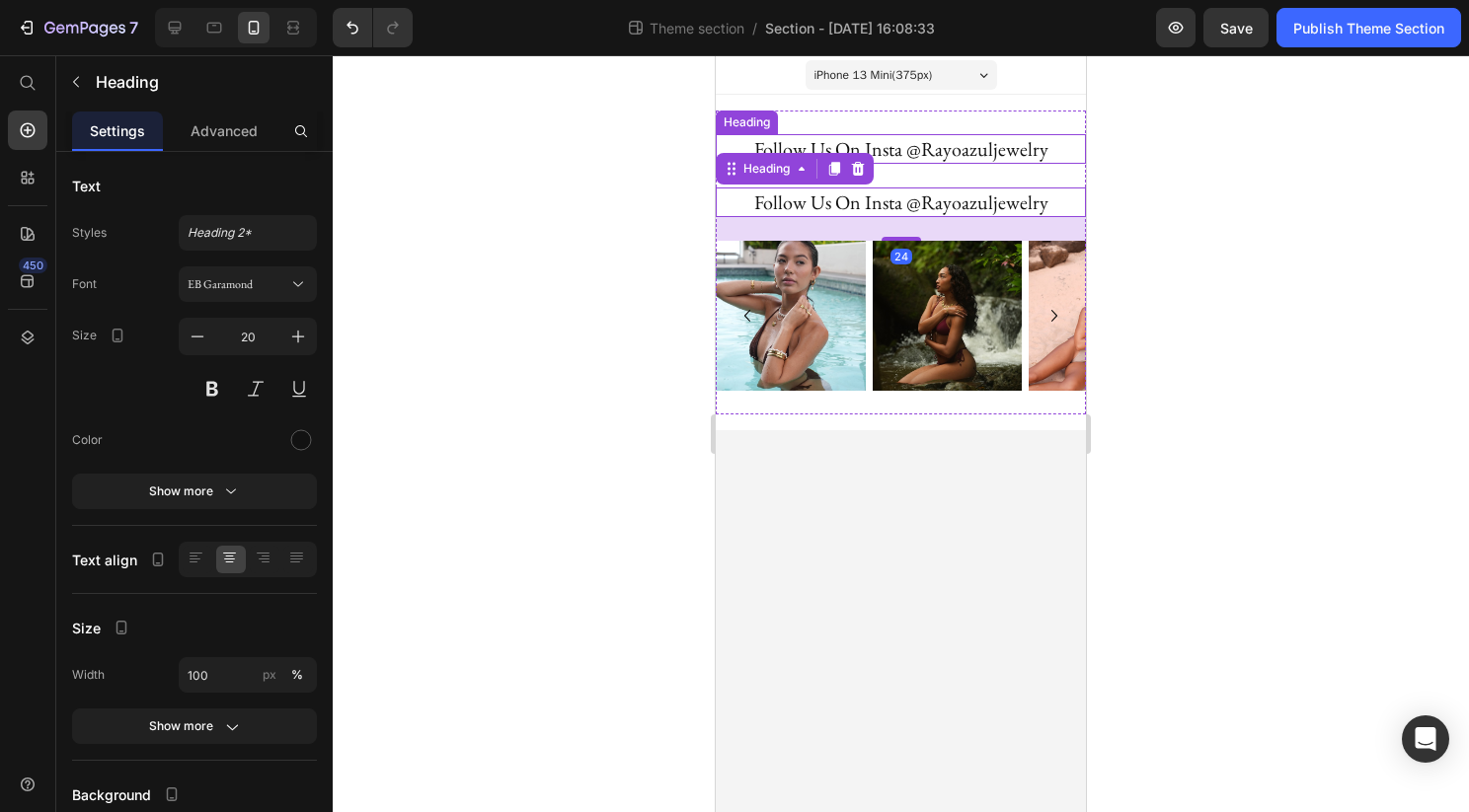 click on "follow us on insta @rayoazuljewelry" at bounding box center (900, 149) 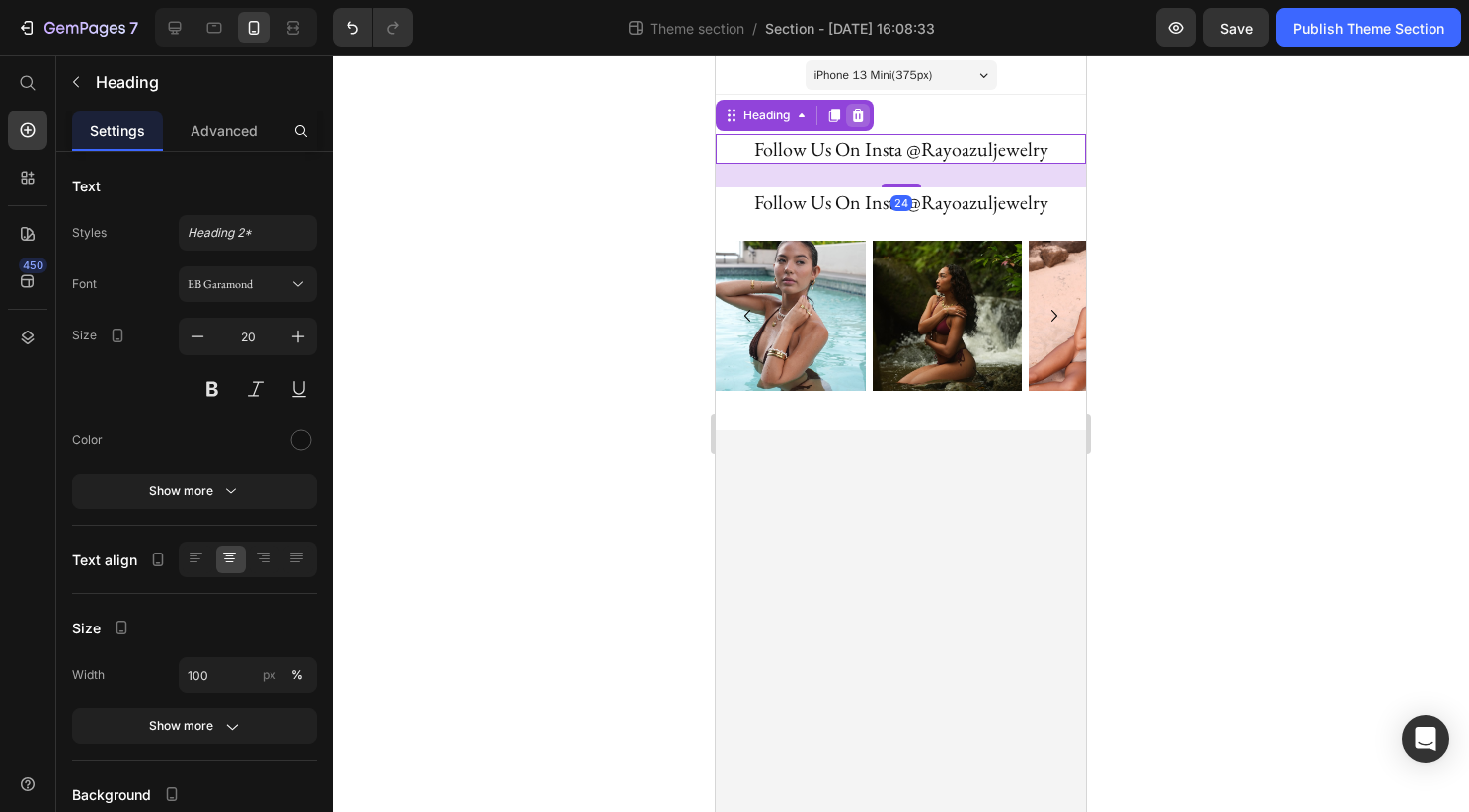 click 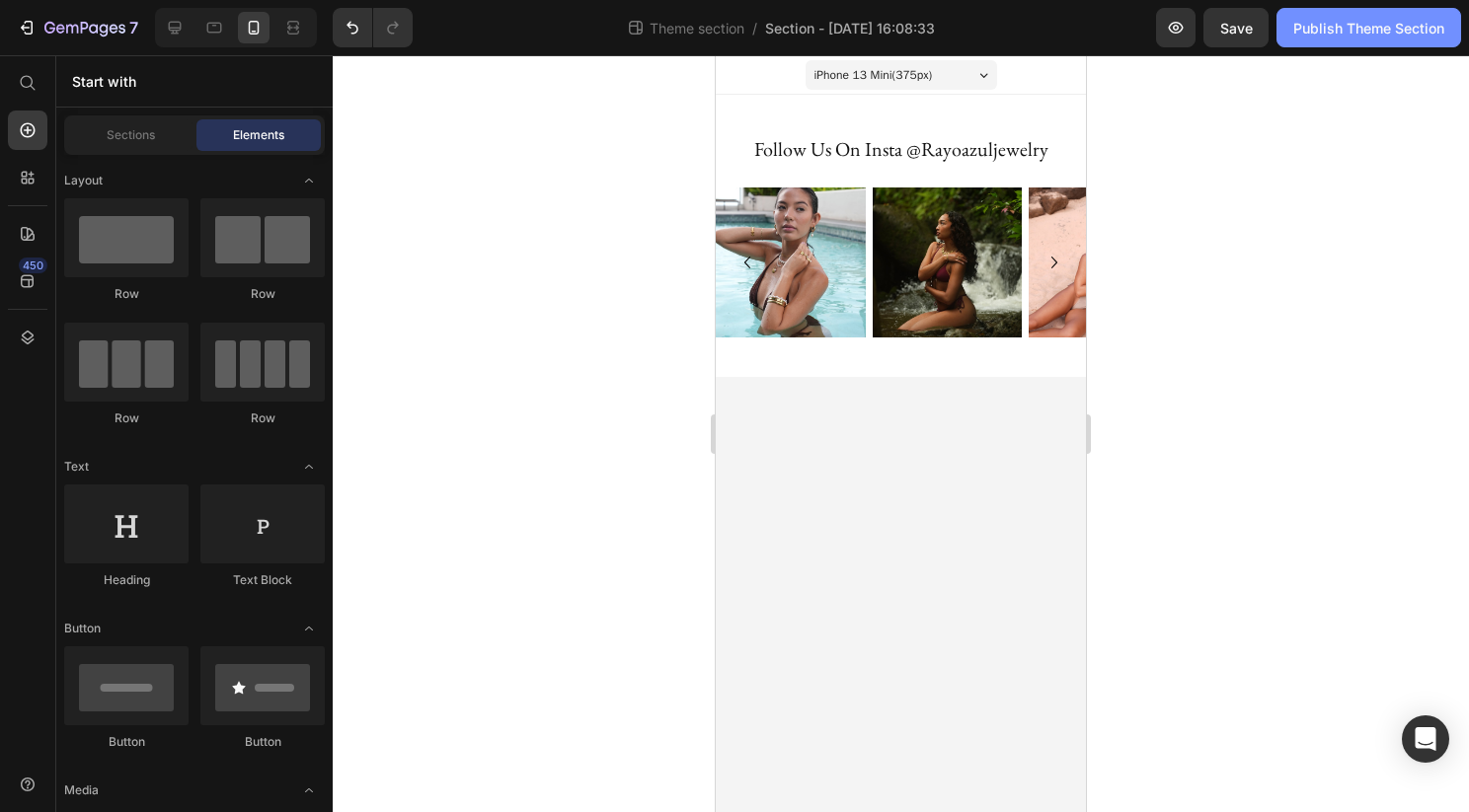 click on "Publish Theme Section" at bounding box center [1368, 28] 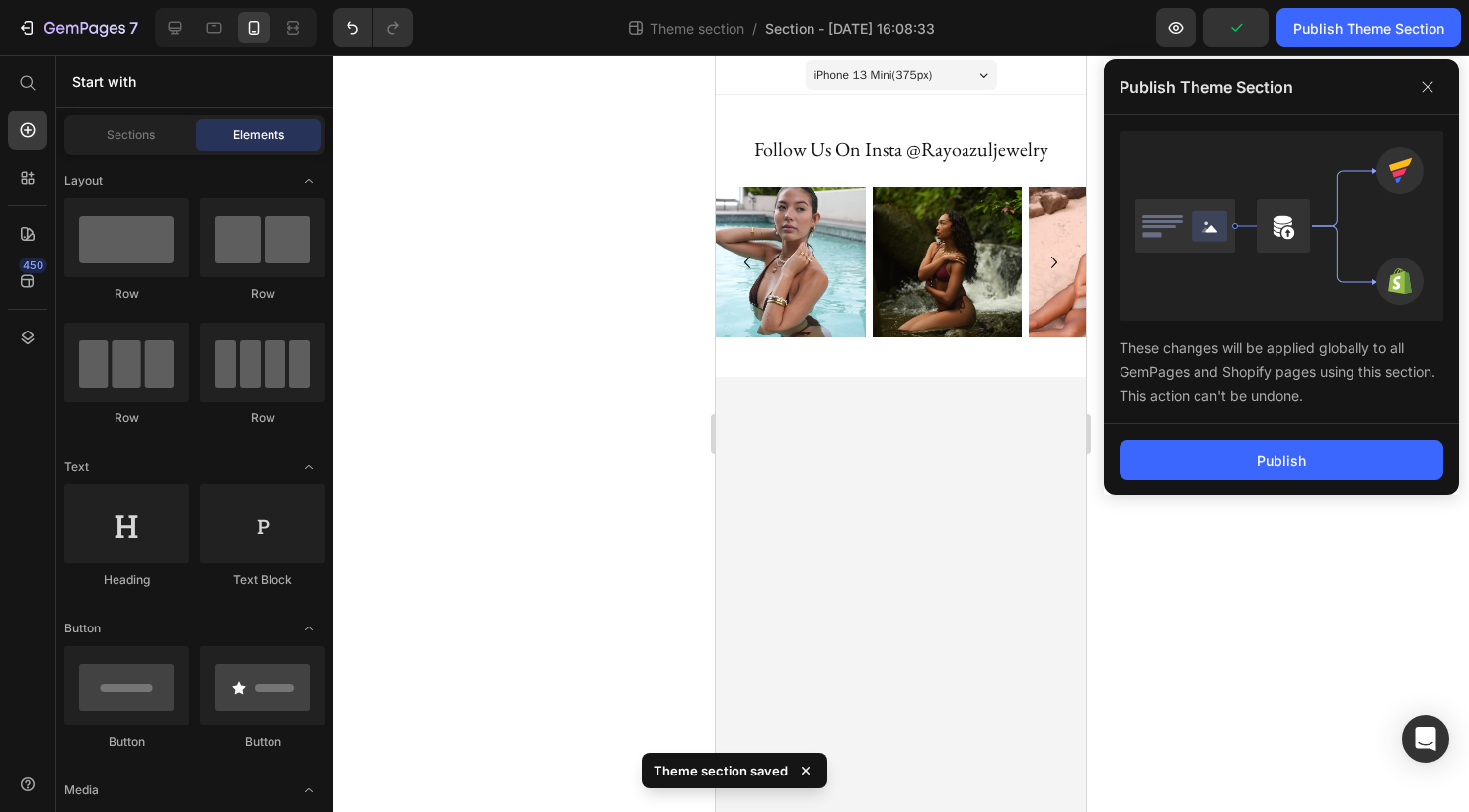 click on "Publish" 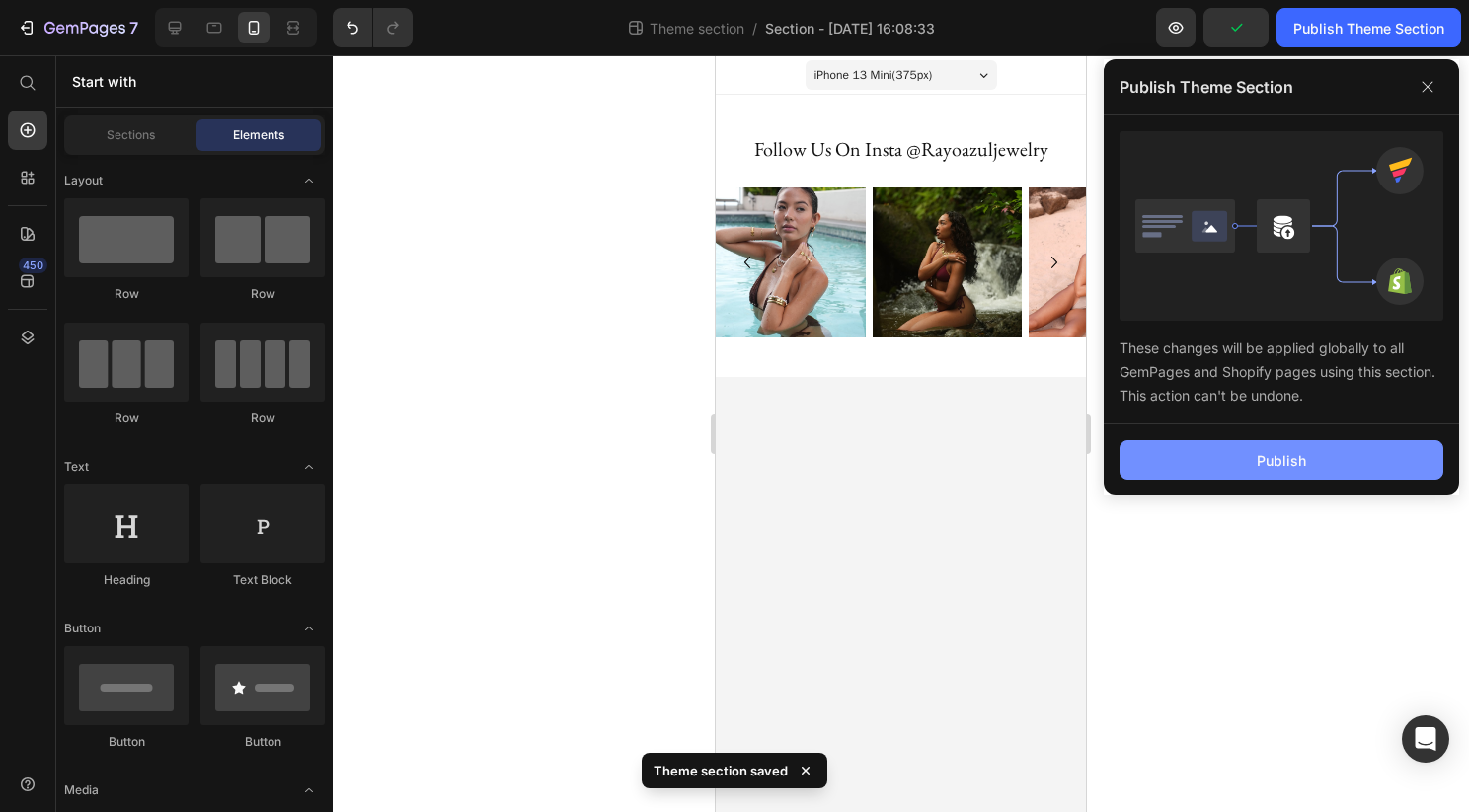 click on "Publish" at bounding box center (1281, 460) 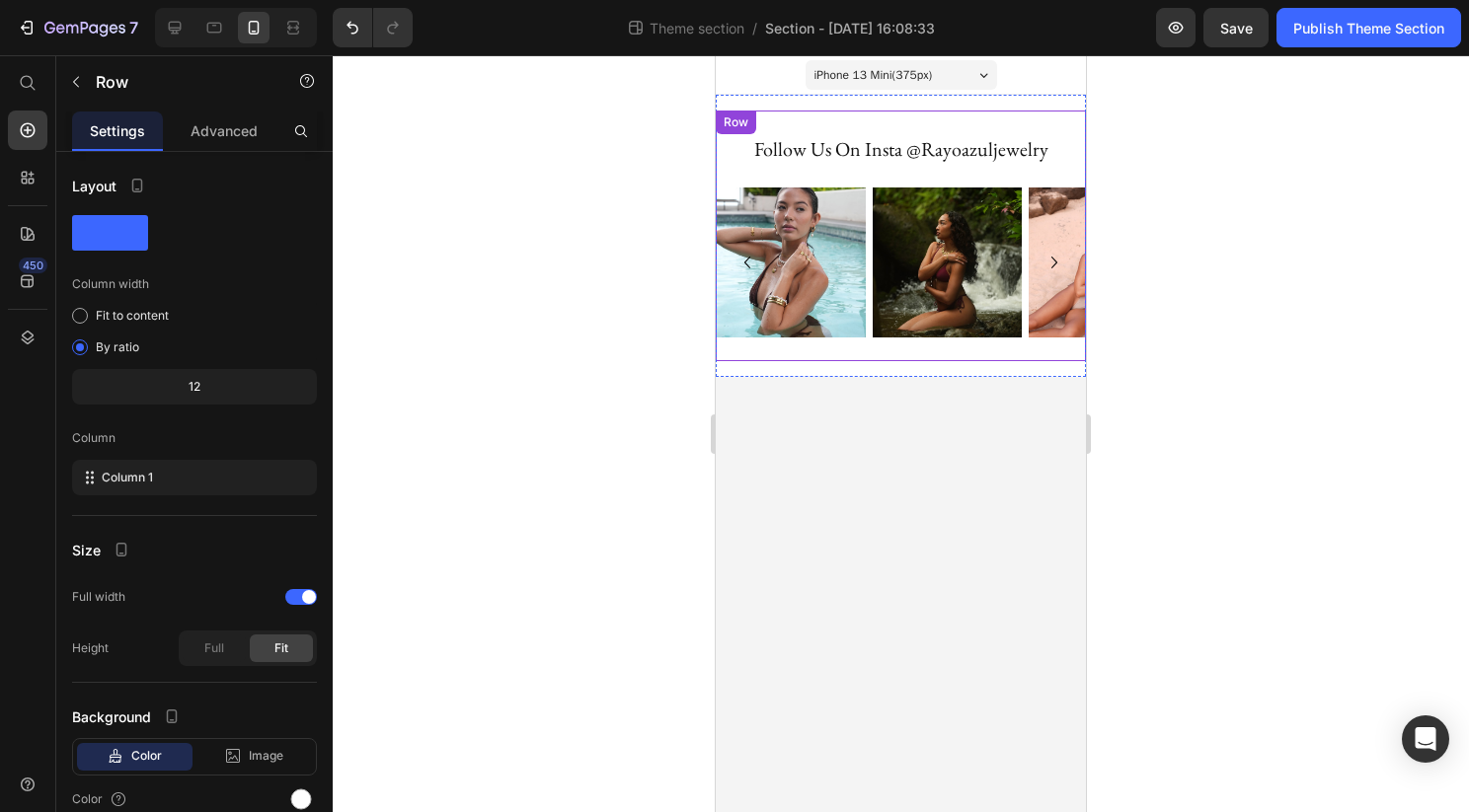 click on "follow us on insta @rayoazuljewelry Heading
Image Image Image Image Image Image Image Image Image Image
Carousel Row" at bounding box center [900, 236] 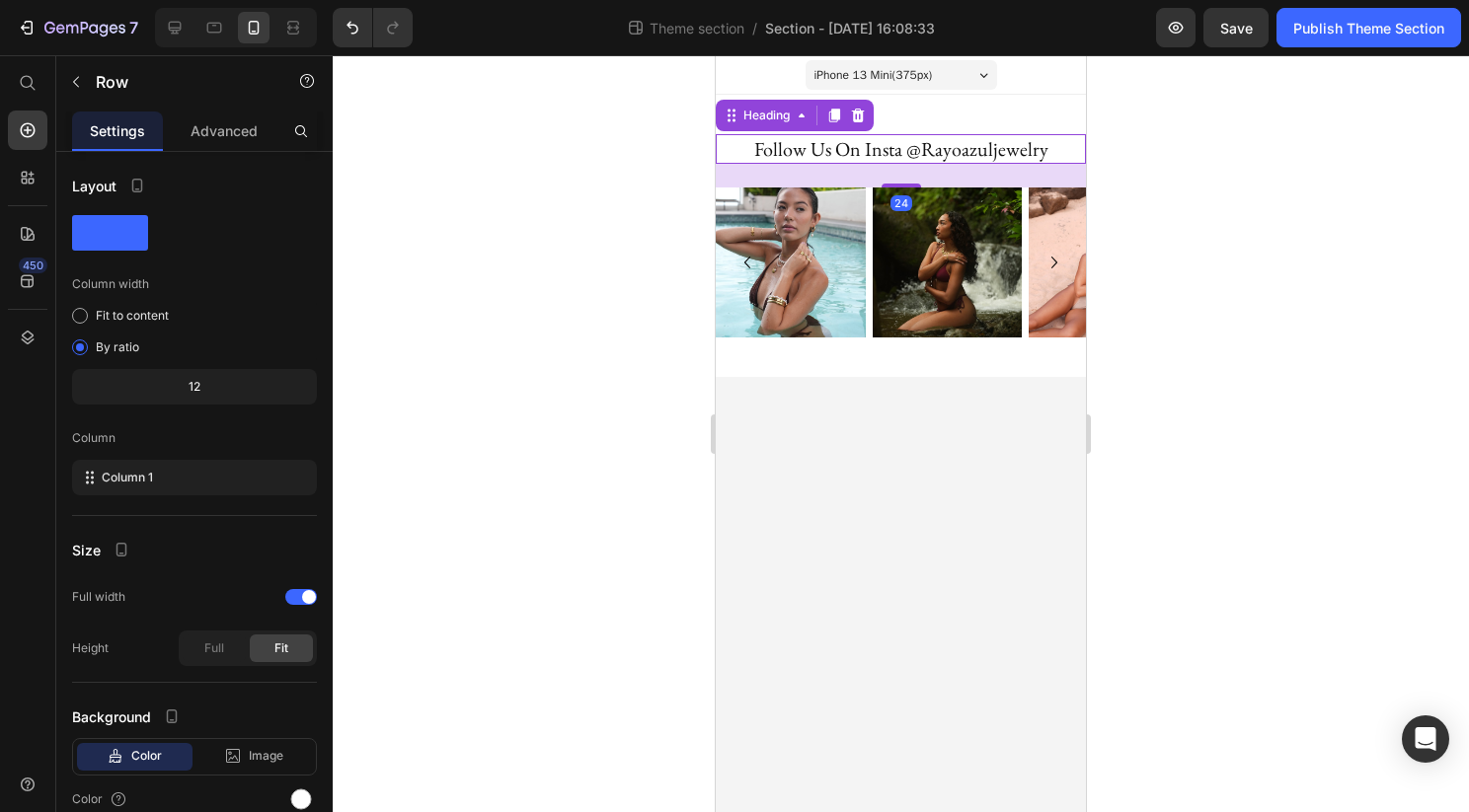 click on "follow us on insta @rayoazuljewelry" at bounding box center (900, 149) 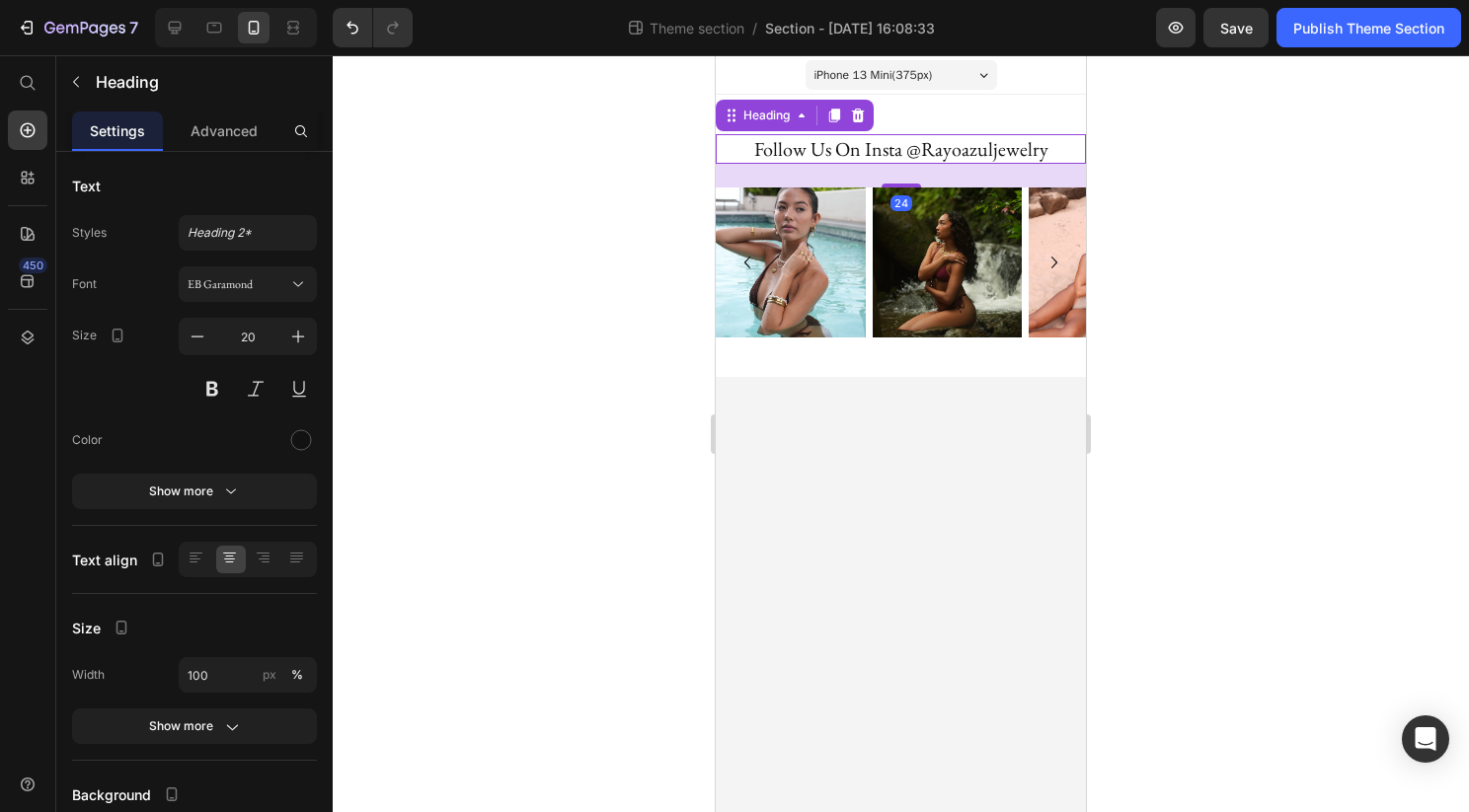 click on "follow us on insta @rayoazuljewelry" at bounding box center [900, 149] 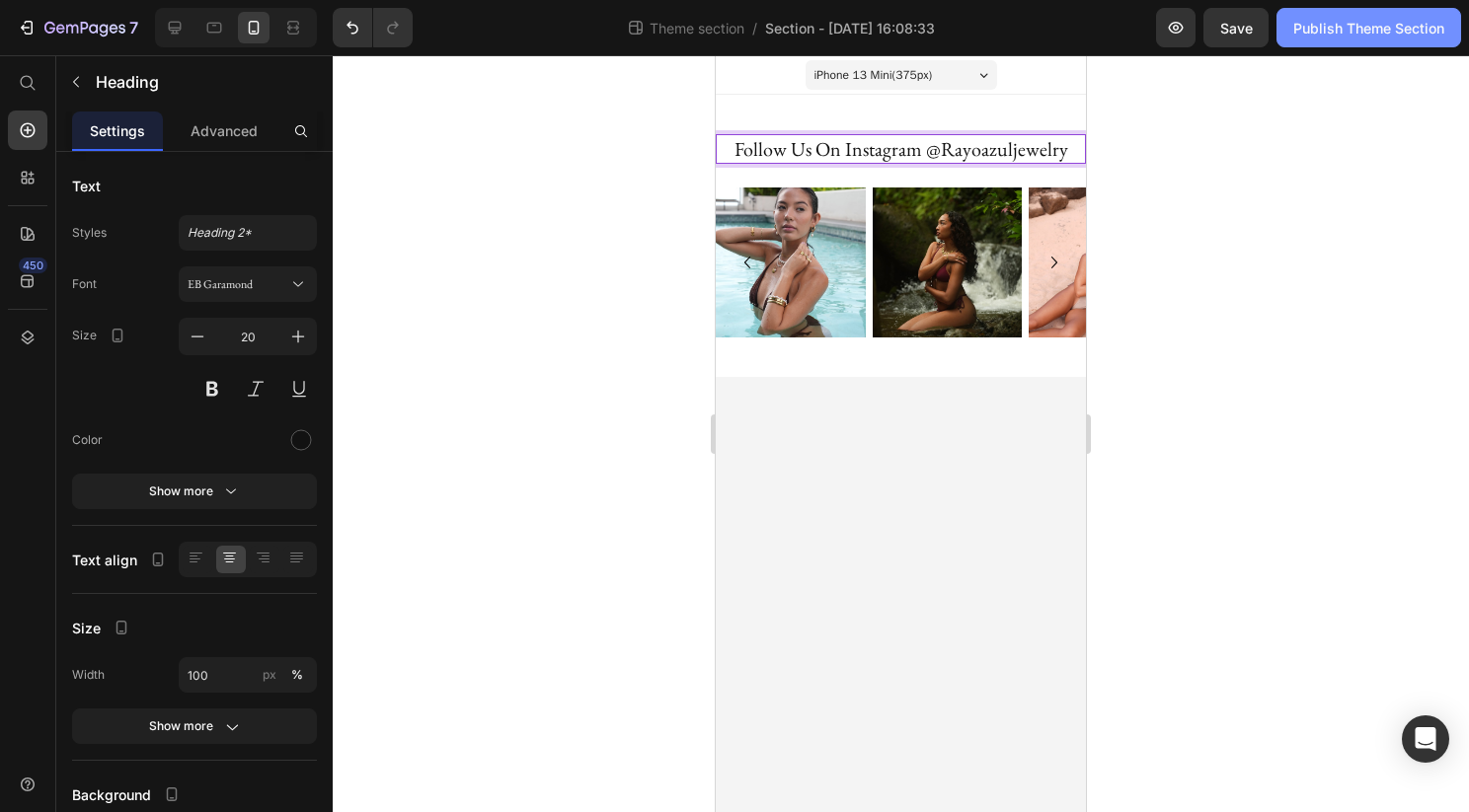 click on "Publish Theme Section" 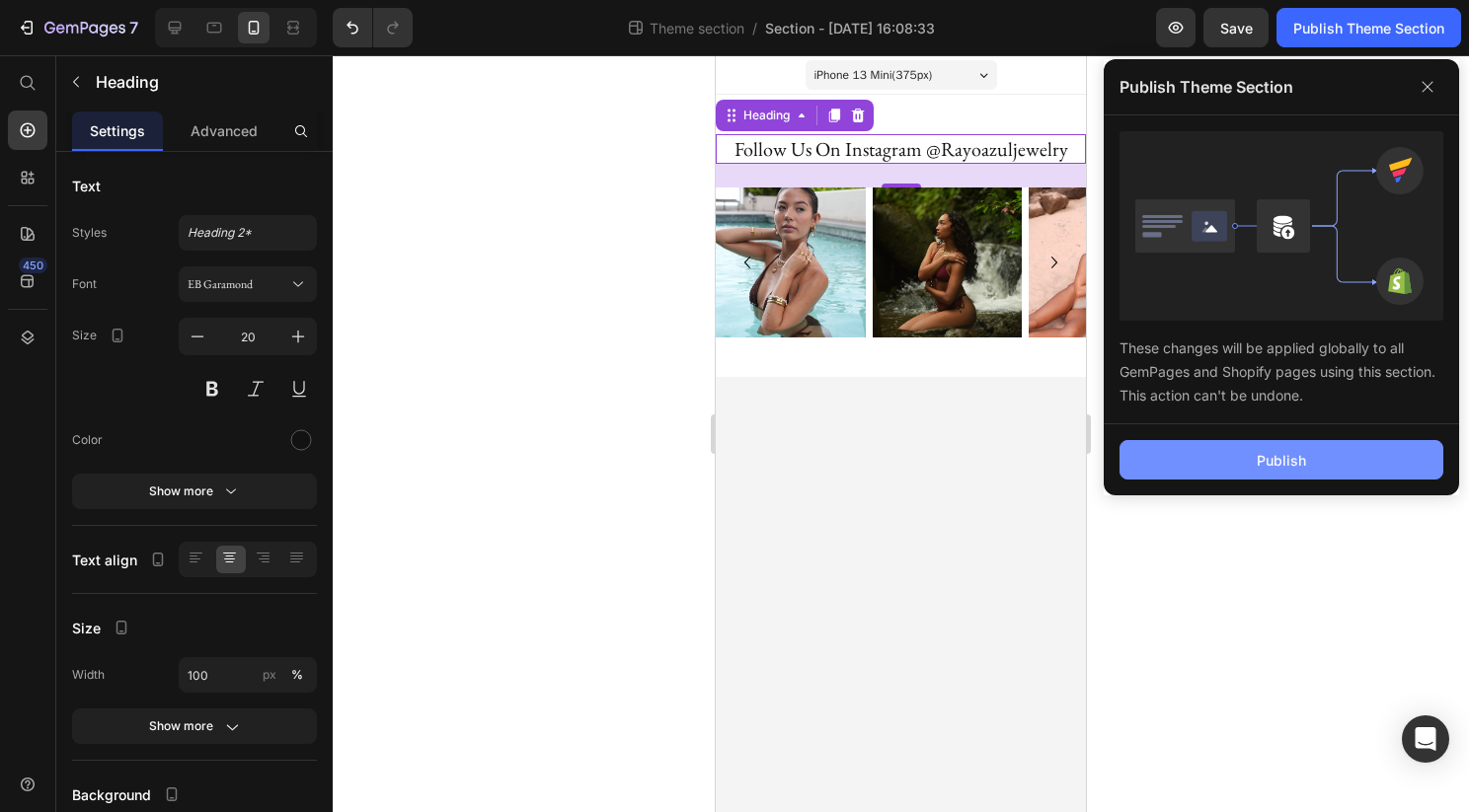 click on "Publish" 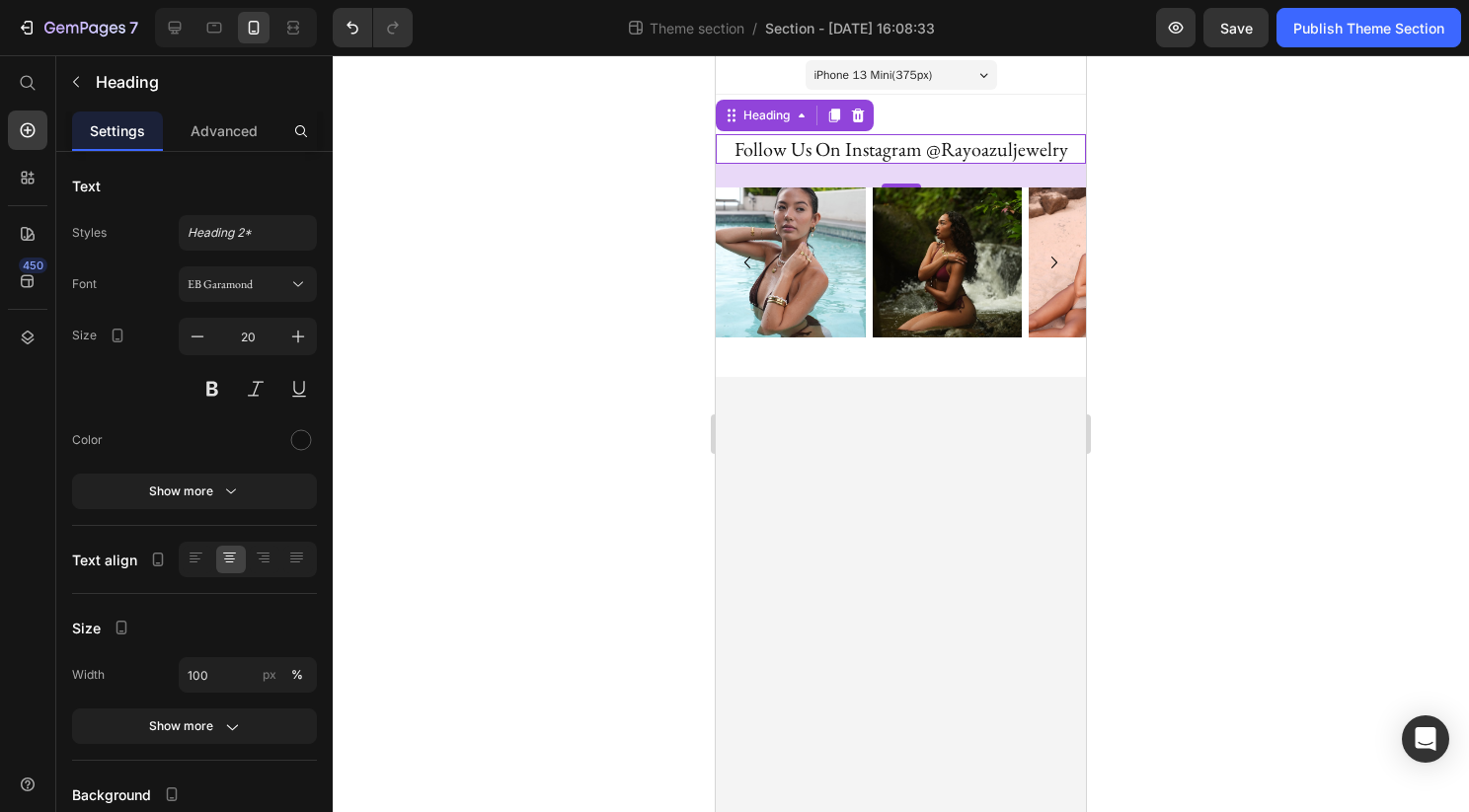 click 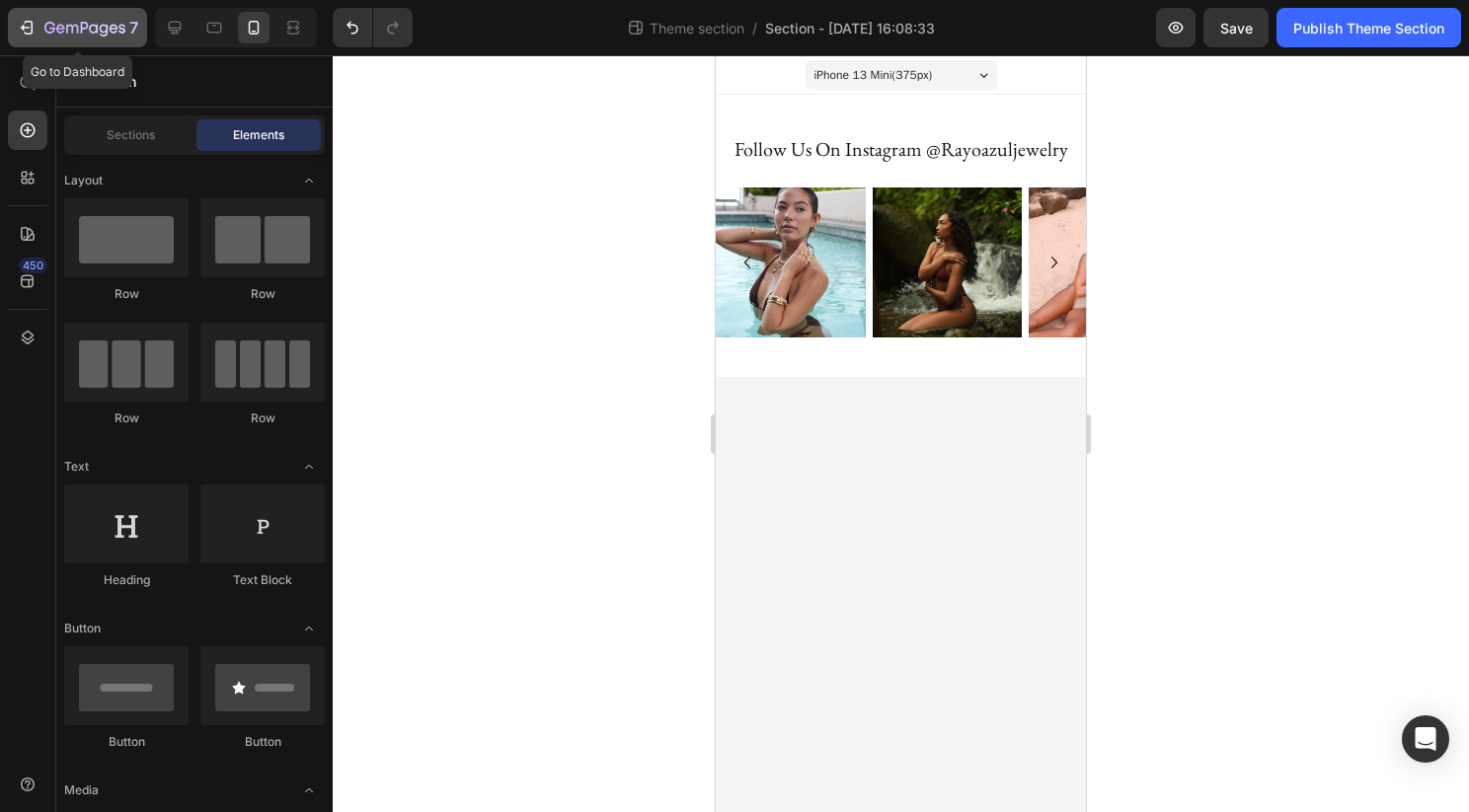 click on "7" at bounding box center (77, 28) 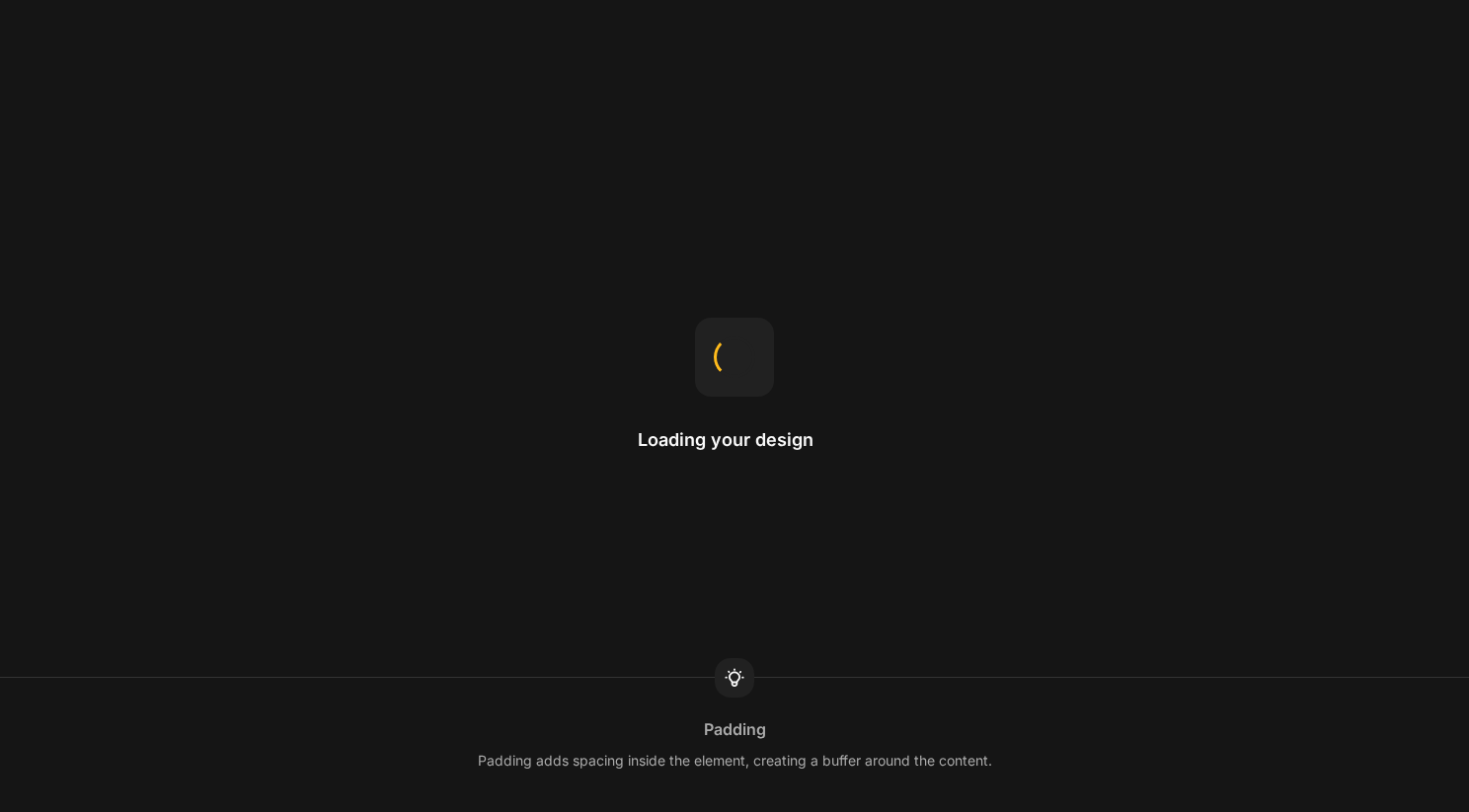 scroll, scrollTop: 0, scrollLeft: 0, axis: both 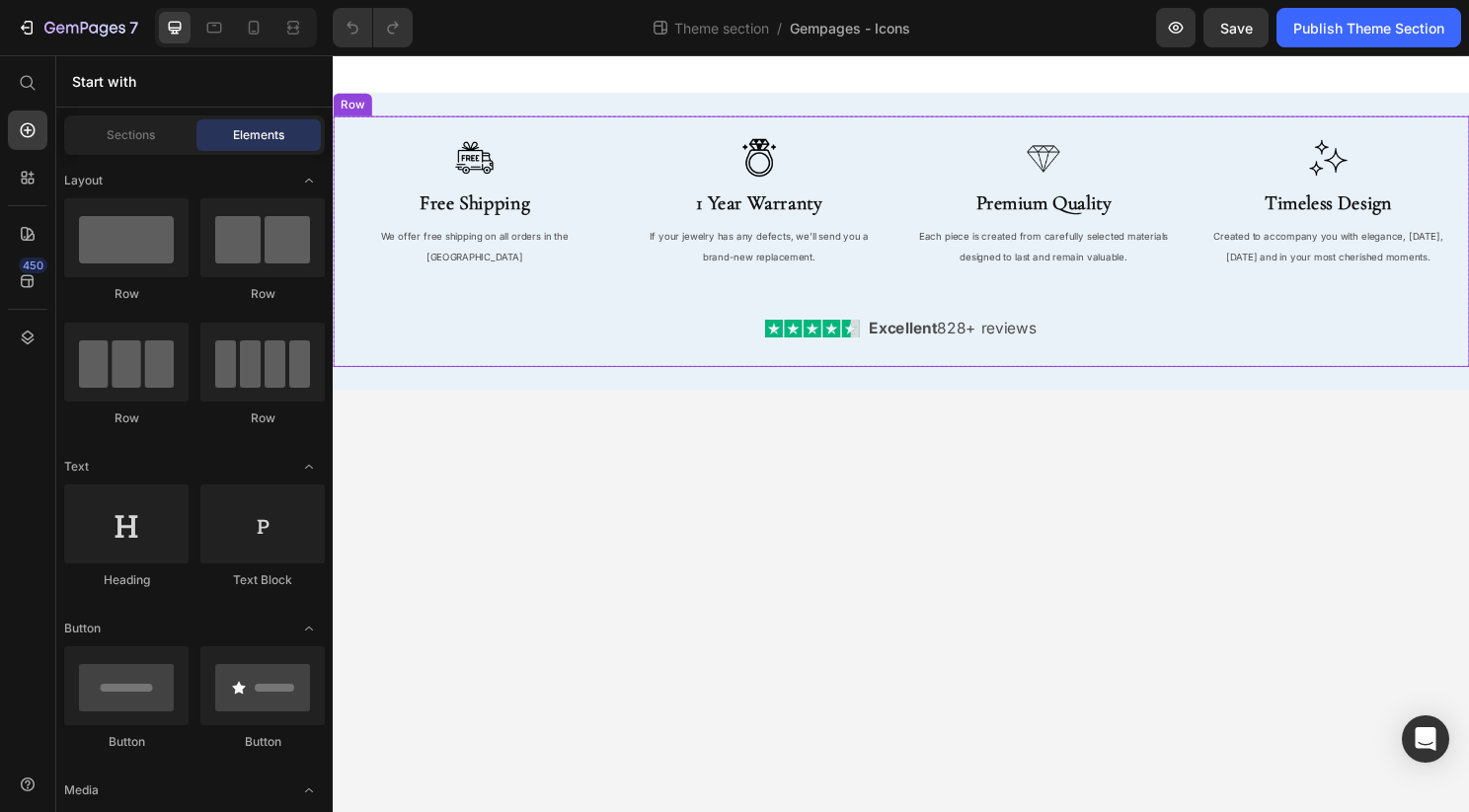 click on "Image Free Shipping Heading We offer free shipping on all orders in the US Text Block Image 1 Year Warranty Heading If your jewelry has any defects, we’ll send you a brand-new replacement. Text Block Image Premium Quality Heading Each piece is created from carefully selected materials designed to last and remain valuable. Text Block Image Timeless Design Heading Created to accompany you with elegance, today, tomorrow and in your most cherished moments. Text Block Row Image Excellent  828+ reviews Text Block Row Row" at bounding box center [925, 249] 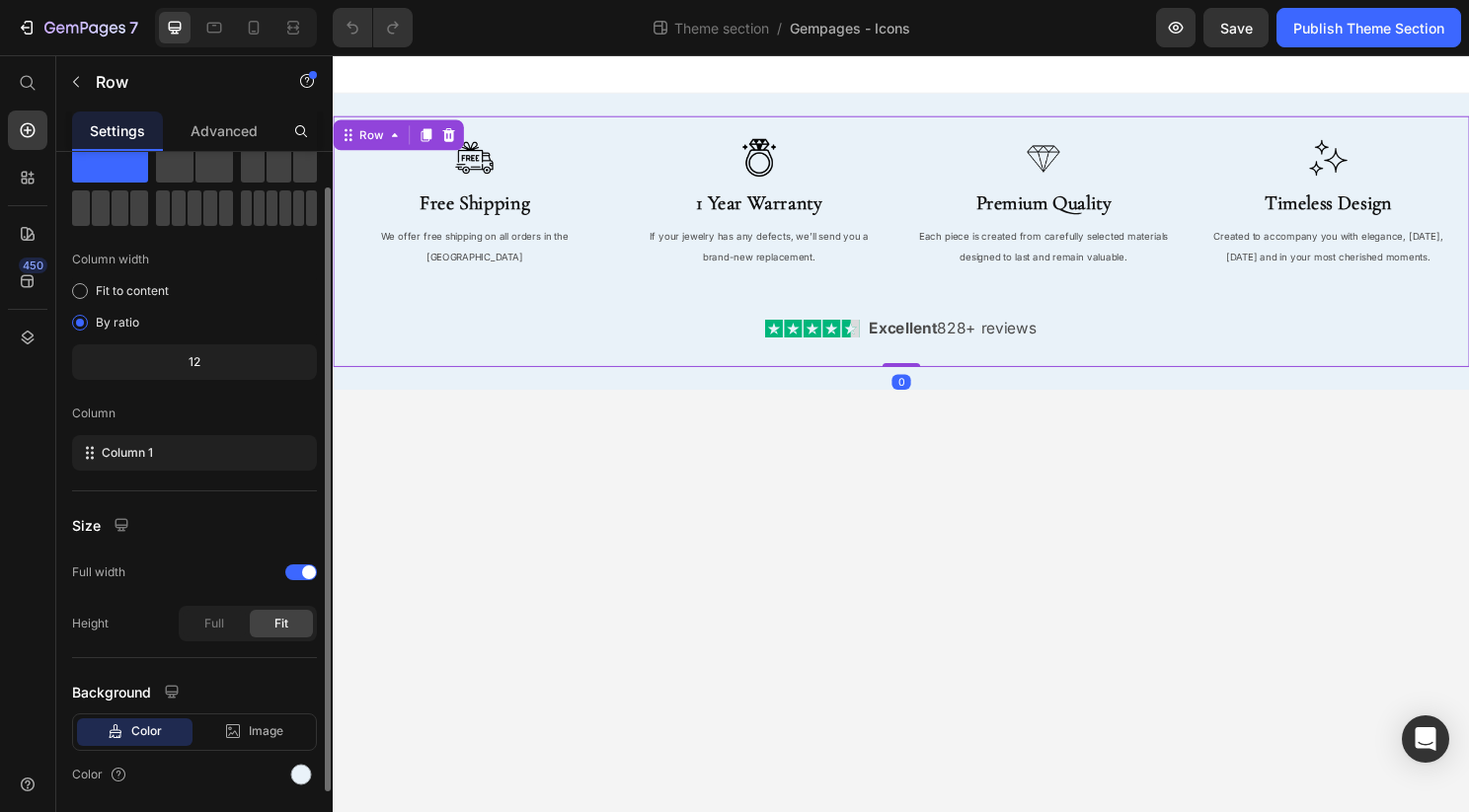 scroll, scrollTop: 132, scrollLeft: 0, axis: vertical 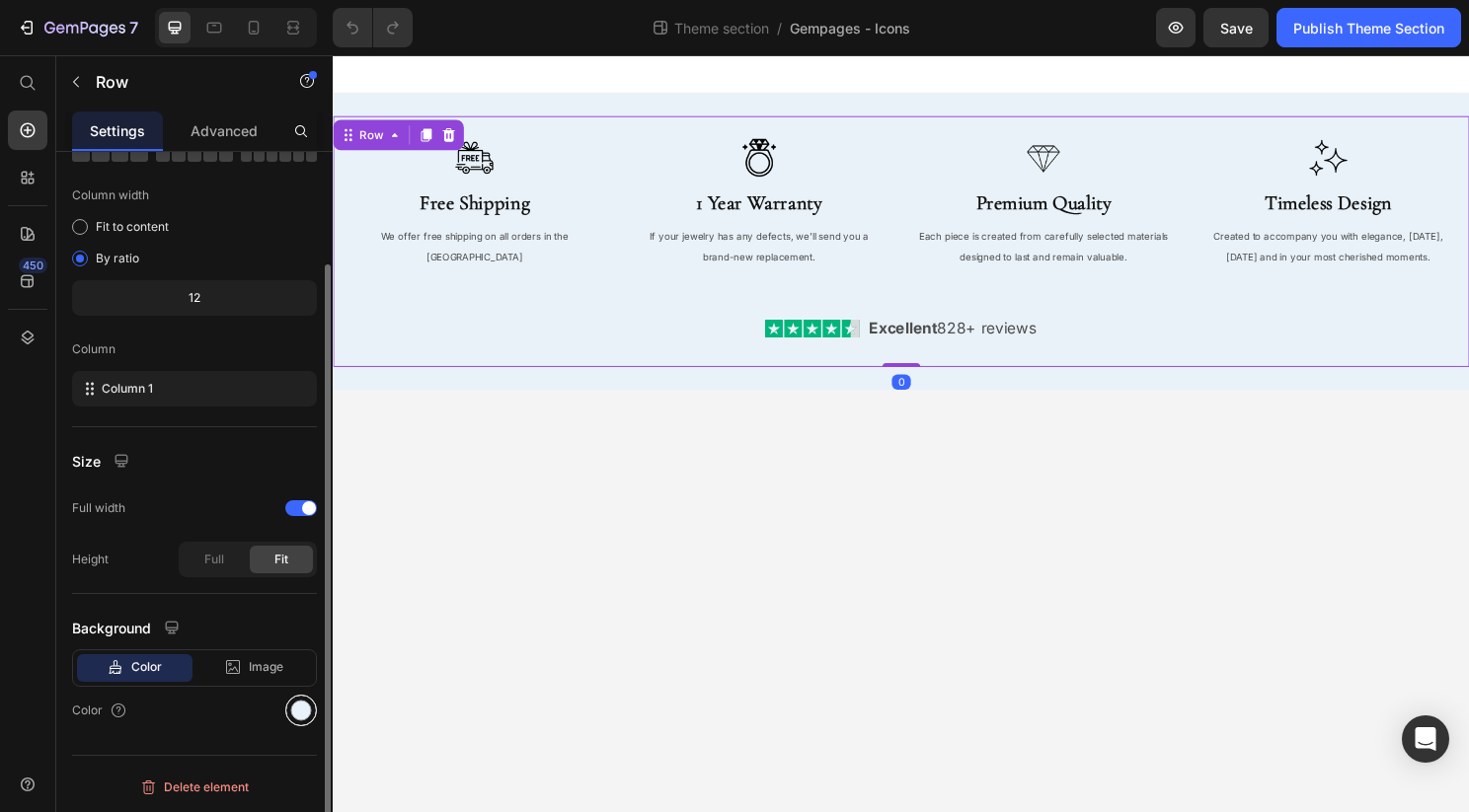 click at bounding box center [301, 710] 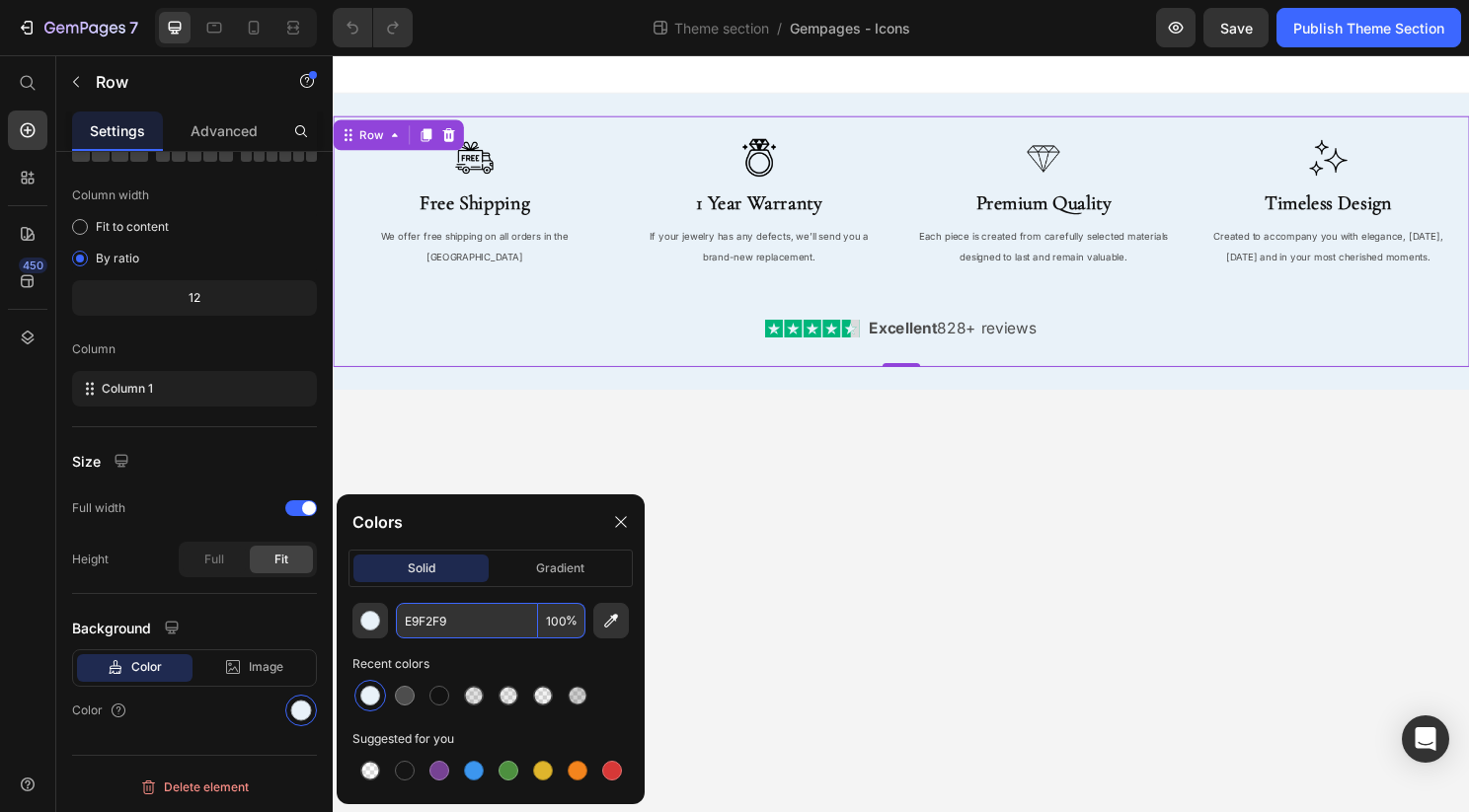click on "E9F2F9" at bounding box center (467, 621) 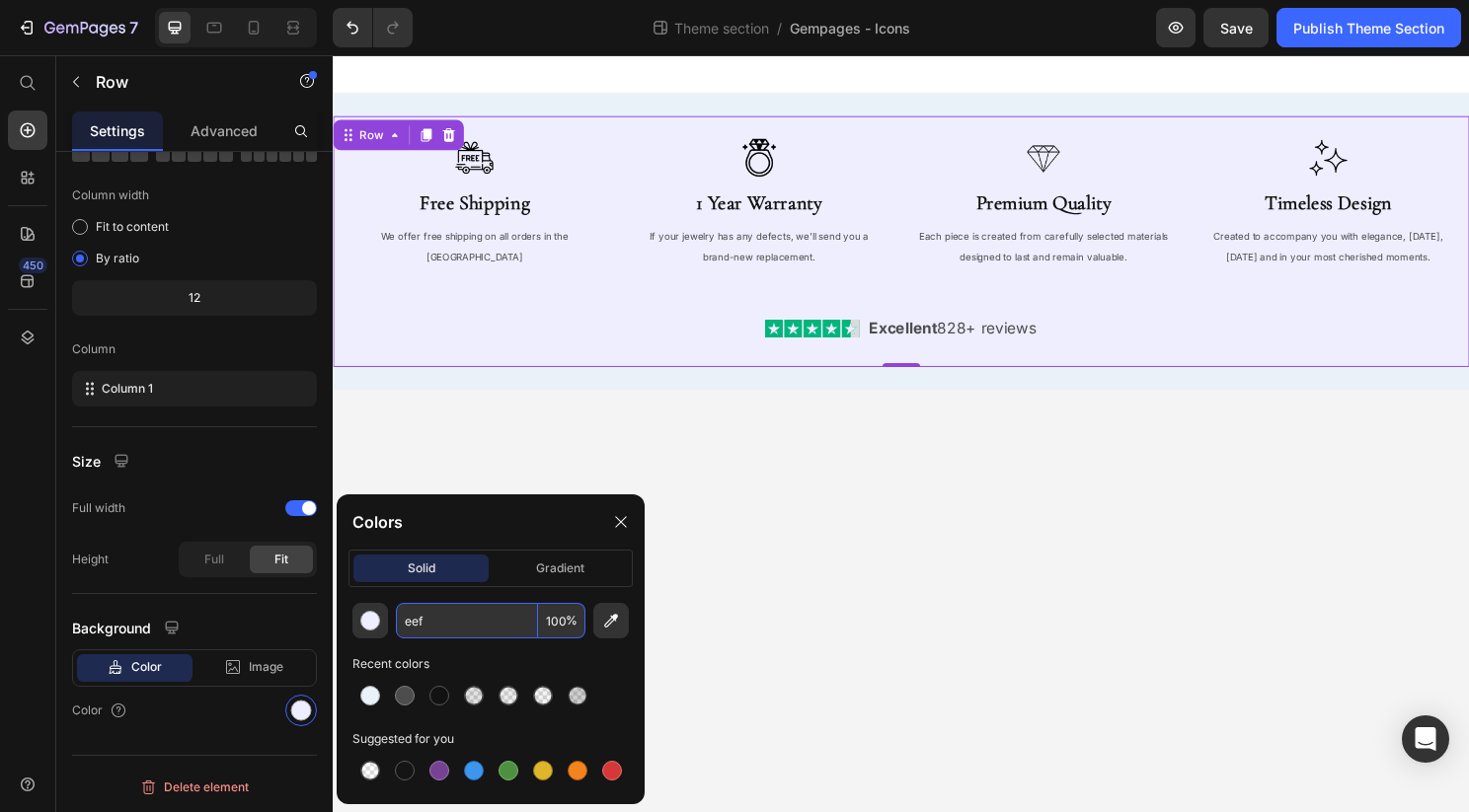 click on "Colors" 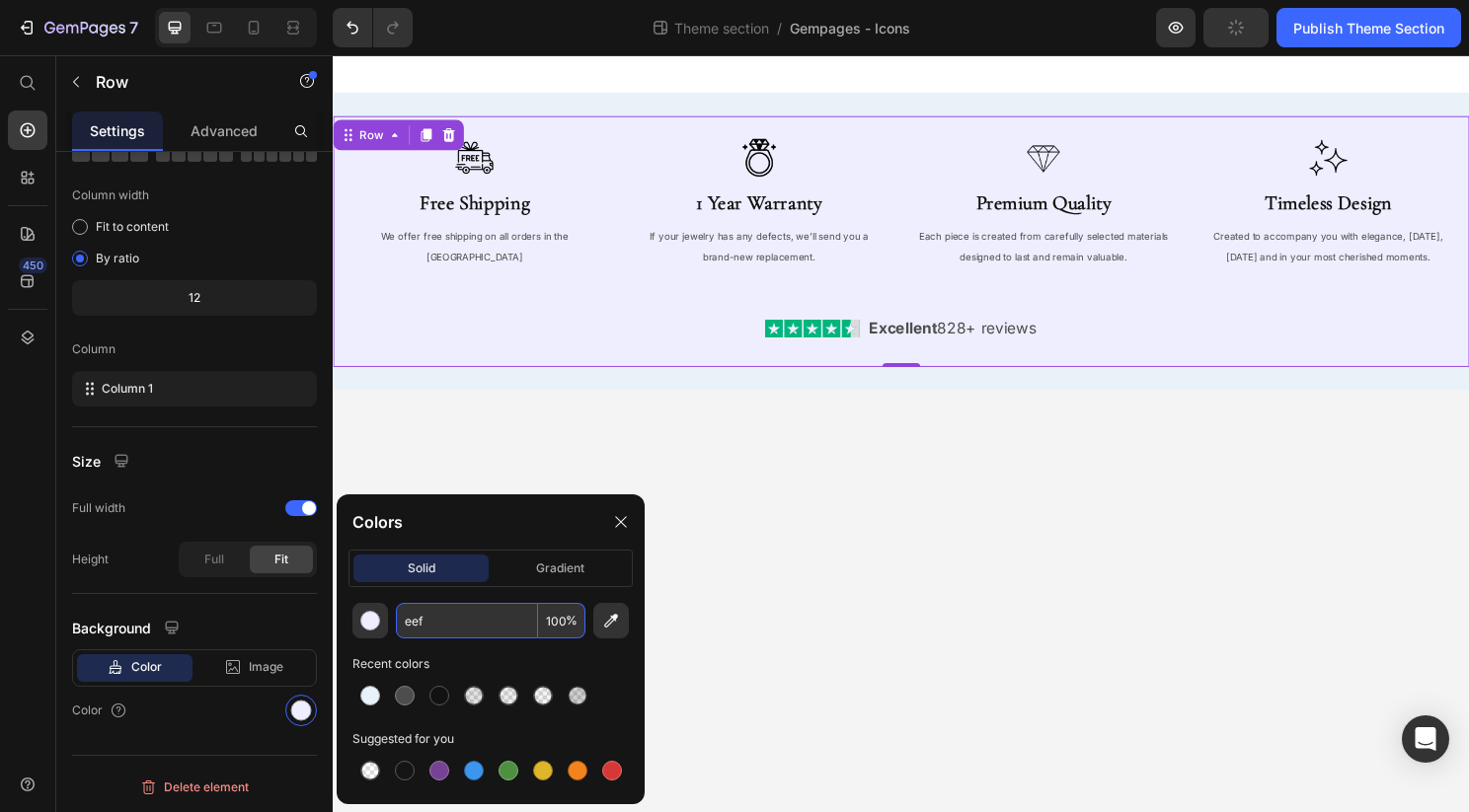 click on "eef" at bounding box center [467, 621] 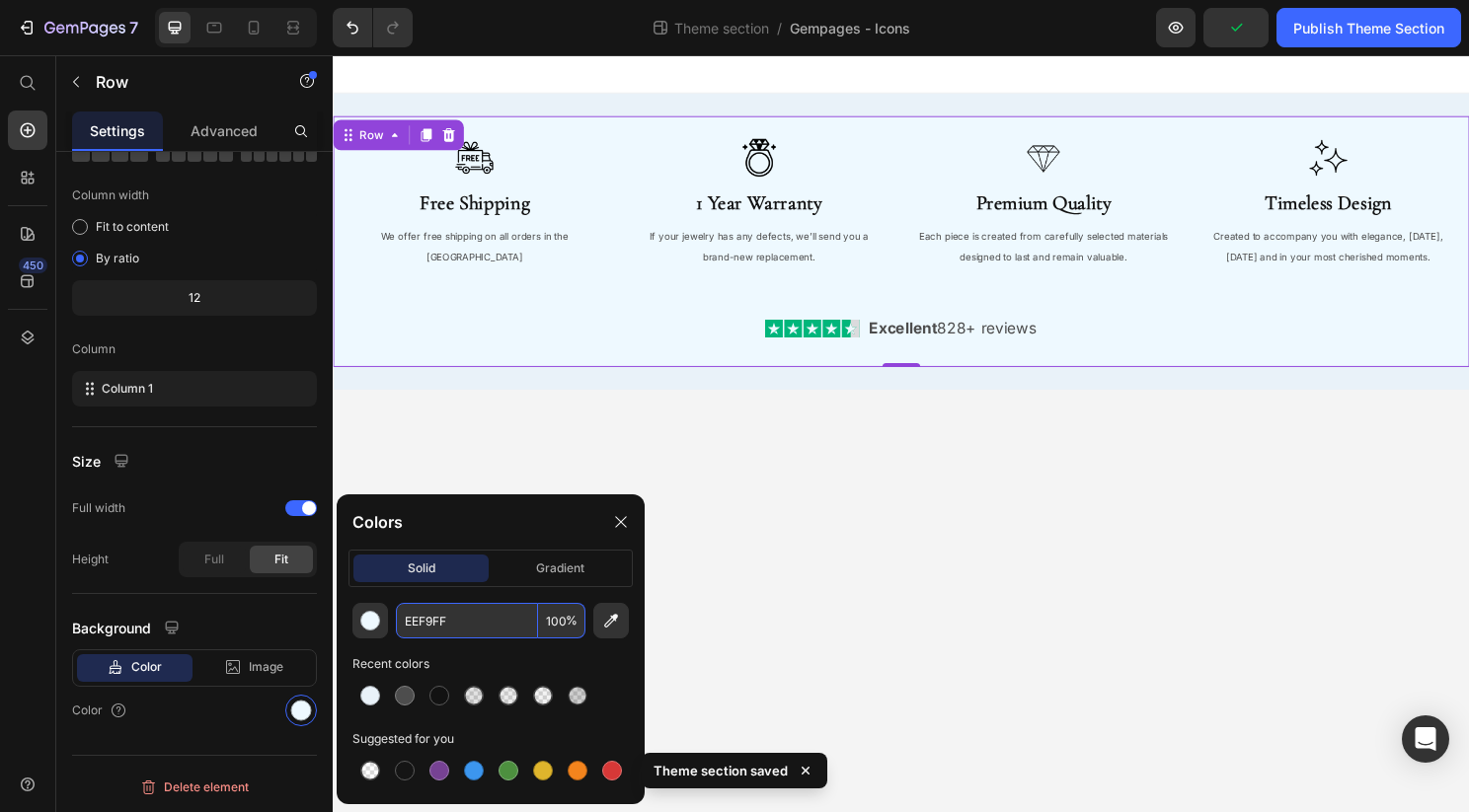 click on "EEF9FF" at bounding box center [467, 621] 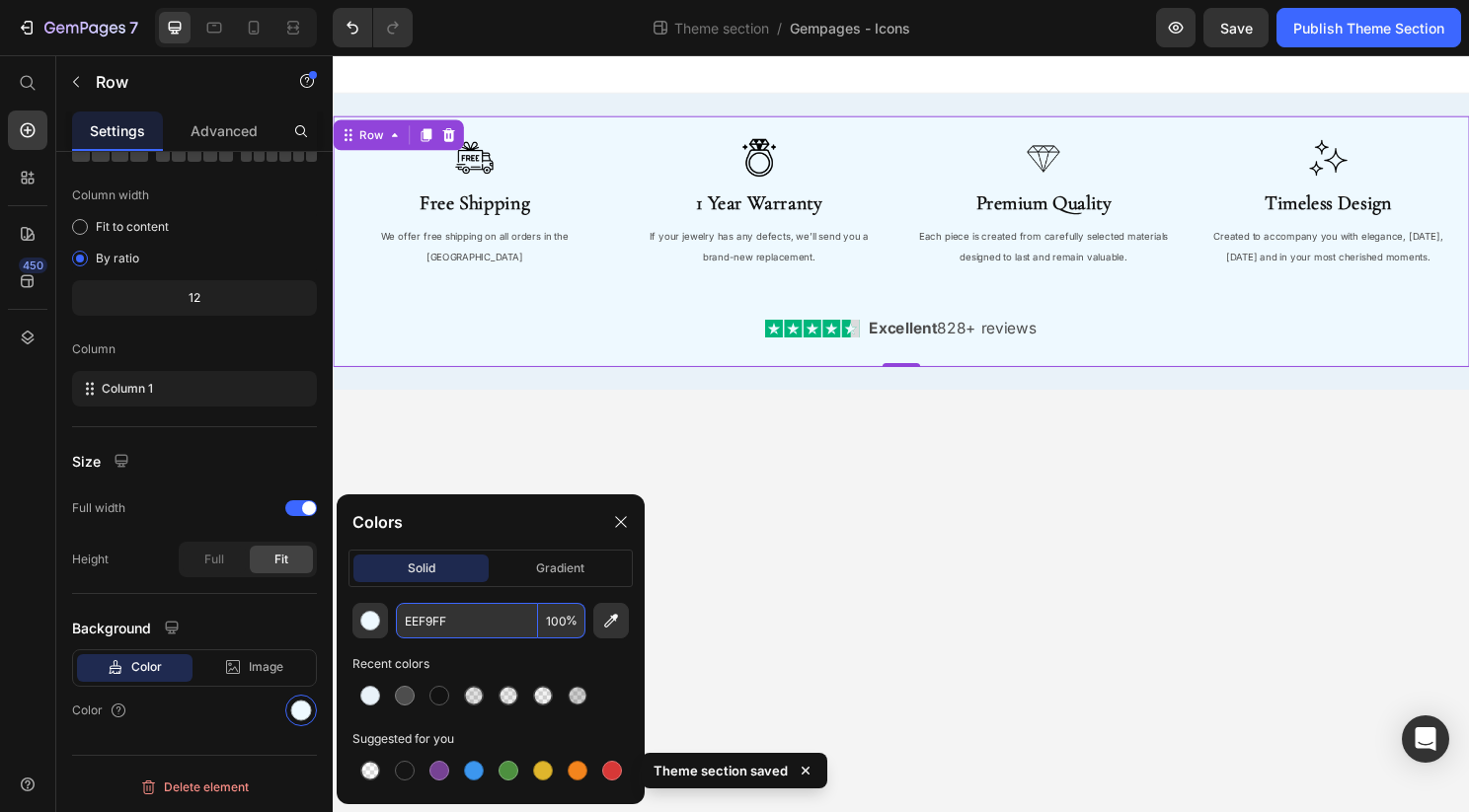 type on "EEF9FF" 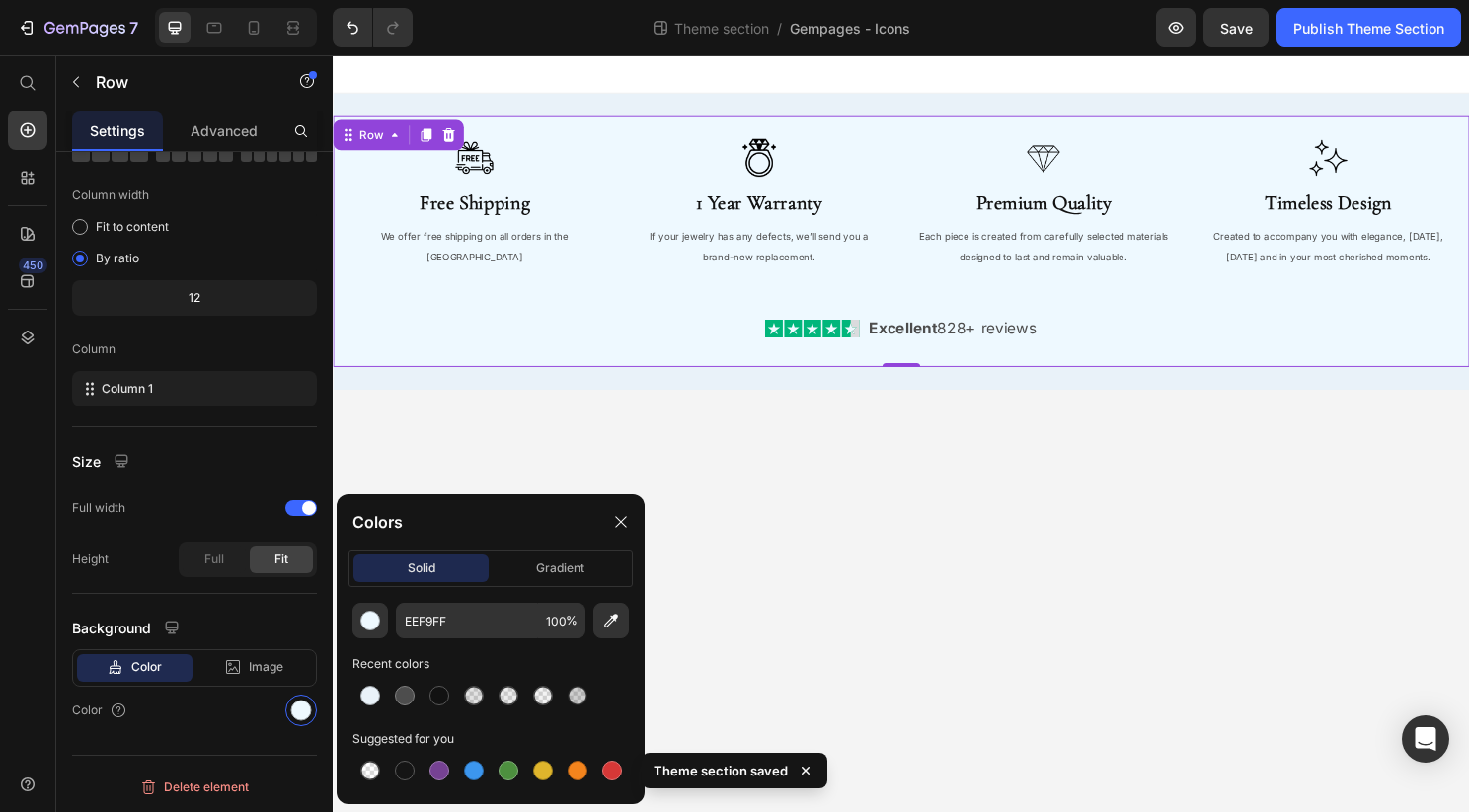 click on "EEF9FF 100 % Recent colors Suggested for you" 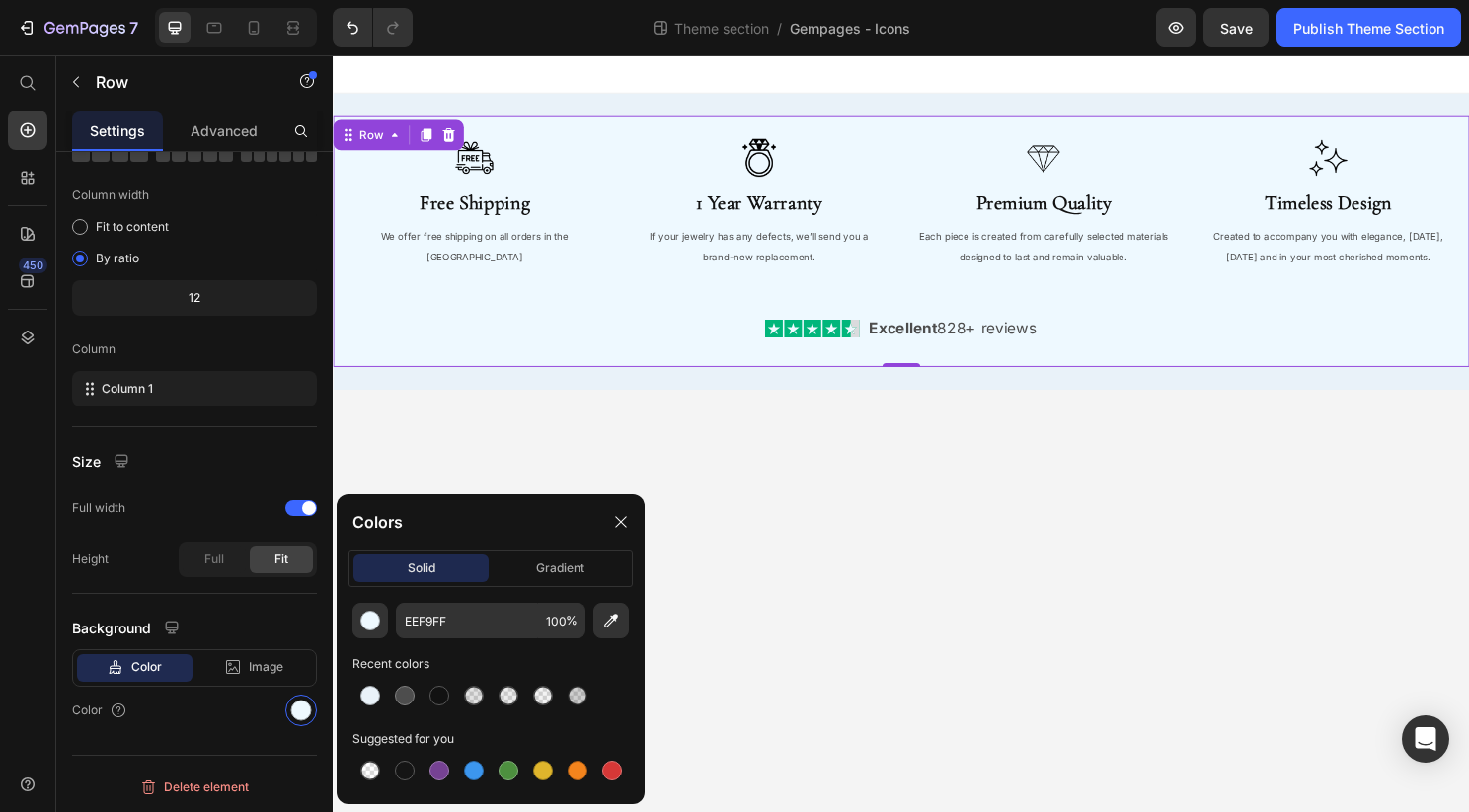 click on "Colors" 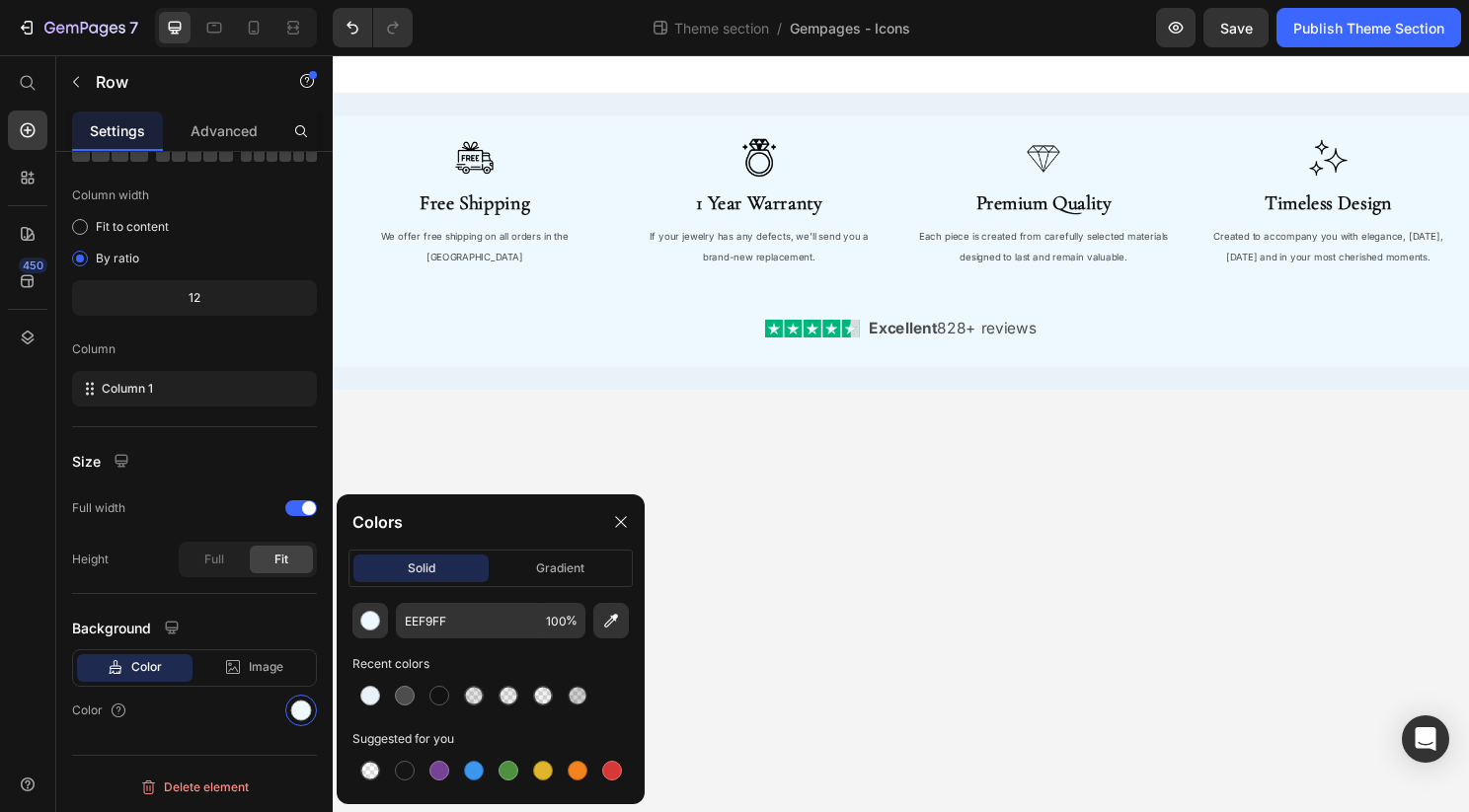 click on "Image Free Shipping Heading We offer free shipping on all orders in the US Text Block Image 1 Year Warranty Heading If your jewelry has any defects, we’ll send you a brand-new replacement. Text Block Image Premium Quality Heading Each piece is created from carefully selected materials designed to last and remain valuable. Text Block Image Timeless Design Heading Created to accompany you with elegance, today, tomorrow and in your most cherished moments. Text Block Row Image Excellent  828+ reviews Text Block Row Row Row Row Root
Drag & drop element from sidebar or
Explore Library
Add section Choose templates inspired by CRO experts Generate layout from URL or image Add blank section then drag & drop elements" at bounding box center [925, 450] 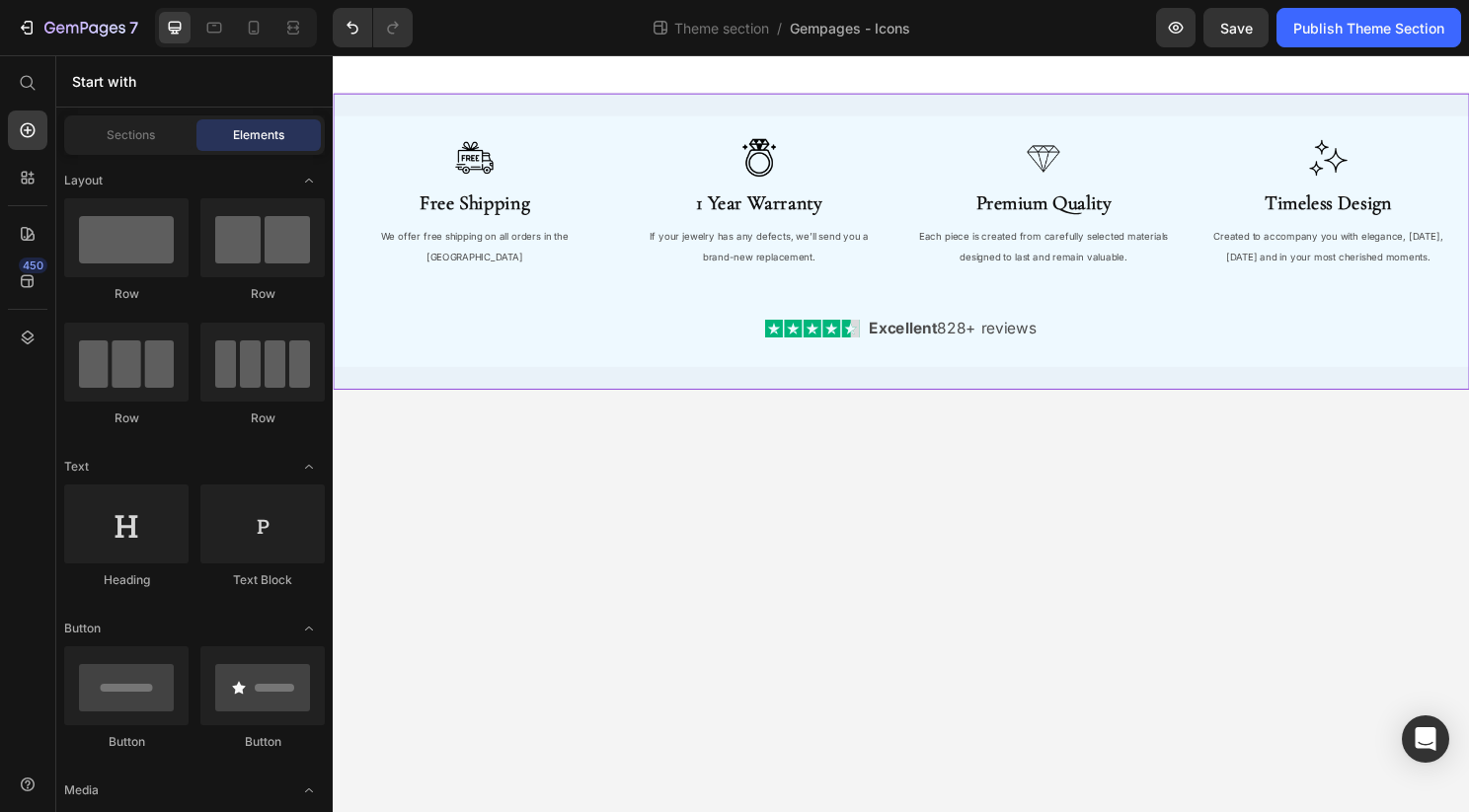 click on "Image Free Shipping Heading We offer free shipping on all orders in the US Text Block Image 1 Year Warranty Heading If your jewelry has any defects, we’ll send you a brand-new replacement. Text Block Image Premium Quality Heading Each piece is created from carefully selected materials designed to last and remain valuable. Text Block Image Timeless Design Heading Created to accompany you with elegance, today, tomorrow and in your most cherished moments. Text Block Row Image Excellent  828+ reviews Text Block Row Row Row Row" at bounding box center [925, 249] 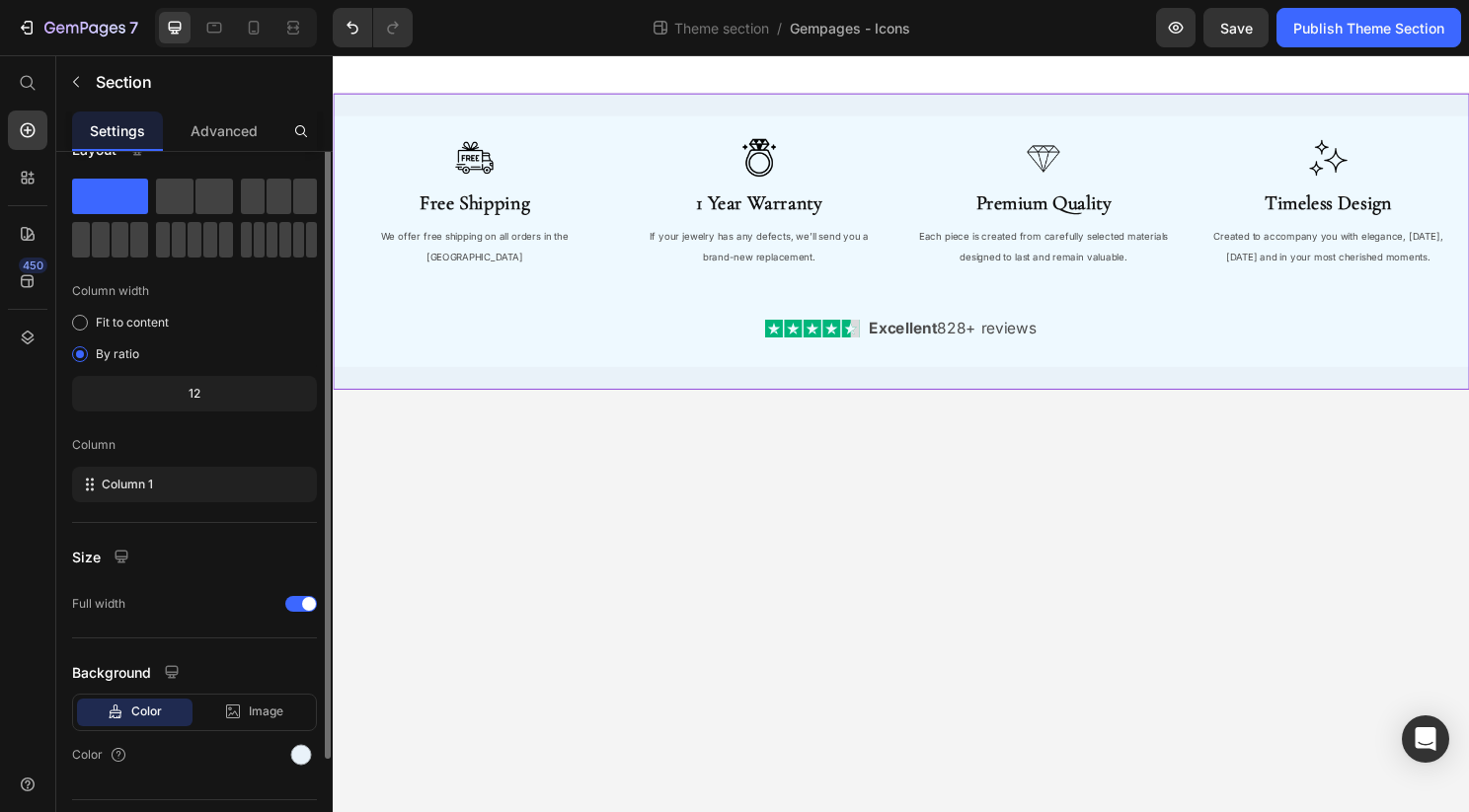 scroll, scrollTop: 81, scrollLeft: 0, axis: vertical 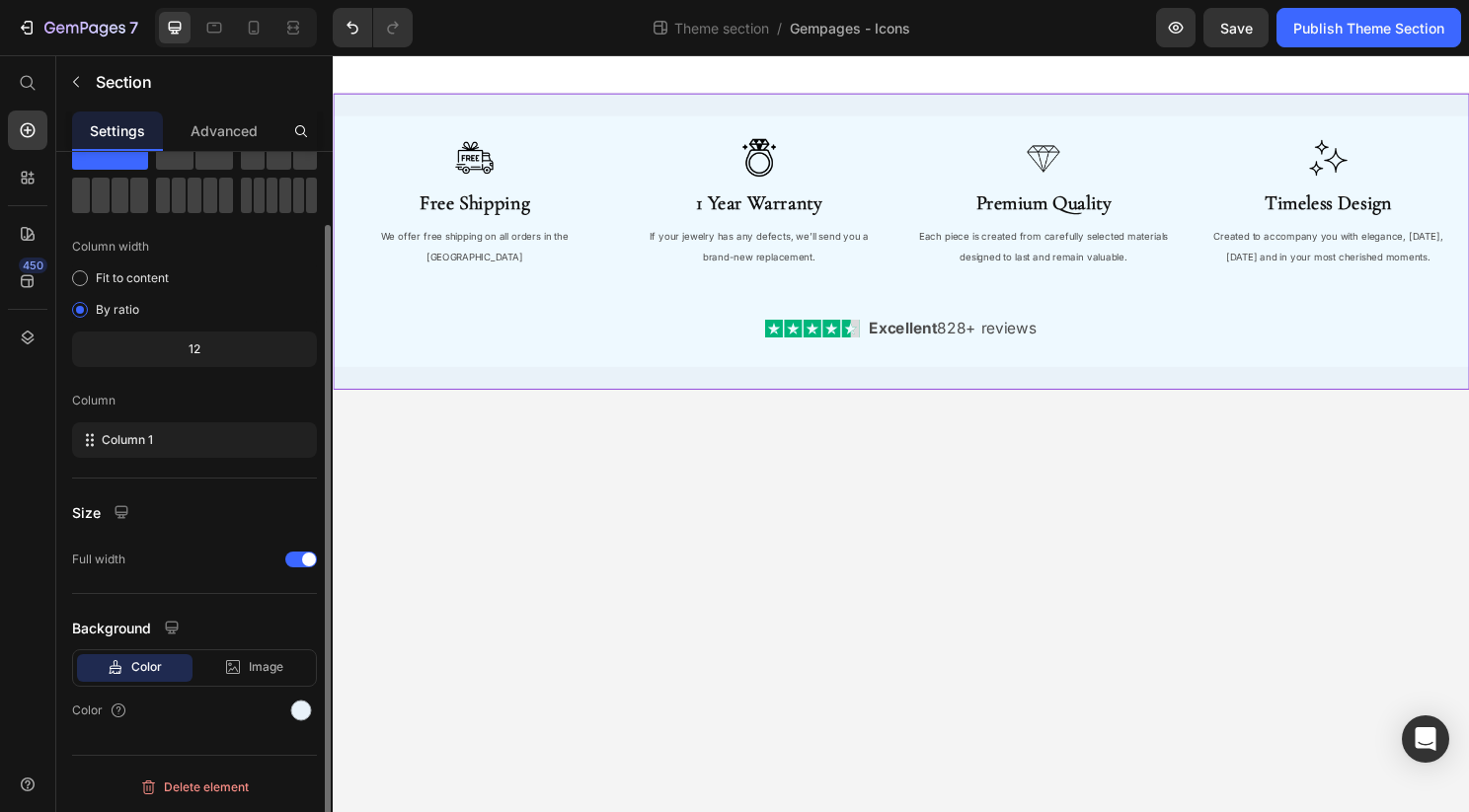 click on "Color Image Video  Color" 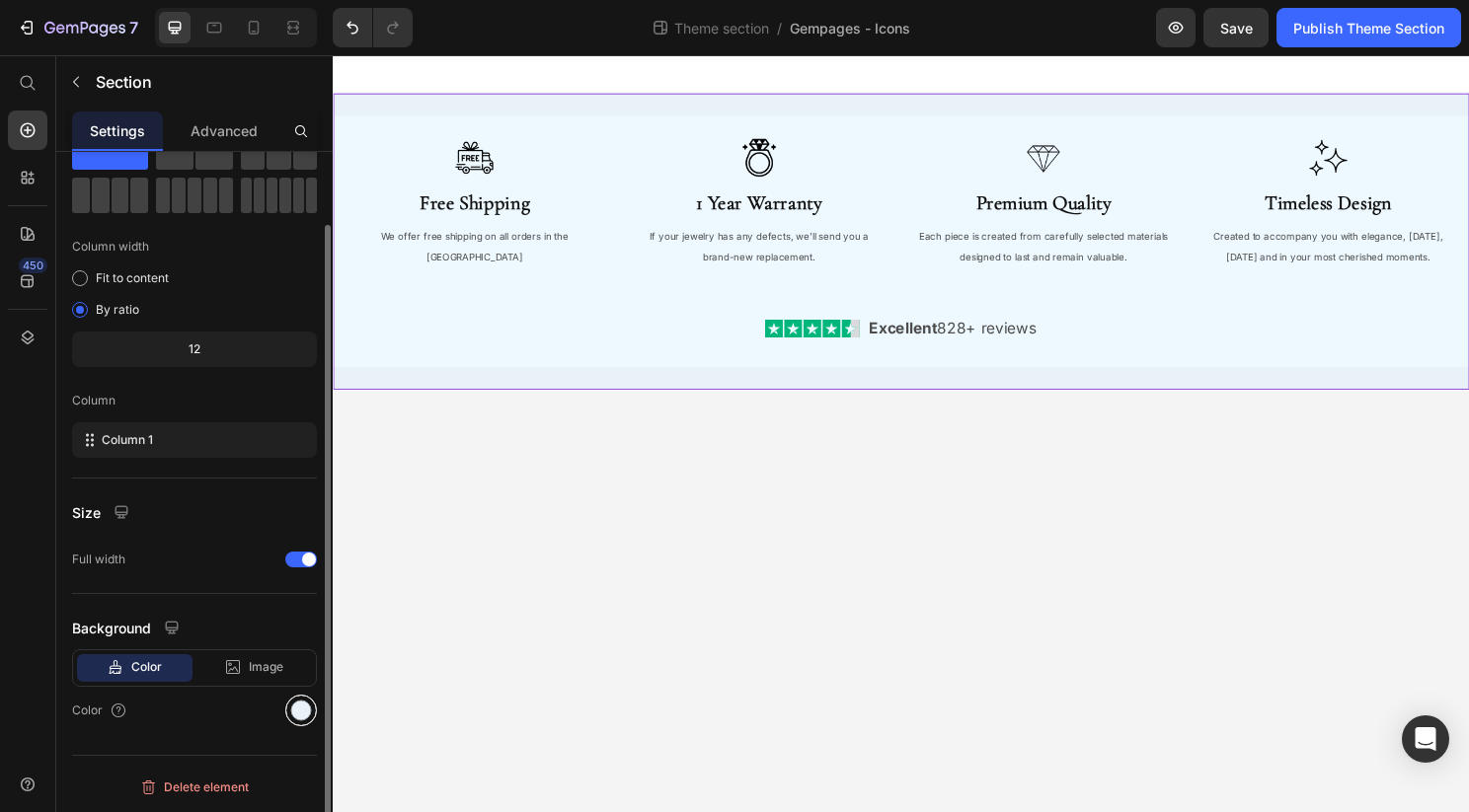 click at bounding box center (301, 710) 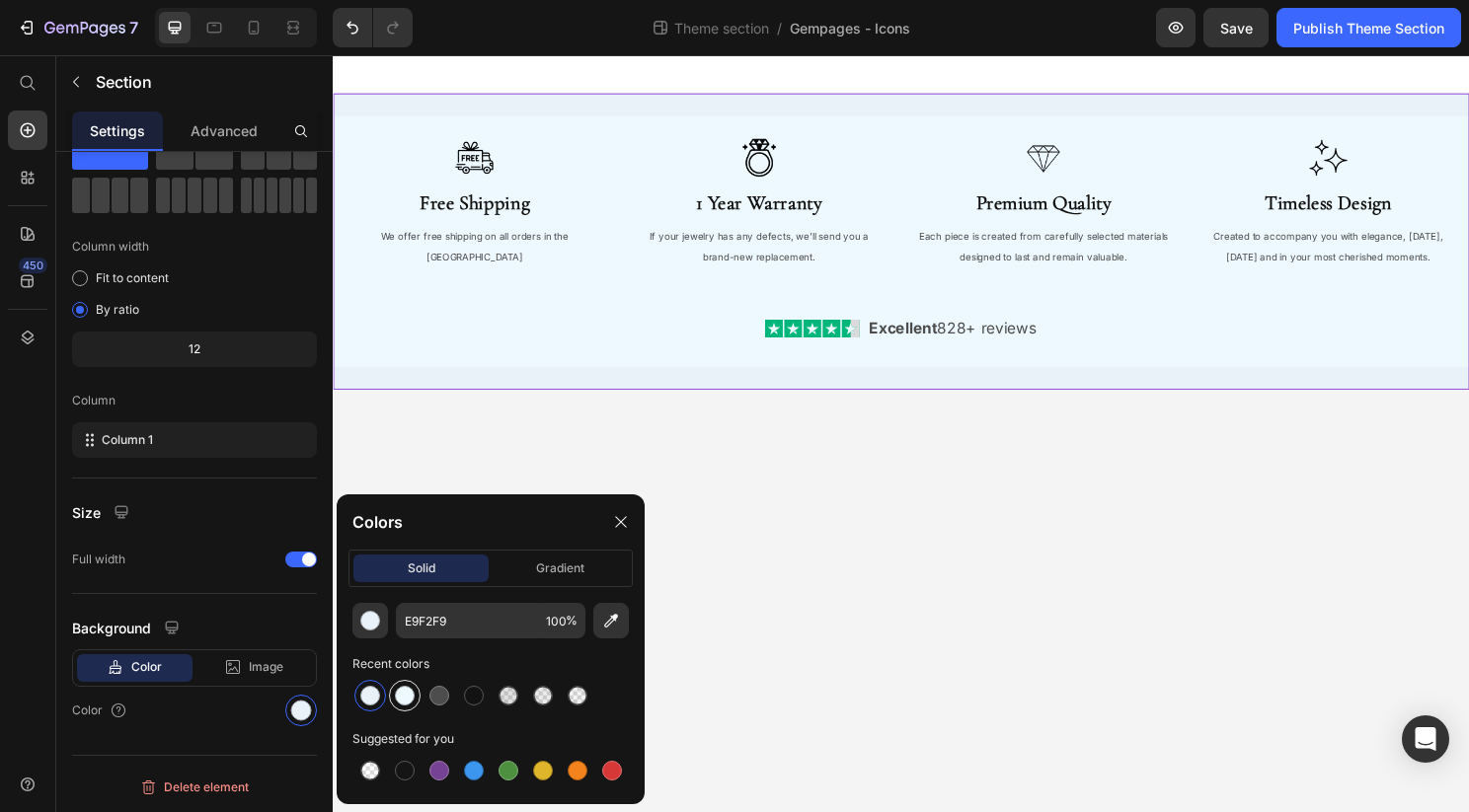 click at bounding box center [405, 696] 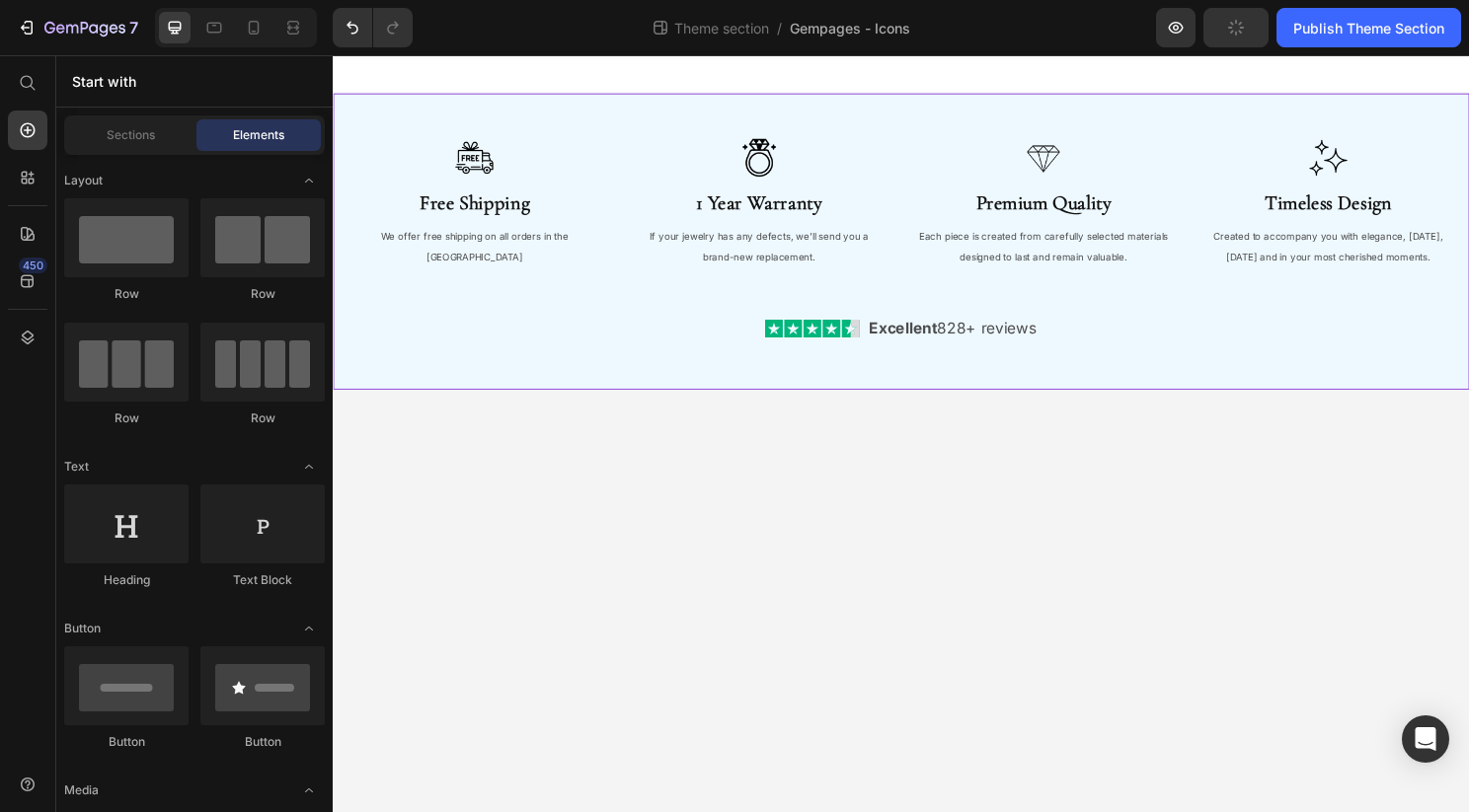 click on "Image Free Shipping Heading We offer free shipping on all orders in the US Text Block Image 1 Year Warranty Heading If your jewelry has any defects, we’ll send you a brand-new replacement. Text Block Image Premium Quality Heading Each piece is created from carefully selected materials designed to last and remain valuable. Text Block Image Timeless Design Heading Created to accompany you with elegance, today, tomorrow and in your most cherished moments. Text Block Row Image Excellent  828+ reviews Text Block Row Row Row Row Root
Drag & drop element from sidebar or
Explore Library
Add section Choose templates inspired by CRO experts Generate layout from URL or image Add blank section then drag & drop elements" at bounding box center [925, 450] 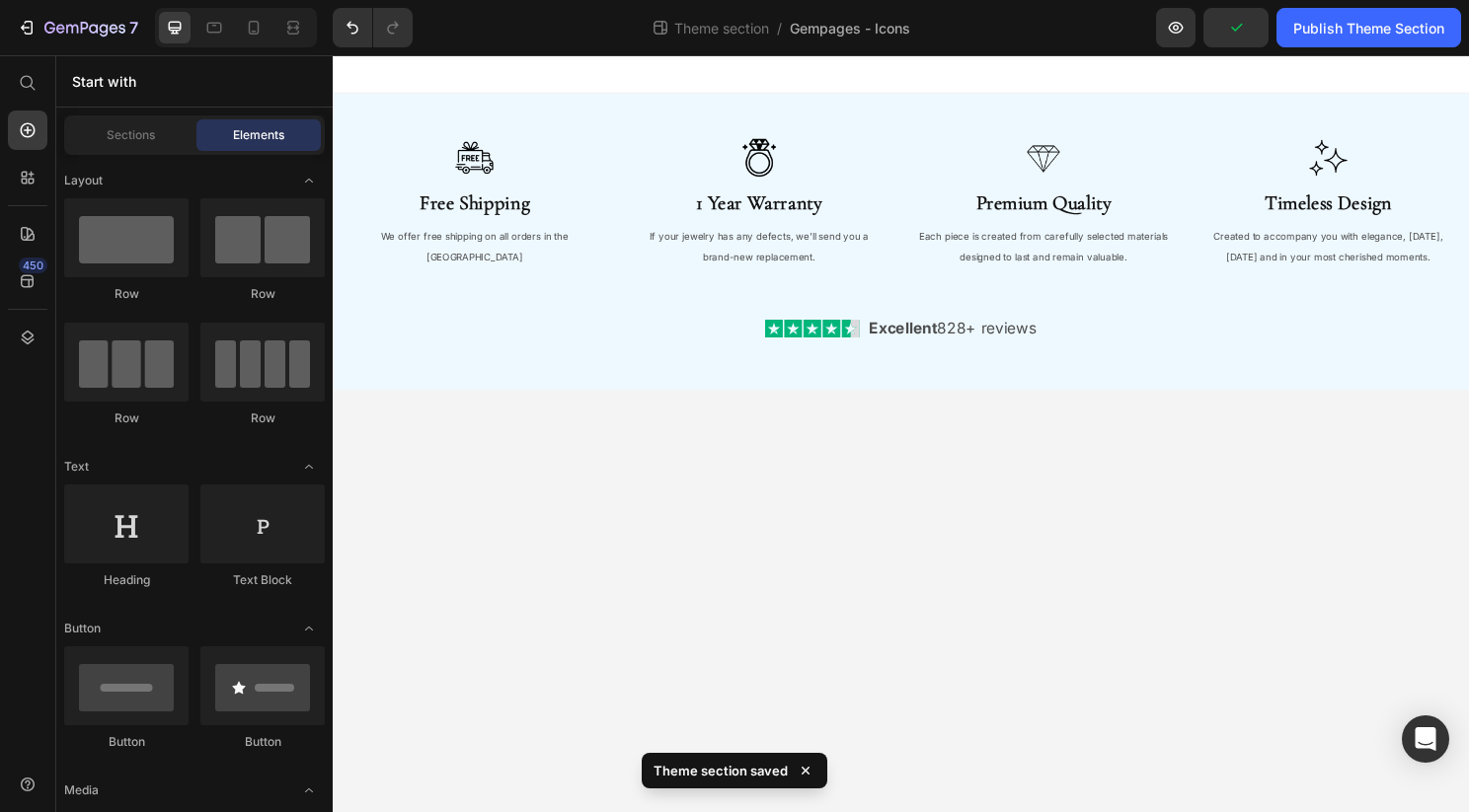 click on "Image Free Shipping Heading We offer free shipping on all orders in the US Text Block Image 1 Year Warranty Heading If your jewelry has any defects, we’ll send you a brand-new replacement. Text Block Image Premium Quality Heading Each piece is created from carefully selected materials designed to last and remain valuable. Text Block Image Timeless Design Heading Created to accompany you with elegance, today, tomorrow and in your most cherished moments. Text Block Row Image Excellent  828+ reviews Text Block Row Row Row Row Root
Drag & drop element from sidebar or
Explore Library
Add section Choose templates inspired by CRO experts Generate layout from URL or image Add blank section then drag & drop elements" at bounding box center (925, 450) 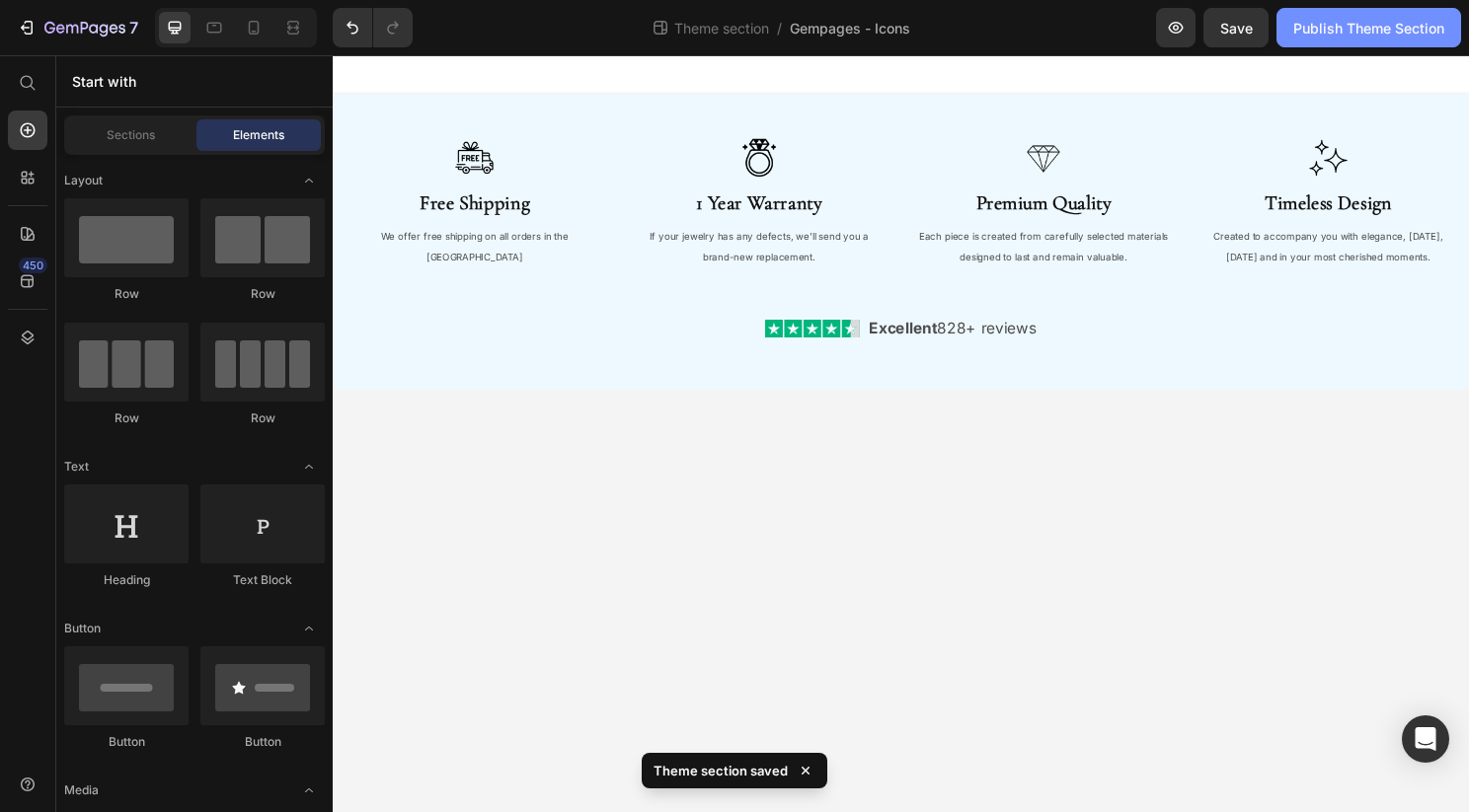 click on "Publish Theme Section" at bounding box center (1368, 28) 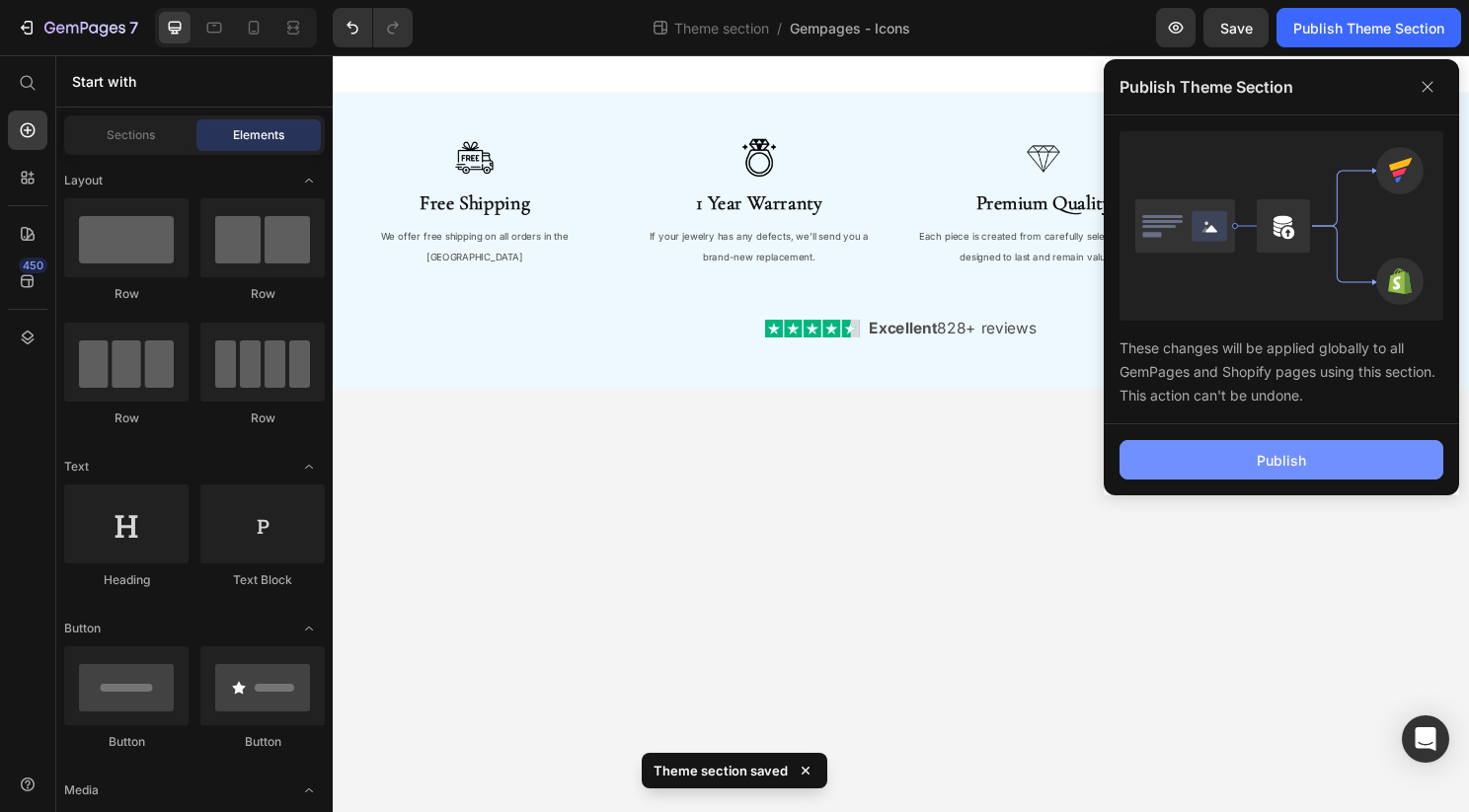 click on "Publish" 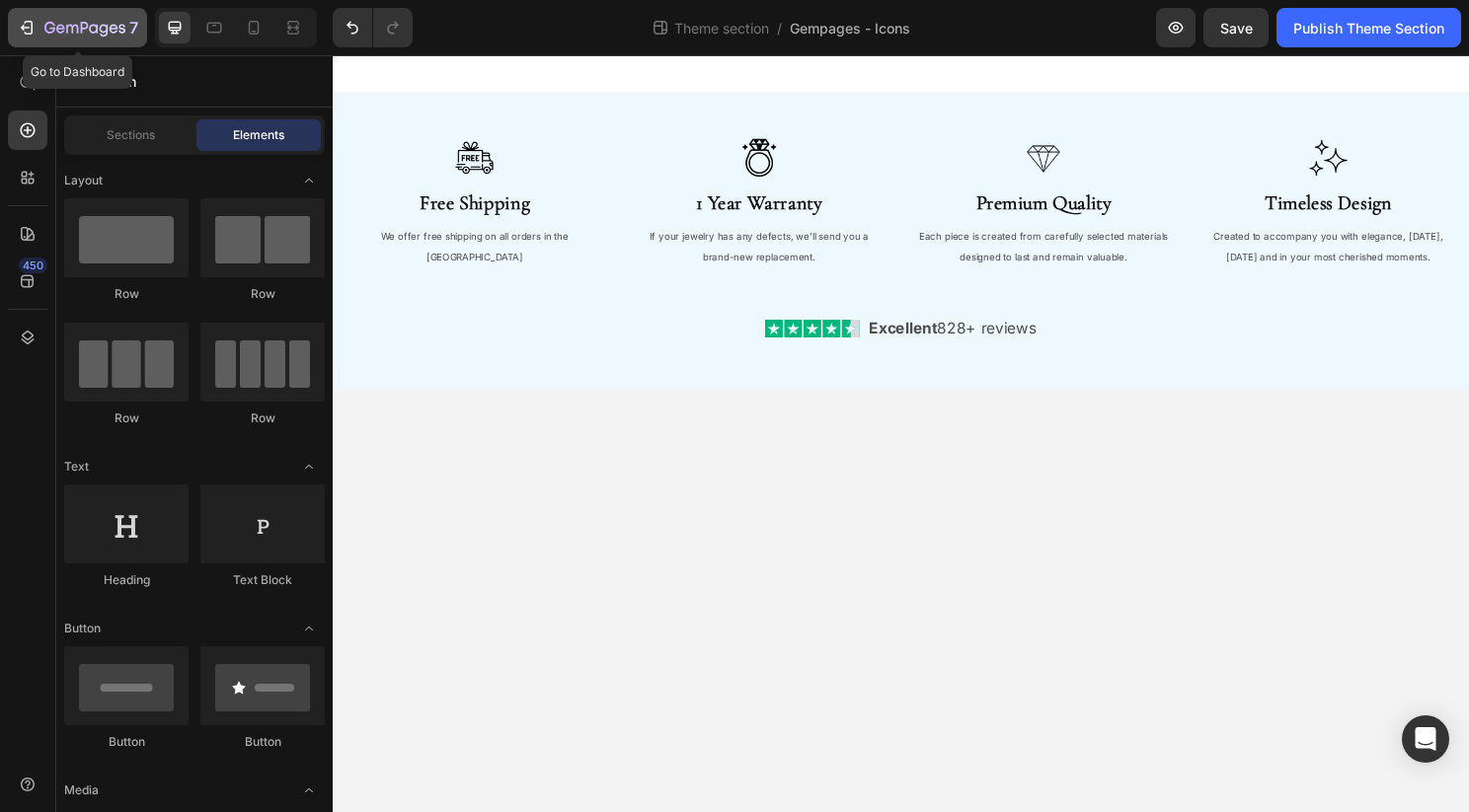 click 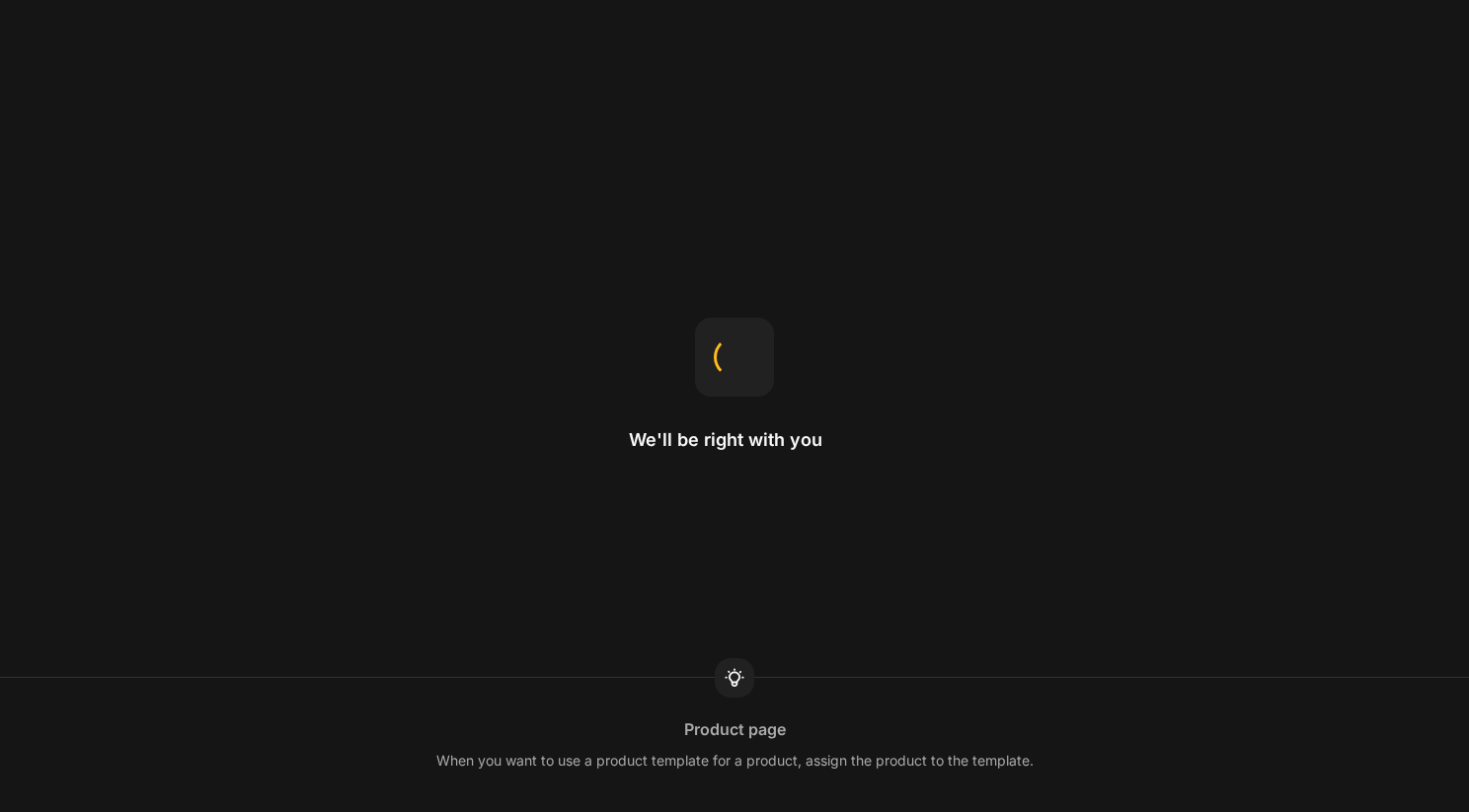 scroll, scrollTop: 0, scrollLeft: 0, axis: both 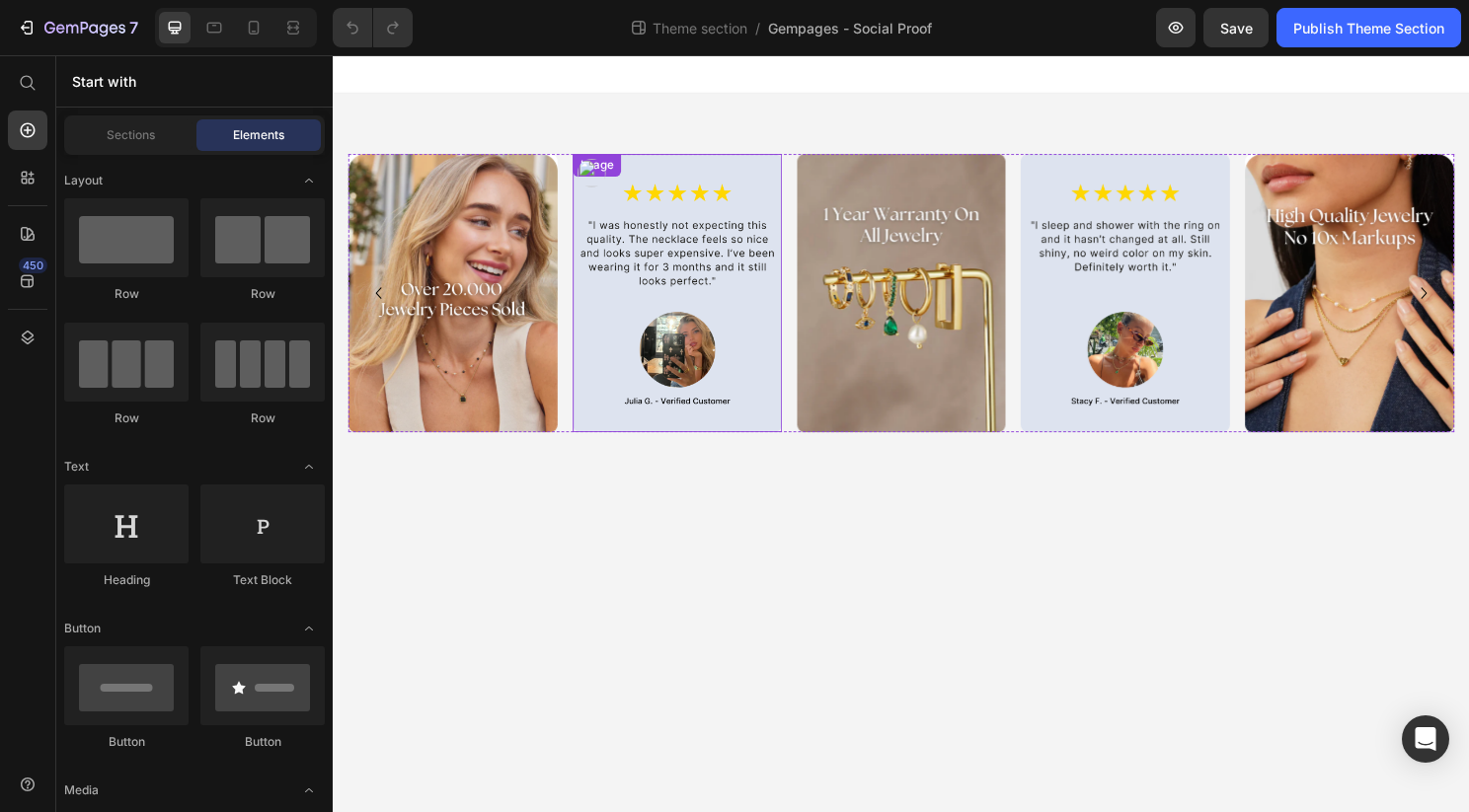 click on "Image" at bounding box center [691, 303] 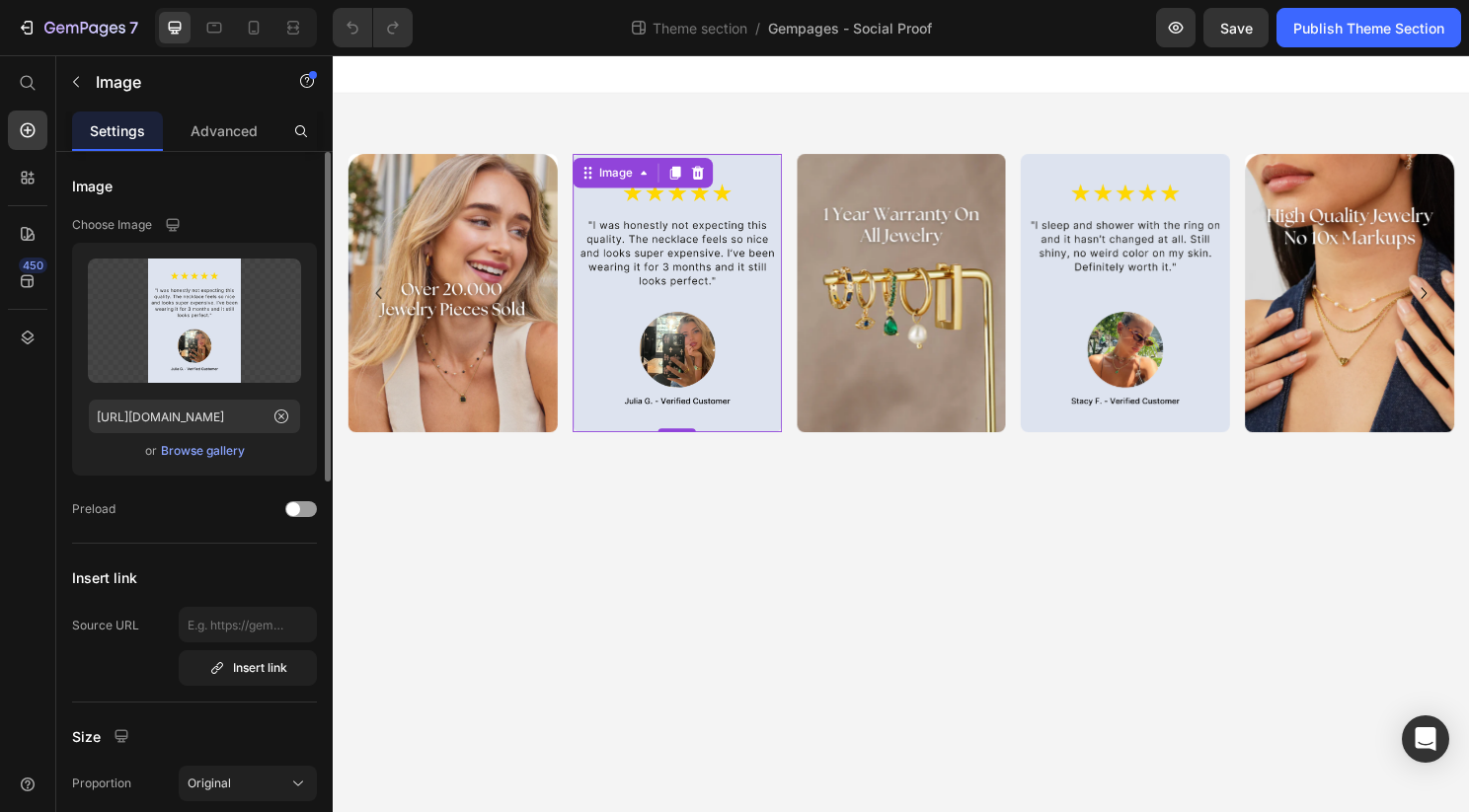 click on "Browse gallery" at bounding box center (202, 451) 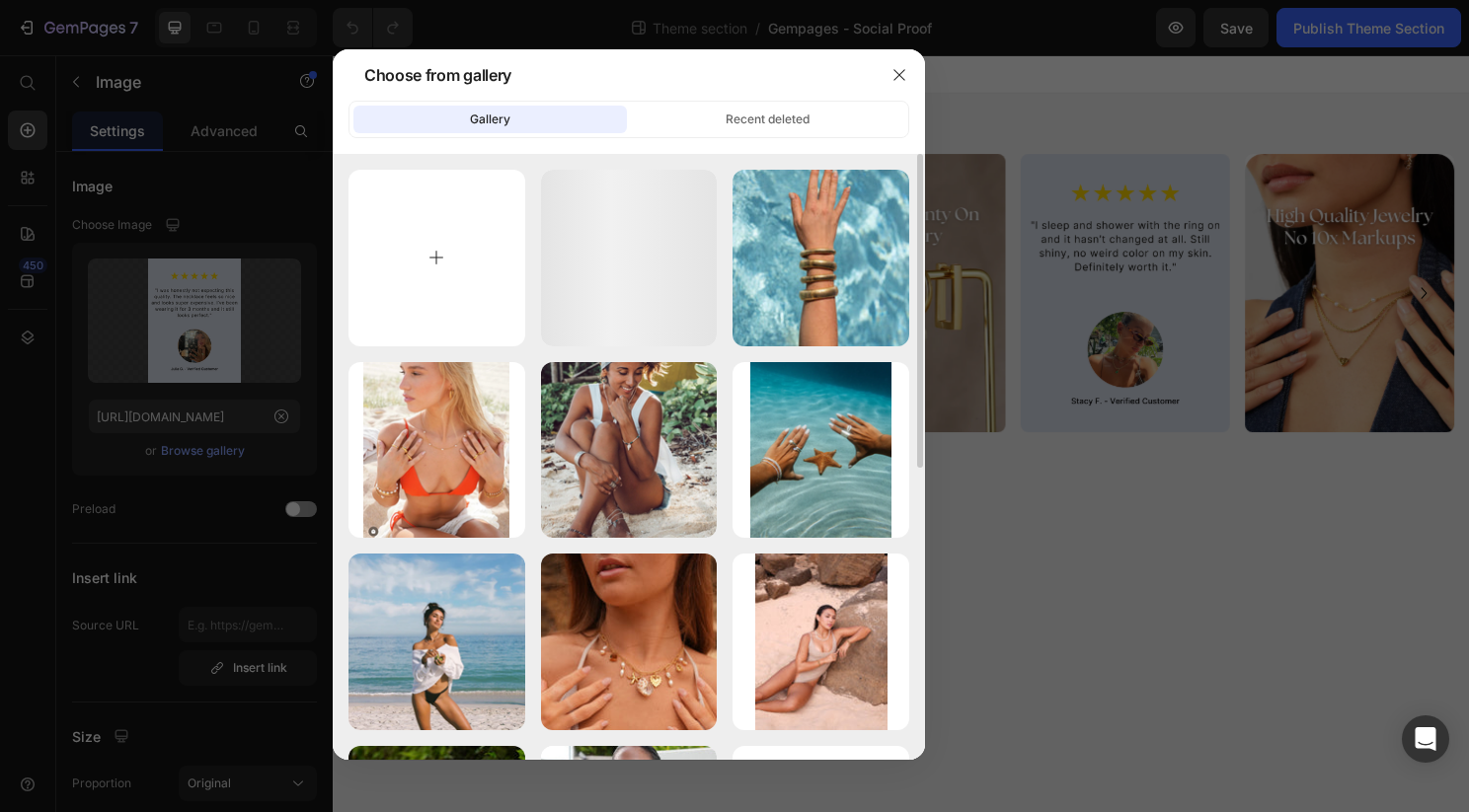 click at bounding box center [436, 258] 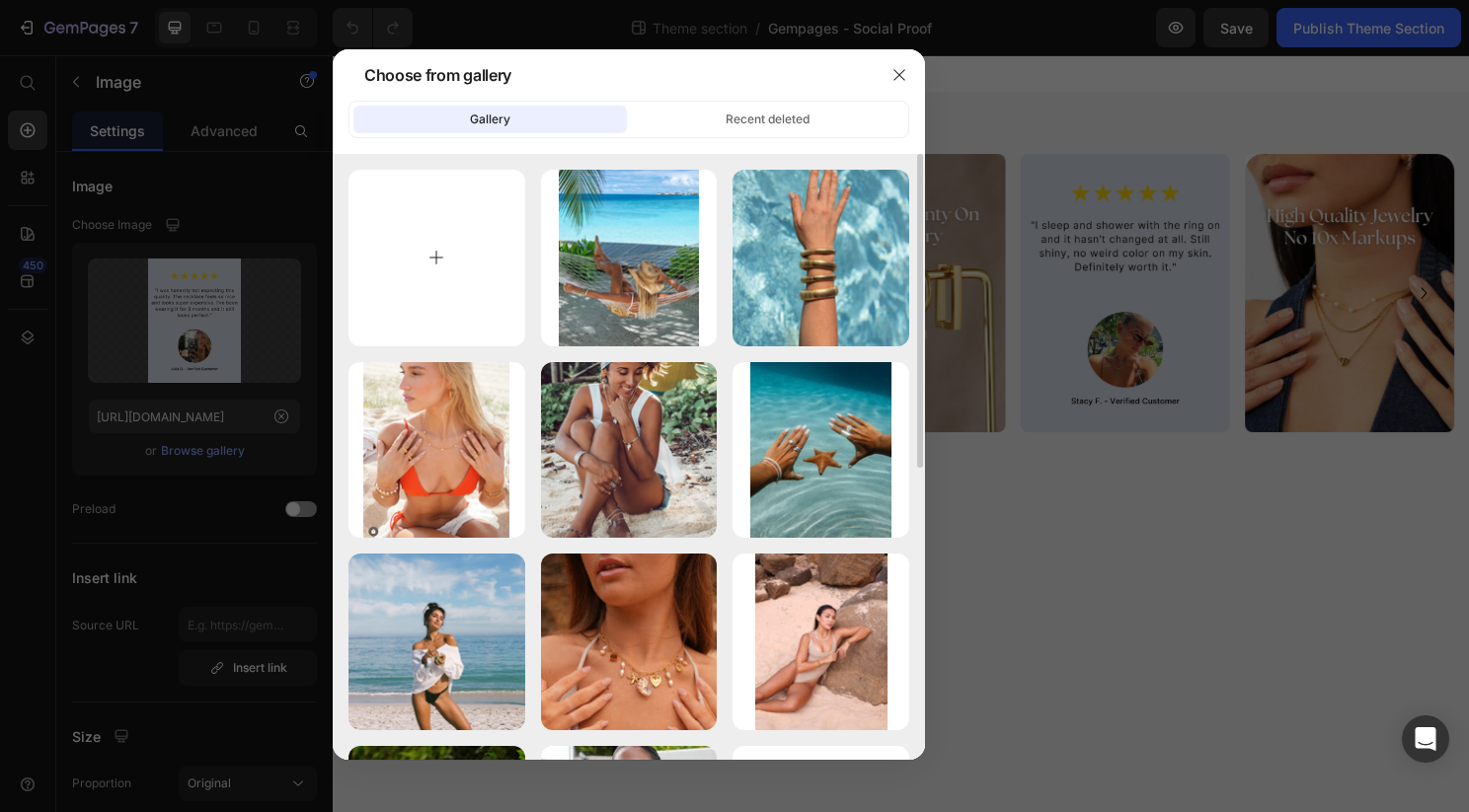 type on "C:\fakepath\2.png" 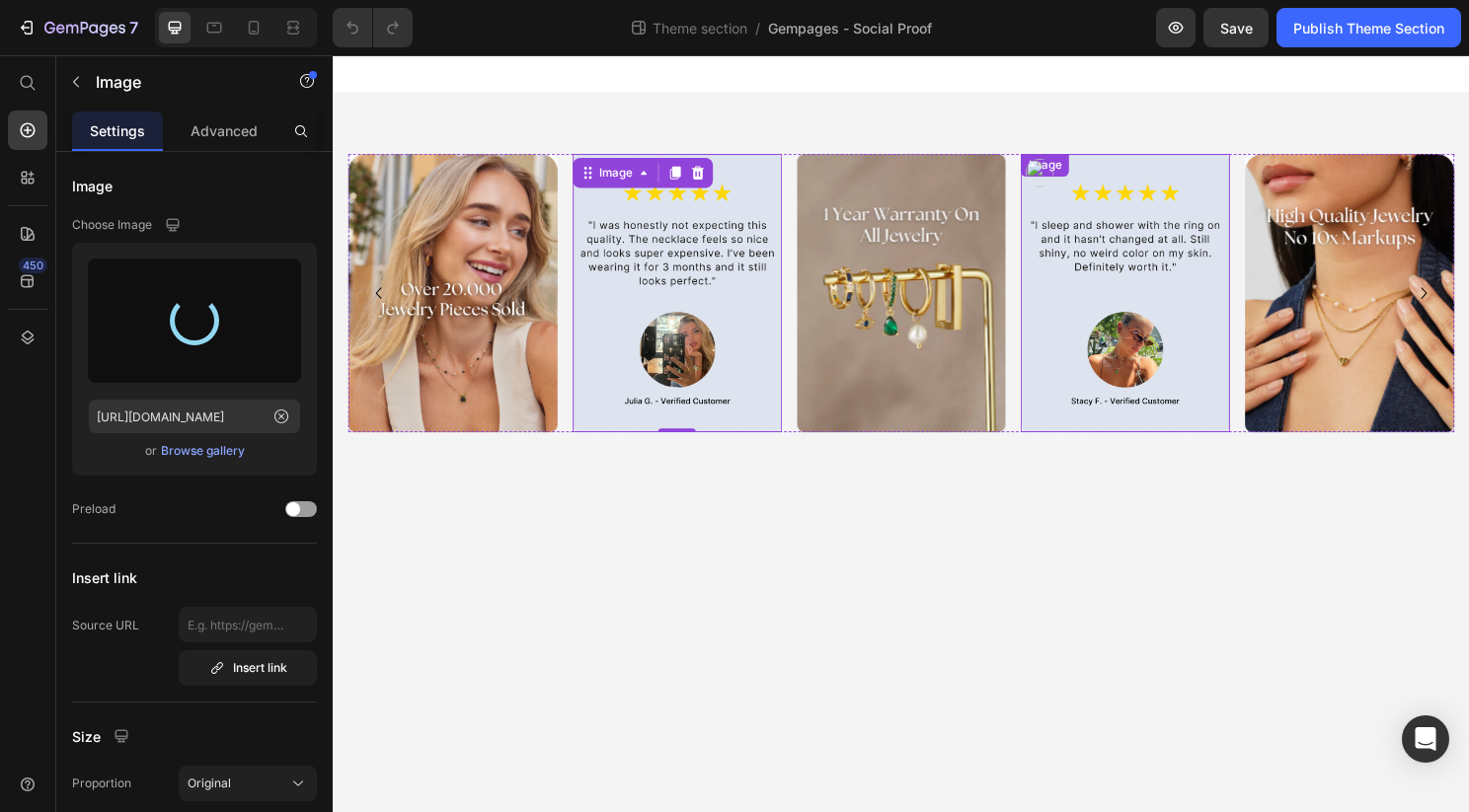 type on "https://cdn.shopify.com/s/files/1/0887/5379/9432/files/gempages_530087099320239310-87bc8fdc-e920-47b8-9a14-d24d4ad95a28.png" 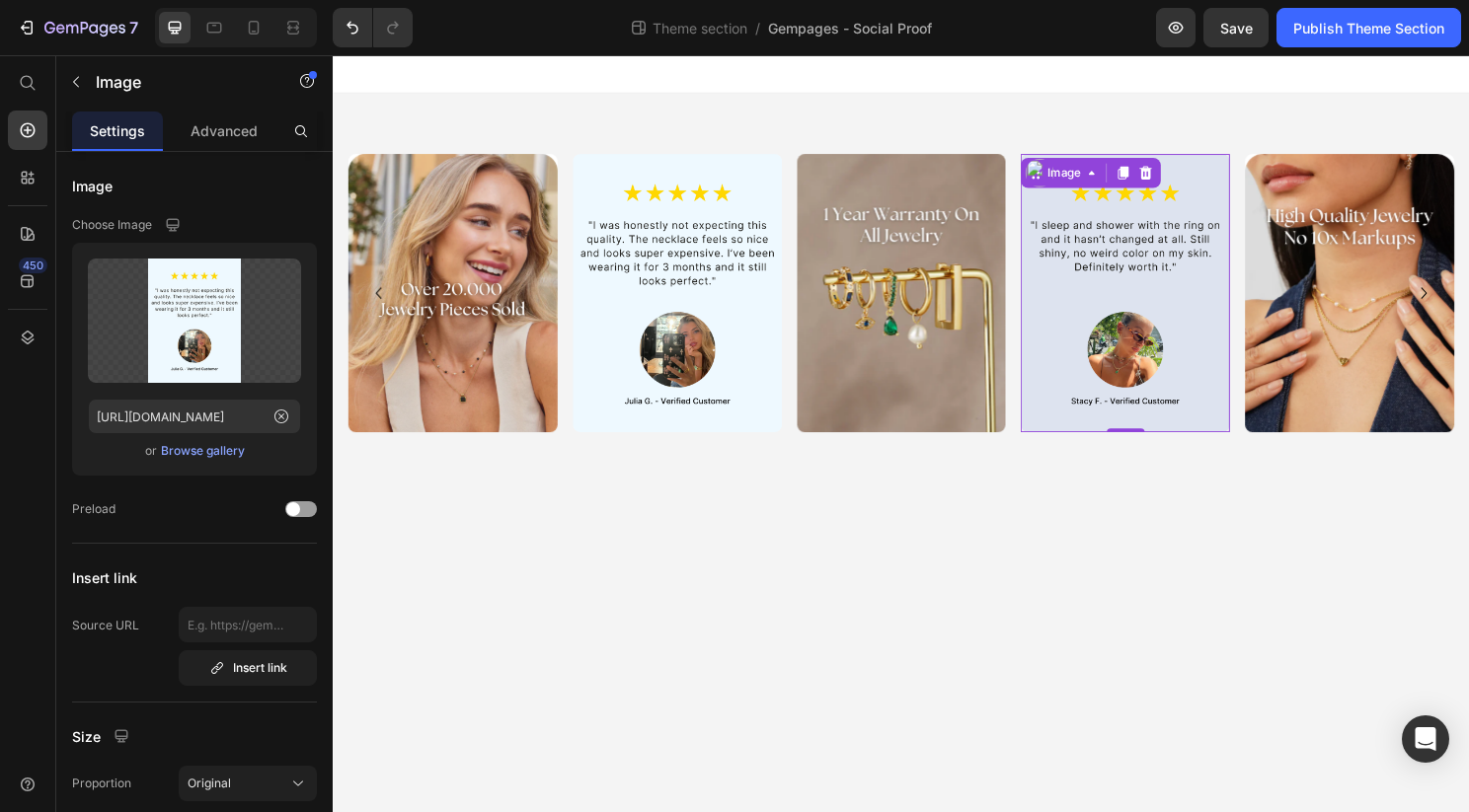 click at bounding box center [1158, 303] 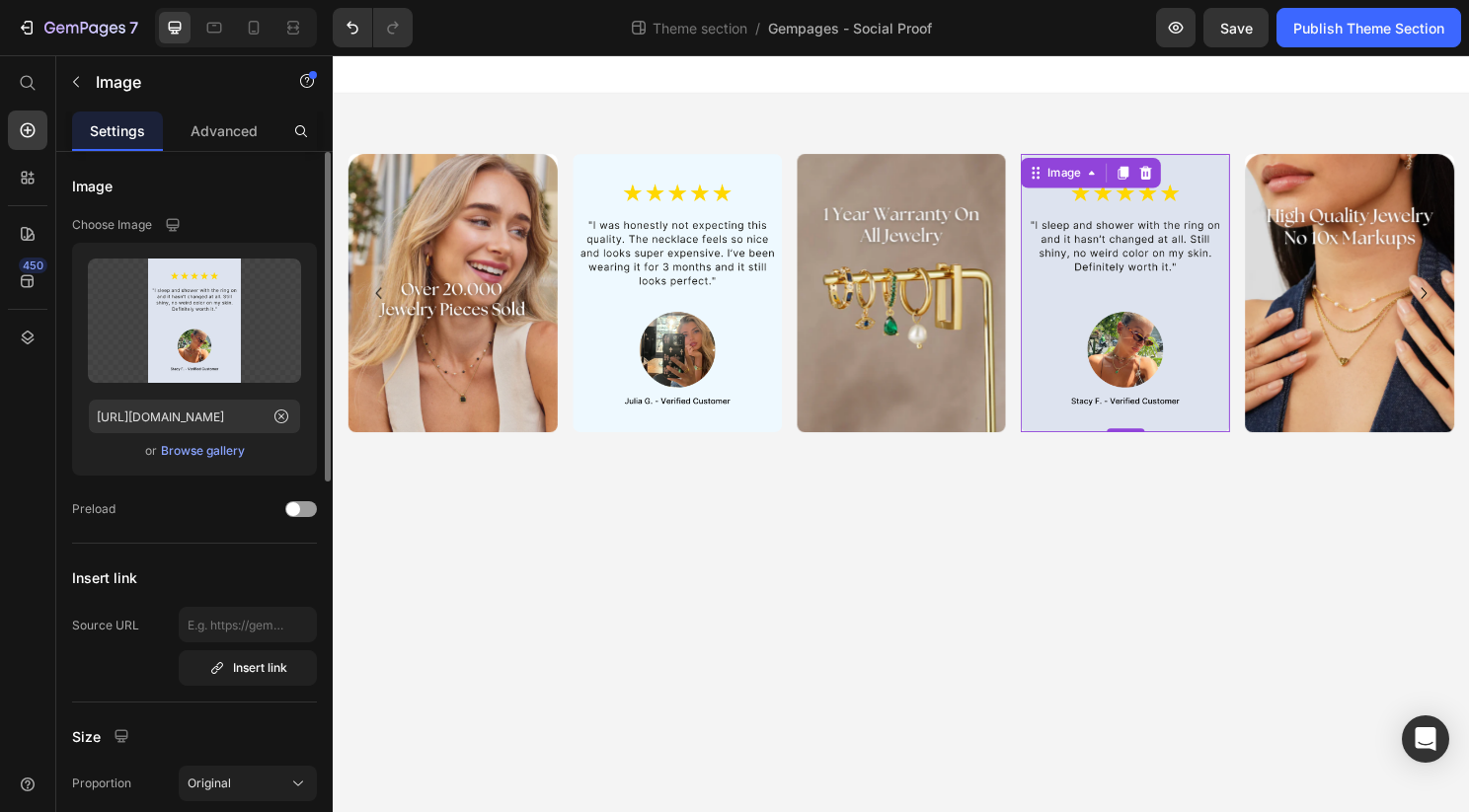 click on "Browse gallery" at bounding box center [202, 451] 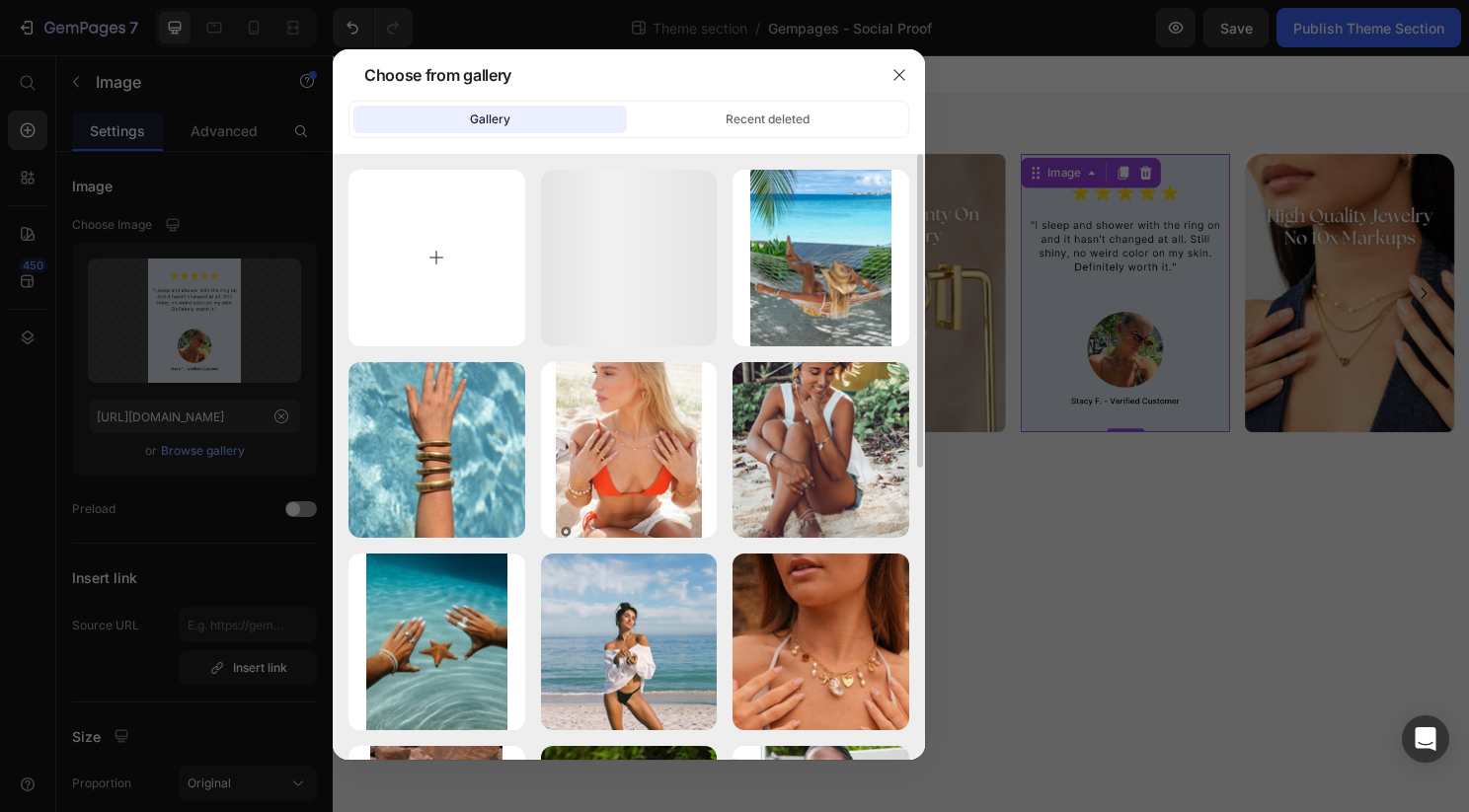 click at bounding box center (436, 258) 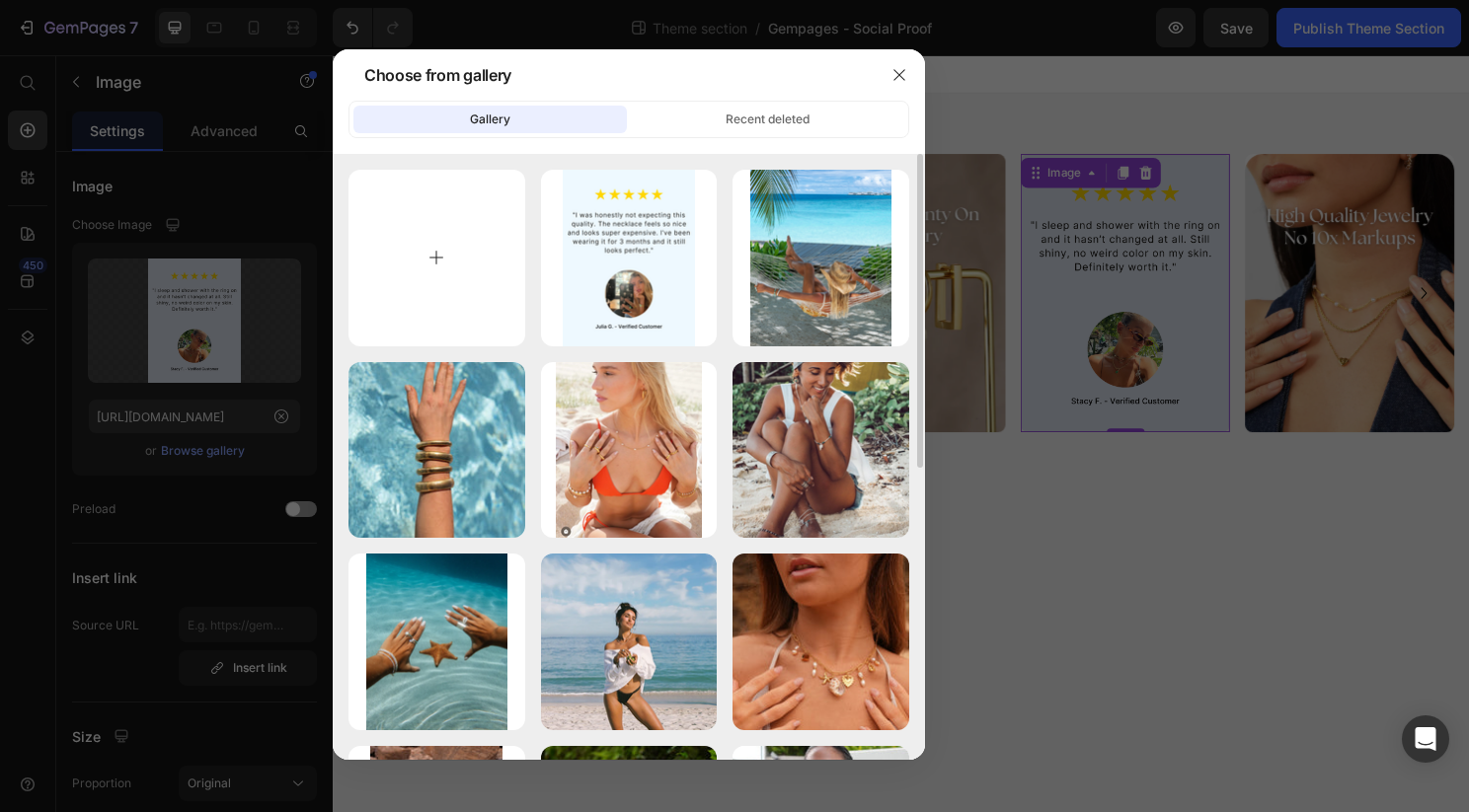 type on "C:\fakepath\4.png" 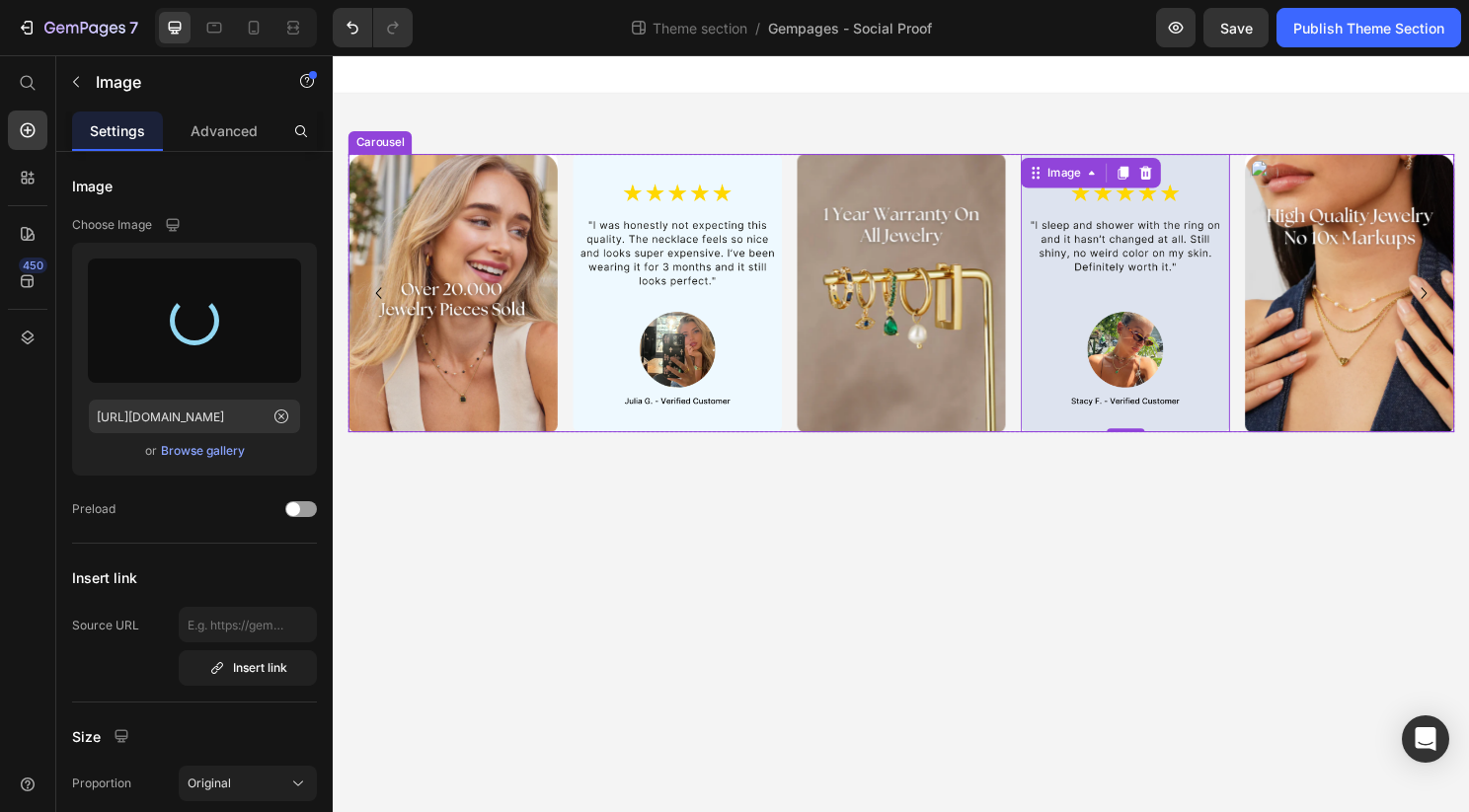 type on "https://cdn.shopify.com/s/files/1/0887/5379/9432/files/gempages_530087099320239310-fa2be6fb-6355-42d0-a90d-327369207d0f.png" 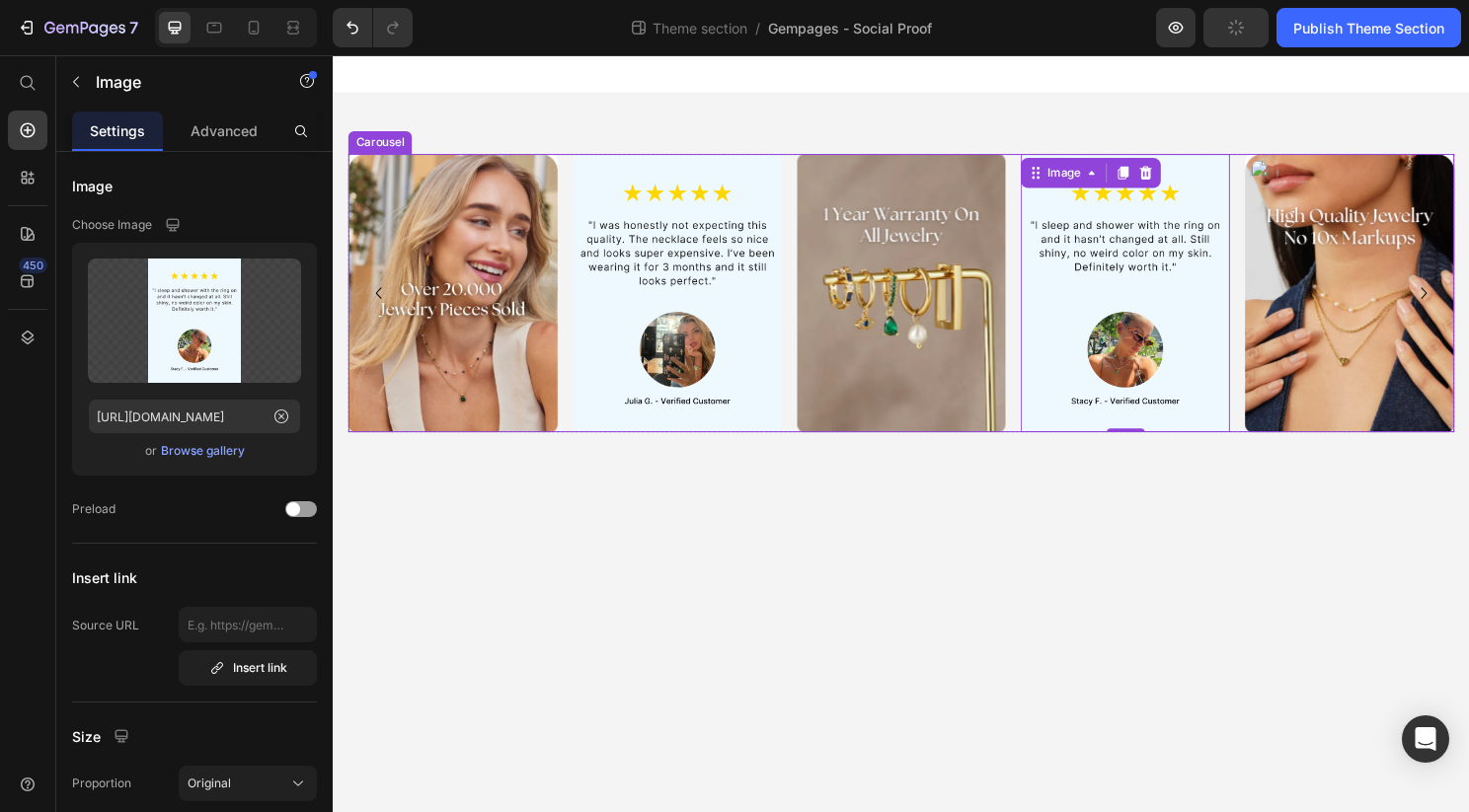 click 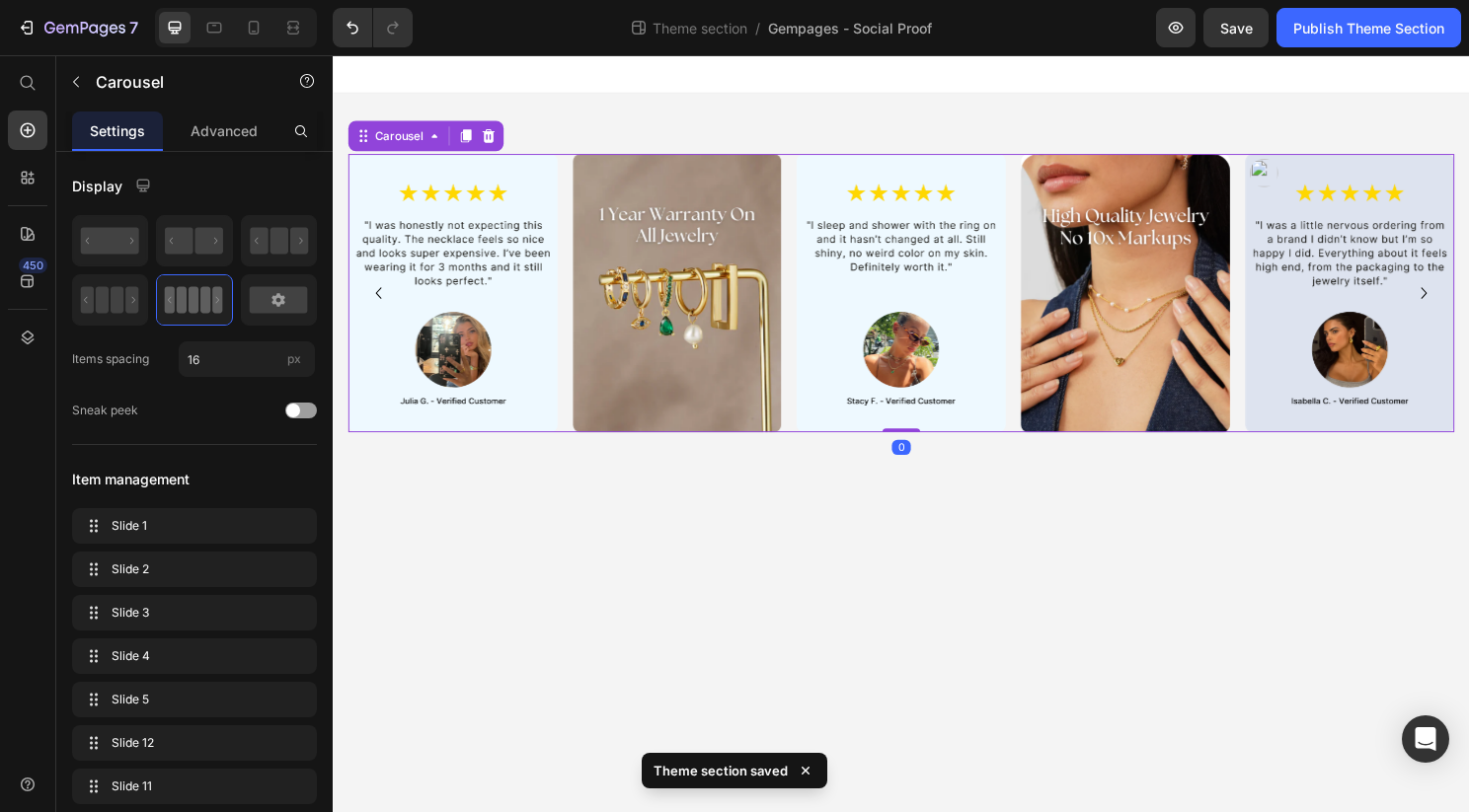 click 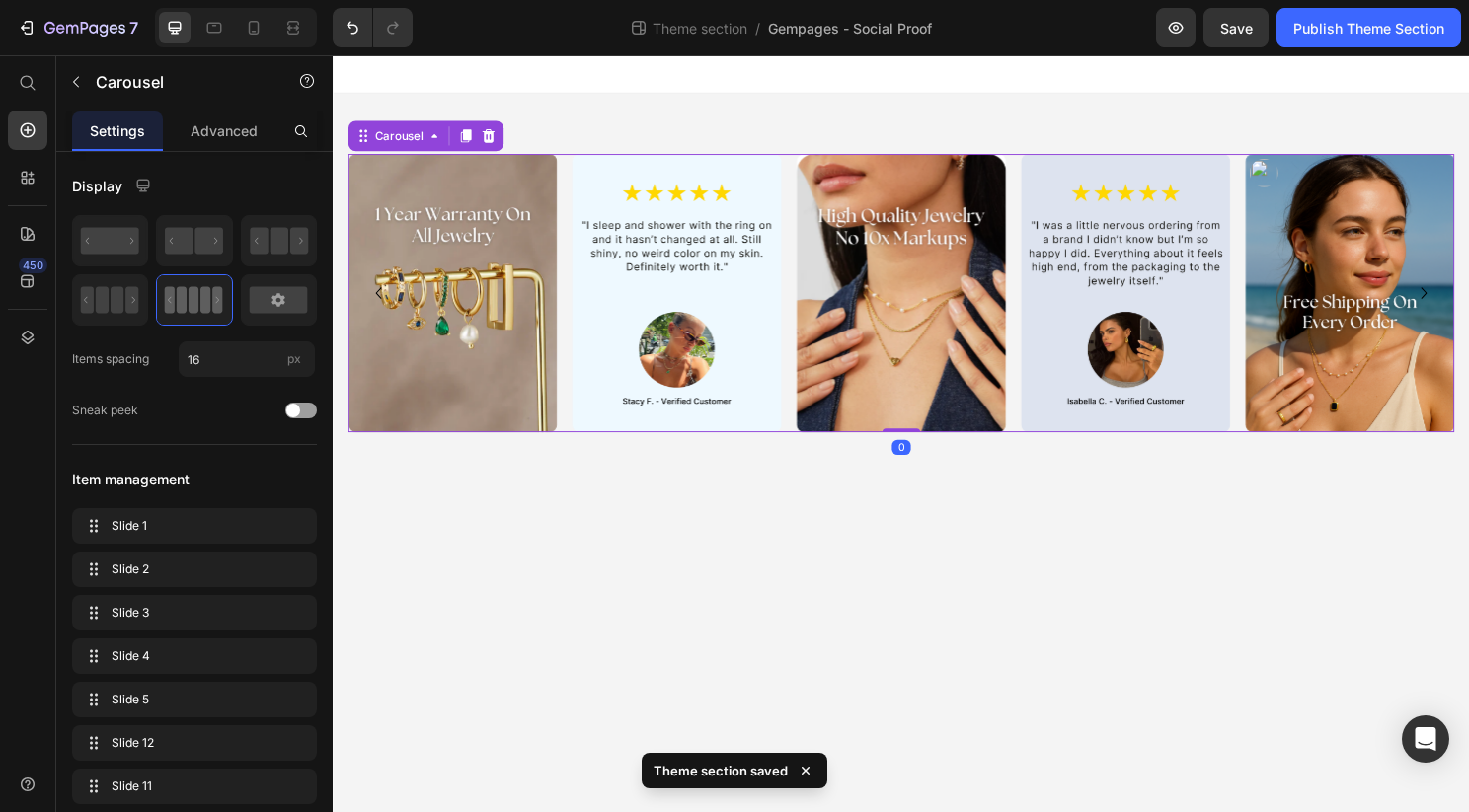 click 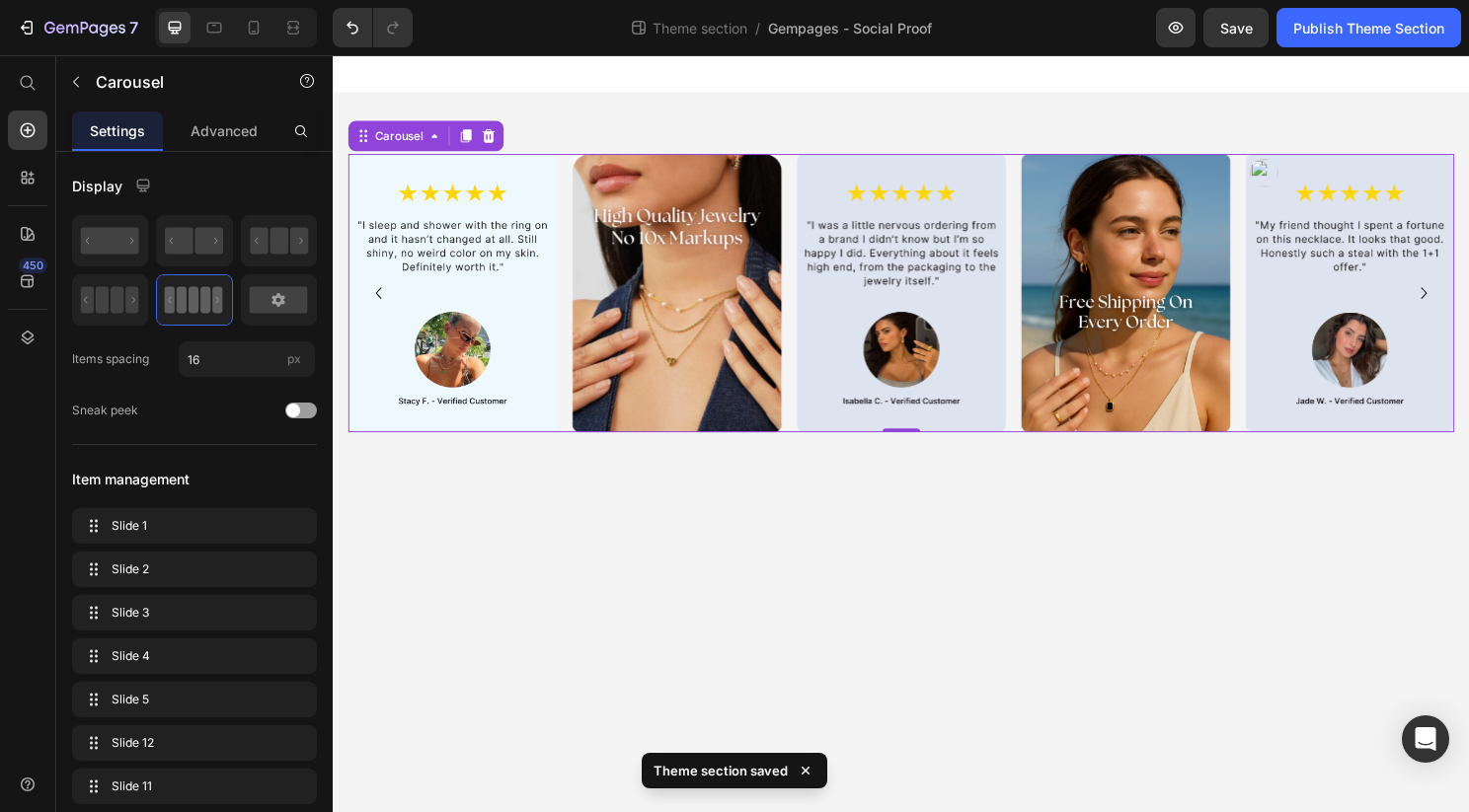 click 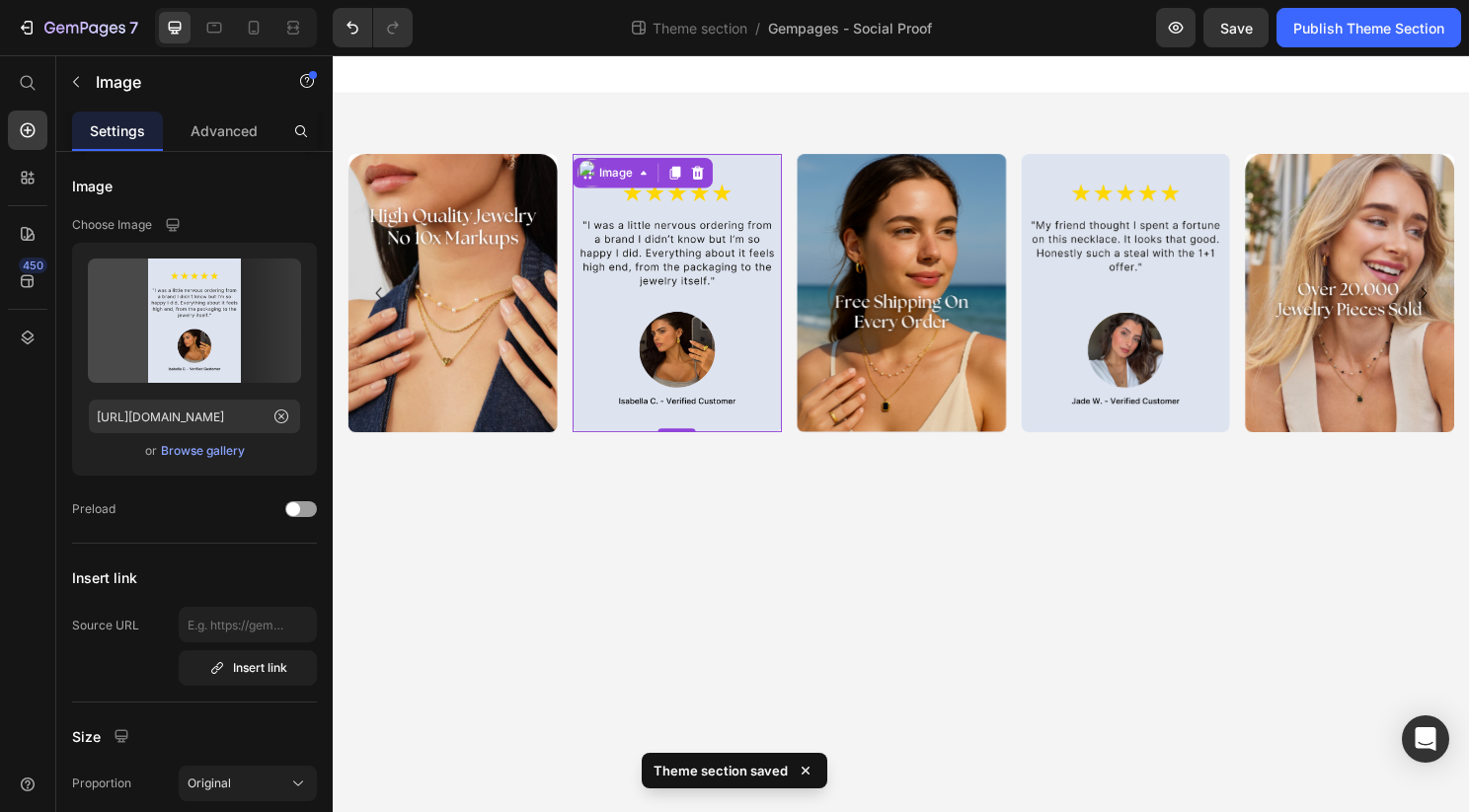 click at bounding box center (691, 303) 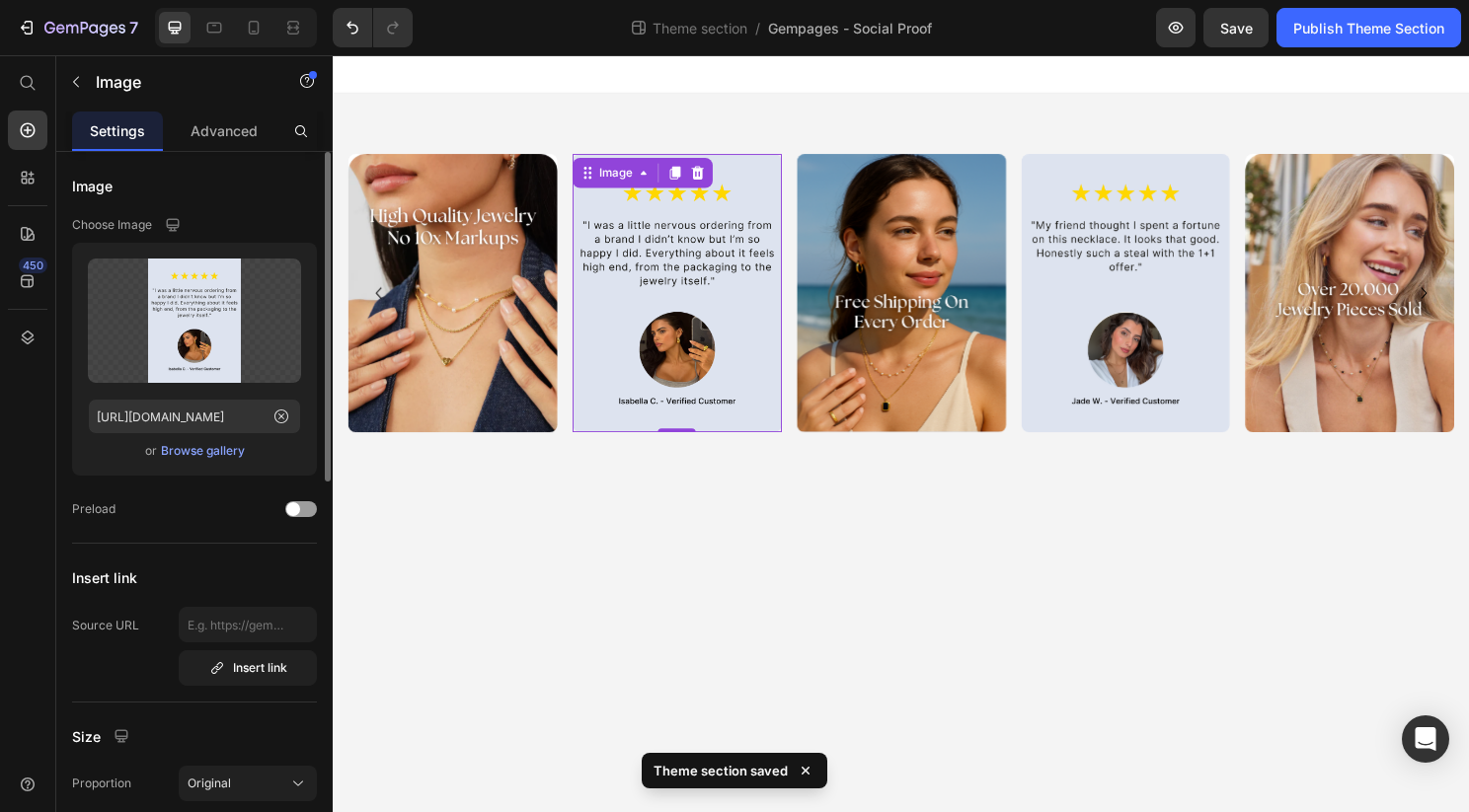click on "Browse gallery" at bounding box center [202, 451] 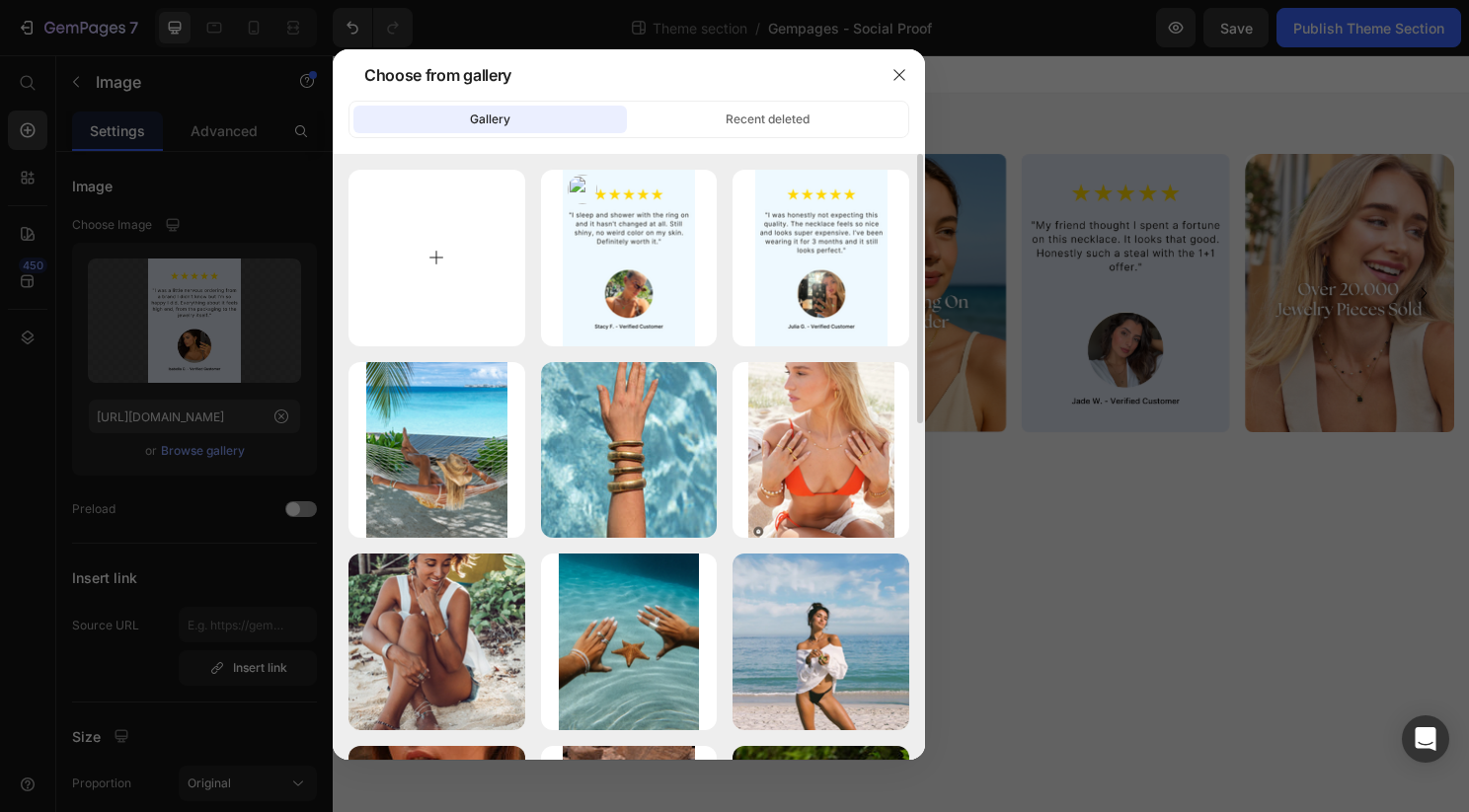 click at bounding box center (436, 258) 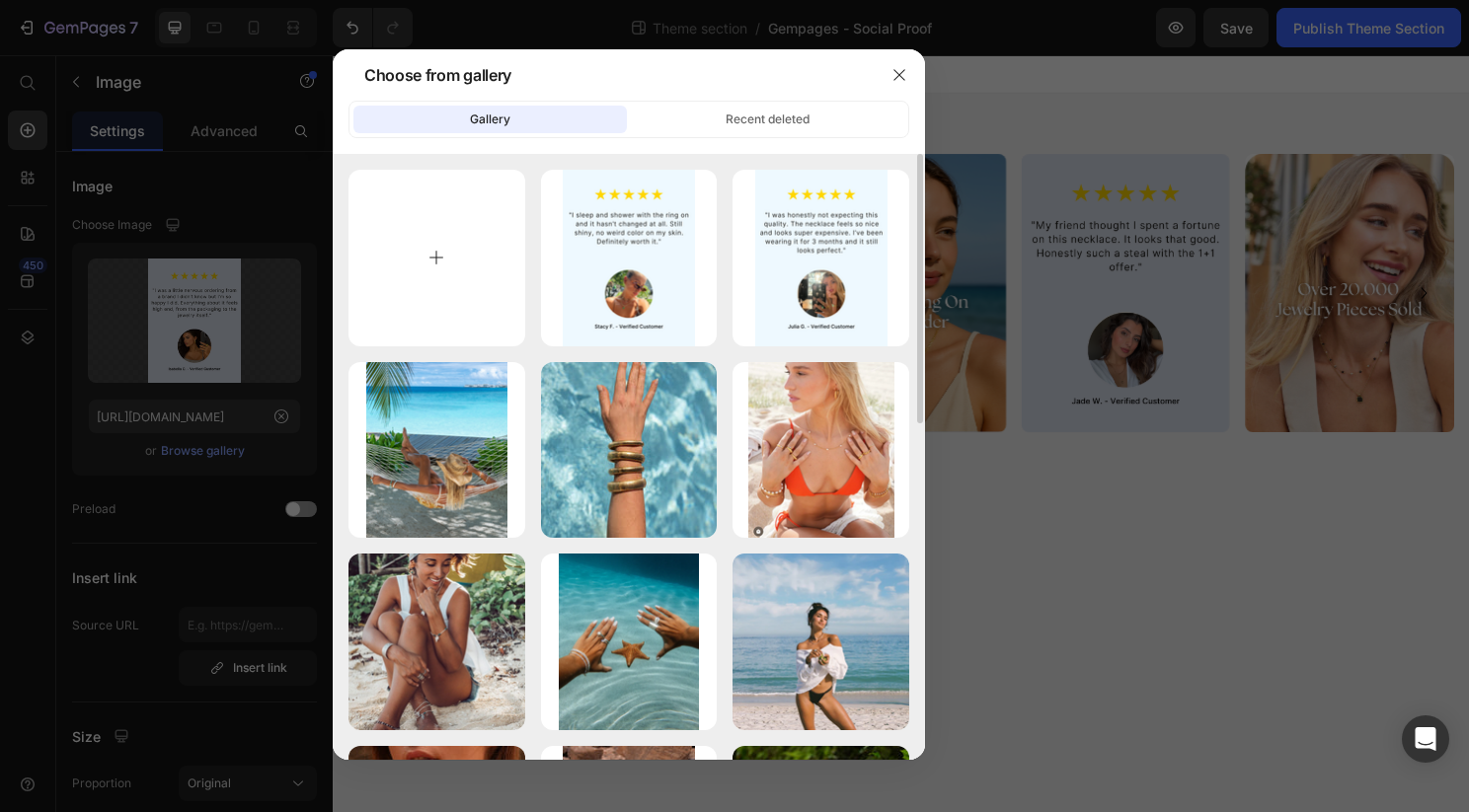 type on "C:\fakepath\6.png" 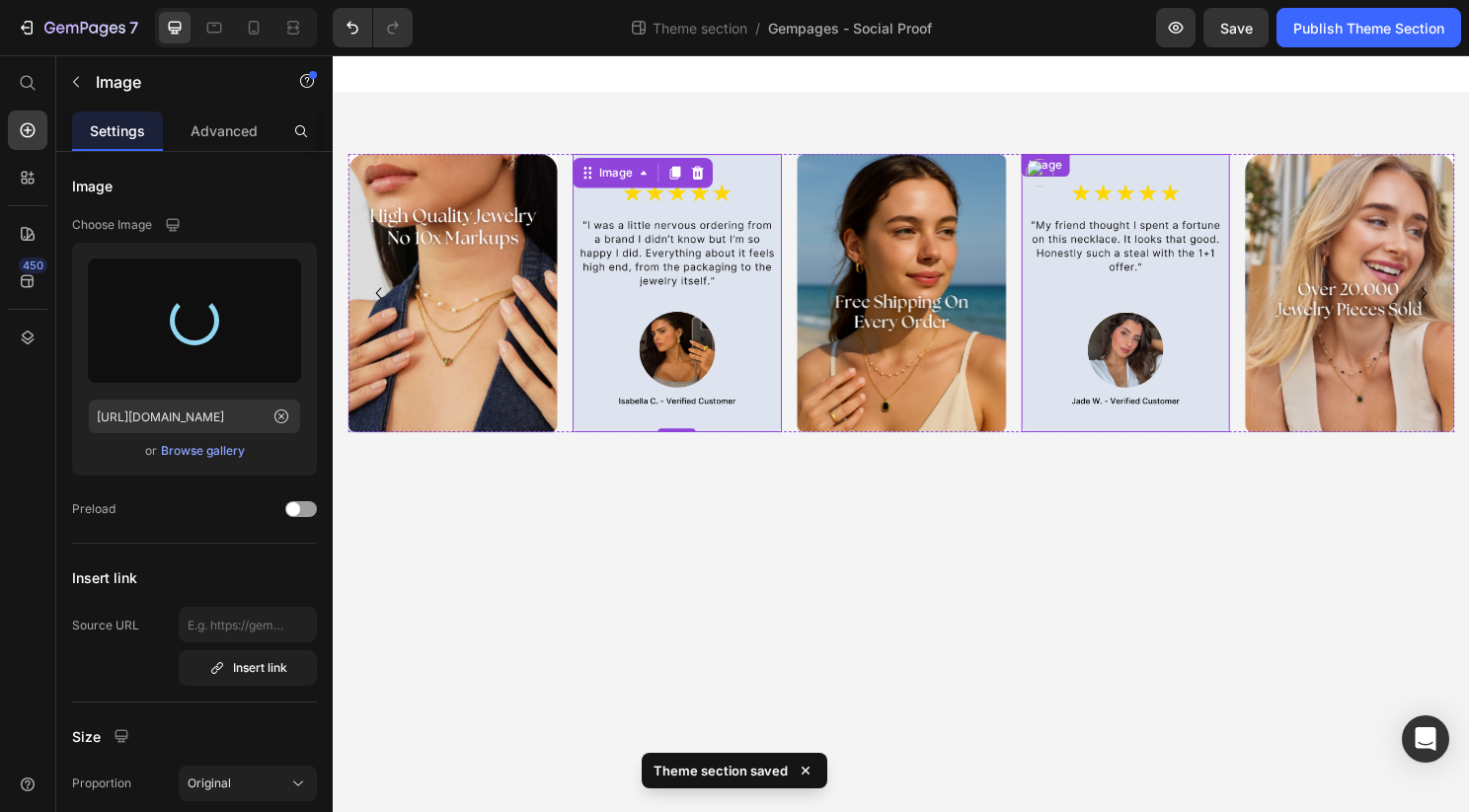 type on "https://cdn.shopify.com/s/files/1/0887/5379/9432/files/gempages_530087099320239310-b92241bc-5b02-4006-91fa-1ada0272e2fd.png" 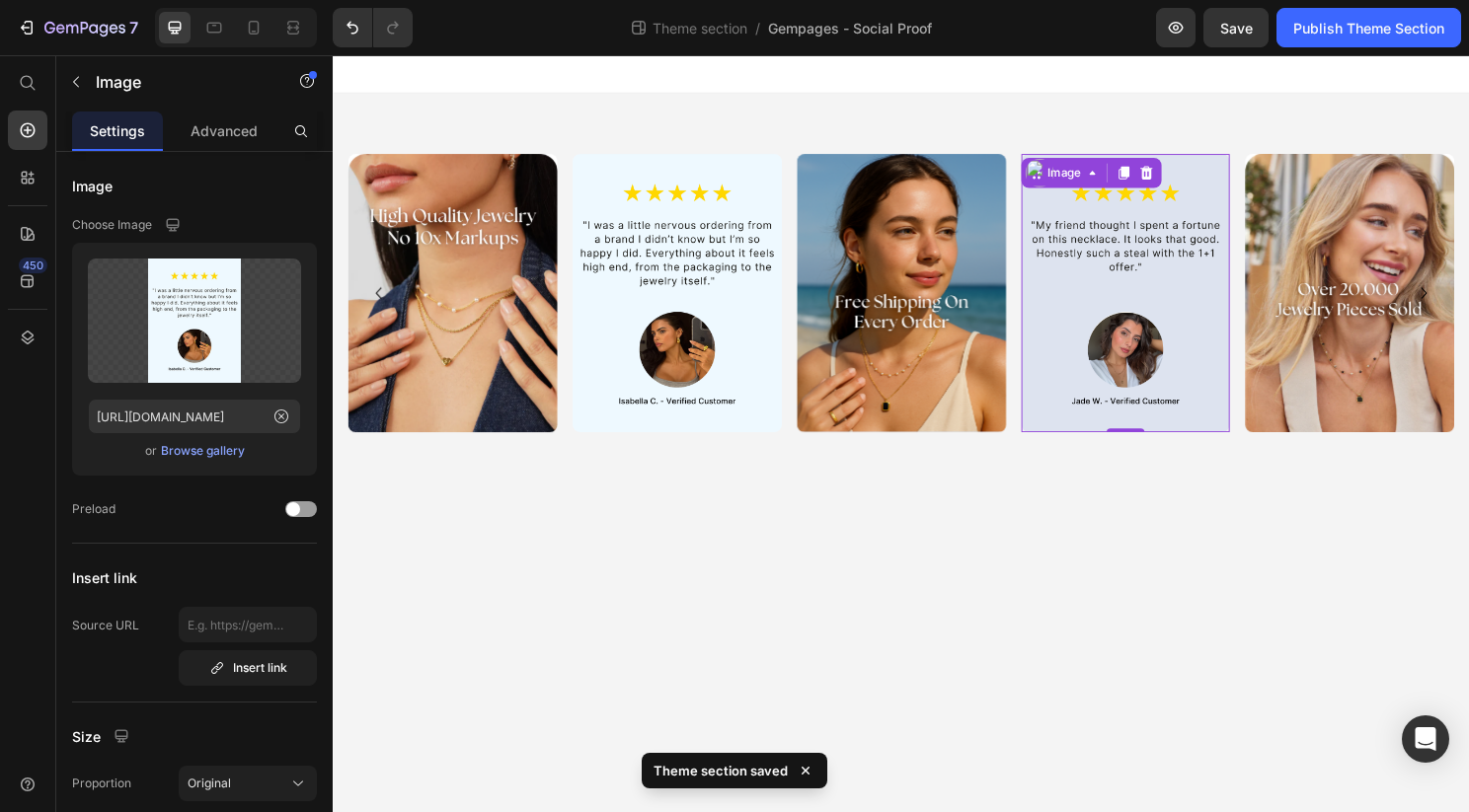 click at bounding box center (1158, 303) 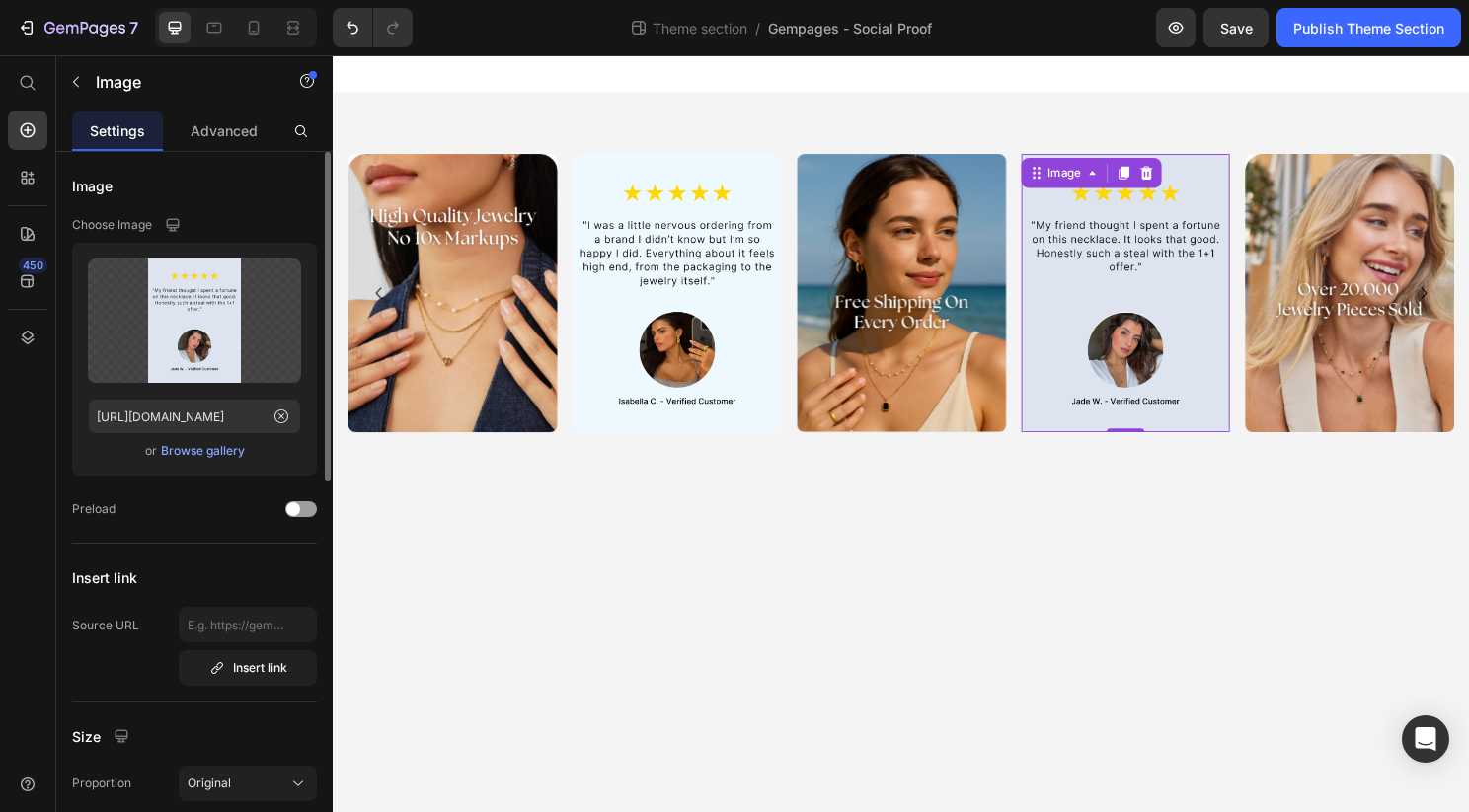 click on "Browse gallery" at bounding box center (202, 451) 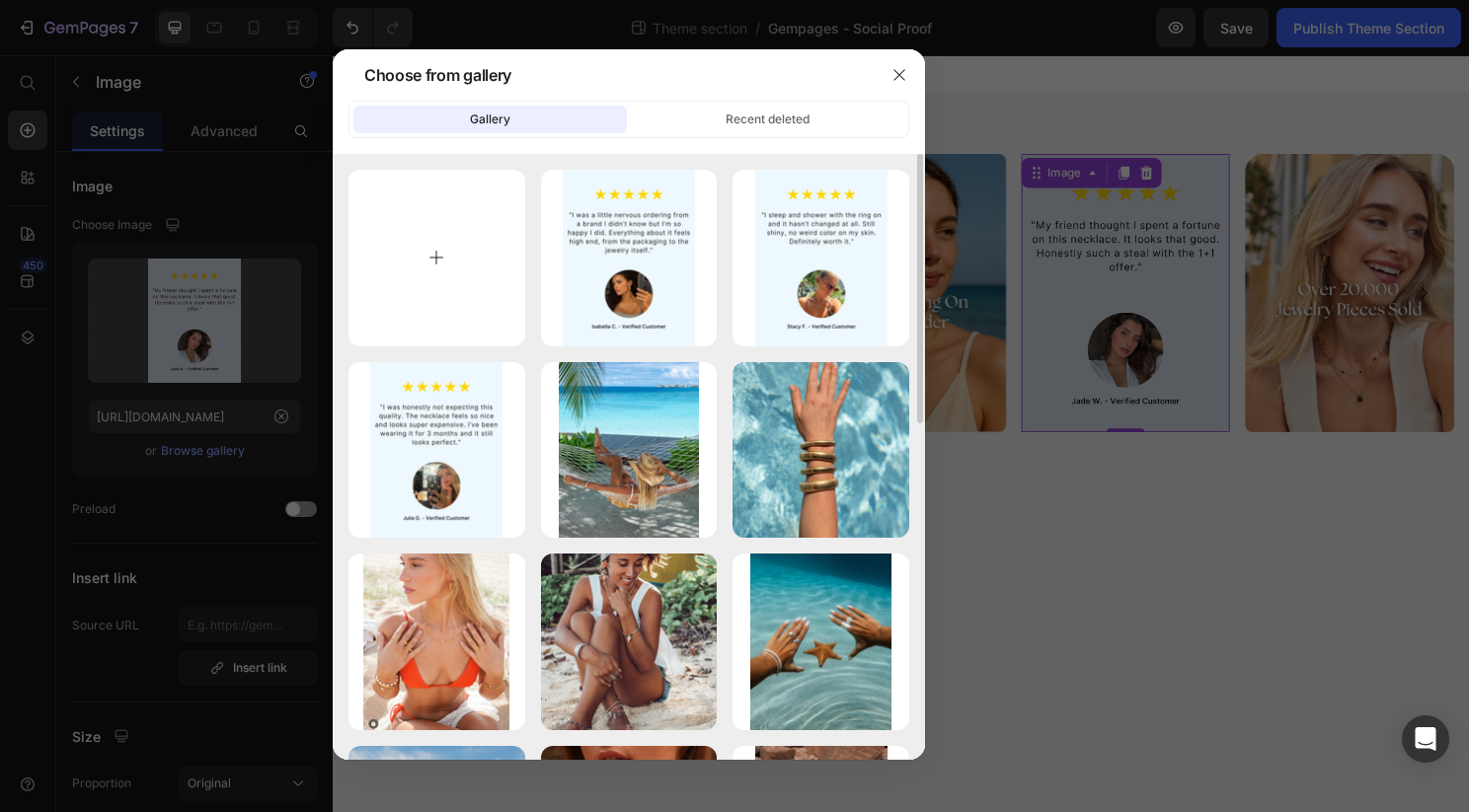 click at bounding box center (436, 258) 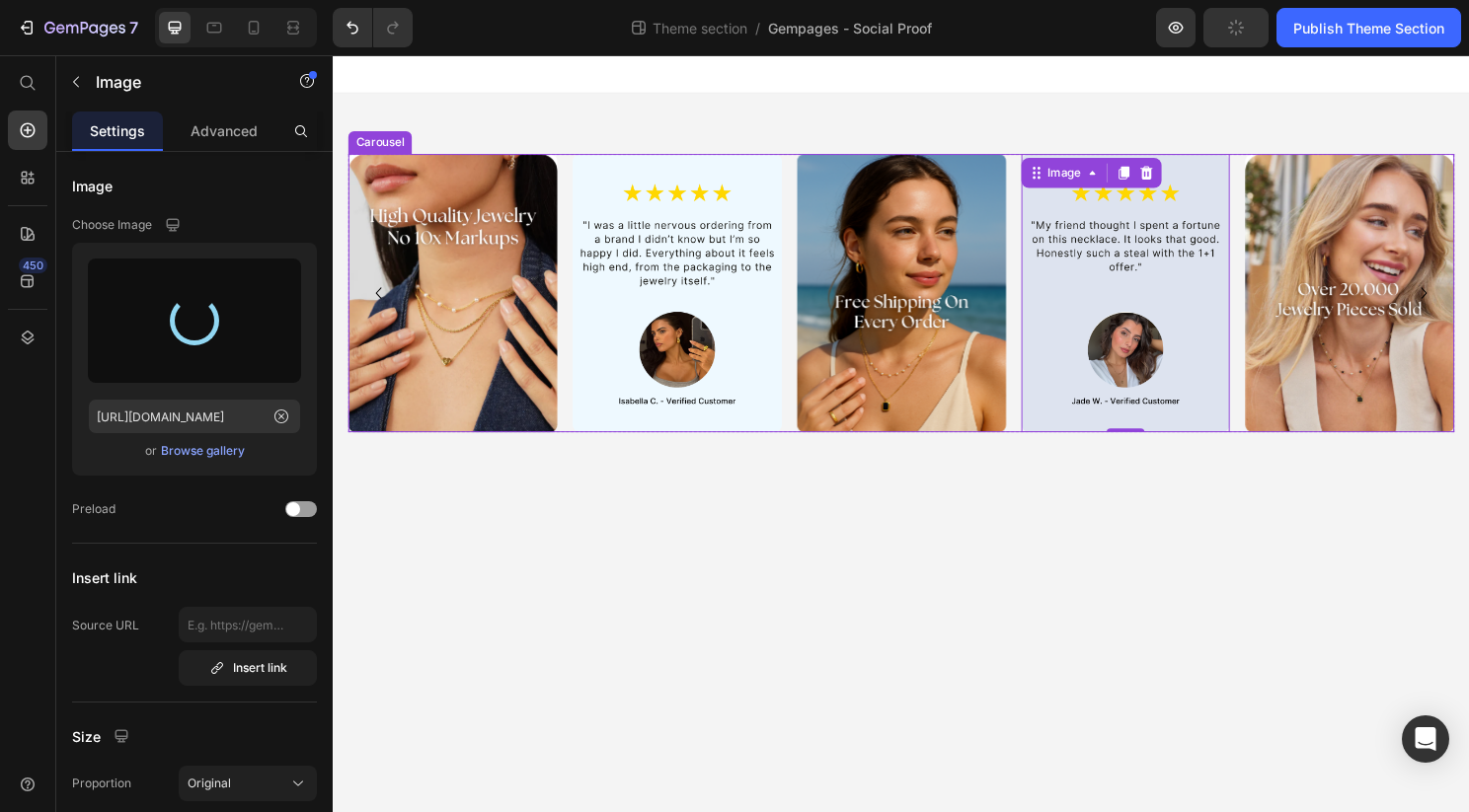 type on "https://cdn.shopify.com/s/files/1/0887/5379/9432/files/gempages_530087099320239310-b74c3488-e506-4b8c-a3cf-5467c7e5ec26.png" 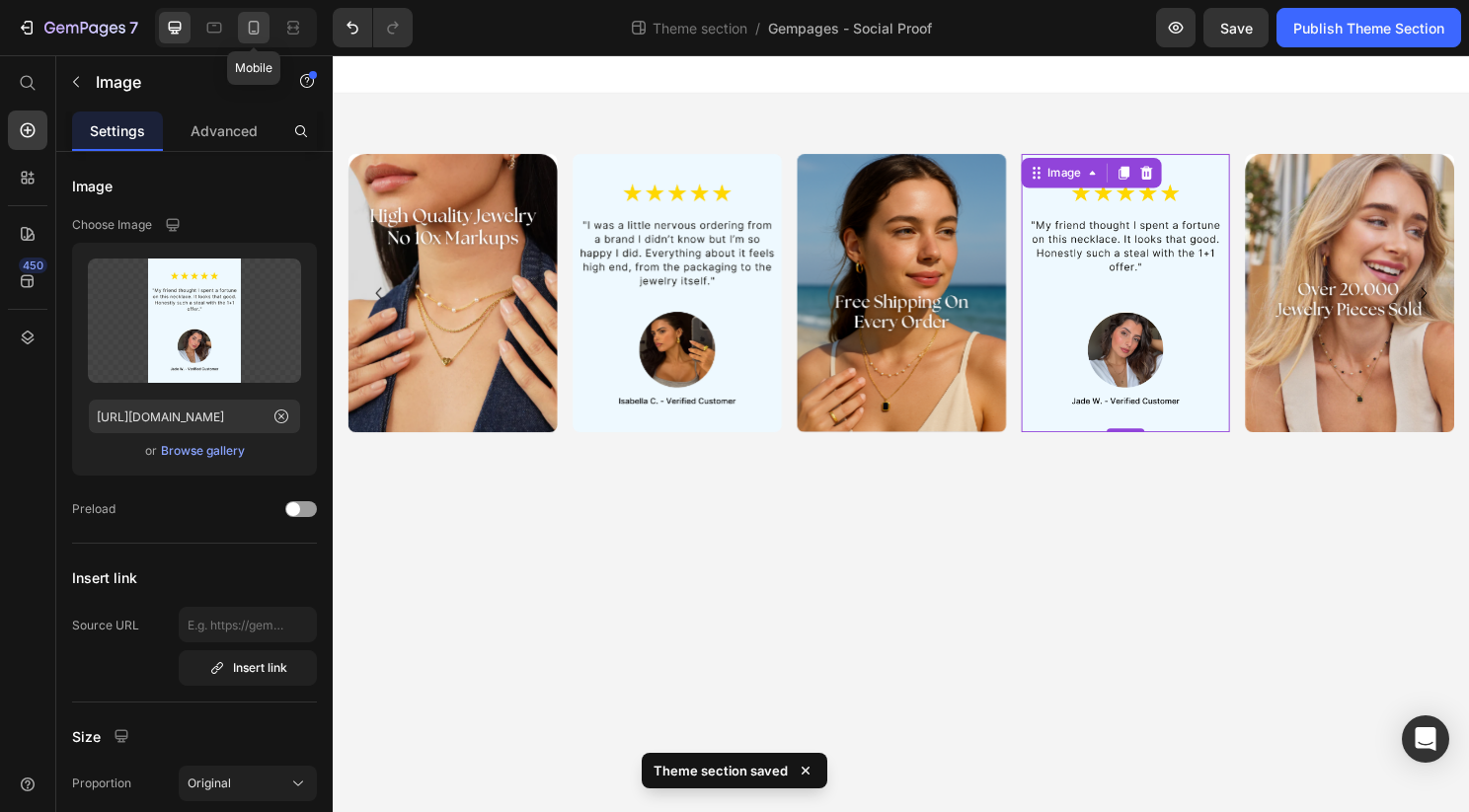 click 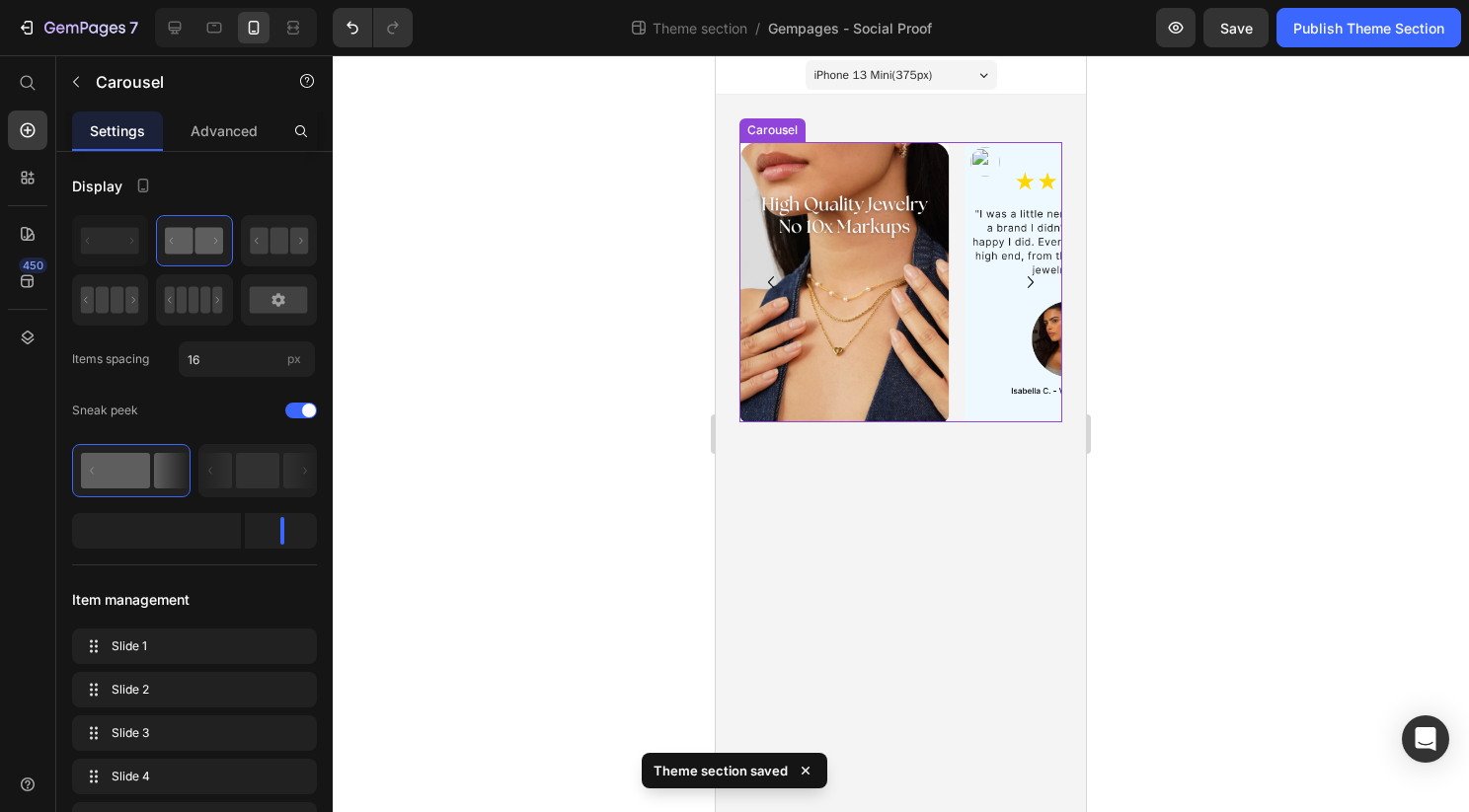 click 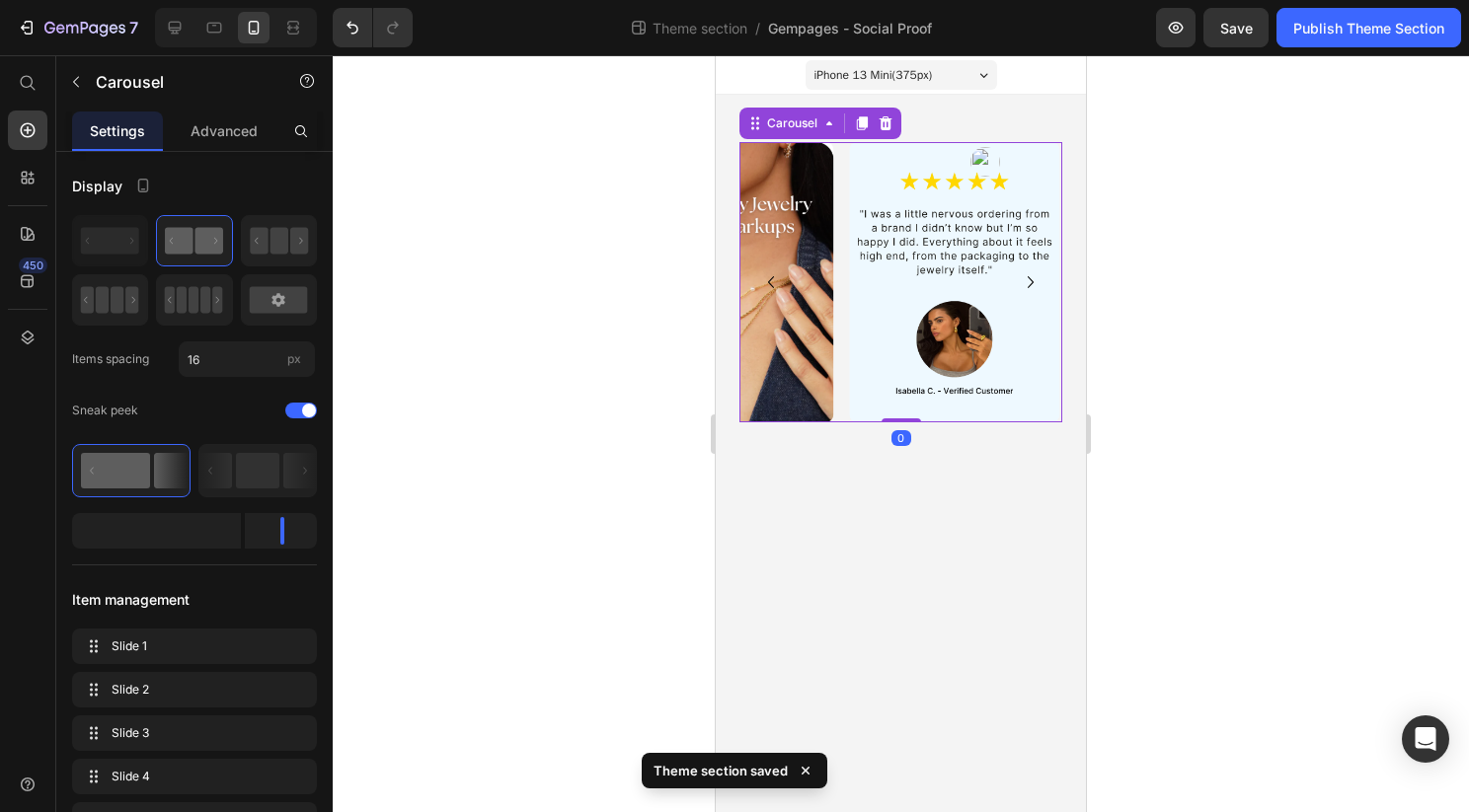 click 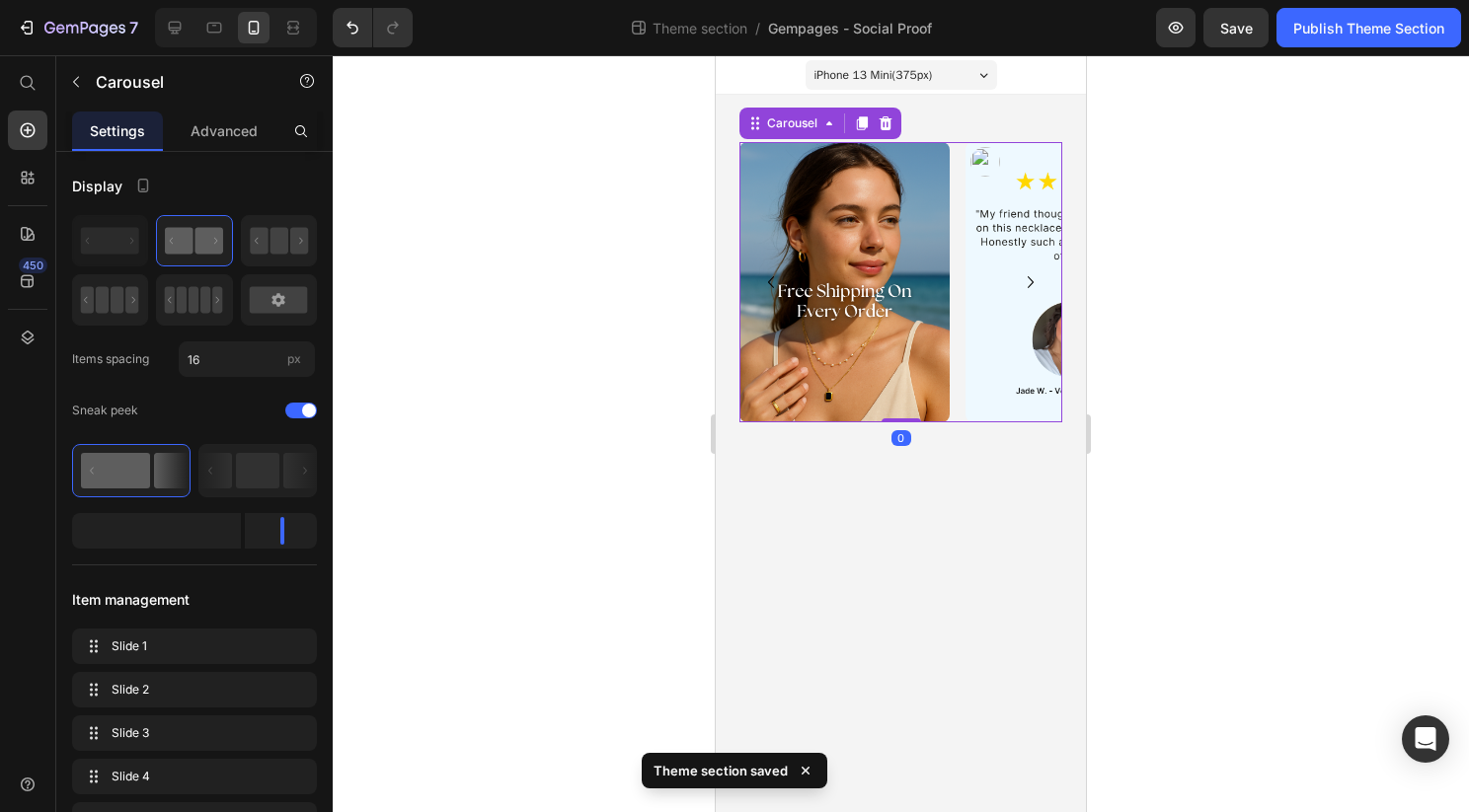 click 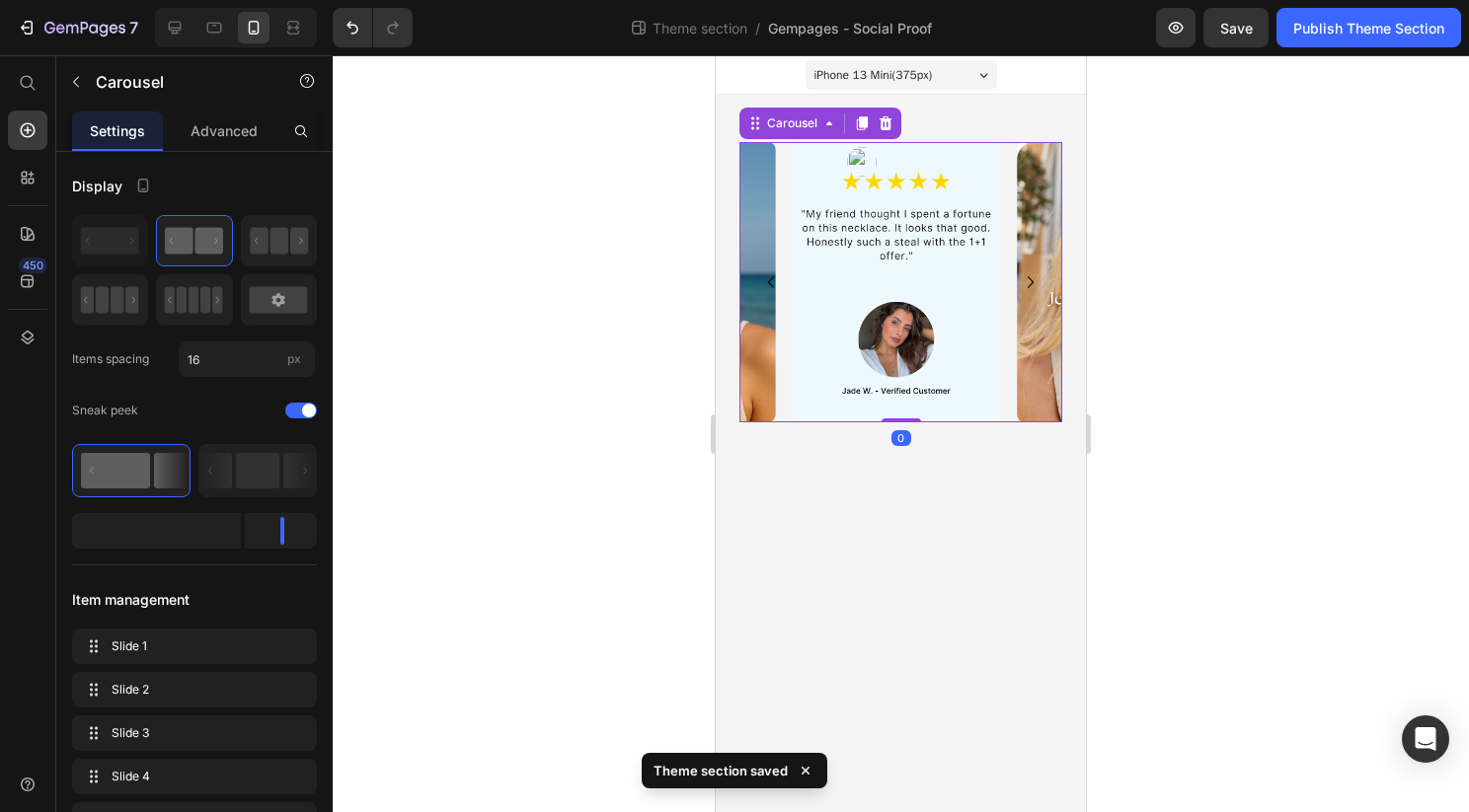 click 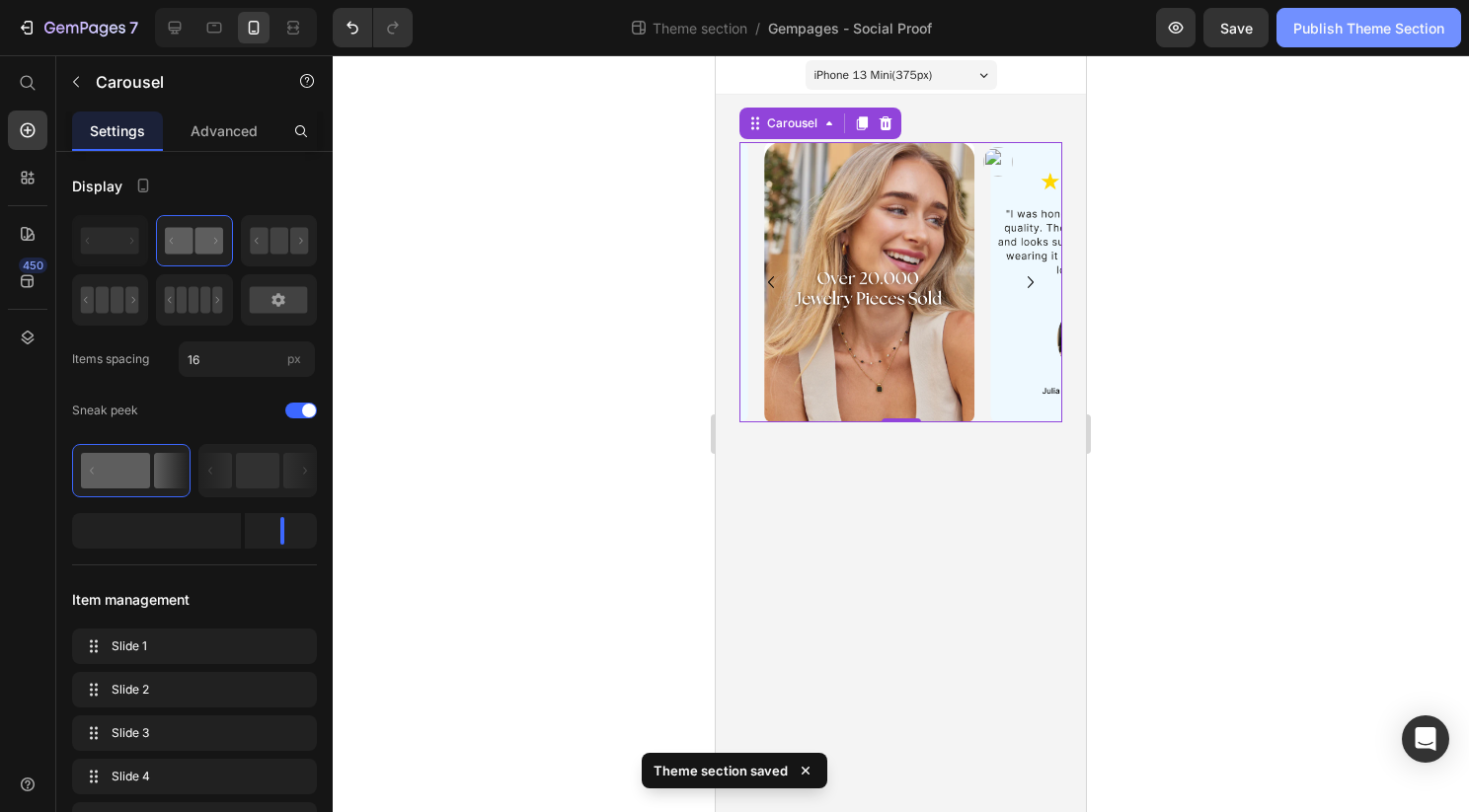 click on "Publish Theme Section" 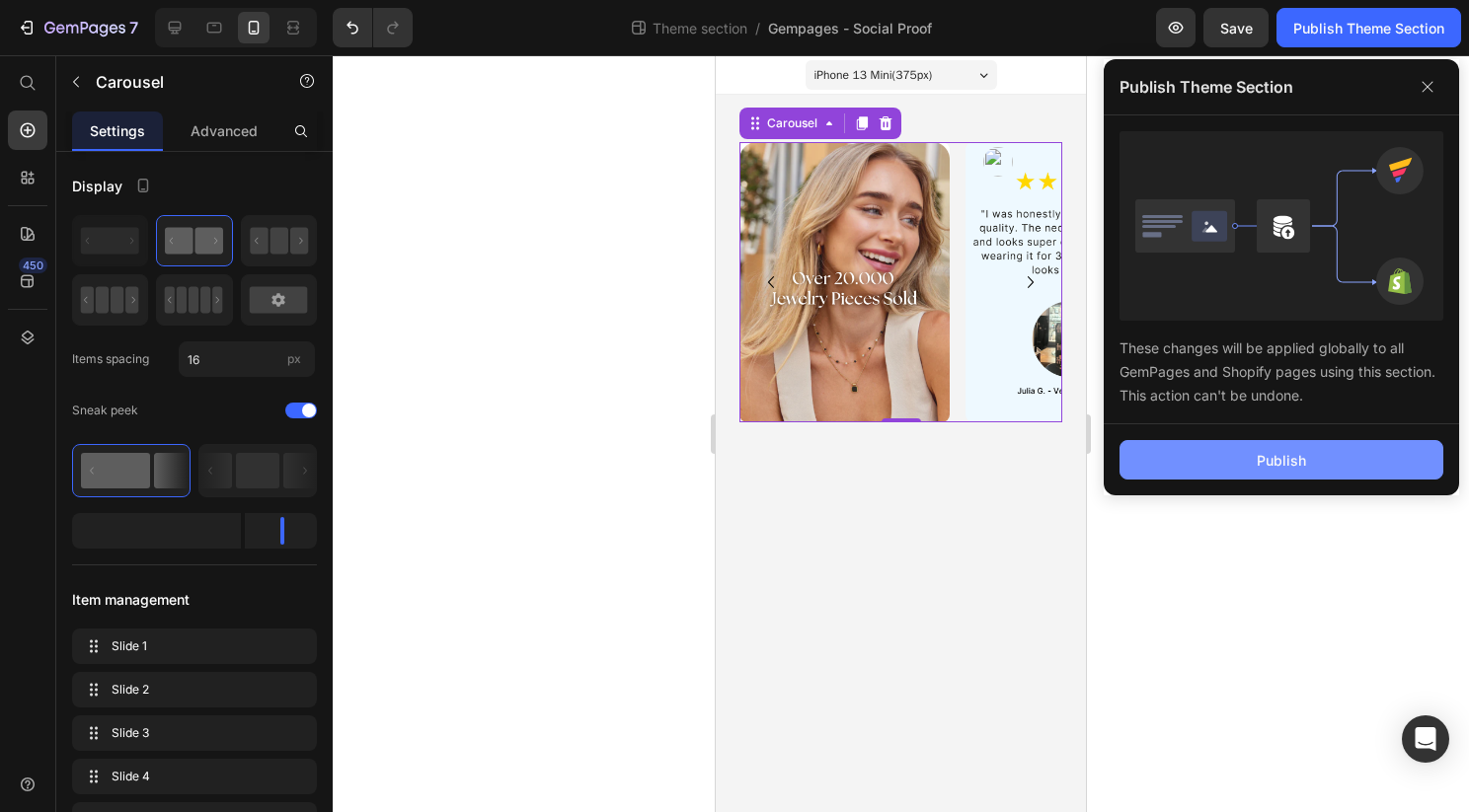 click on "Publish" 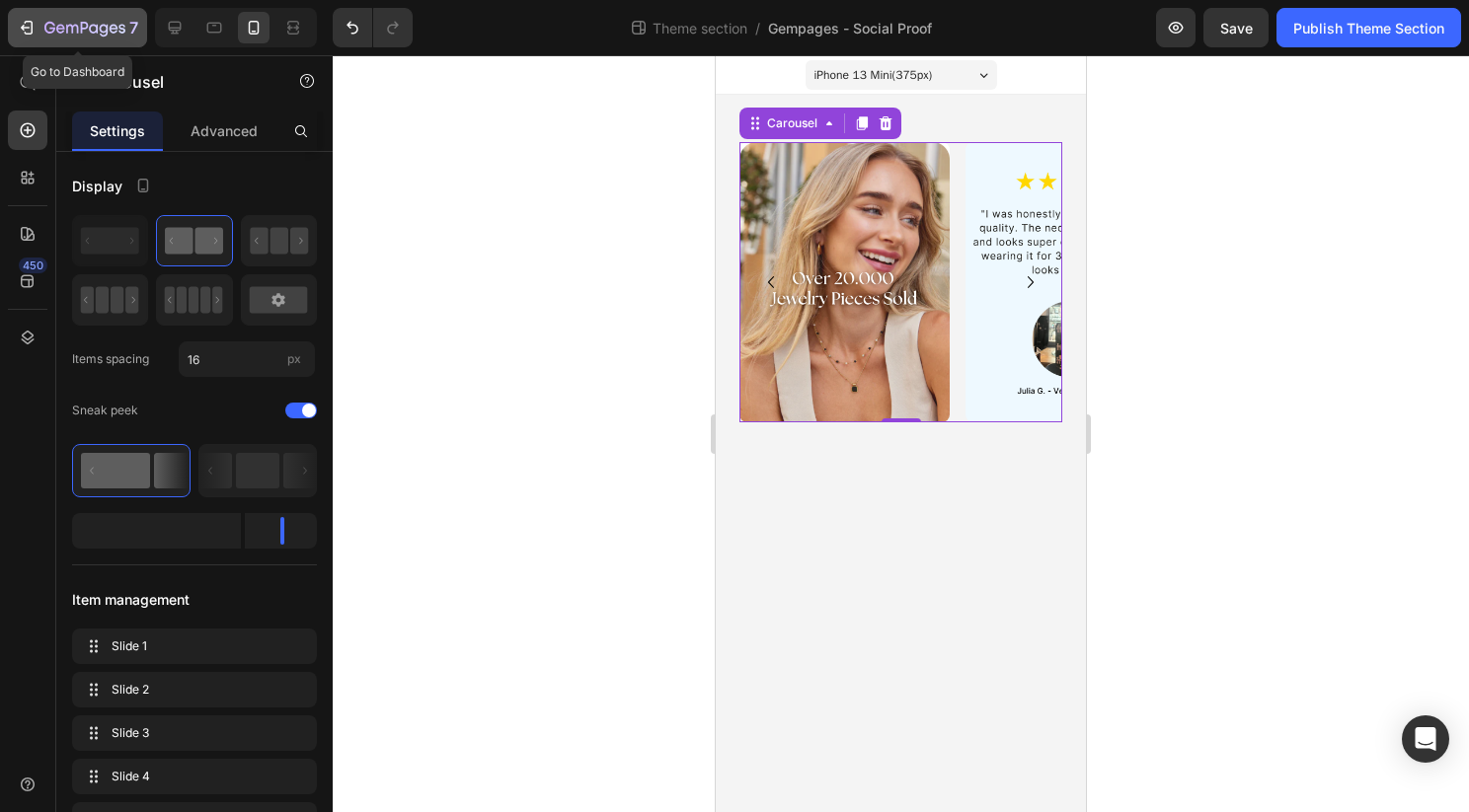 click 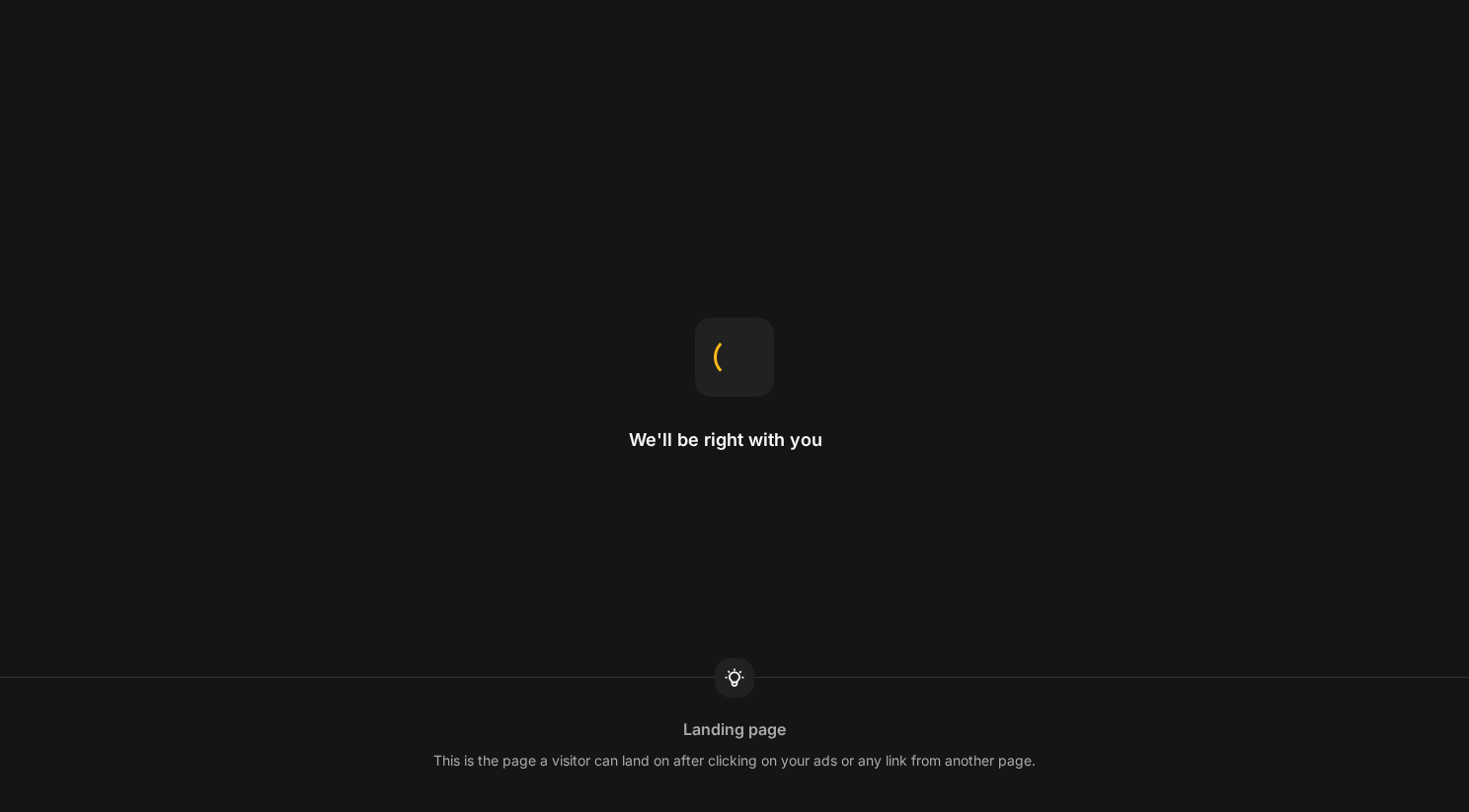 scroll, scrollTop: 0, scrollLeft: 0, axis: both 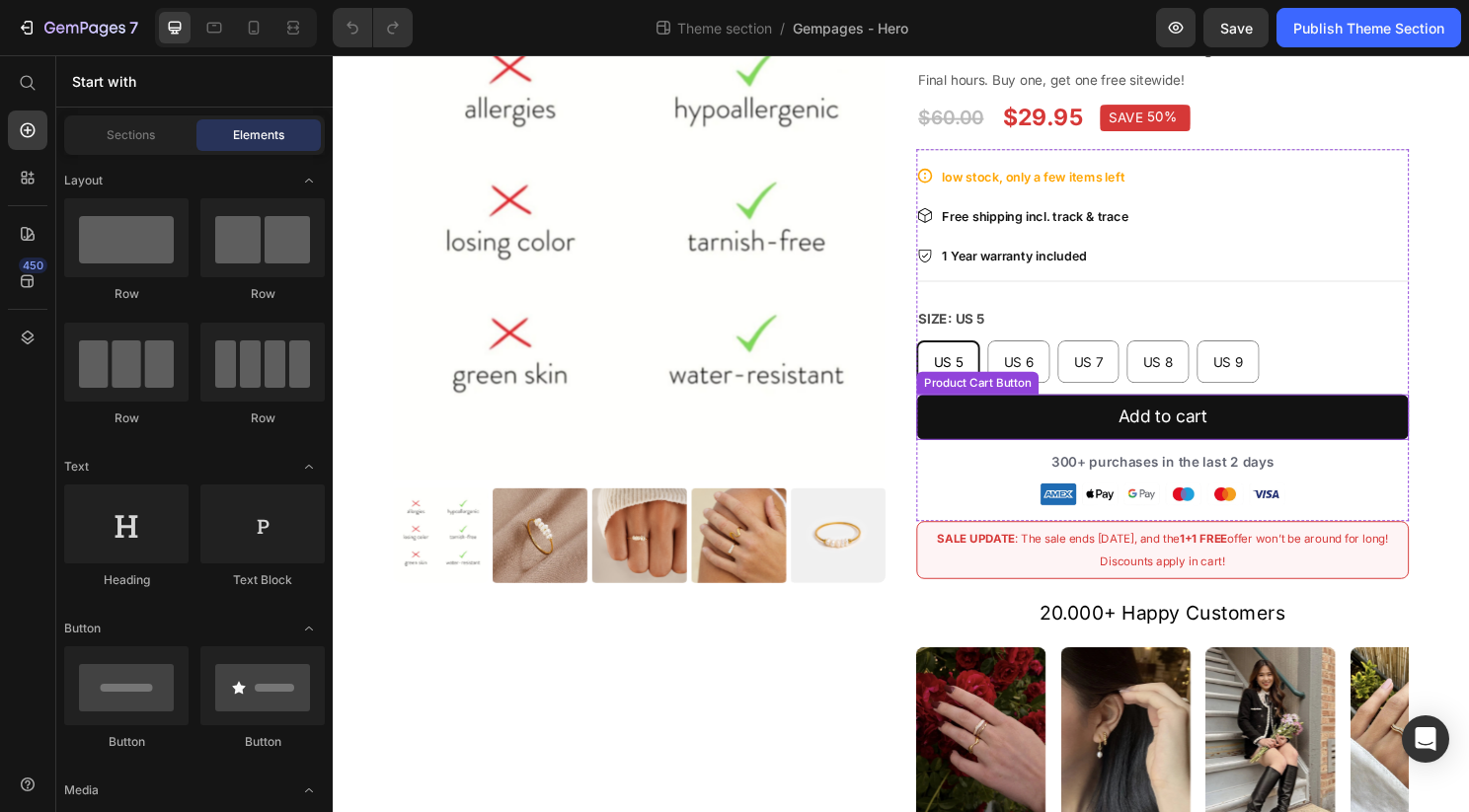 click on "Add to cart" at bounding box center (1198, 432) 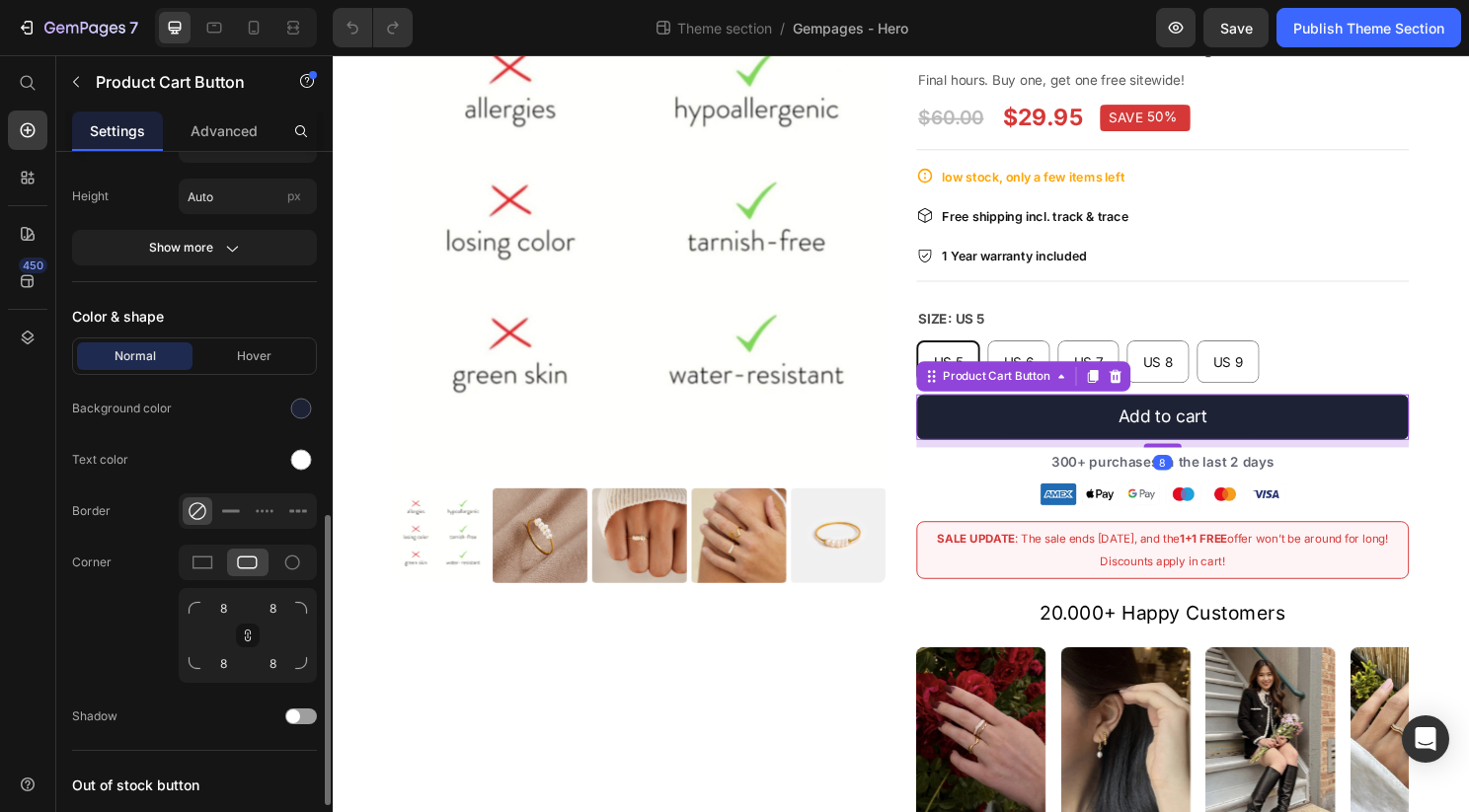 scroll, scrollTop: 878, scrollLeft: 0, axis: vertical 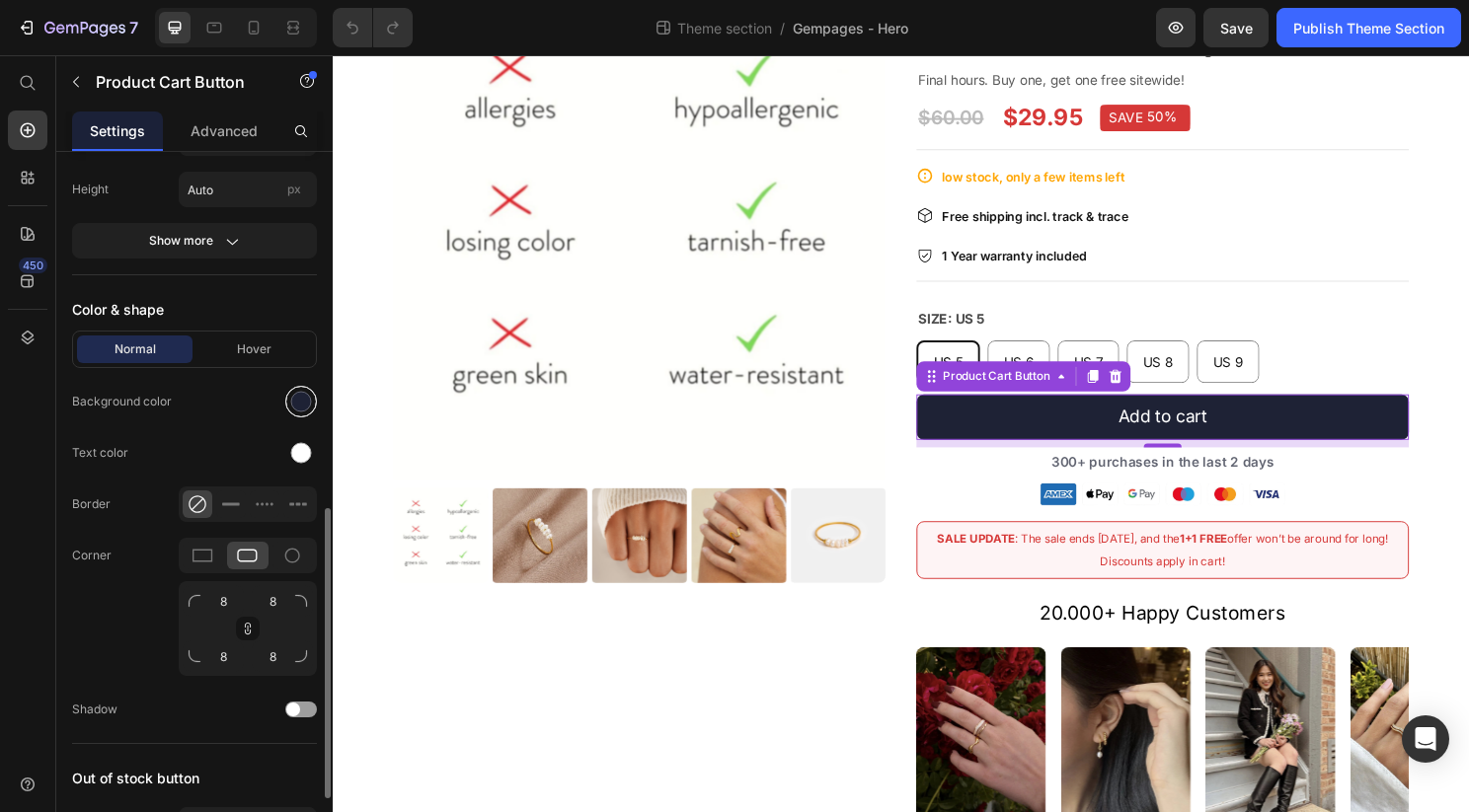 click at bounding box center (301, 402) 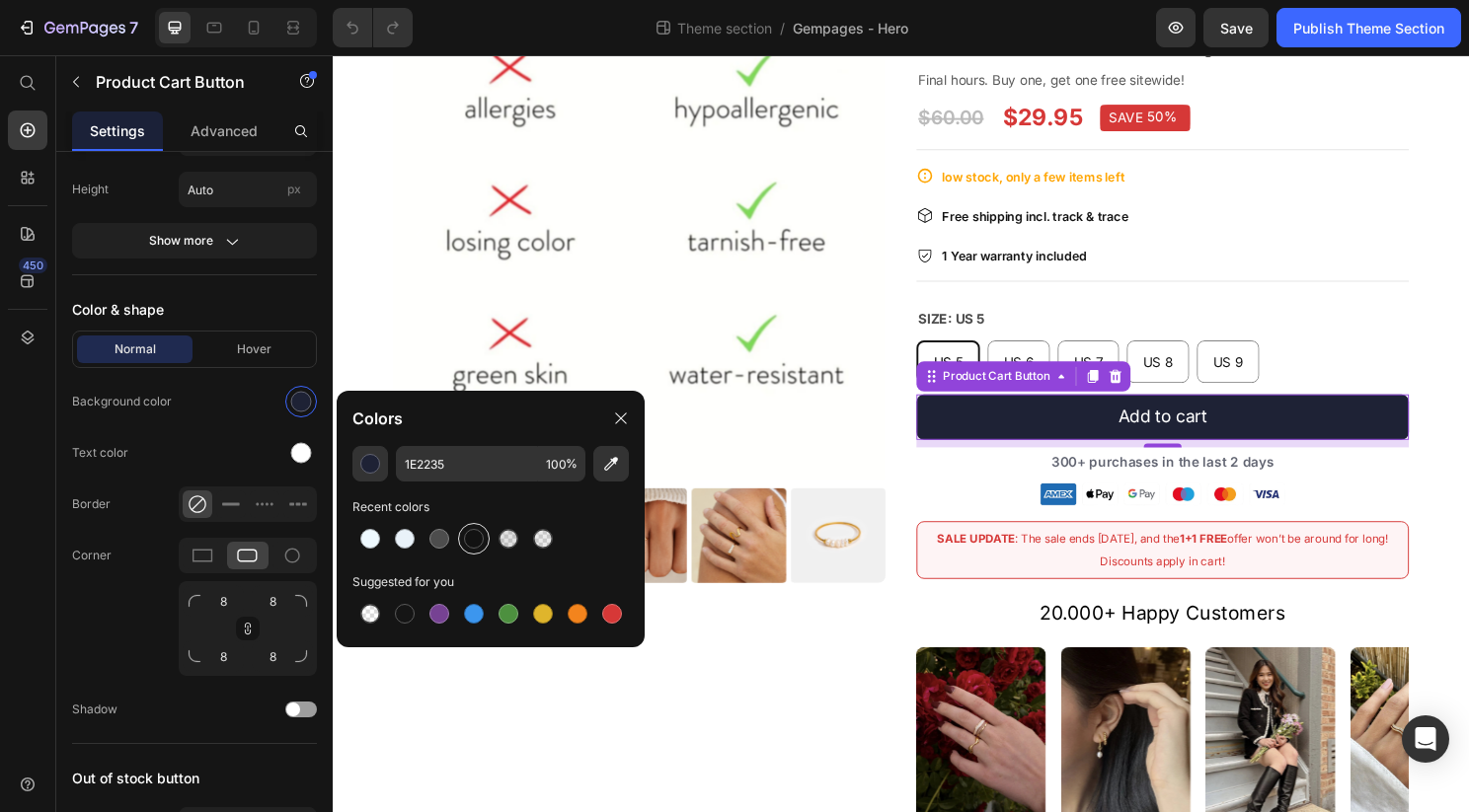 click at bounding box center (474, 539) 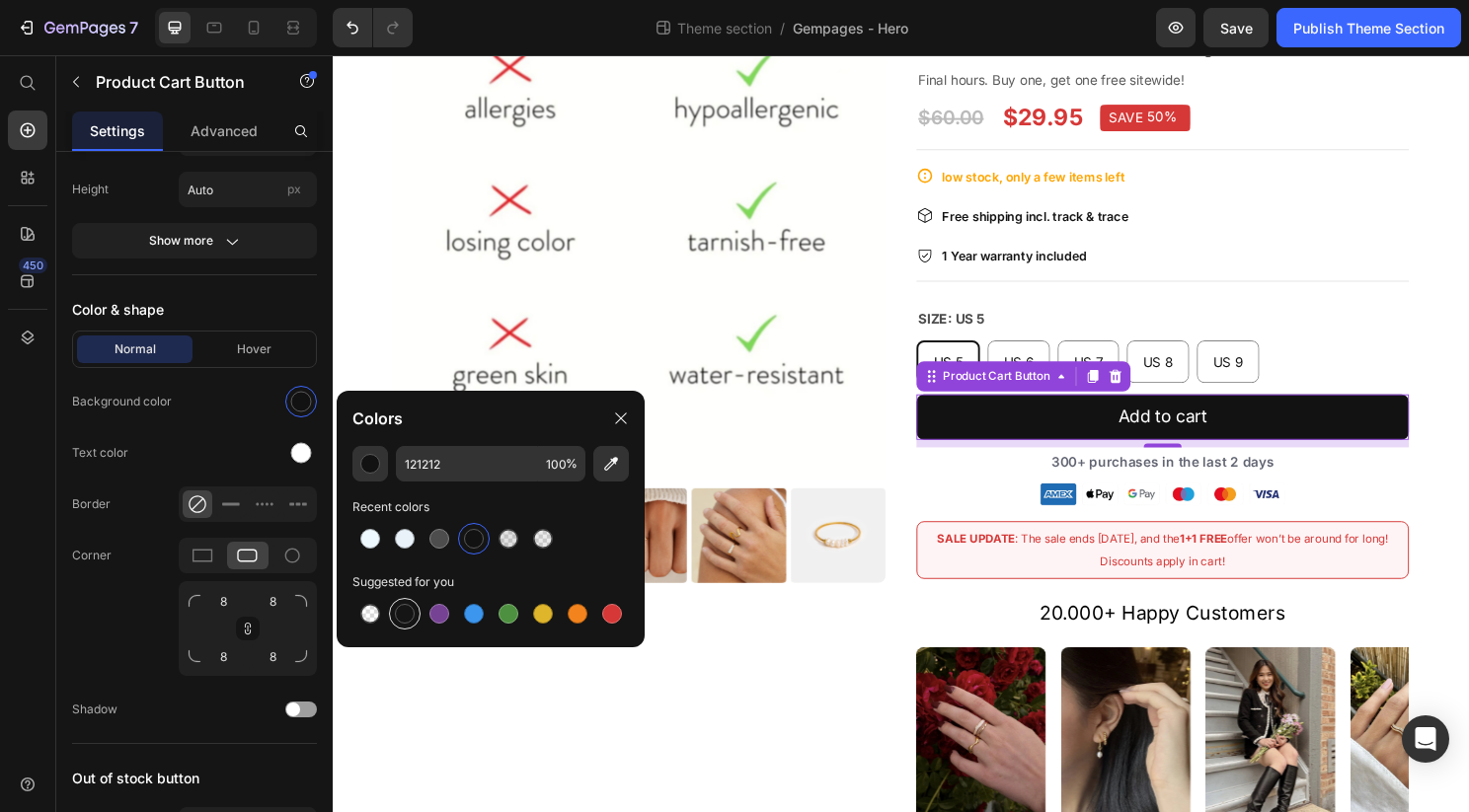click at bounding box center (405, 614) 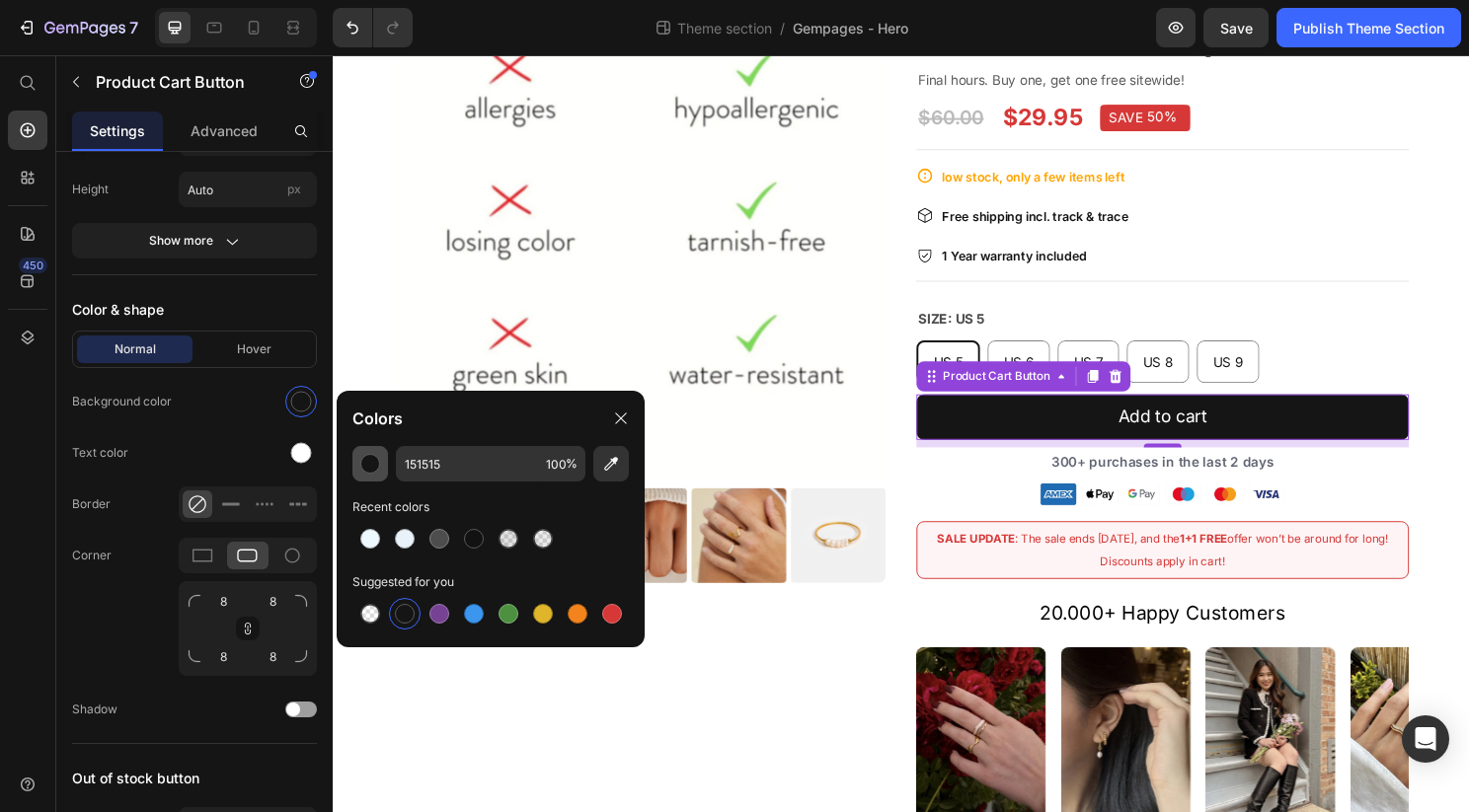 click at bounding box center (370, 464) 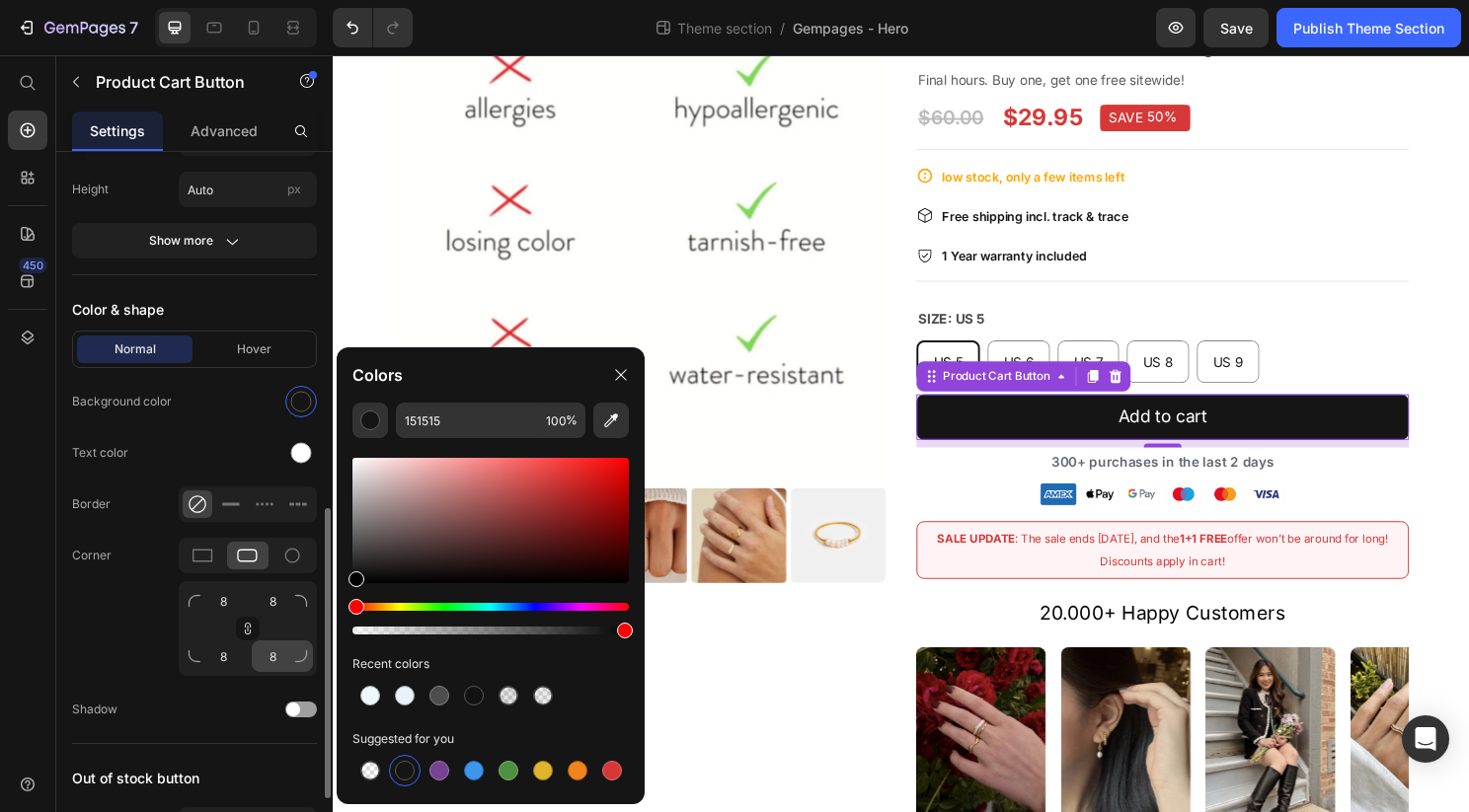 drag, startPoint x: 410, startPoint y: 505, endPoint x: 272, endPoint y: 649, distance: 199.44924 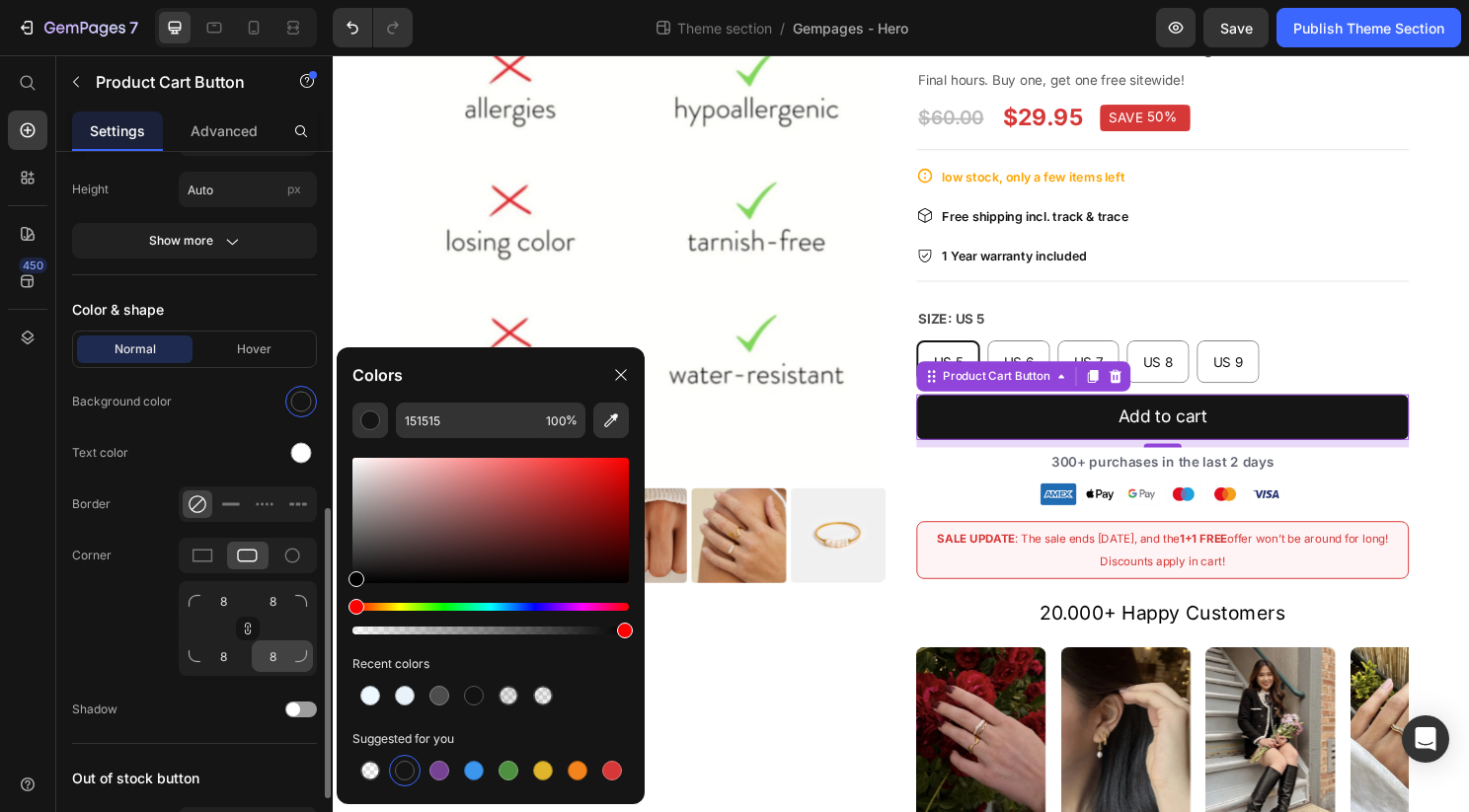 type on "000000" 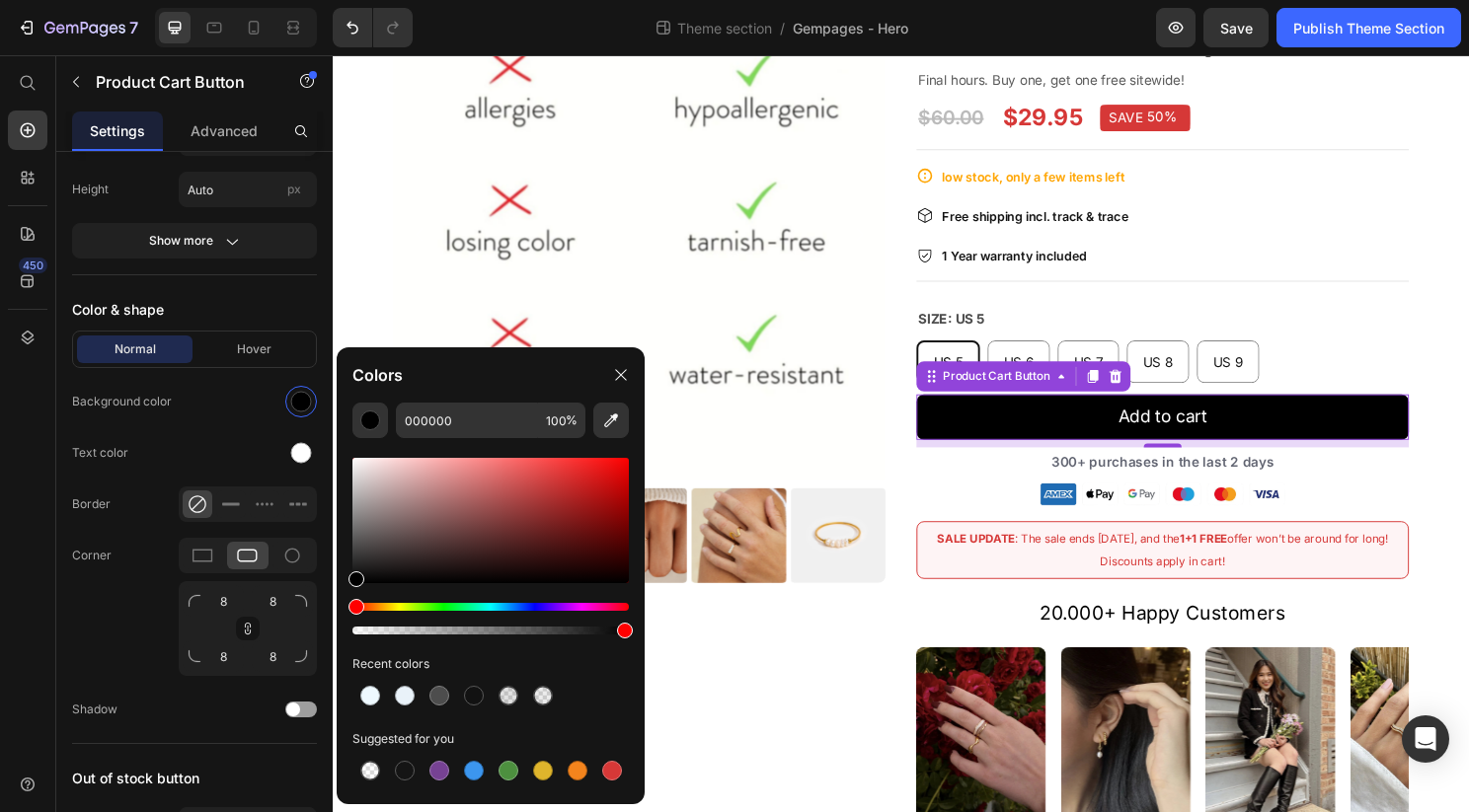 click on "Colors" 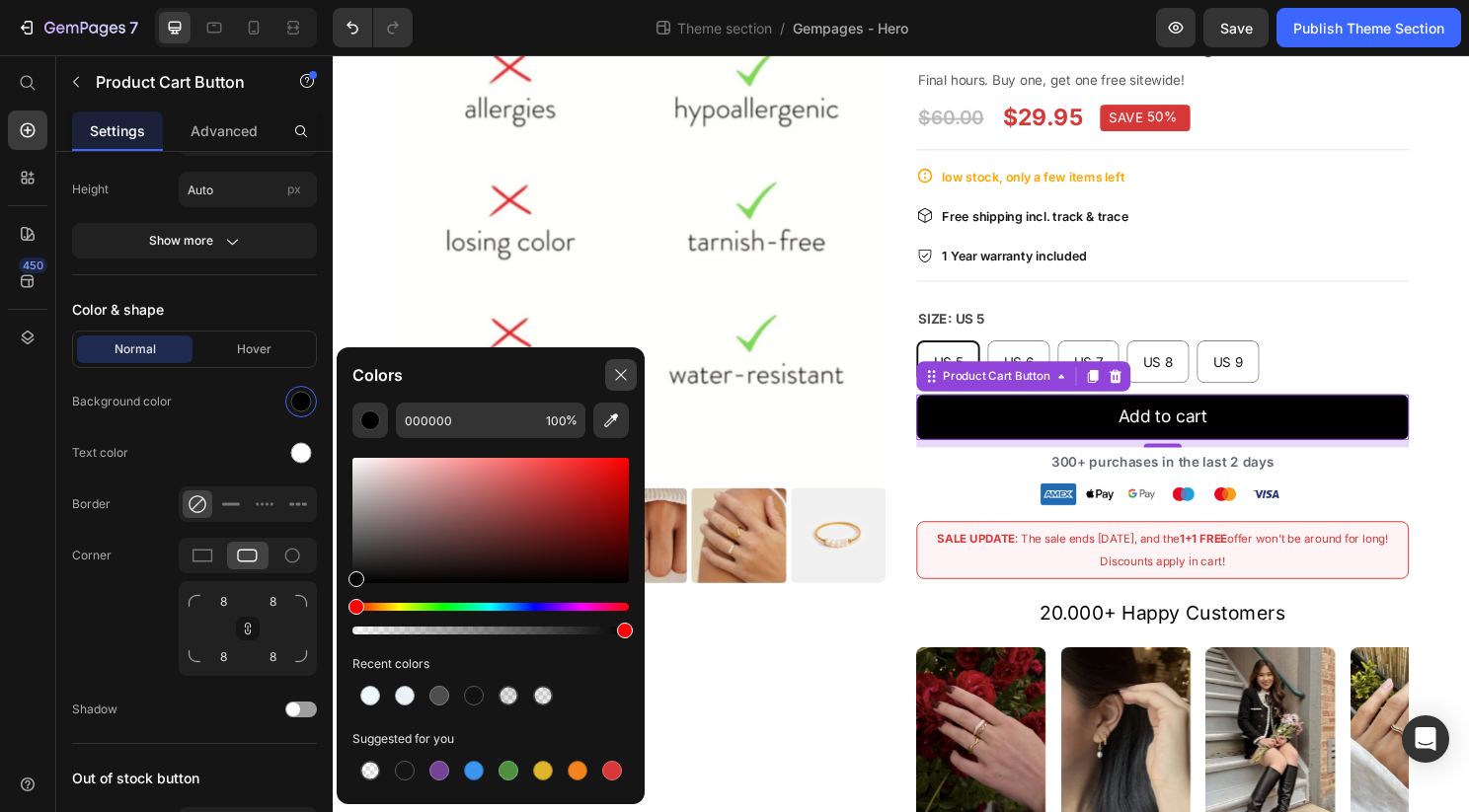click at bounding box center [621, 375] 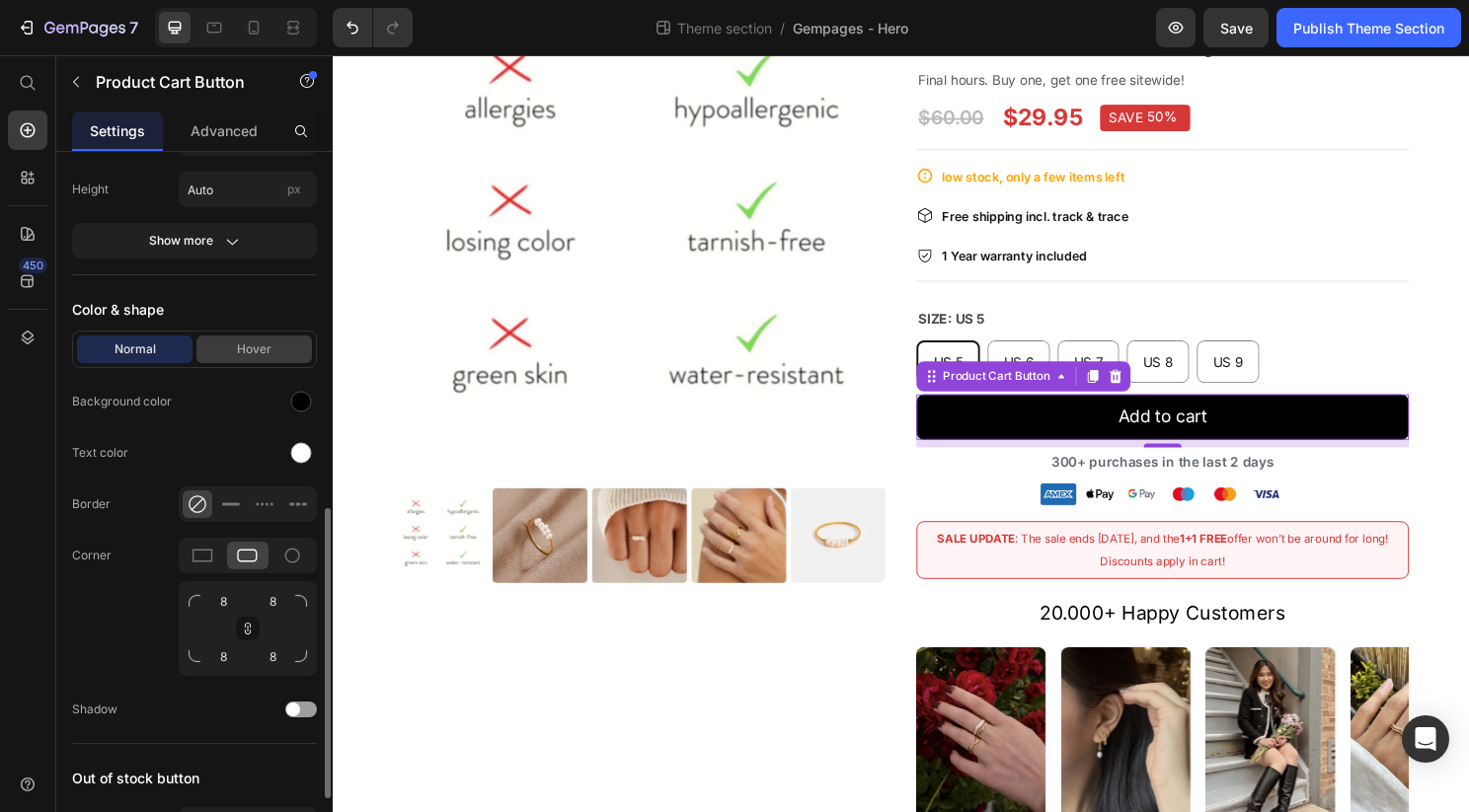 click on "Hover" at bounding box center [254, 349] 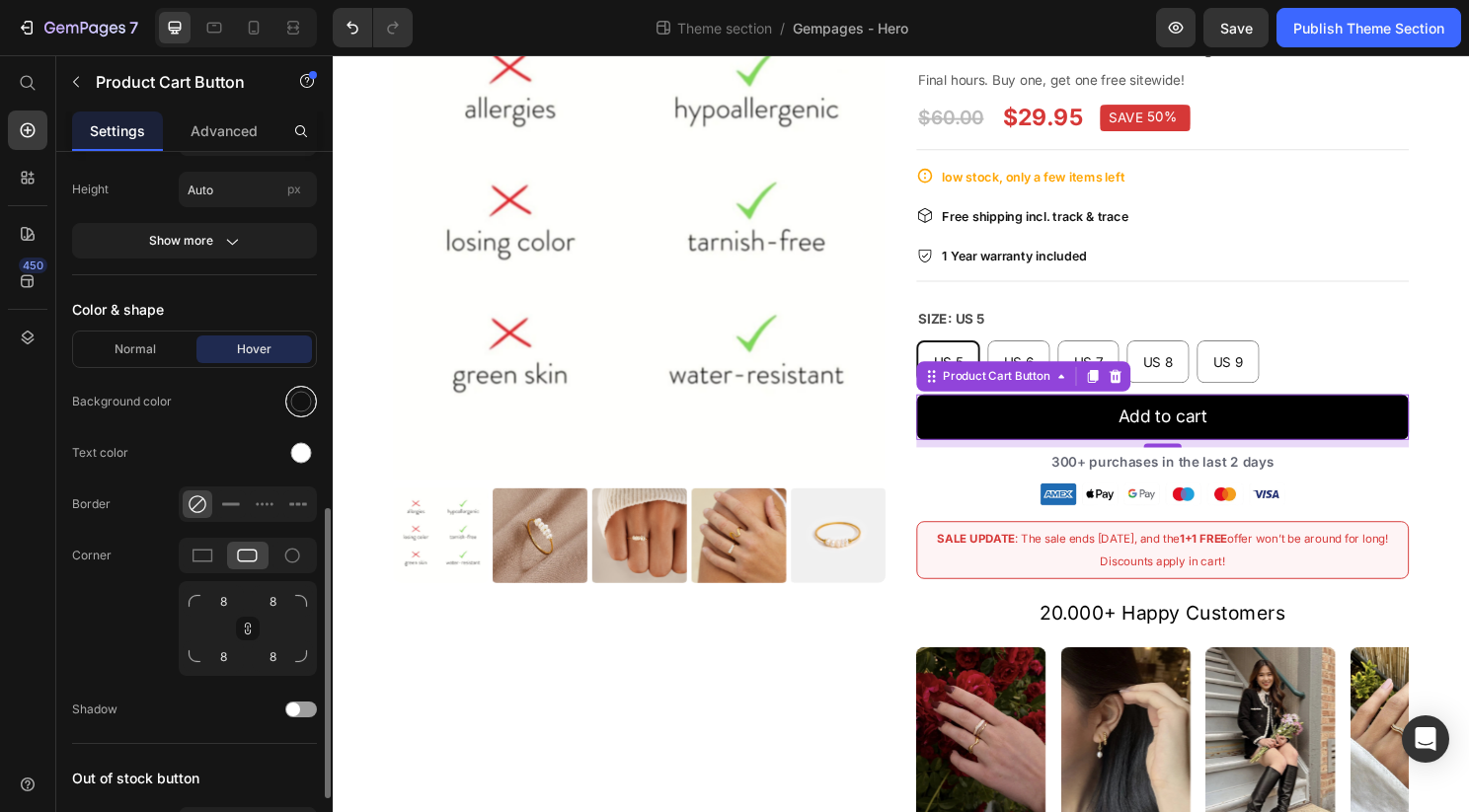 click at bounding box center [301, 402] 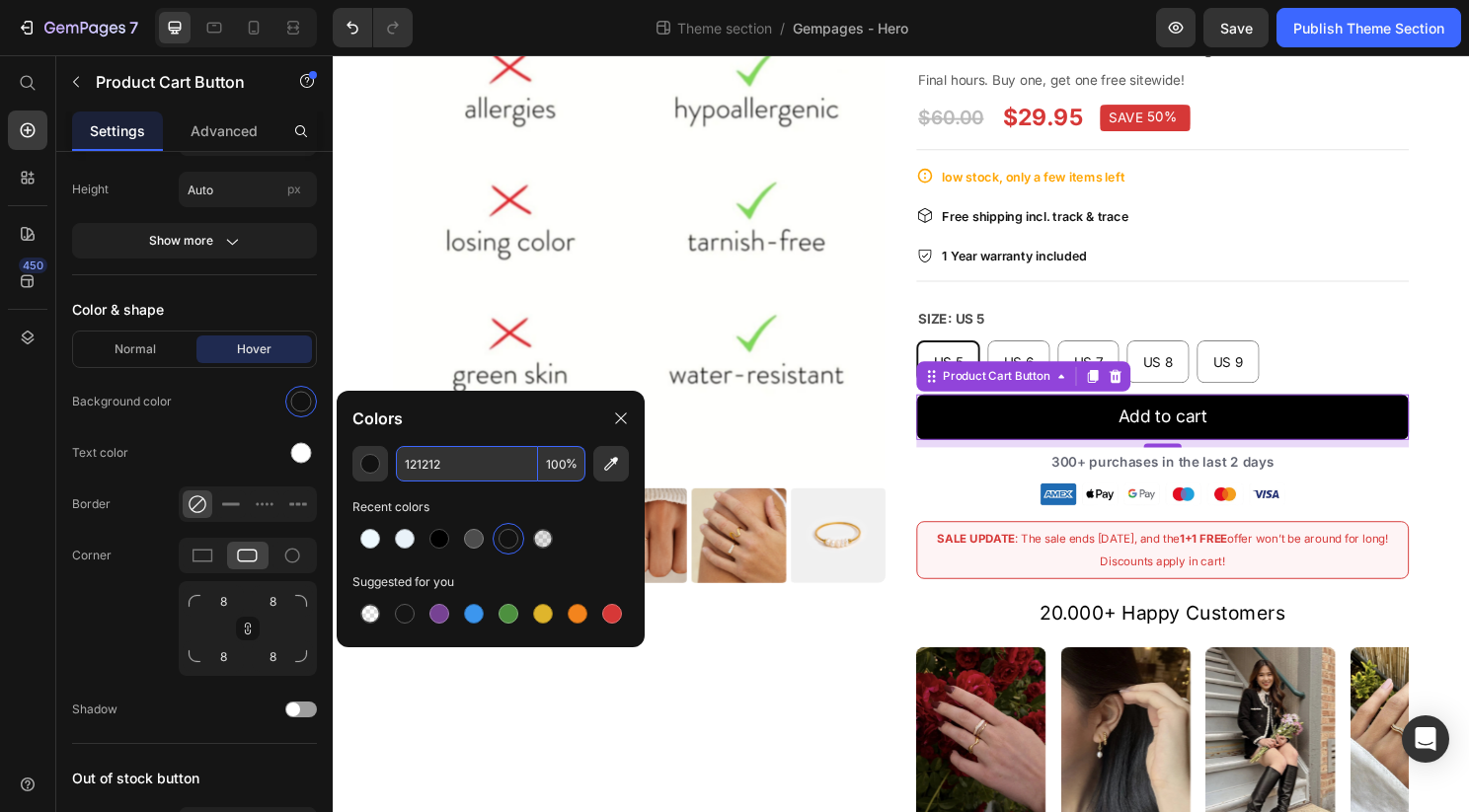 click on "121212" at bounding box center [467, 464] 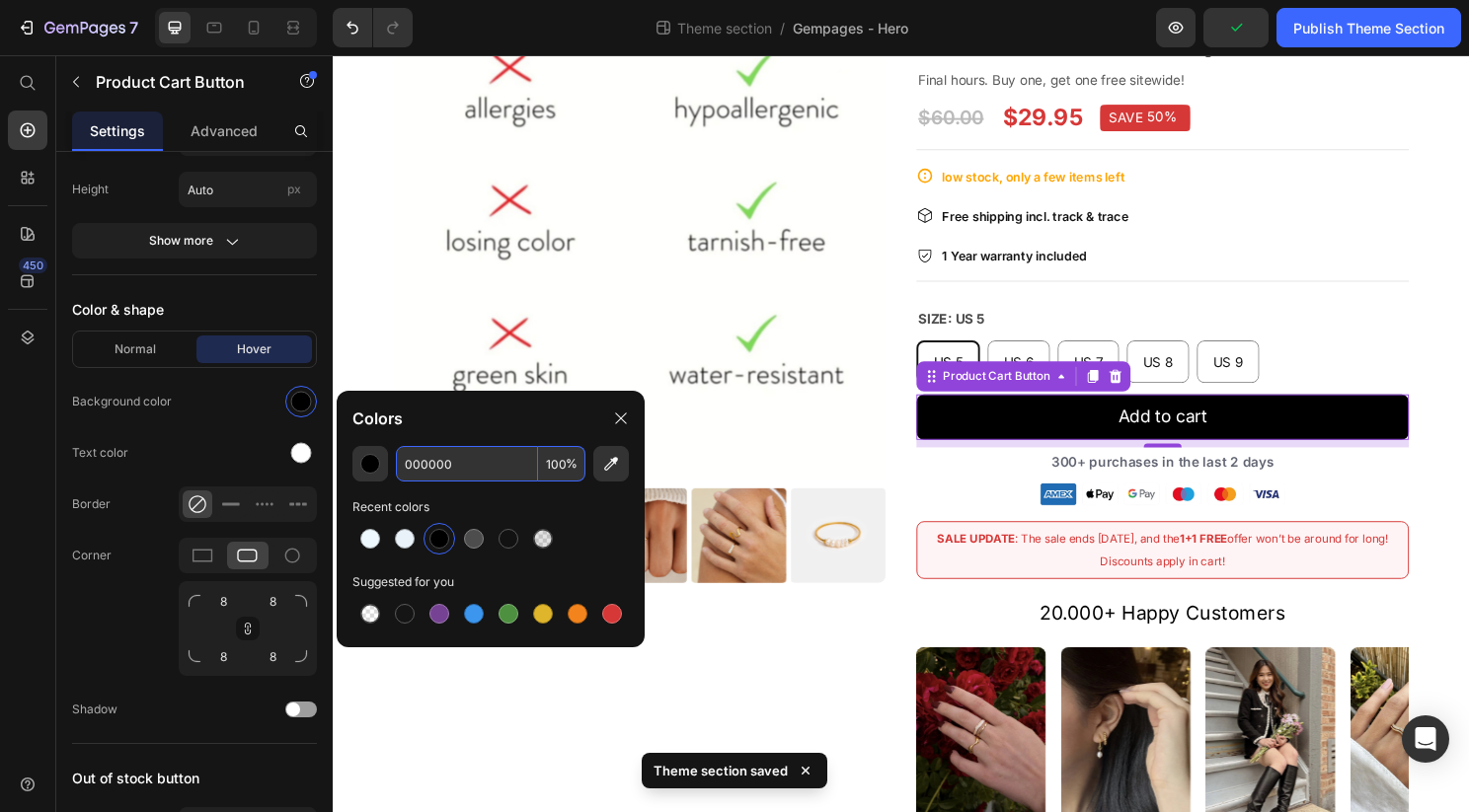 type on "000000" 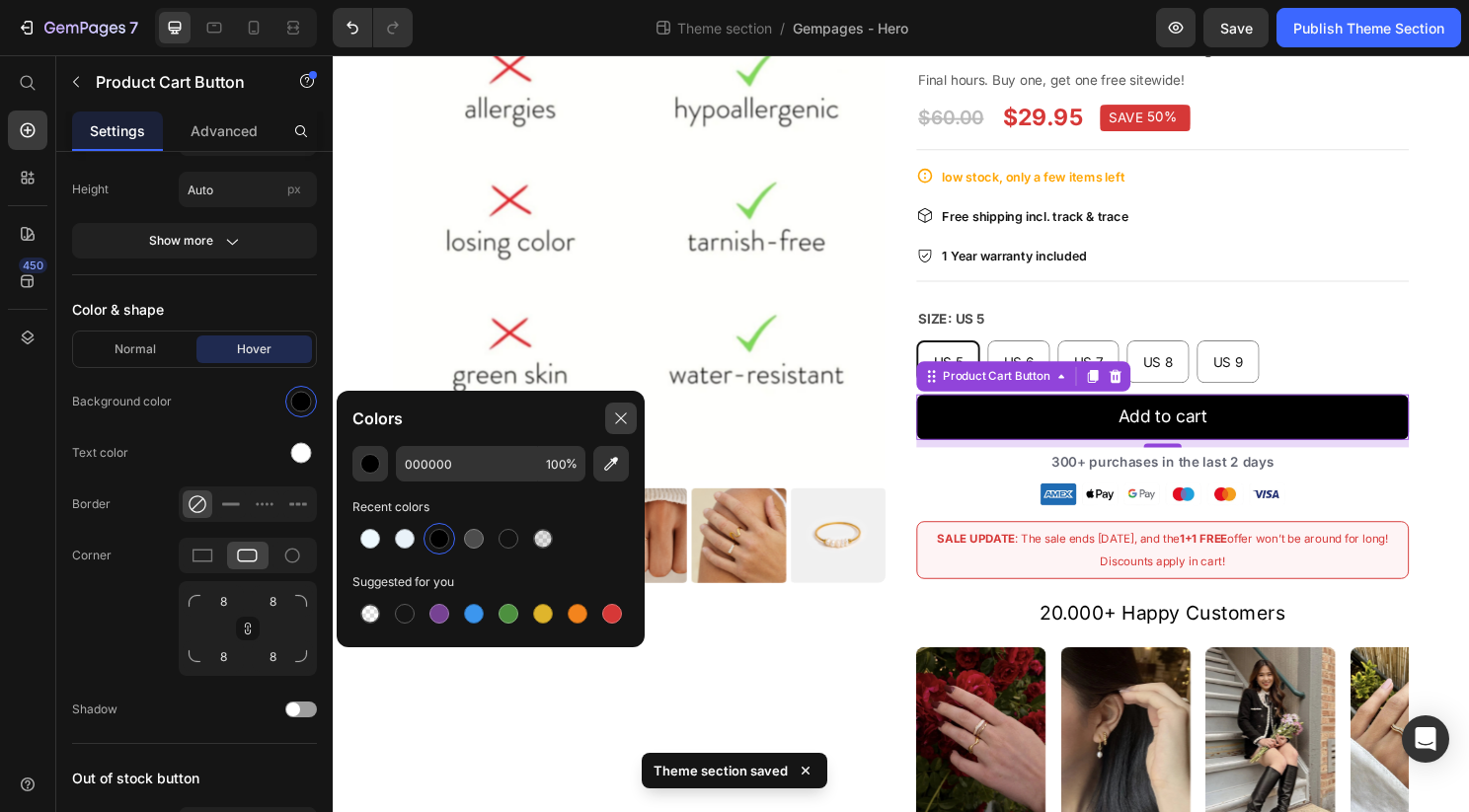 click 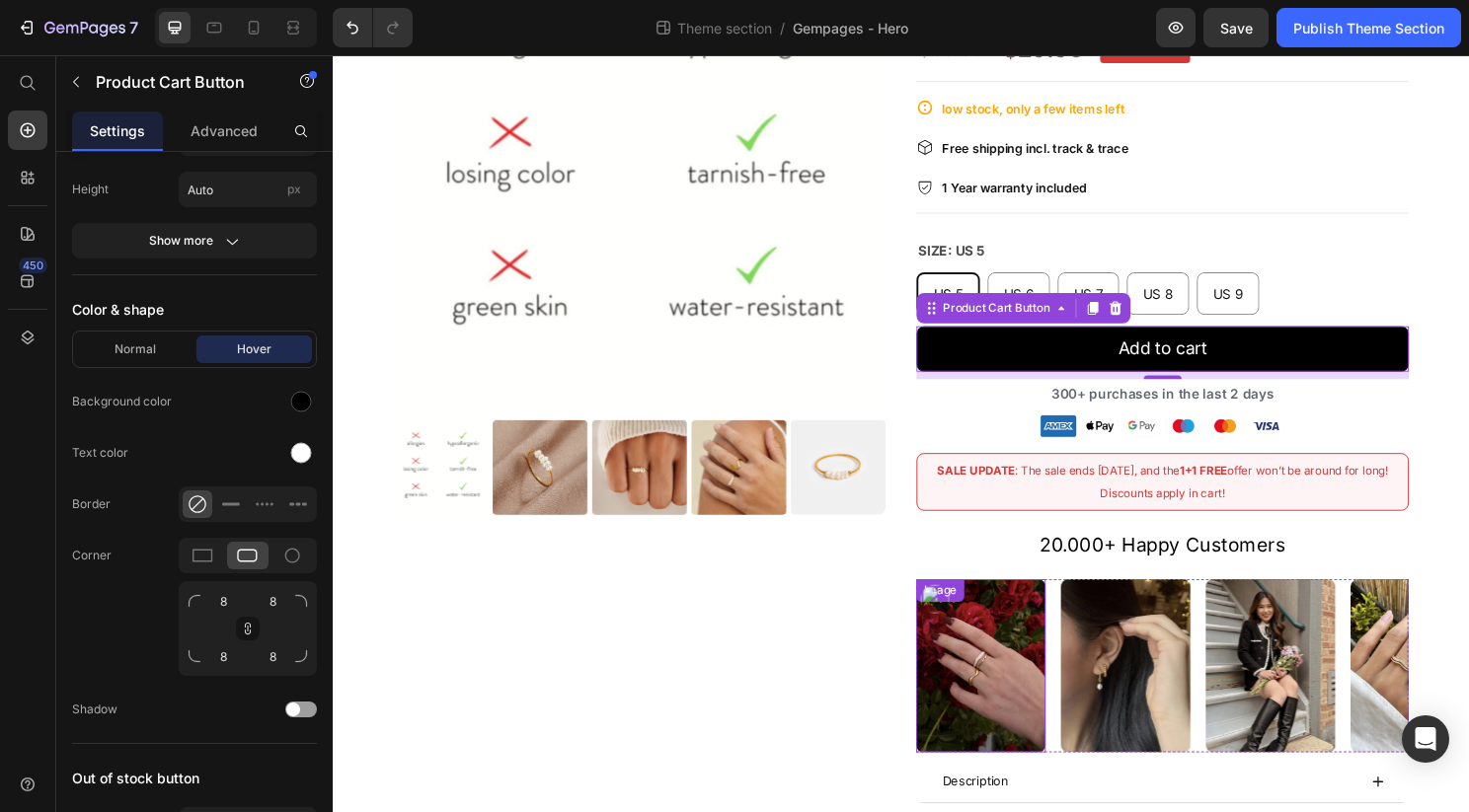 scroll, scrollTop: 0, scrollLeft: 0, axis: both 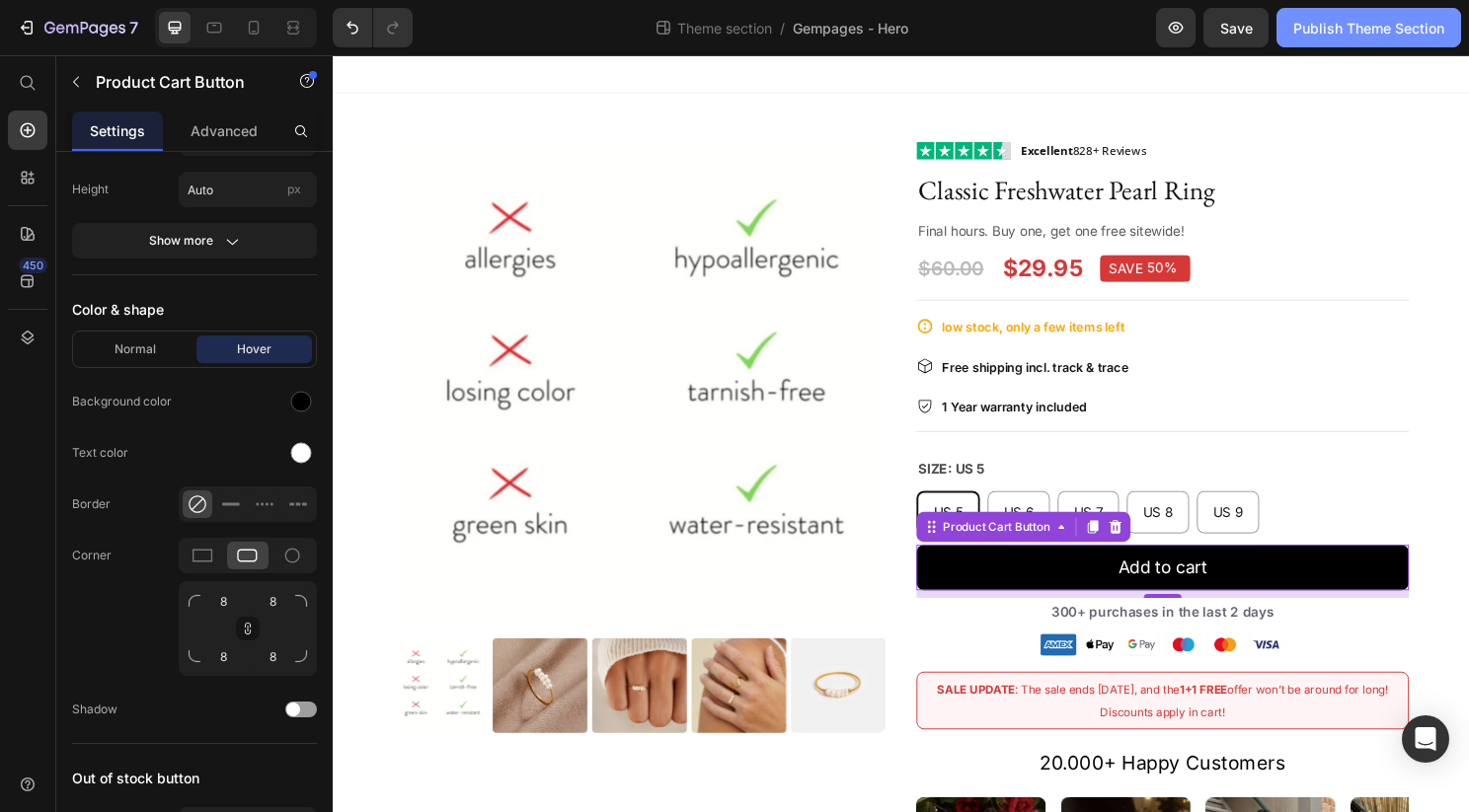 click on "Publish Theme Section" at bounding box center [1368, 28] 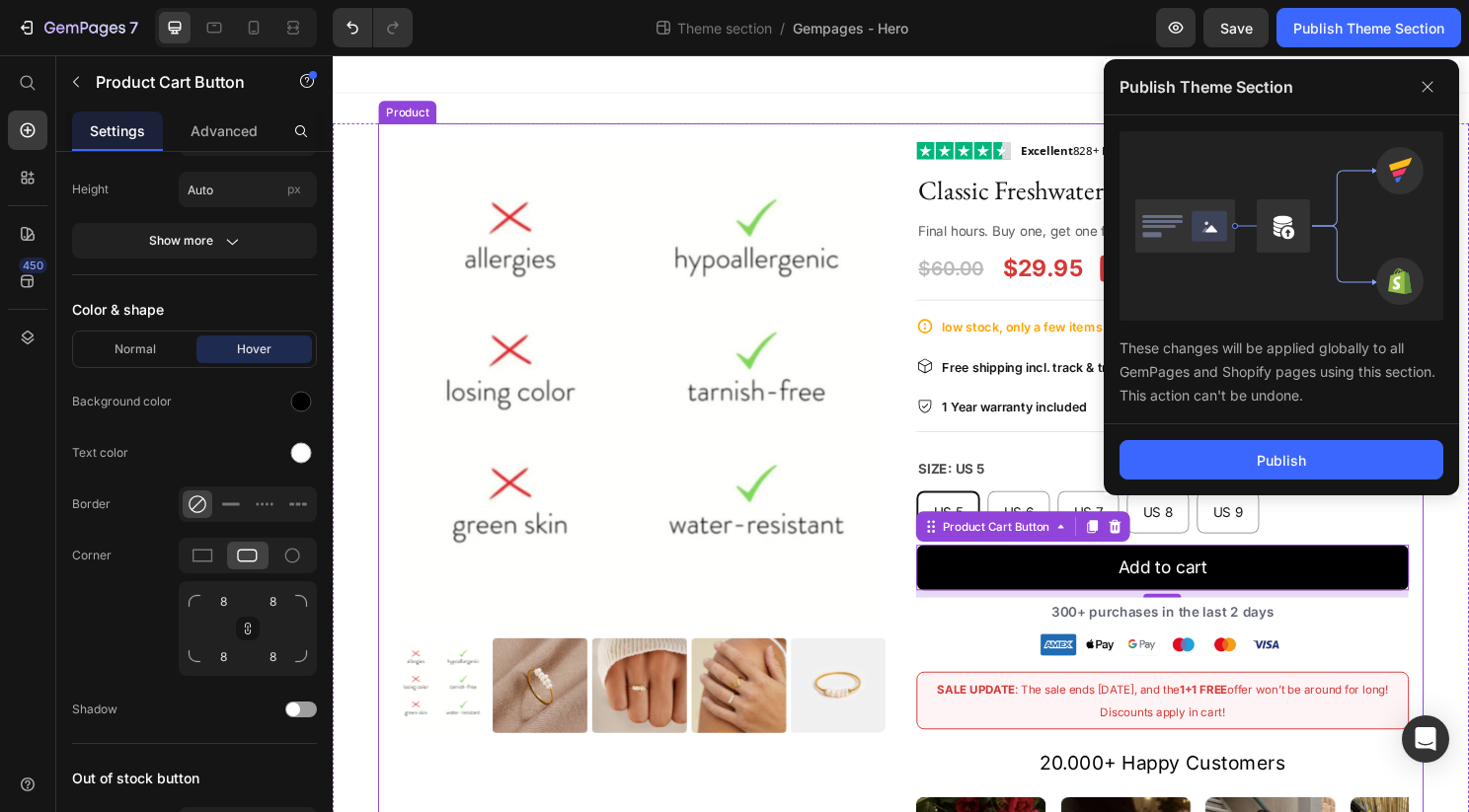 click on "Product Images Image Excellent  828+ Reviews Text block Row Classic Freshwater Pearl Ring Product Title Final hours. Buy one, get one free sitewide! Text Block $29.95 Price $60.00 Price SAVE 50% Discount Tag Row Row                Title Line
Low Stock, Only a Few Items Left Item list
Free shipping incl. track & trace Item list
1 Year warranty included Item list                Title Line Size: US 5 US 5 US 5 US 5 US 6 US 6 US 6 US 7 US 7 US 7 US 8 US 8 US 8 US 9 US 9 US 9 Product Variants & Swatches Add to cart Product Cart Button   8 300+ purchases in the last 2 days Text Block Image Row SALE UPDATE : The sale ends today, and the  1+1 FREE  offer won’t be around for long! Discounts apply in cart! Text Block Row 20.000+ Happy Customers Text Block Image Image Image Image Image Image Image Image Image Image Carousel
Description
Quality & care
30 Day Easy Returns Accordion Product" at bounding box center [925, 648] 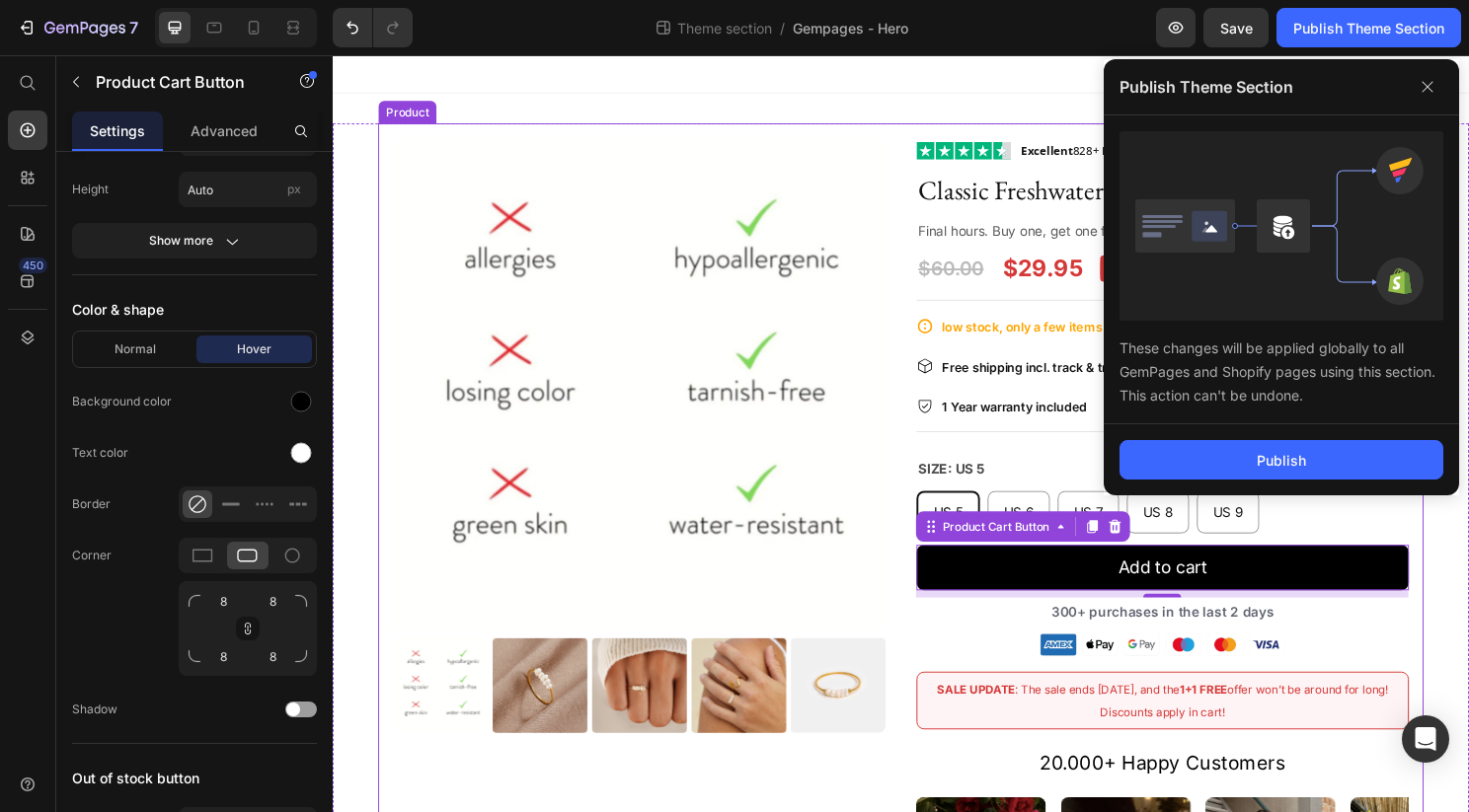 scroll, scrollTop: 0, scrollLeft: 0, axis: both 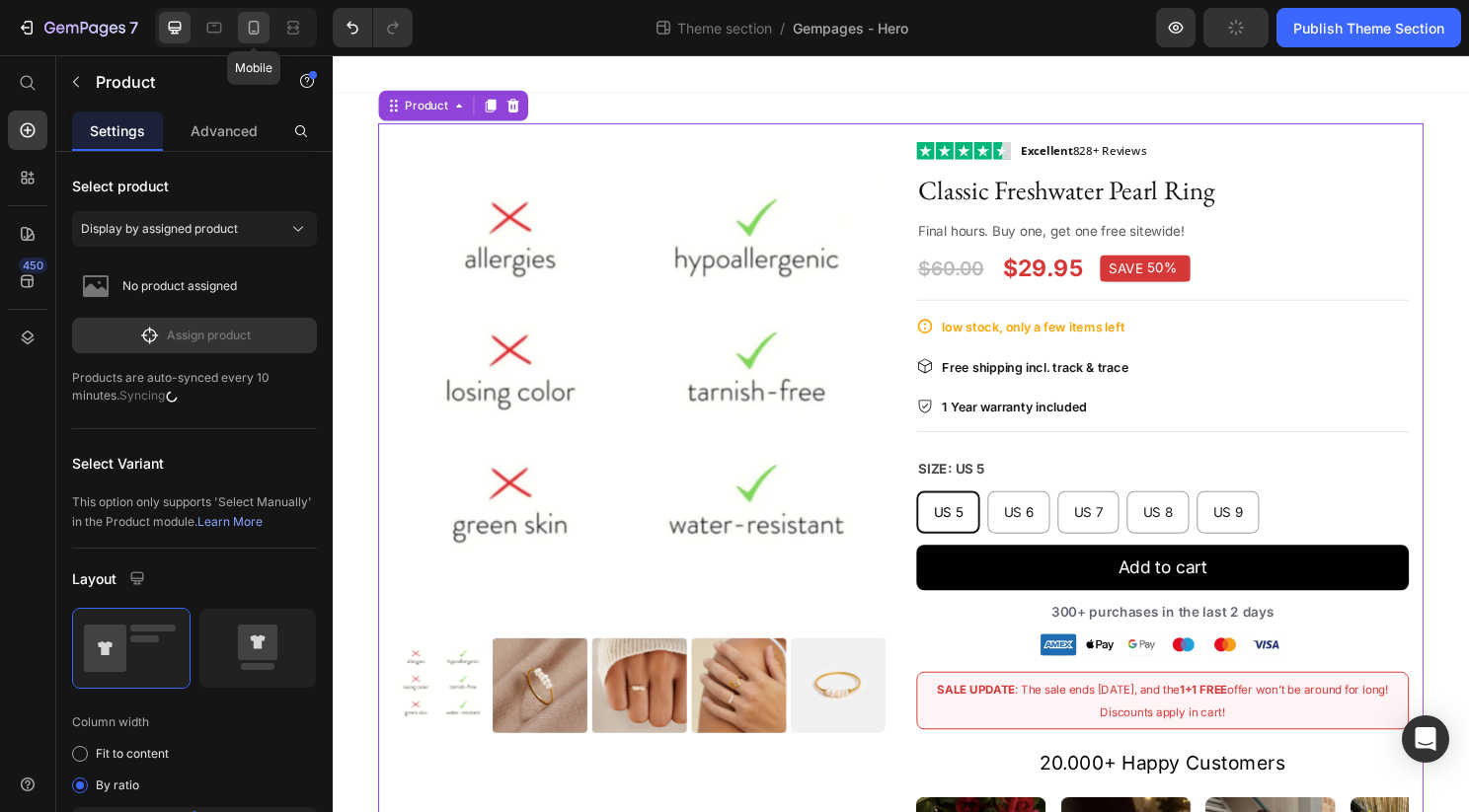 click 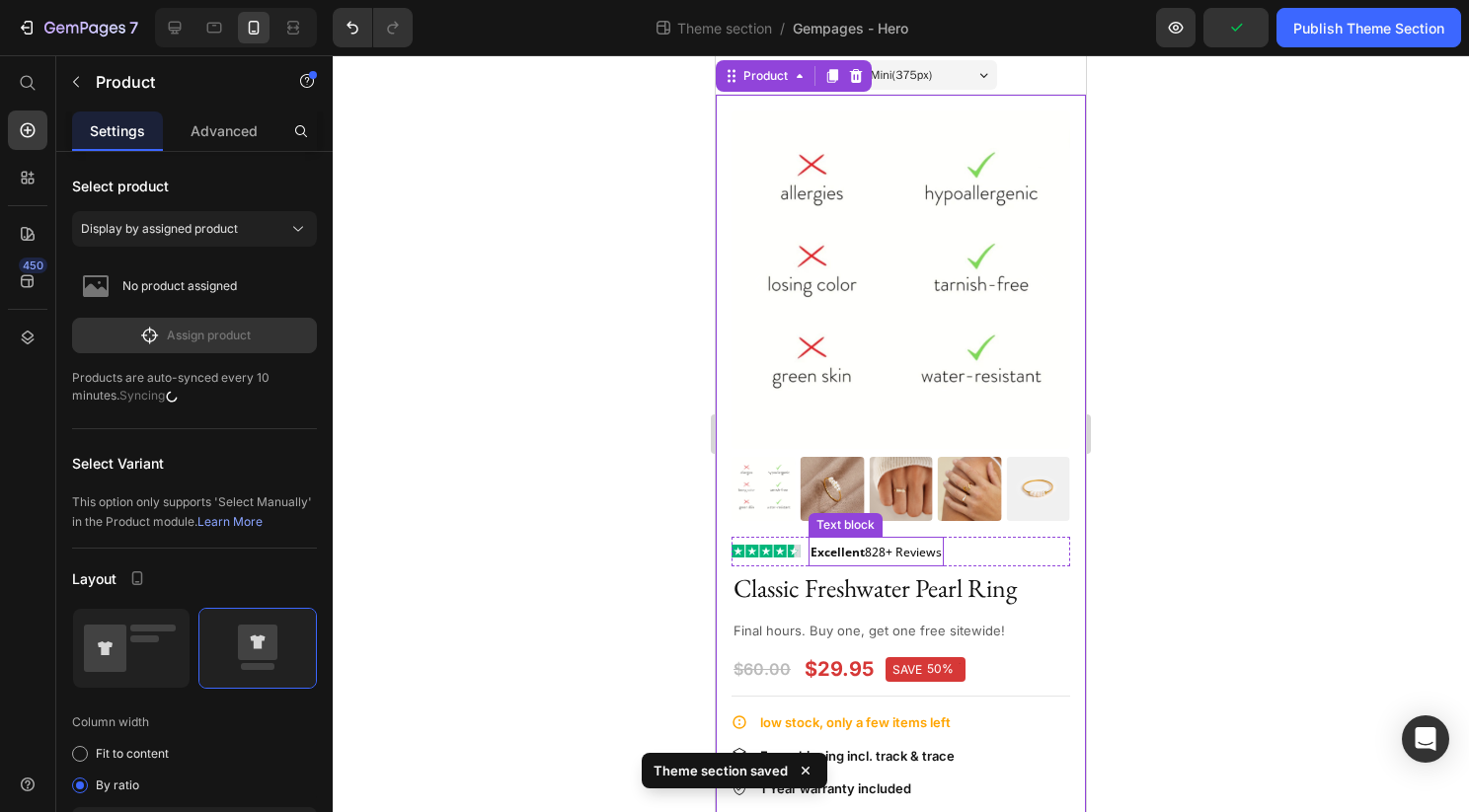 click on "Excellent  828+ Reviews" at bounding box center (876, 552) 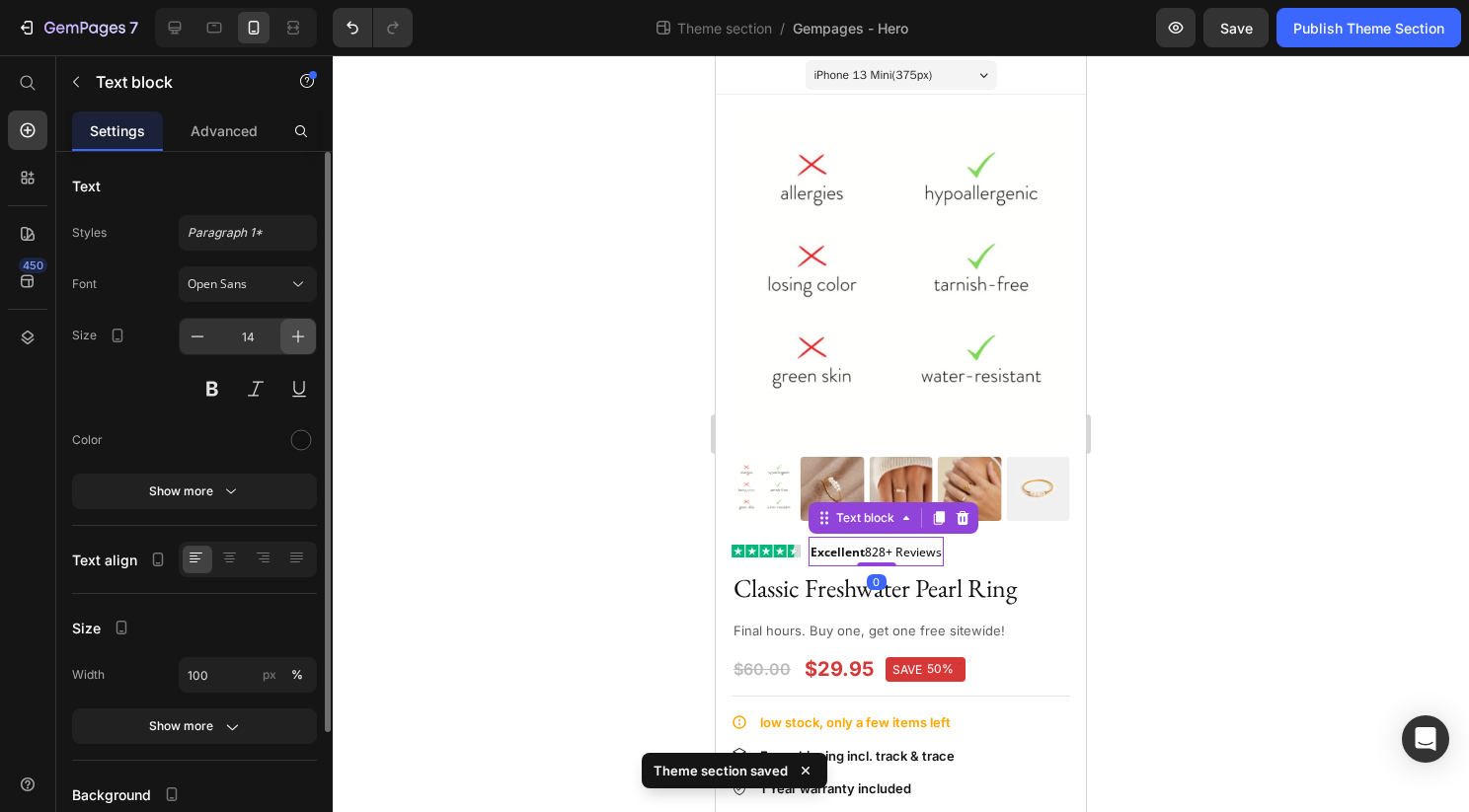click 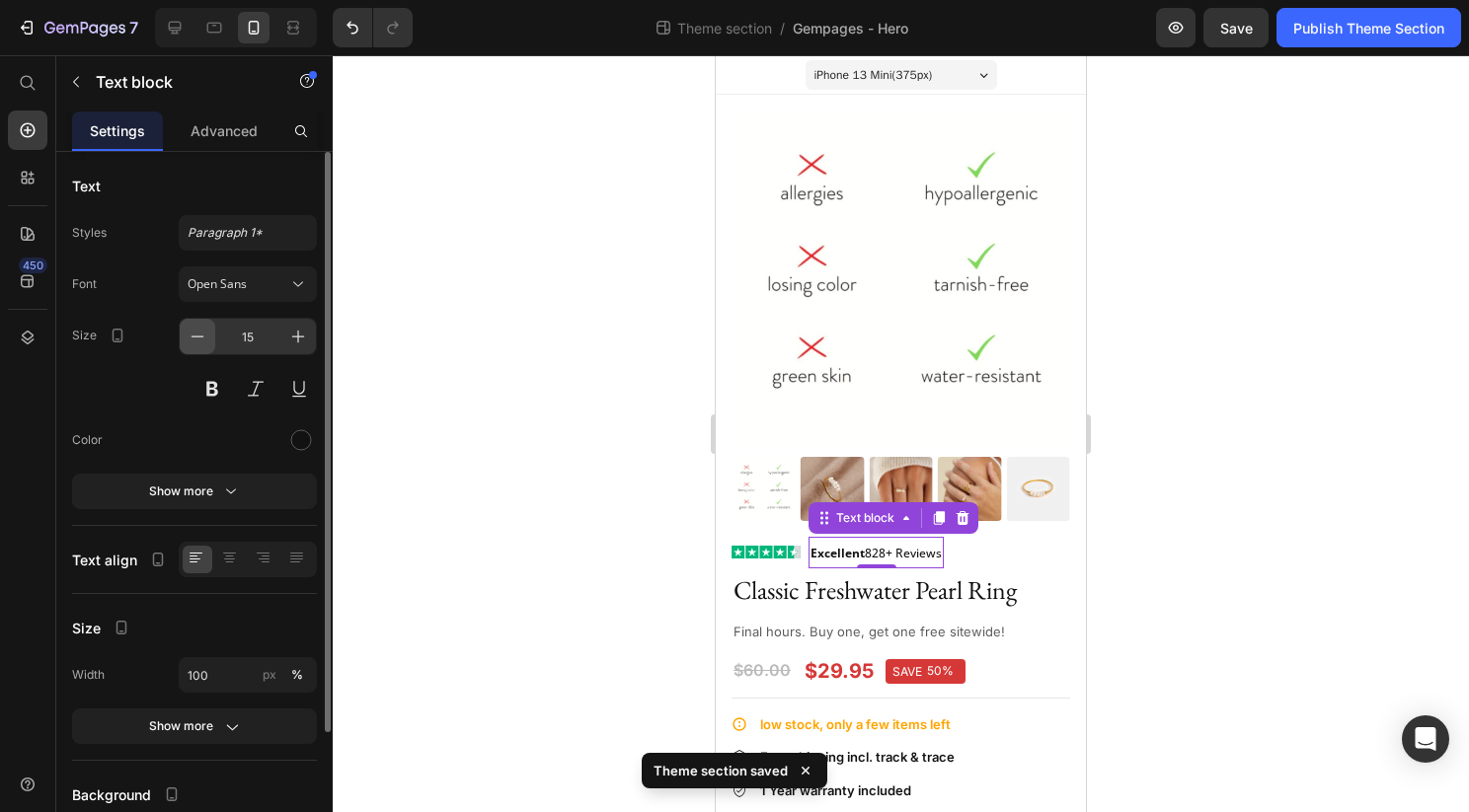 click at bounding box center [197, 336] 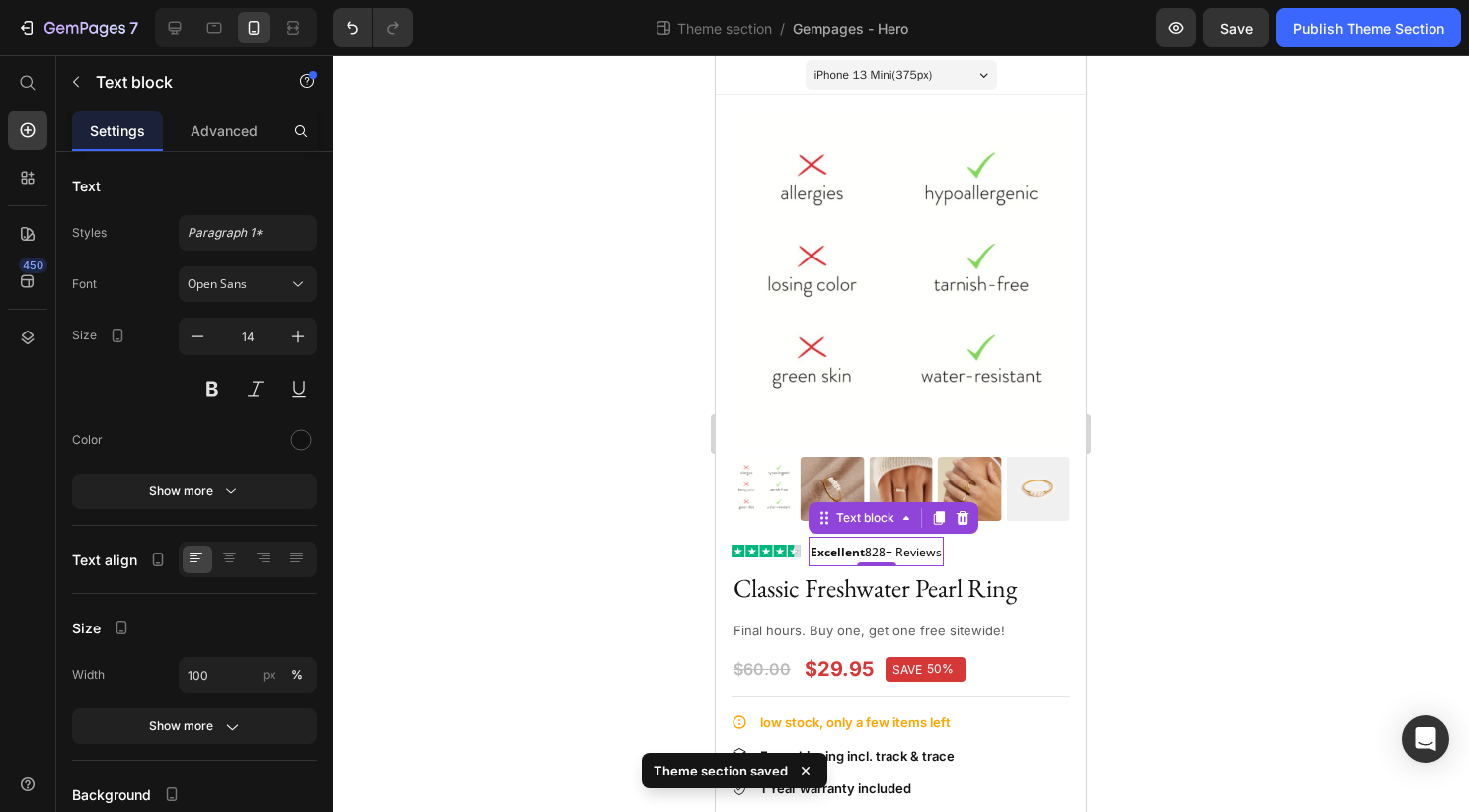 click on "Excellent" at bounding box center (837, 552) 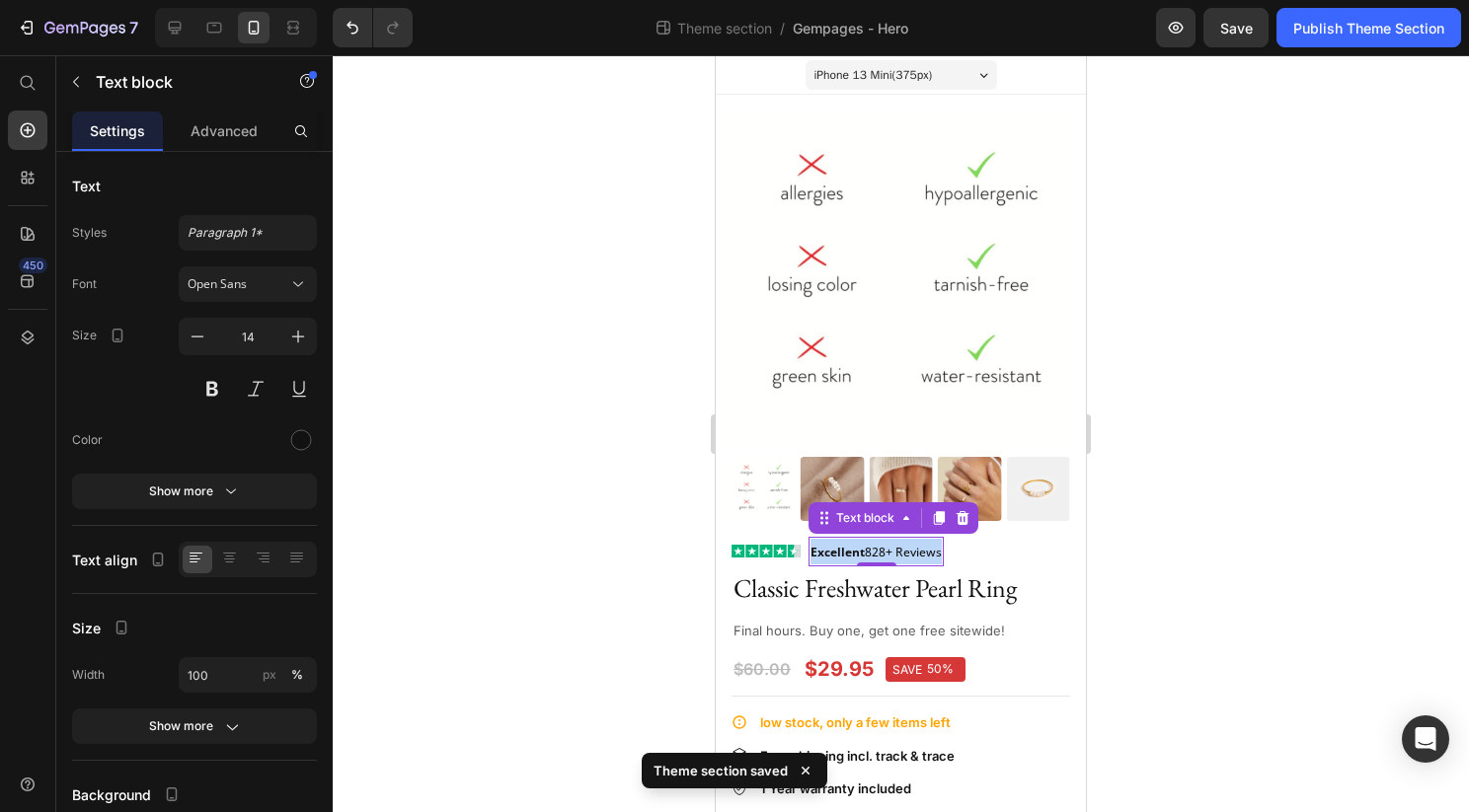 click on "Excellent" at bounding box center (837, 552) 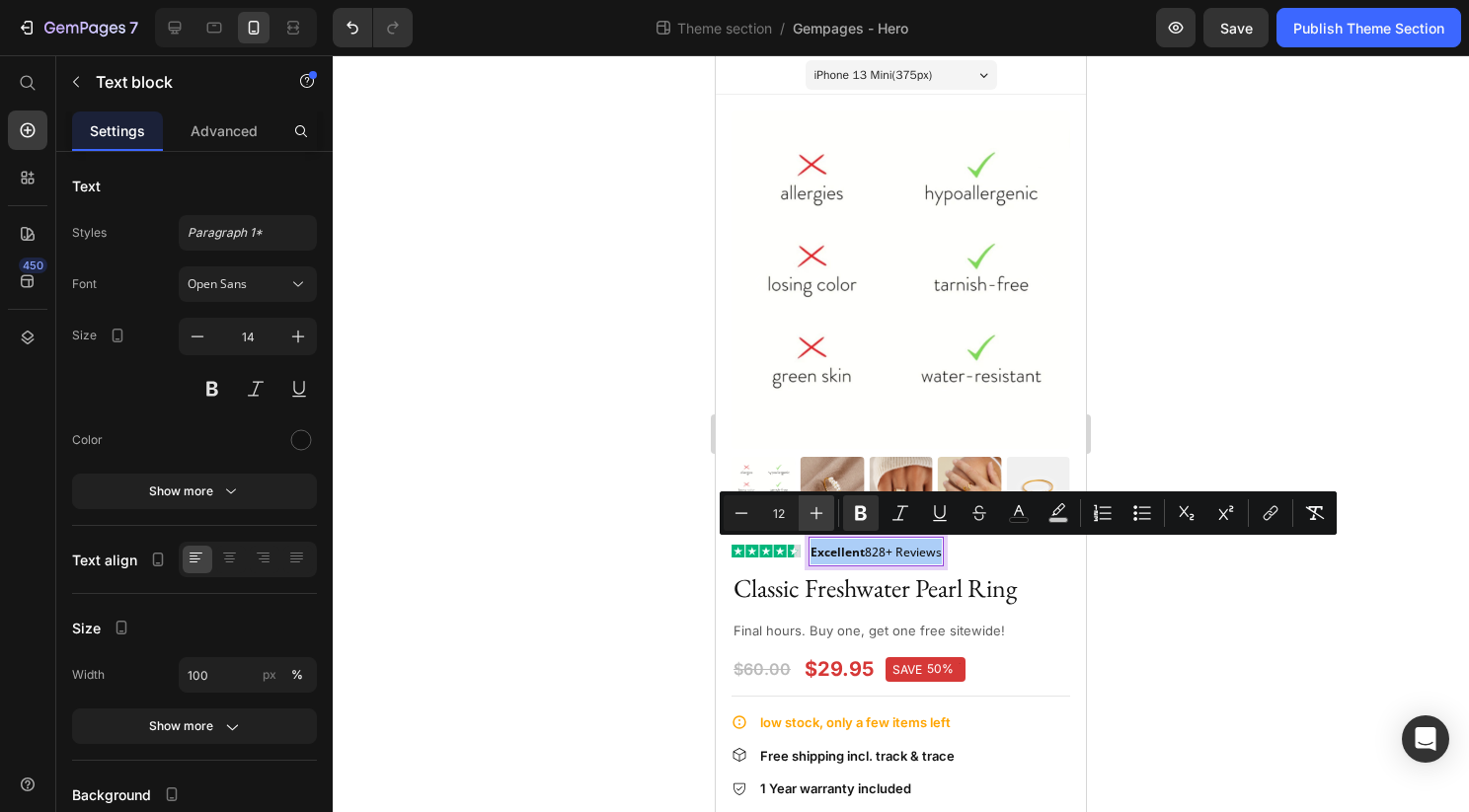 click 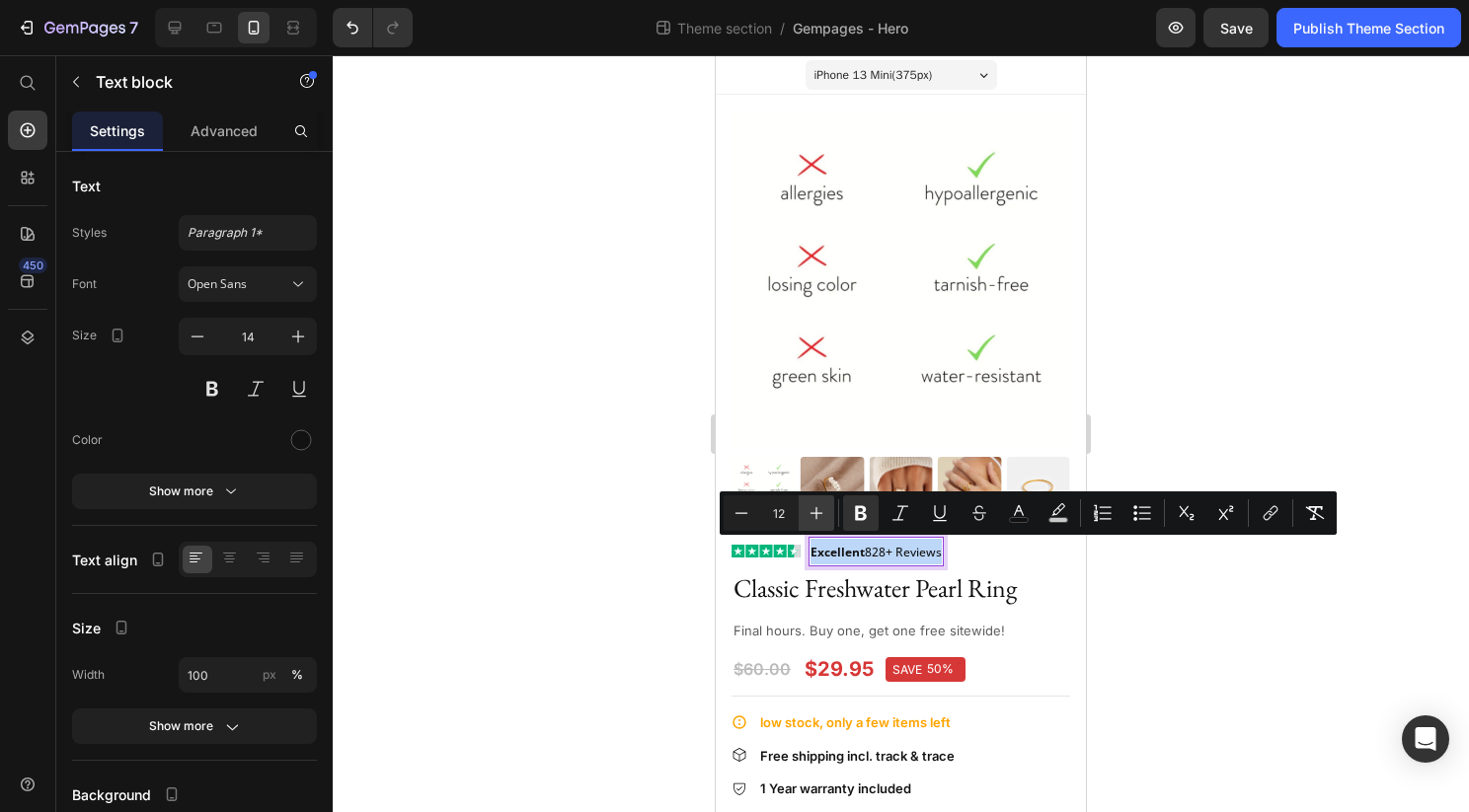type on "13" 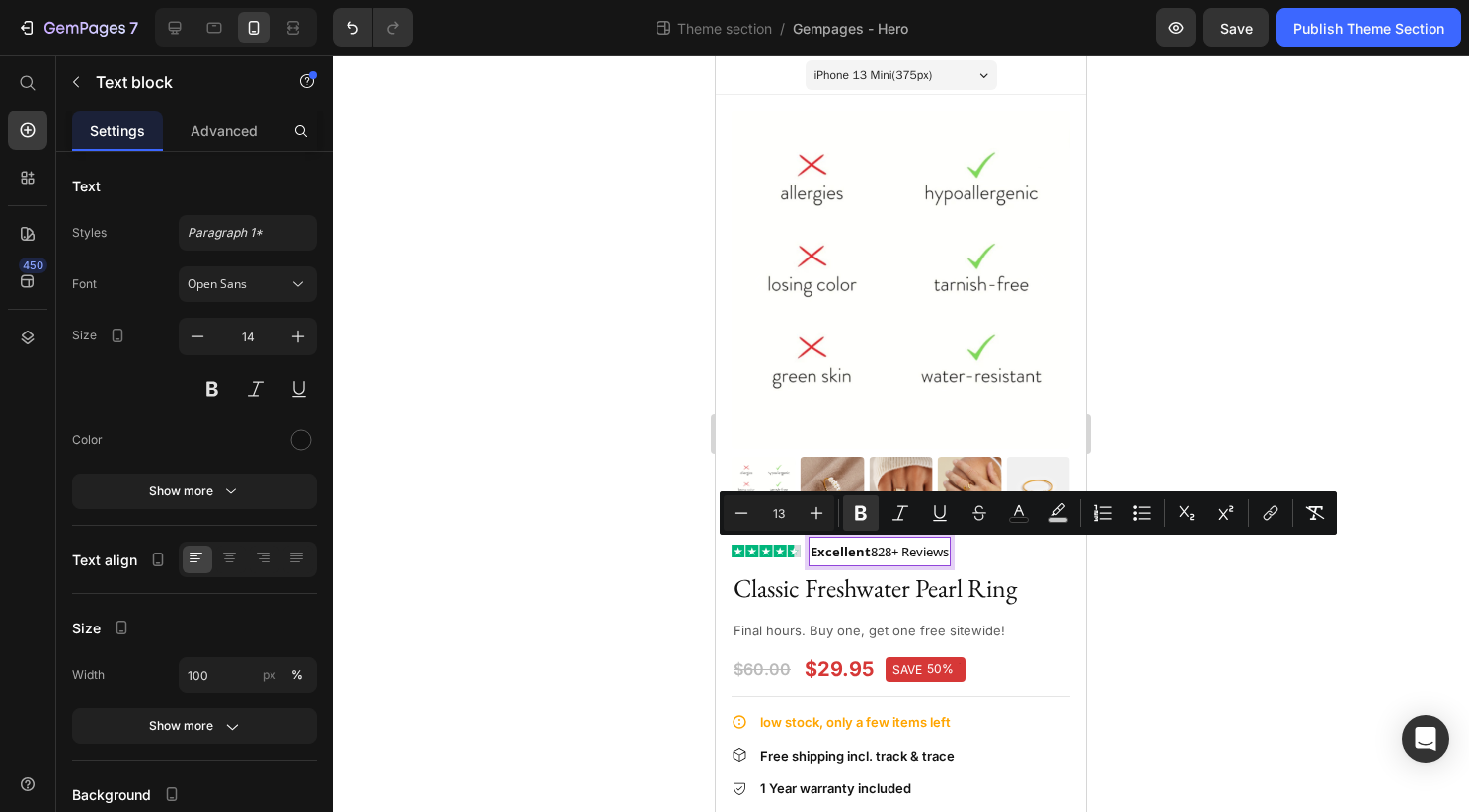 click 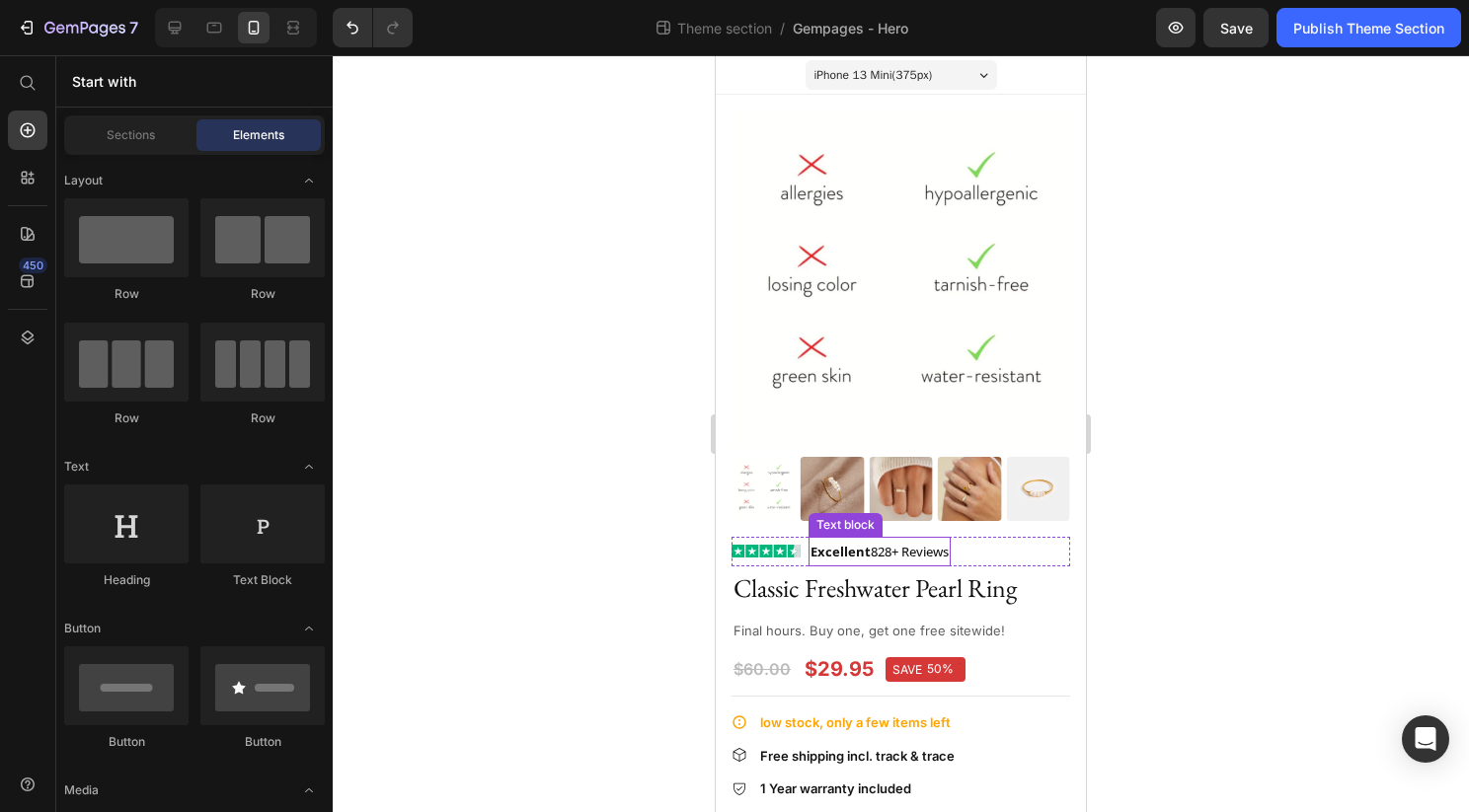 click on "Excellent  828+ Reviews" at bounding box center (880, 552) 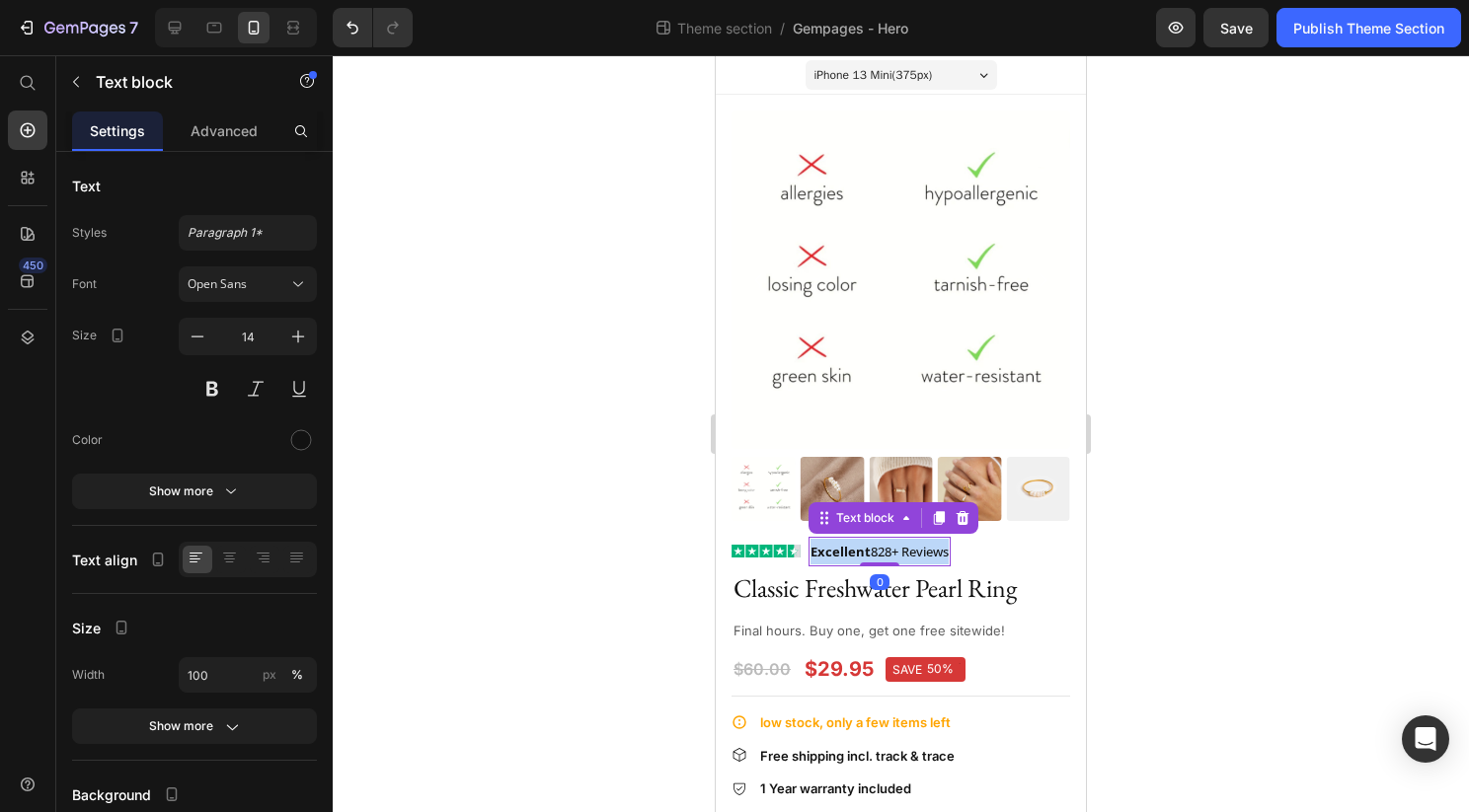 click on "Excellent  828+ Reviews" at bounding box center [880, 552] 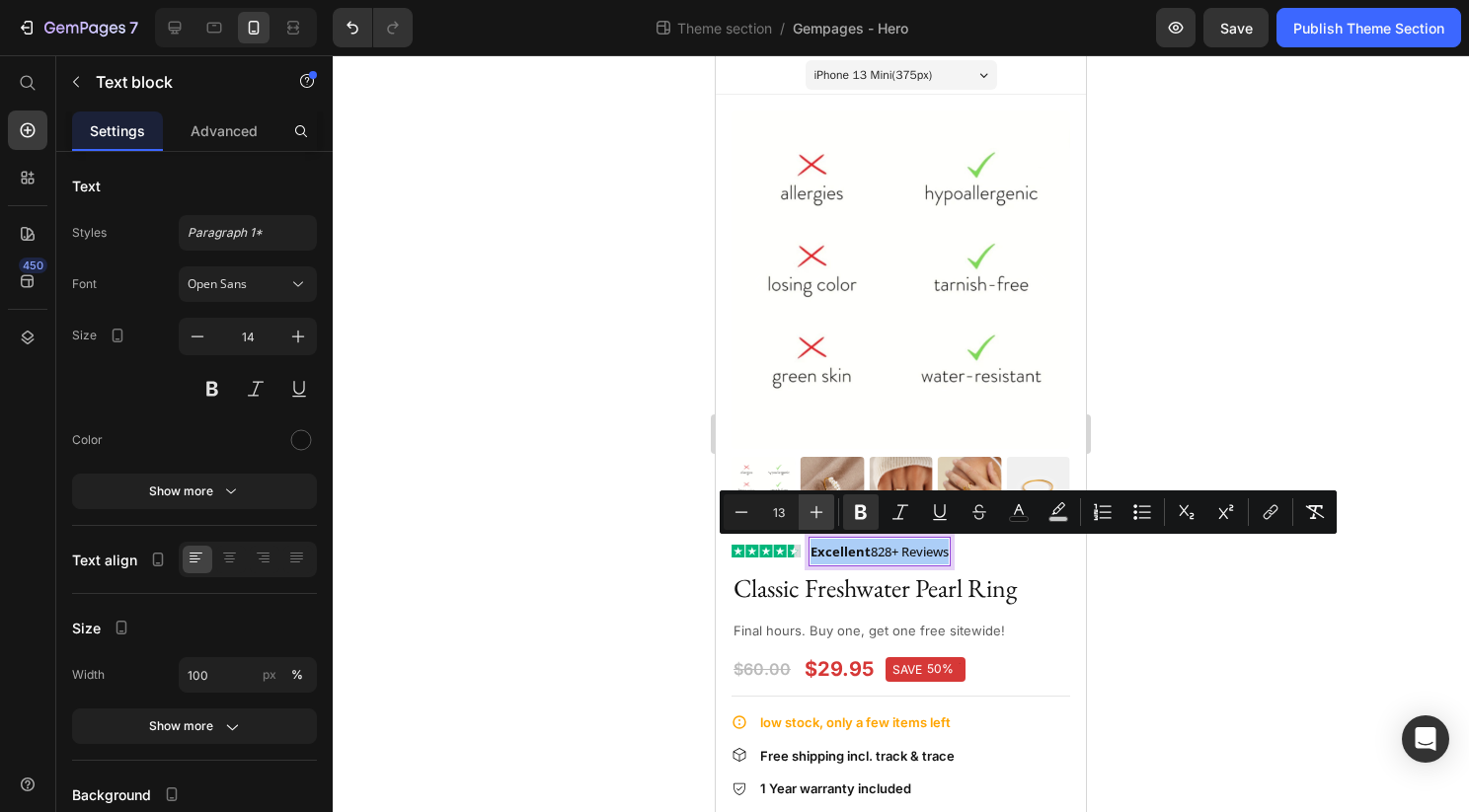 click 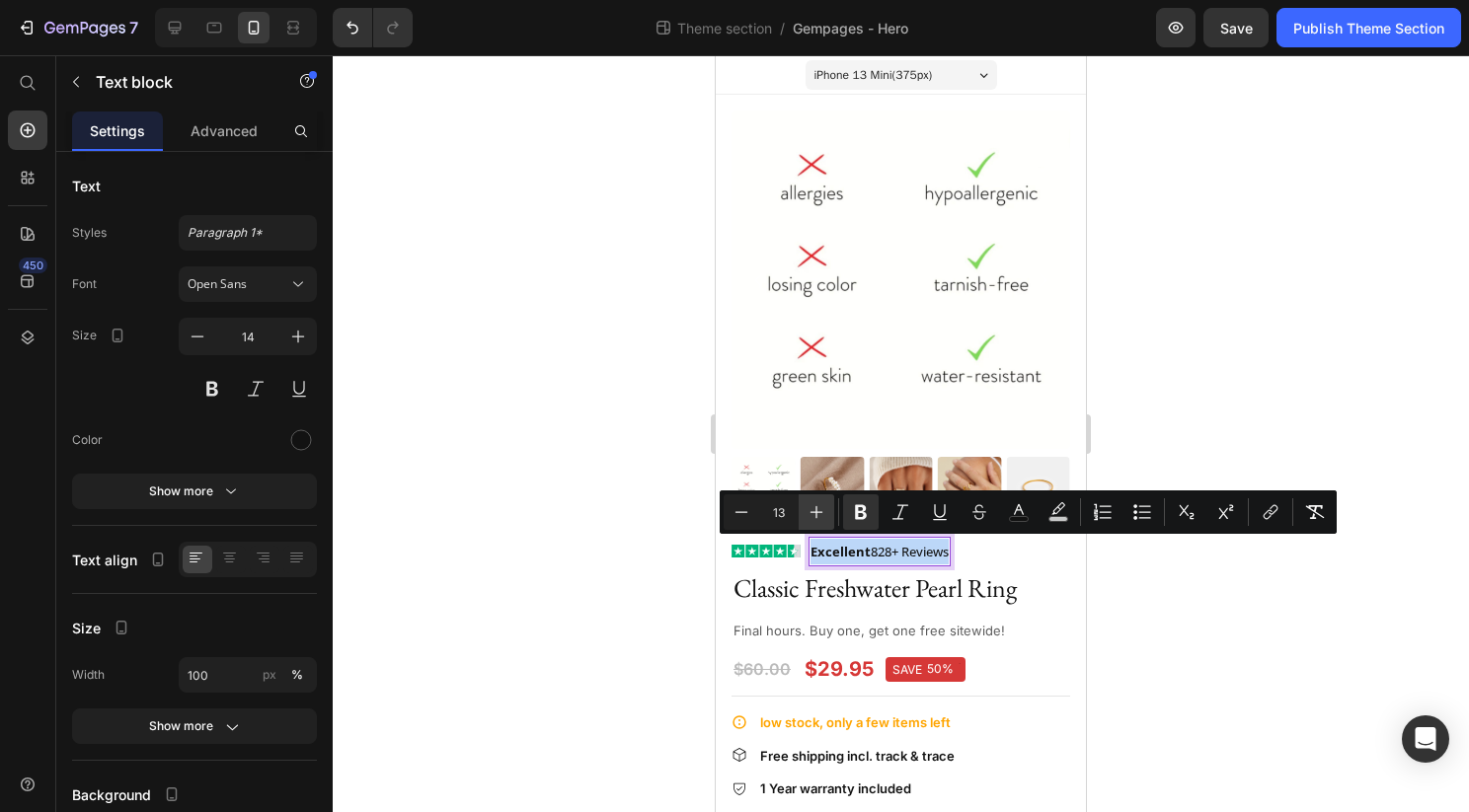type on "14" 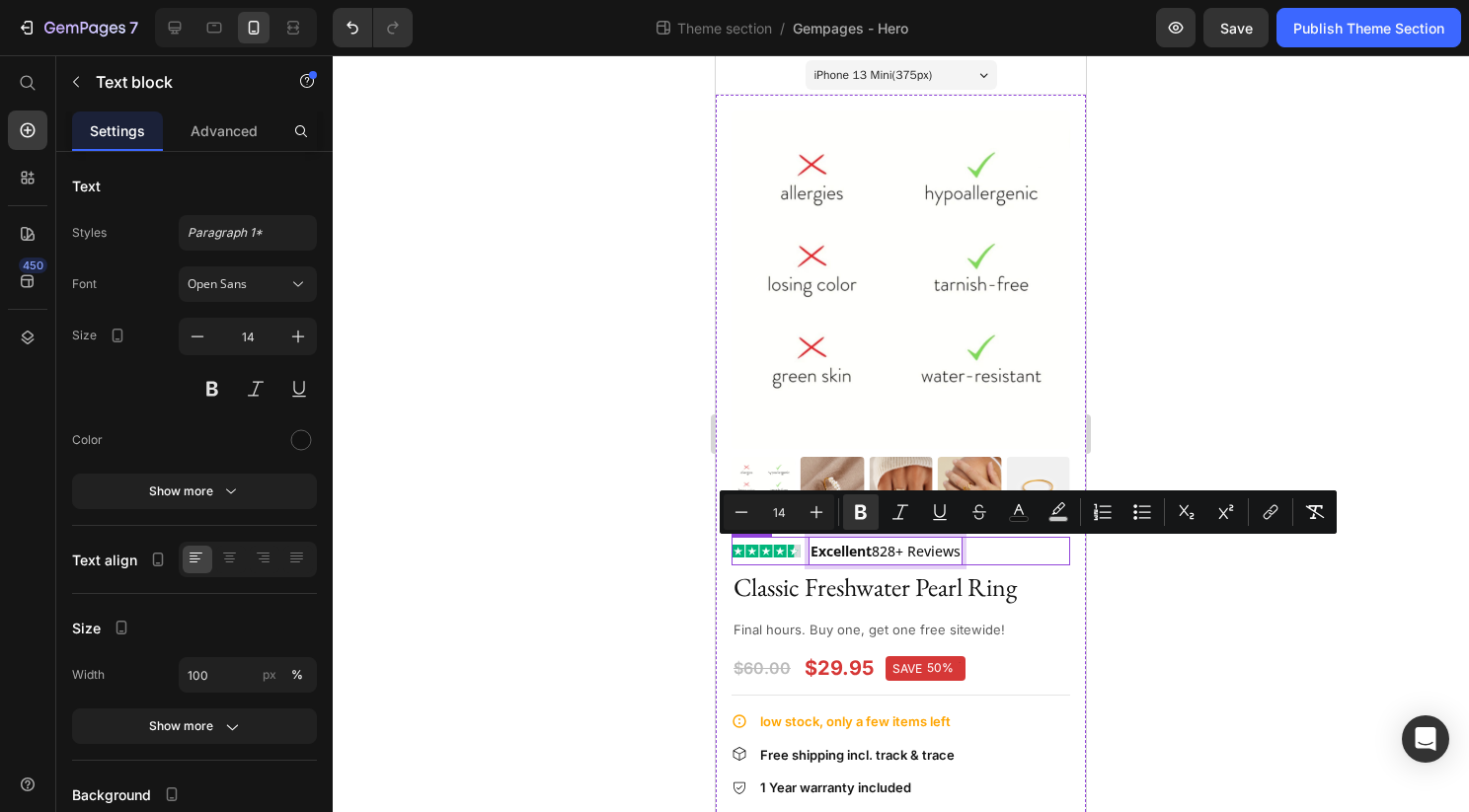 click 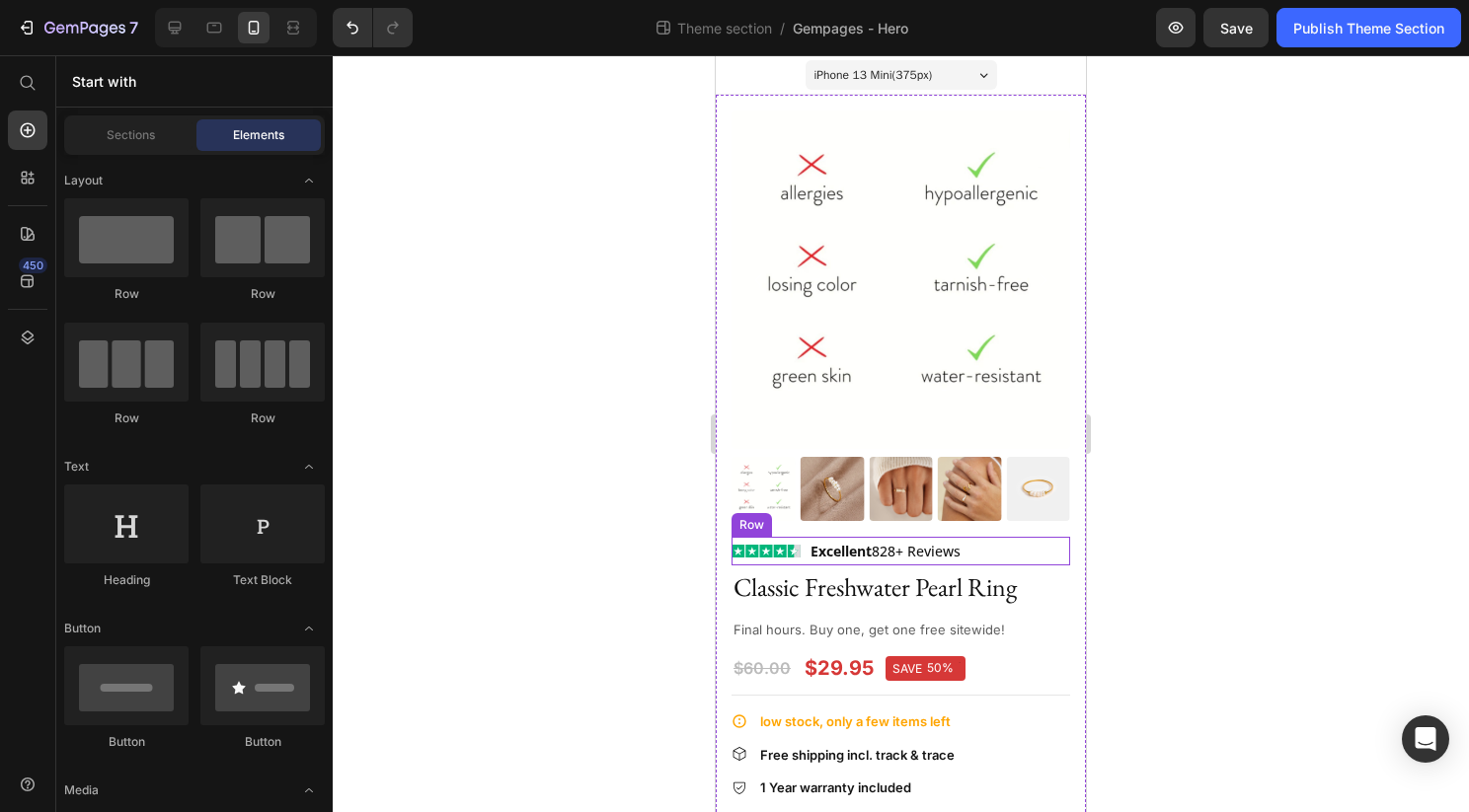click 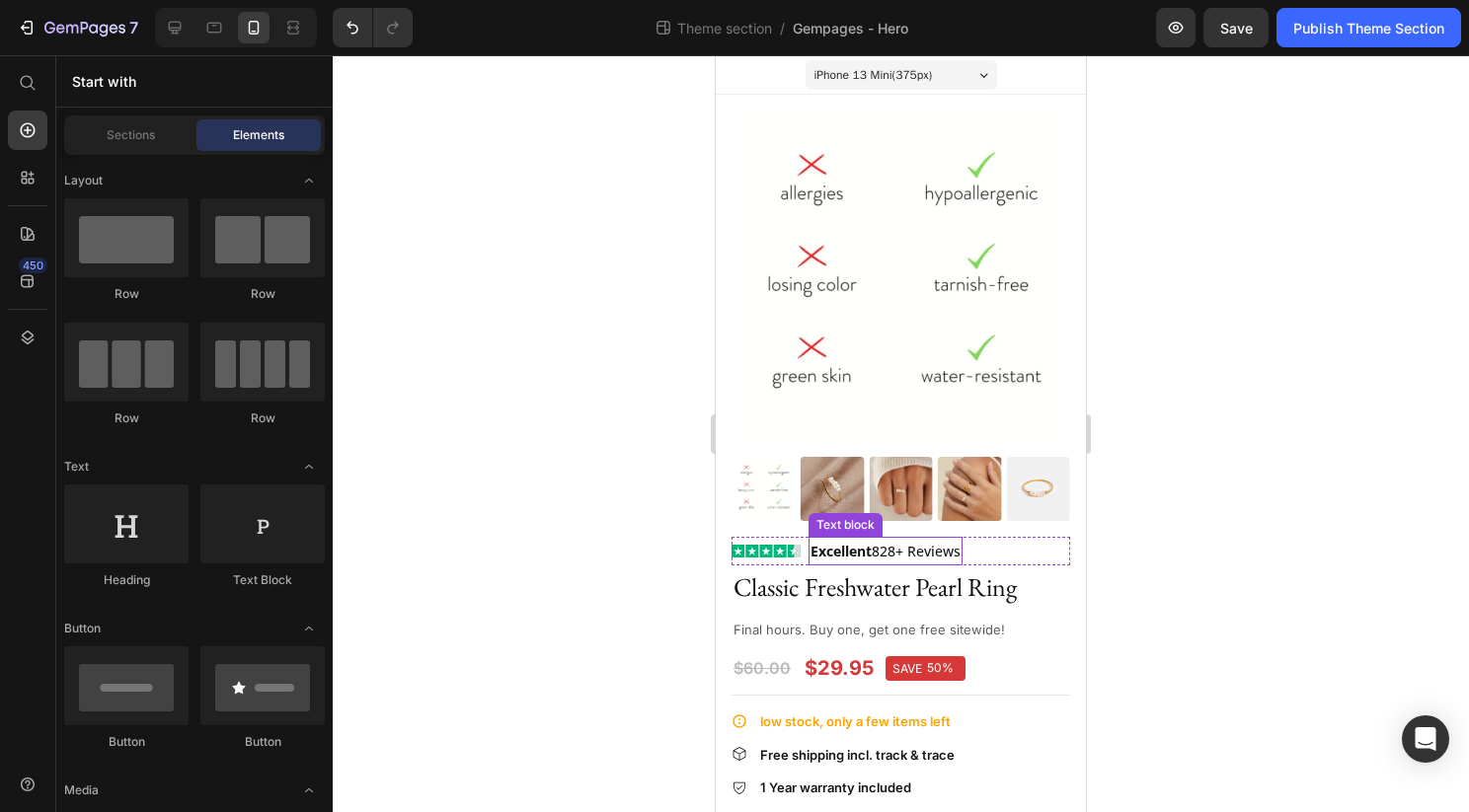 click on "Excellent  828+ Reviews" at bounding box center [886, 551] 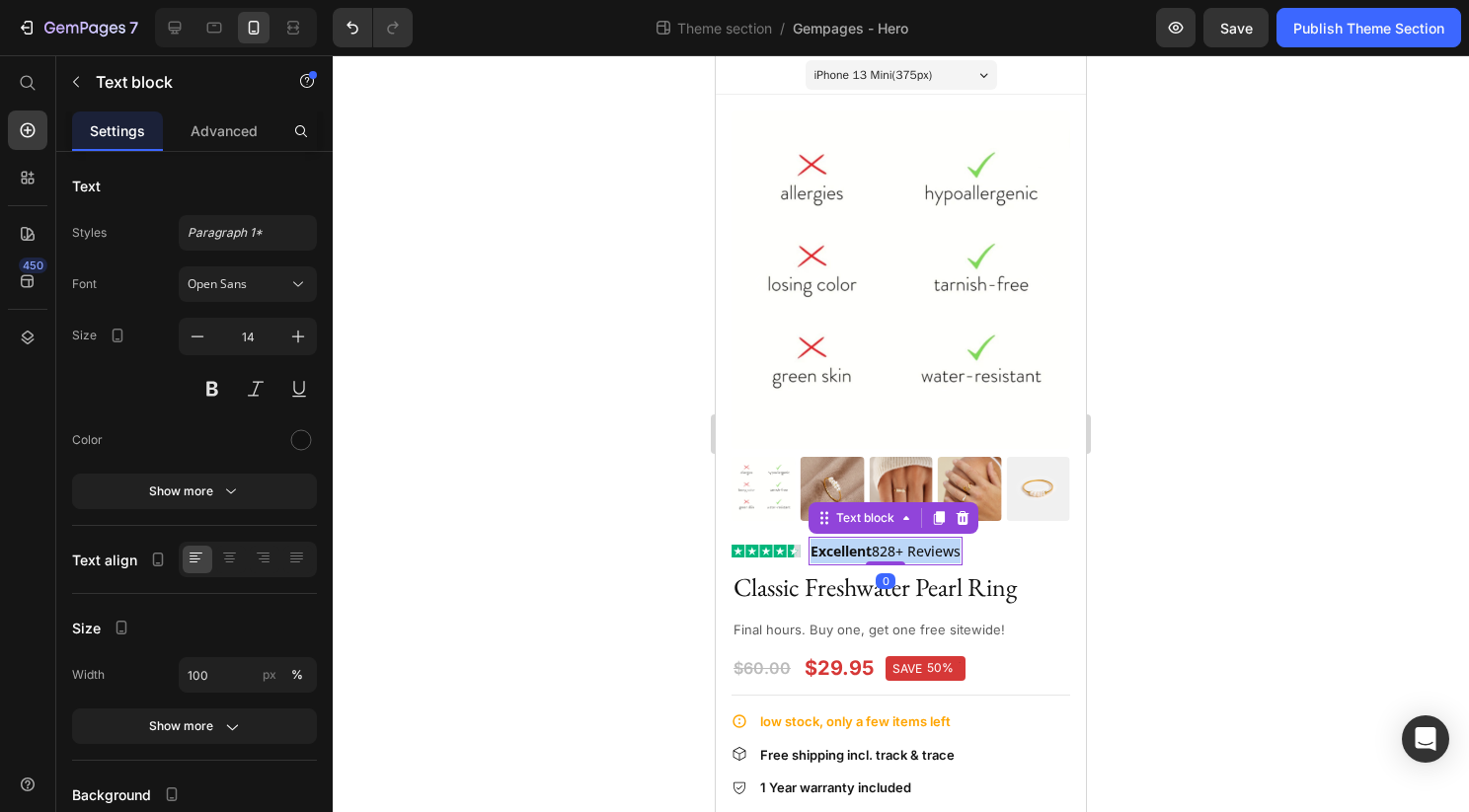 click on "Excellent  828+ Reviews" at bounding box center (886, 551) 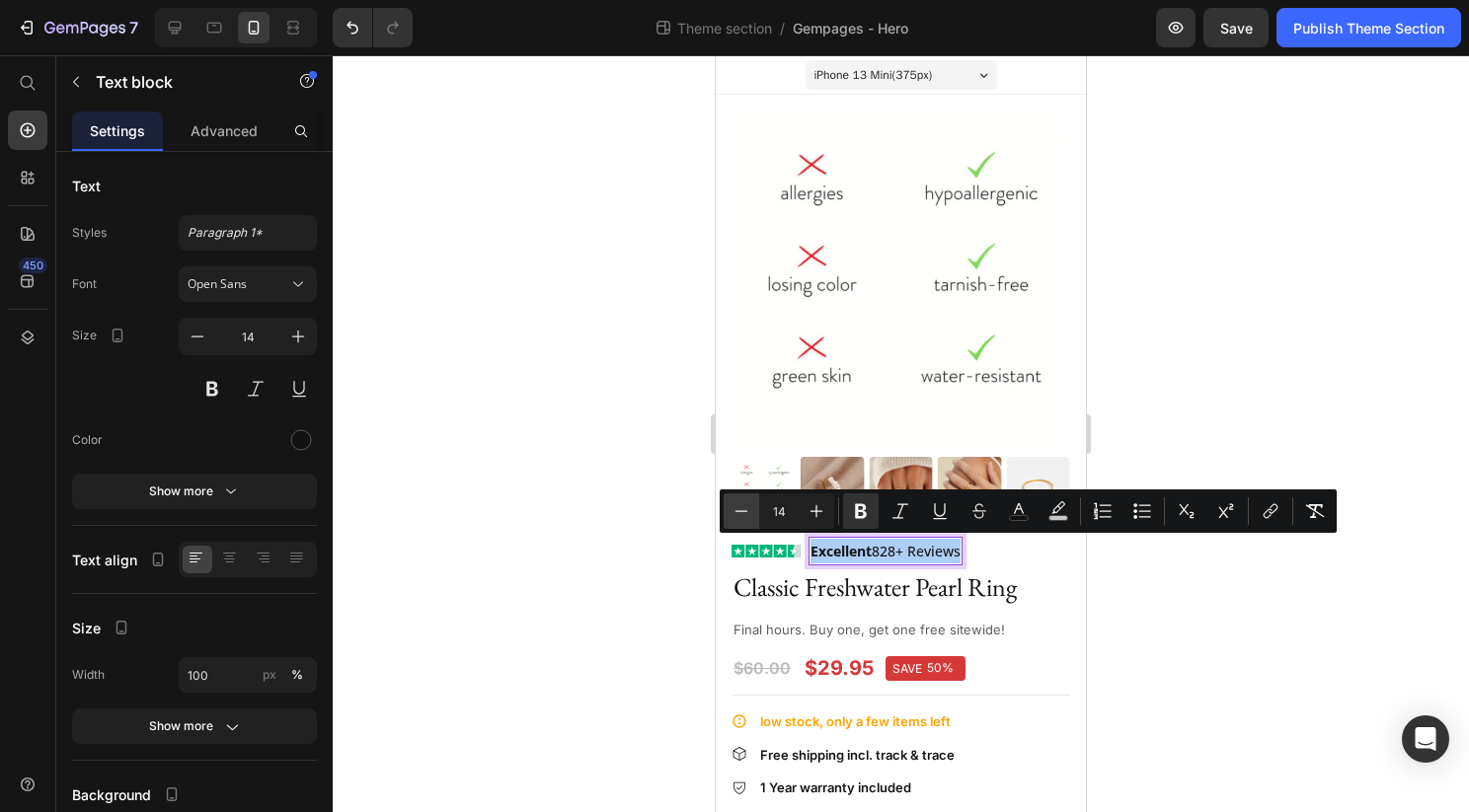 click 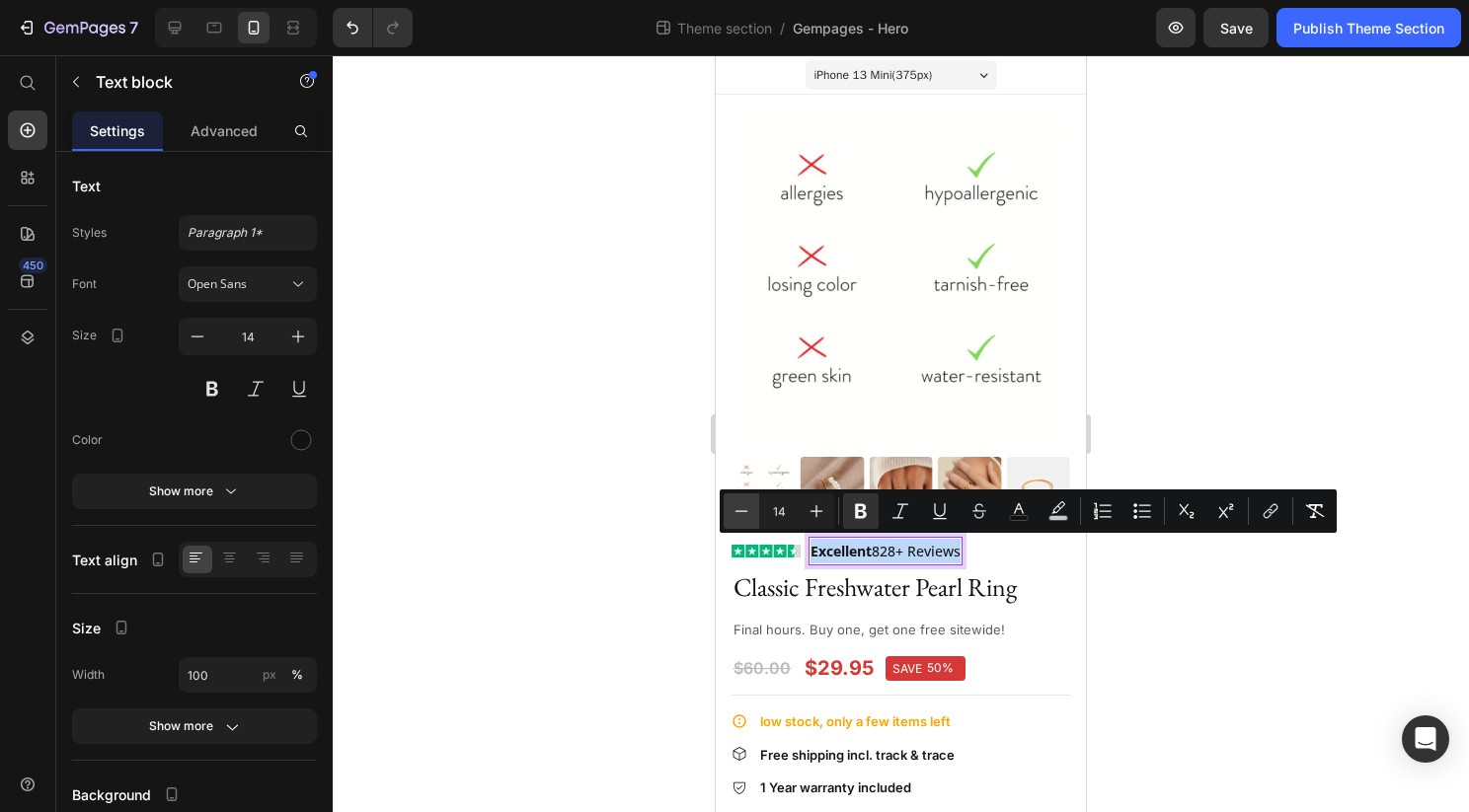 type on "13" 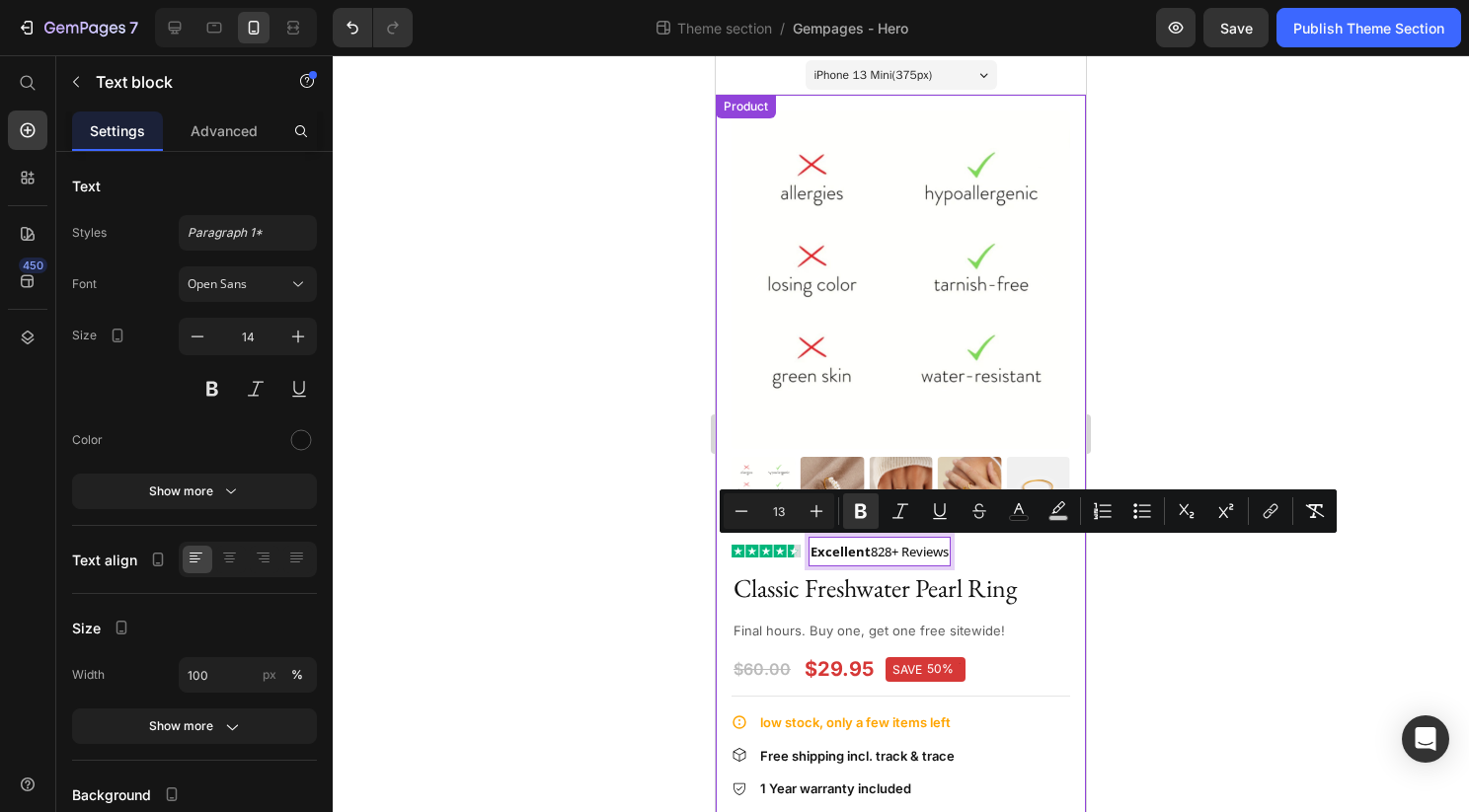 click 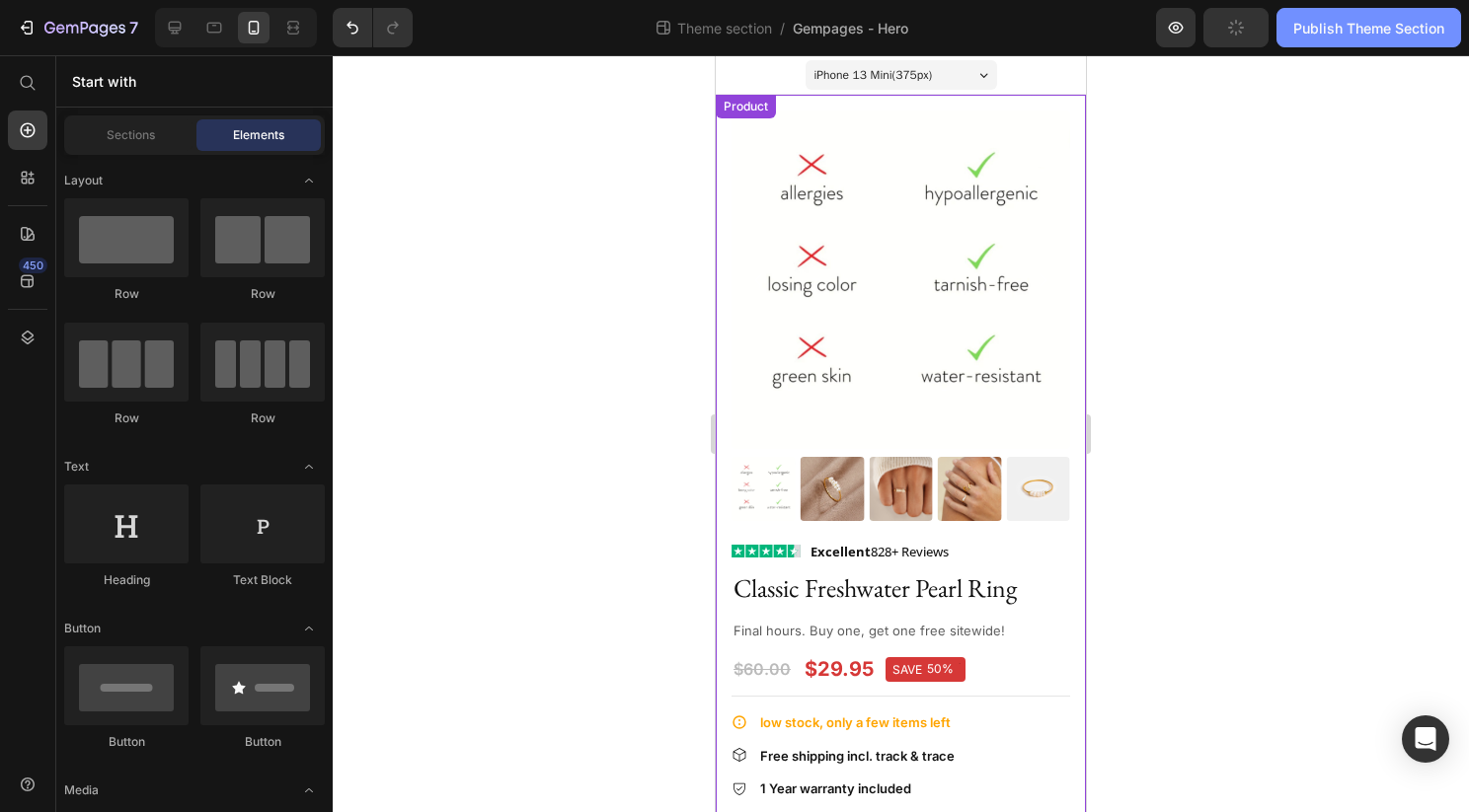click on "Publish Theme Section" at bounding box center (1368, 28) 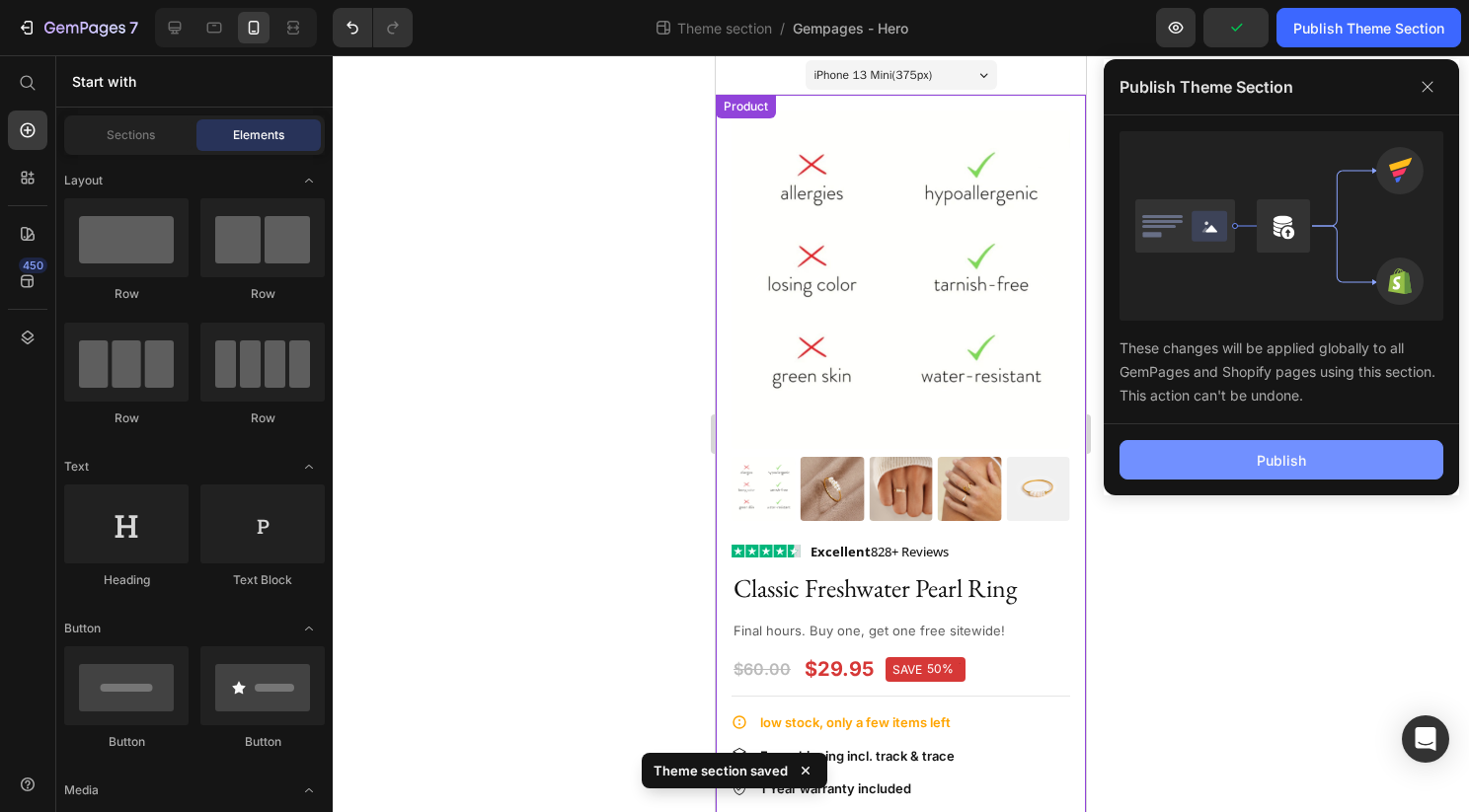 click on "Publish" 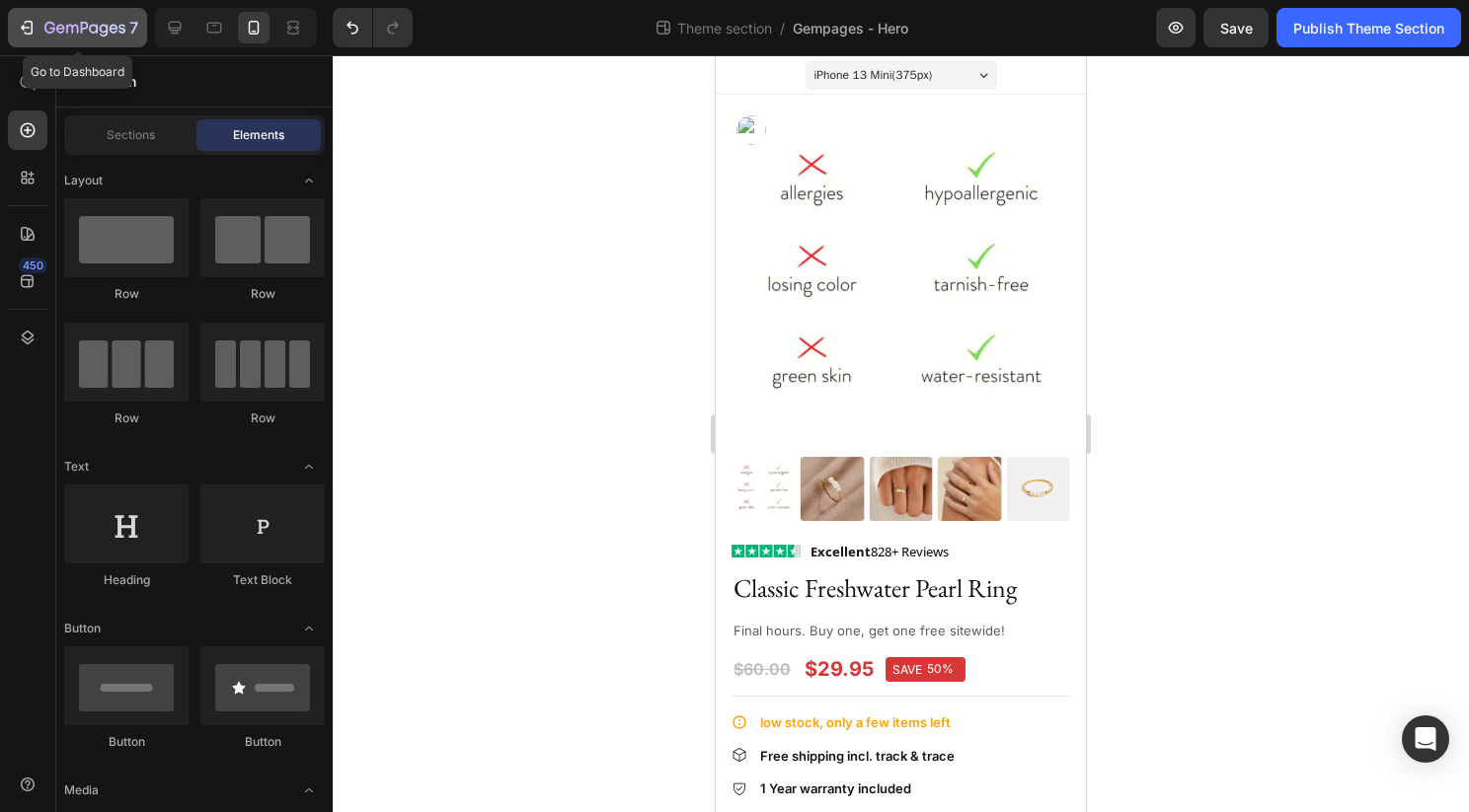 click on "7" at bounding box center [77, 28] 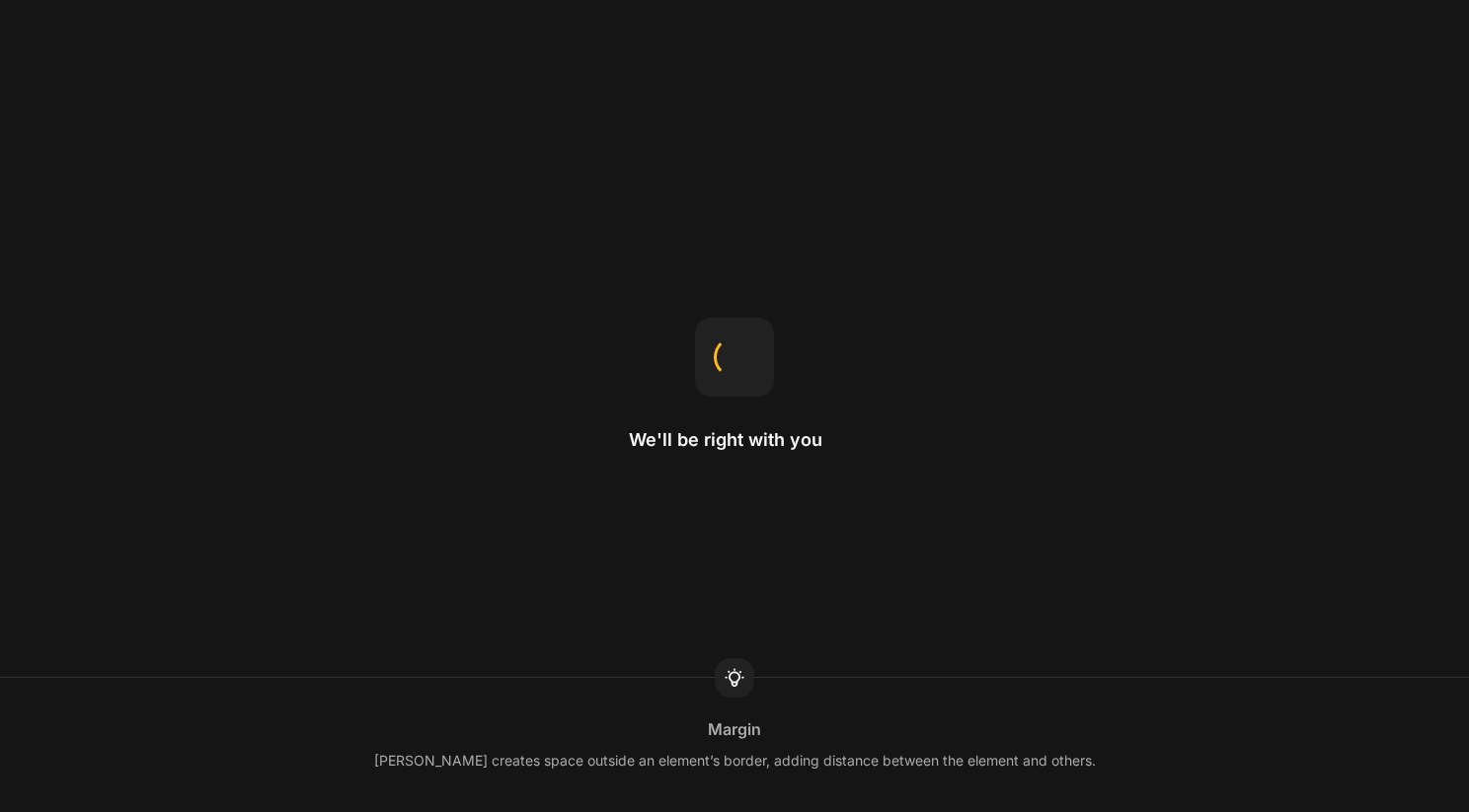 scroll, scrollTop: 0, scrollLeft: 0, axis: both 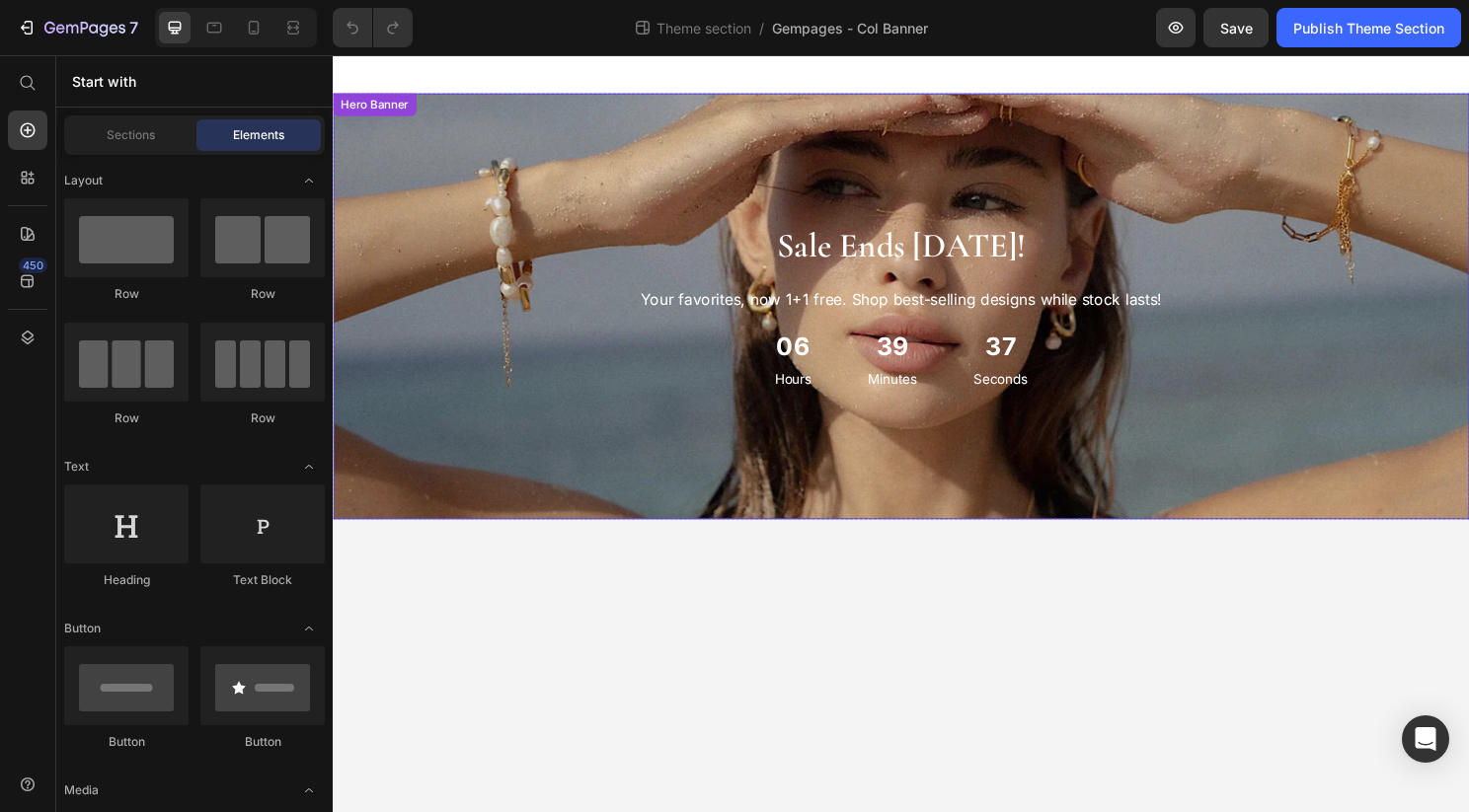 click at bounding box center (925, 317) 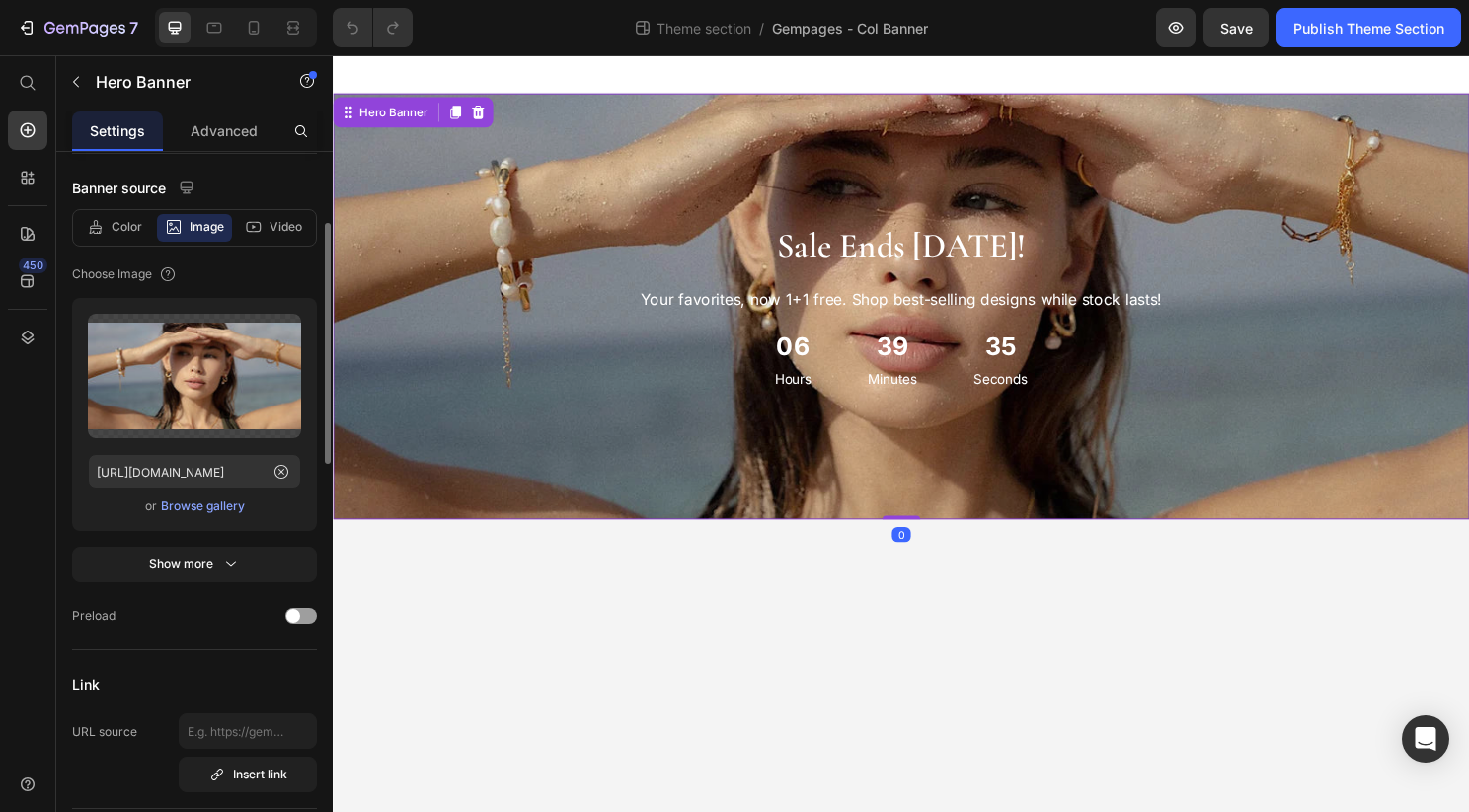 scroll, scrollTop: 193, scrollLeft: 0, axis: vertical 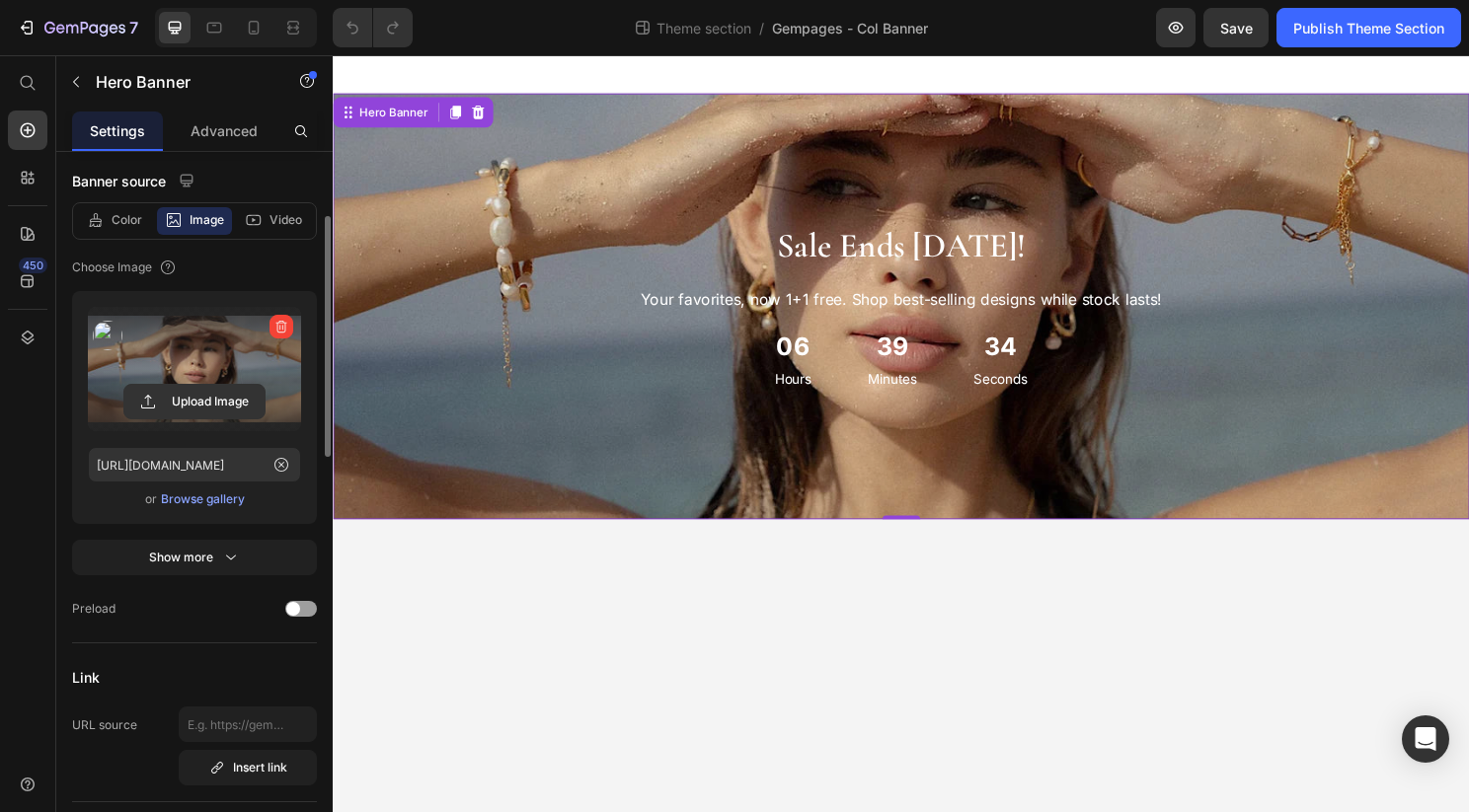 click at bounding box center (194, 369) 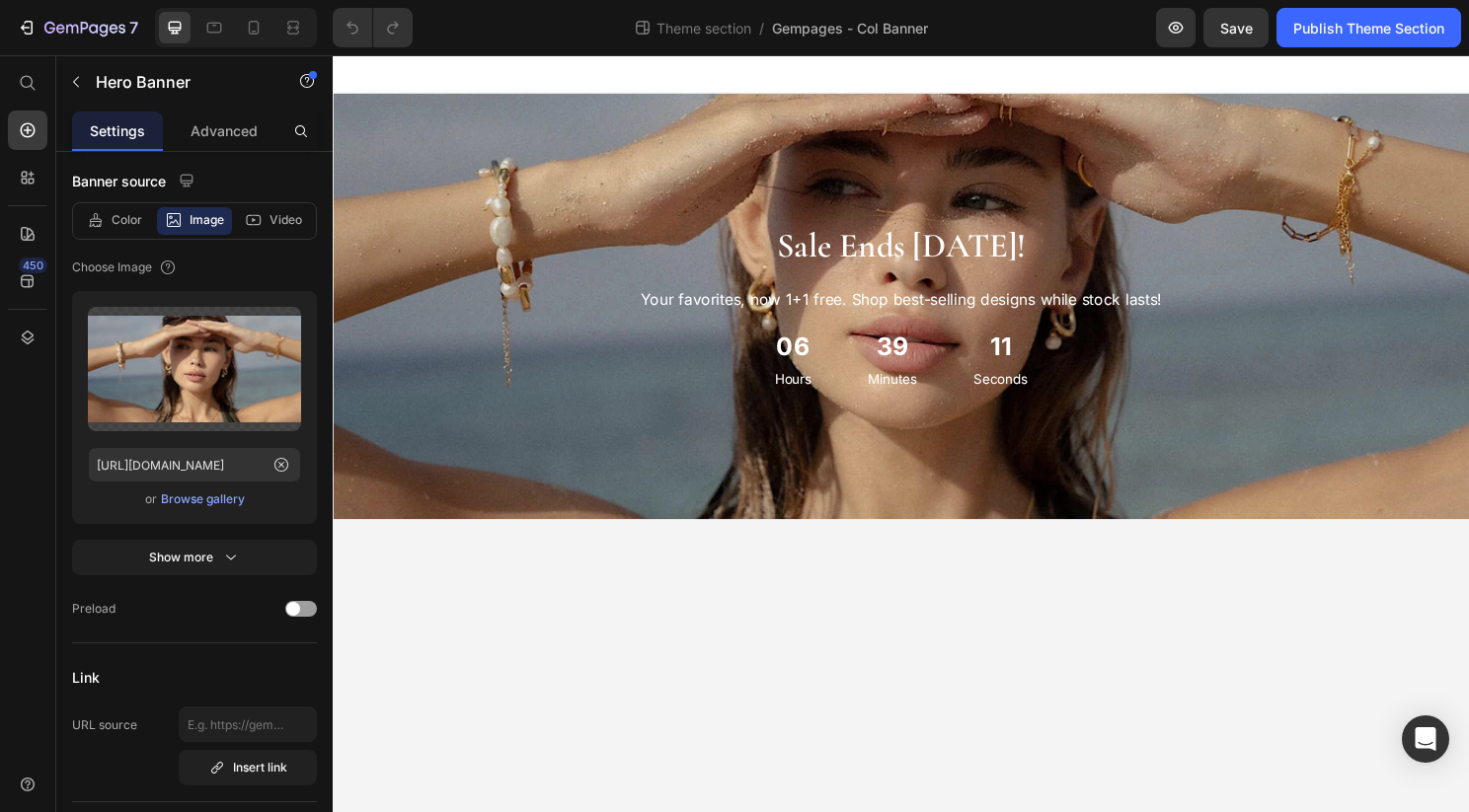 click on "Sale Ends [DATE]! Heading Your favorites, now 1+1 free. Shop best-selling designs while stock lasts! Text Block 06 Hours 39 Minutes 11 Seconds Countdown Timer Hero Banner Root
Drag & drop element from sidebar or
Explore Library
Add section Choose templates inspired by CRO experts Generate layout from URL or image Add blank section then drag & drop elements" at bounding box center [925, 450] 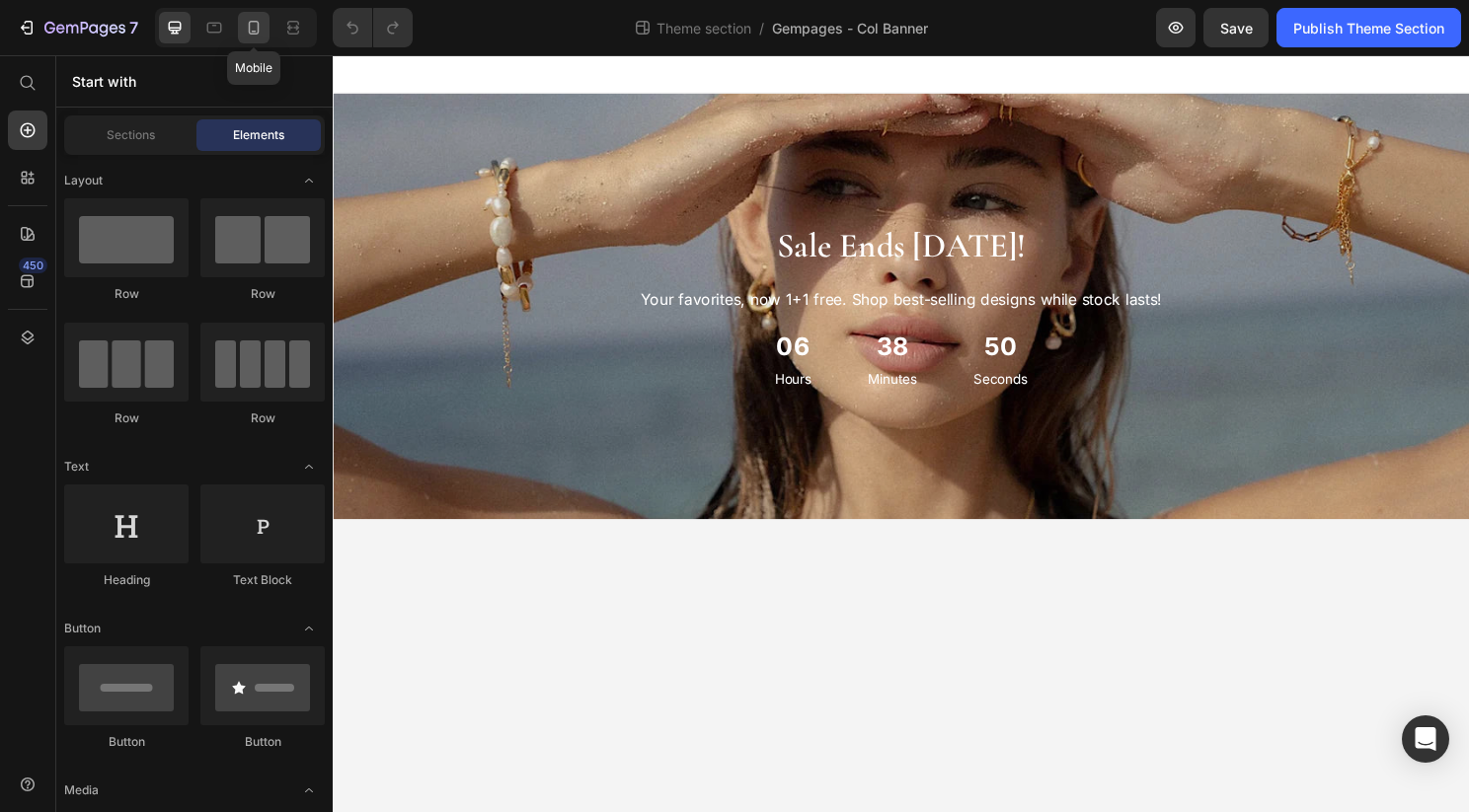 click 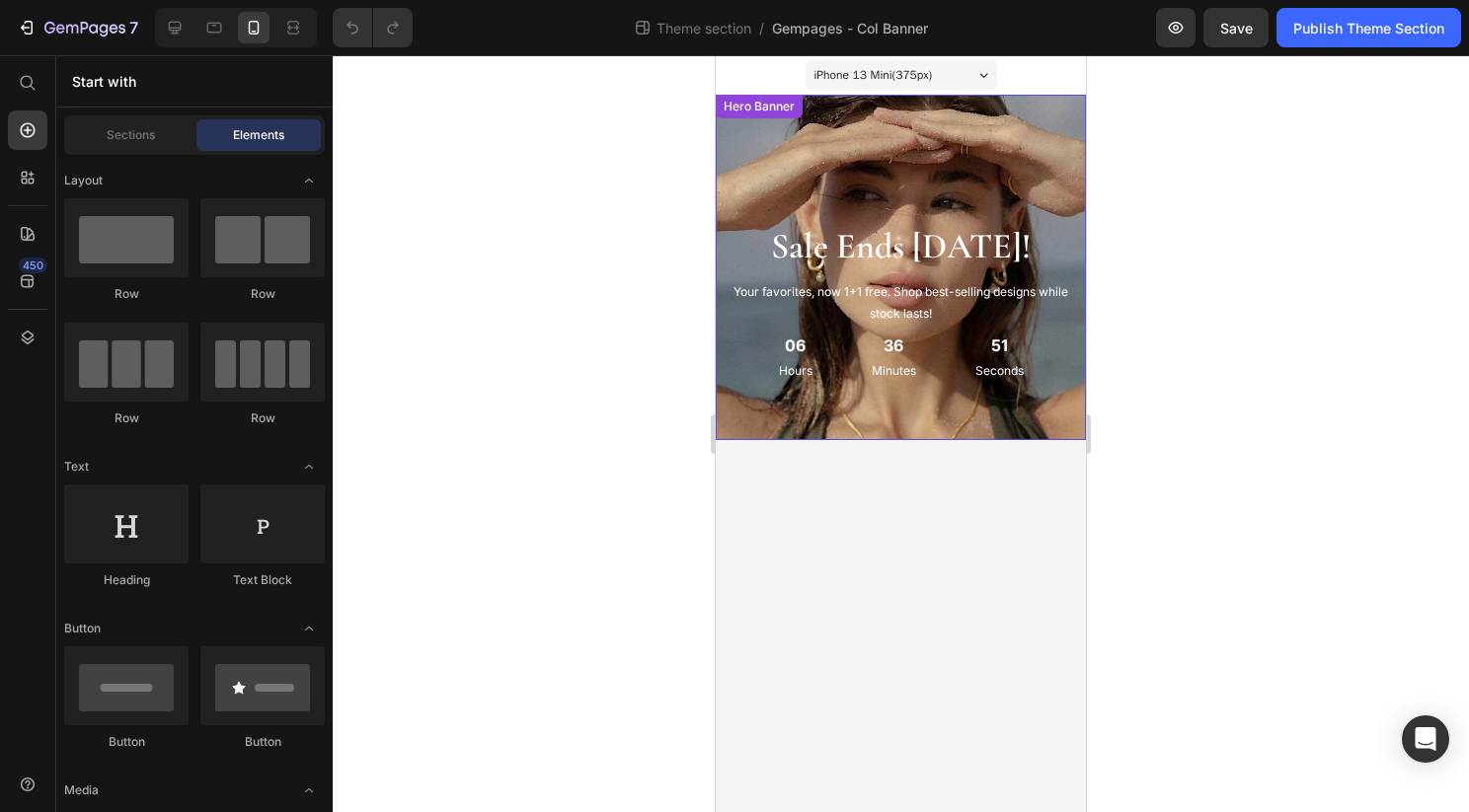 click on "Sale Ends [DATE]! Heading Your favorites, now 1+1 free. Shop best-selling designs while stock lasts! Text Block 06 Hours 36 Minutes 51 Seconds Countdown Timer" at bounding box center [900, 266] 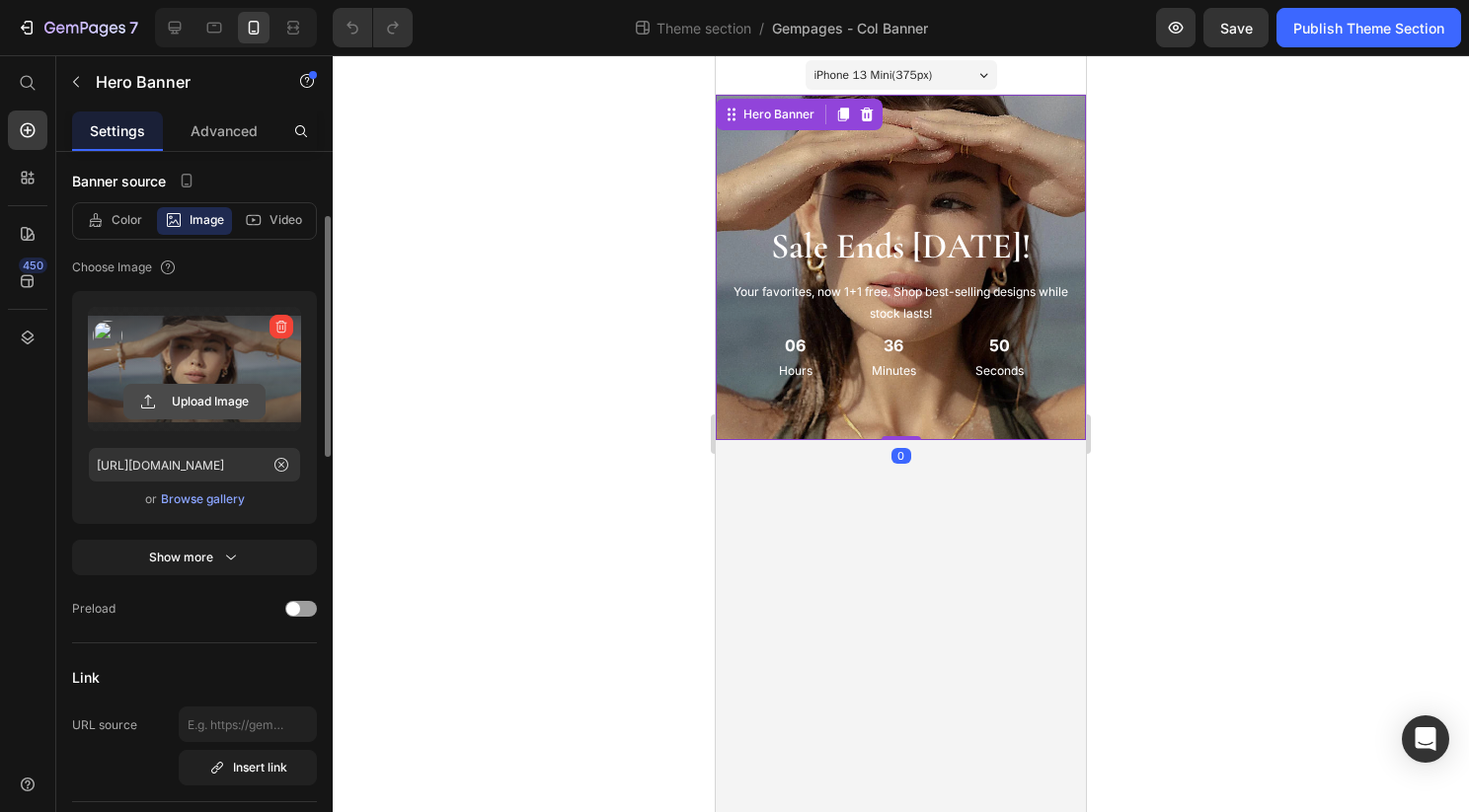 click 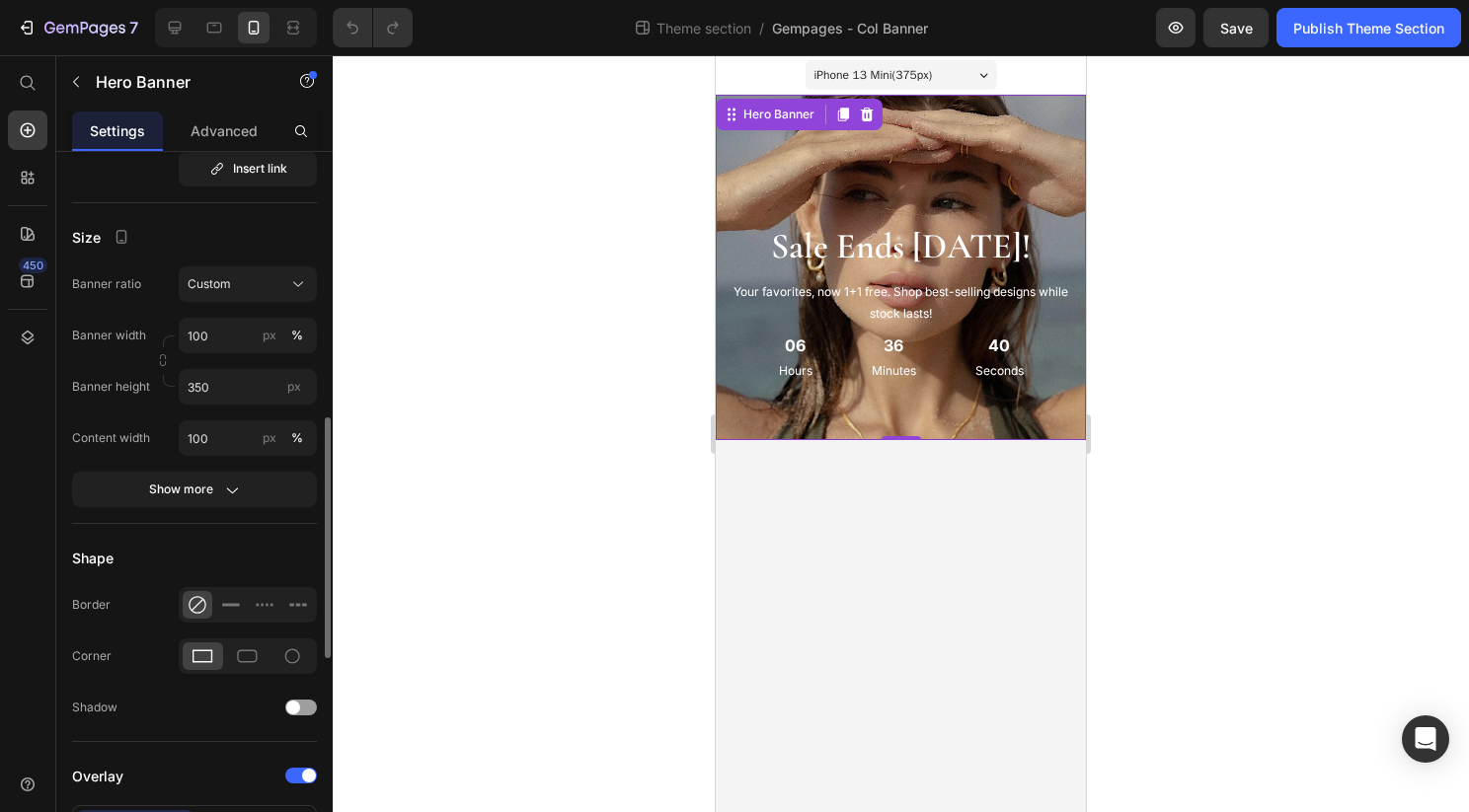 type on "[URL][DOMAIN_NAME]" 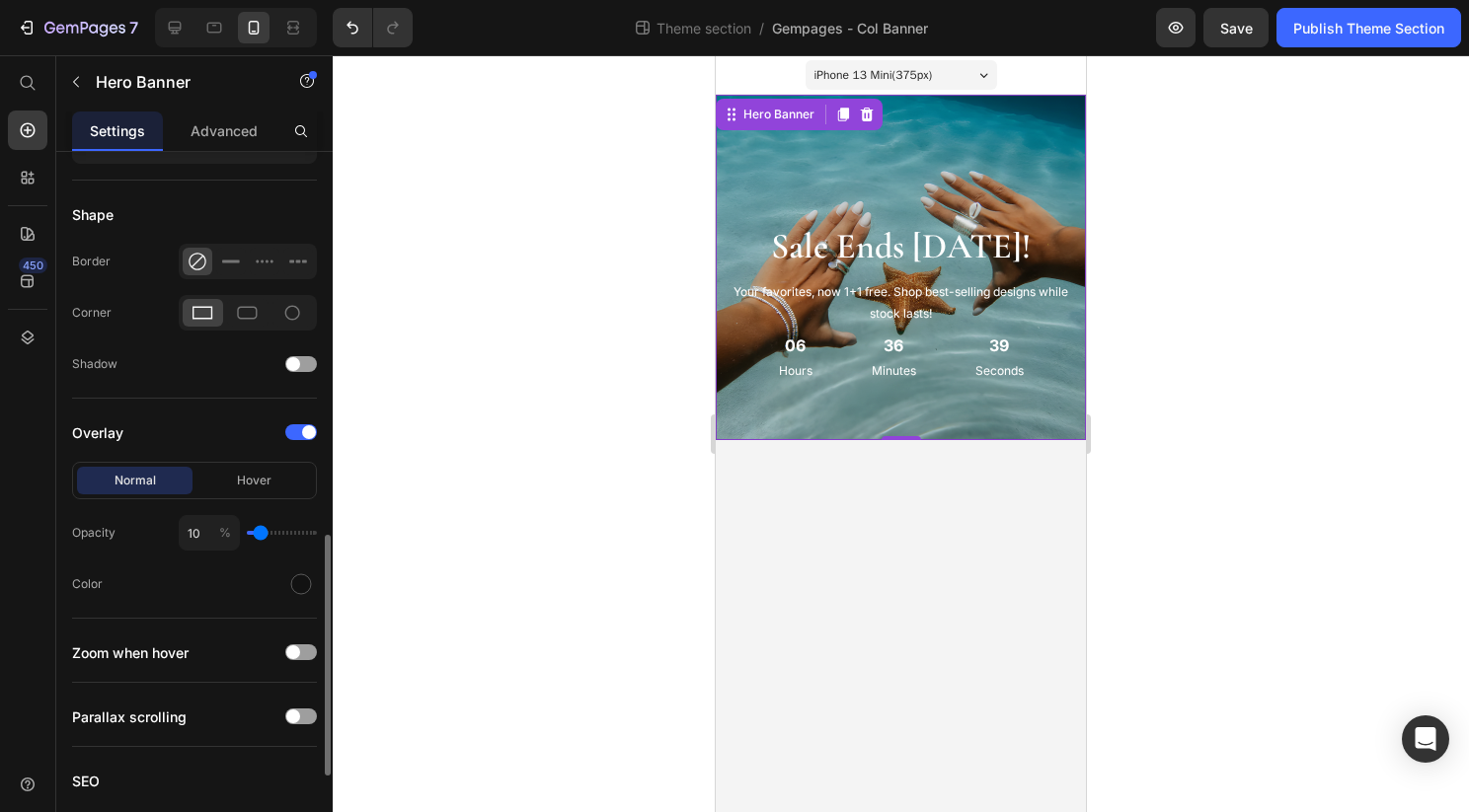 scroll, scrollTop: 1138, scrollLeft: 0, axis: vertical 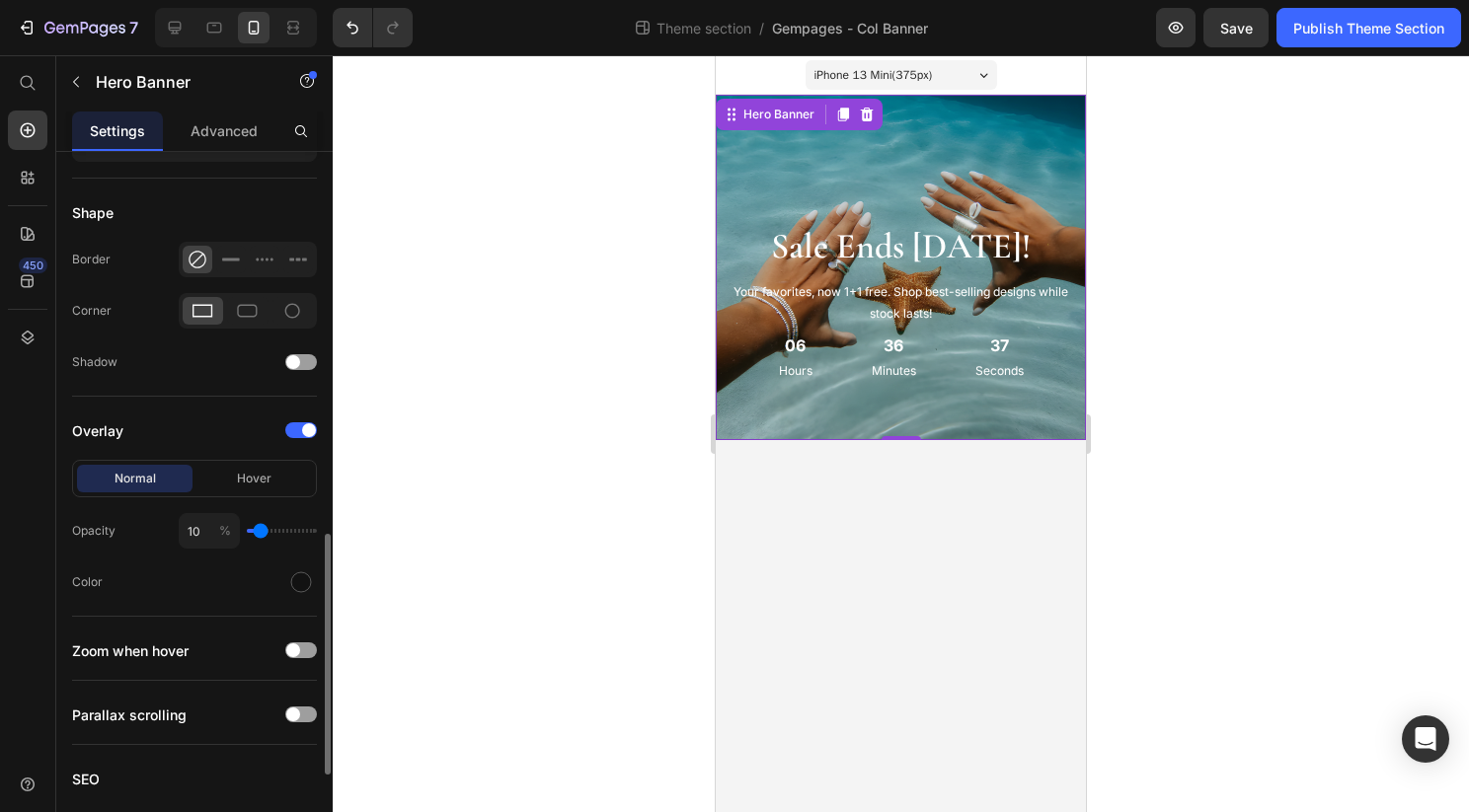 type on "17" 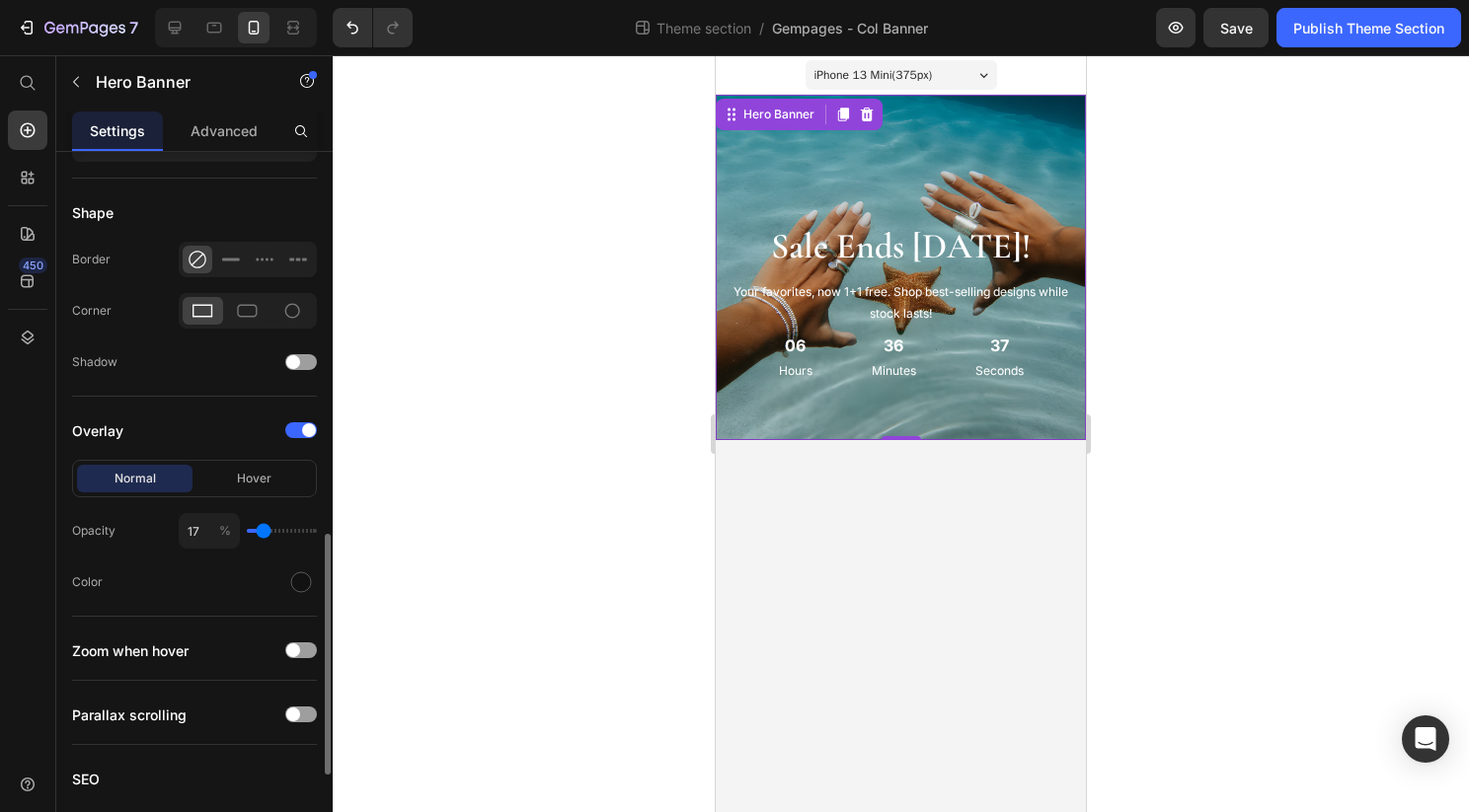 type on "18" 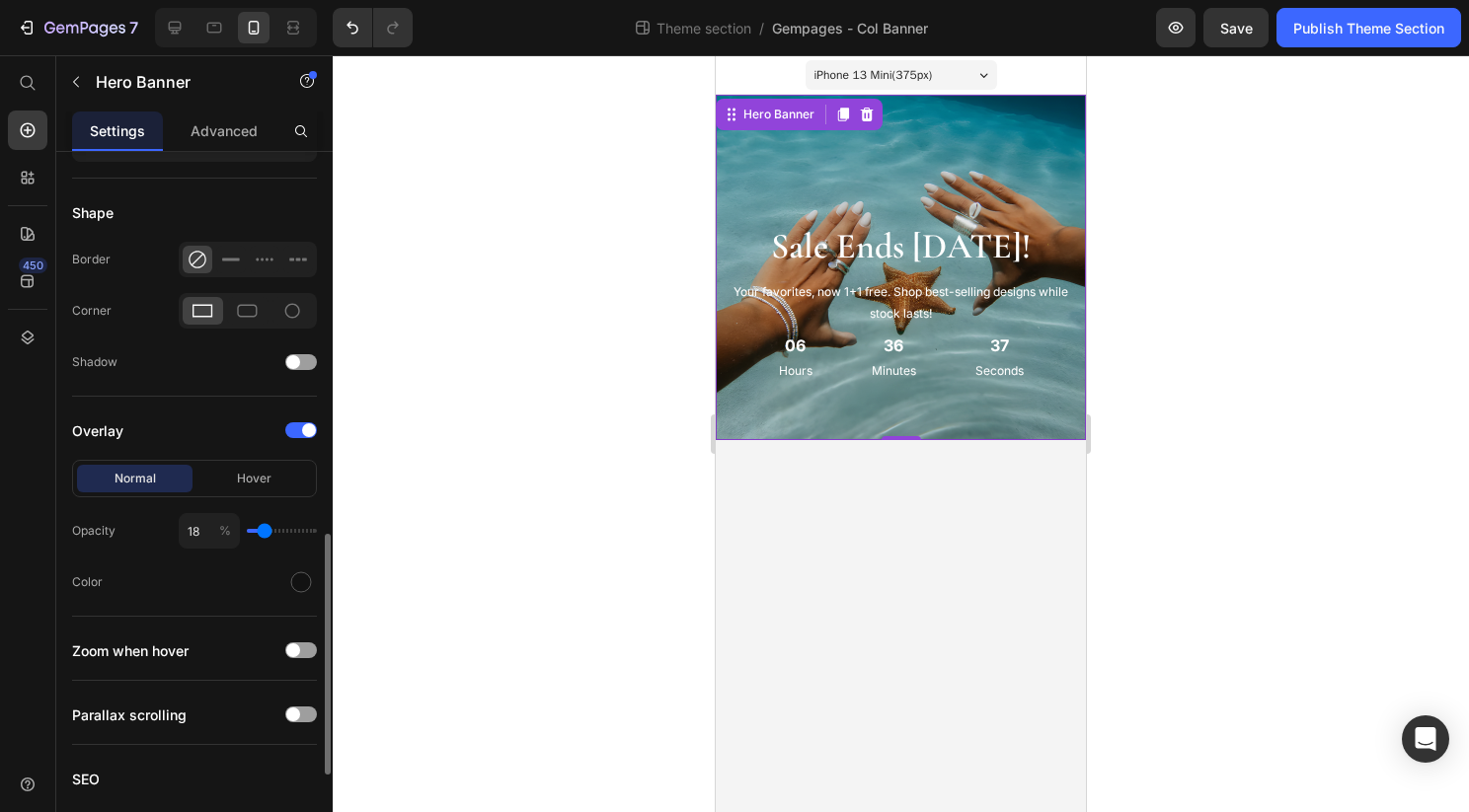 type on "19" 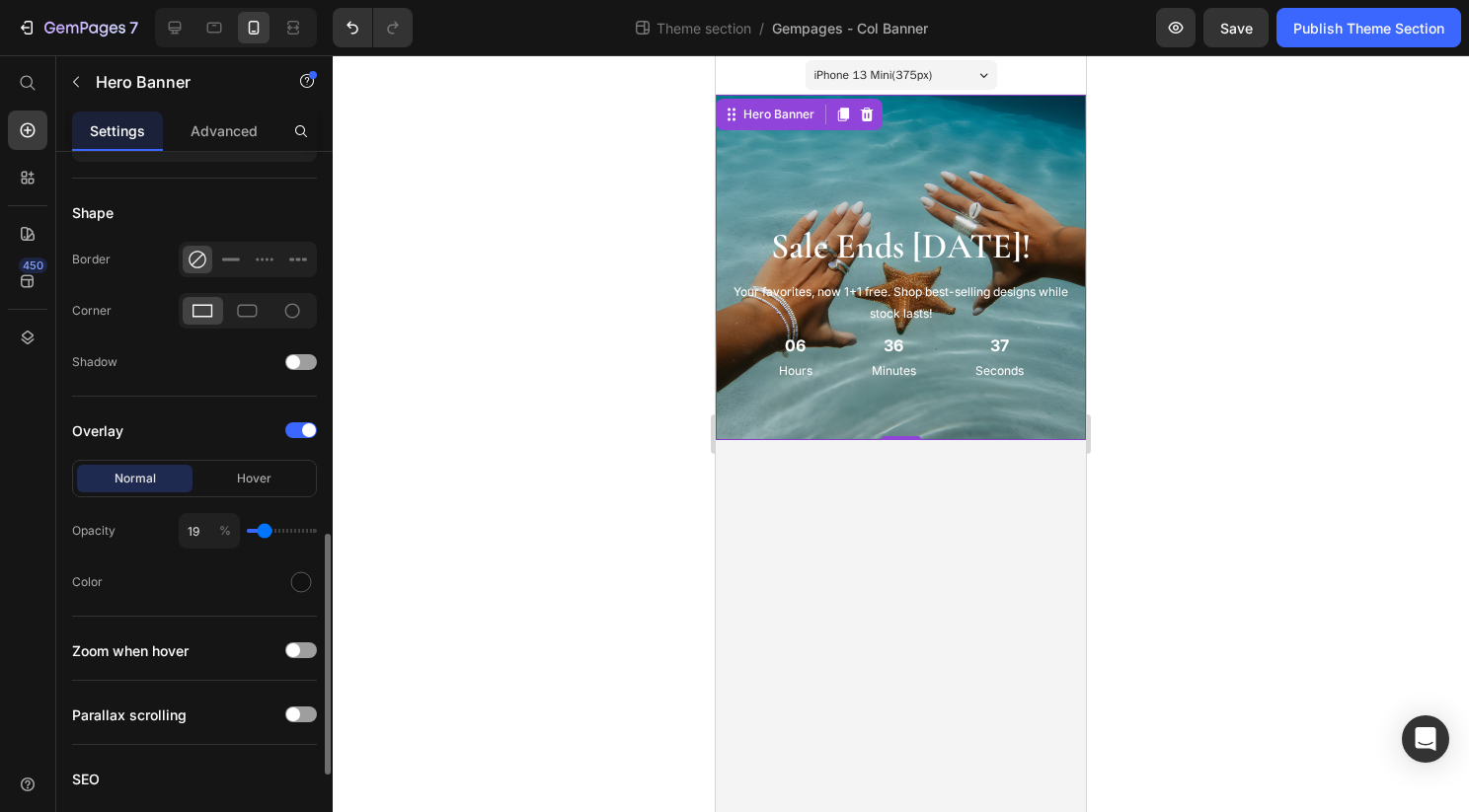 type on "20" 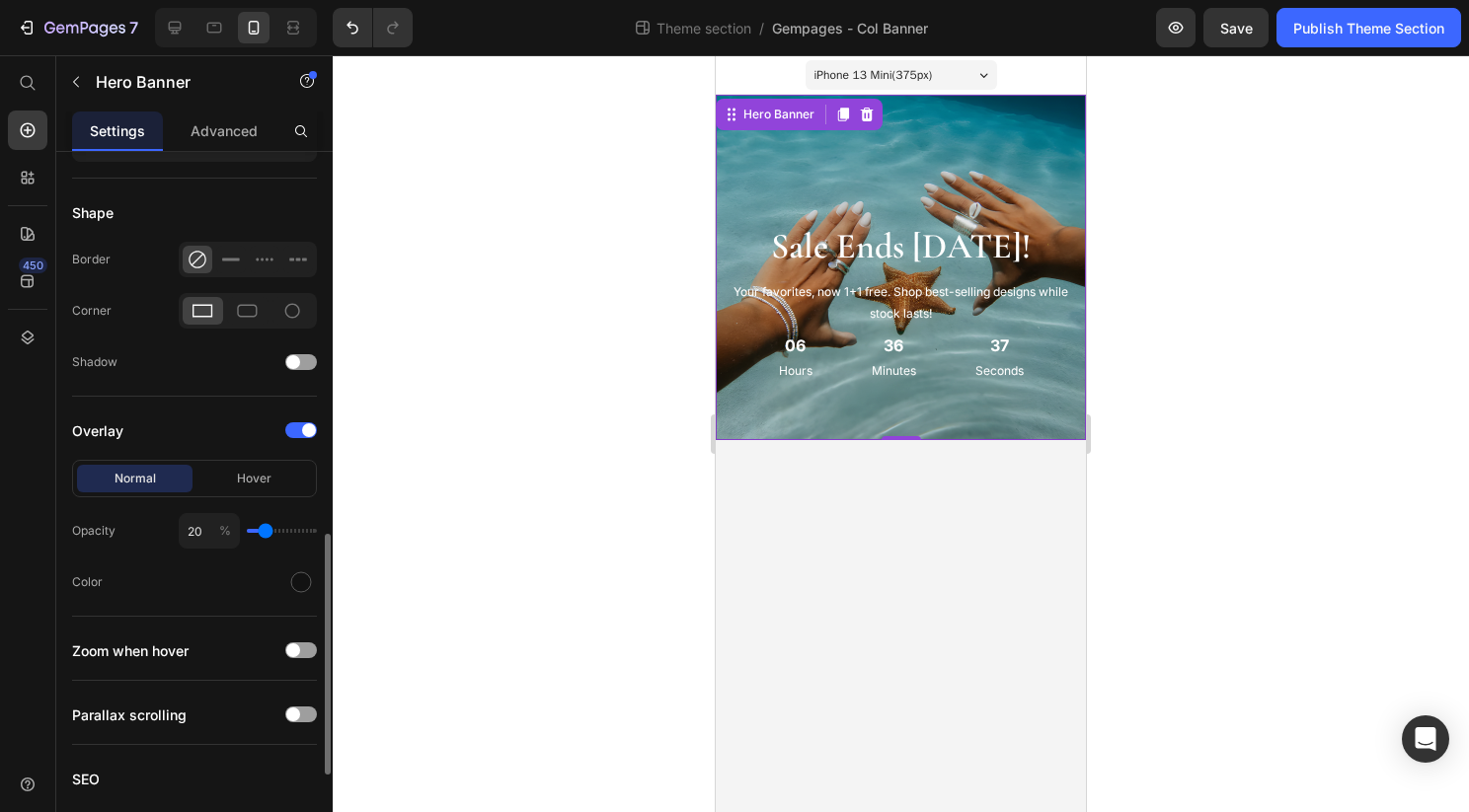 type on "21" 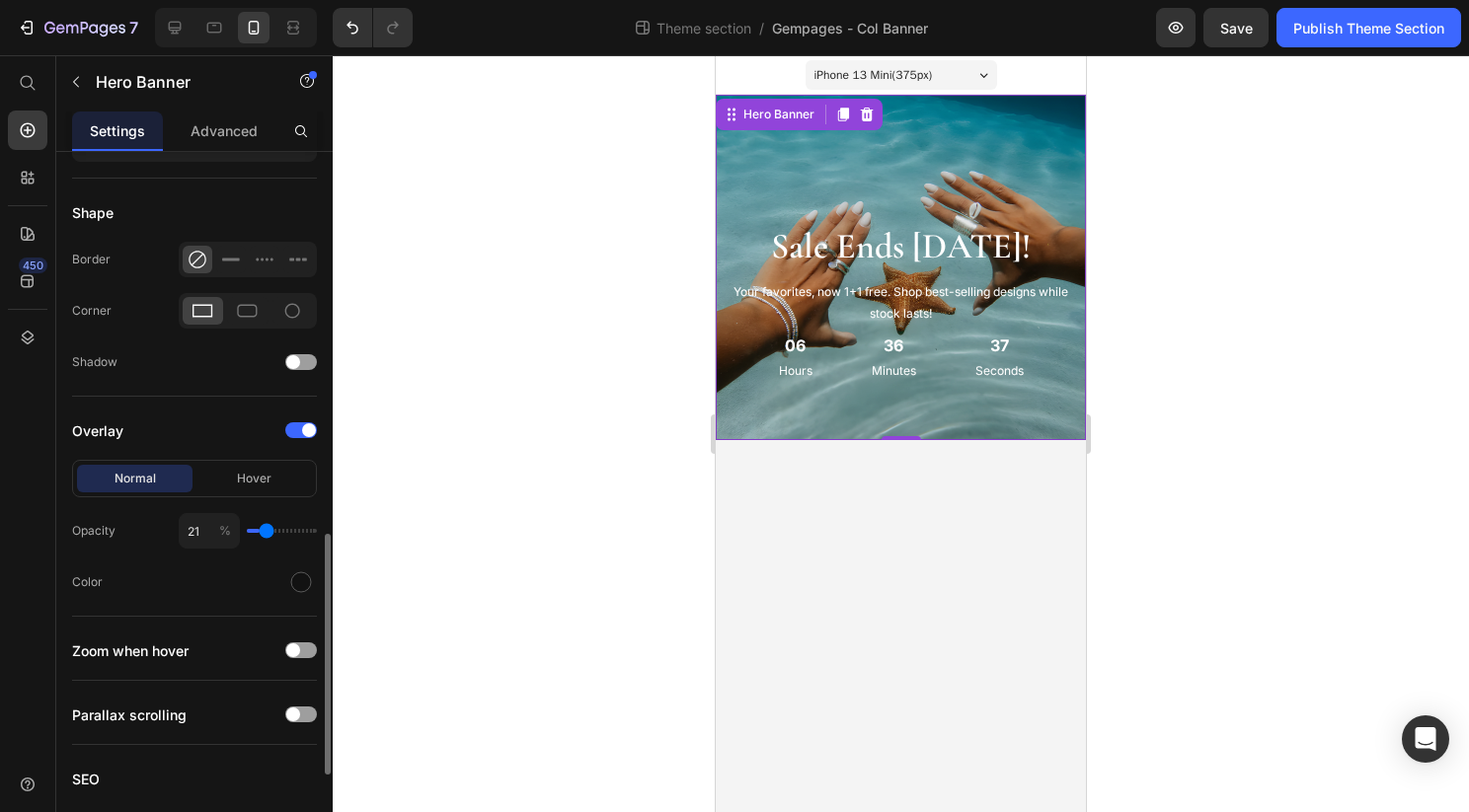 type on "22" 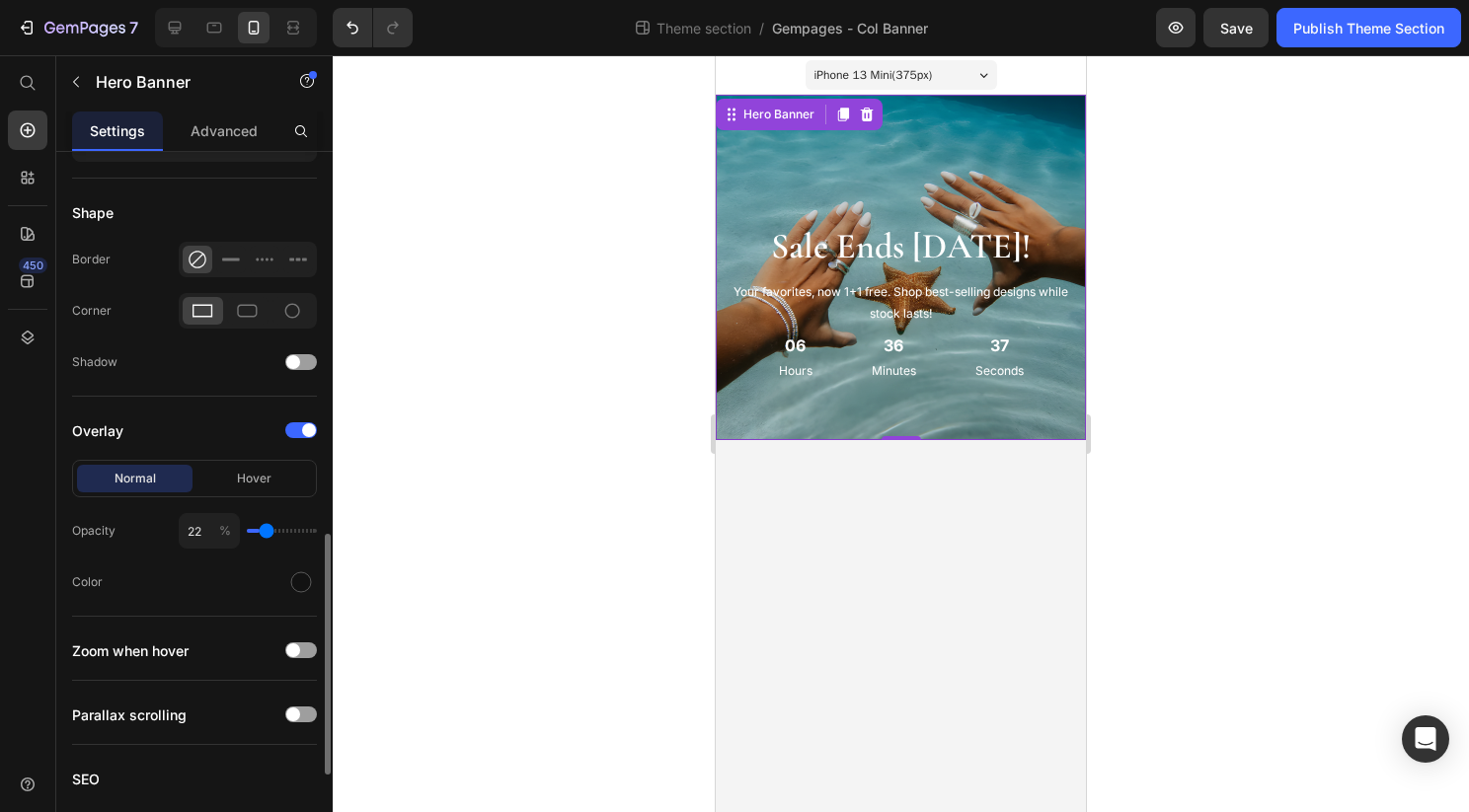 type on "23" 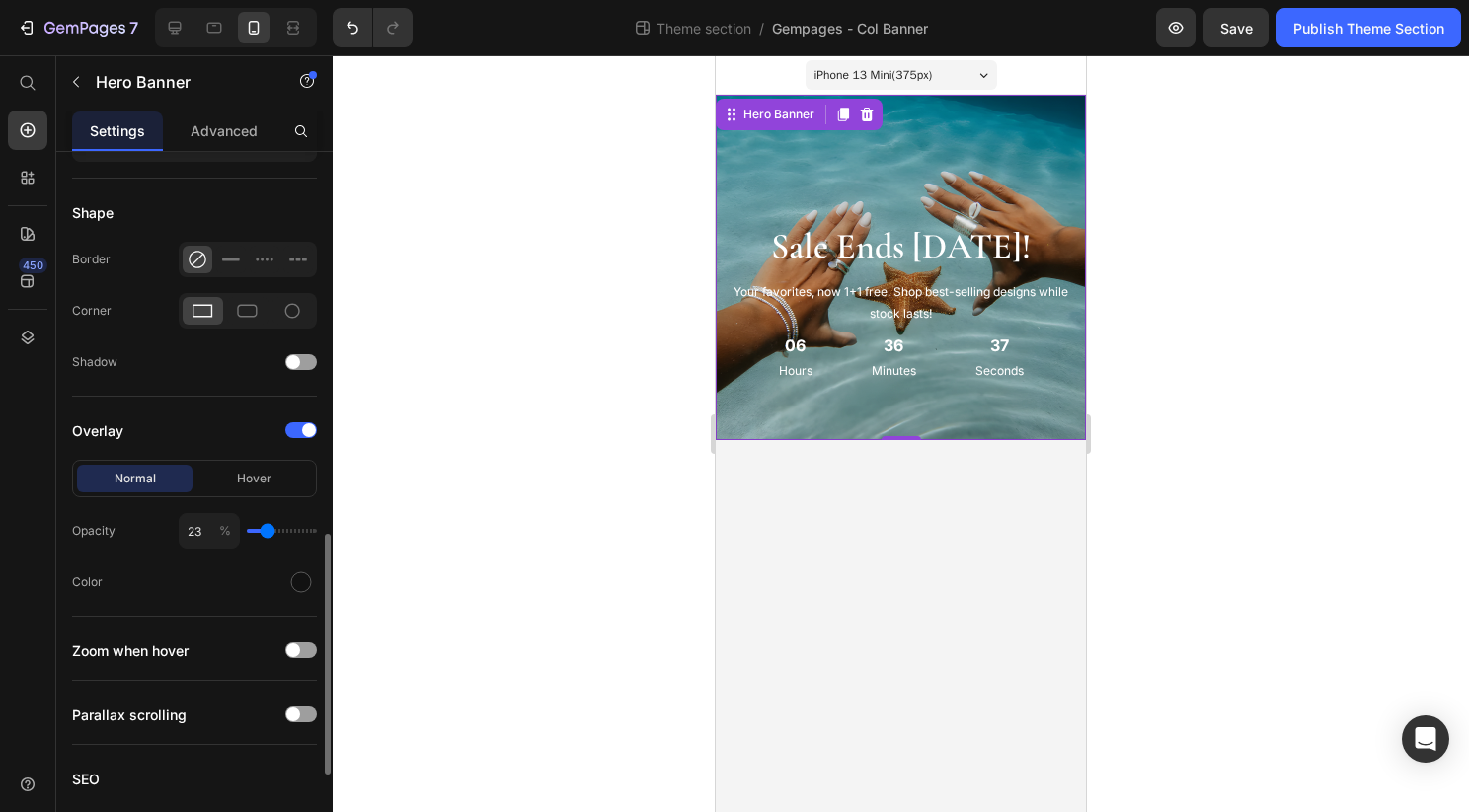 type on "24" 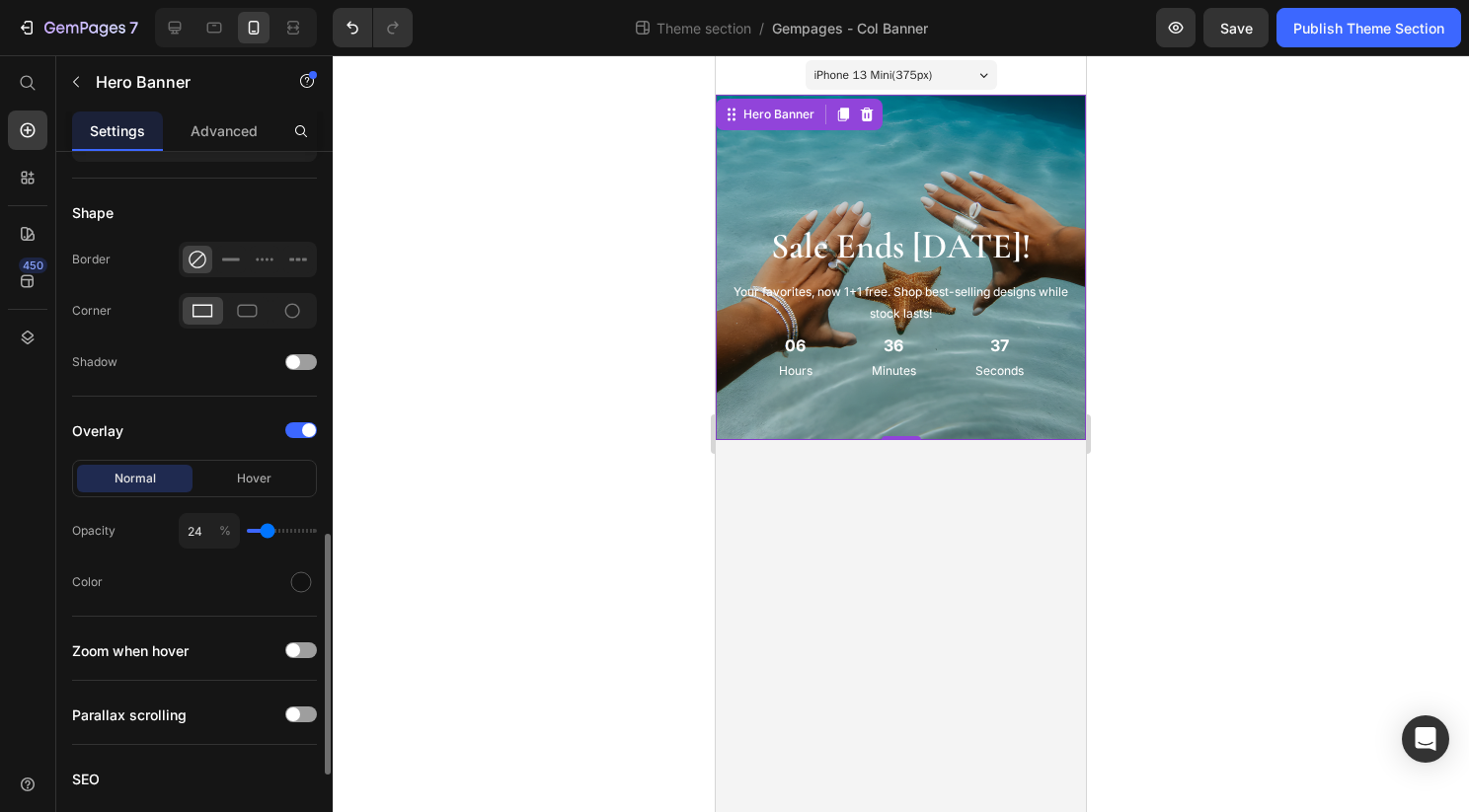 type on "23" 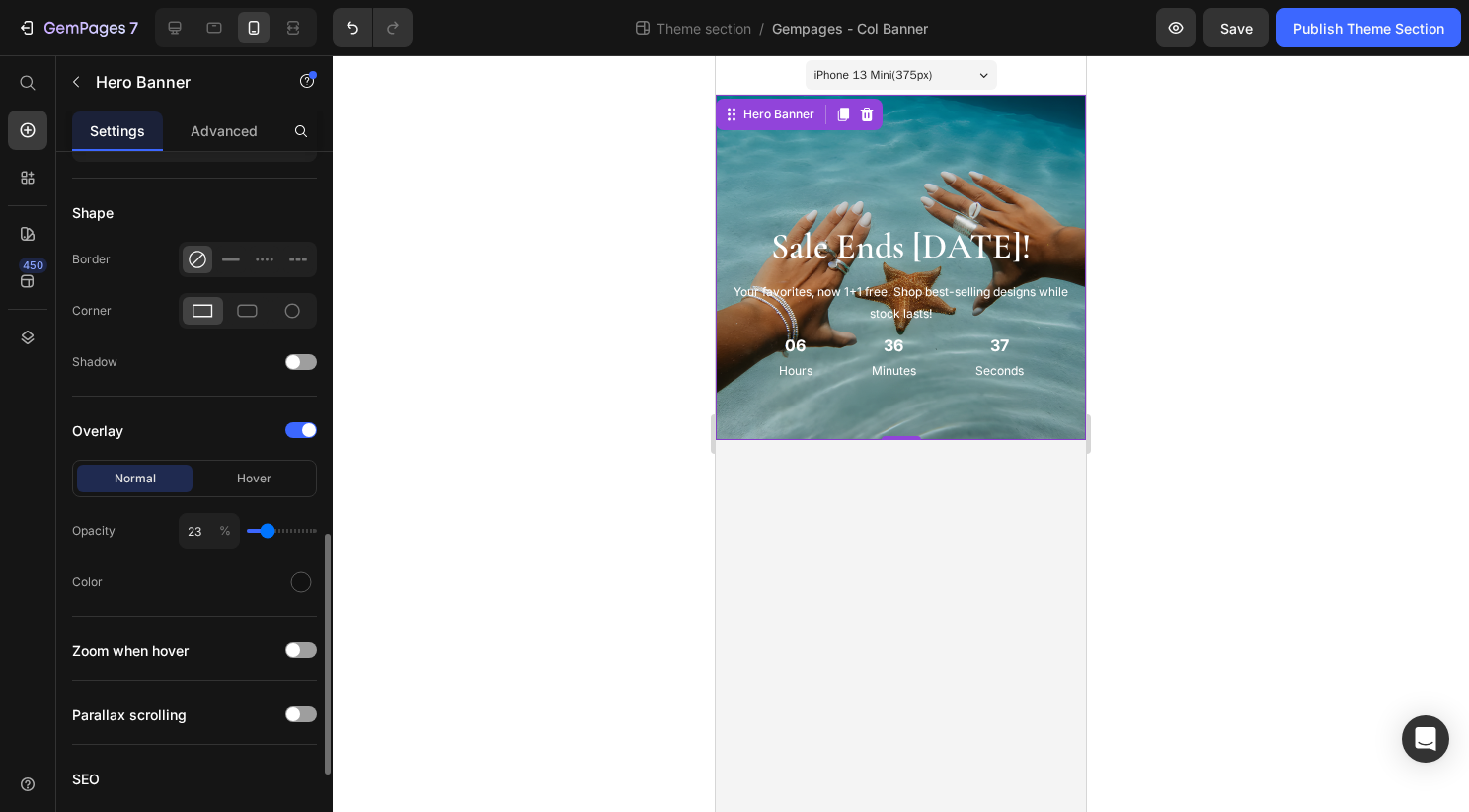 type on "22" 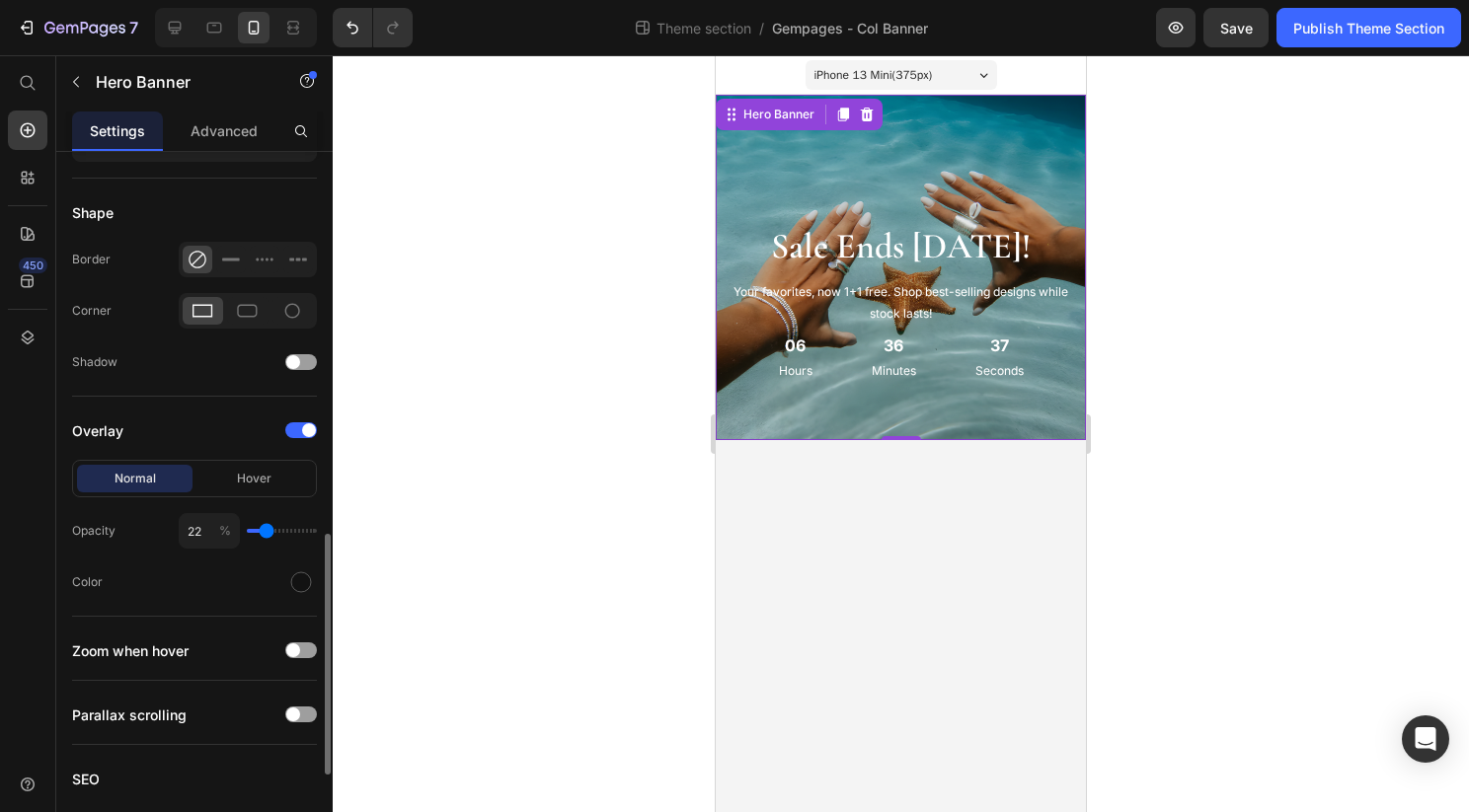 type on "21" 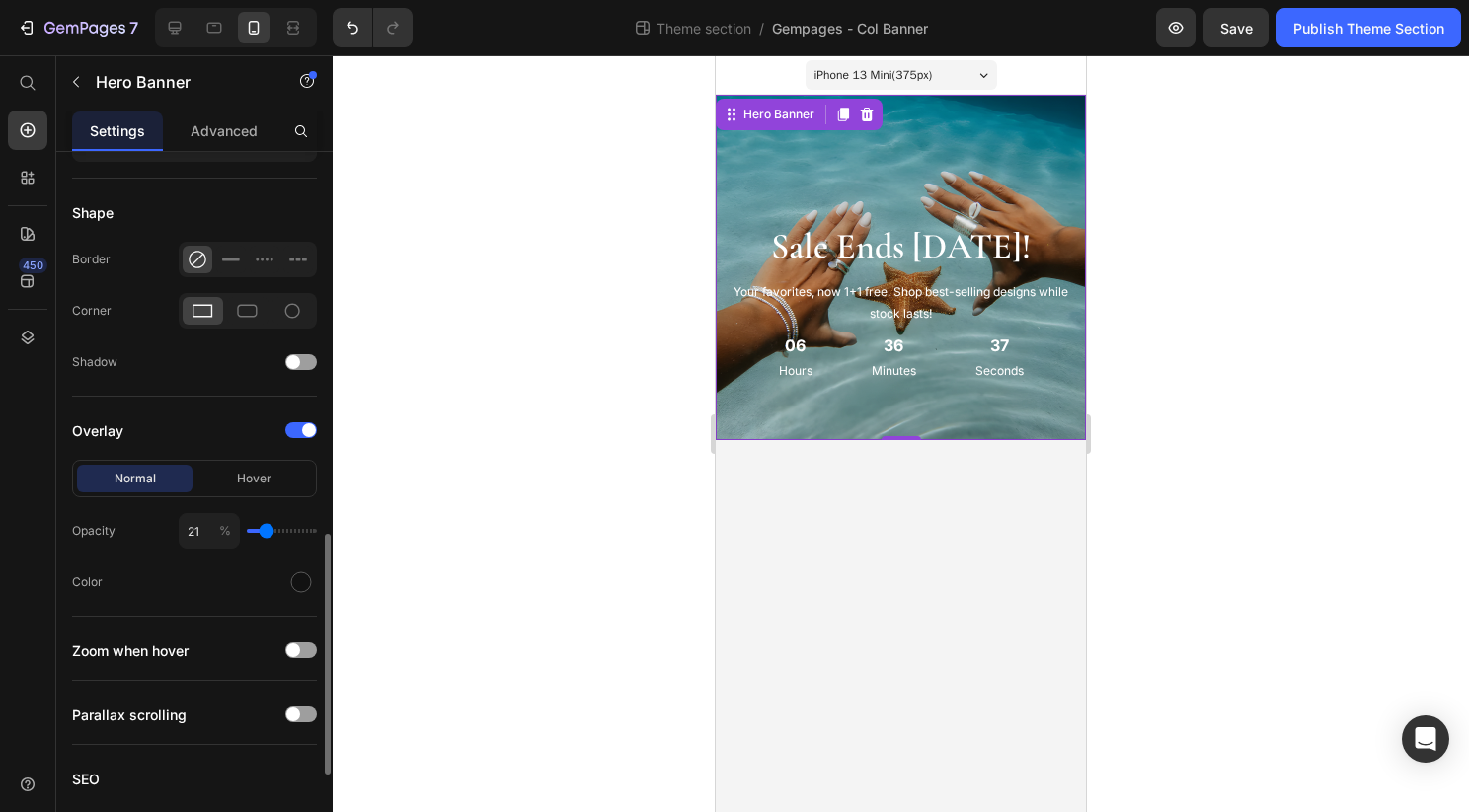 type on "20" 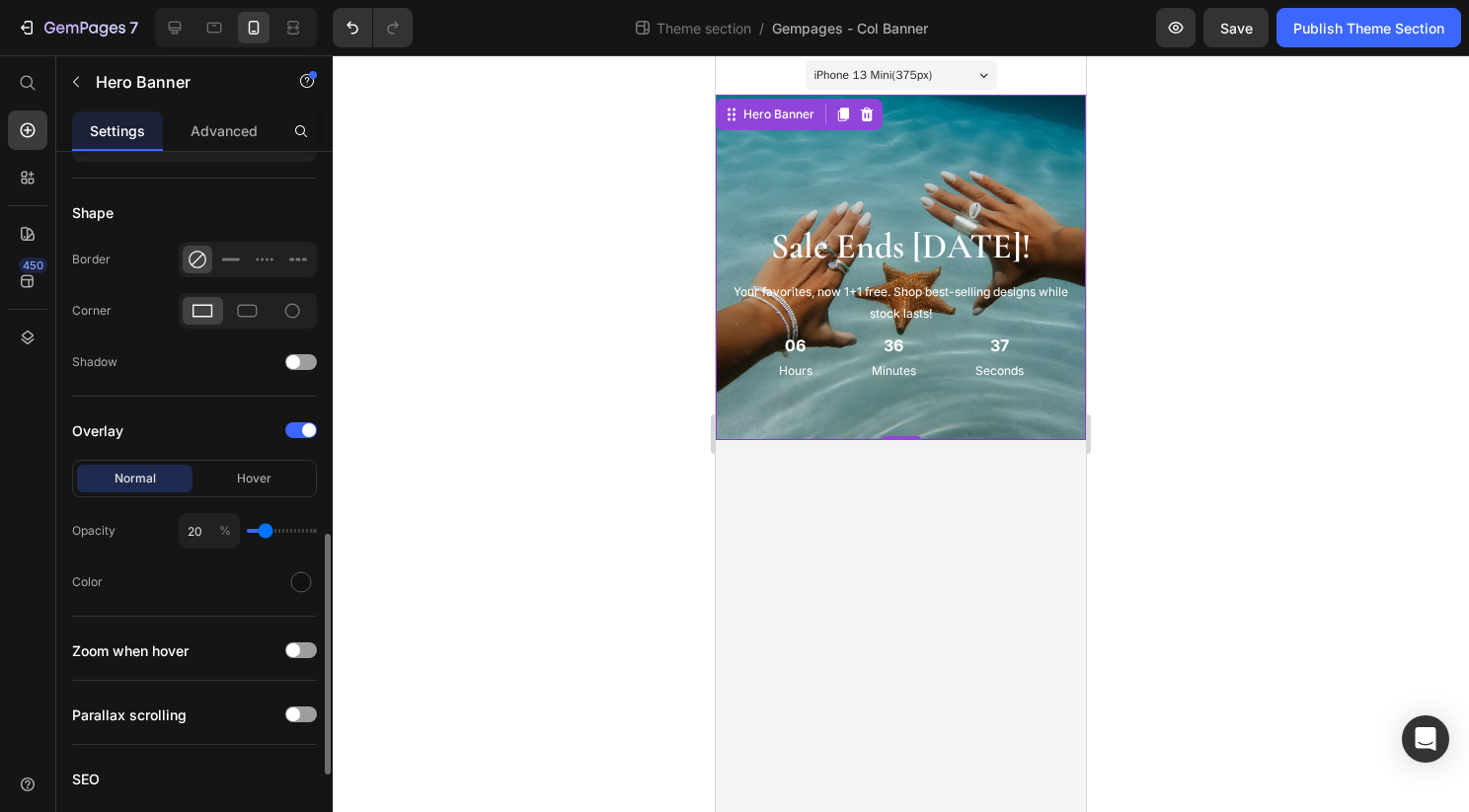 type on "19" 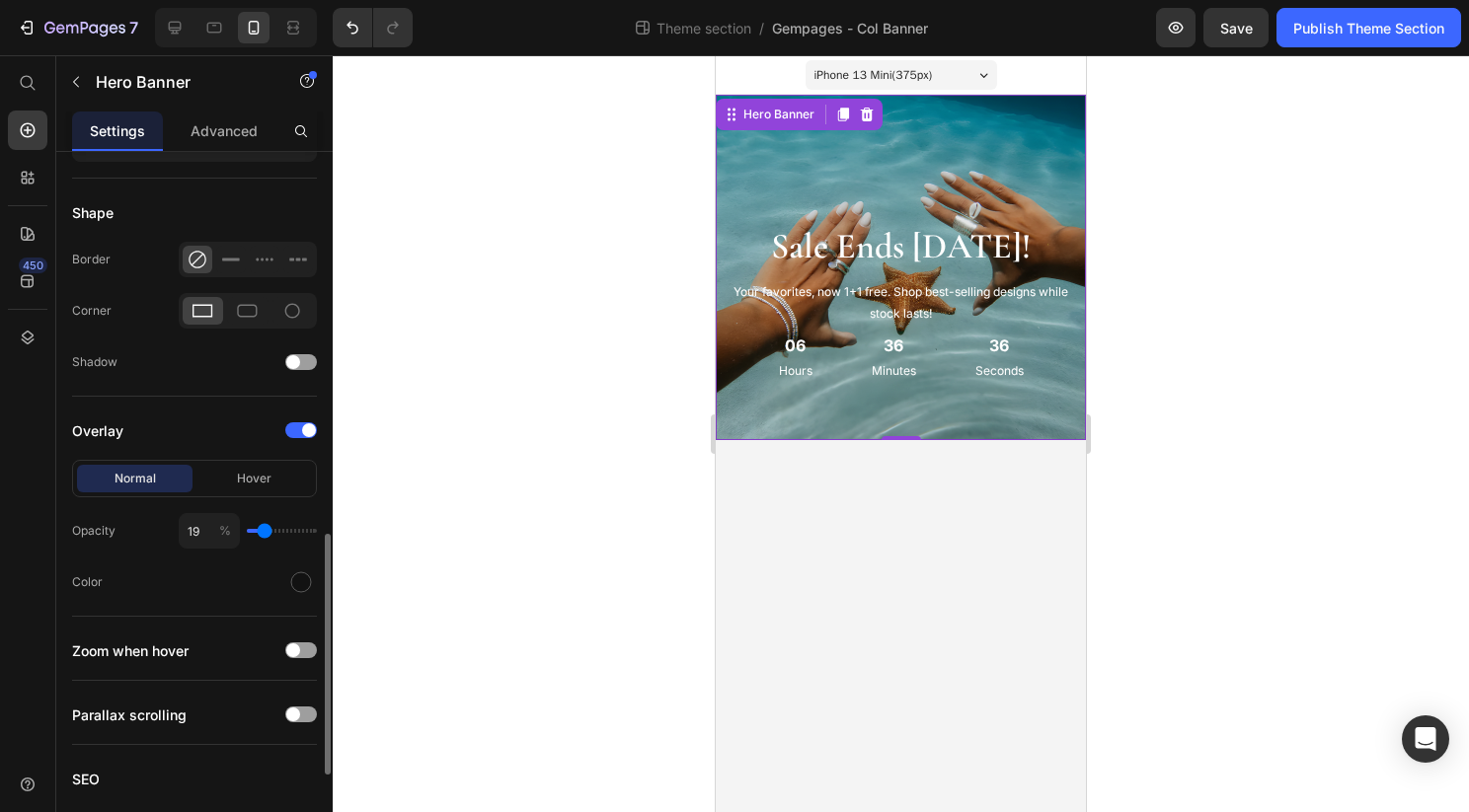 type on "18" 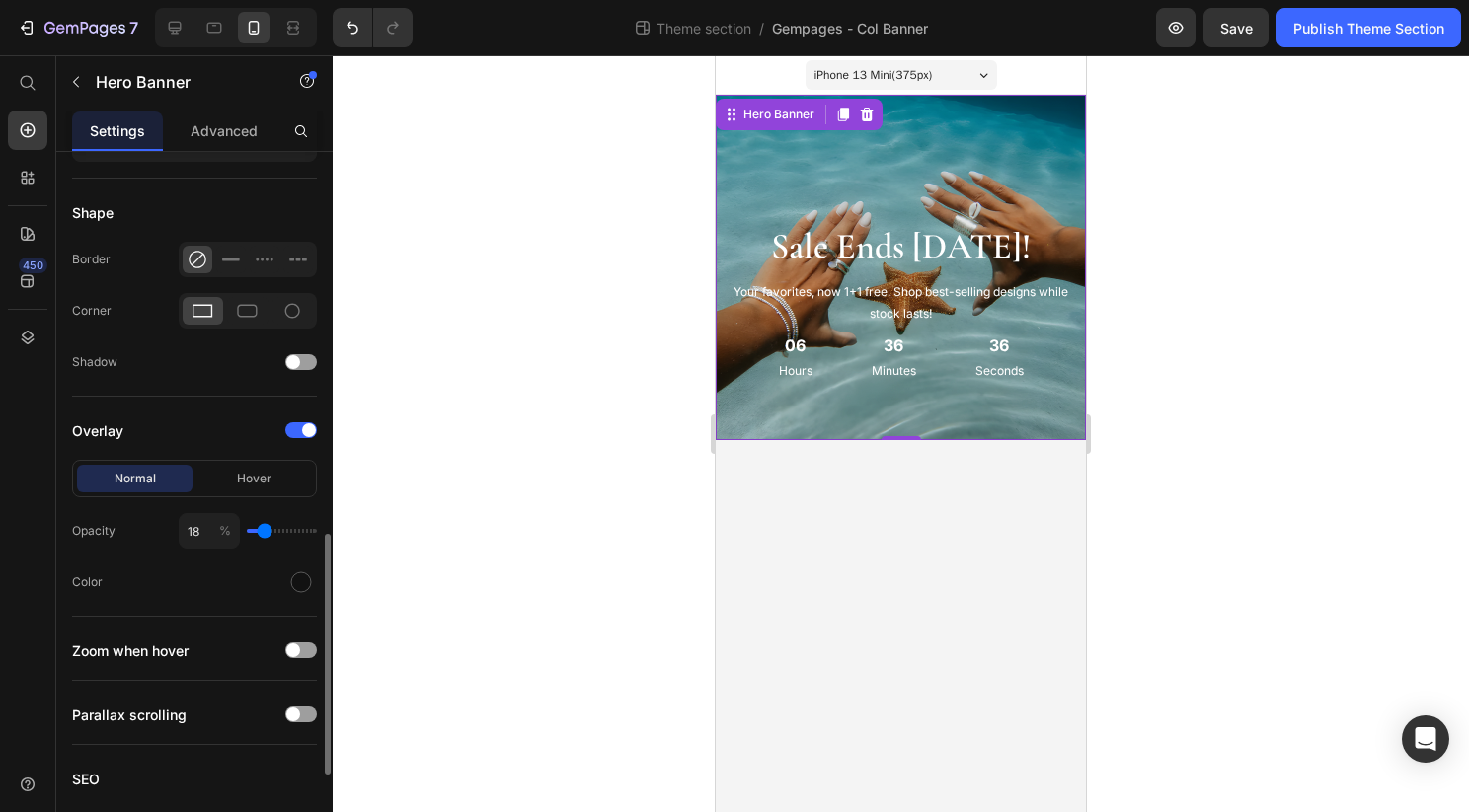 type on "19" 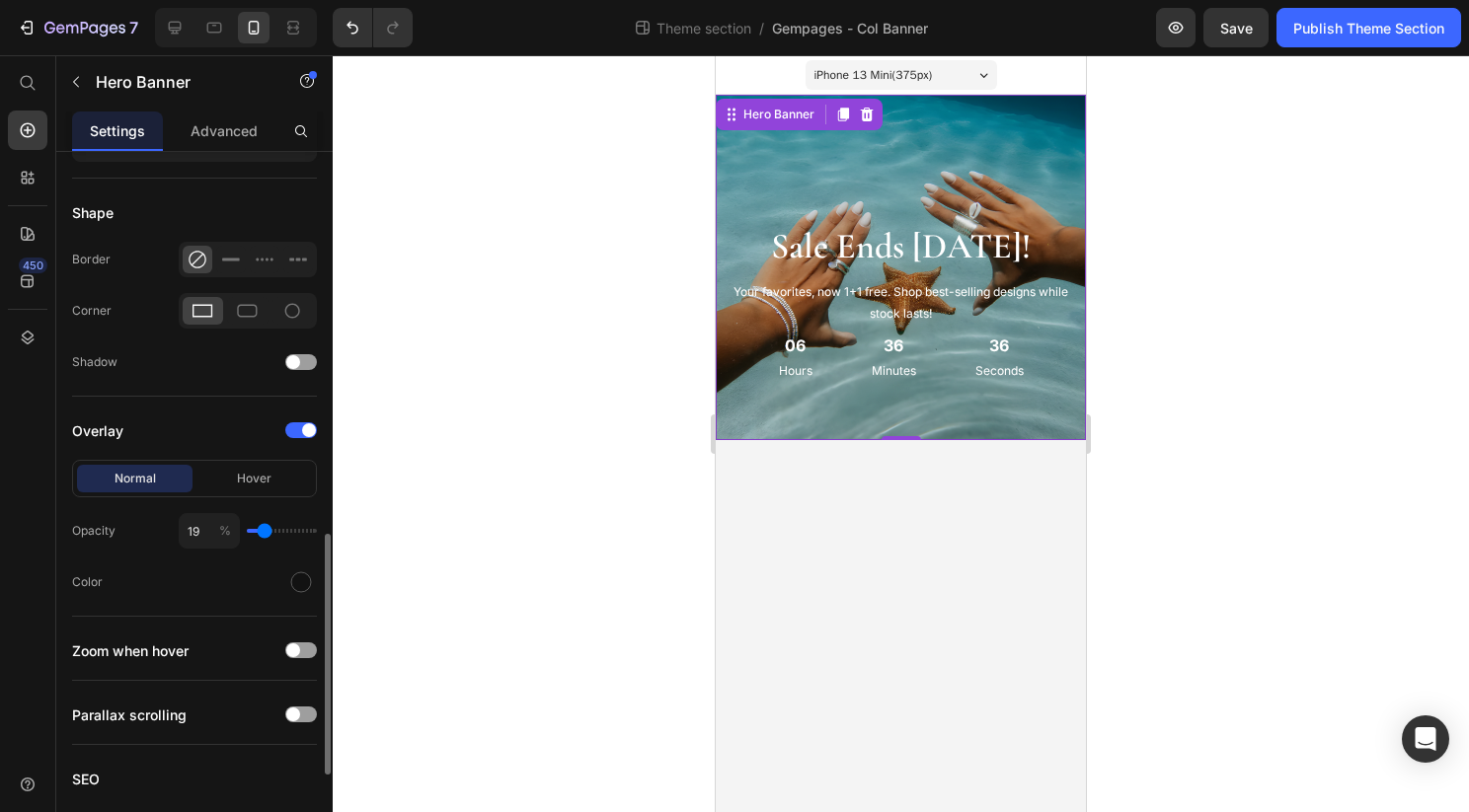 type on "20" 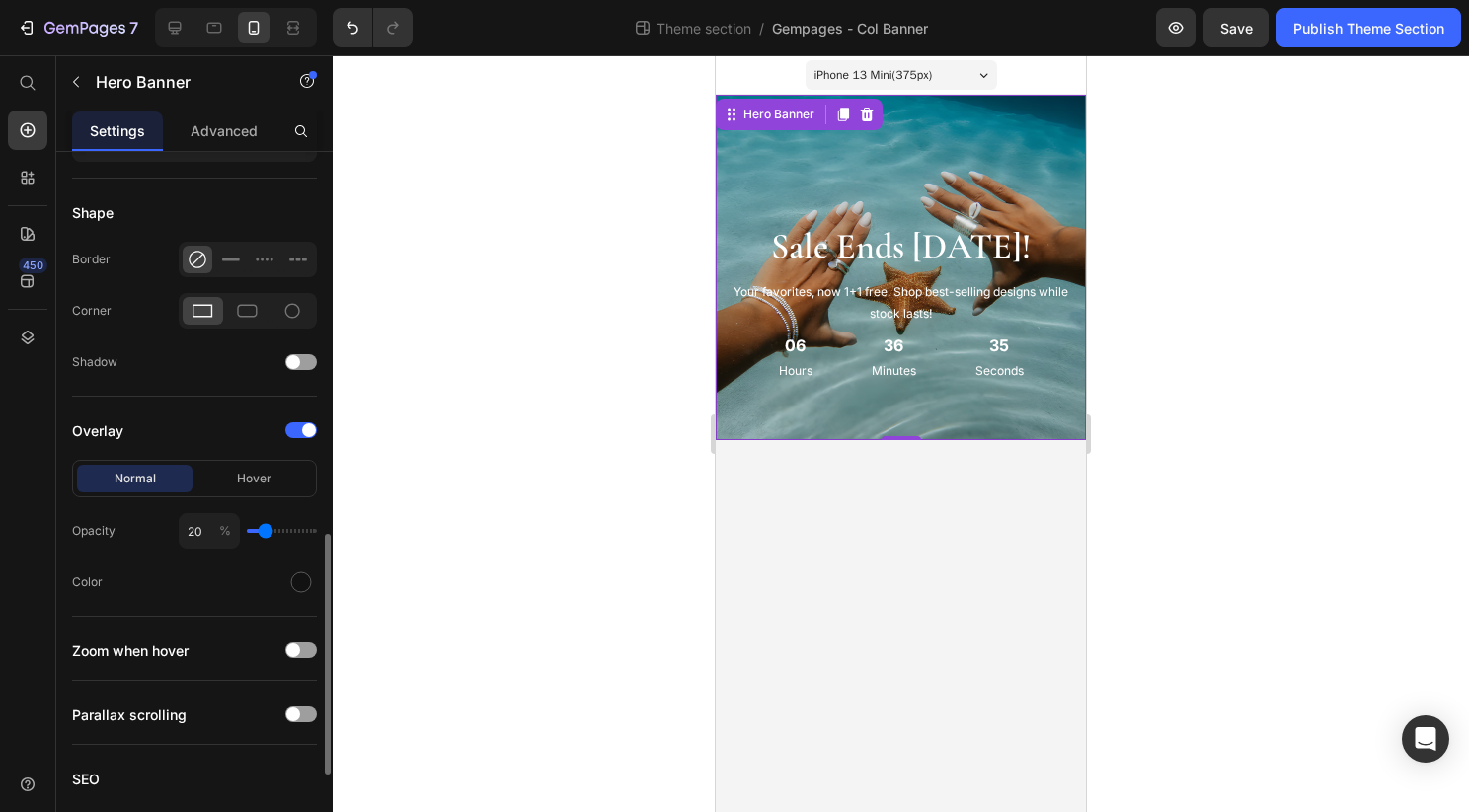 type on "20" 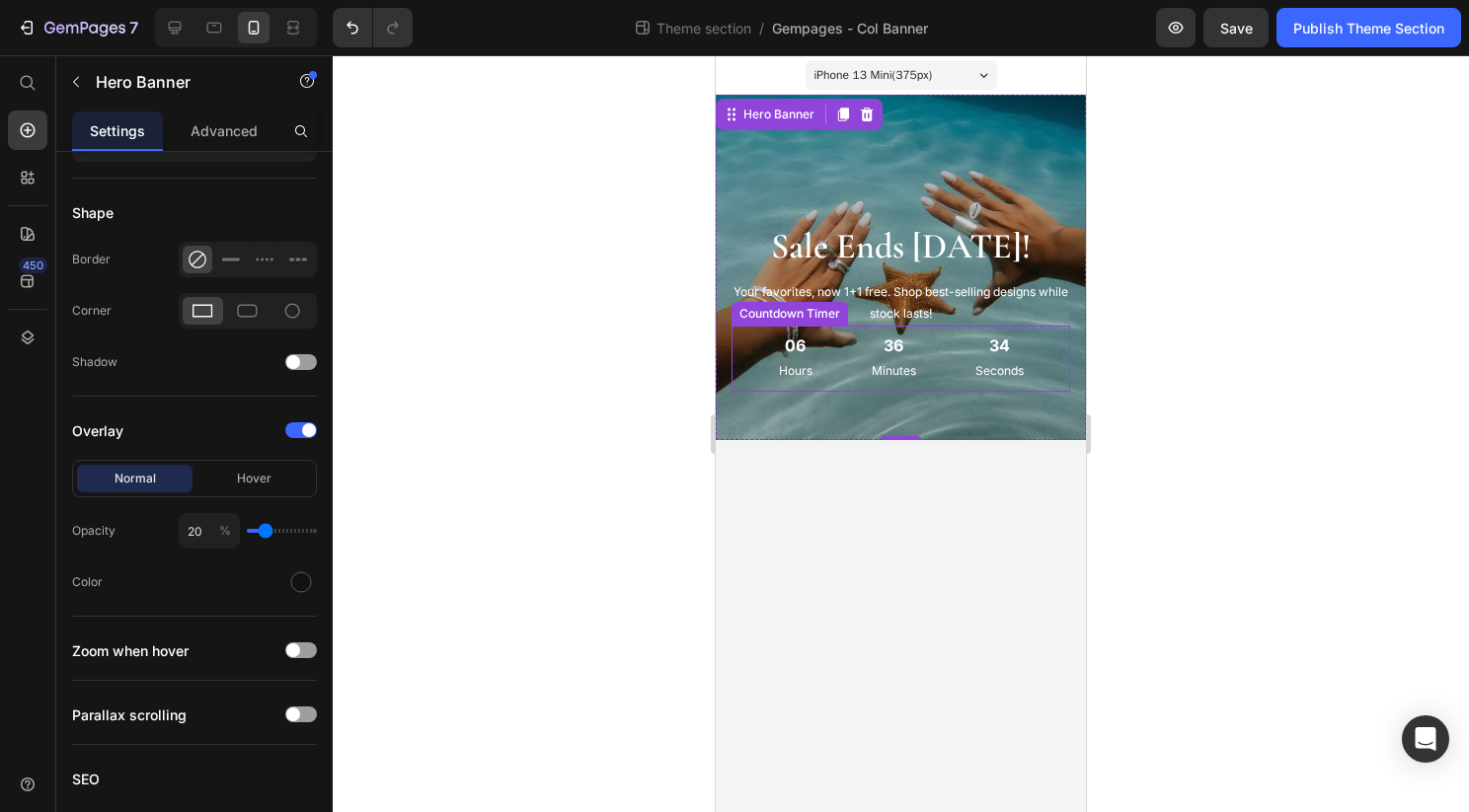 click 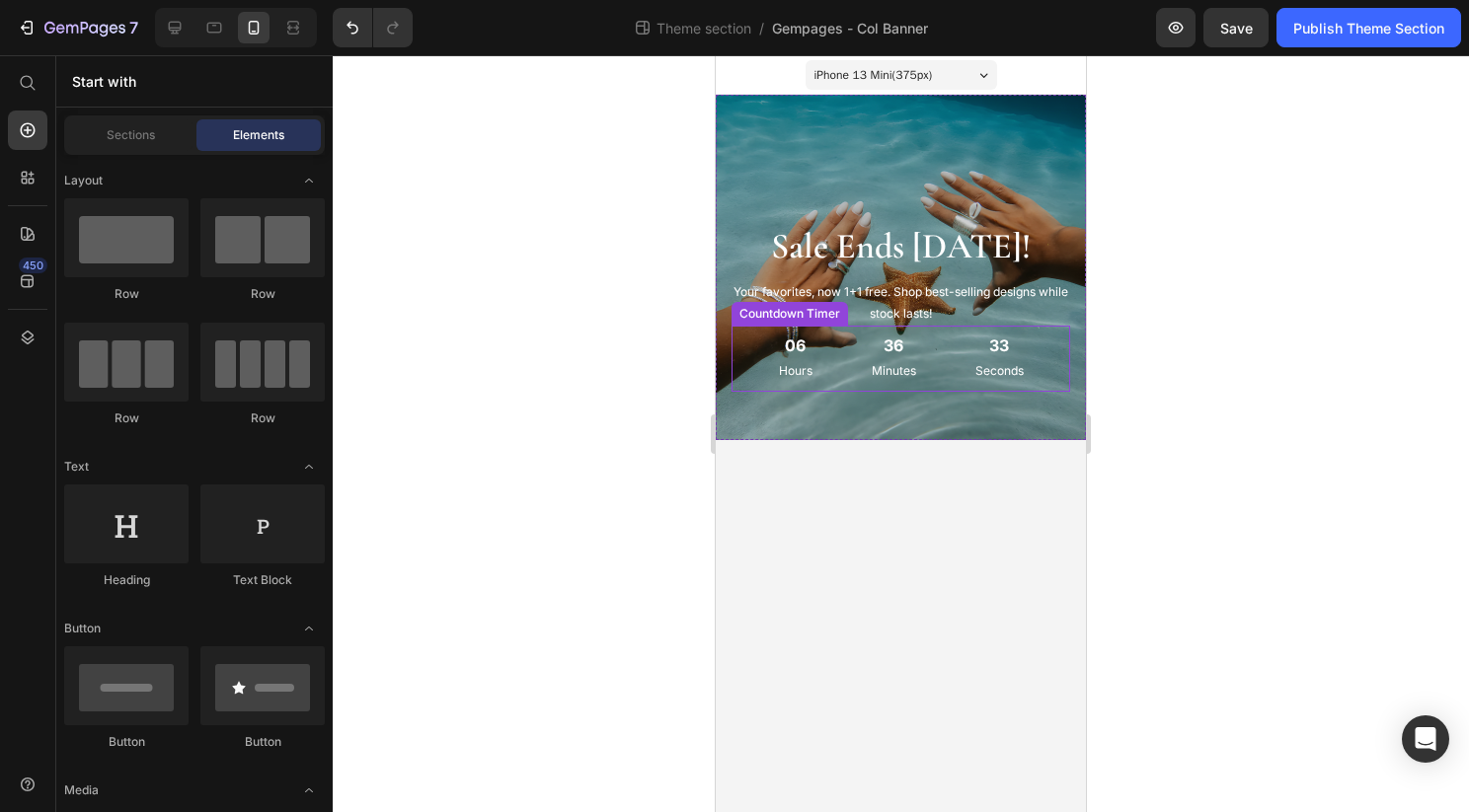 click 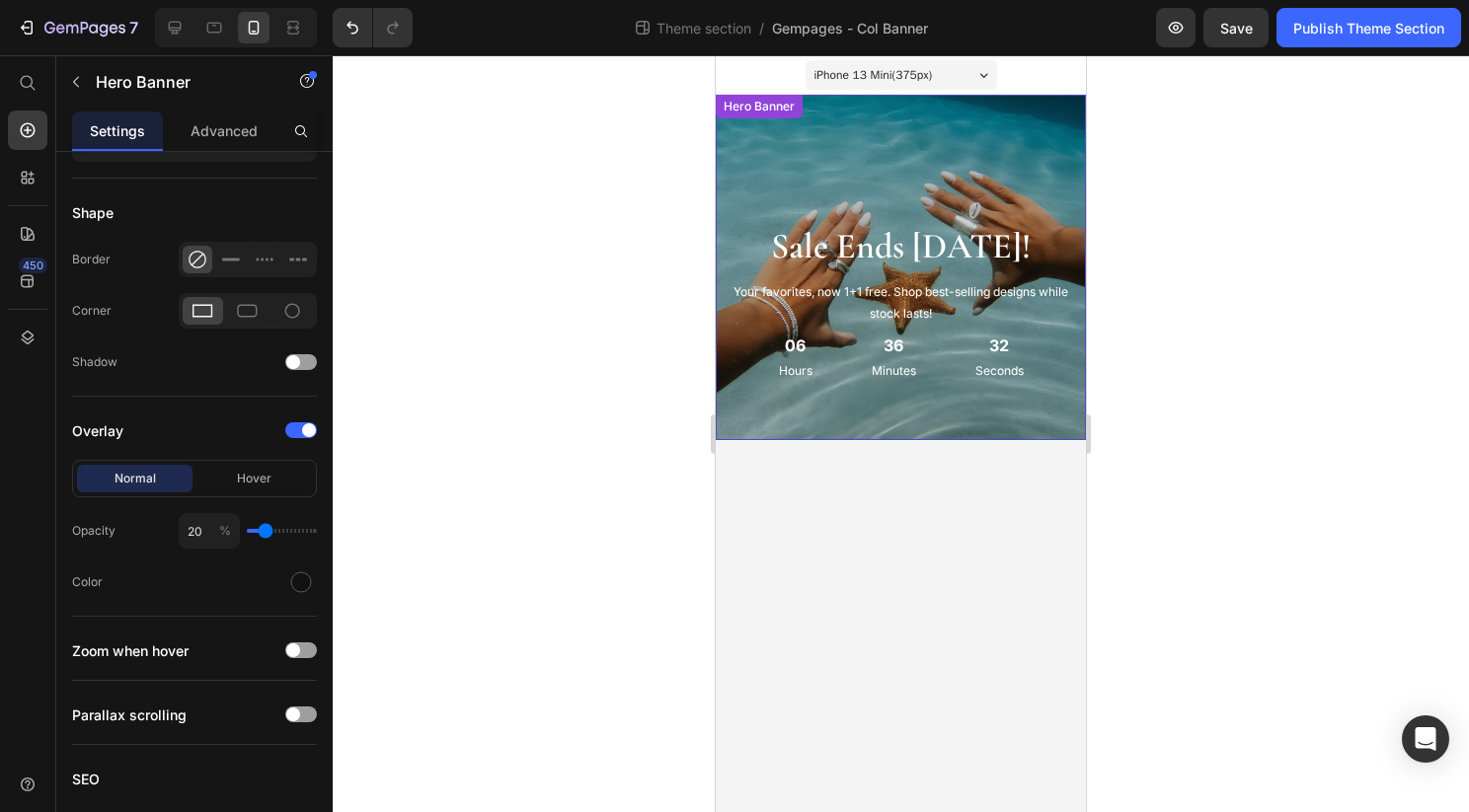 click on "Sale Ends [DATE]! Heading Your favorites, now 1+1 free. Shop best-selling designs while stock lasts! Text Block 06 Hours 36 Minutes 32 Seconds Countdown Timer" at bounding box center [900, 266] 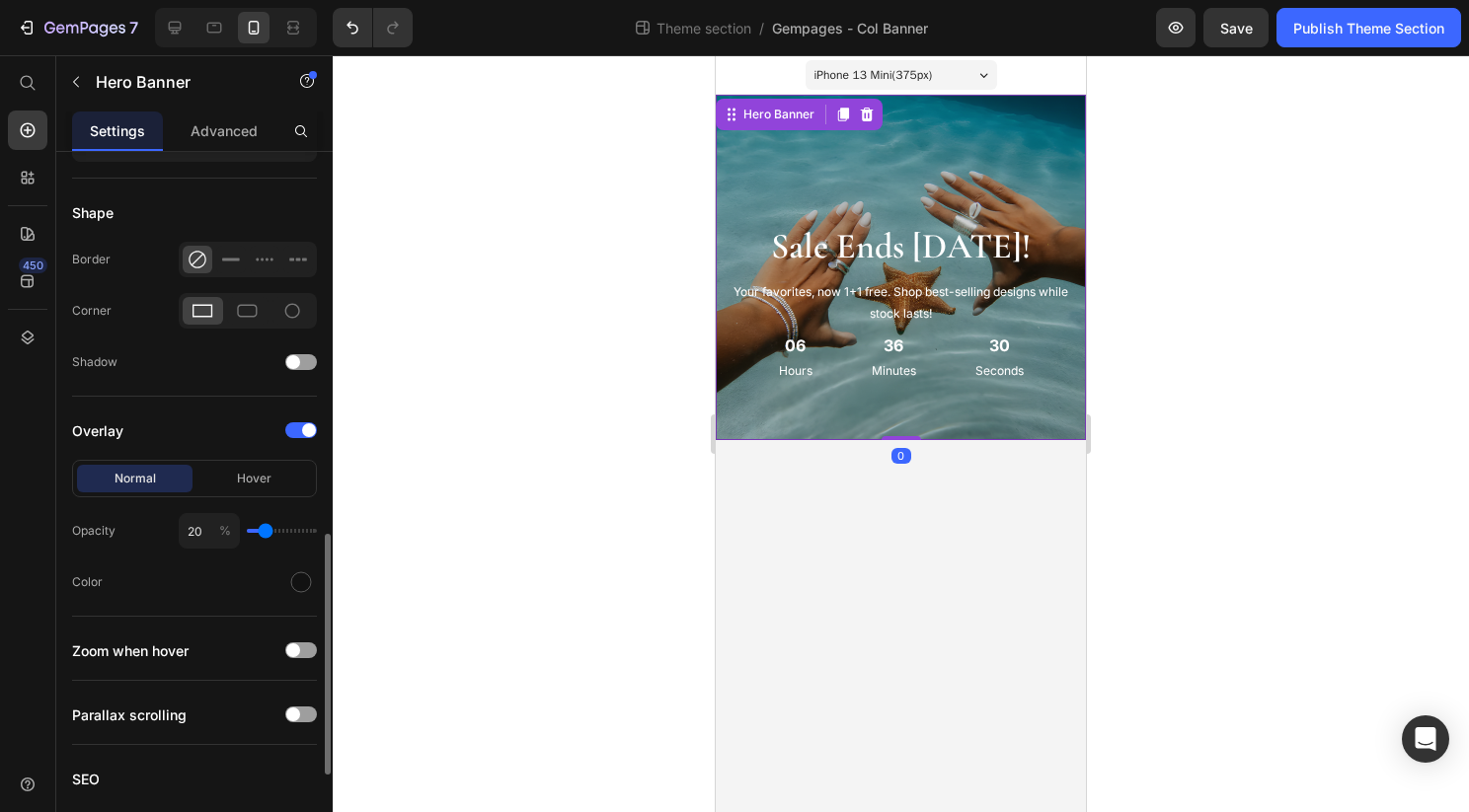 type on "18" 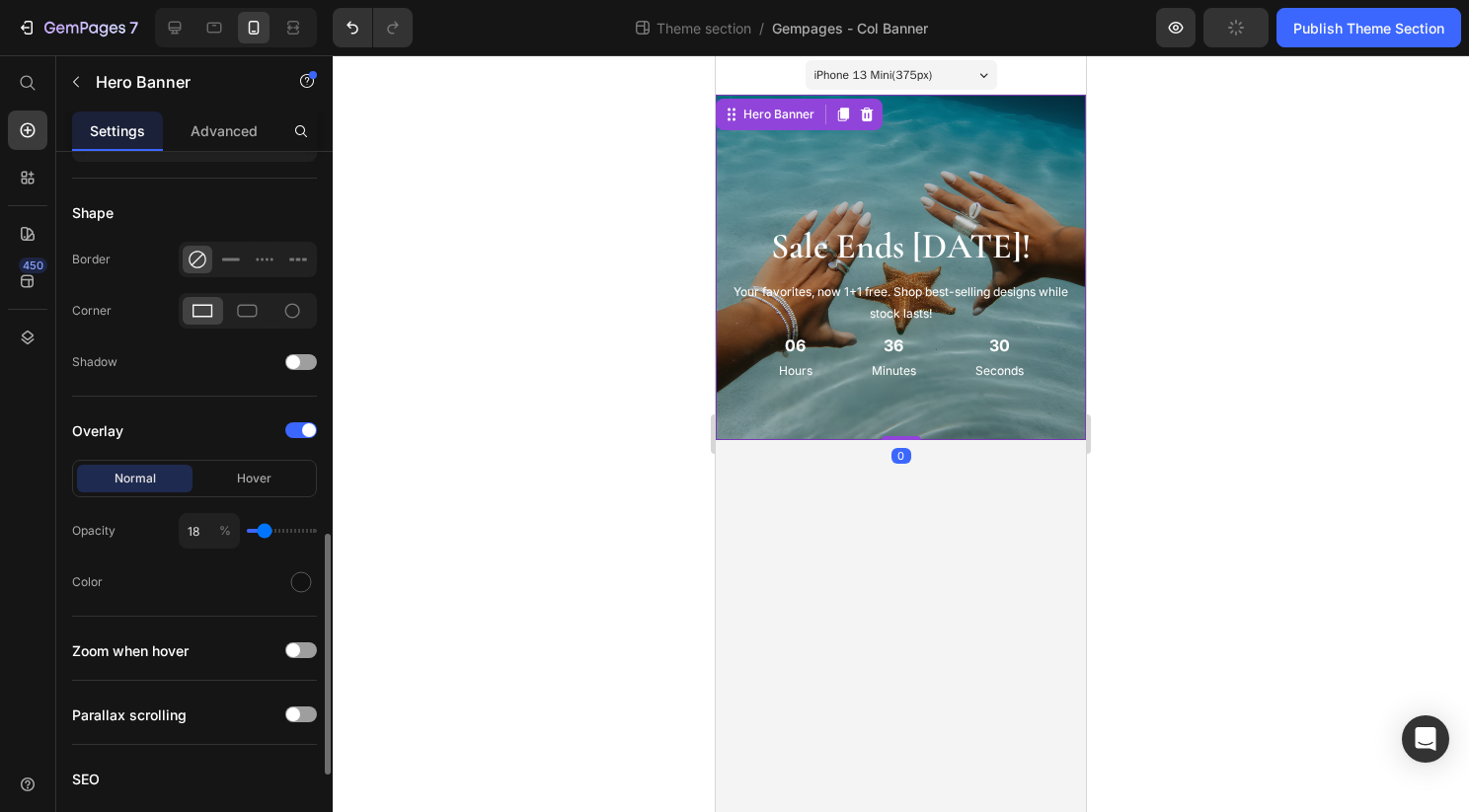 type on "19" 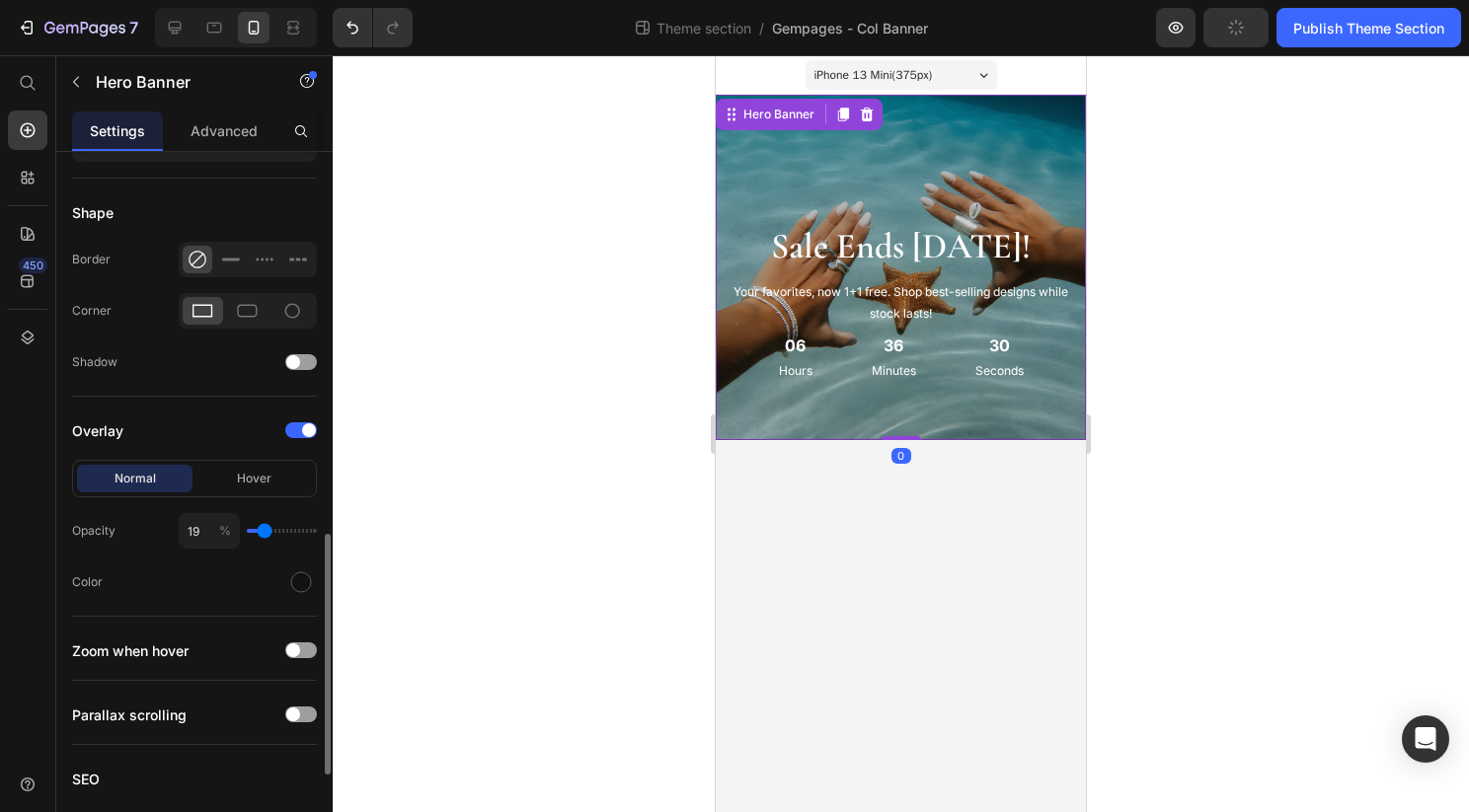 type on "20" 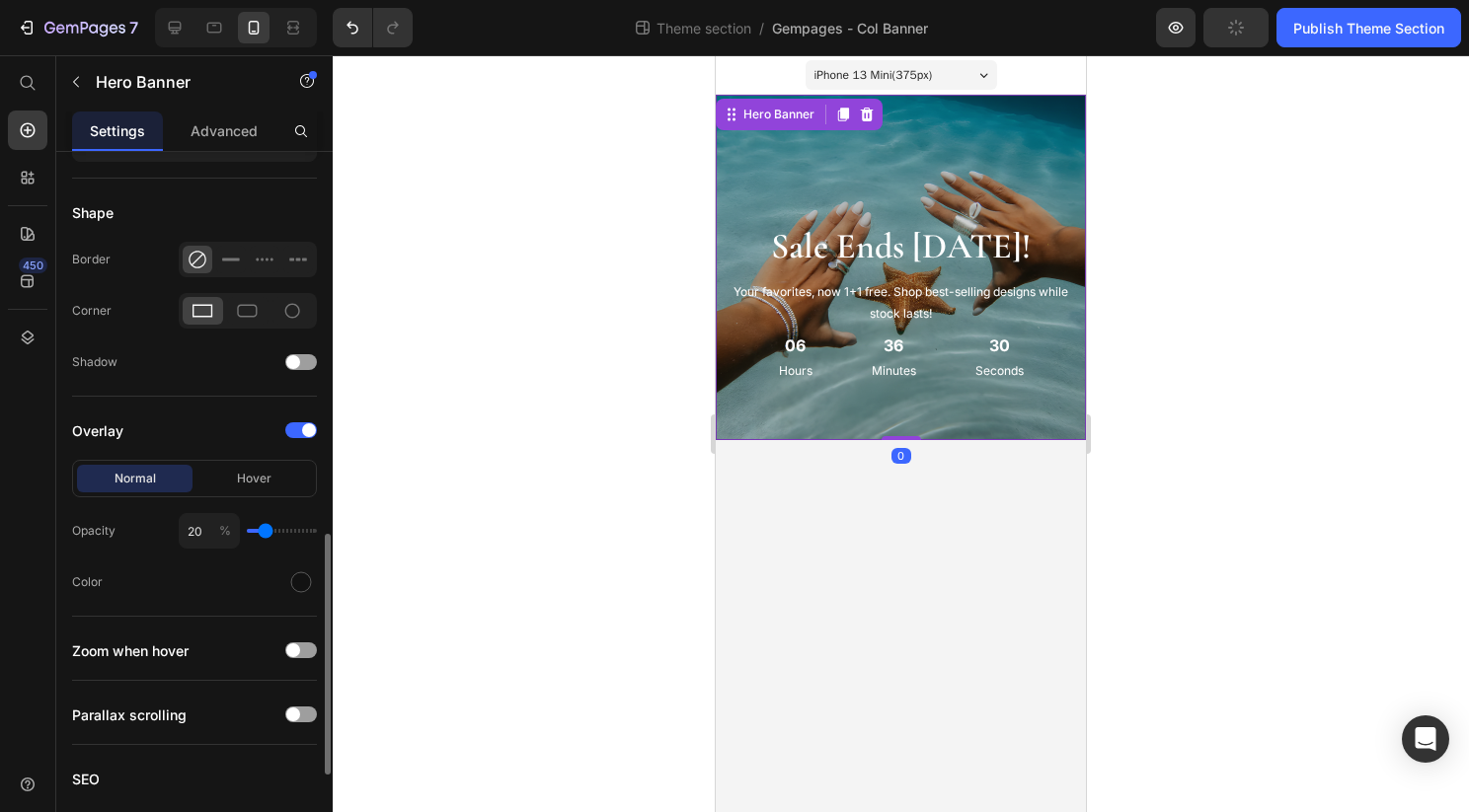 type on "21" 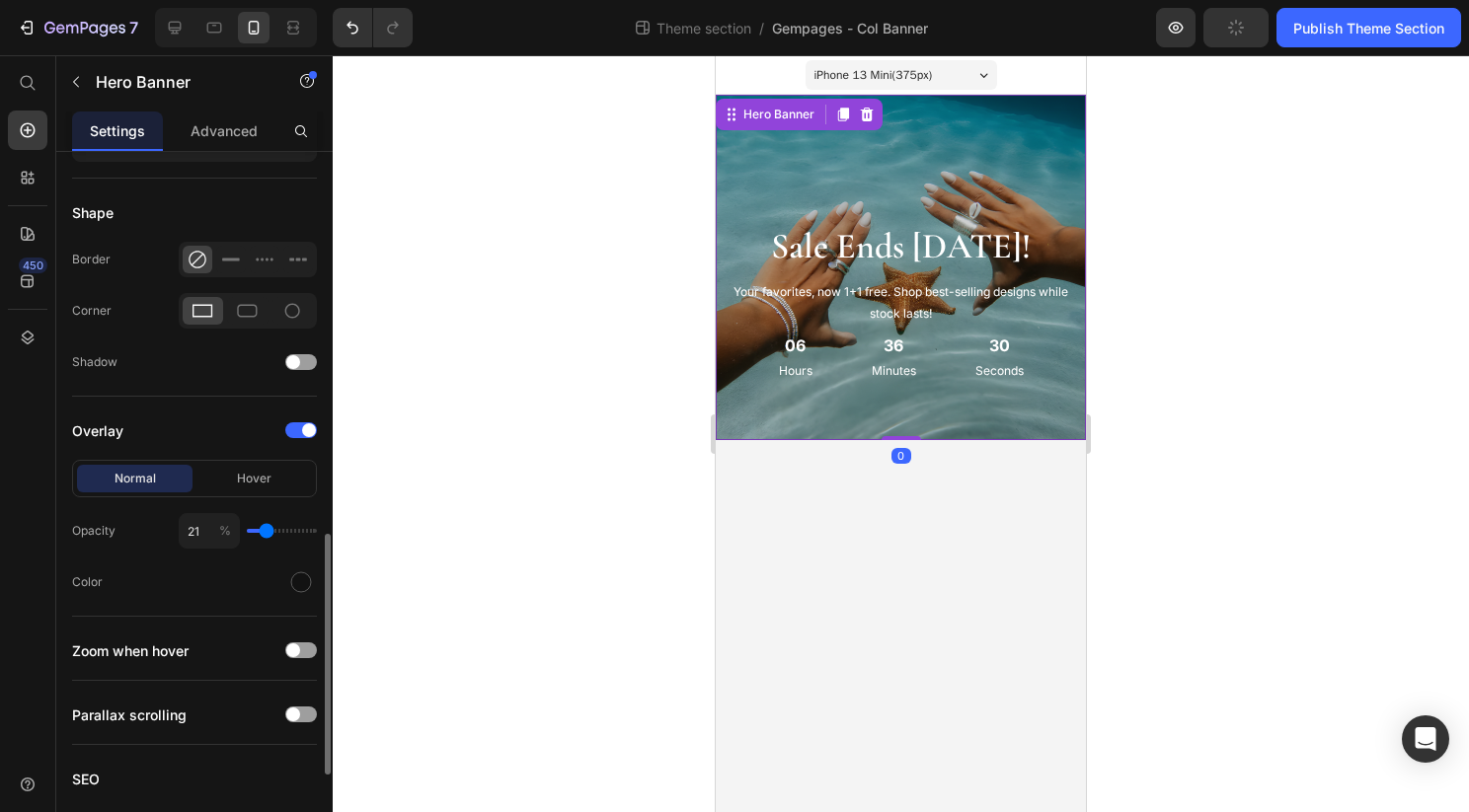 type on "22" 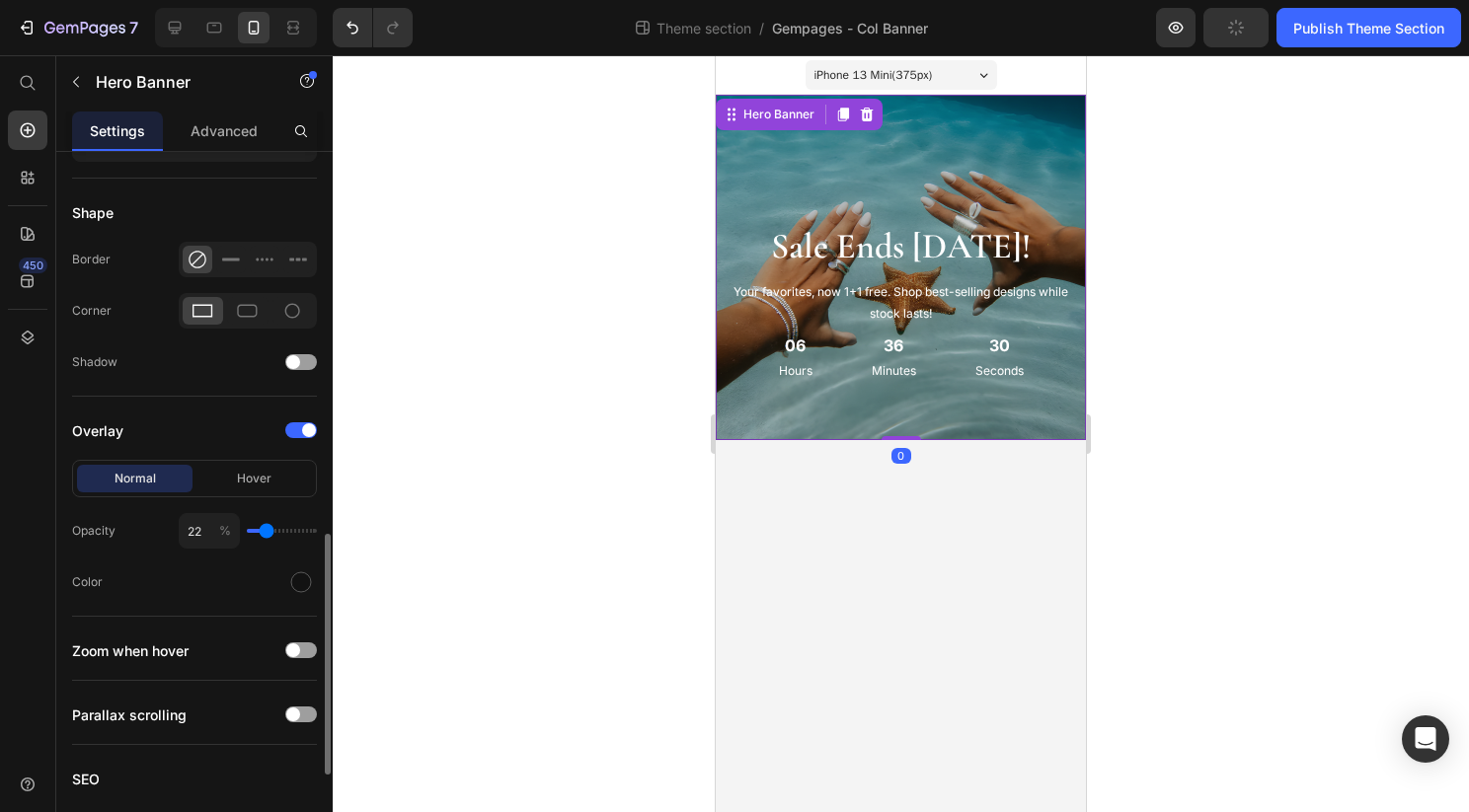 type on "23" 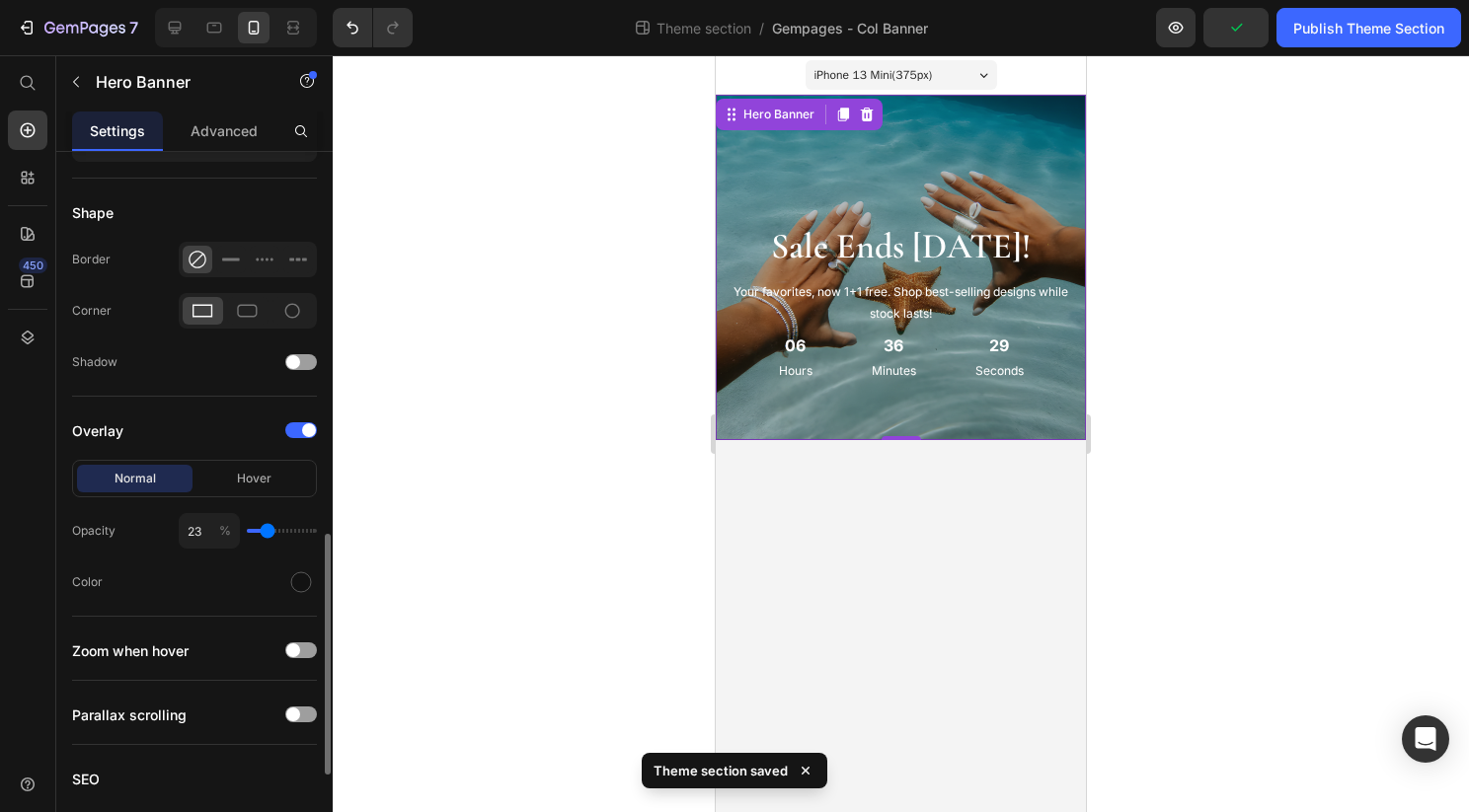 type on "24" 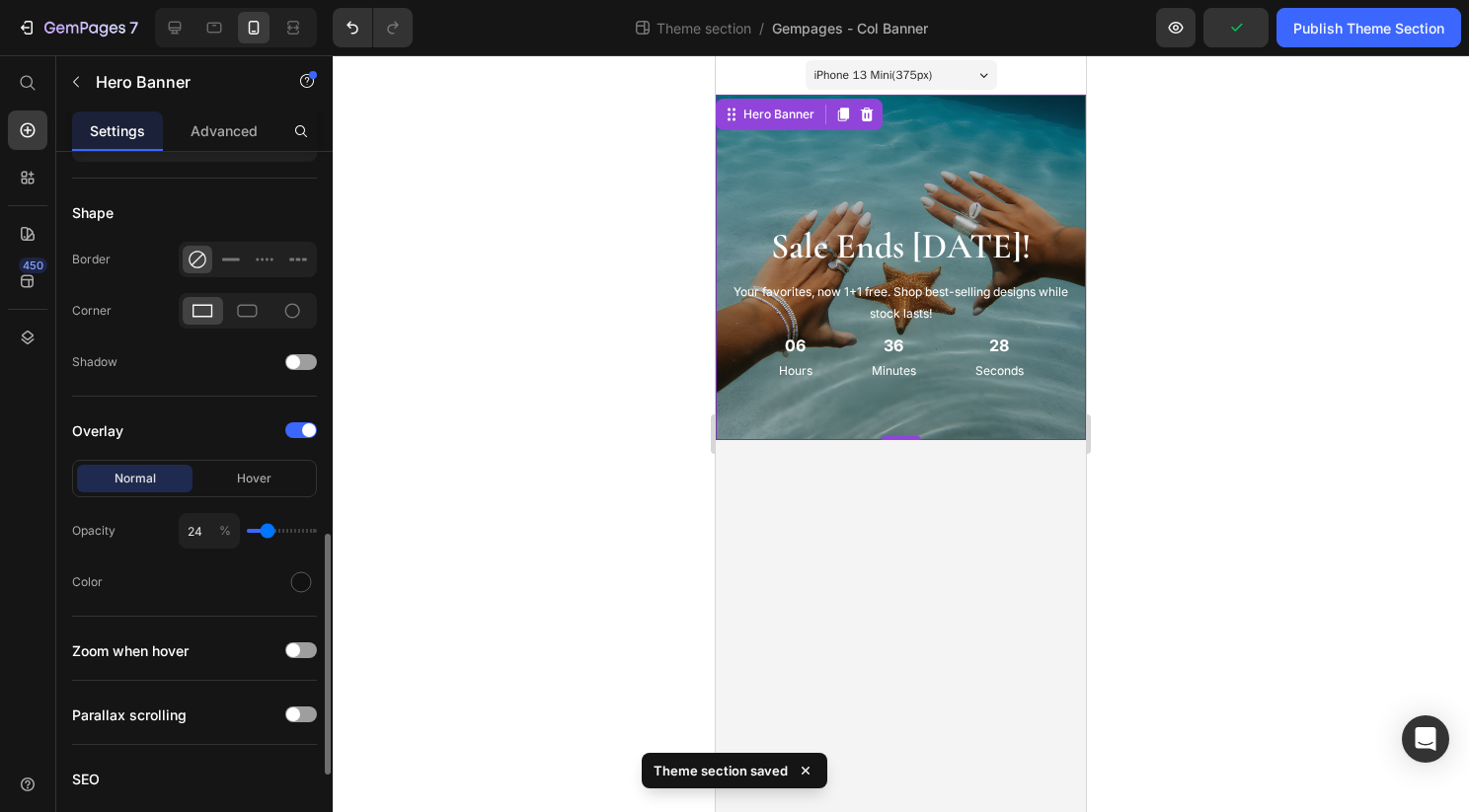 type on "25" 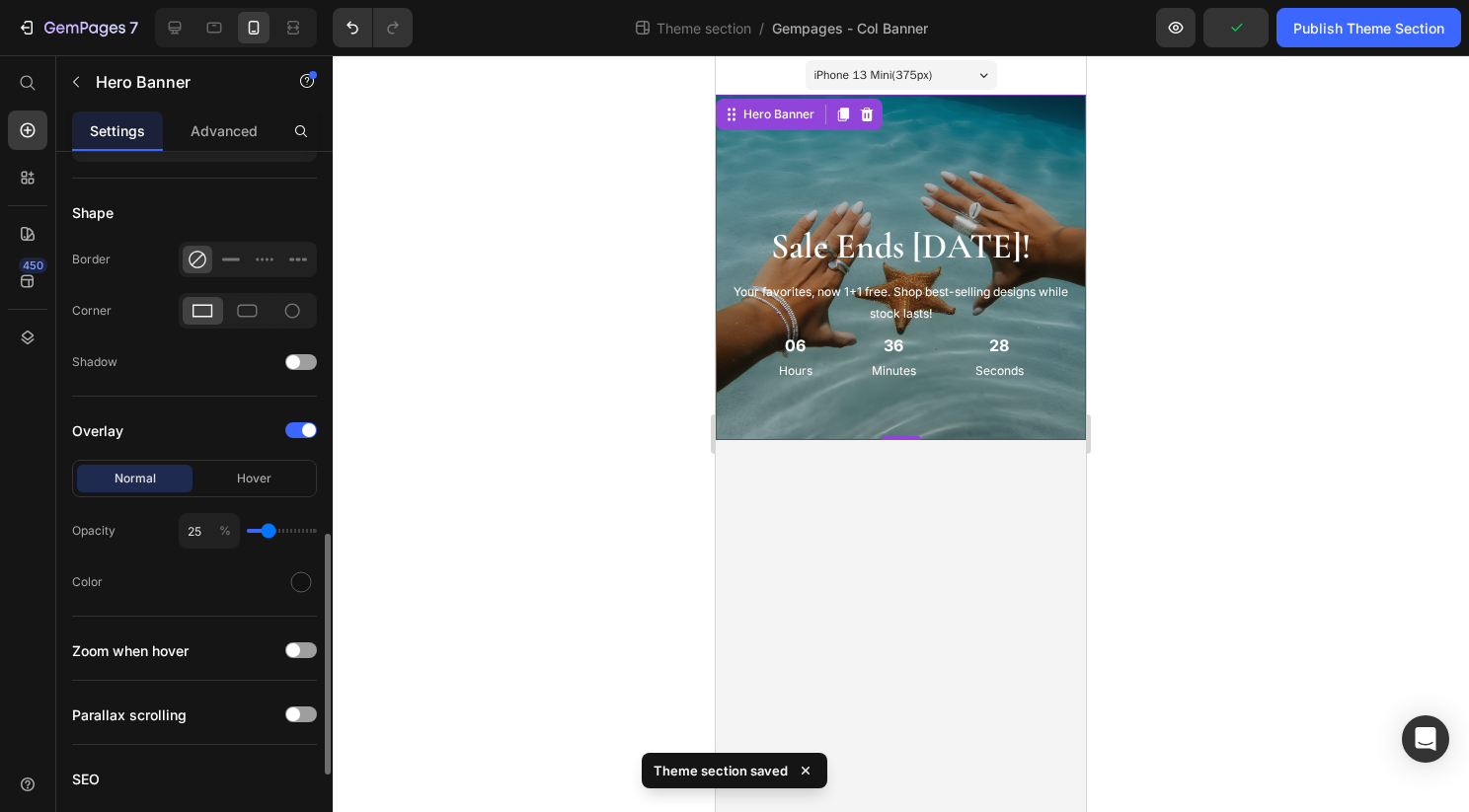 type on "25" 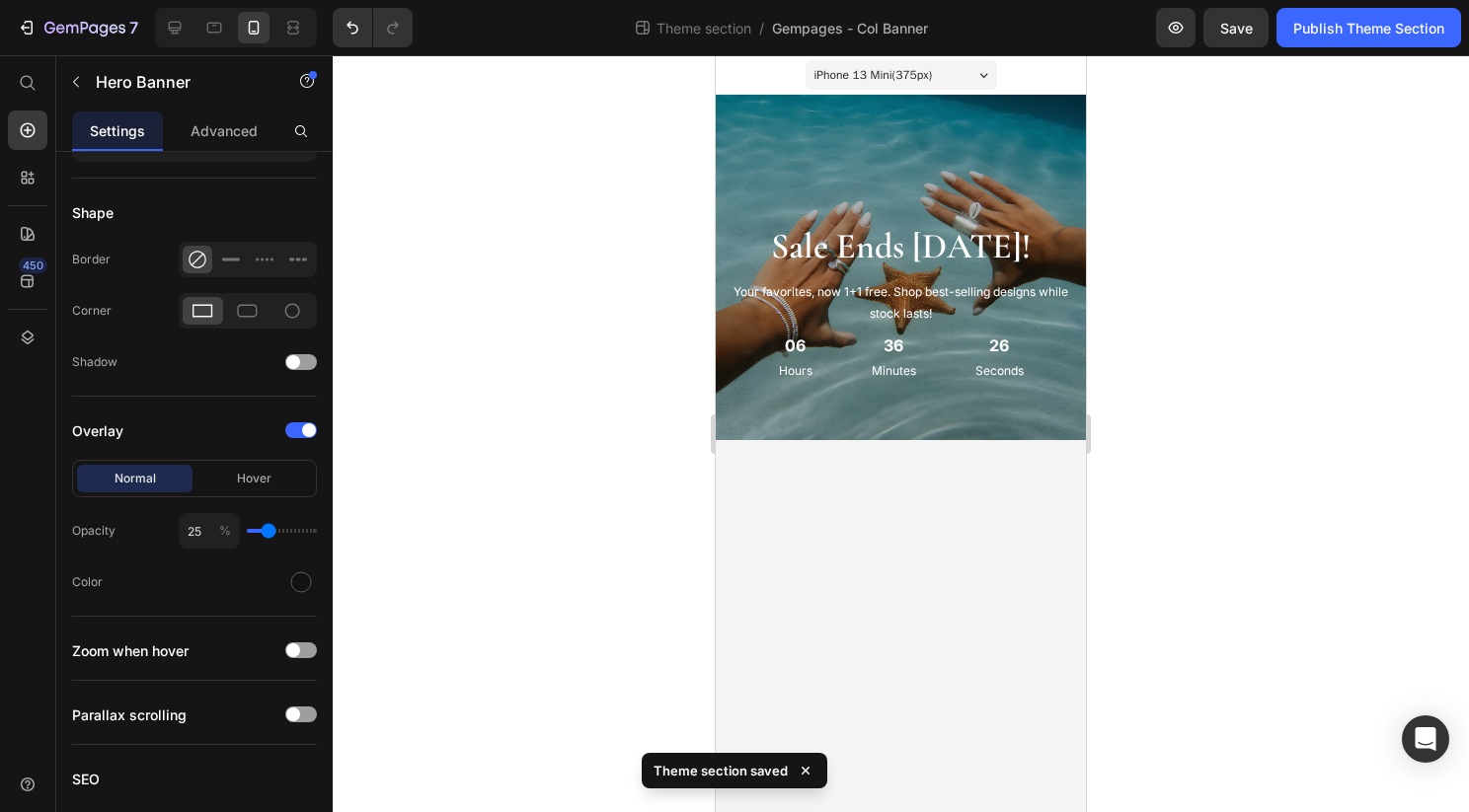 click on "iPhone 13 Mini  ( 375 px) iPhone 13 Mini iPhone 13 Pro iPhone 11 Pro Max iPhone 15 Pro Max Pixel 7 Galaxy S8+ Galaxy S20 Ultra iPad Mini iPad Air iPad Pro Sale Ends [DATE]! Heading Your favorites, now 1+1 free. Shop best-selling designs while stock lasts! Text Block 06 Hours 36 Minutes 26 Seconds Countdown Timer Hero Banner Root
Drag & drop element from sidebar or
Explore Library
Add section Choose templates inspired by CRO experts Generate layout from URL or image Add blank section then drag & drop elements" at bounding box center [900, 433] 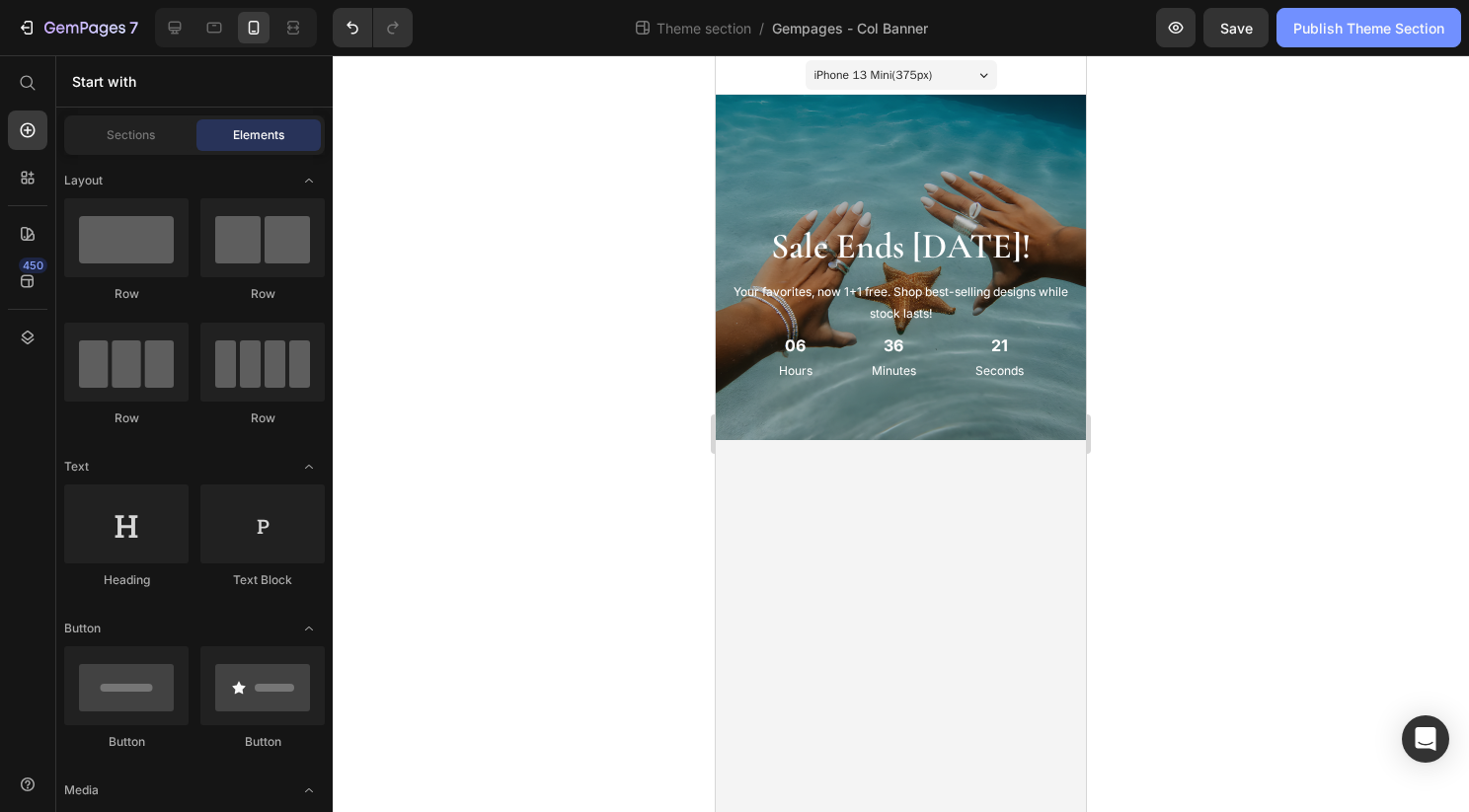 click on "Publish Theme Section" at bounding box center [1368, 28] 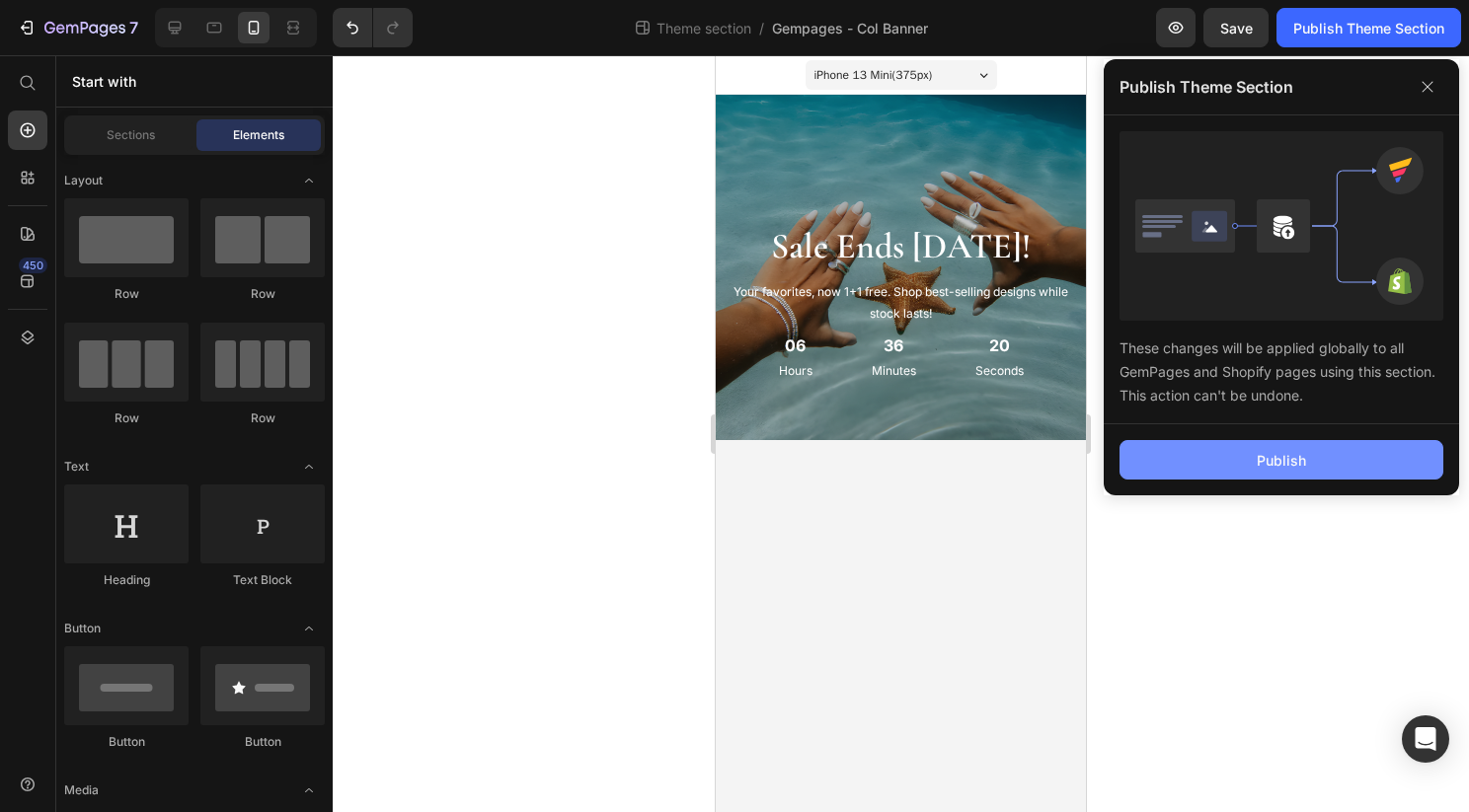 click on "Publish" 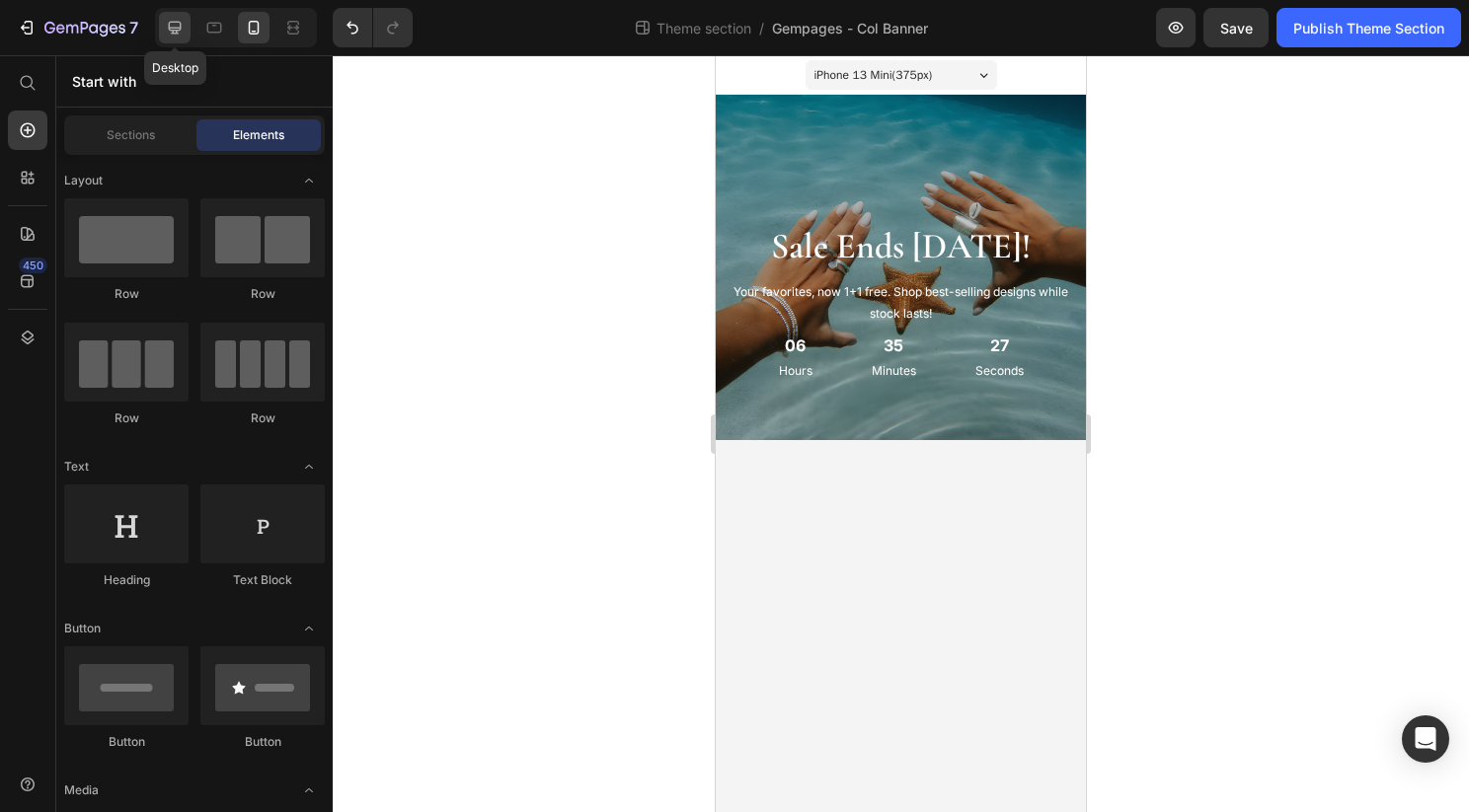 click 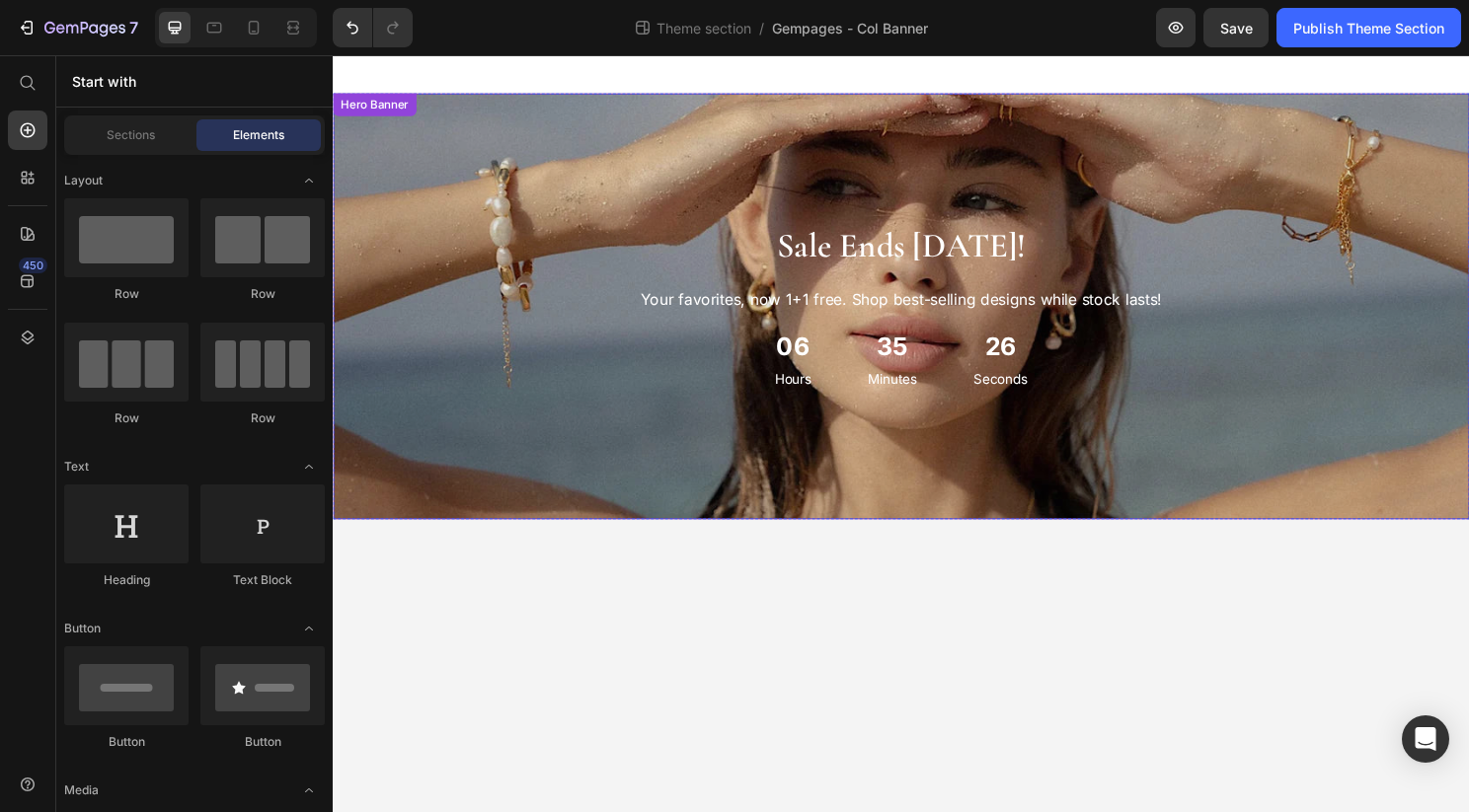 click at bounding box center (925, 317) 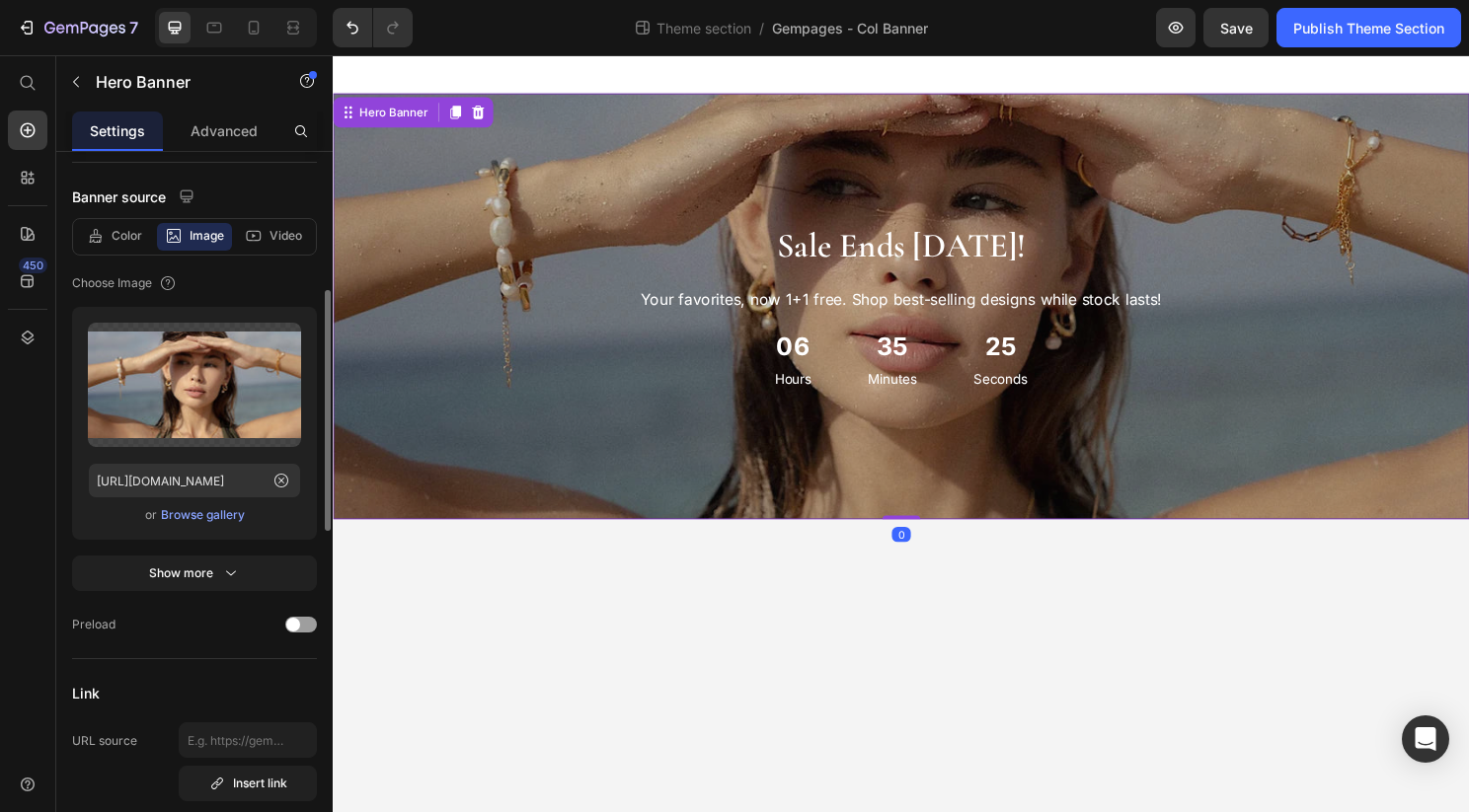 scroll, scrollTop: 0, scrollLeft: 0, axis: both 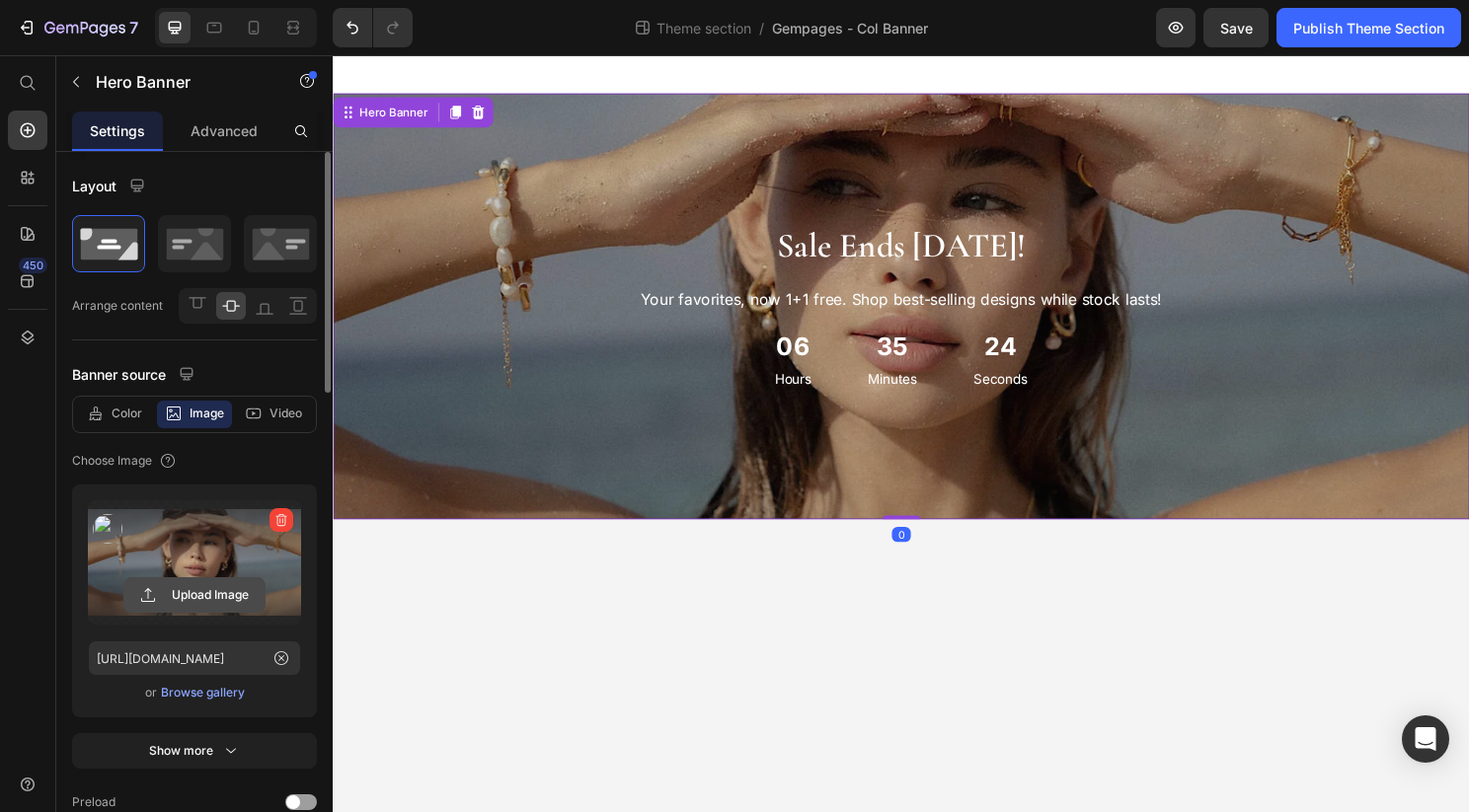 click 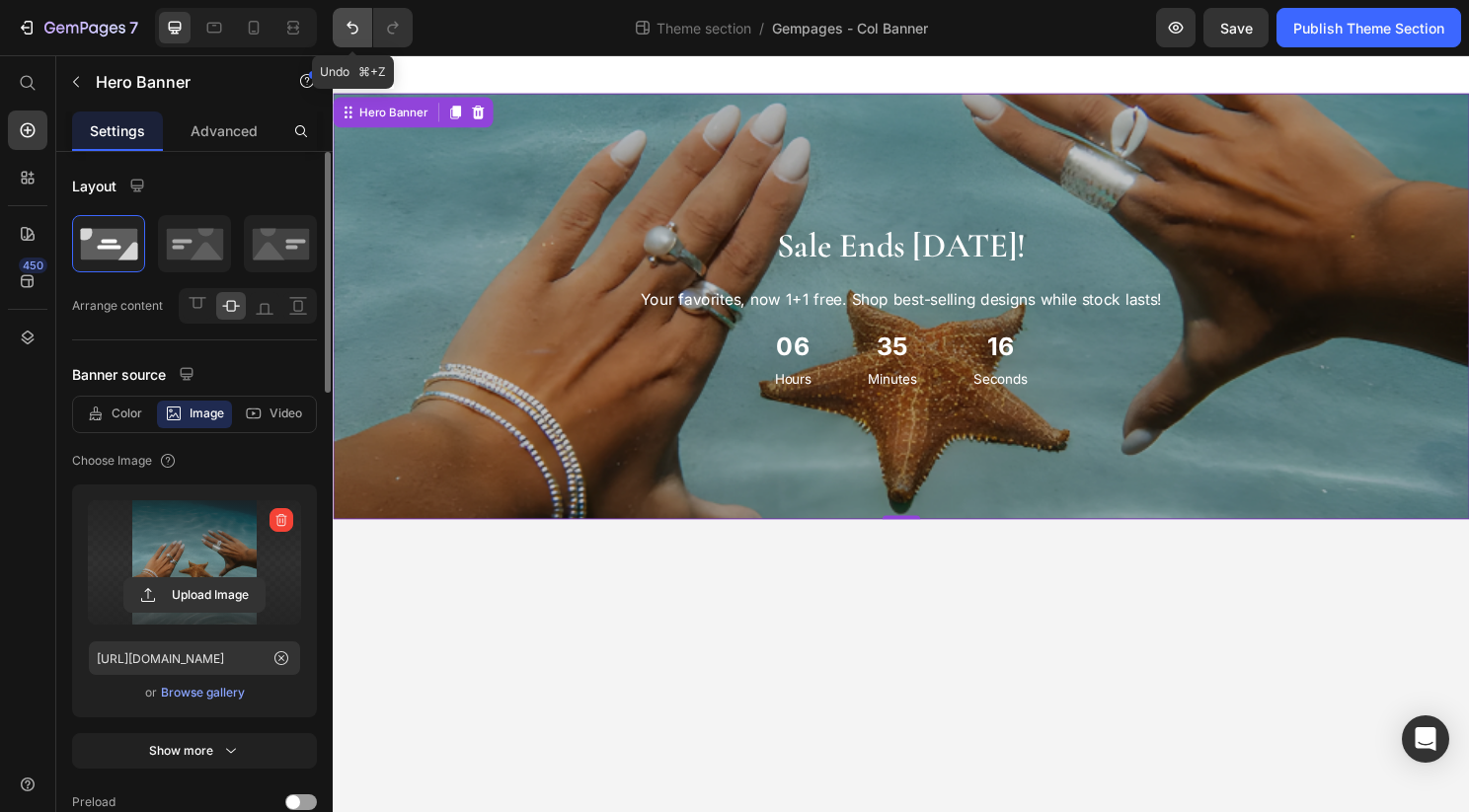 click 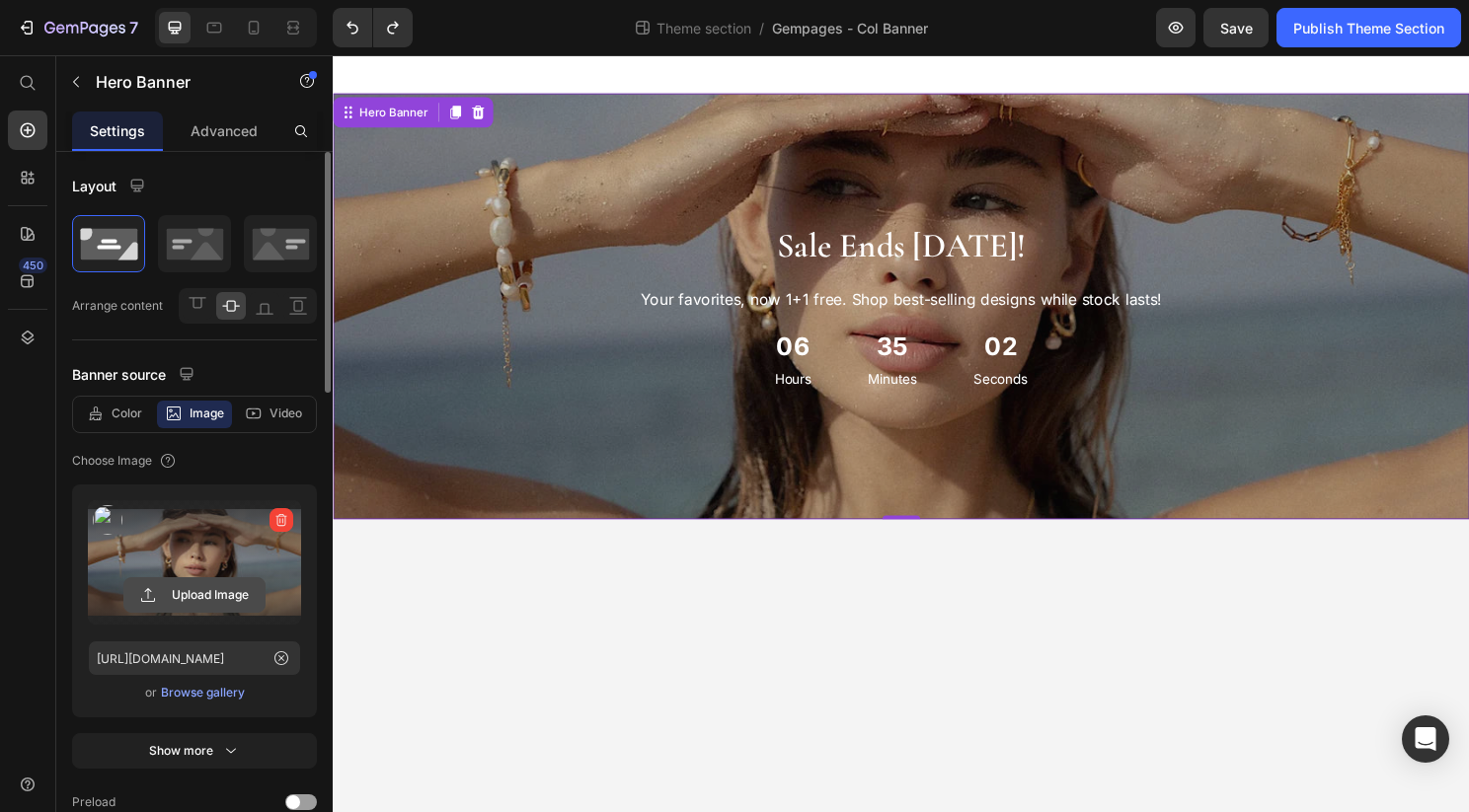 click 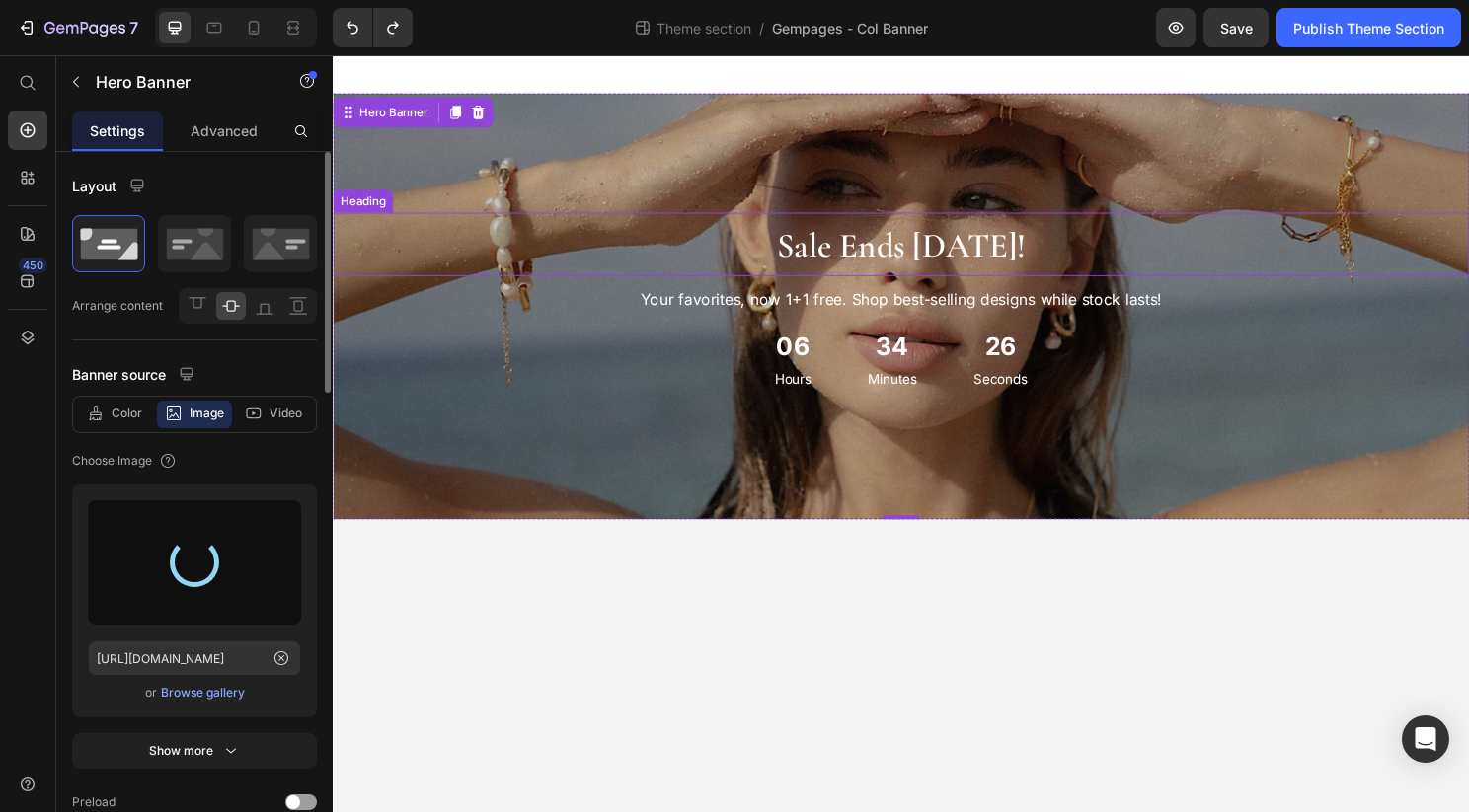 type on "[URL][DOMAIN_NAME]" 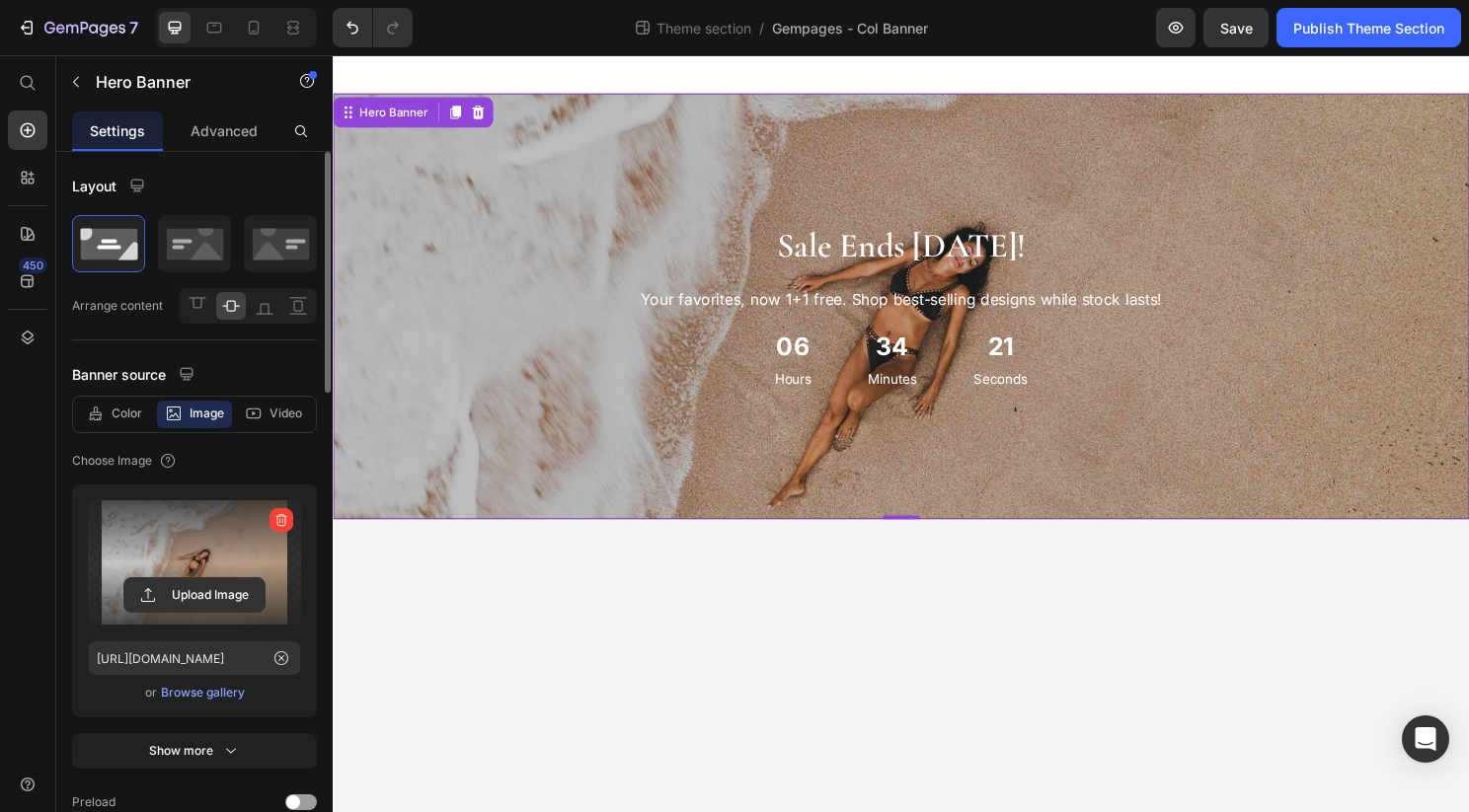 click on "Sale Ends [DATE]! Heading Your favorites, now 1+1 free. Shop best-selling designs while stock lasts! Text Block 06 Hours 34 Minutes 21 Seconds Countdown Timer" at bounding box center [925, 317] 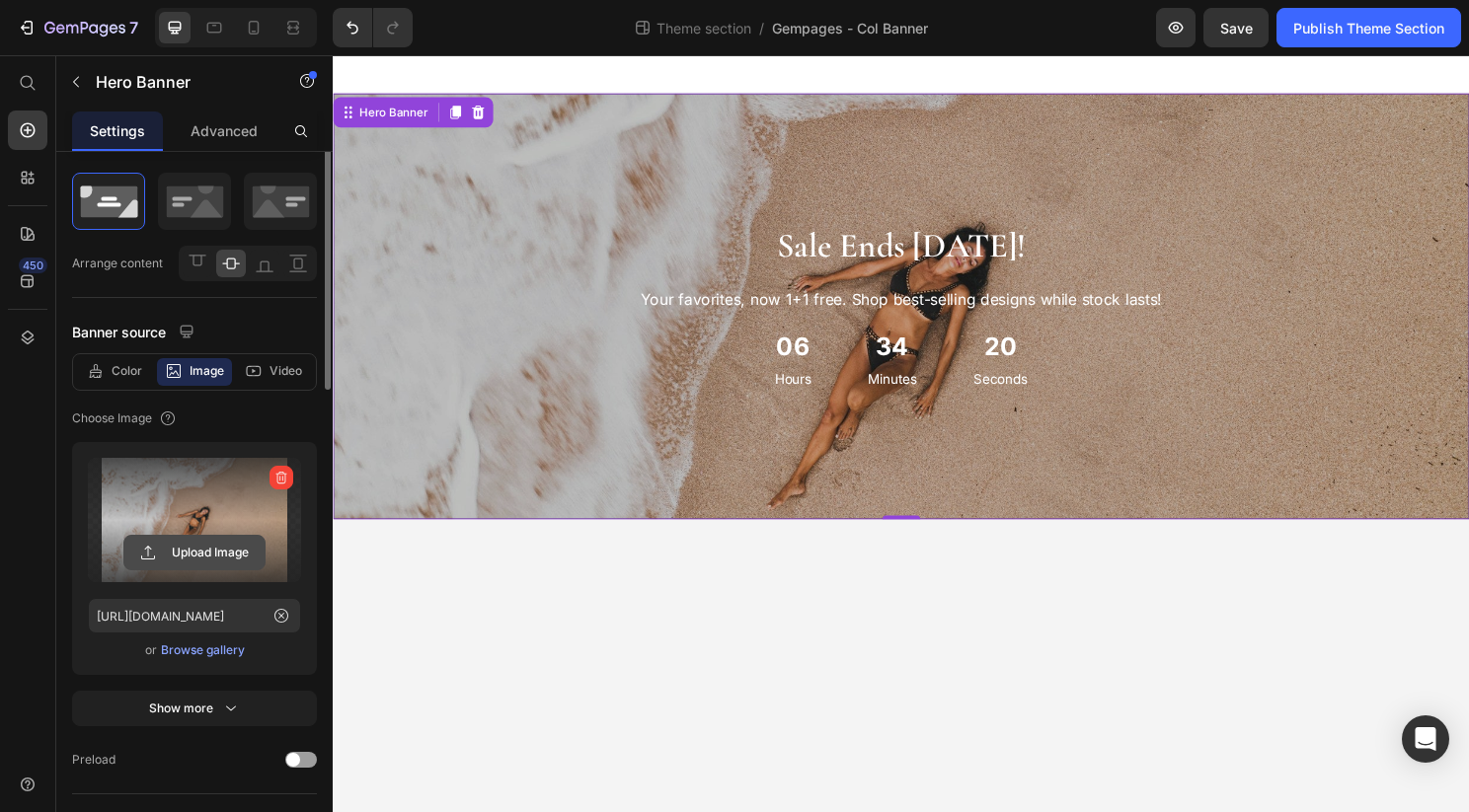 scroll, scrollTop: 47, scrollLeft: 0, axis: vertical 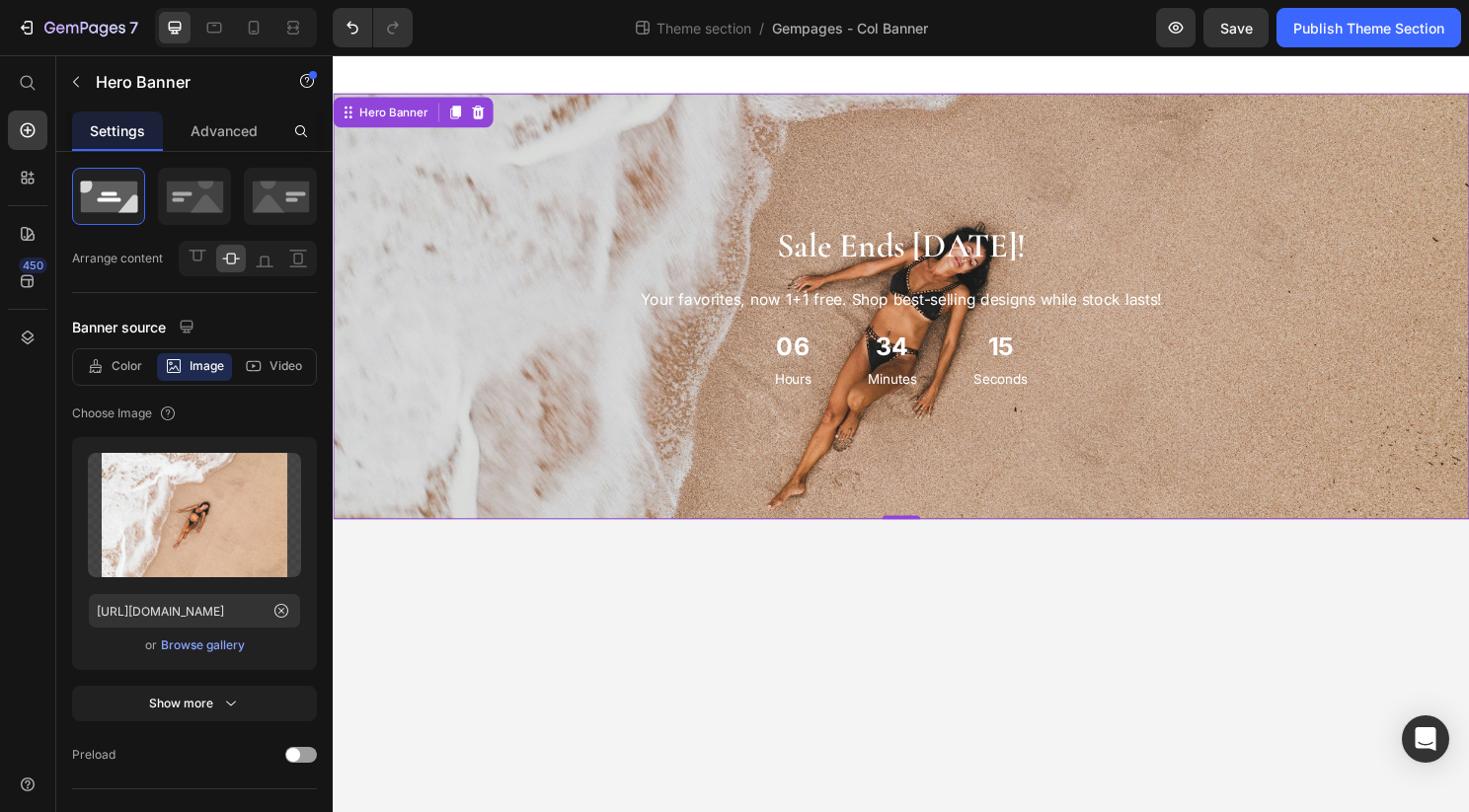 click at bounding box center [925, 317] 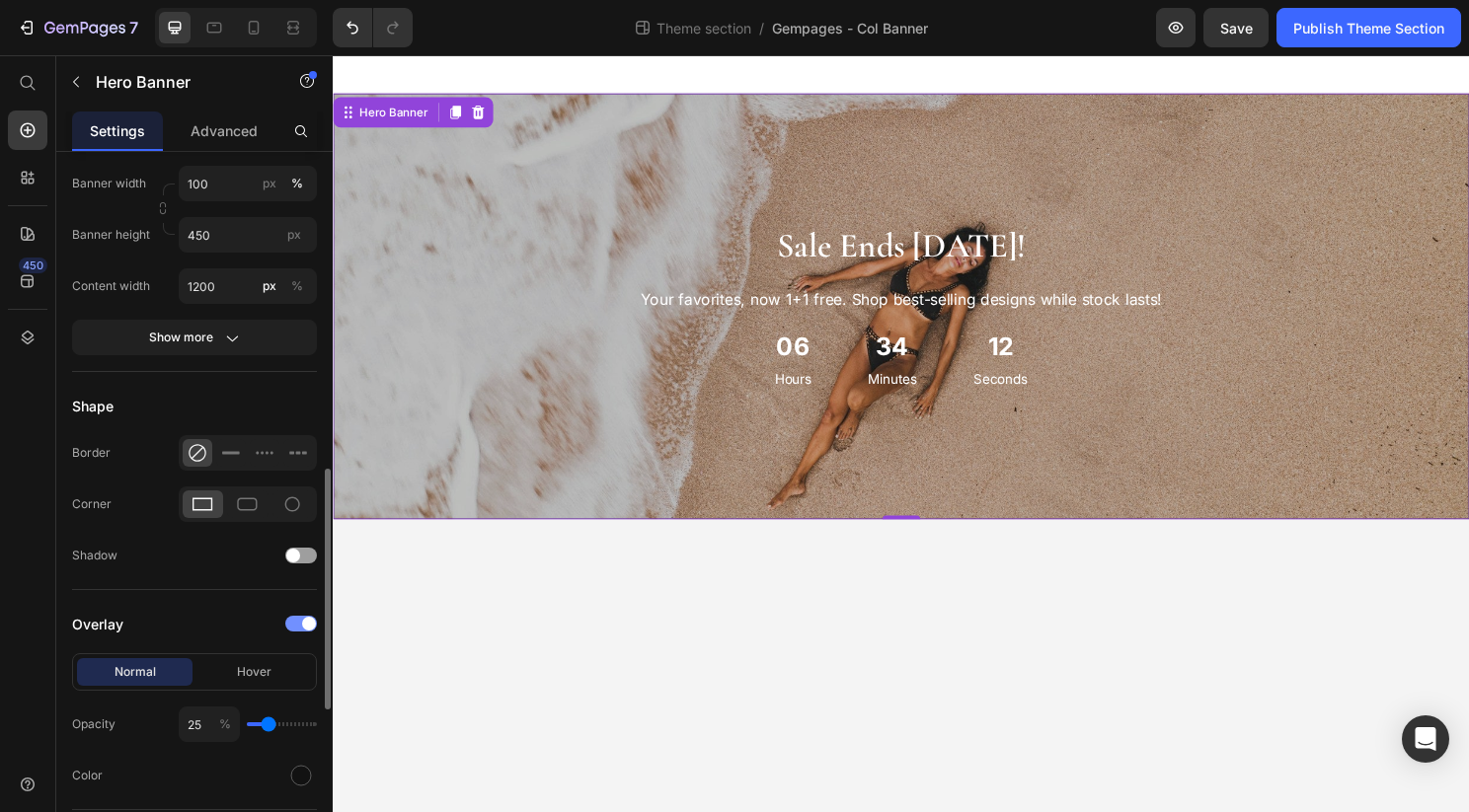 scroll, scrollTop: 948, scrollLeft: 0, axis: vertical 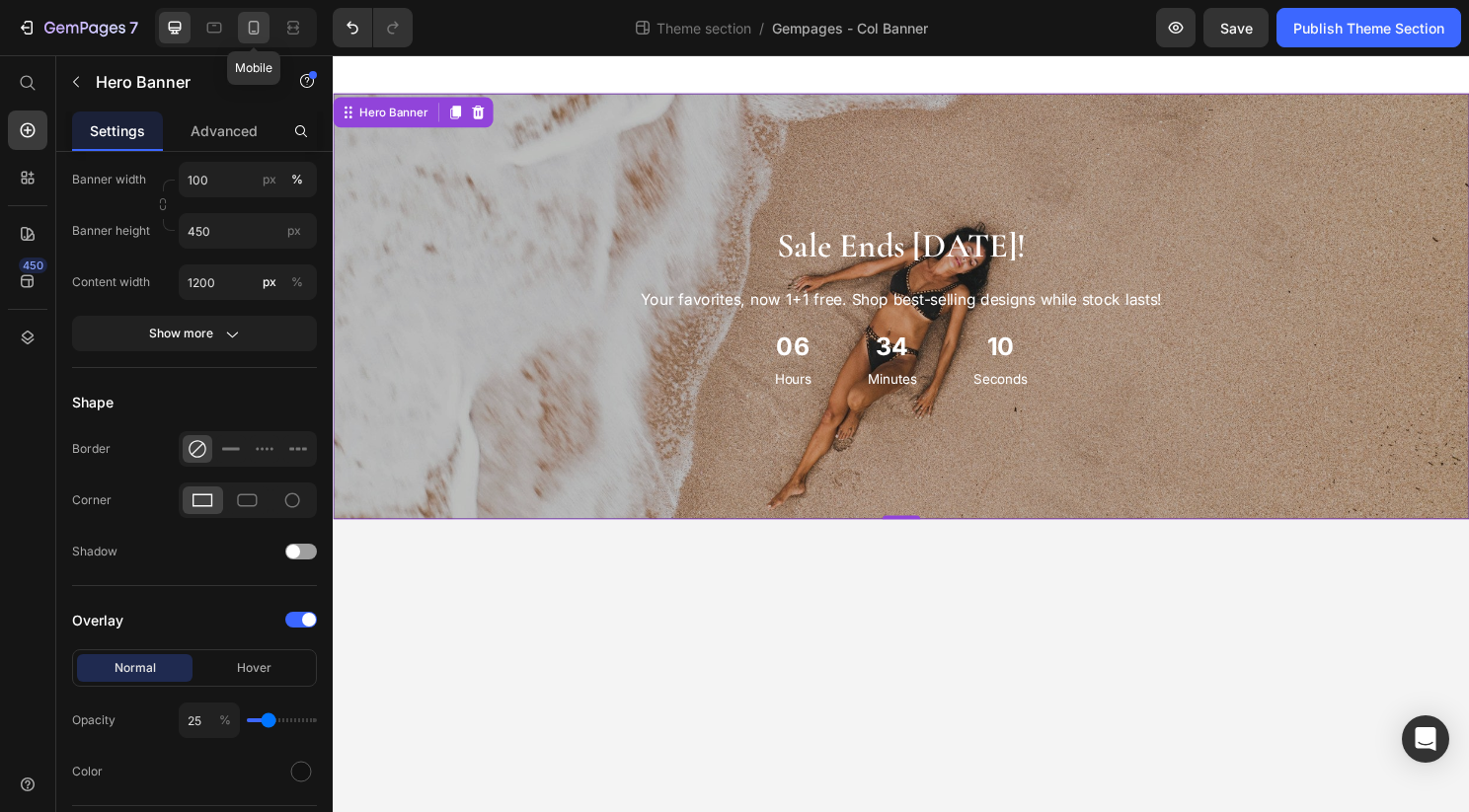 click 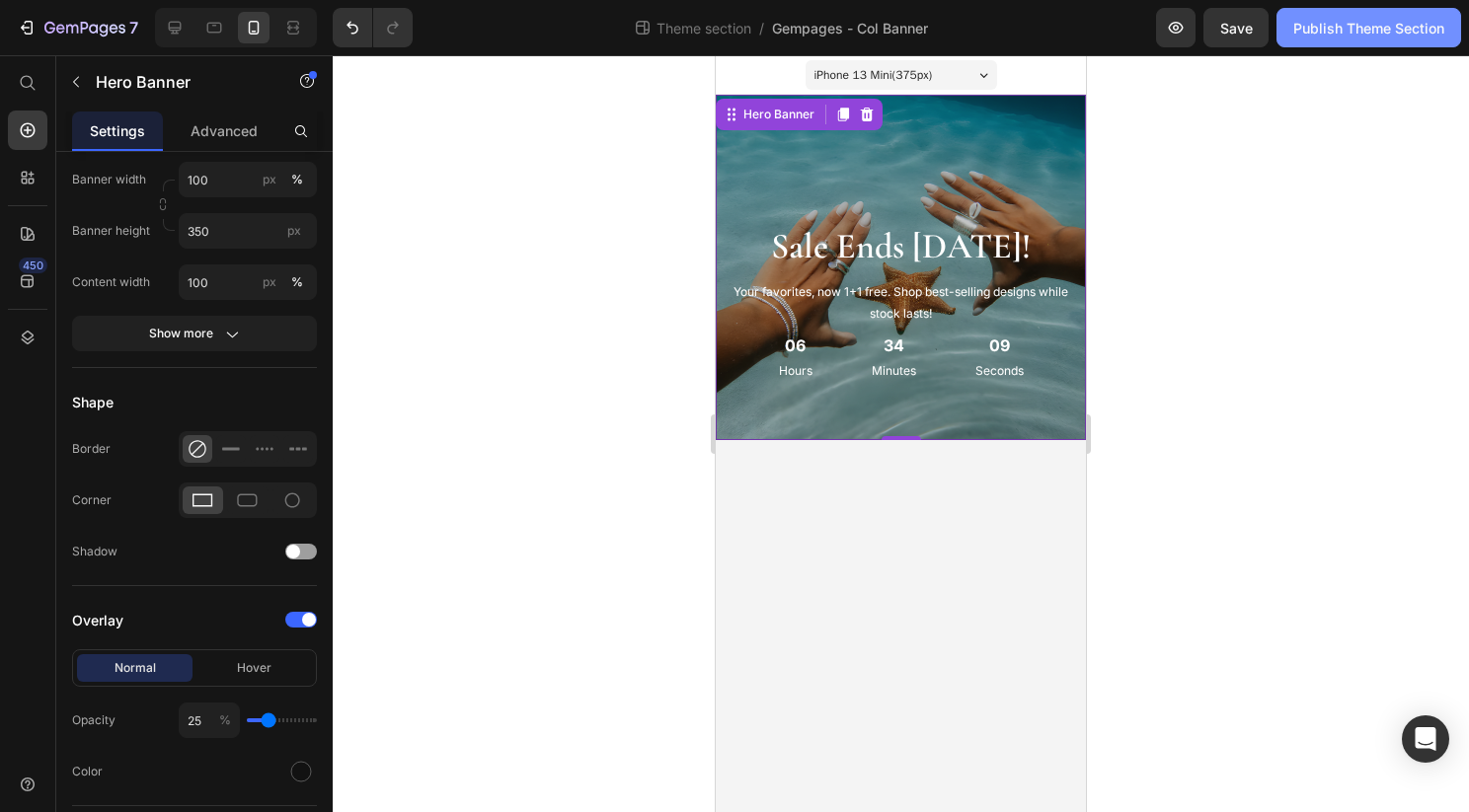 click on "Publish Theme Section" at bounding box center (1368, 28) 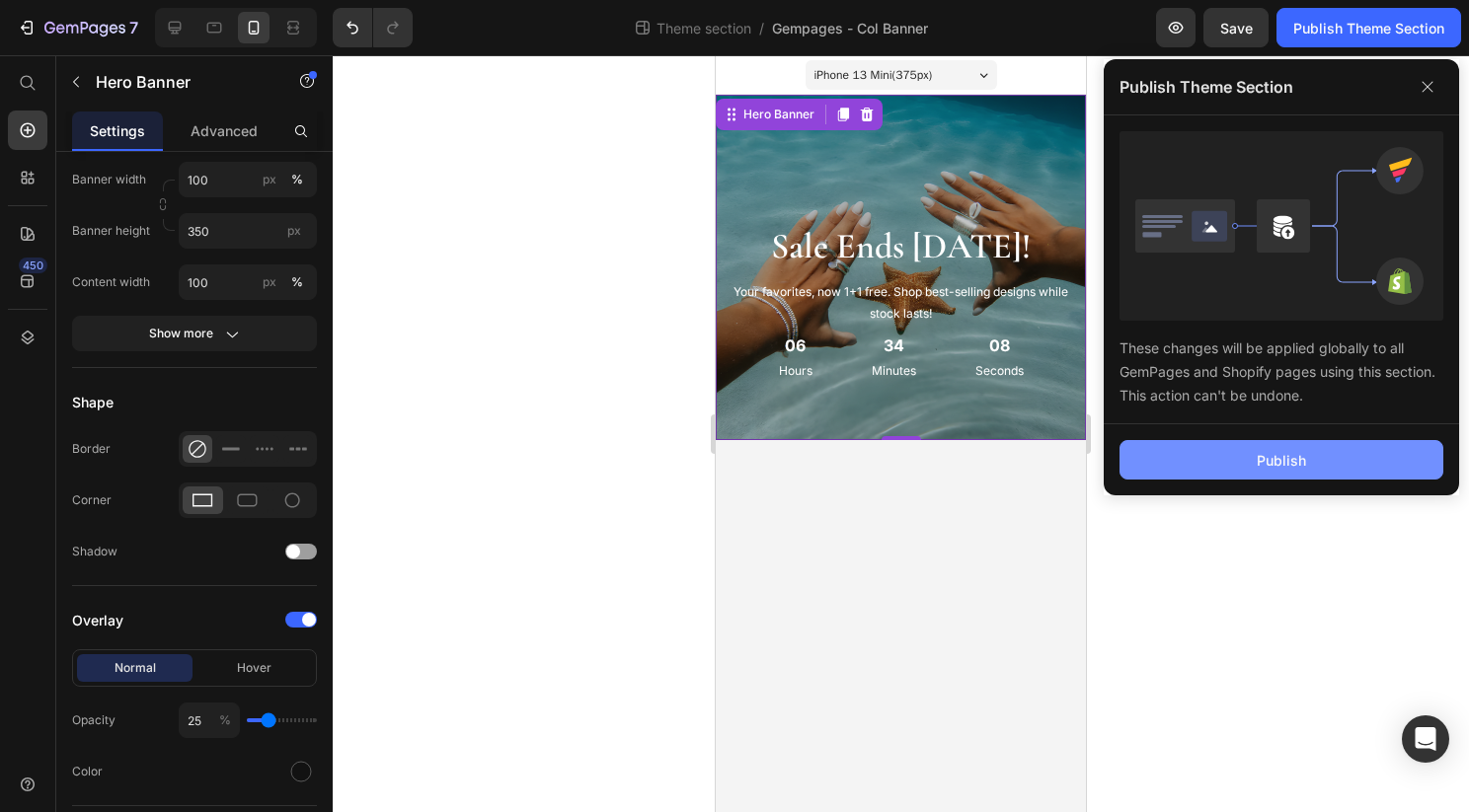 click on "Publish" 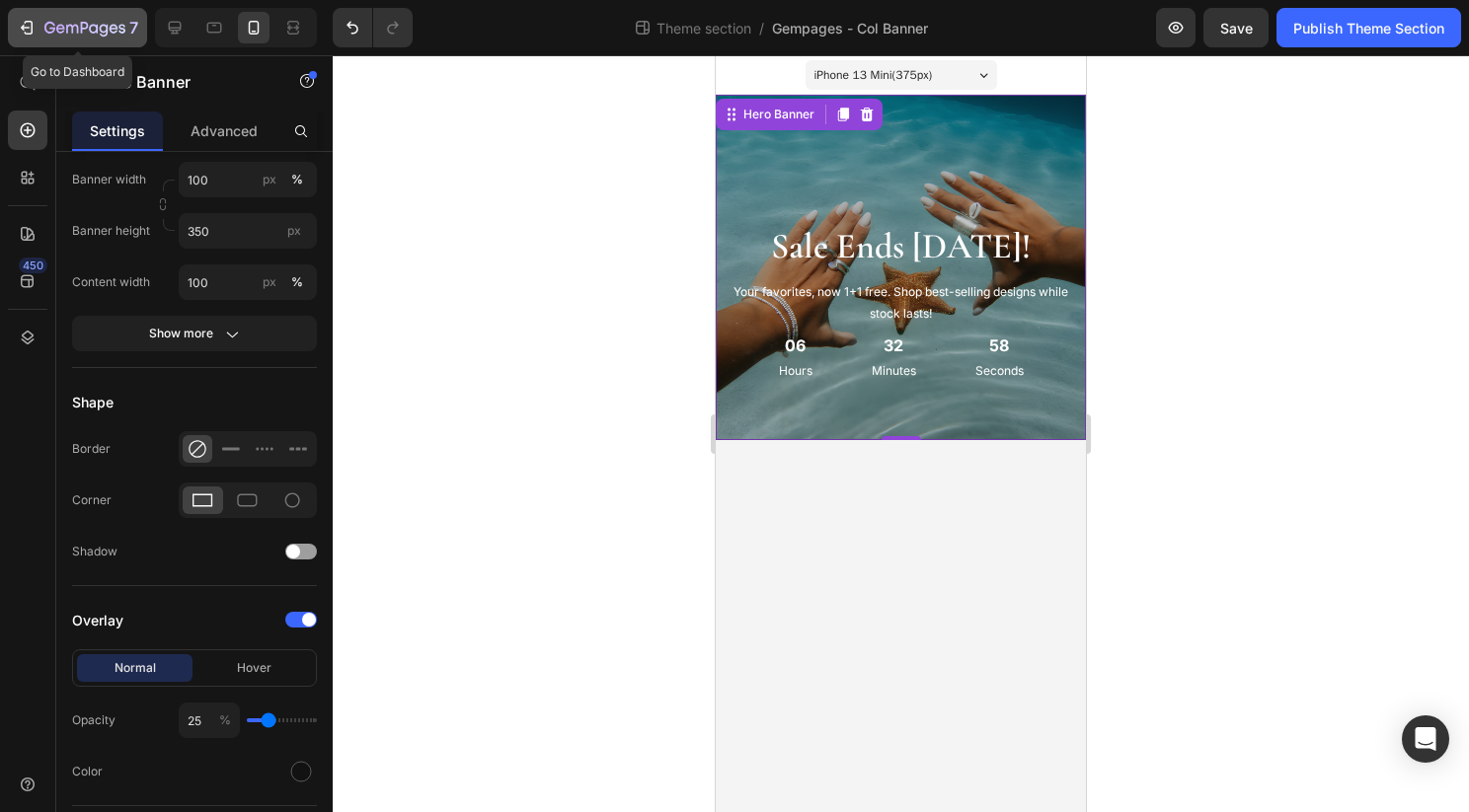 click on "7" at bounding box center [77, 28] 